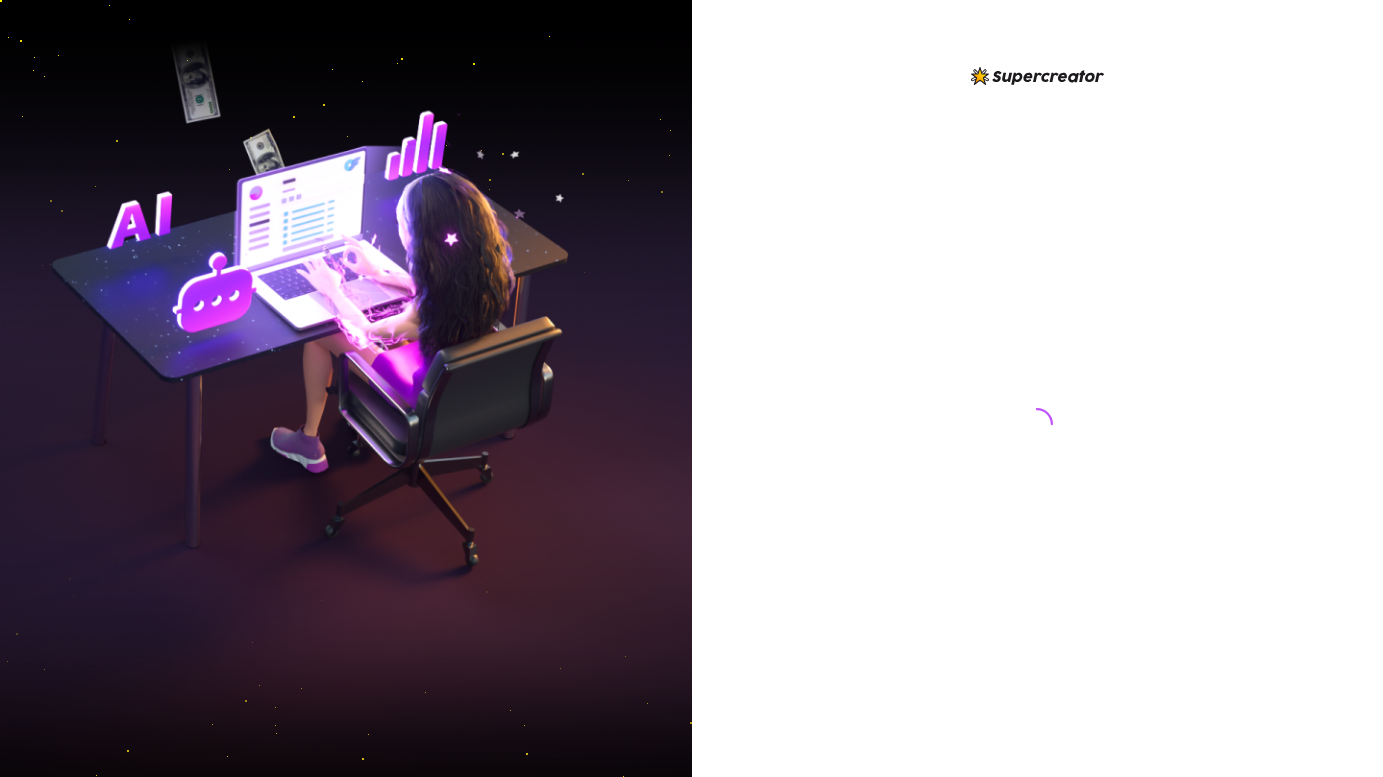 scroll, scrollTop: 0, scrollLeft: 0, axis: both 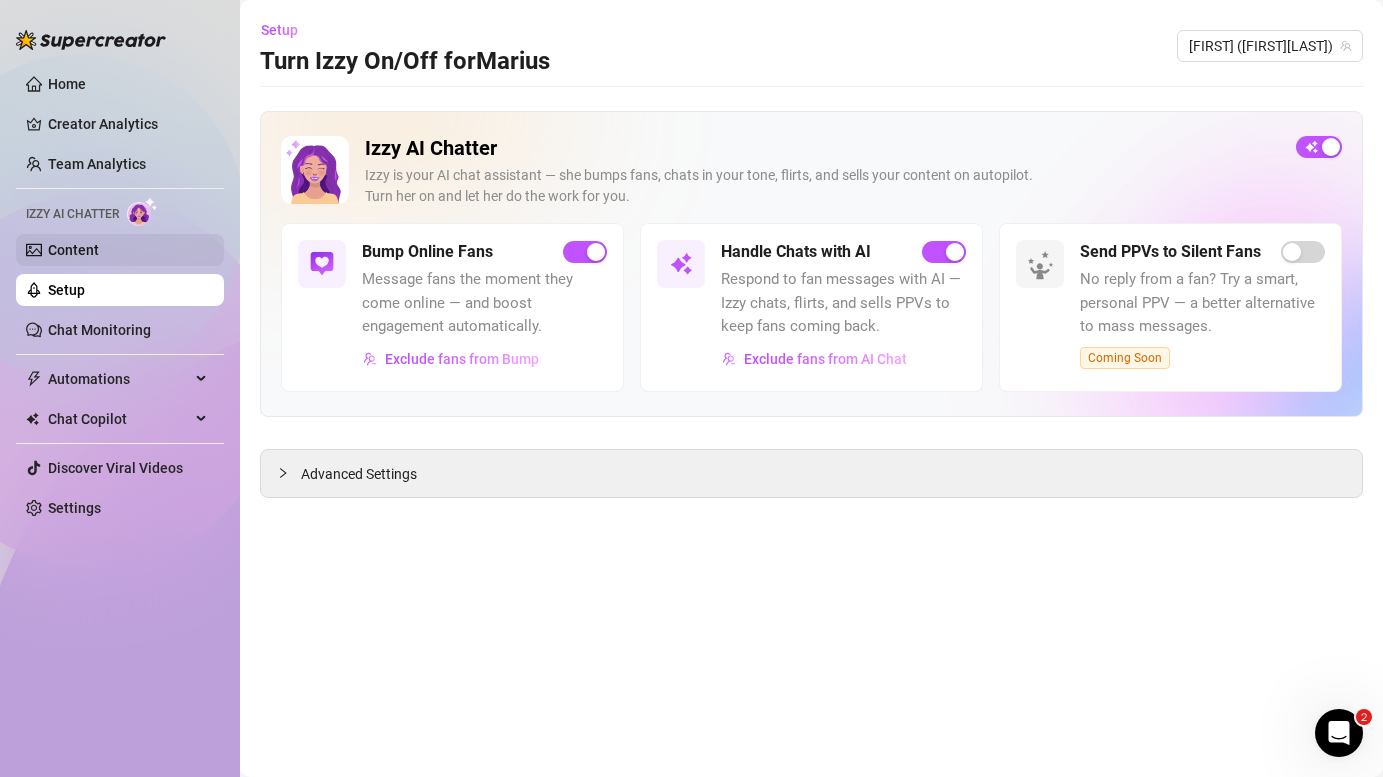 click on "Content" at bounding box center (73, 250) 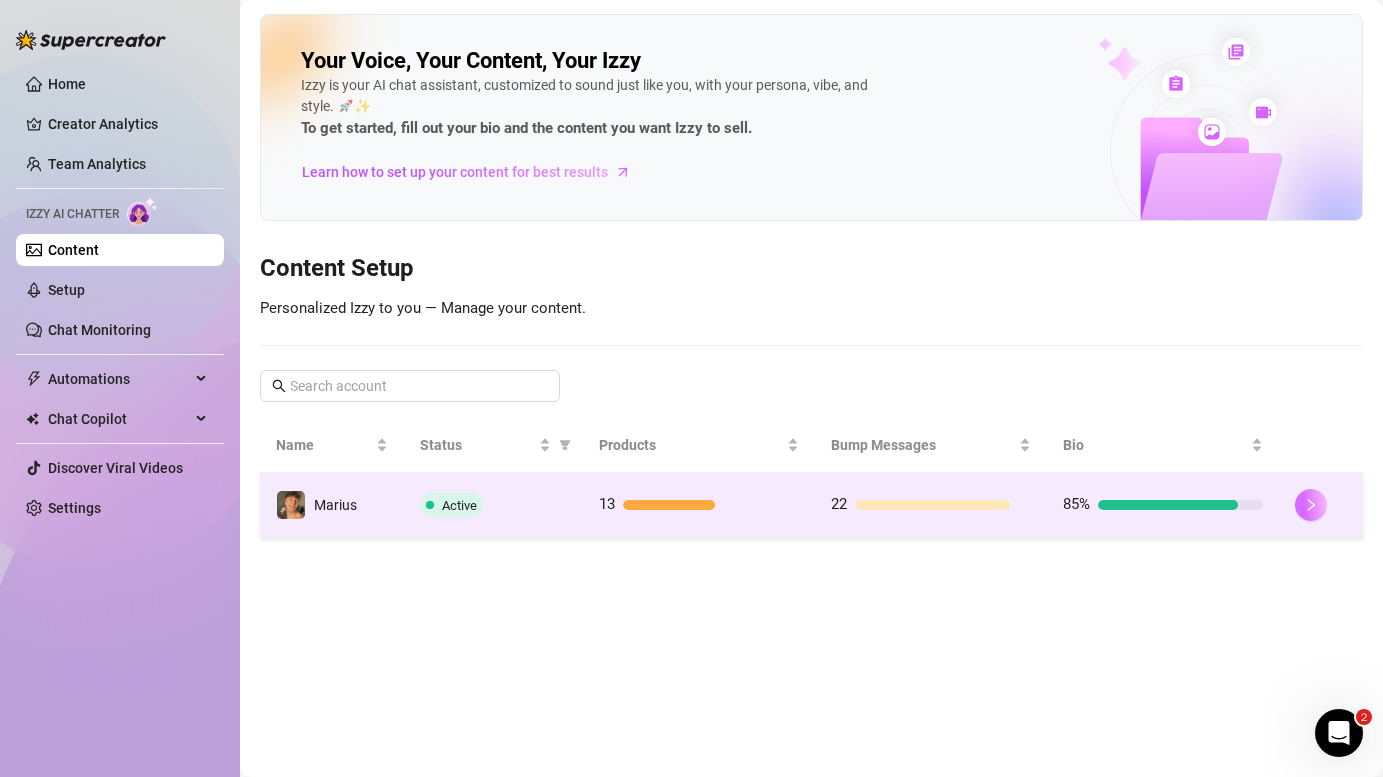 click at bounding box center [1311, 505] 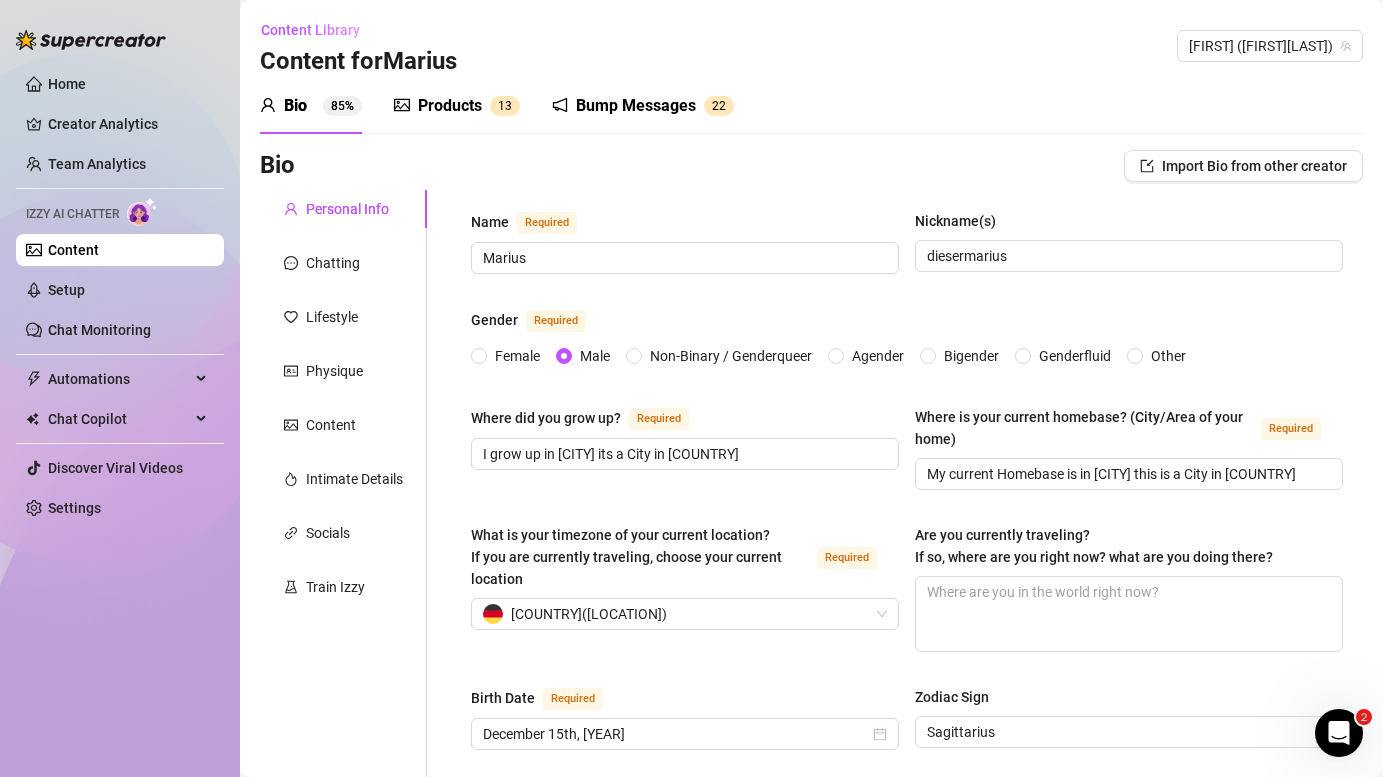 click on "Personal Info Chatting Lifestyle Physique Content Intimate Details Socials Train Izzy" at bounding box center [343, 1220] 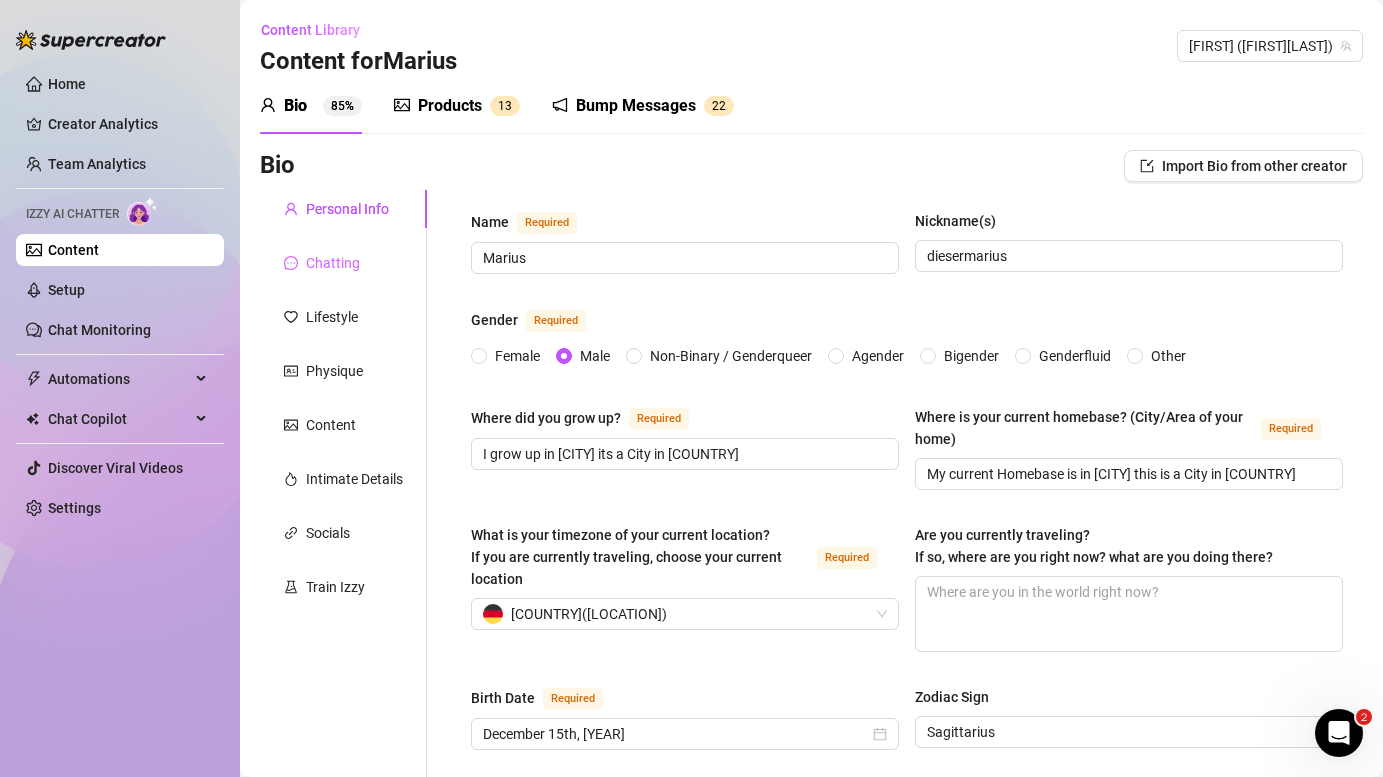 click on "Chatting" at bounding box center [343, 263] 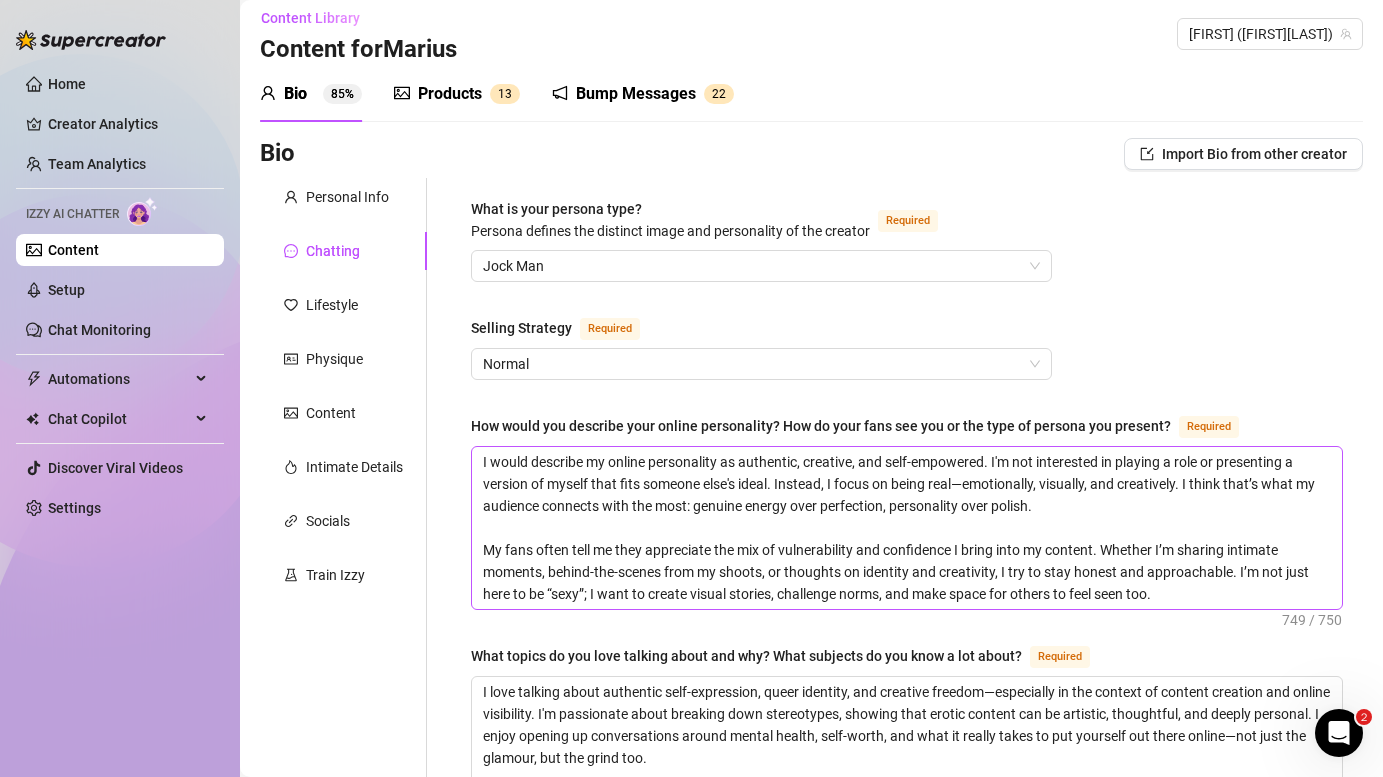 scroll, scrollTop: 0, scrollLeft: 0, axis: both 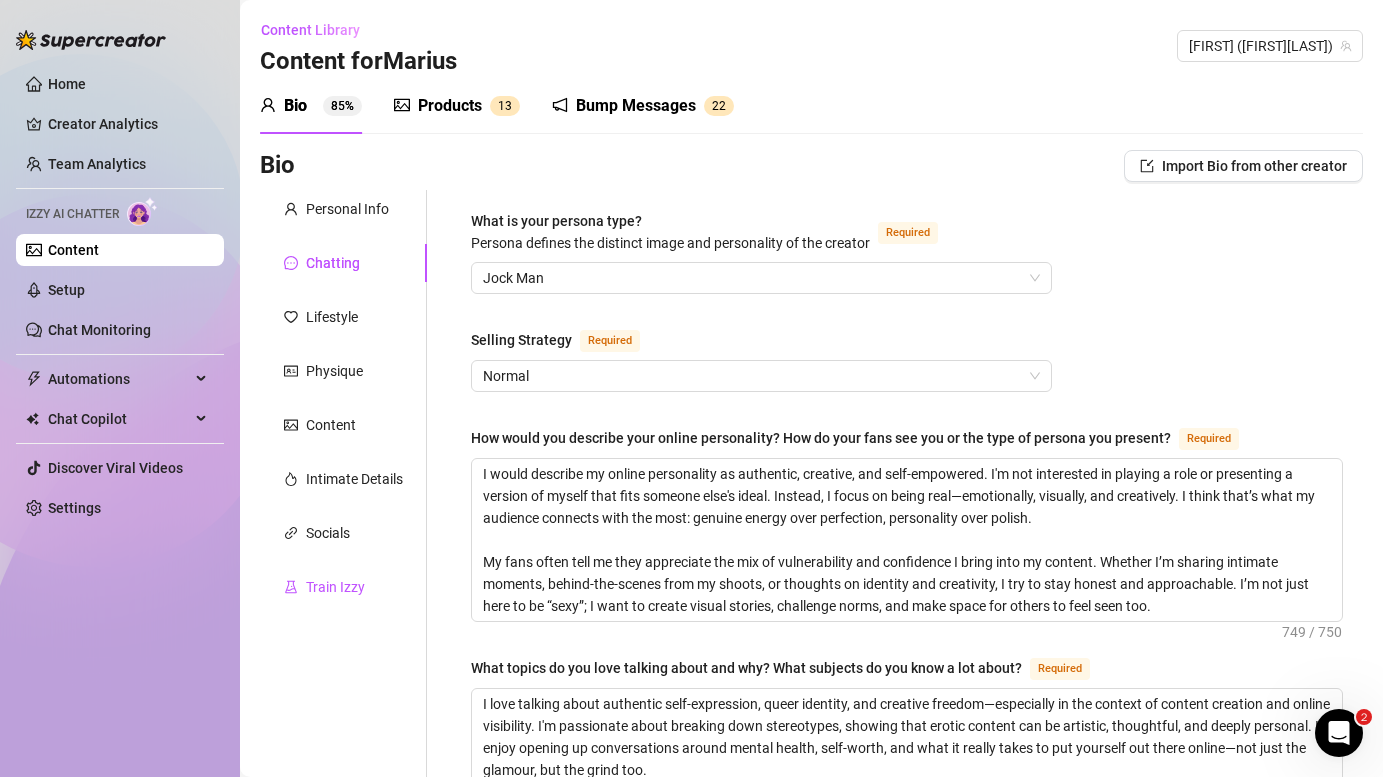 click on "Train Izzy" at bounding box center [335, 587] 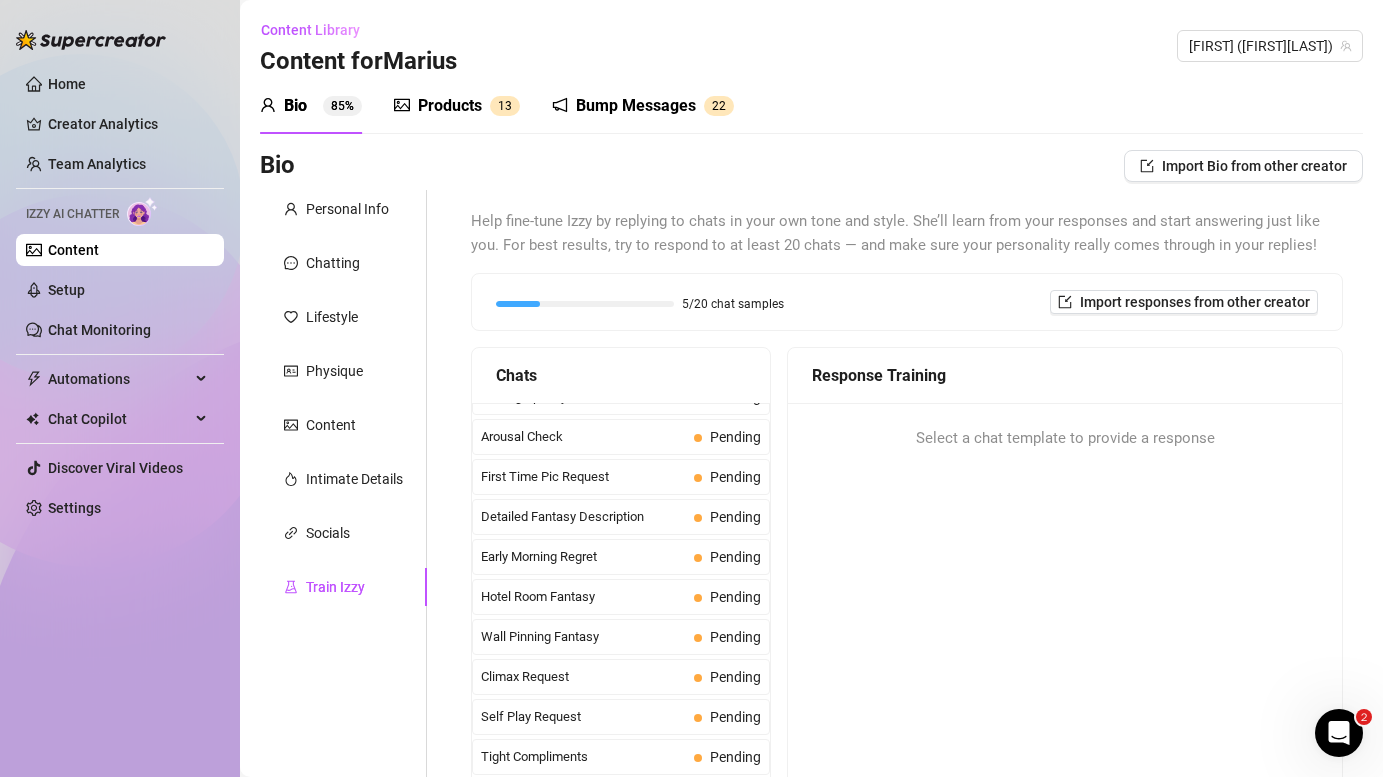 scroll, scrollTop: 795, scrollLeft: 0, axis: vertical 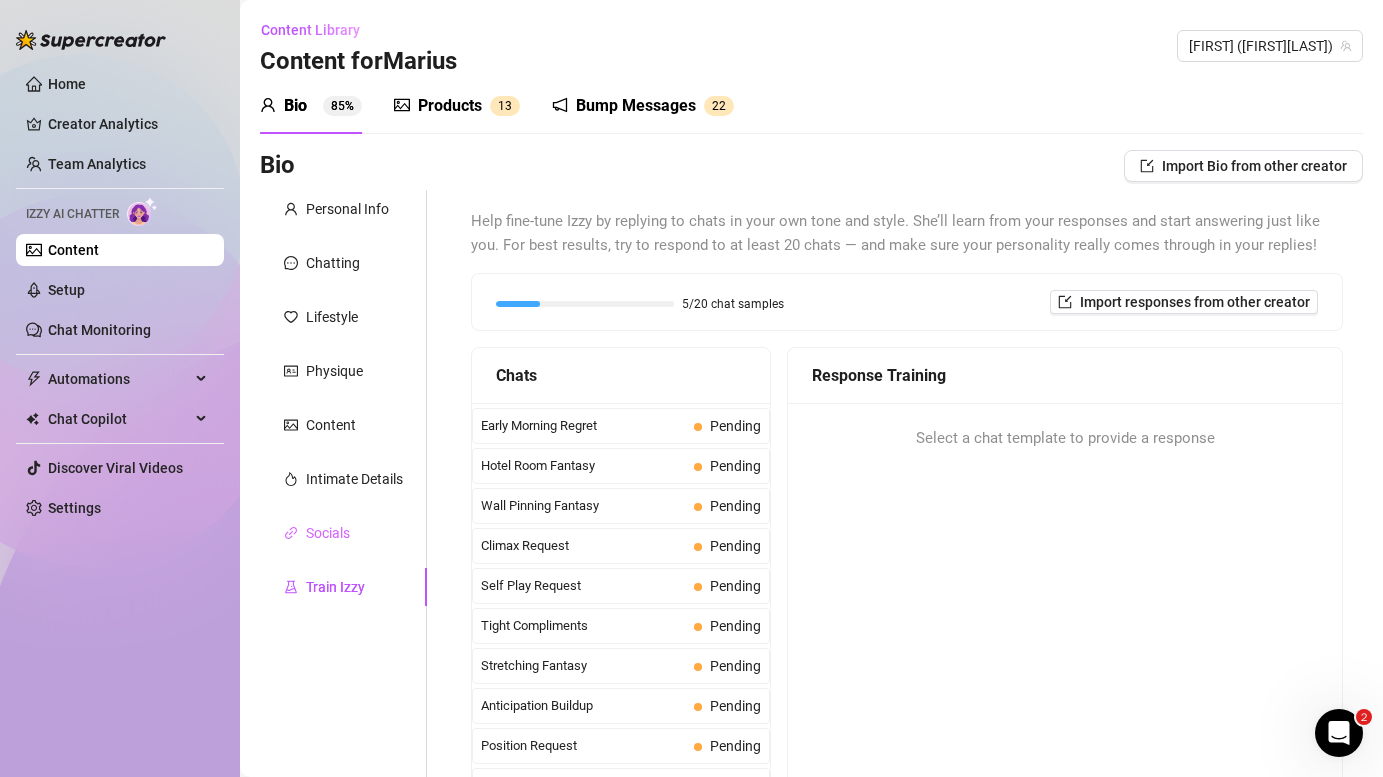 click on "Socials" at bounding box center [343, 533] 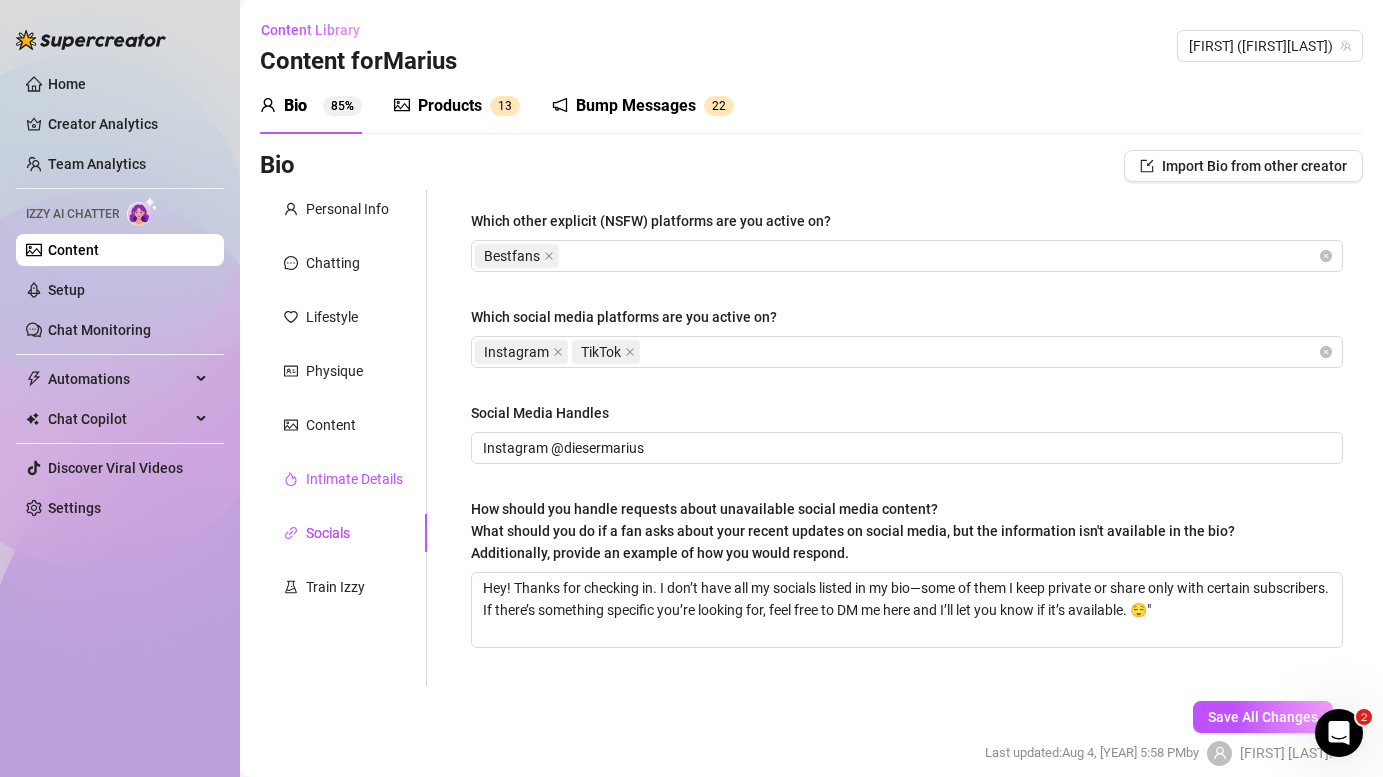 click on "Intimate Details" at bounding box center [354, 479] 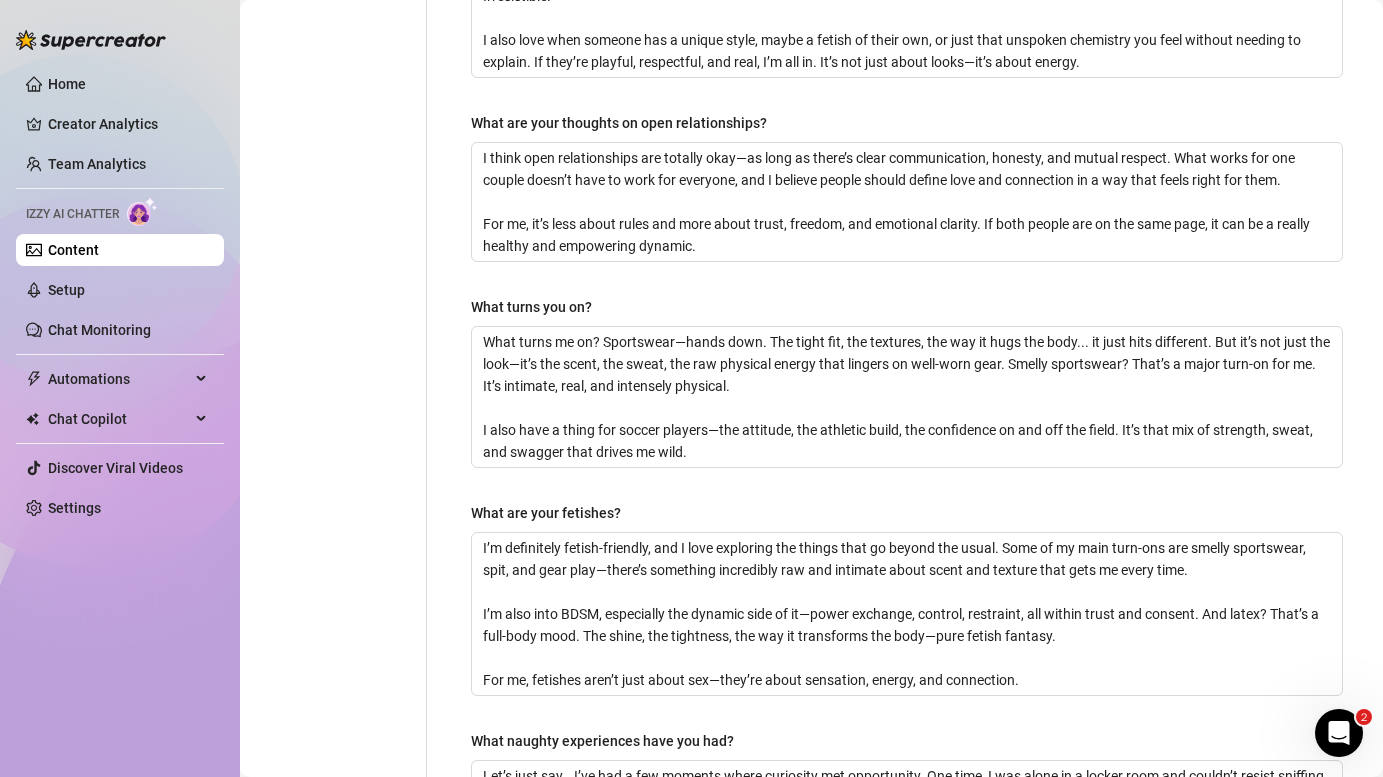 scroll, scrollTop: 0, scrollLeft: 0, axis: both 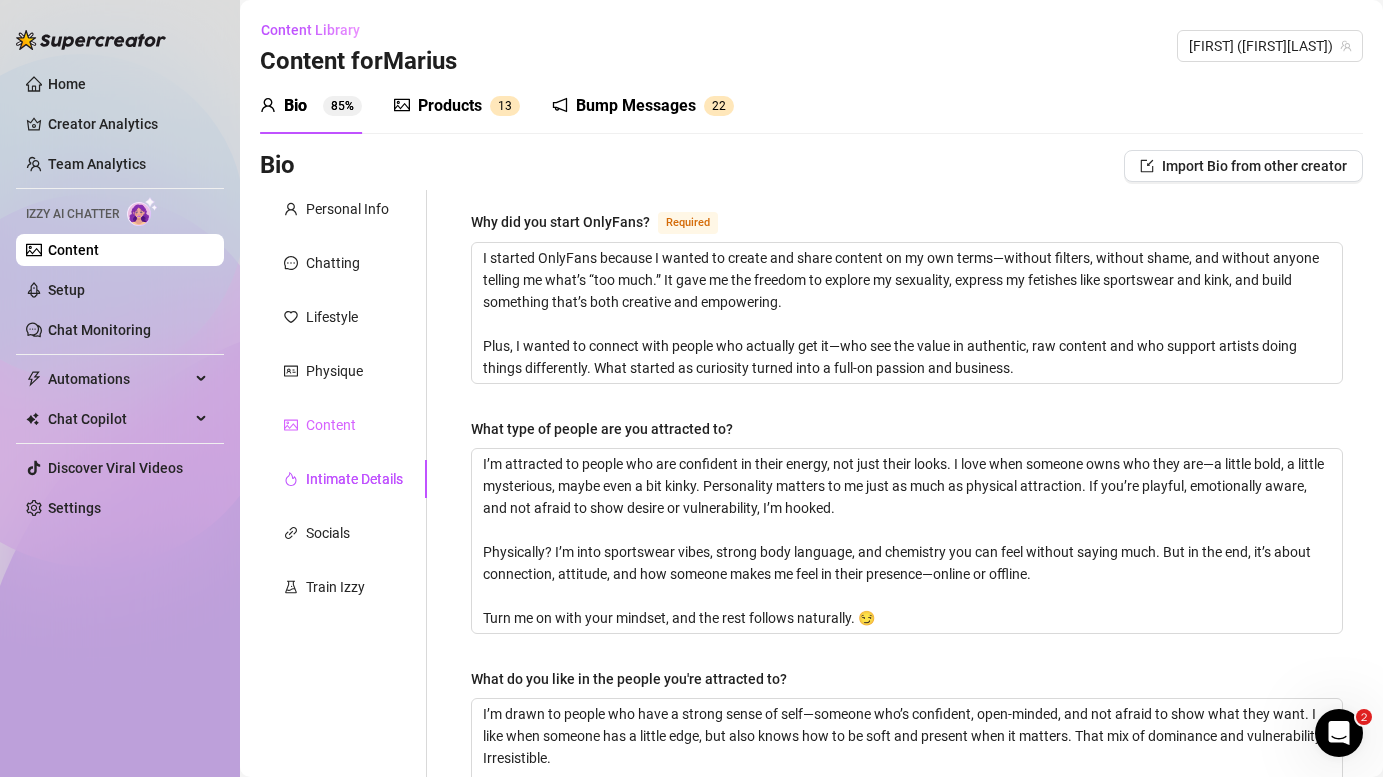 click on "Content" at bounding box center [343, 425] 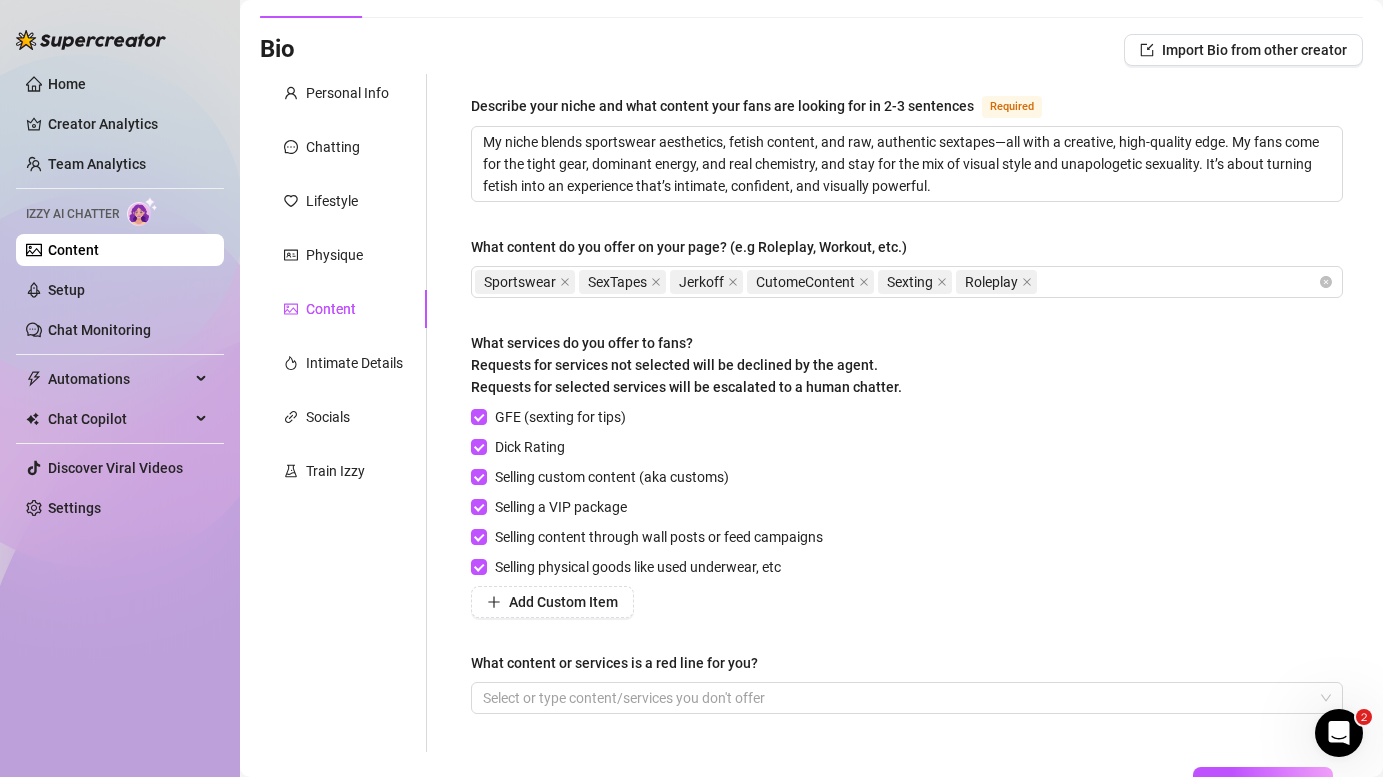 scroll, scrollTop: 265, scrollLeft: 0, axis: vertical 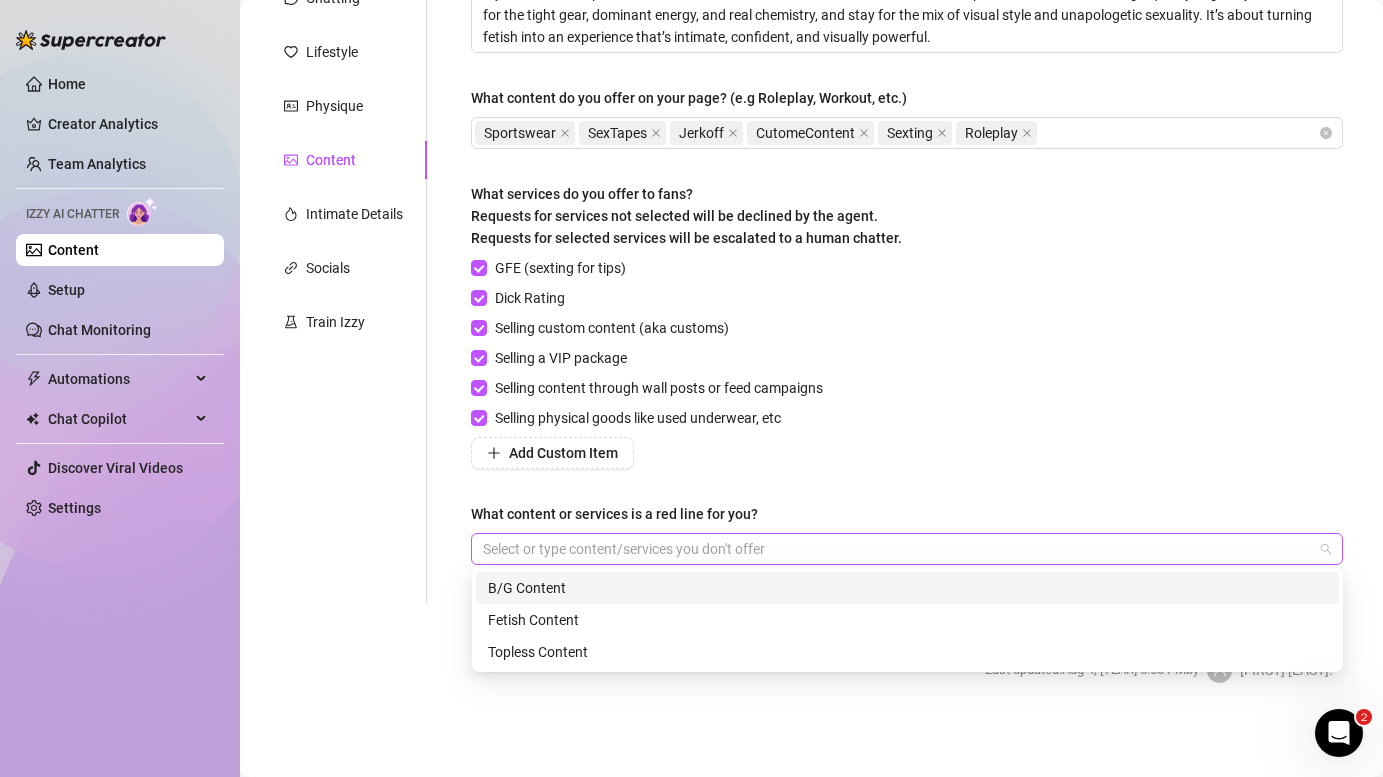 click at bounding box center (896, 549) 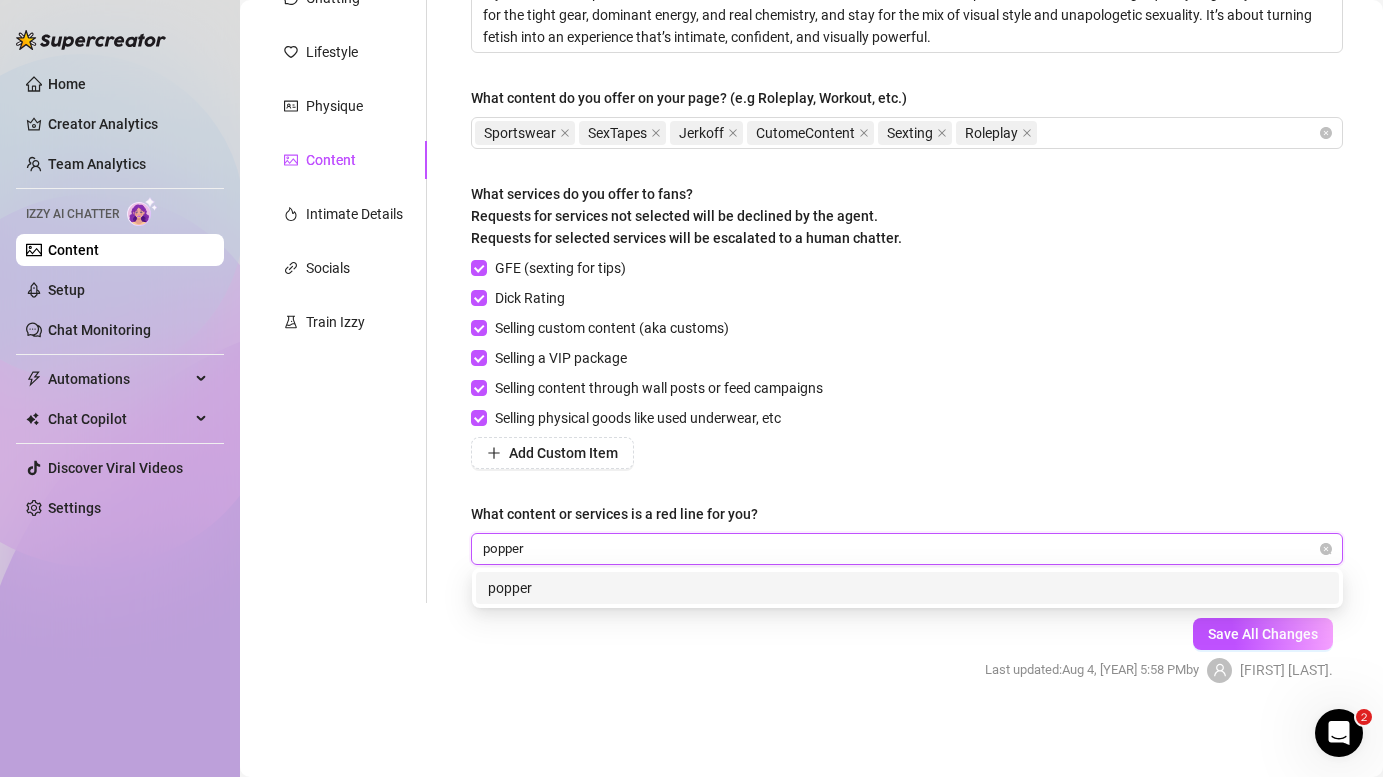 type on "poppers" 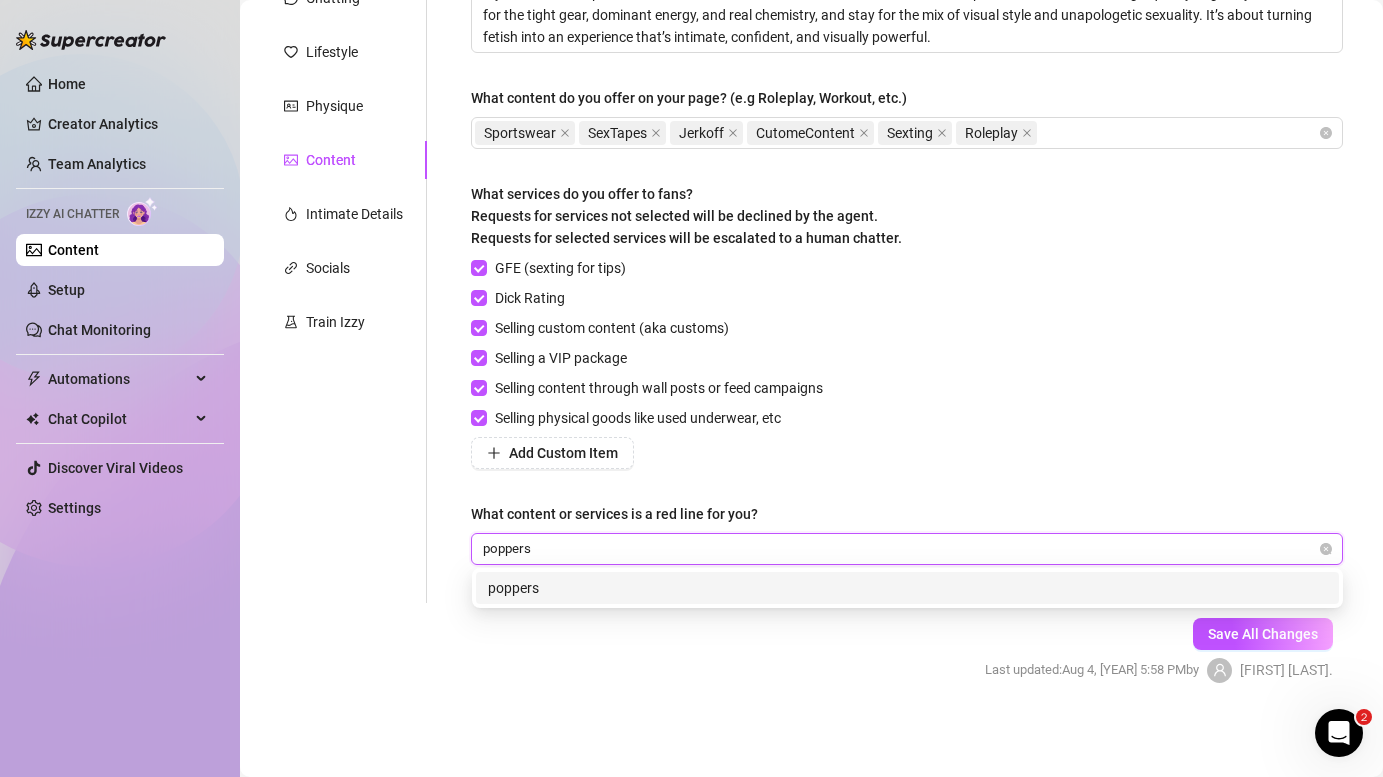 type 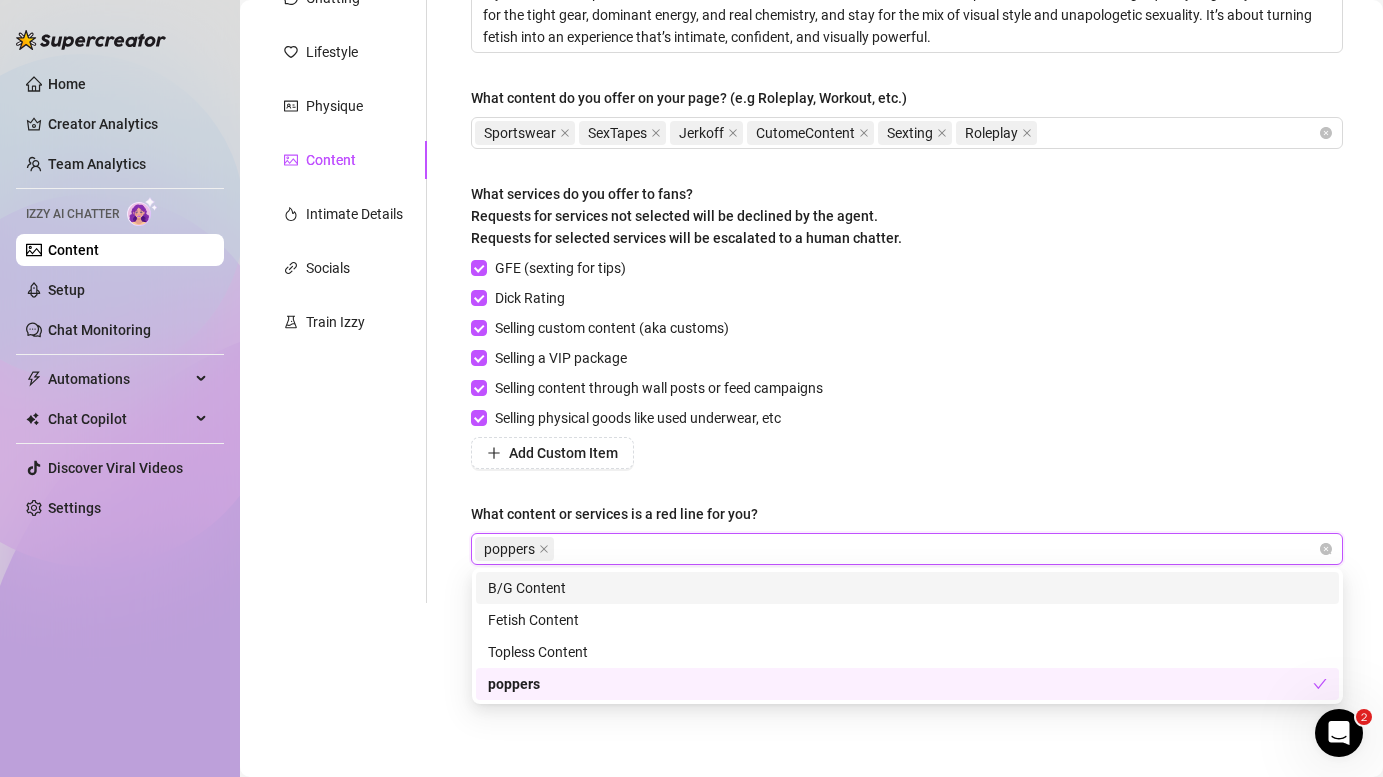 click on "What content or services is a red line for you?" at bounding box center (907, 518) 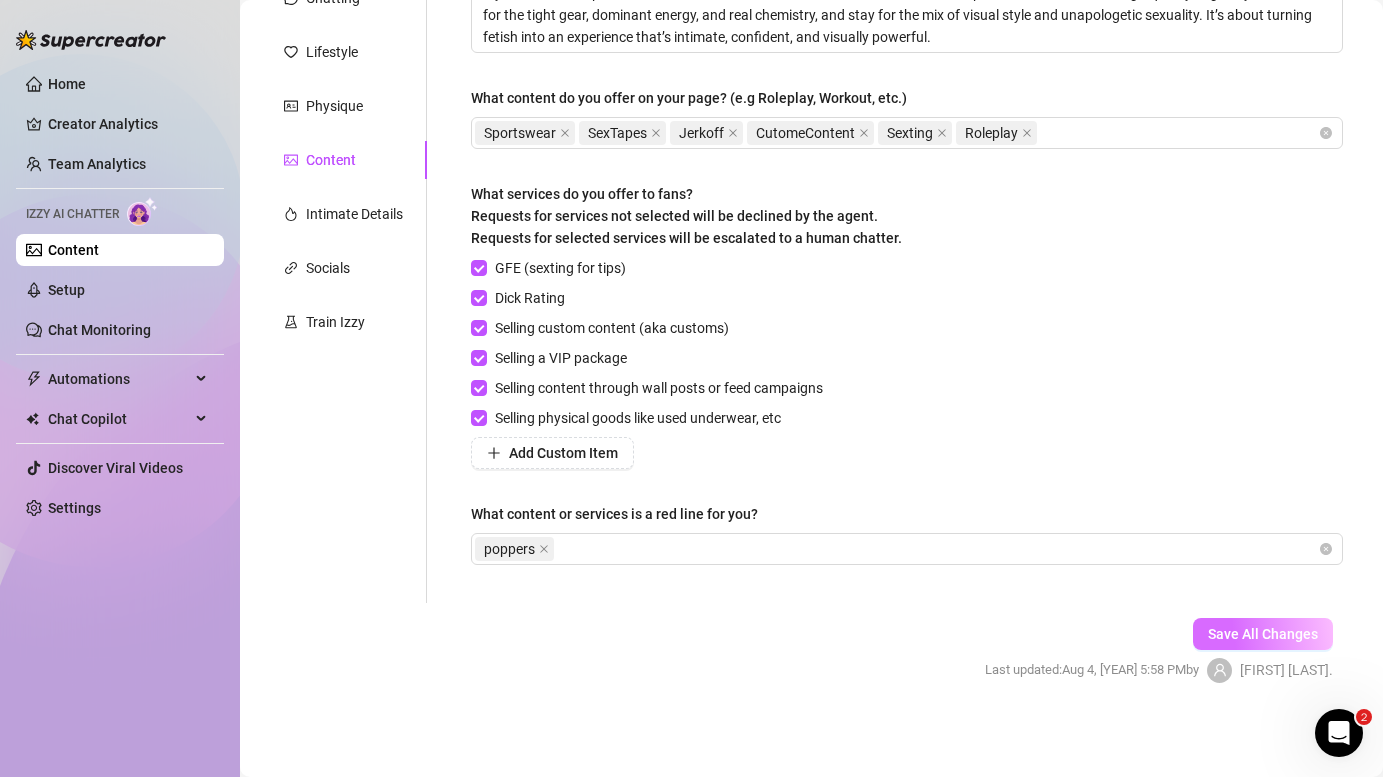 click on "Save All Changes" at bounding box center (1263, 634) 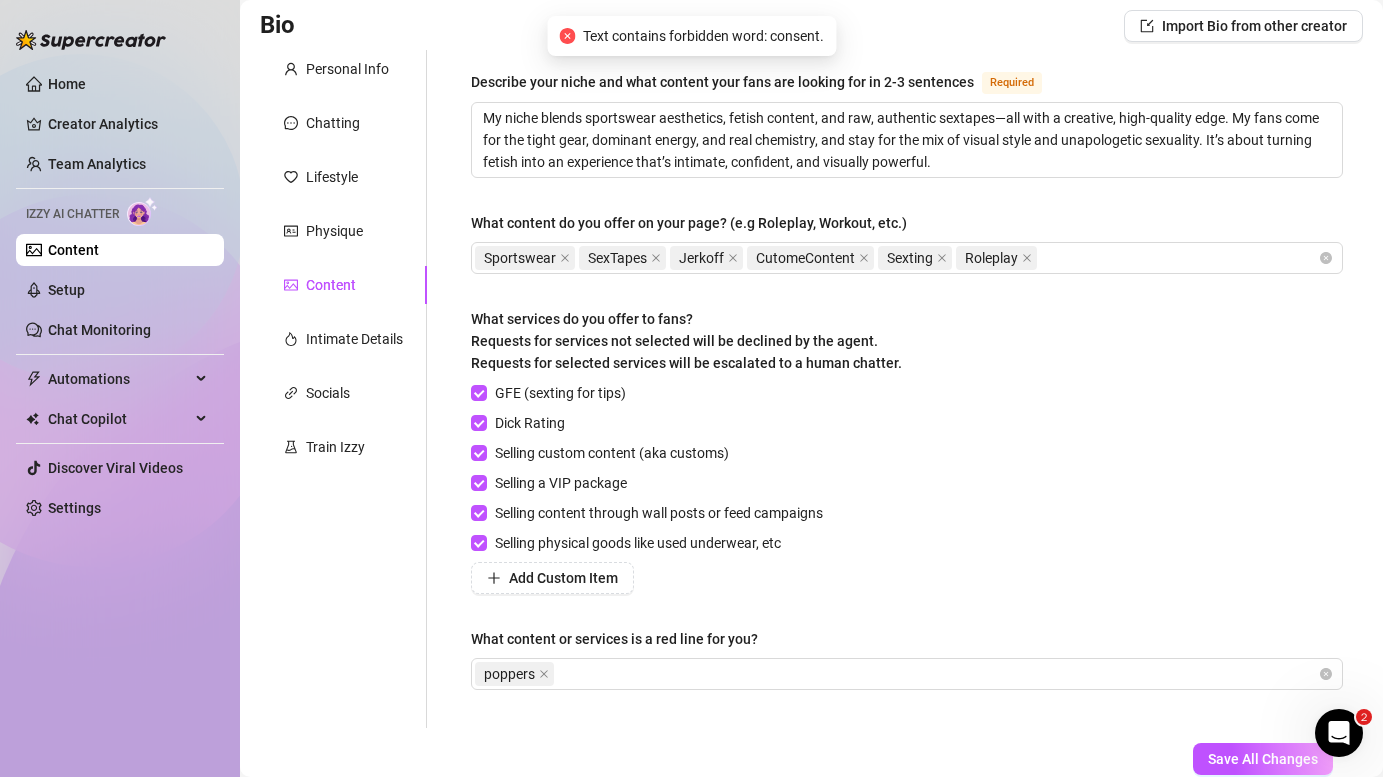 scroll, scrollTop: 0, scrollLeft: 0, axis: both 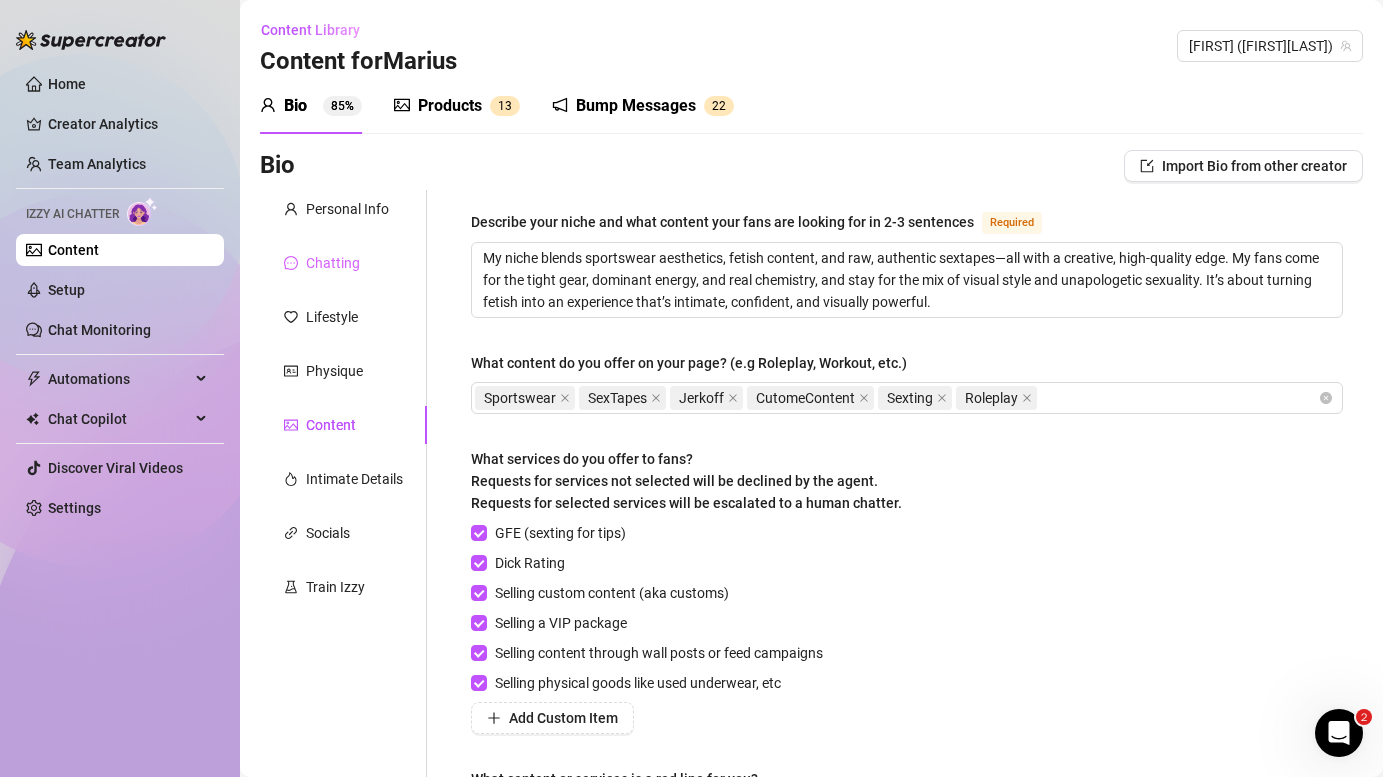 click on "Chatting" at bounding box center (343, 263) 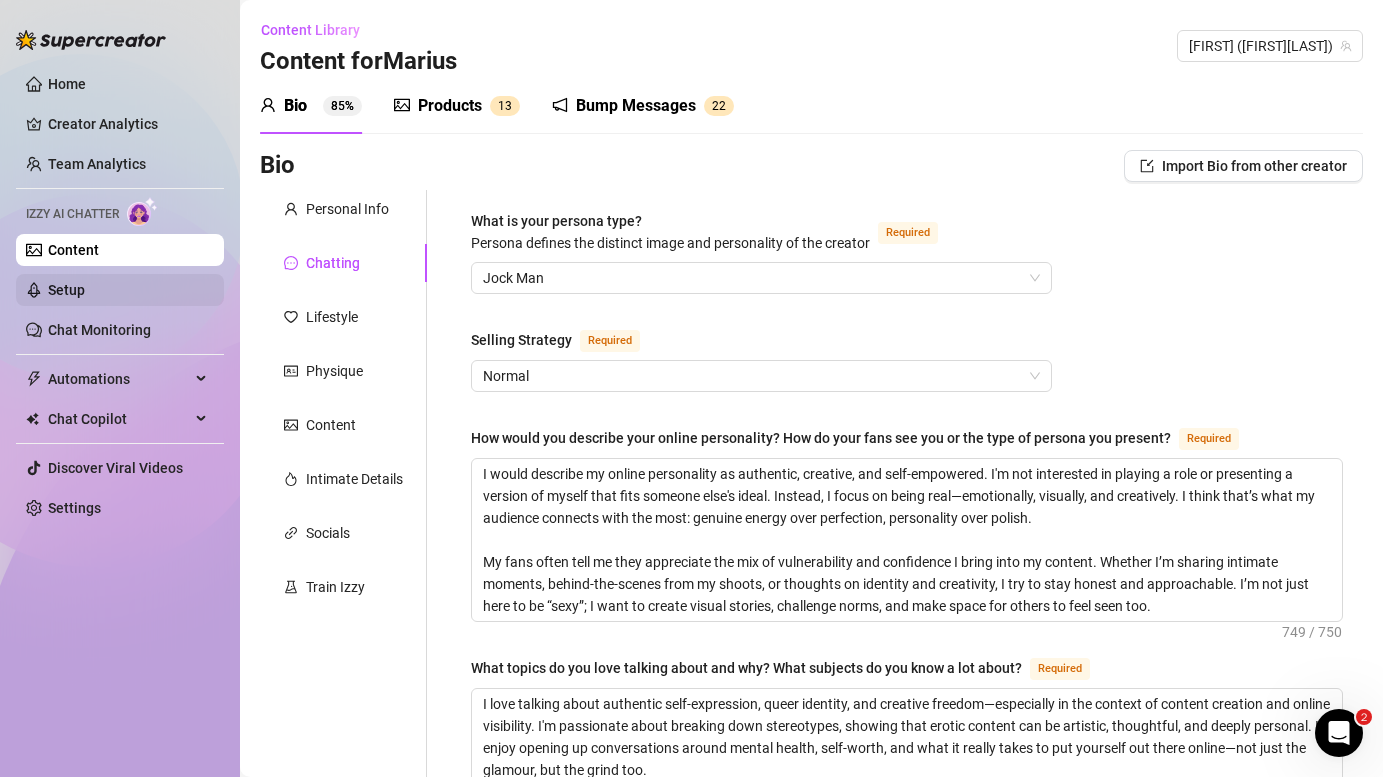 click on "Setup" at bounding box center [66, 290] 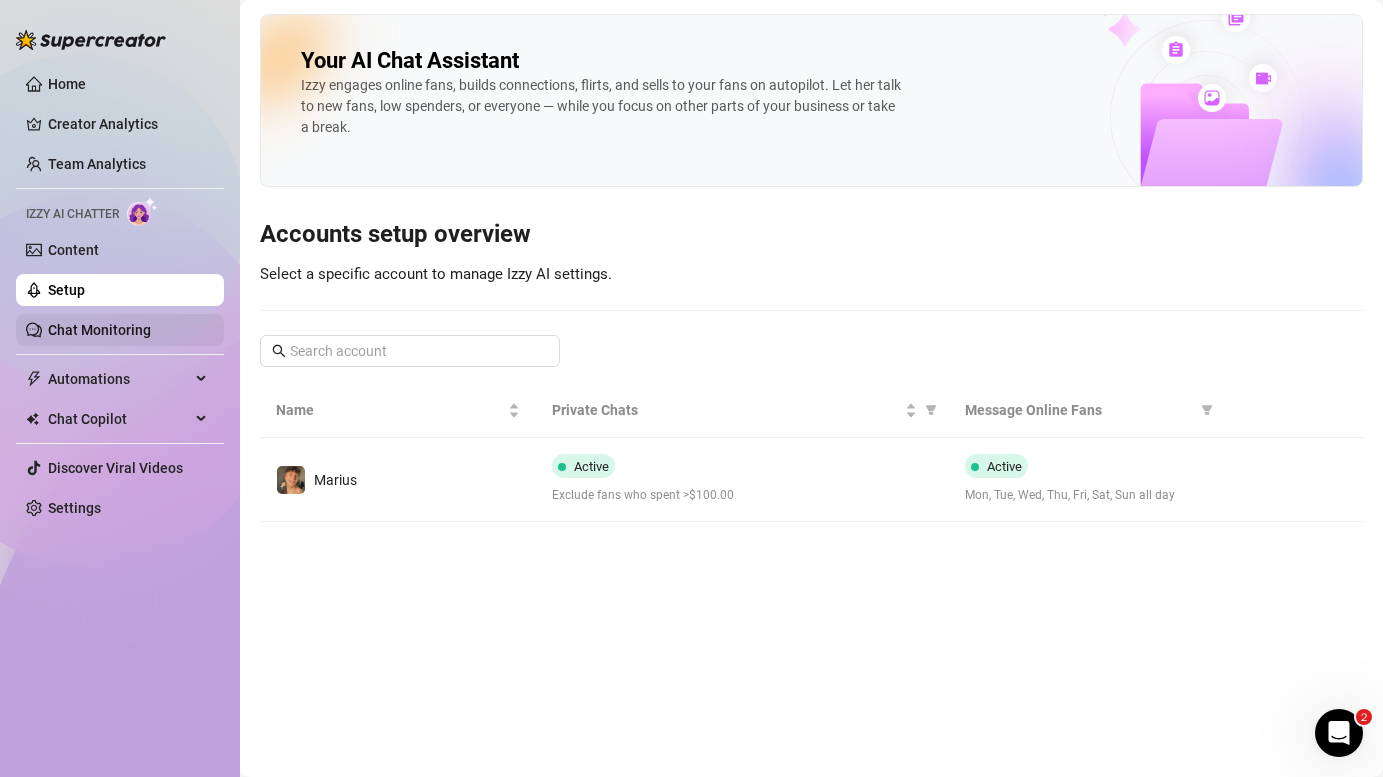 click on "Chat Monitoring" at bounding box center (99, 330) 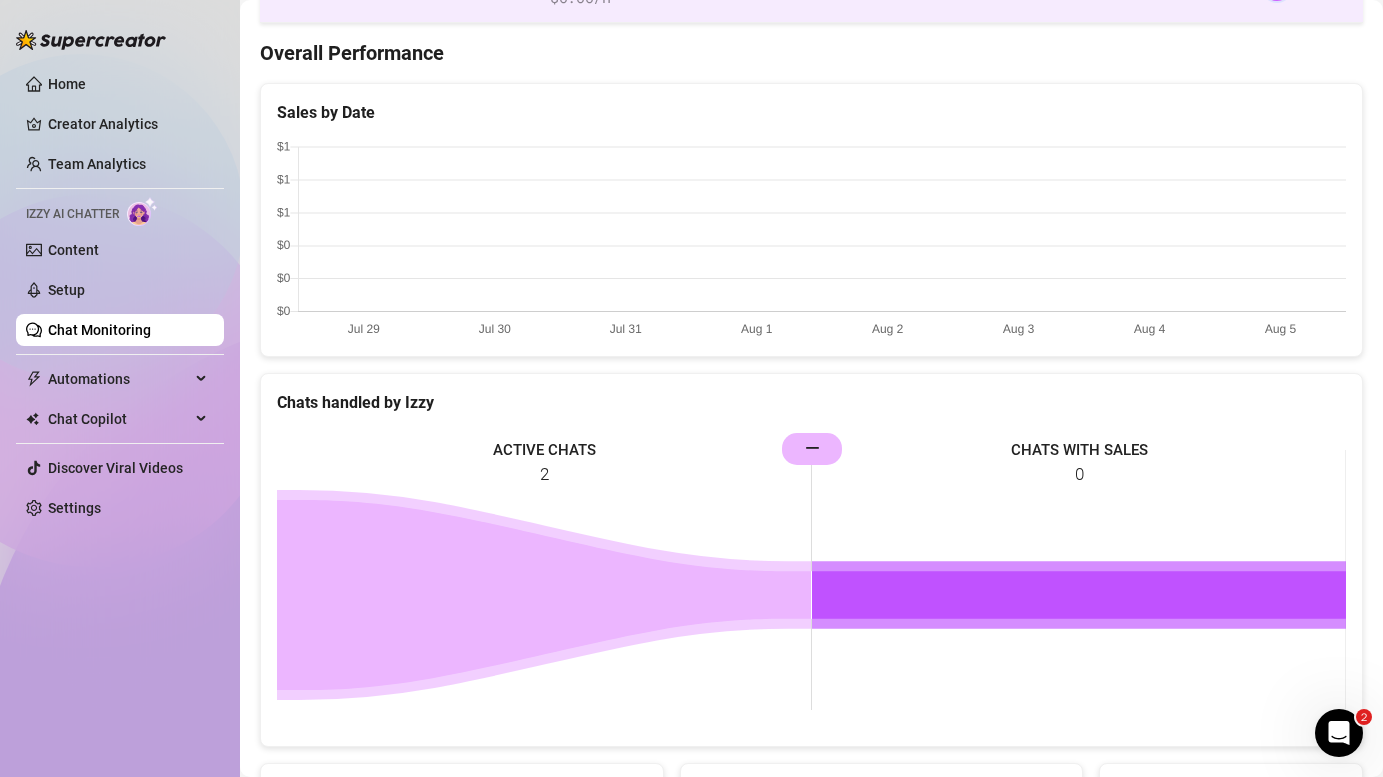 scroll, scrollTop: 53, scrollLeft: 0, axis: vertical 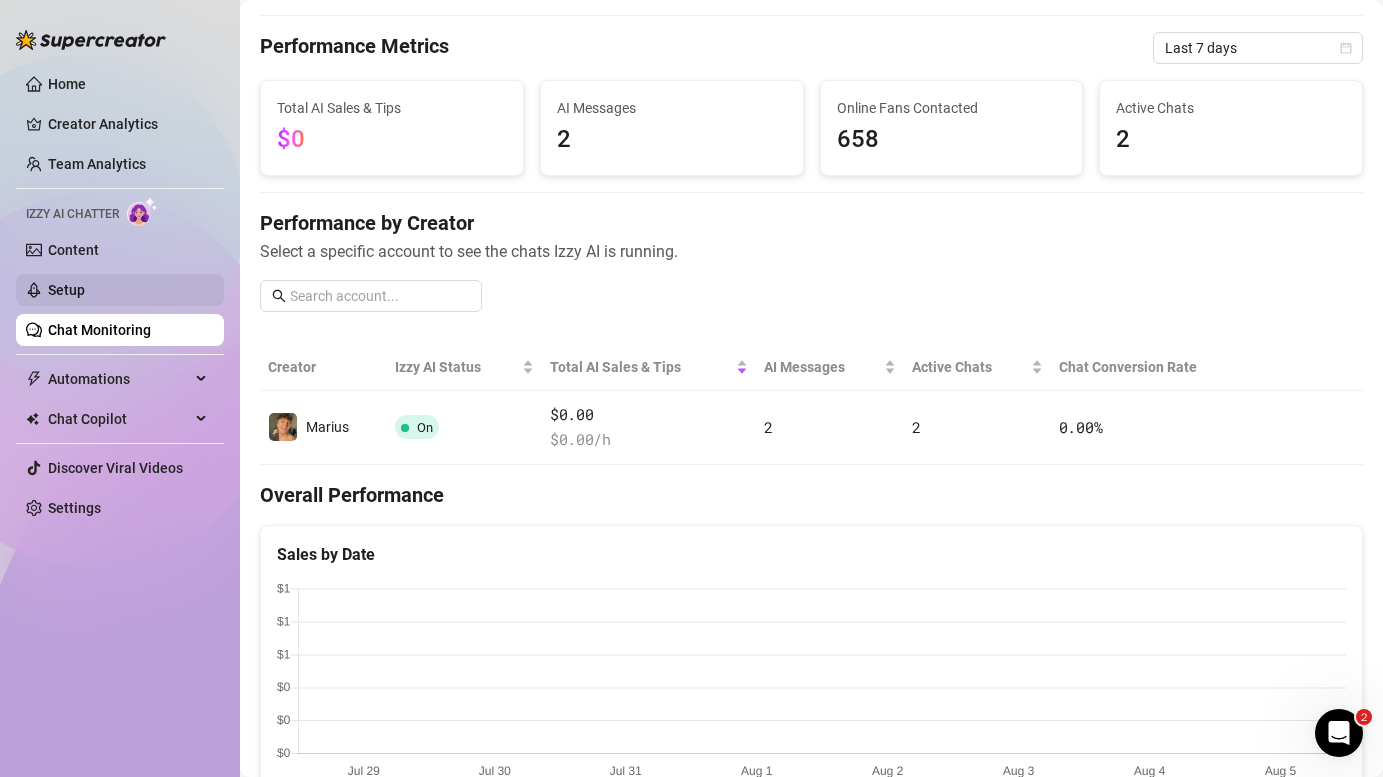 click on "Setup" at bounding box center [66, 290] 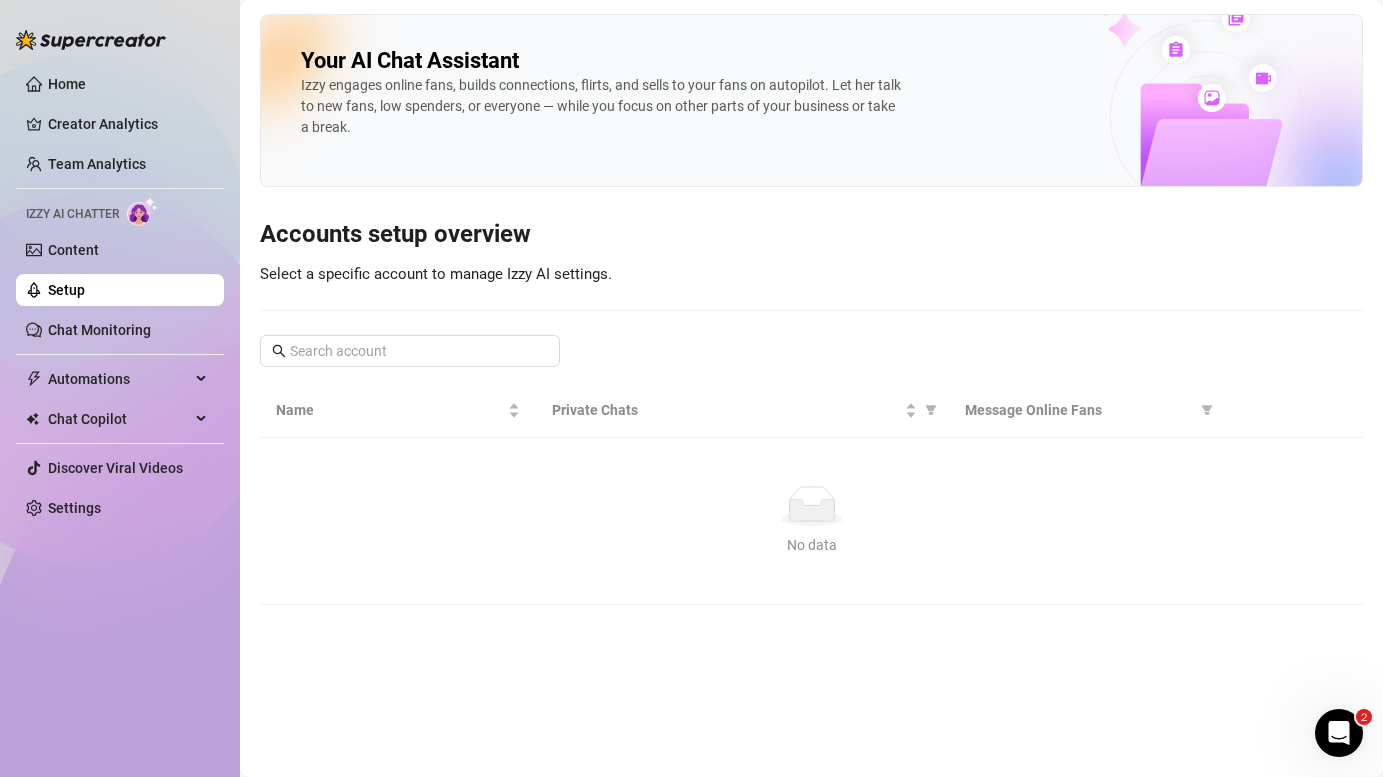 scroll, scrollTop: 0, scrollLeft: 0, axis: both 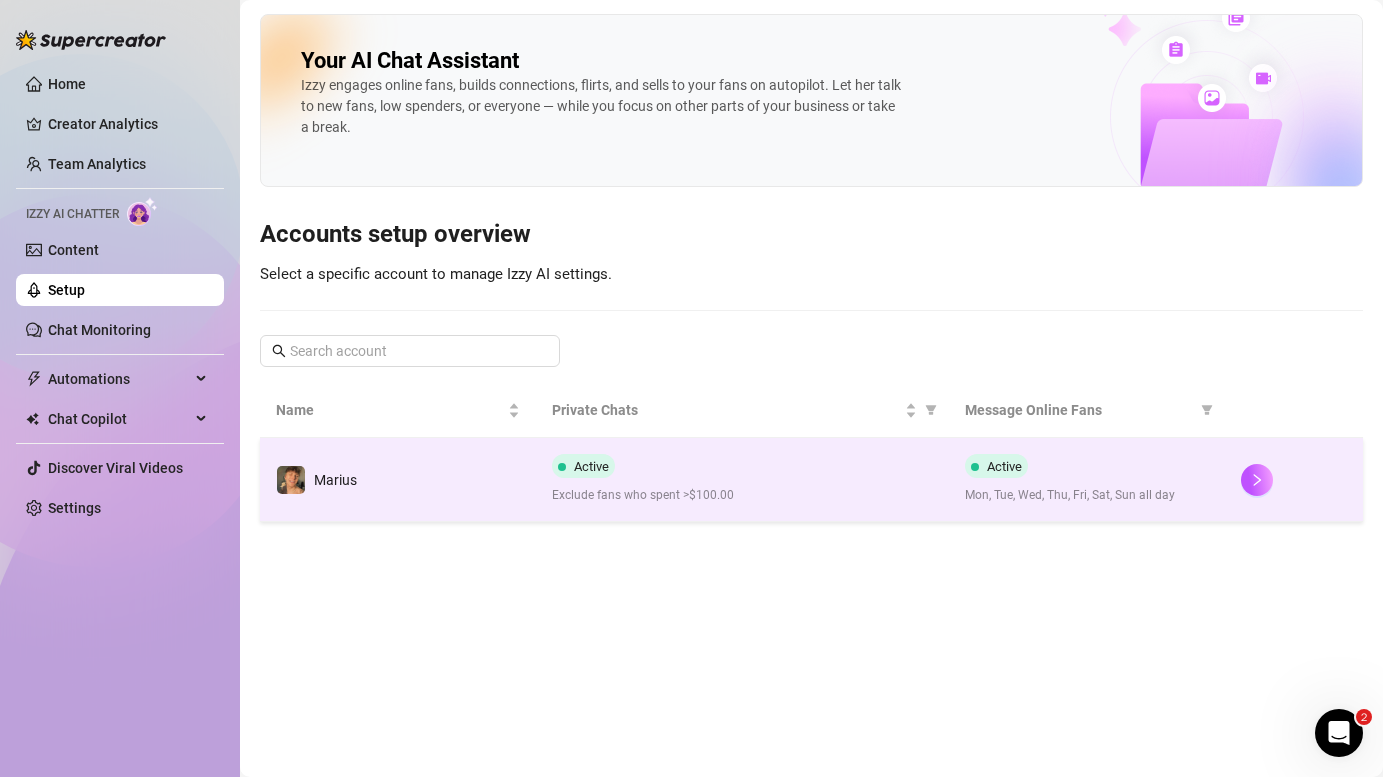 click at bounding box center (1294, 480) 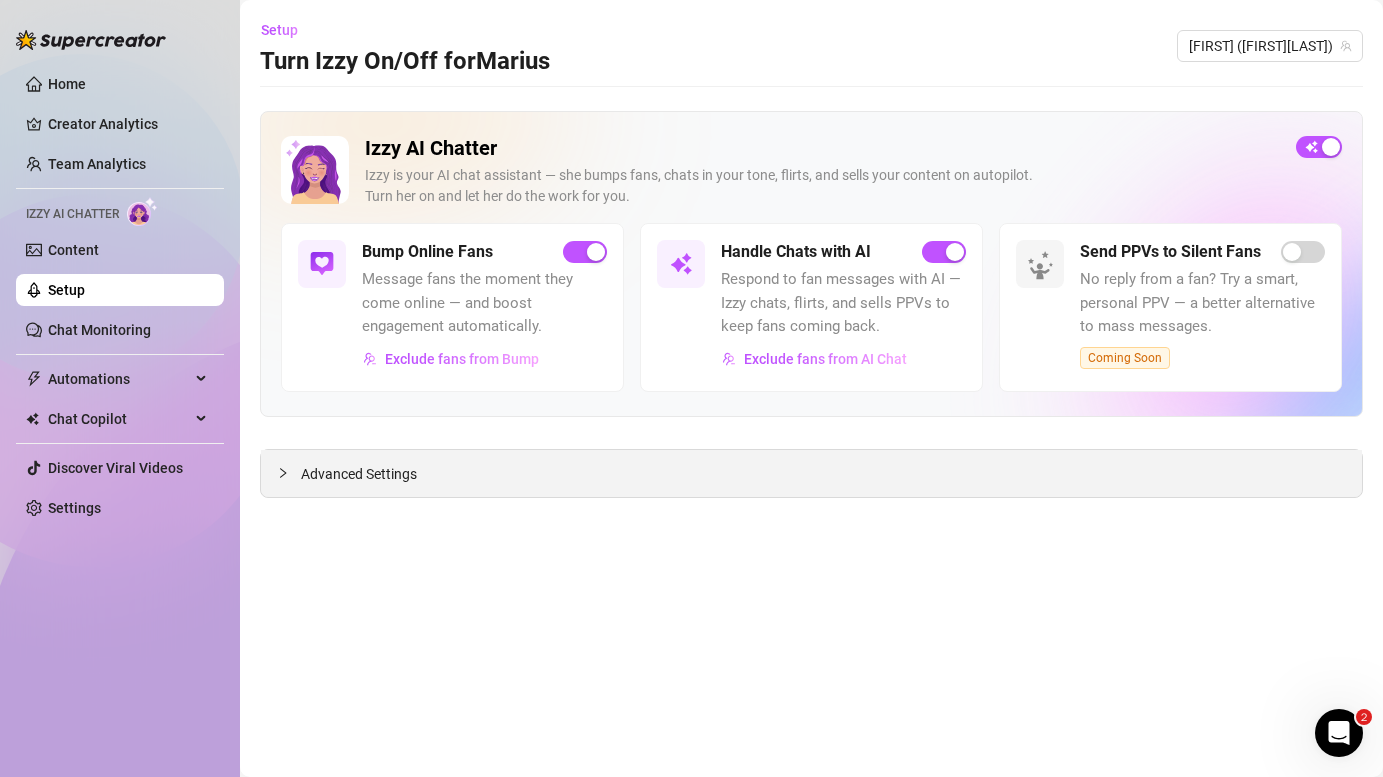click on "Advanced Settings" at bounding box center [811, 473] 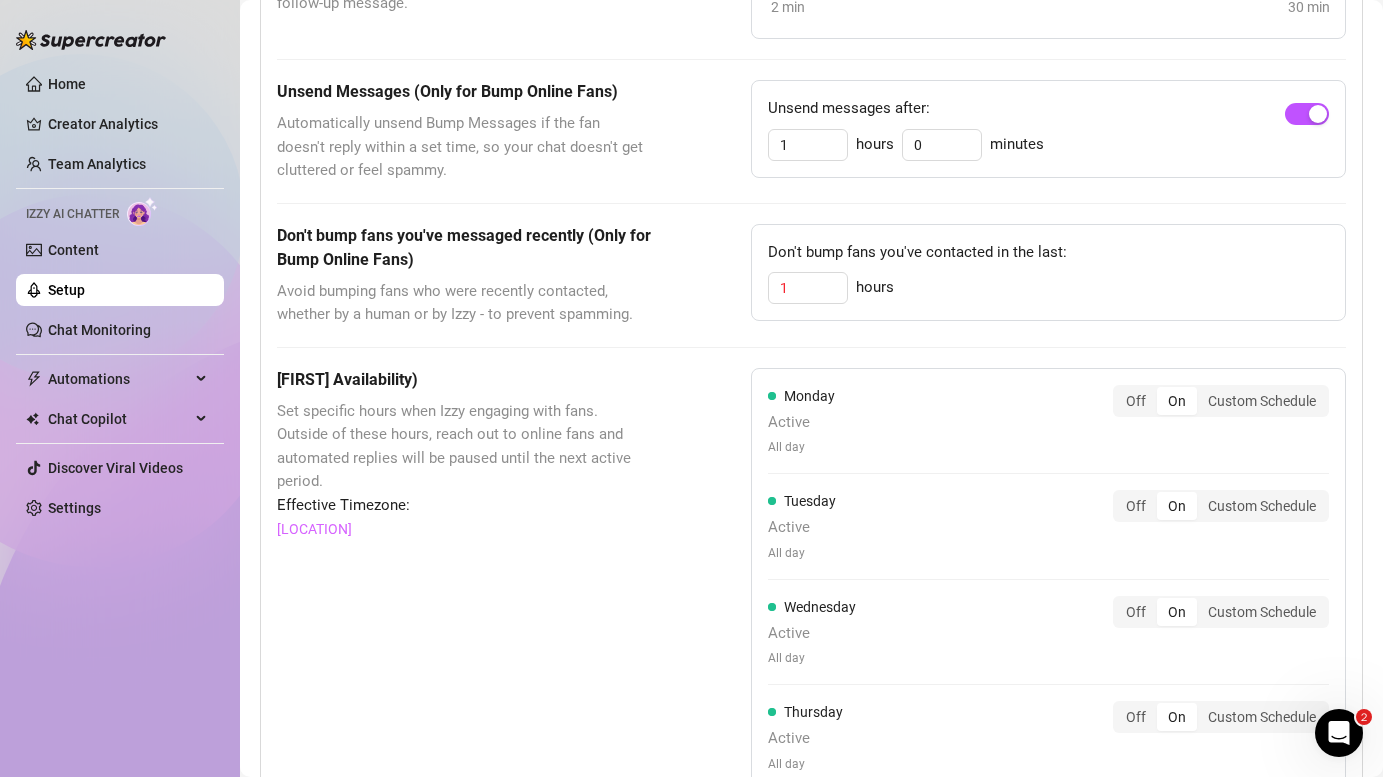 scroll, scrollTop: 945, scrollLeft: 0, axis: vertical 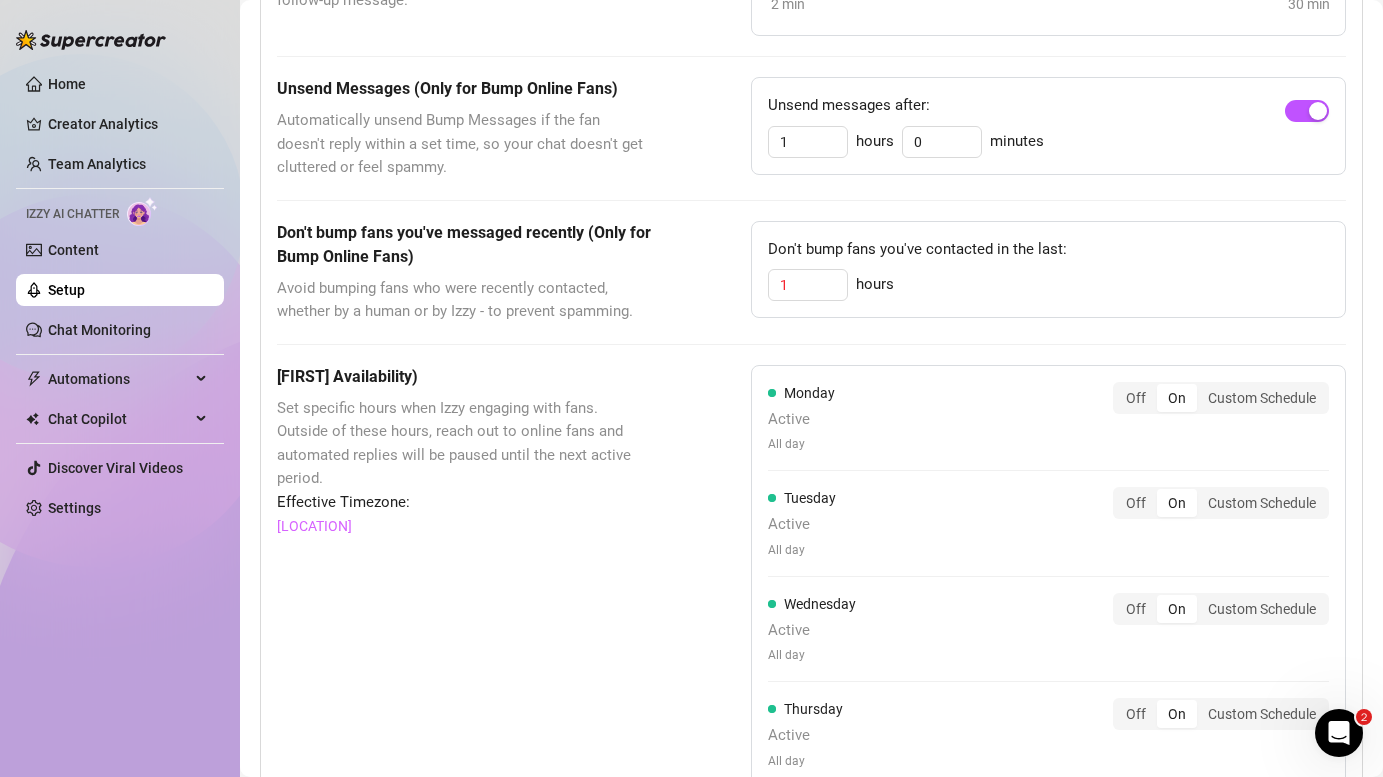 click on "Don't bump fans you've contacted in the last: 1 hours" at bounding box center [1048, 270] 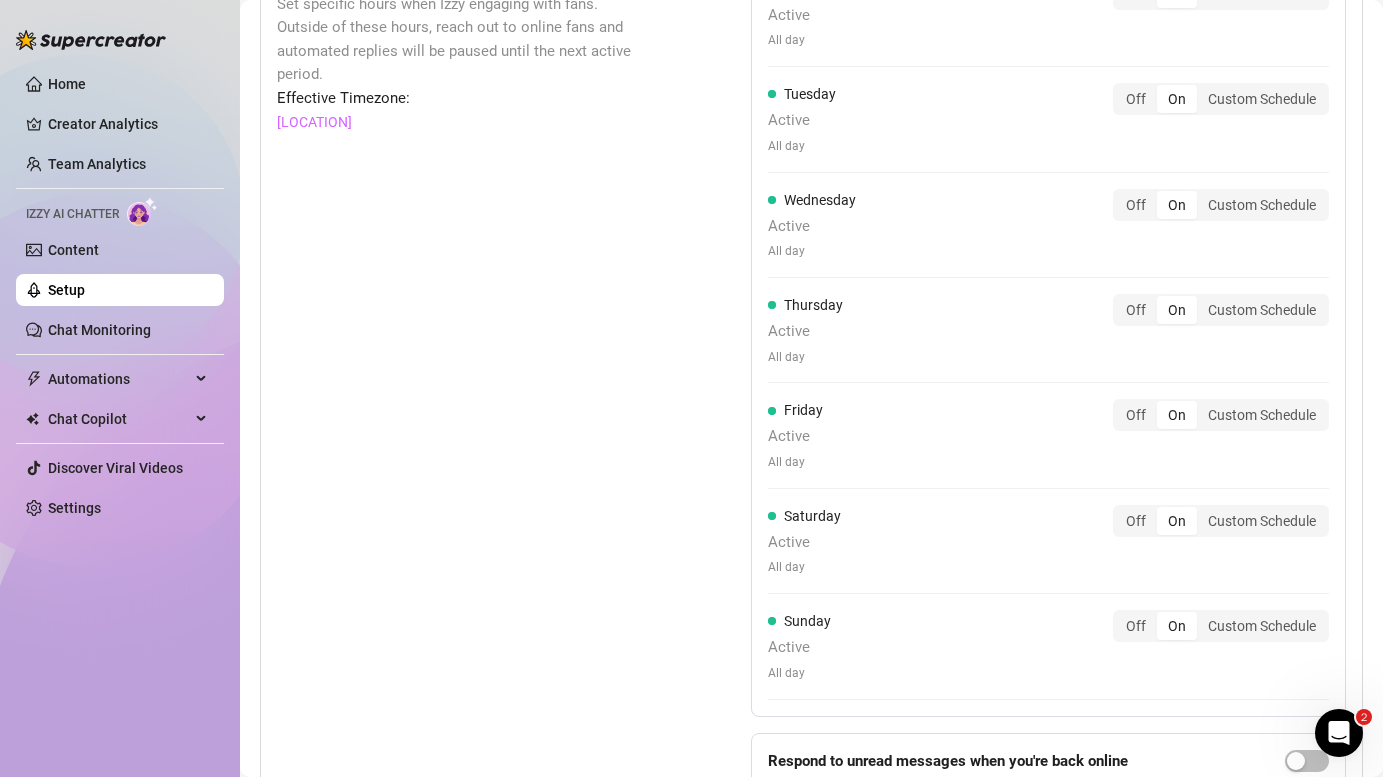 scroll, scrollTop: 1508, scrollLeft: 0, axis: vertical 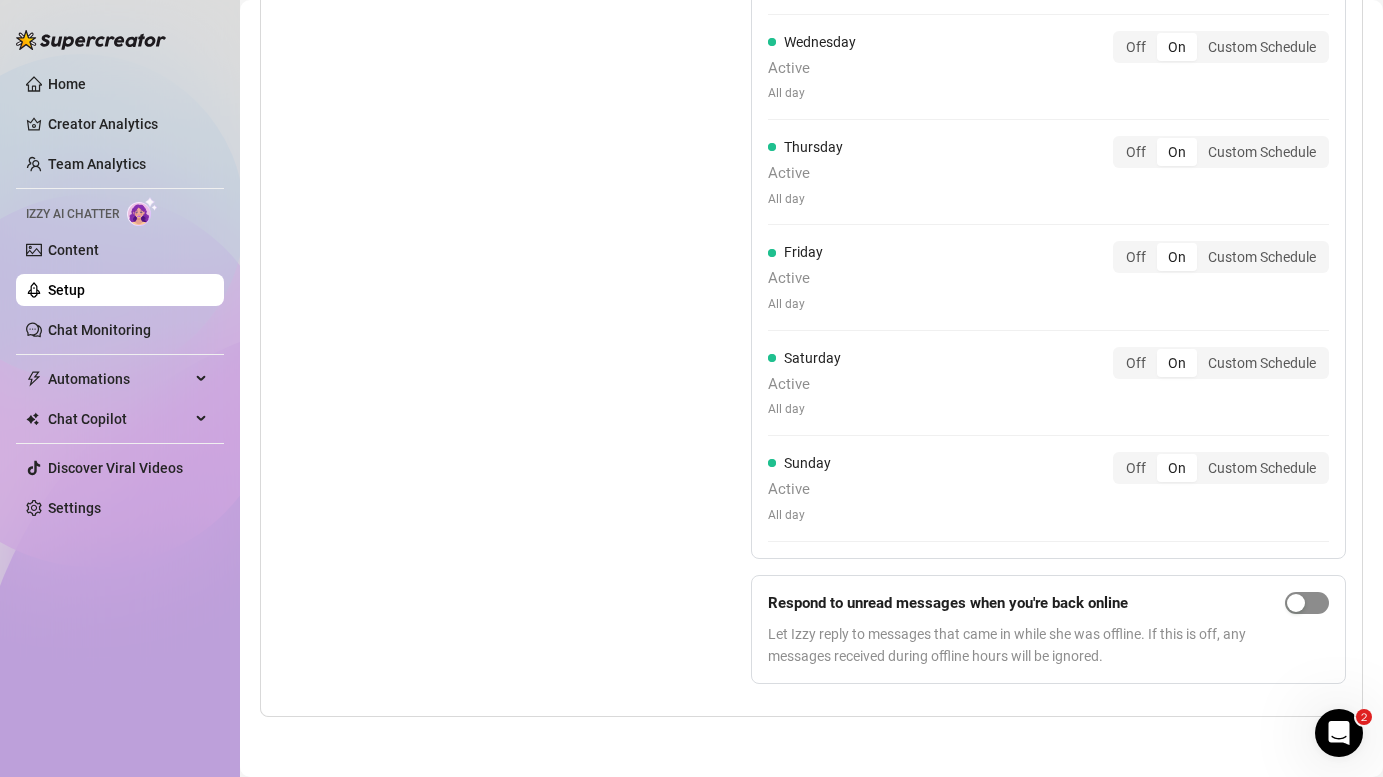 click at bounding box center [1307, 603] 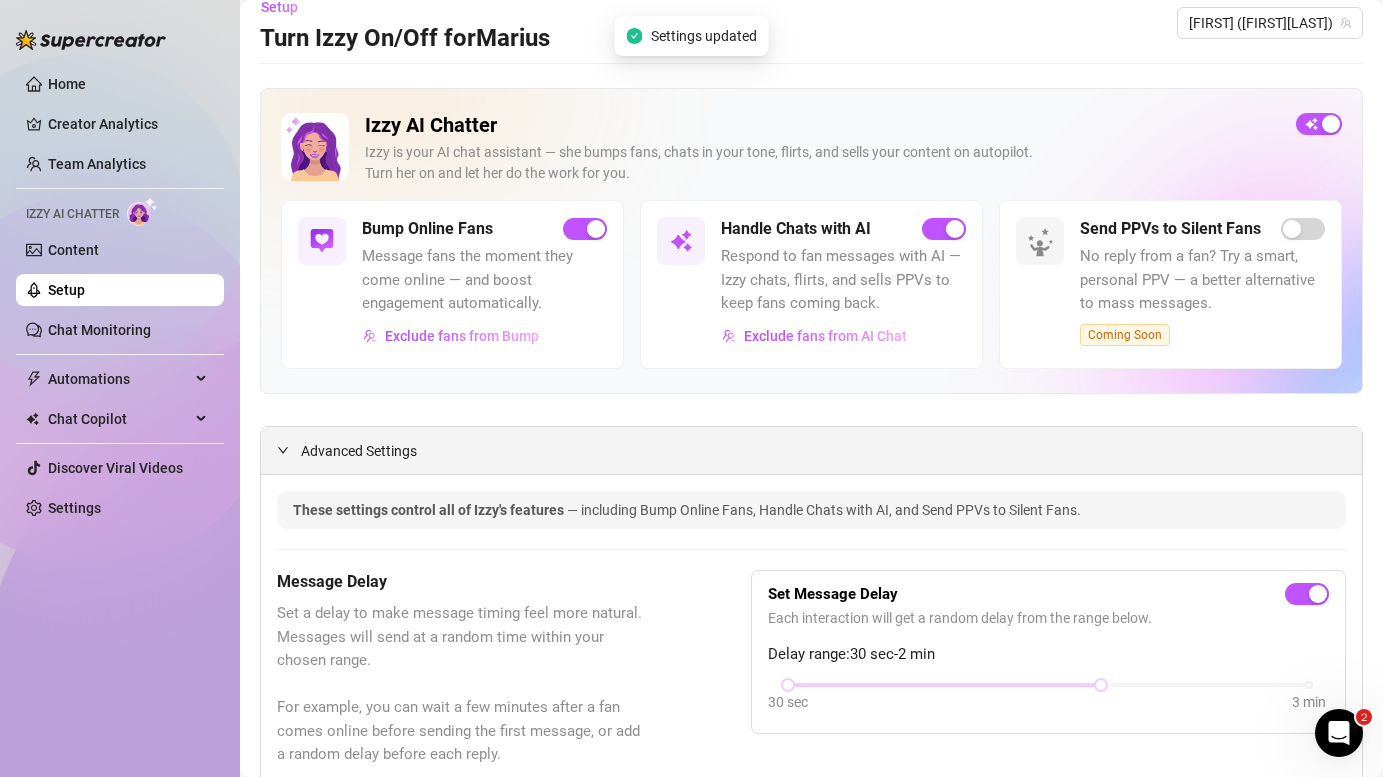scroll, scrollTop: 21, scrollLeft: 0, axis: vertical 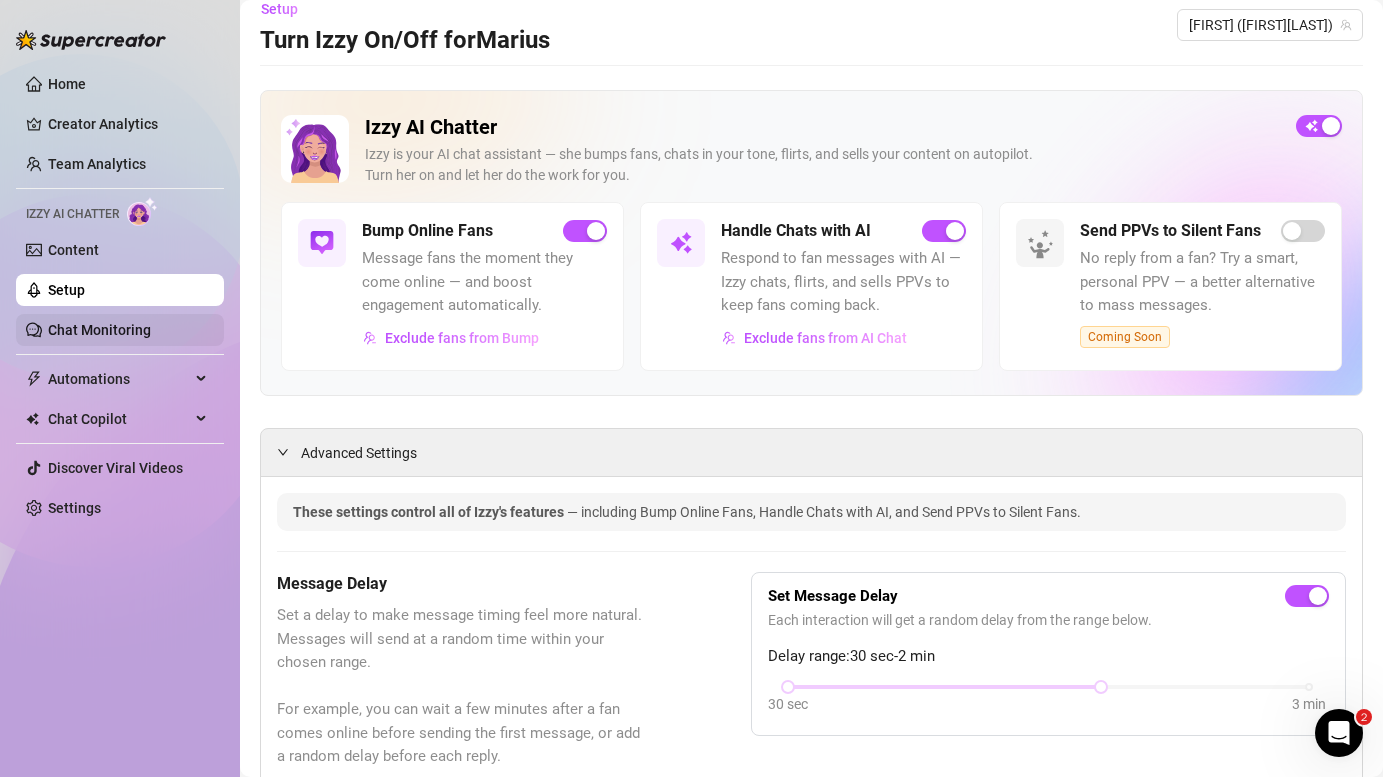 click on "Chat Monitoring" at bounding box center (99, 330) 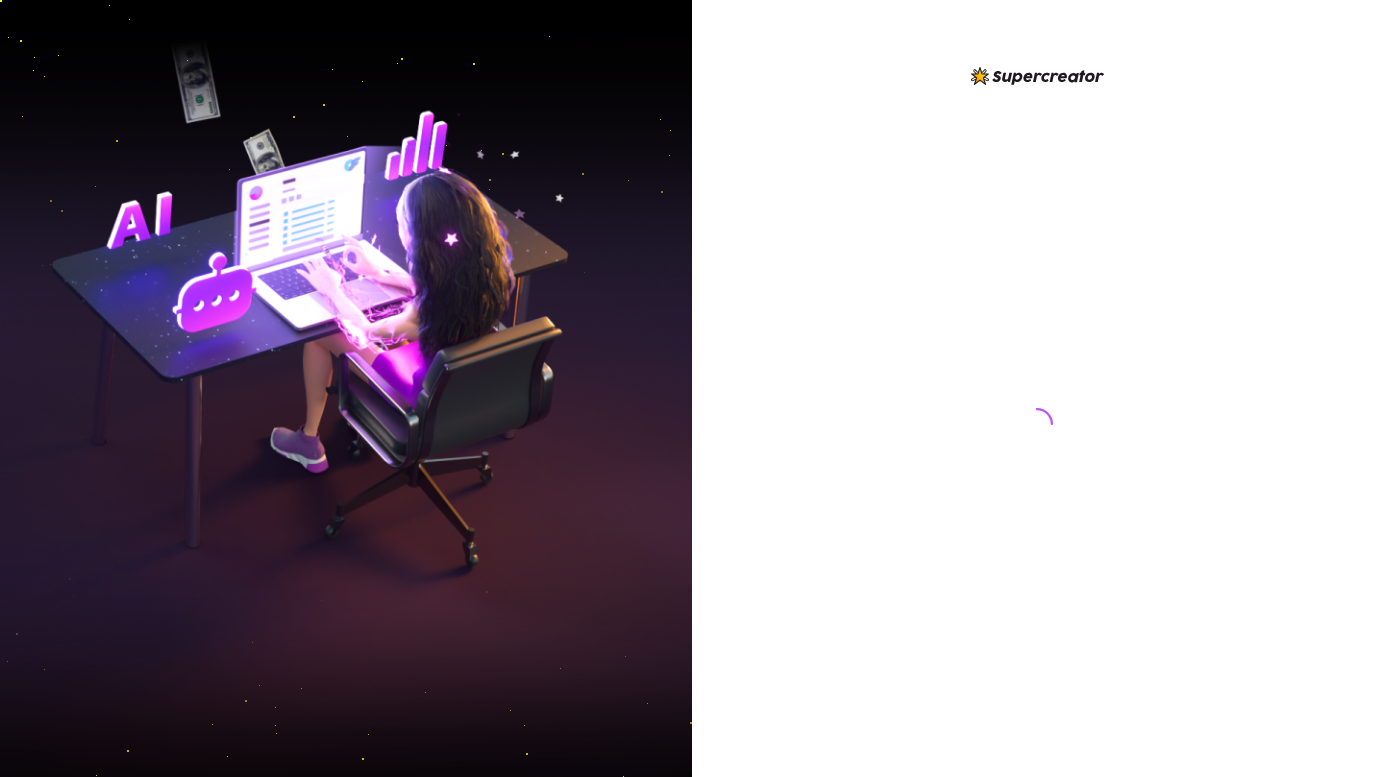 scroll, scrollTop: 0, scrollLeft: 0, axis: both 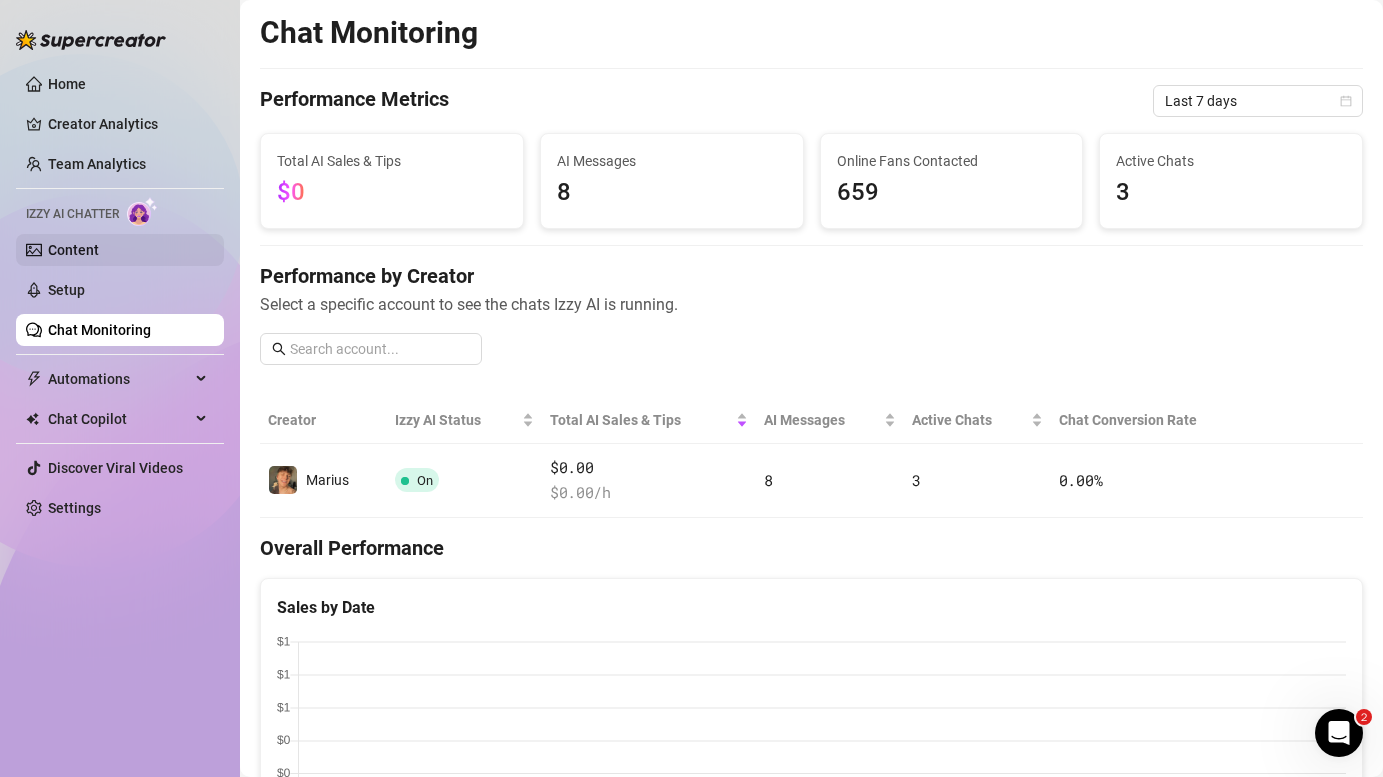 click on "Content" at bounding box center (73, 250) 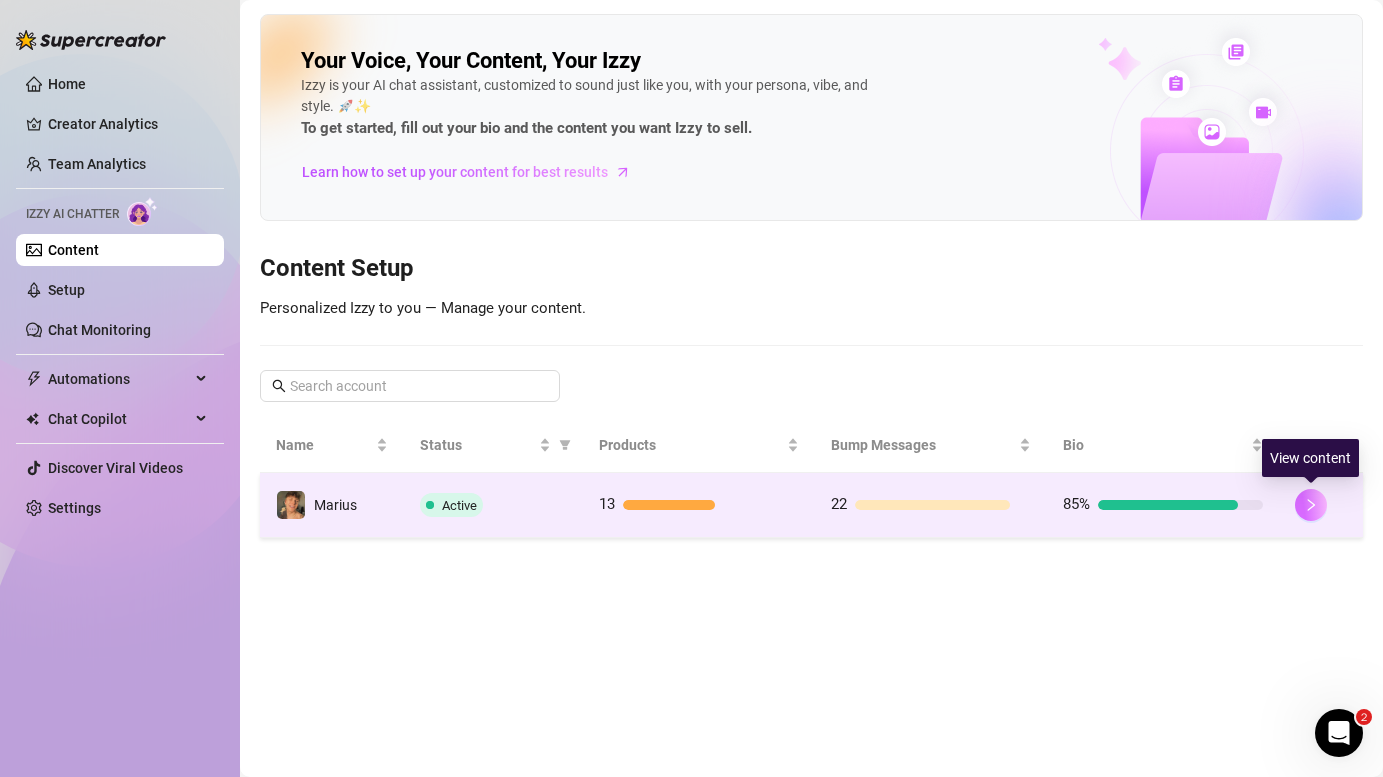 click at bounding box center (1311, 505) 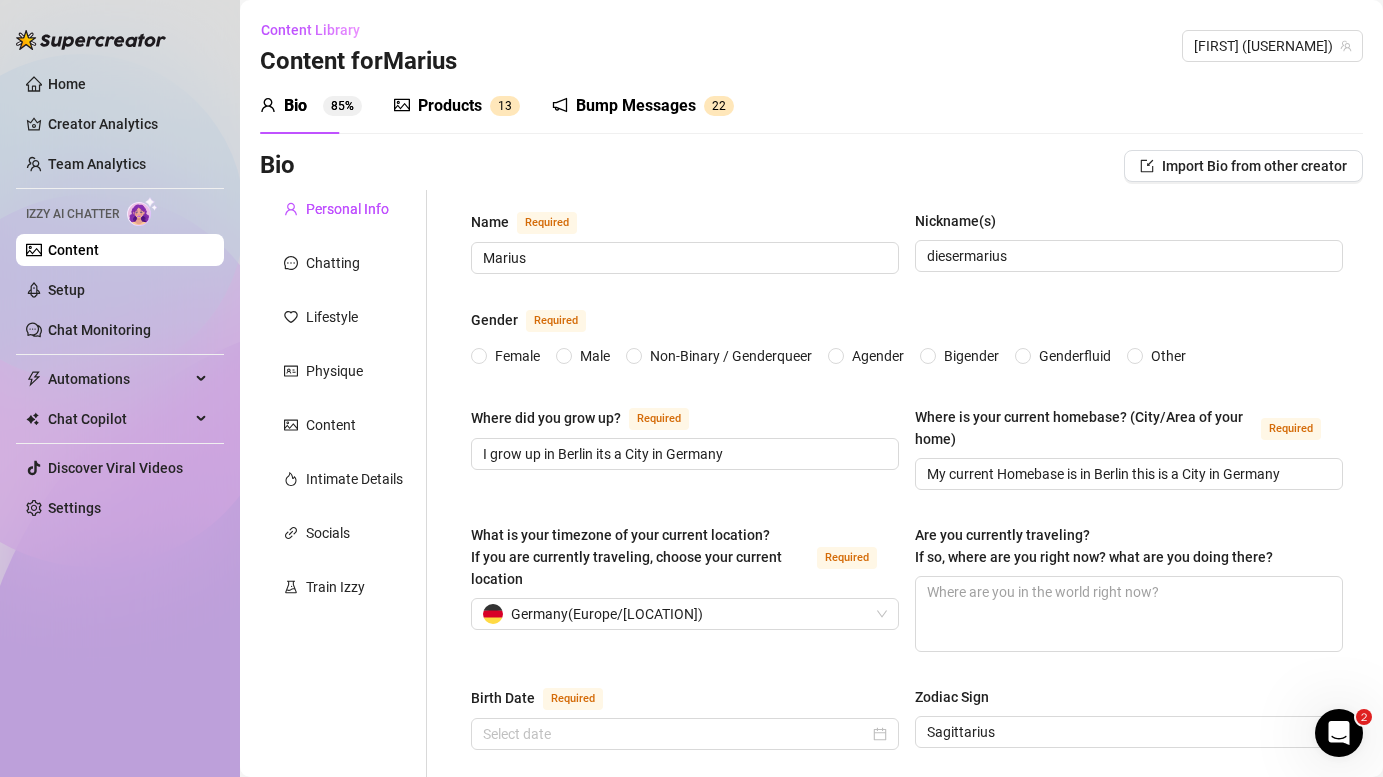 type 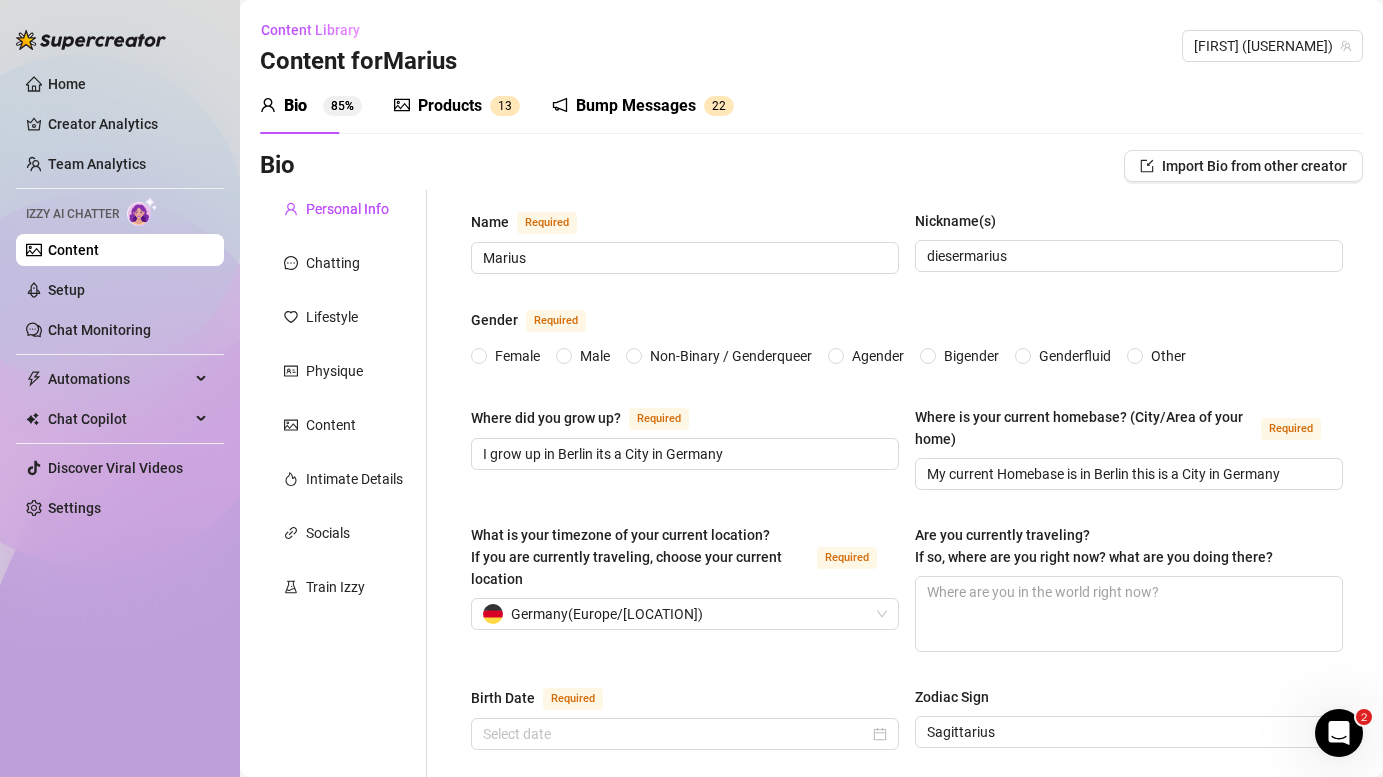 type on "[DATE]" 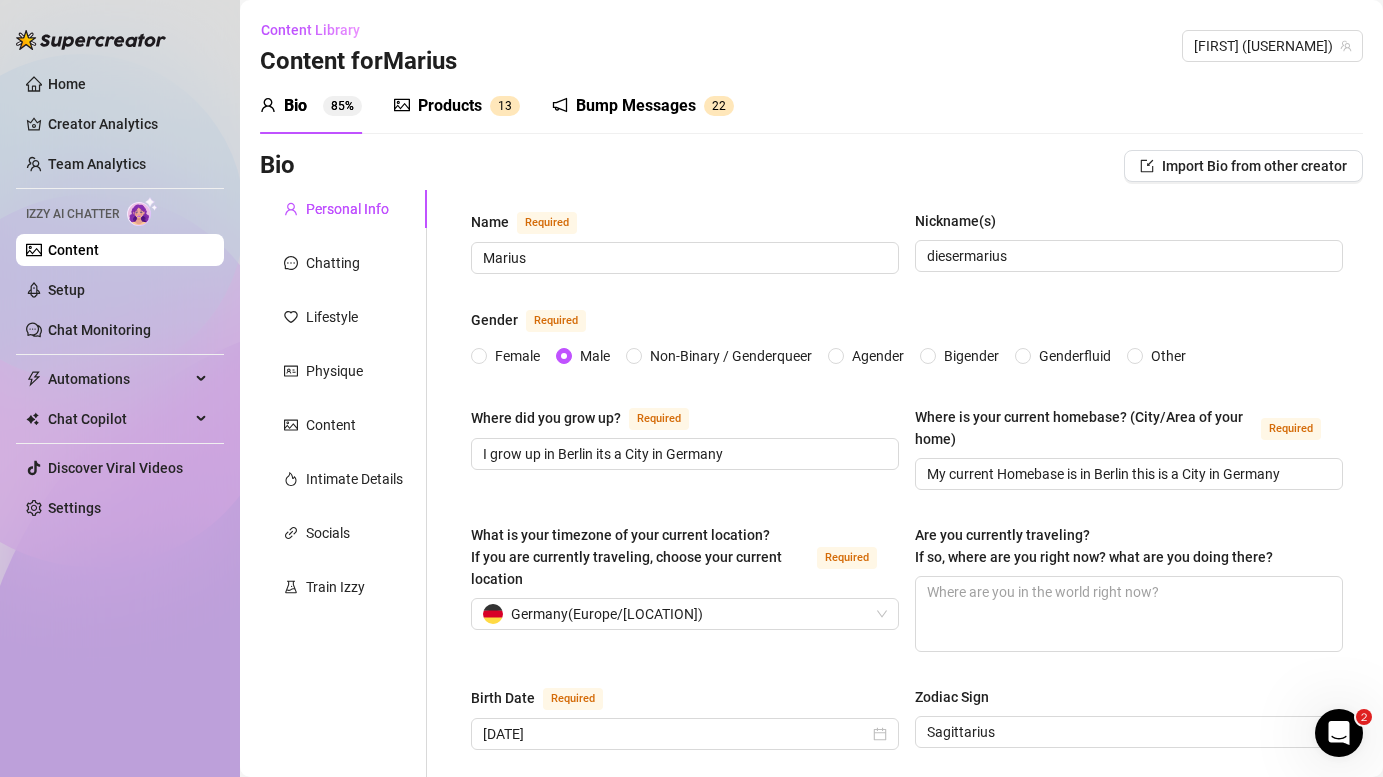 click on "Products 1 3" at bounding box center (457, 106) 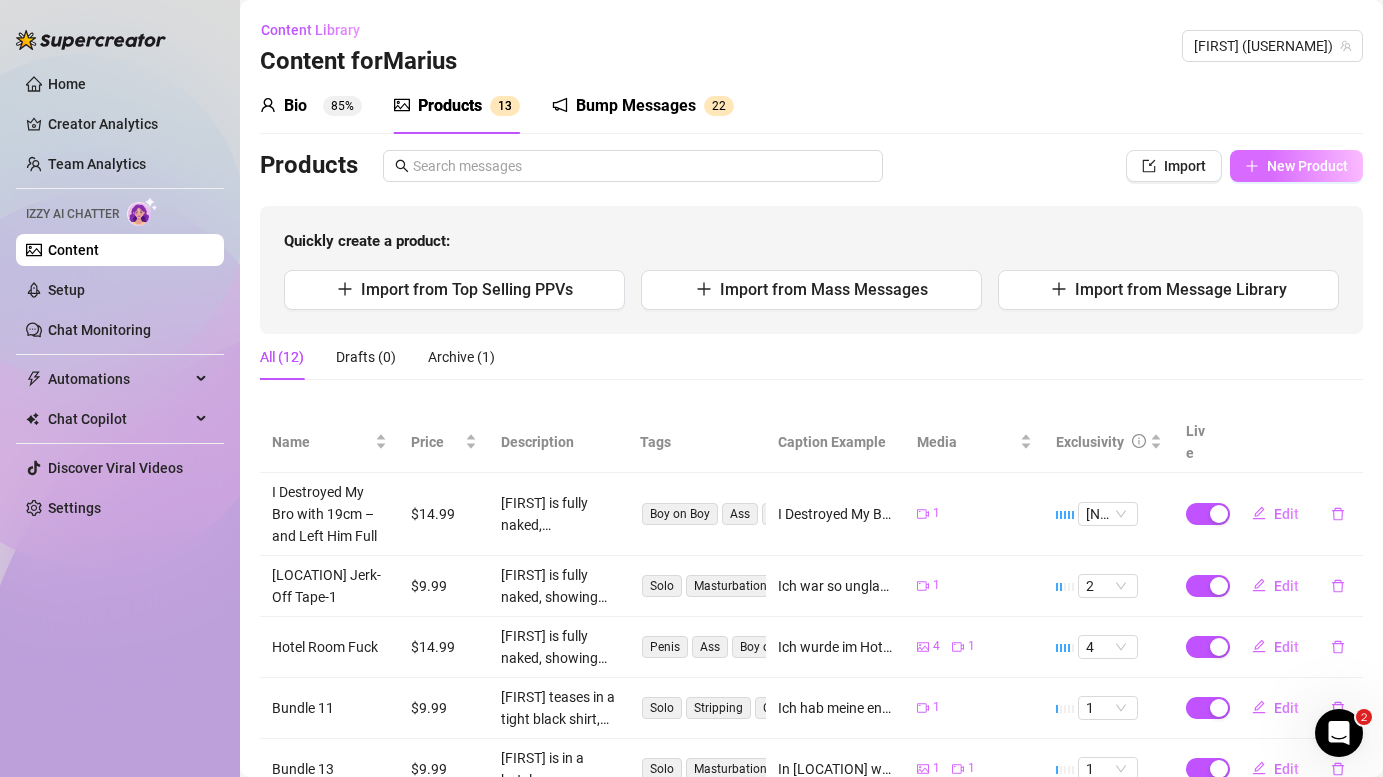 click on "New Product" at bounding box center (1307, 166) 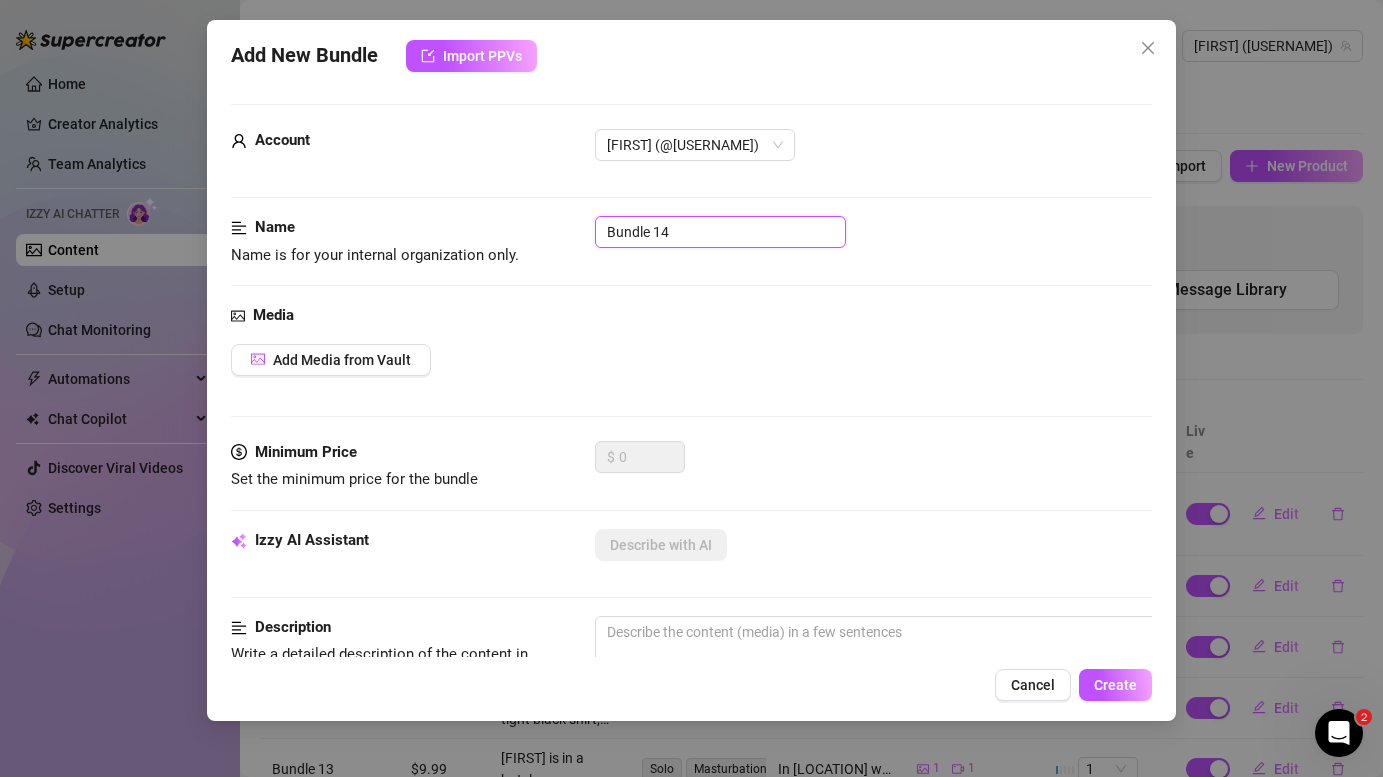 click on "Bundle 14" at bounding box center (720, 232) 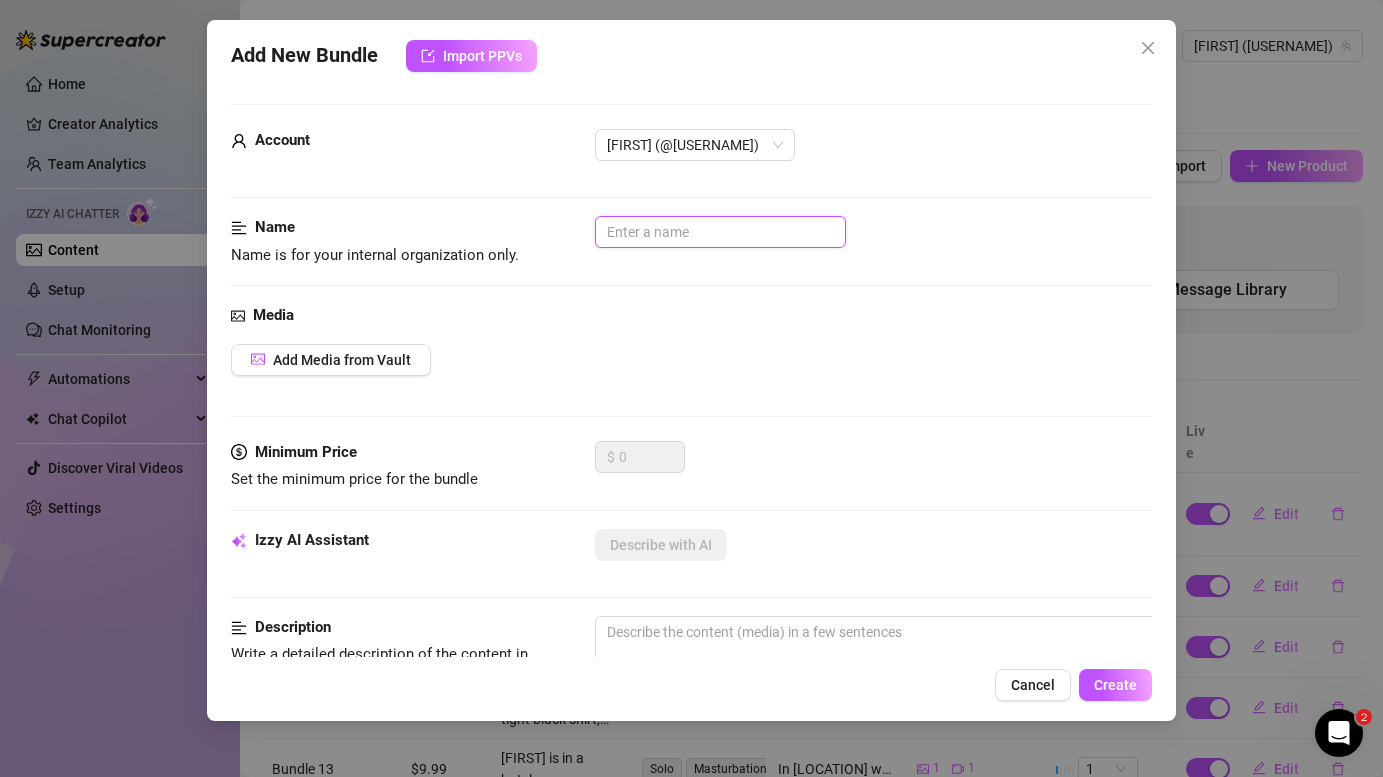 type 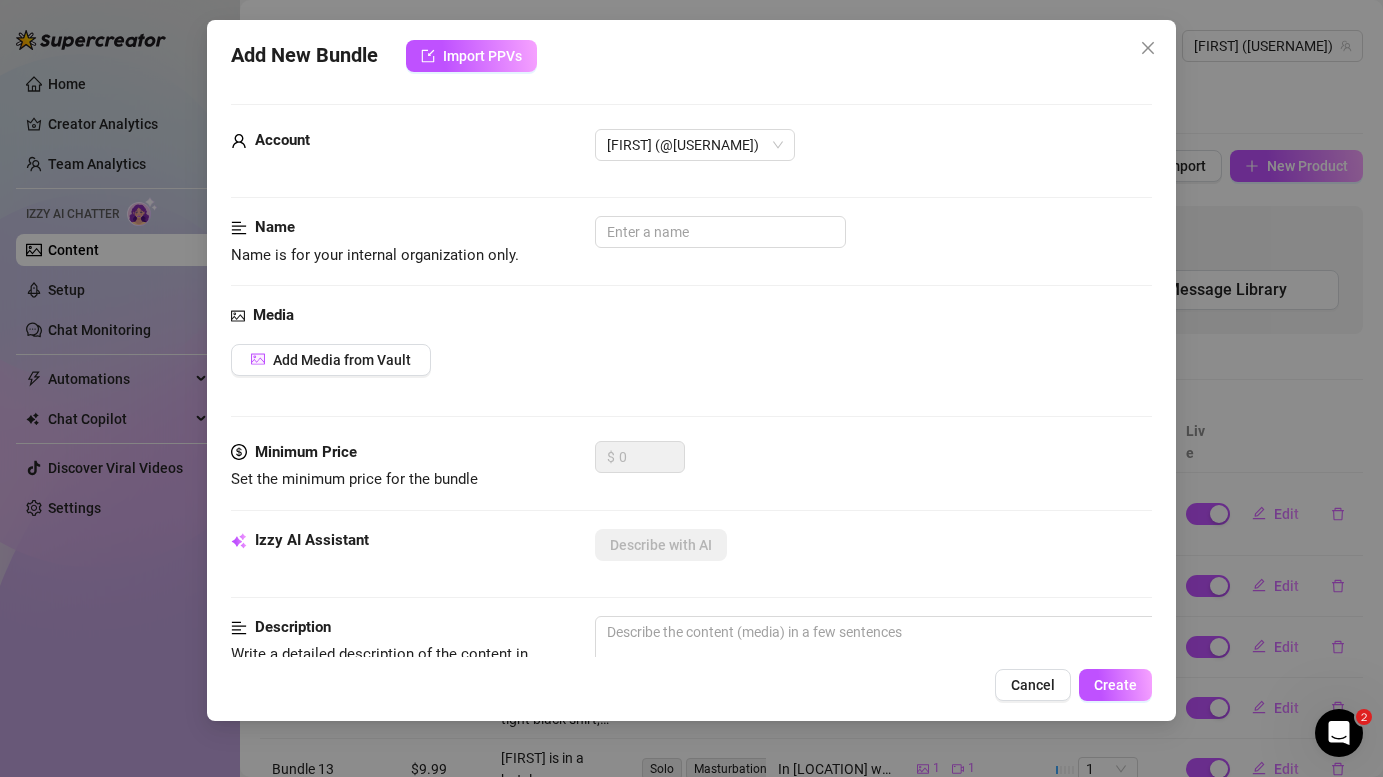 click on "Media Add Media from Vault" at bounding box center [691, 372] 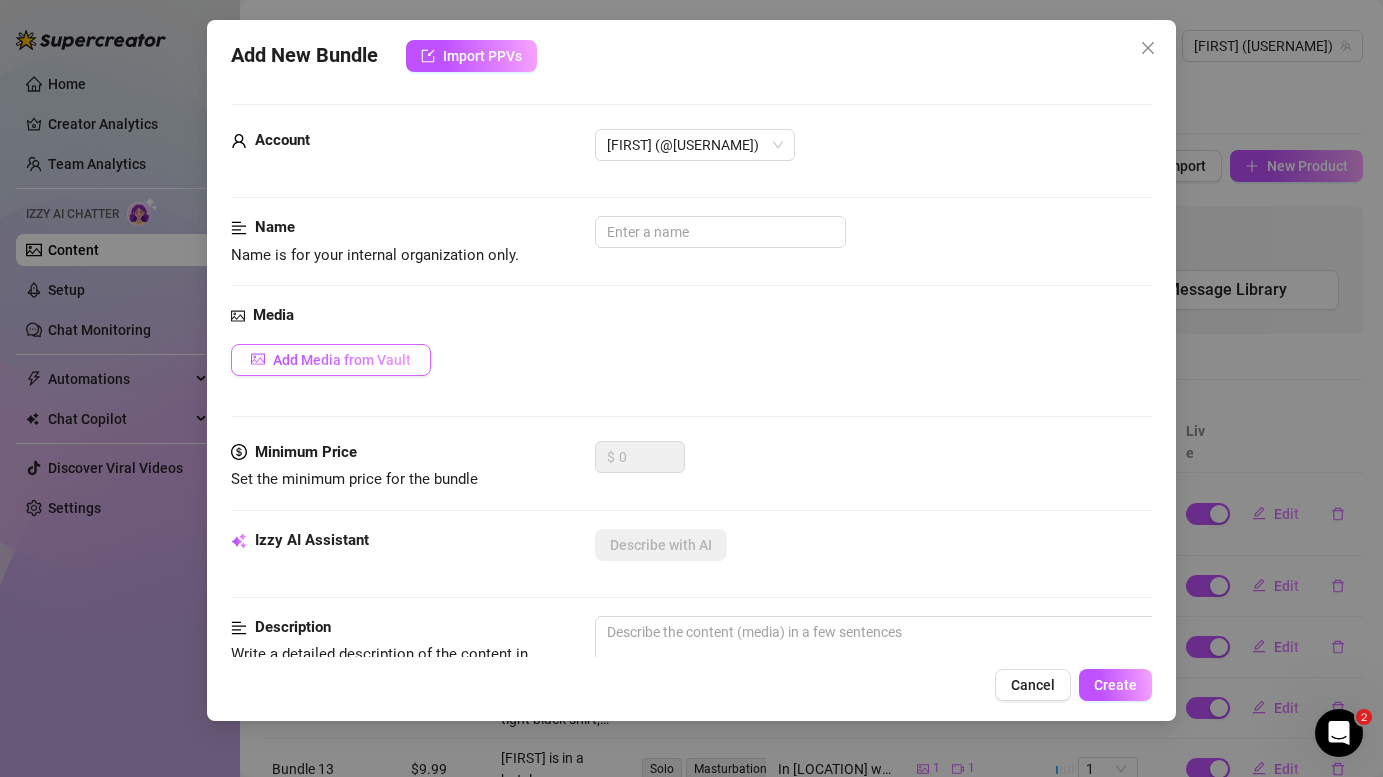click on "Add Media from Vault" at bounding box center (331, 360) 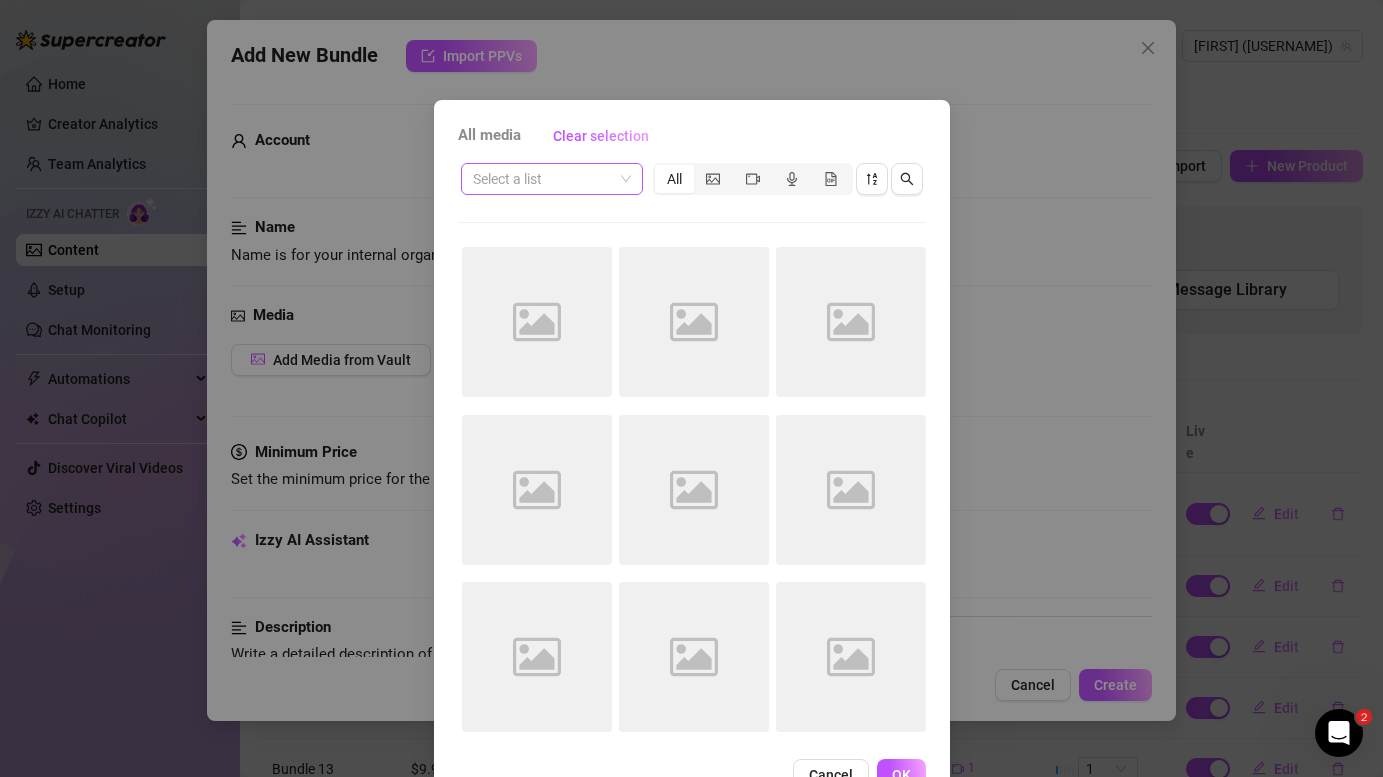 click at bounding box center (543, 179) 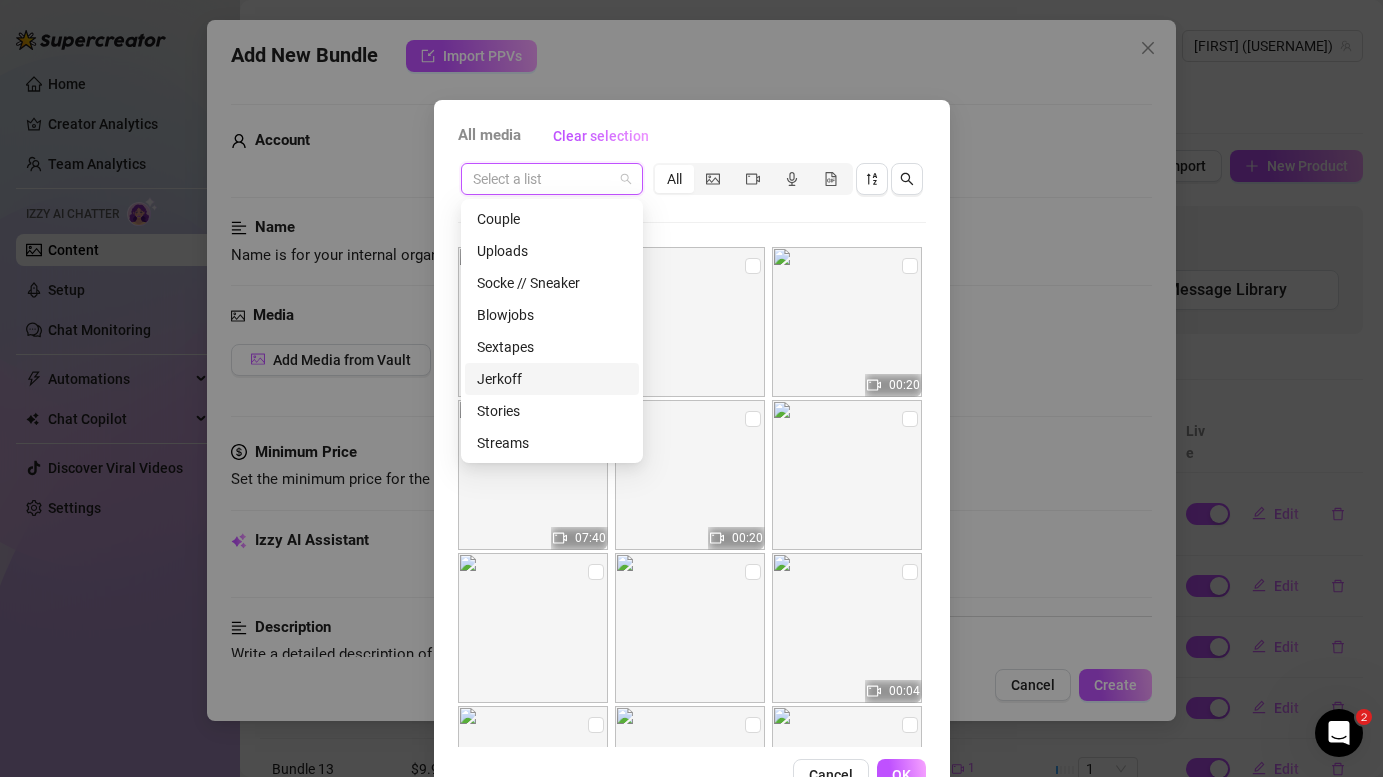 click on "Jerkoff" at bounding box center [552, 379] 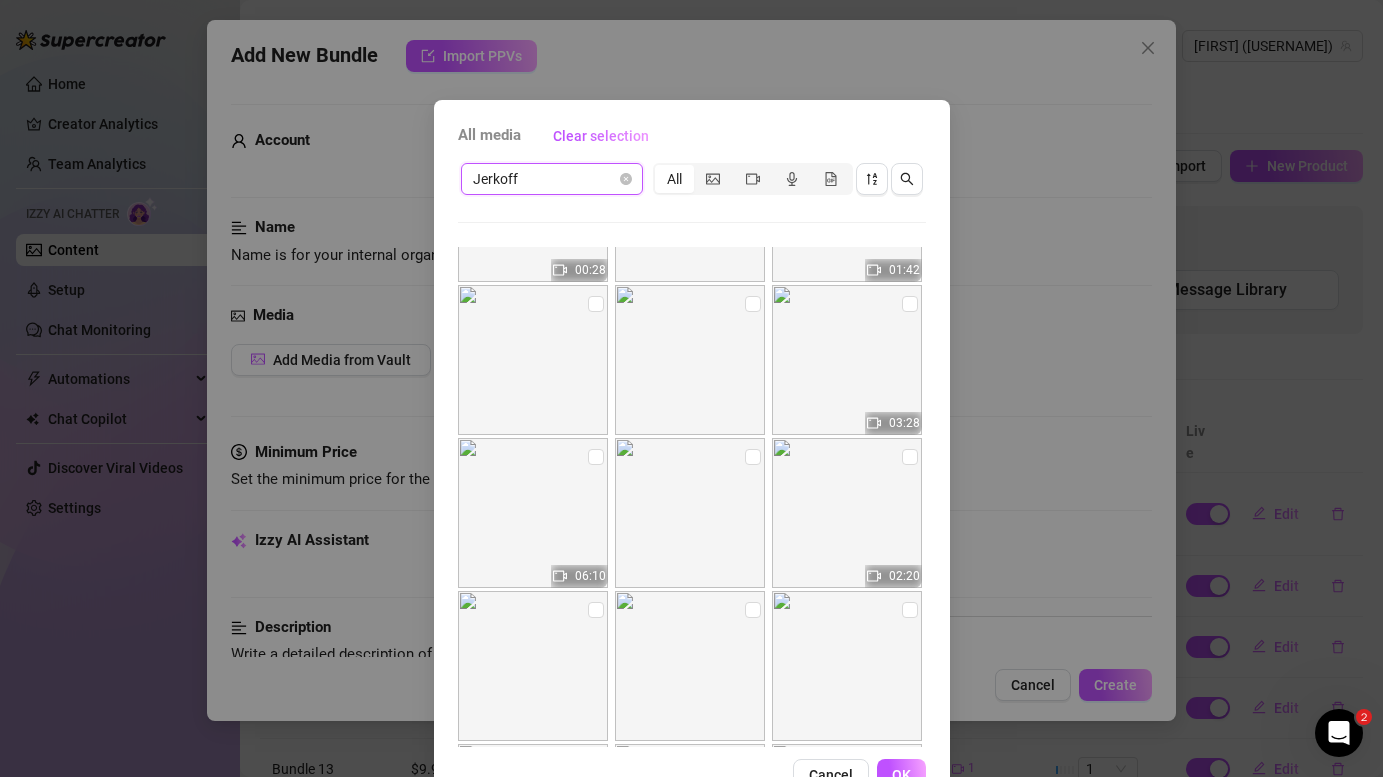 scroll, scrollTop: 435, scrollLeft: 0, axis: vertical 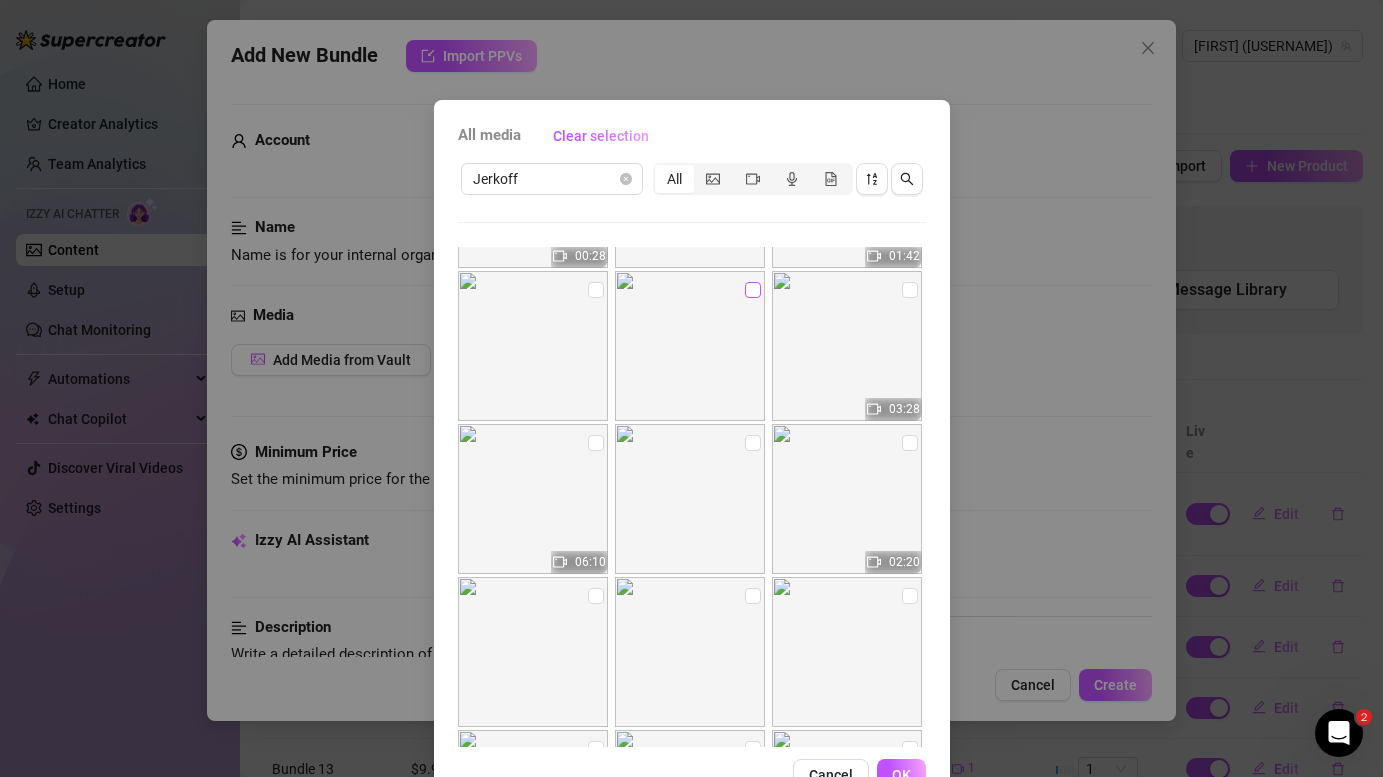 click at bounding box center (753, 290) 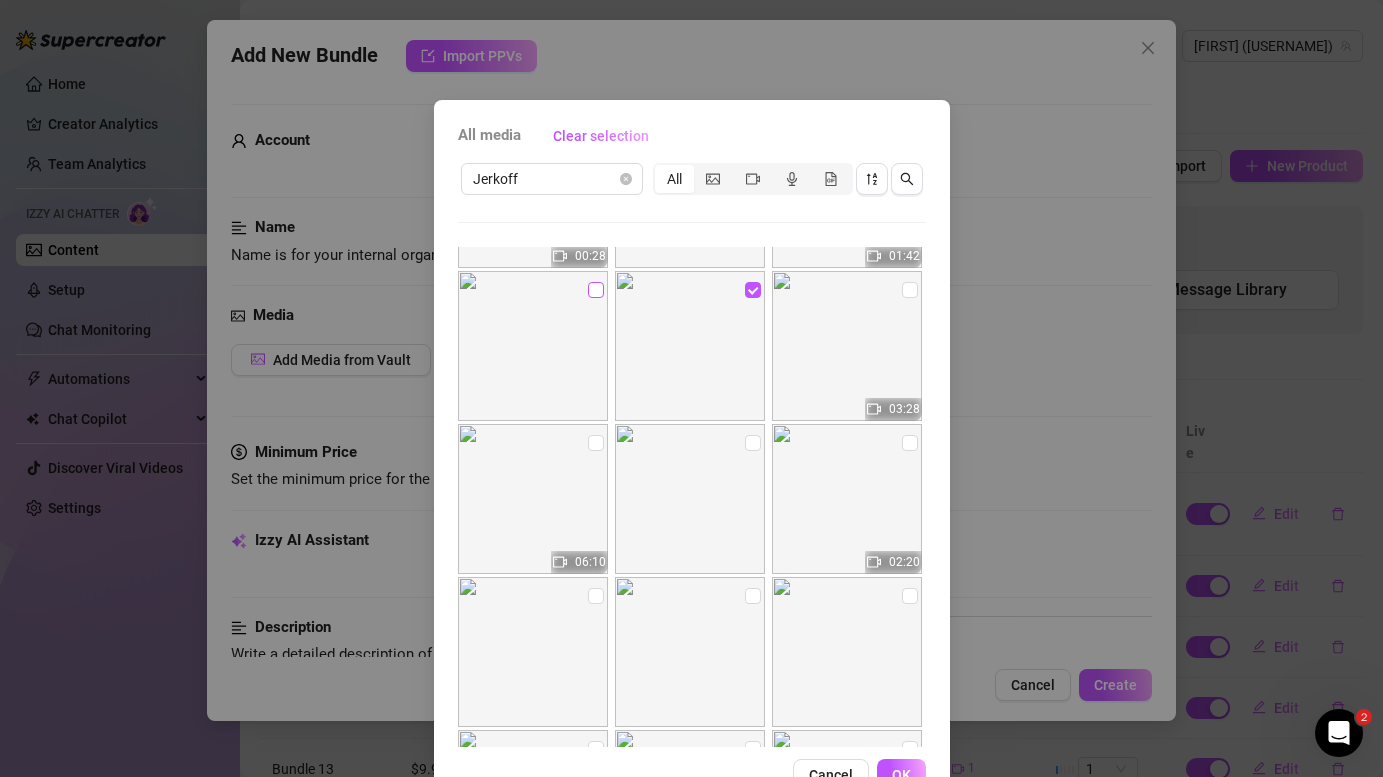 click at bounding box center (596, 290) 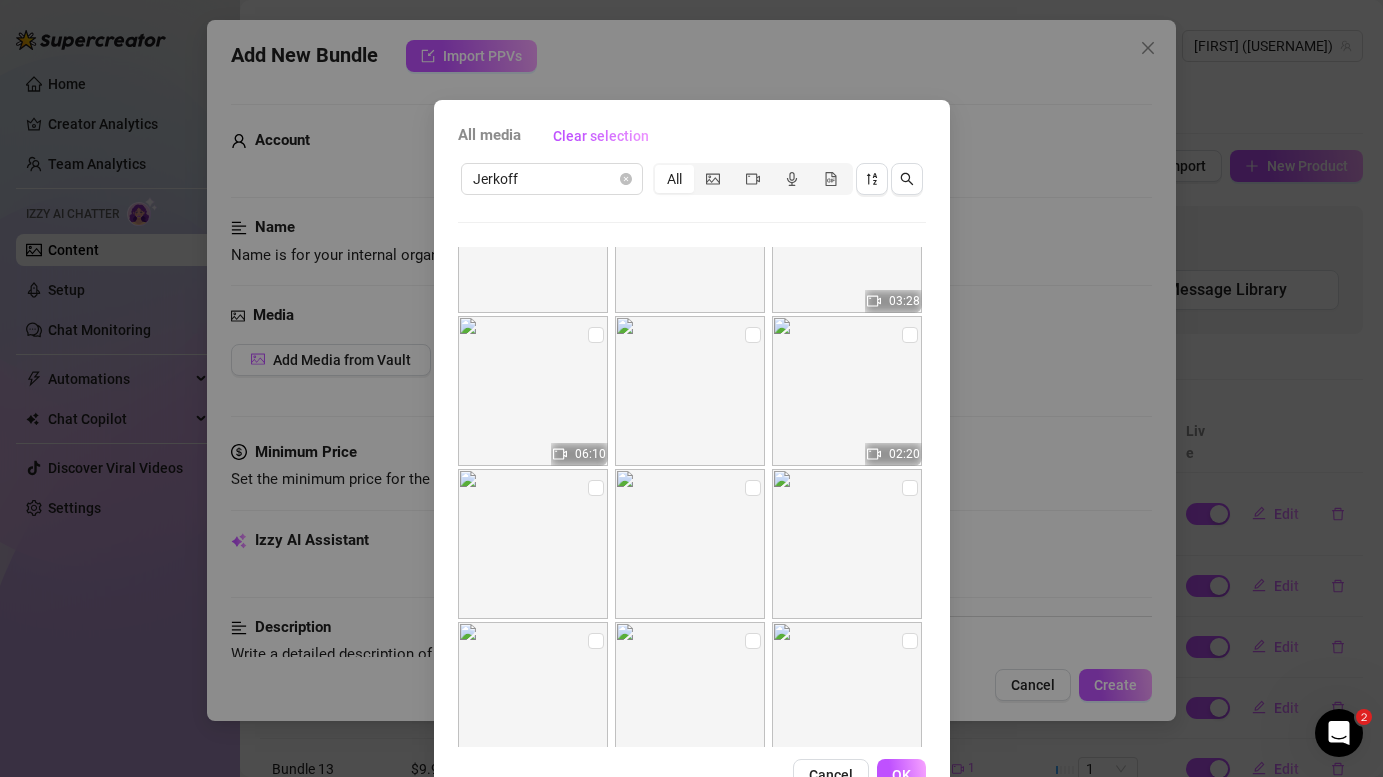 scroll, scrollTop: 544, scrollLeft: 0, axis: vertical 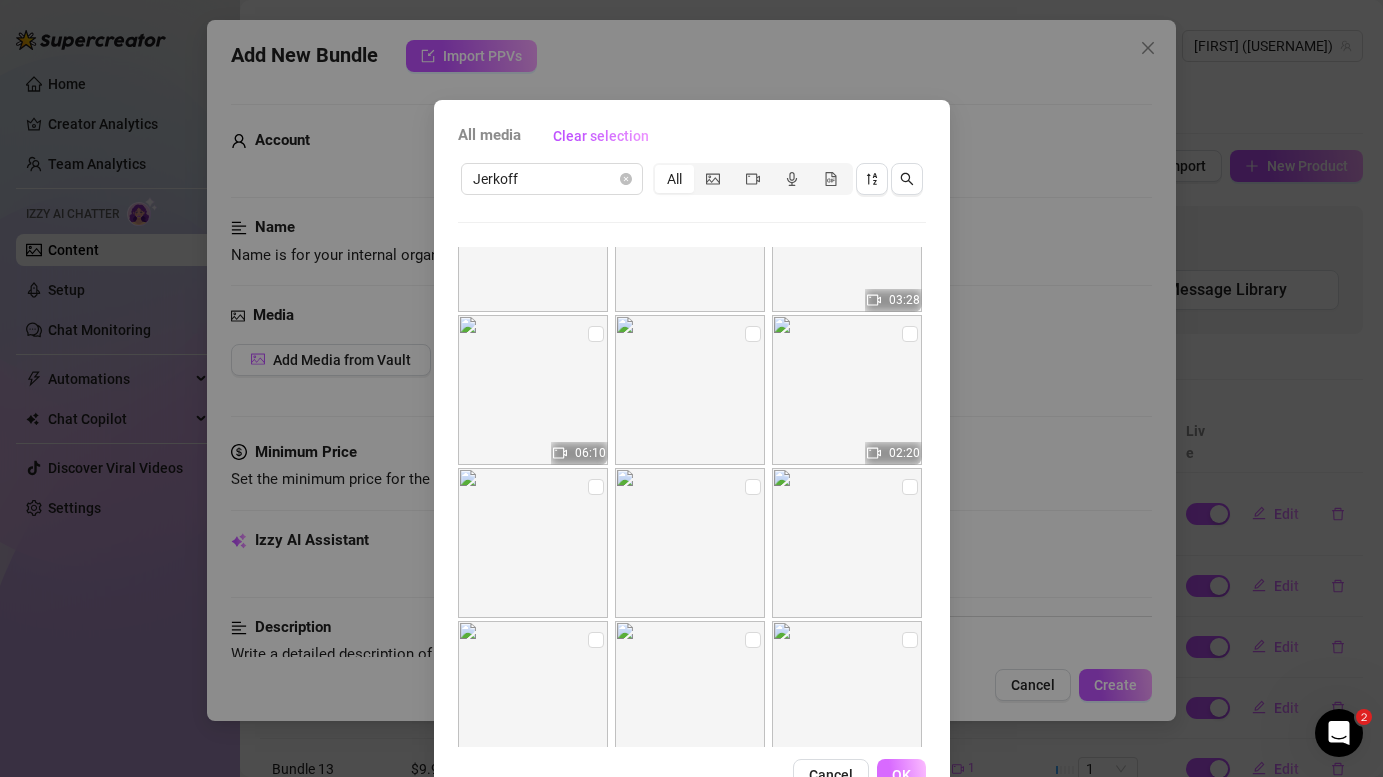 click on "OK" at bounding box center [901, 775] 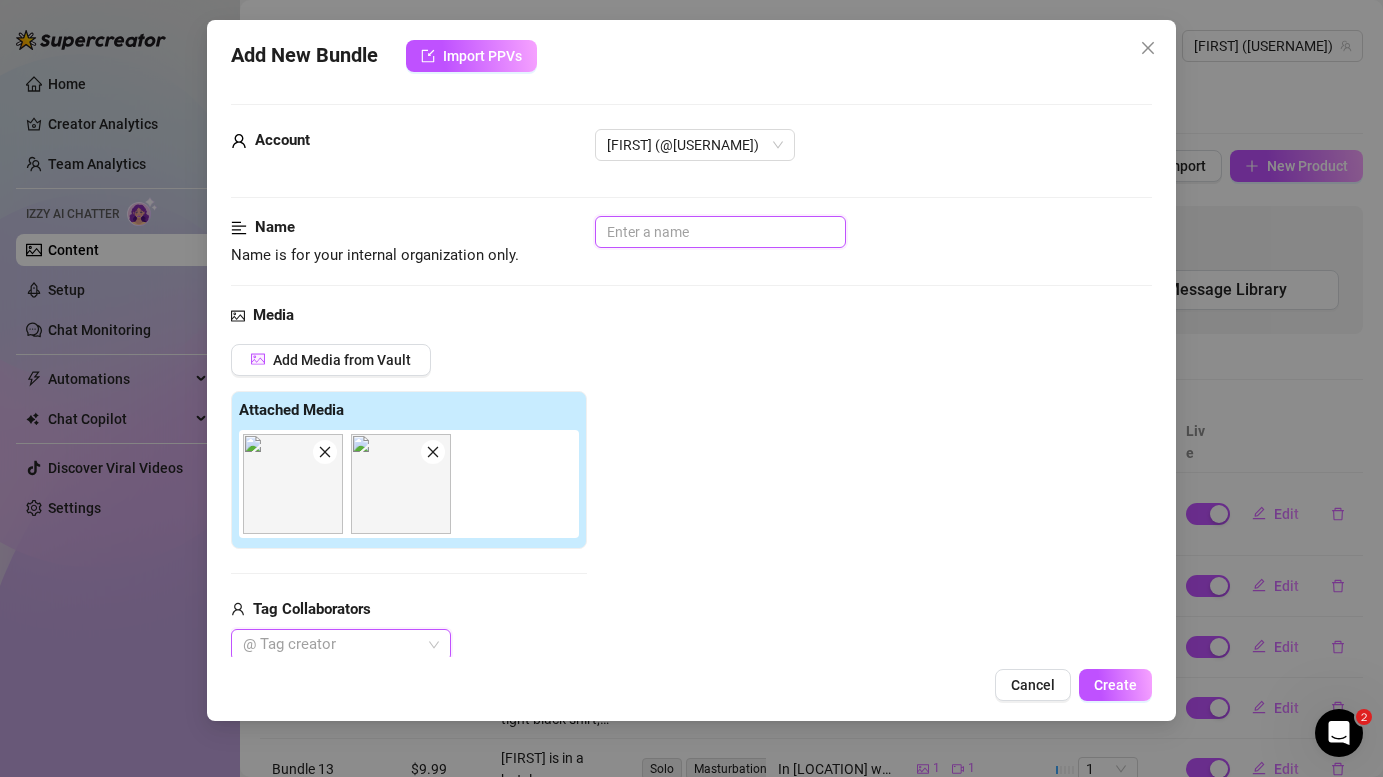 click at bounding box center (720, 232) 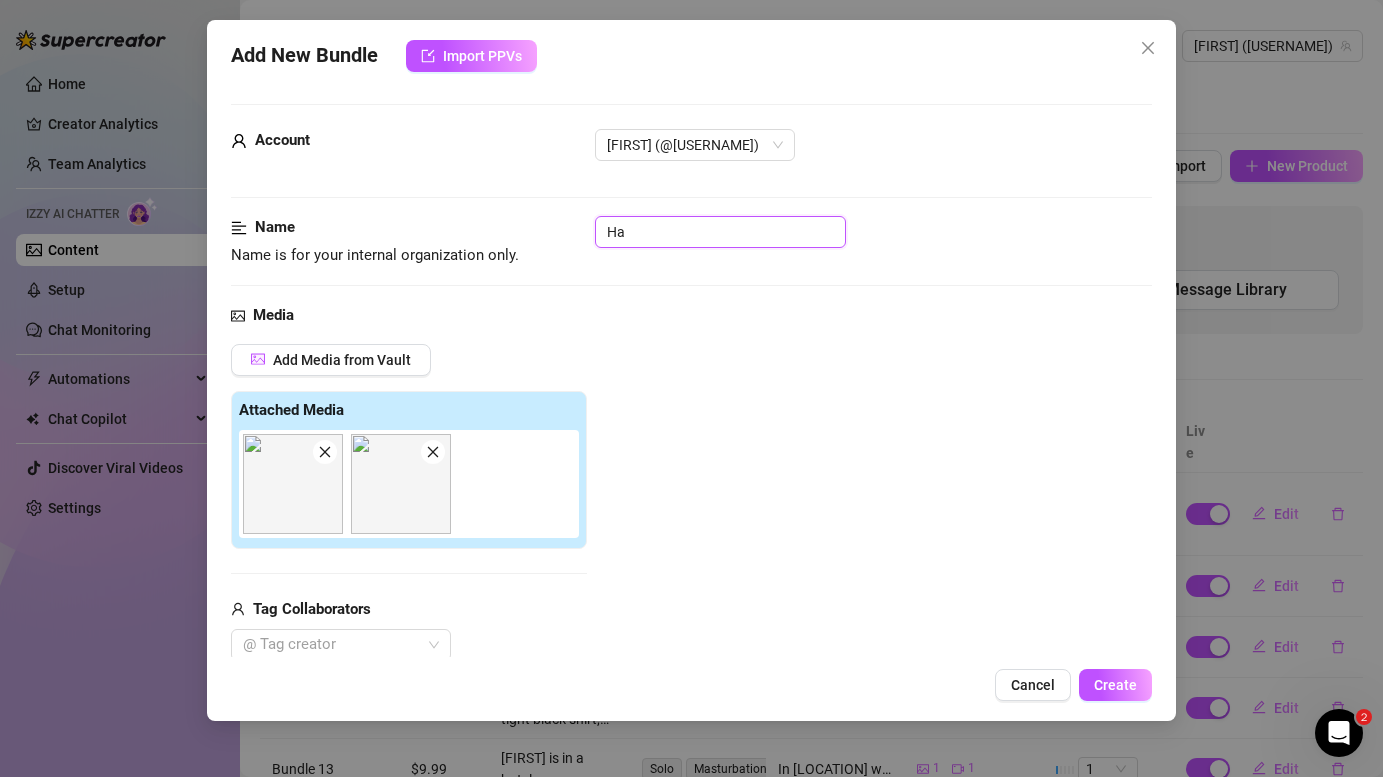 type on "H" 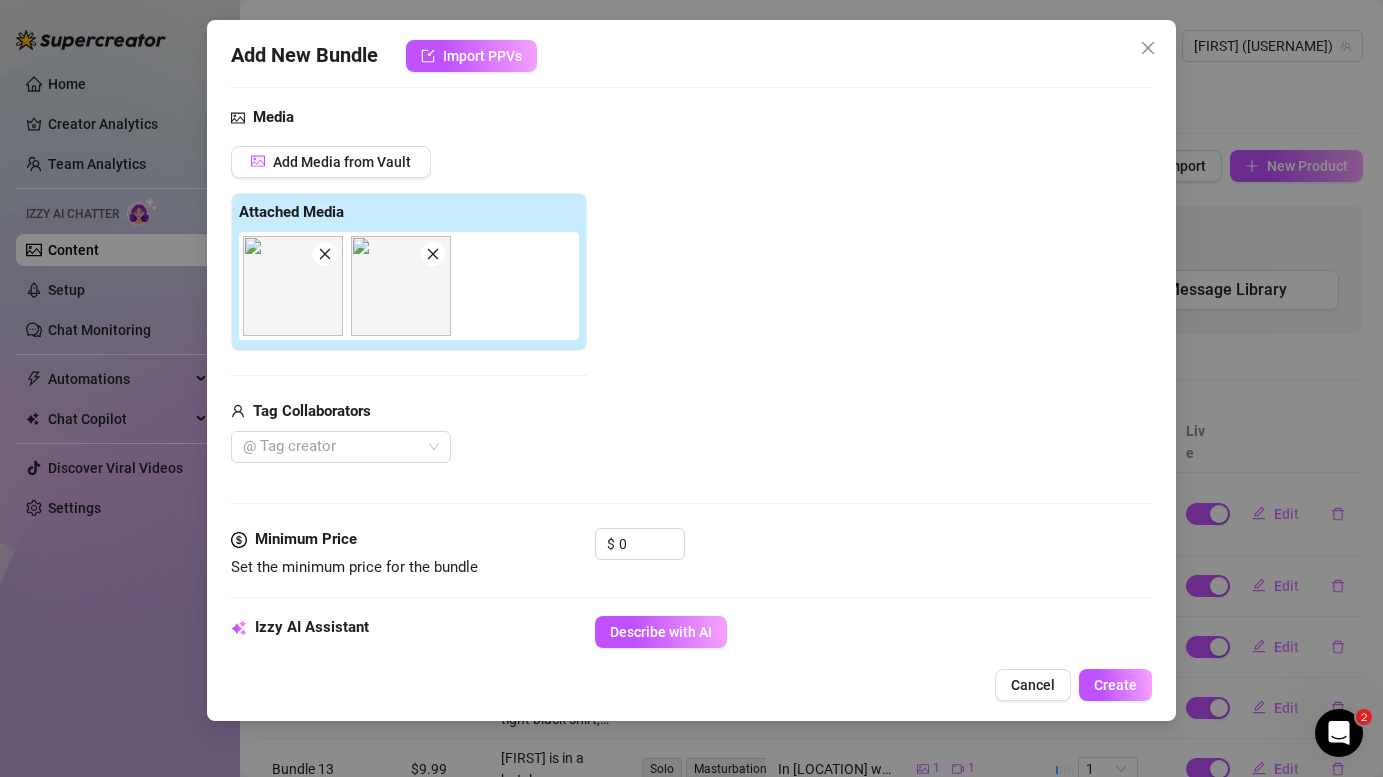 scroll, scrollTop: 270, scrollLeft: 0, axis: vertical 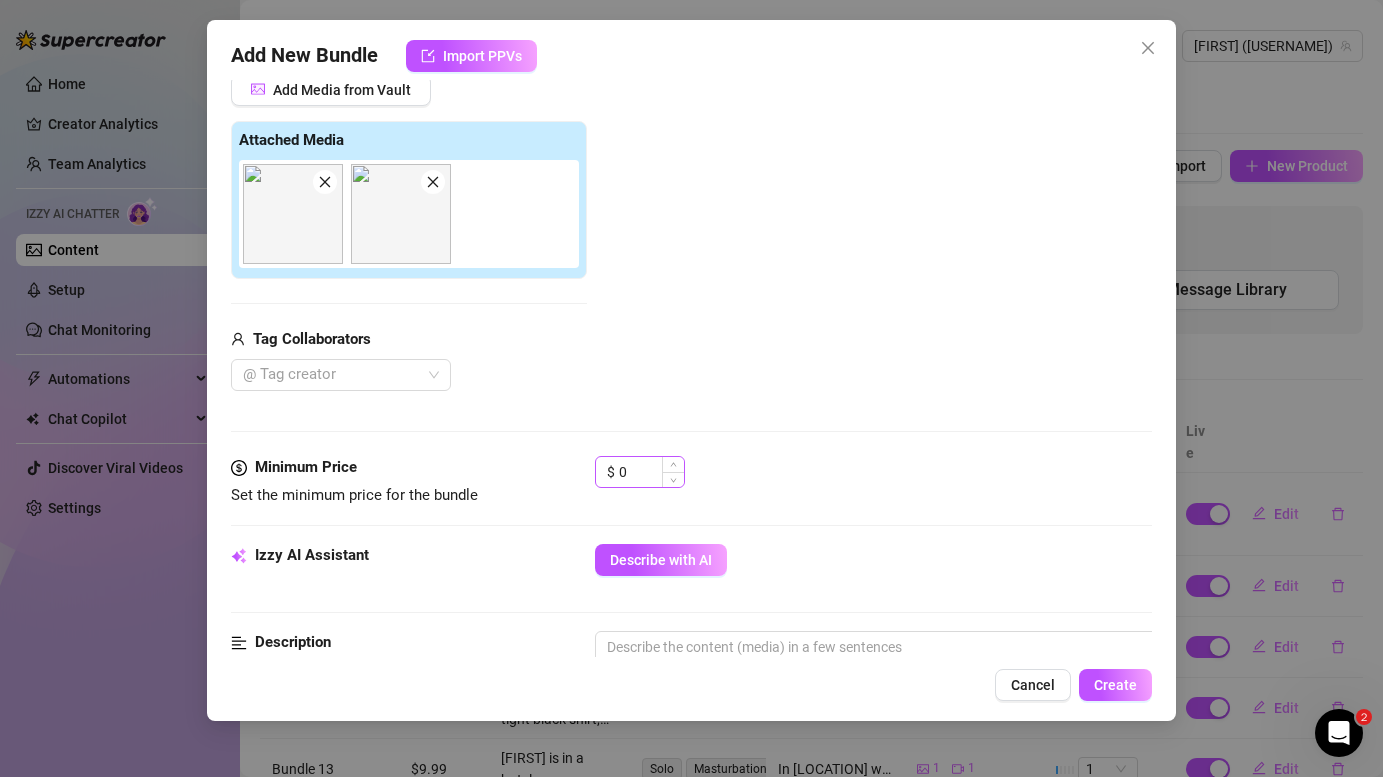 type on "Hard Dick 1" 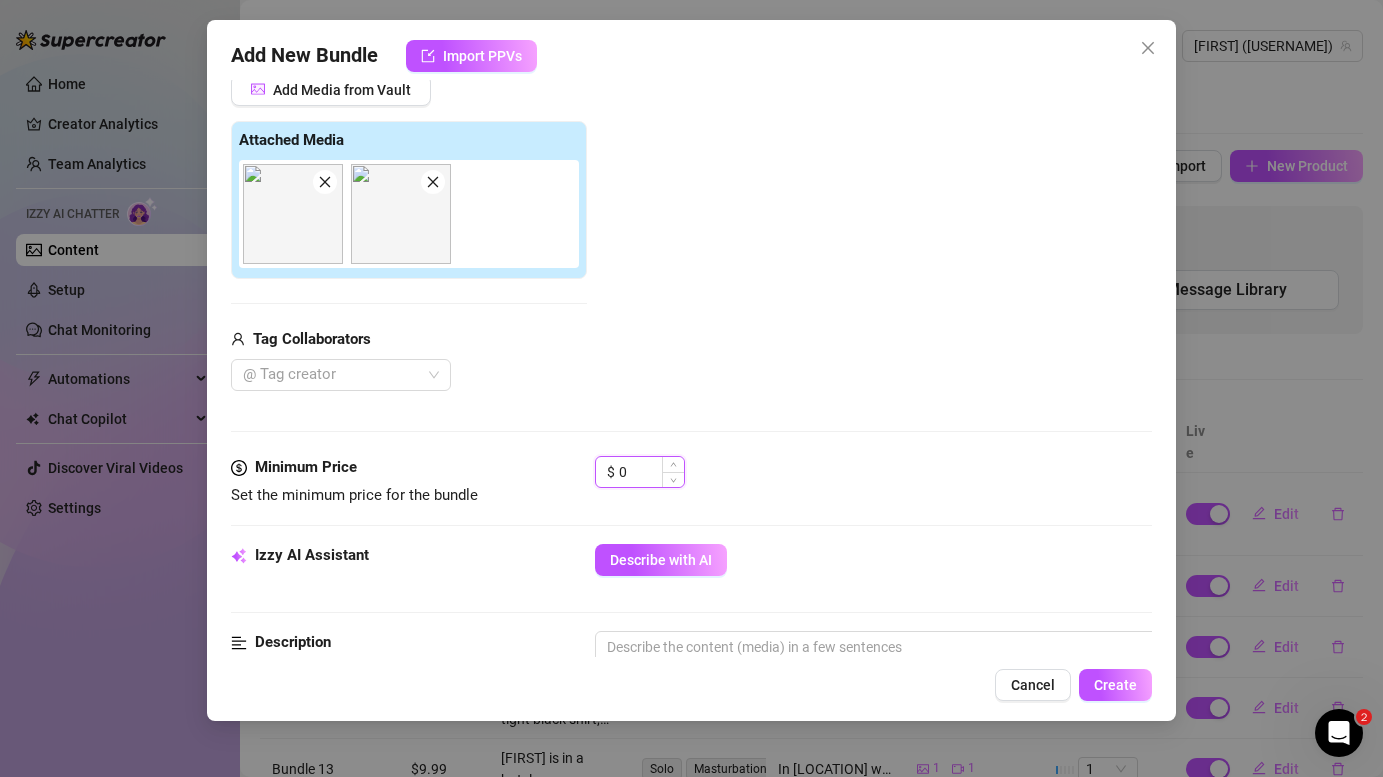 click on "0" at bounding box center [651, 472] 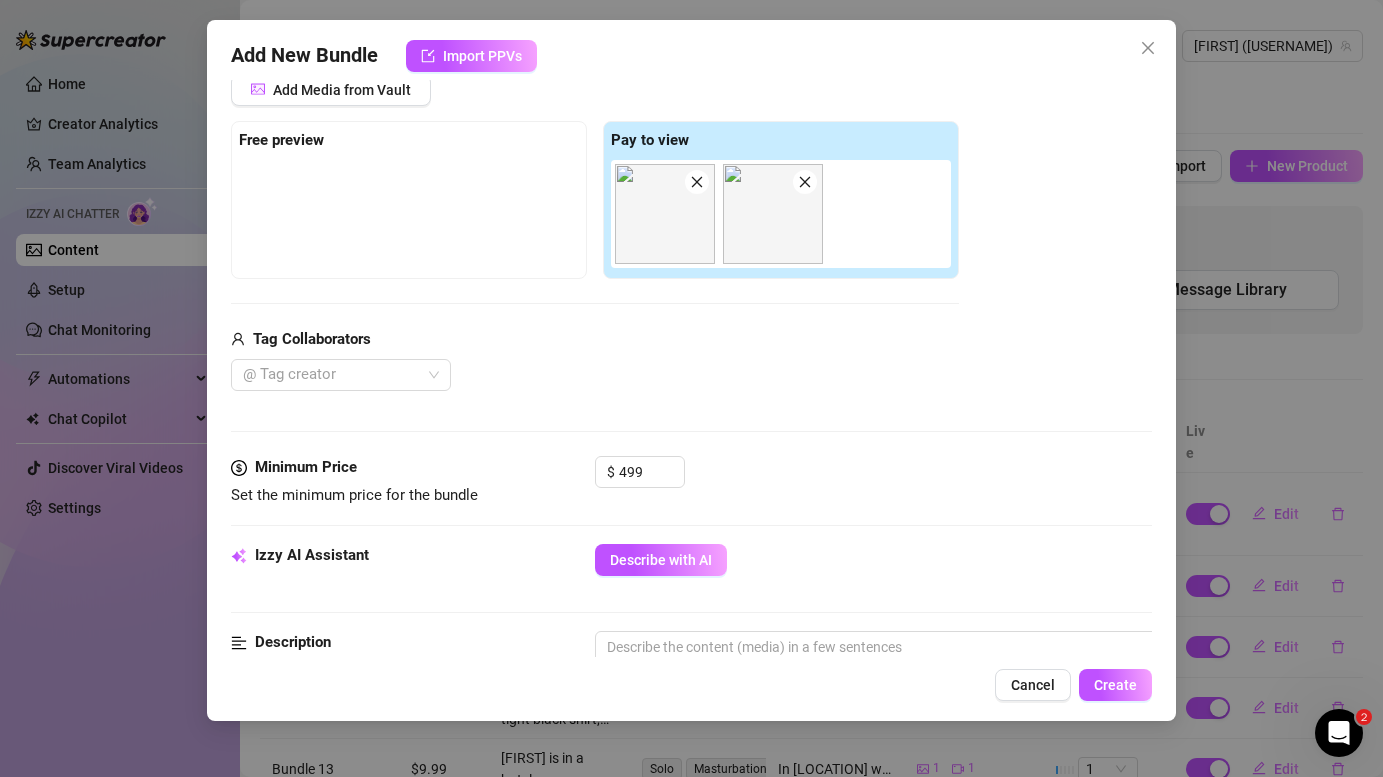 click on "$ 499" at bounding box center [873, 481] 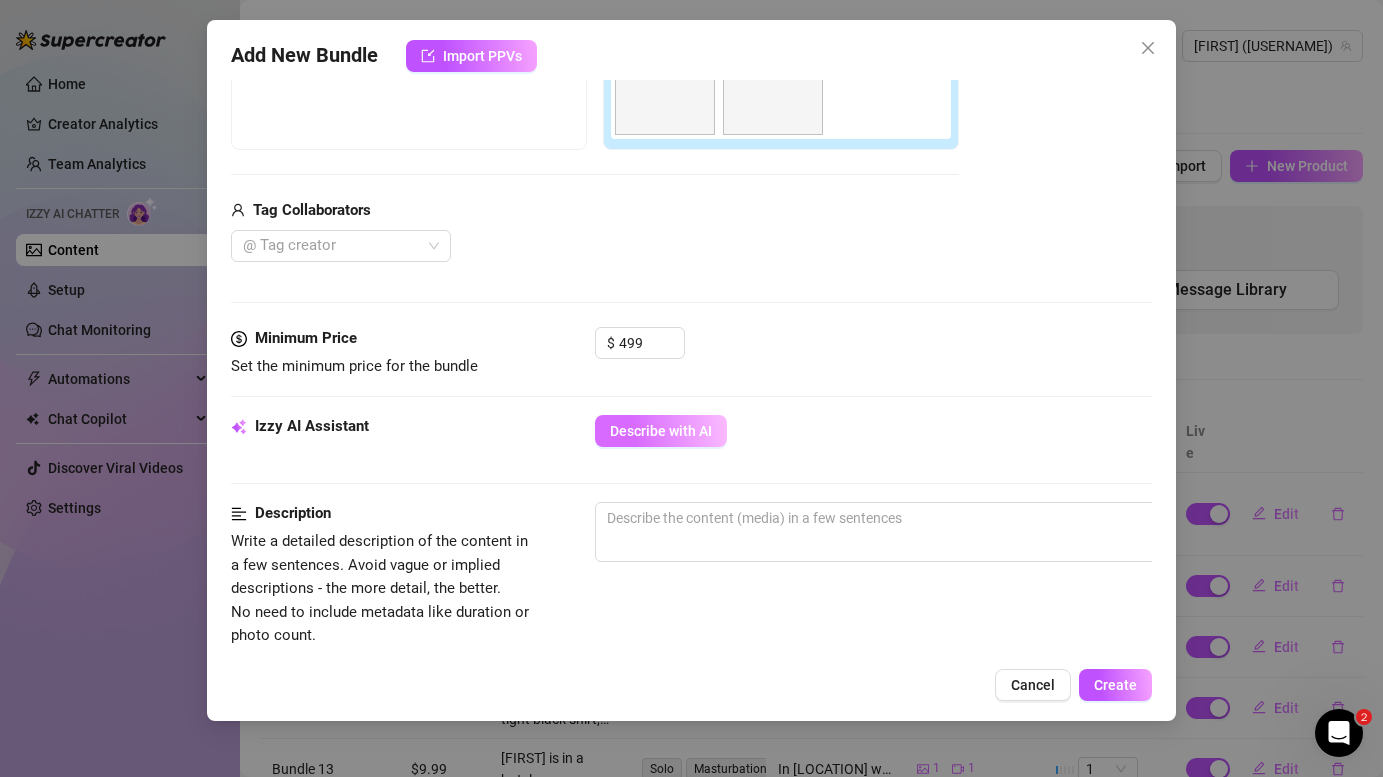 scroll, scrollTop: 406, scrollLeft: 0, axis: vertical 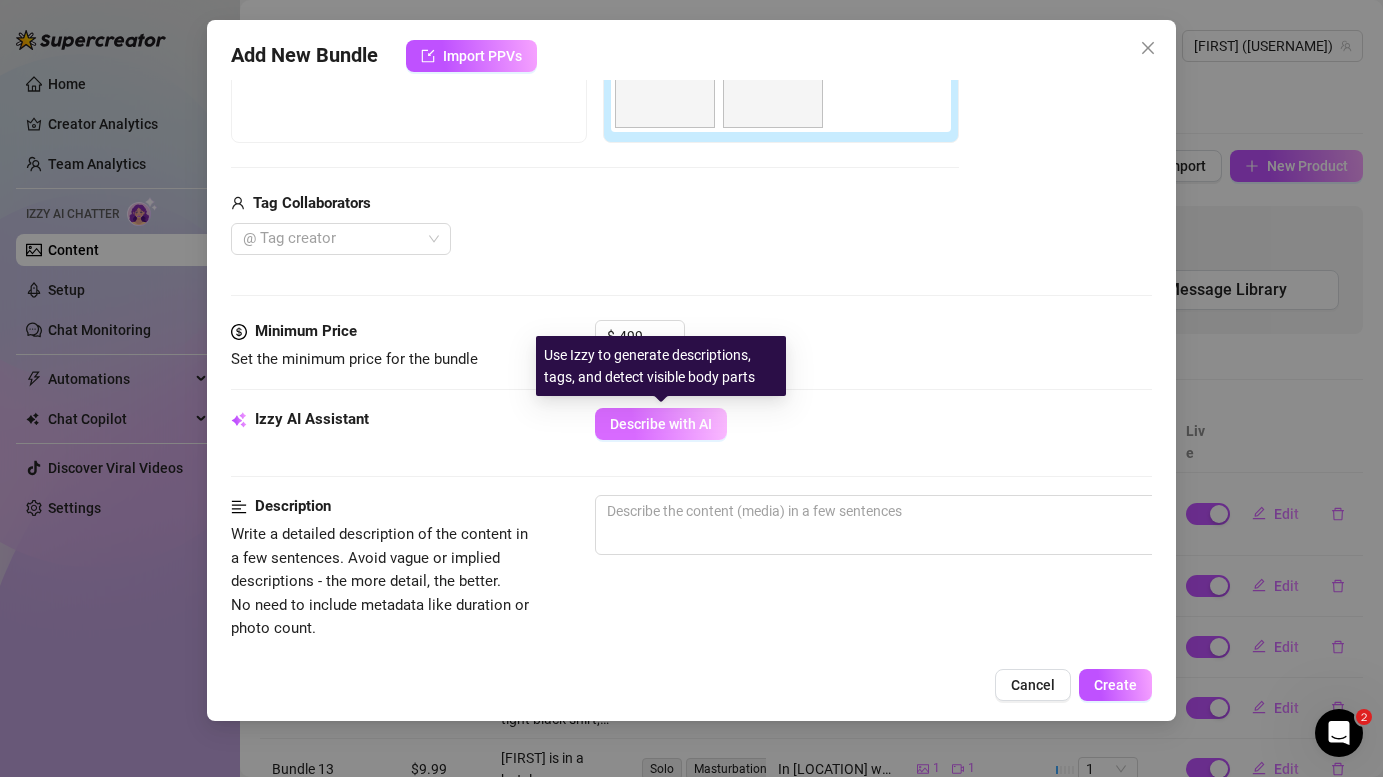 click on "Describe with AI" at bounding box center [661, 424] 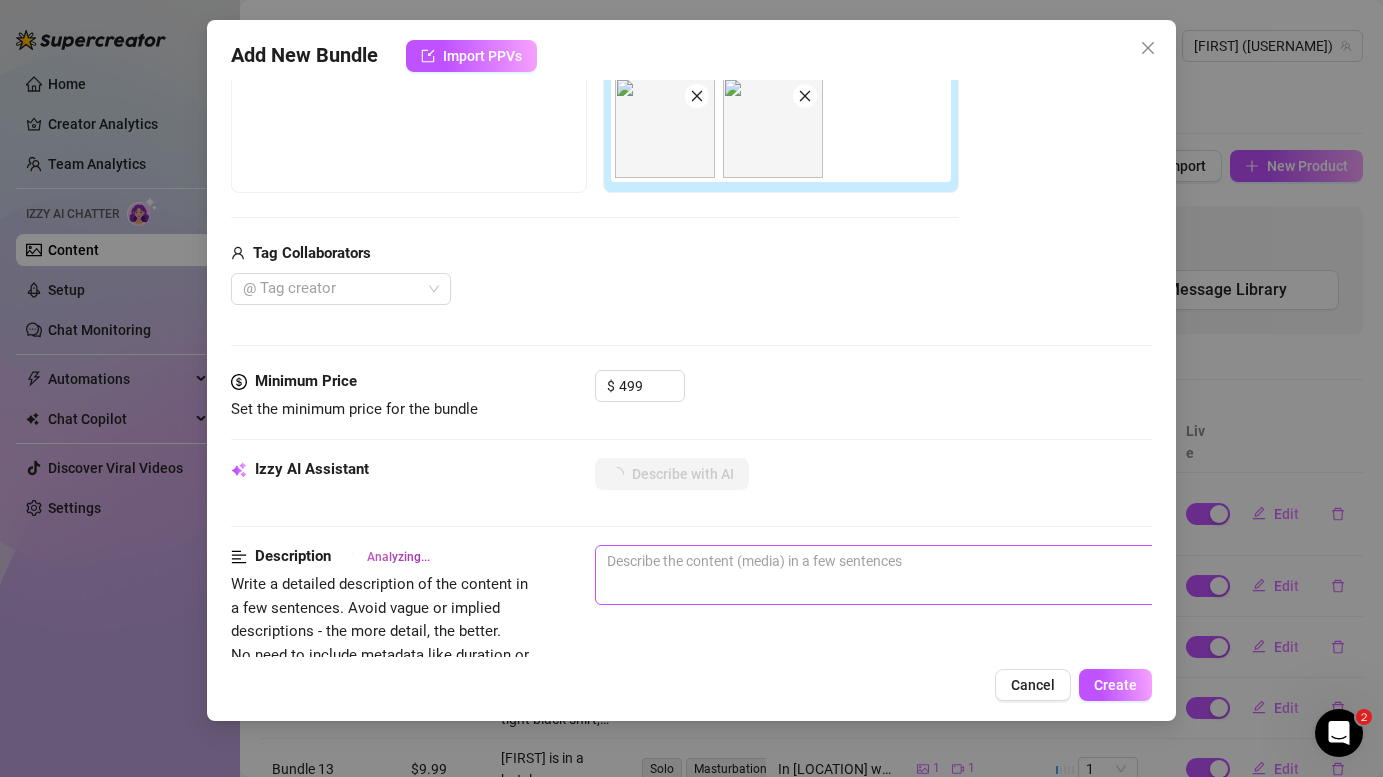 scroll, scrollTop: 317, scrollLeft: 0, axis: vertical 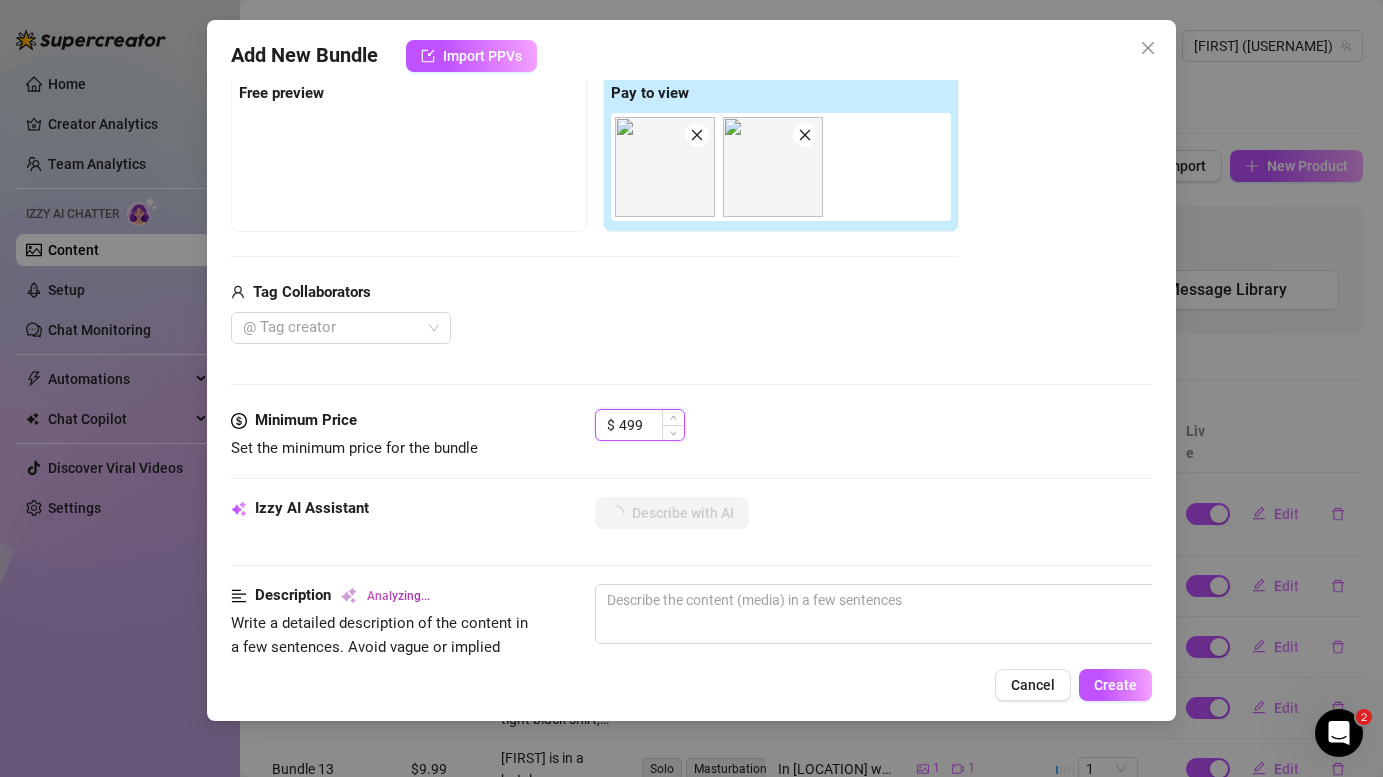 click on "499" at bounding box center [651, 425] 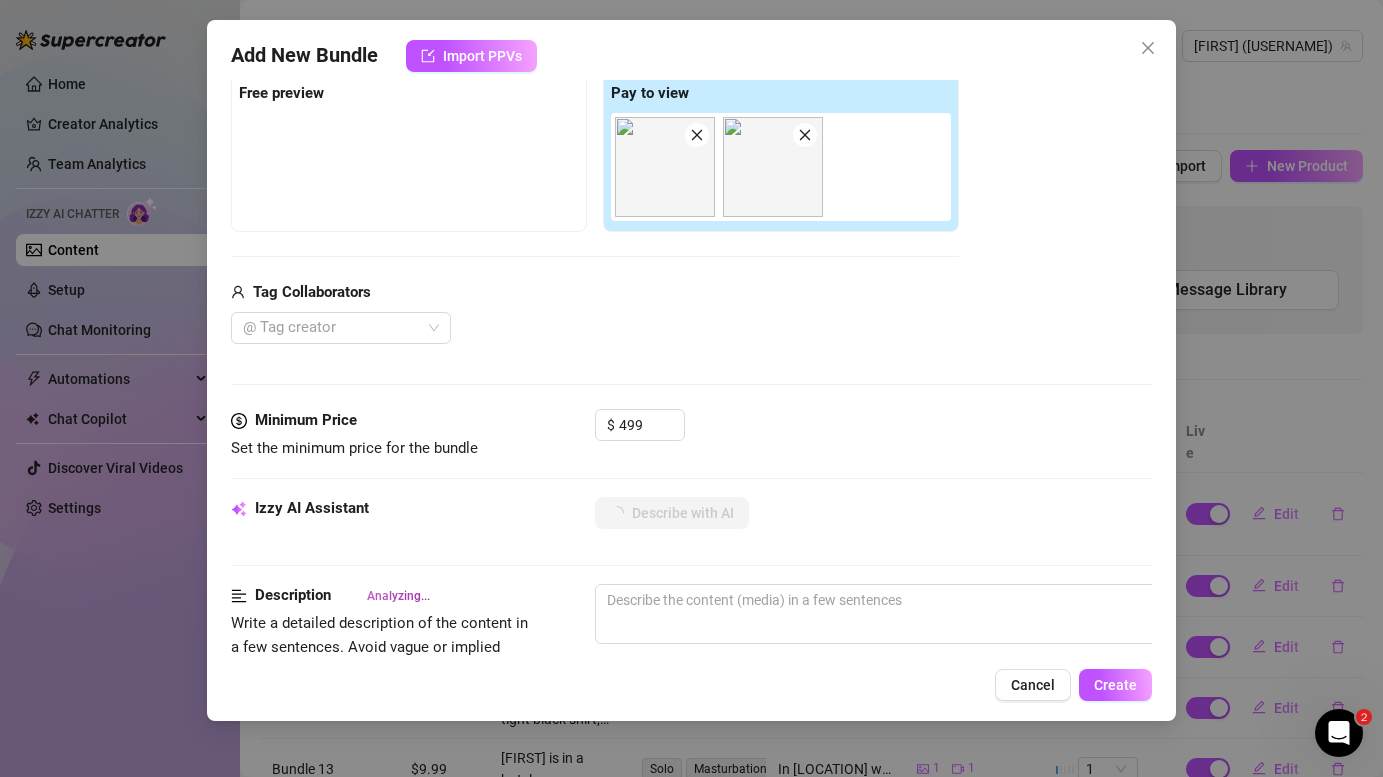 click on "Media Add Media from Vault Free preview Pay to view Tag Collaborators   @ Tag creator" at bounding box center (691, 198) 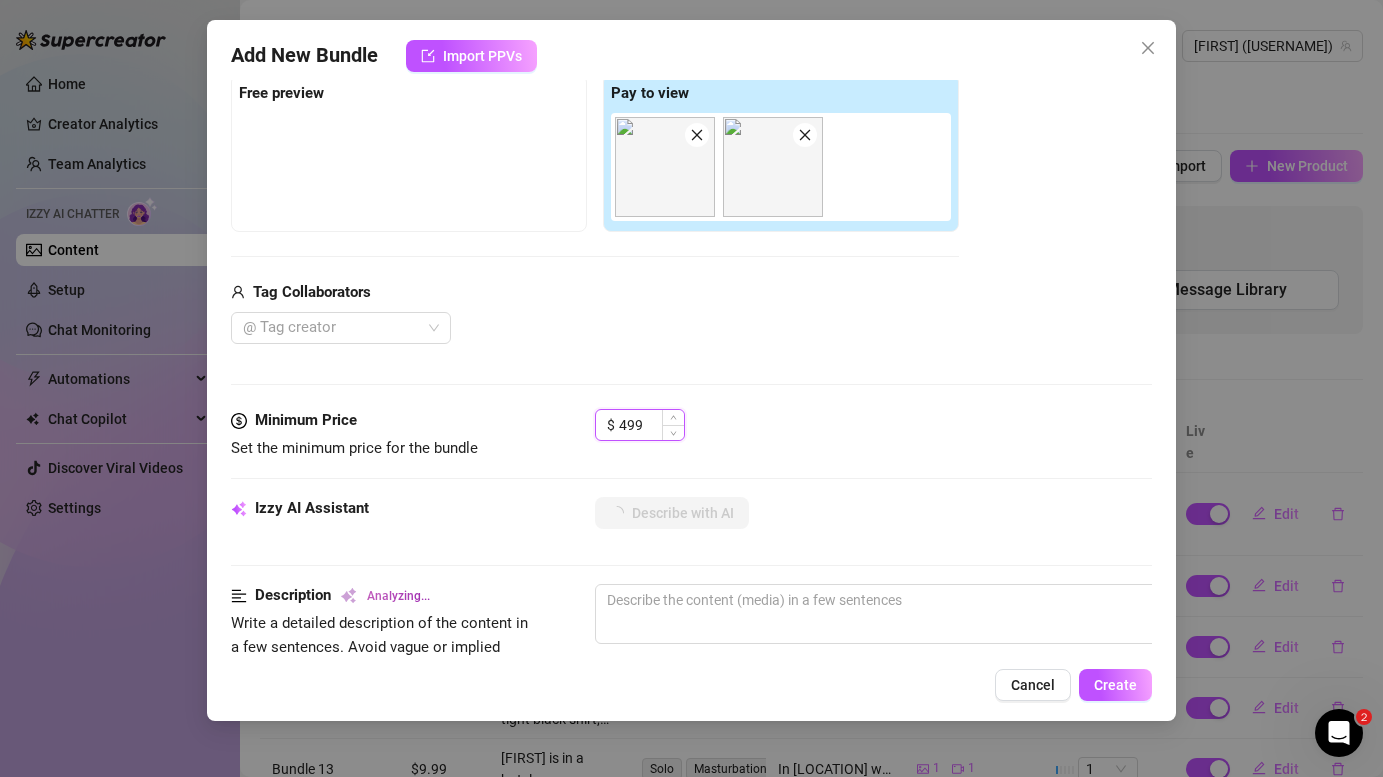 click on "499" at bounding box center [651, 425] 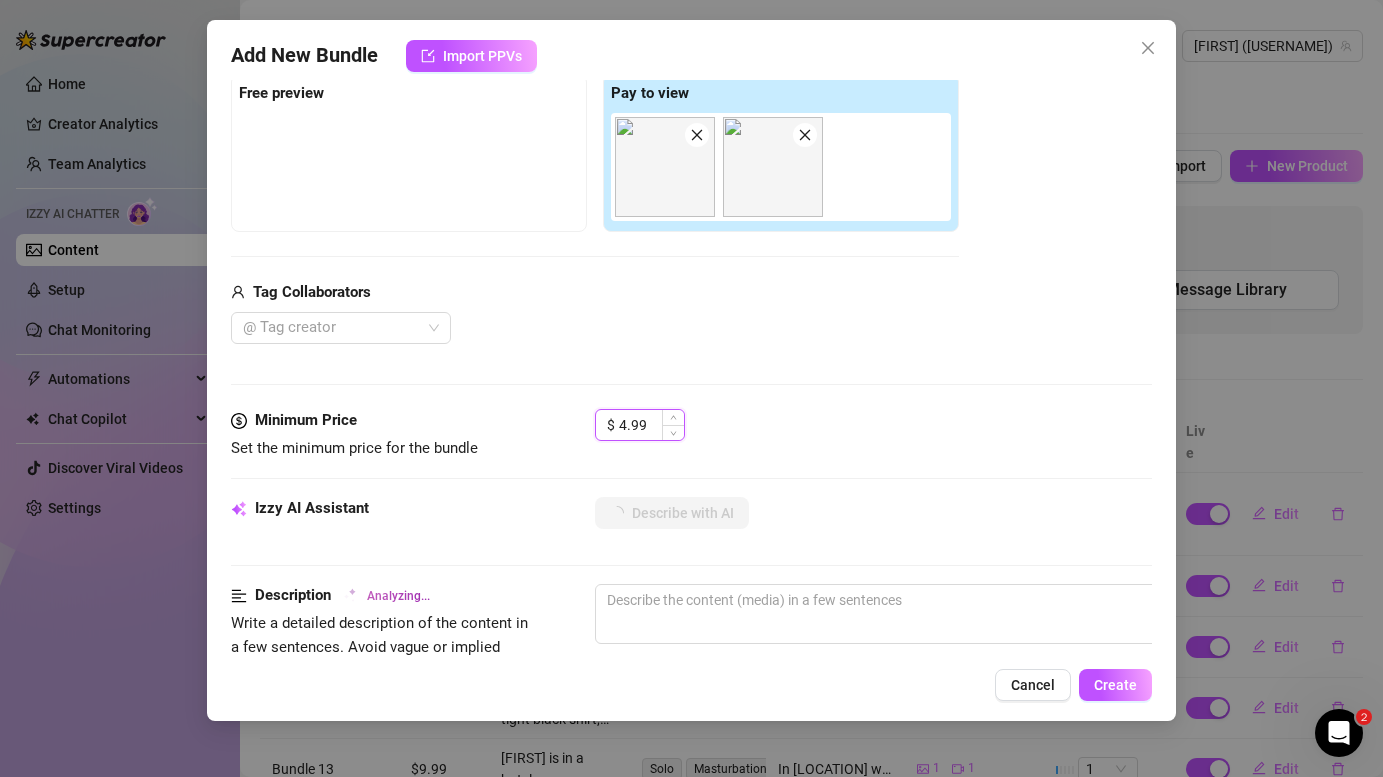 type on "4.99" 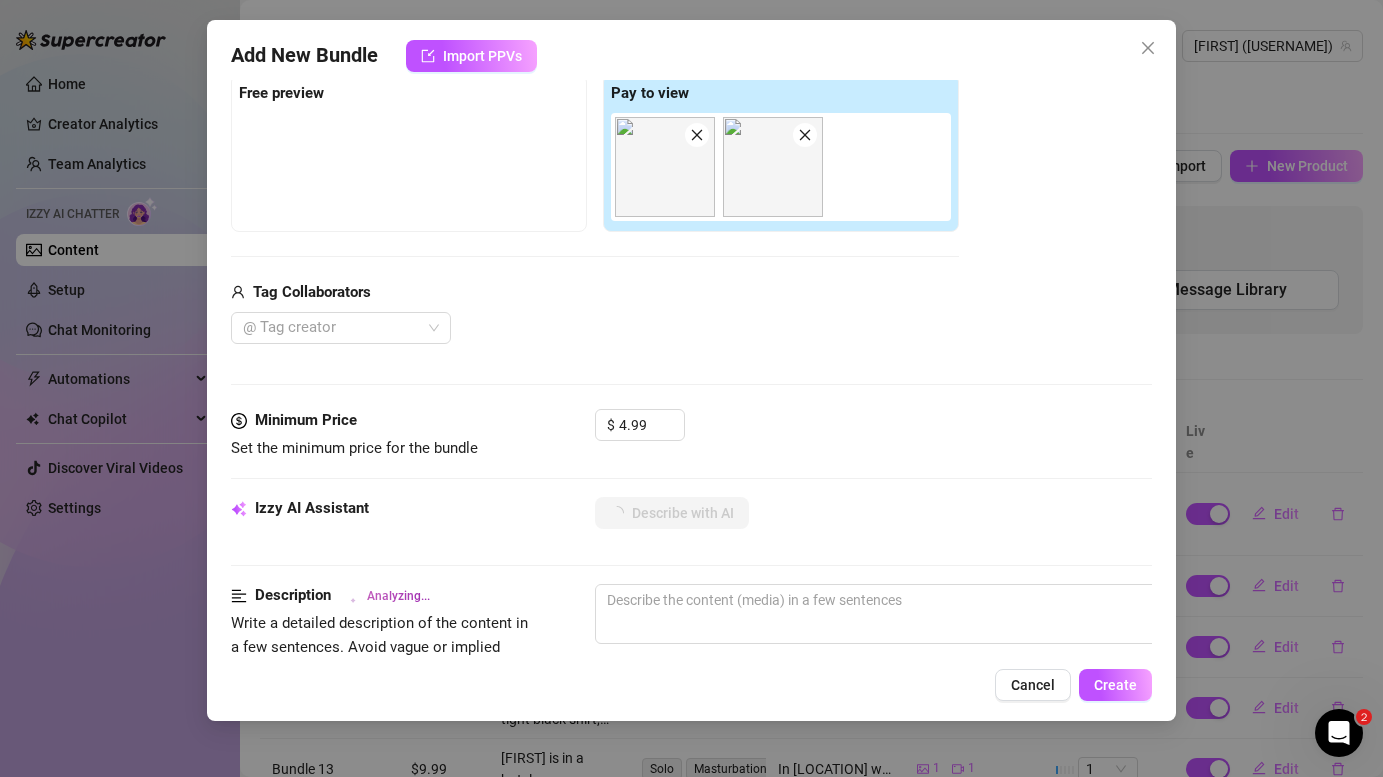 click on "$ 4.99" at bounding box center [873, 434] 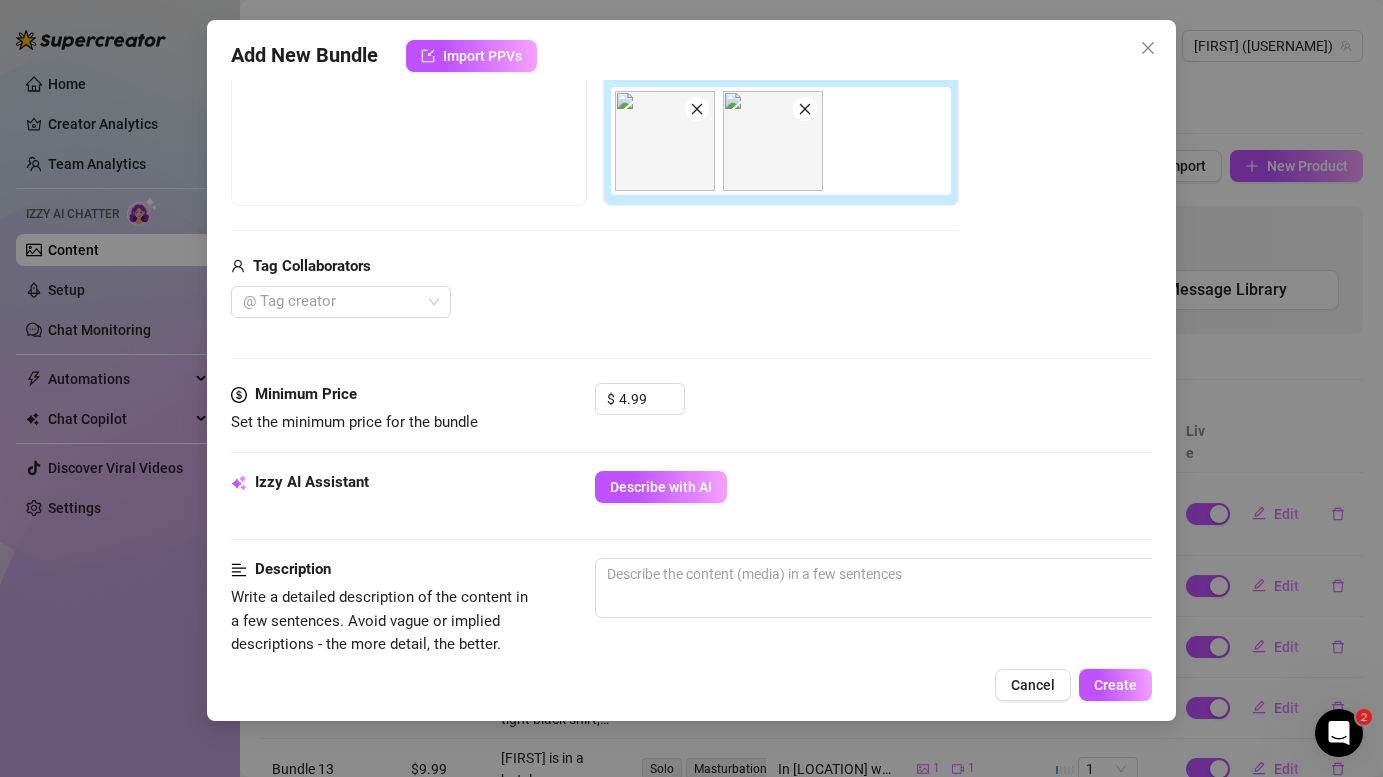 scroll, scrollTop: 332, scrollLeft: 0, axis: vertical 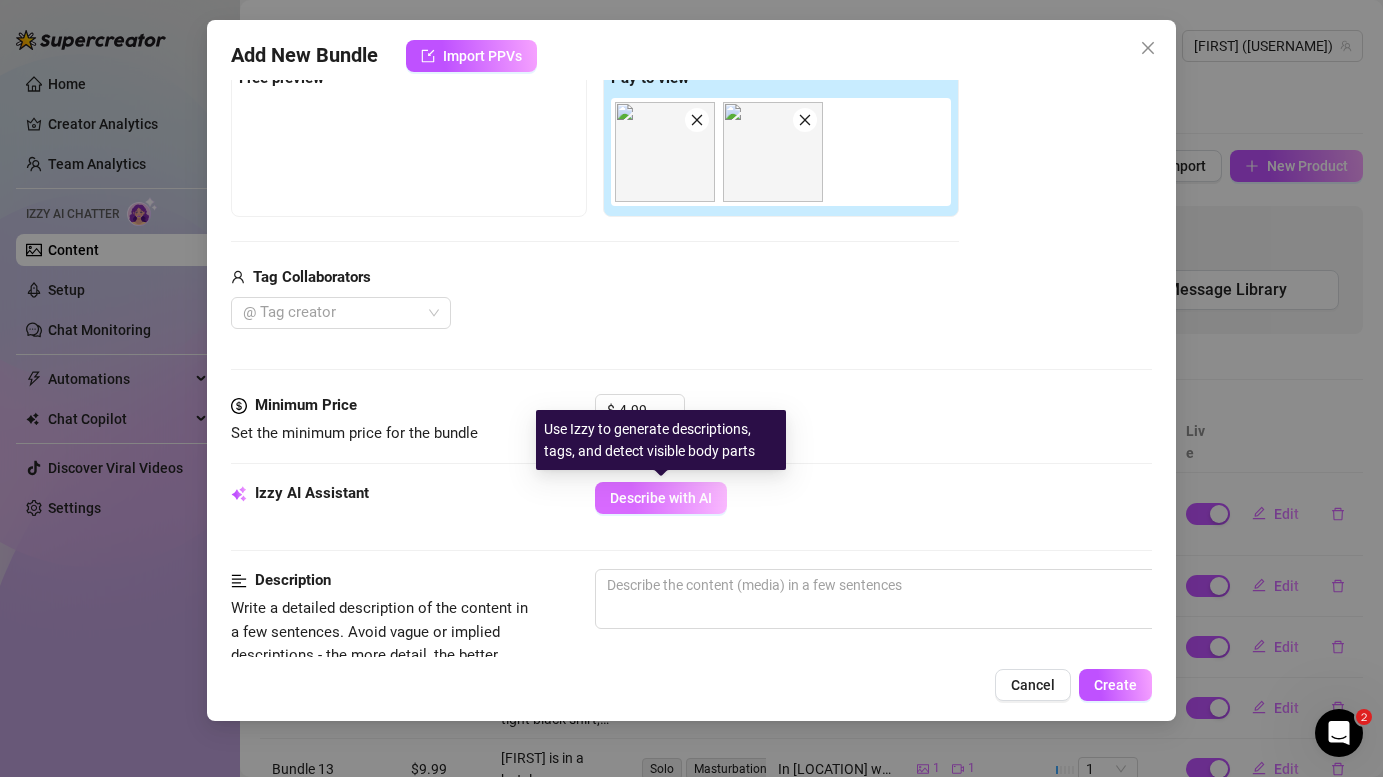click on "Describe with AI" at bounding box center [661, 498] 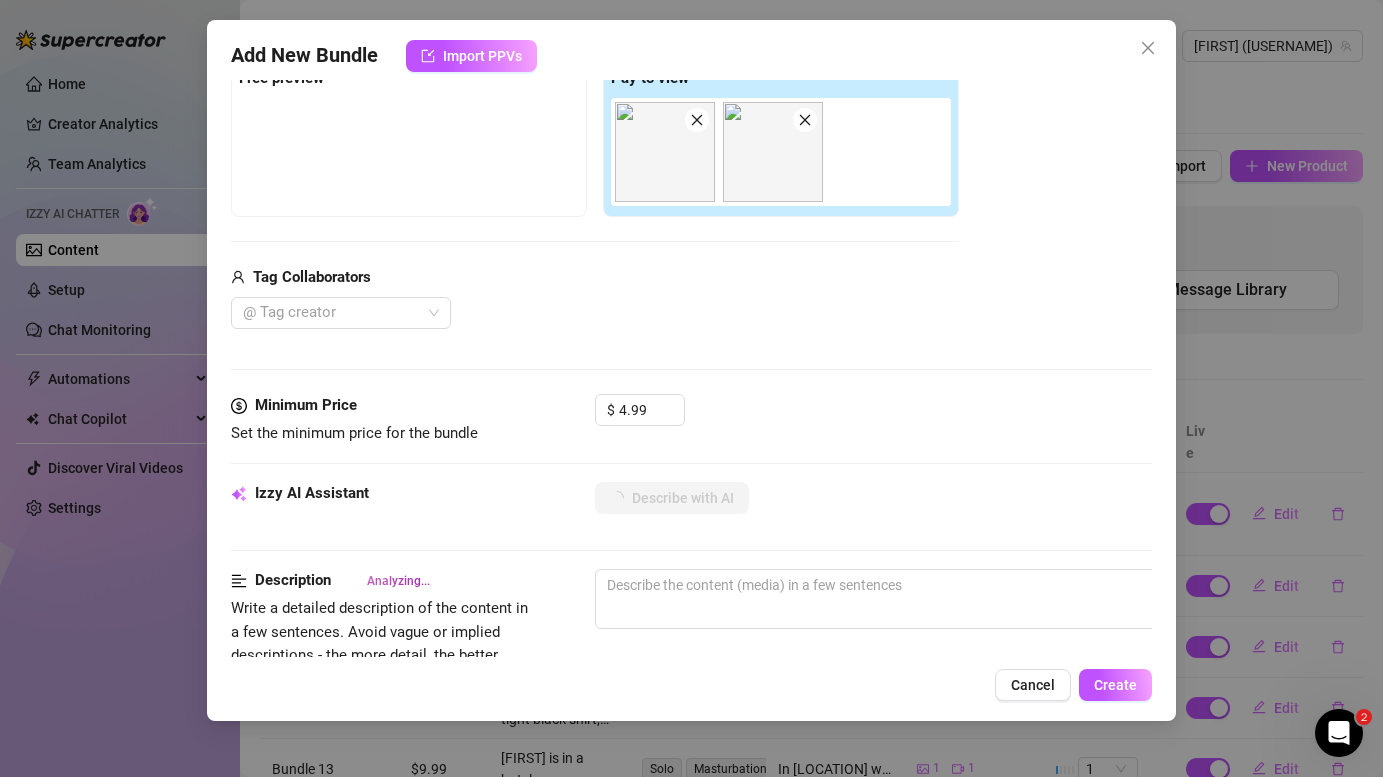 scroll, scrollTop: 302, scrollLeft: 0, axis: vertical 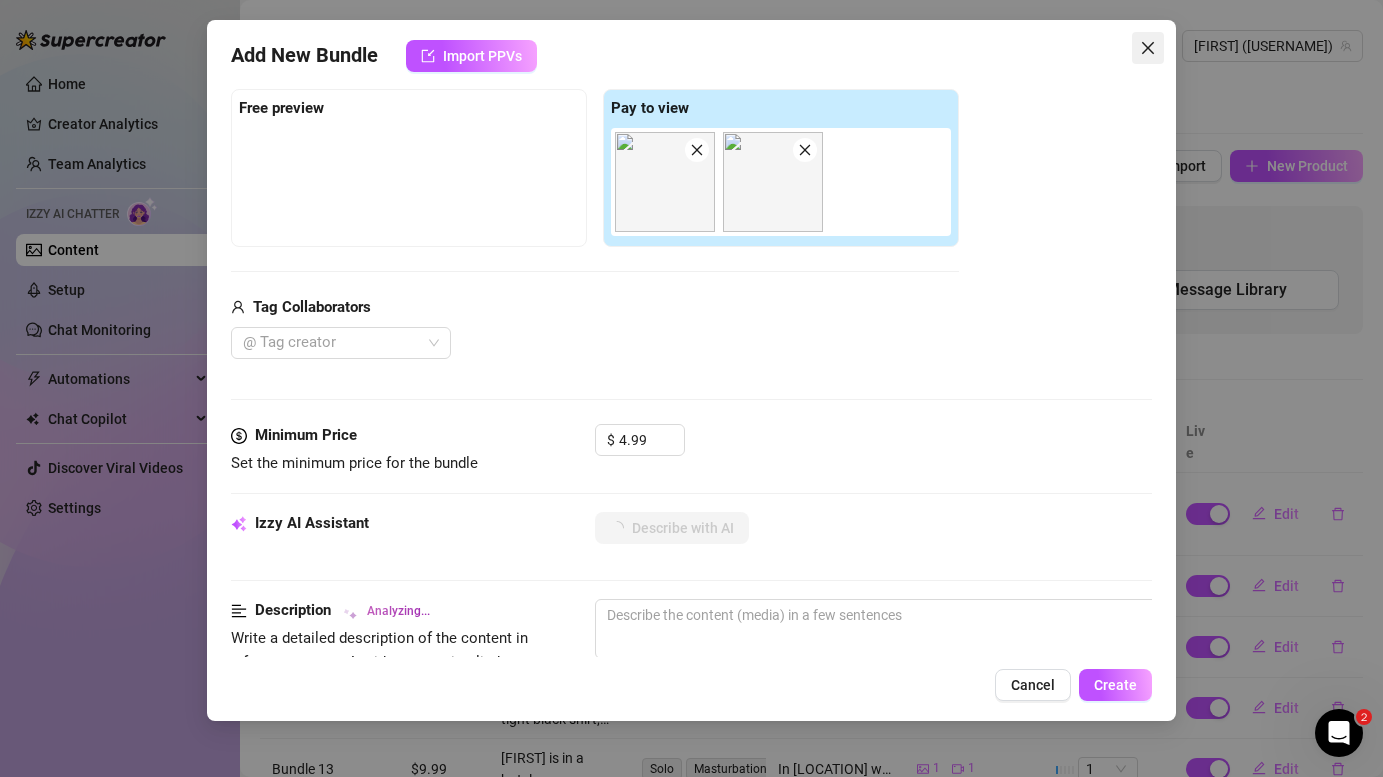 type on "Marius" 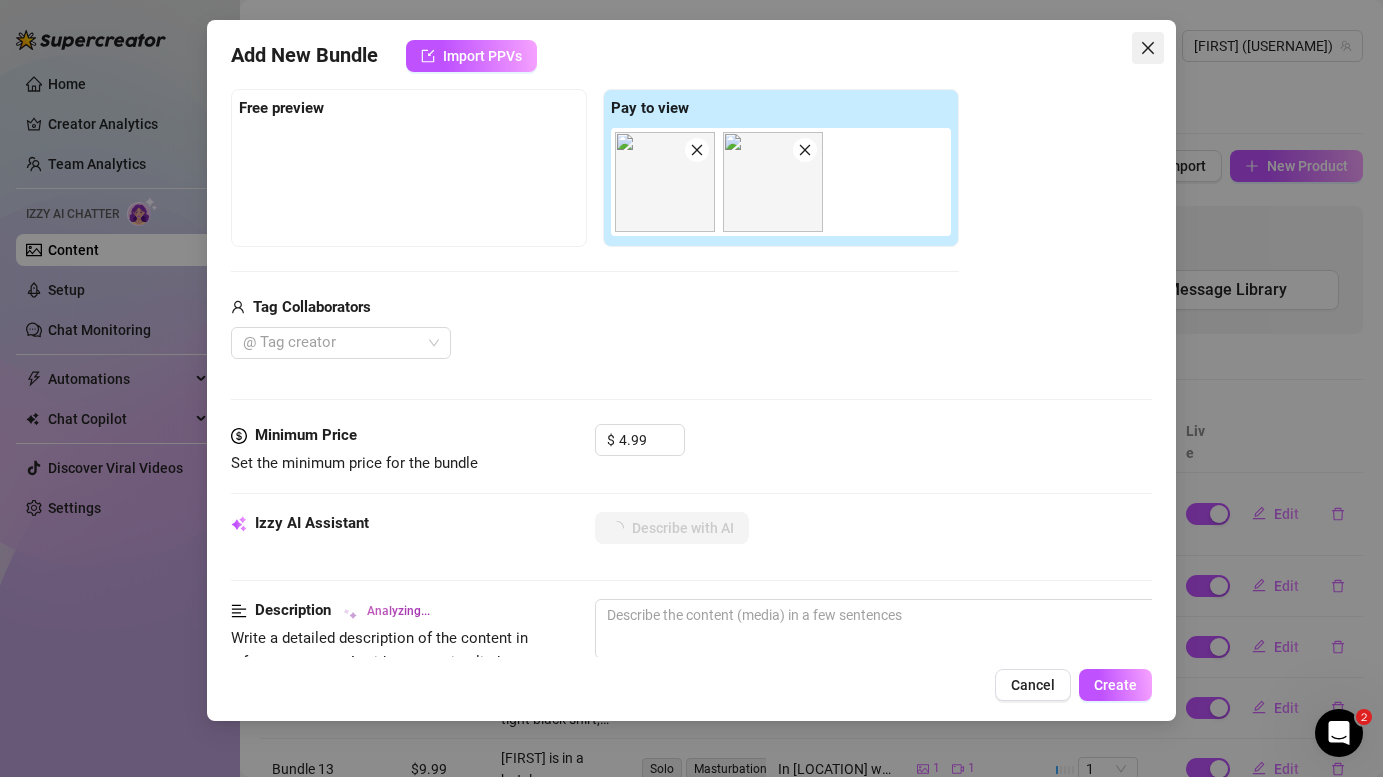 type on "Marius" 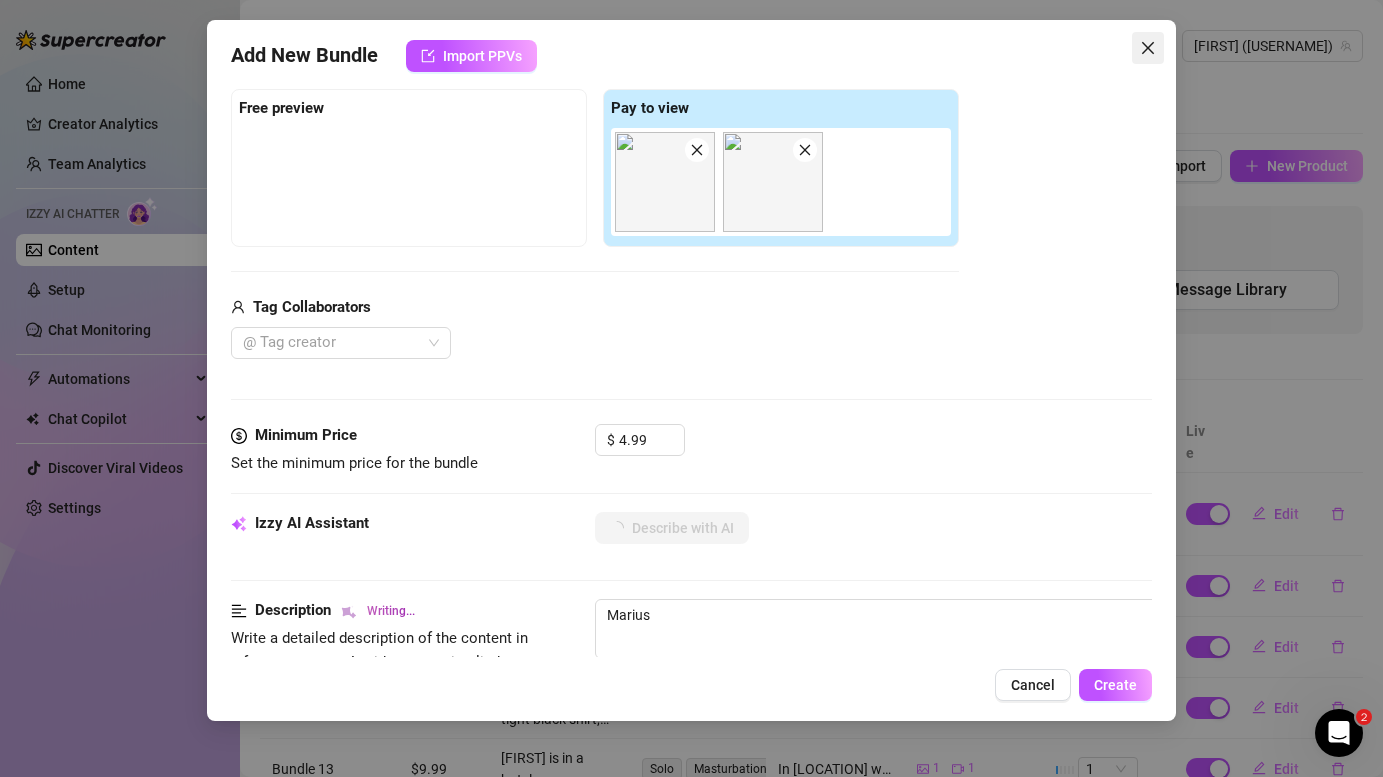 type on "[FIRST] is" 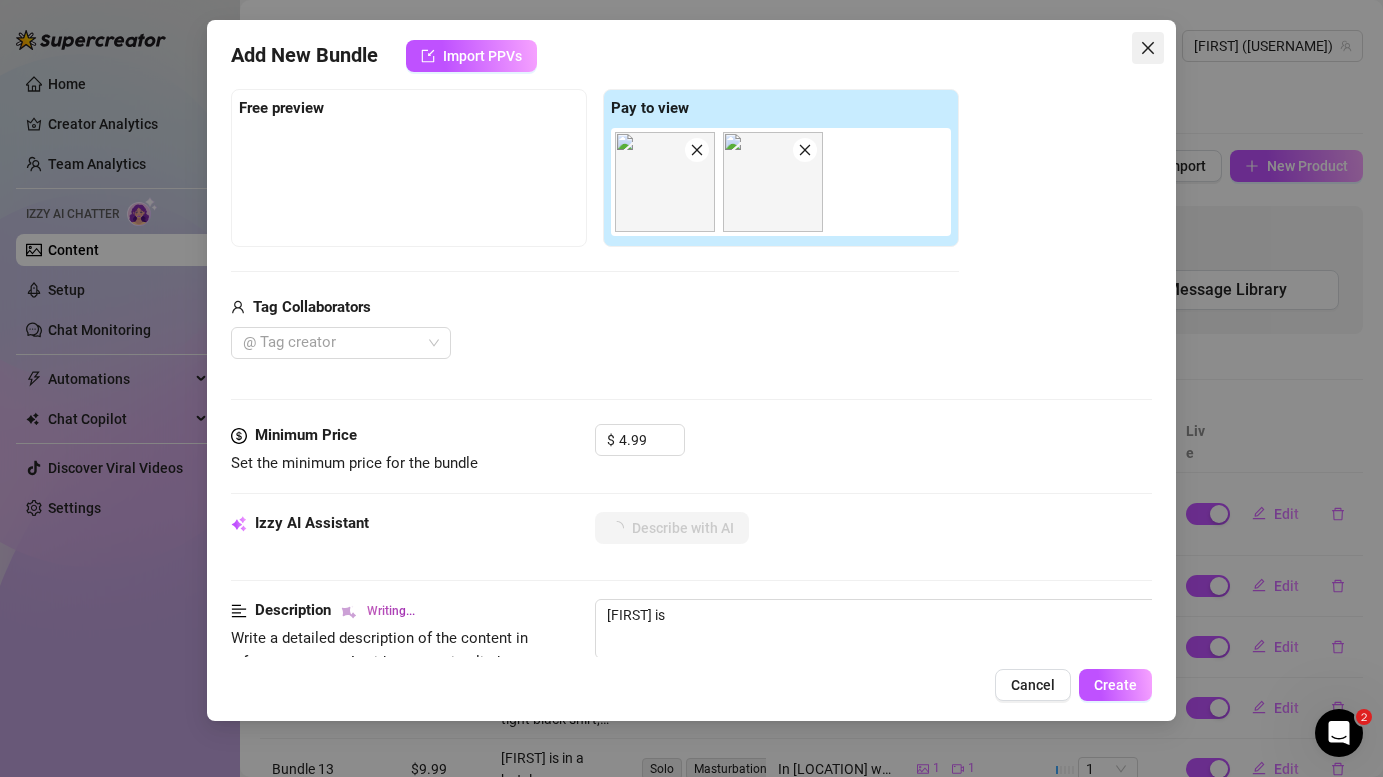 type on "Marius is in" 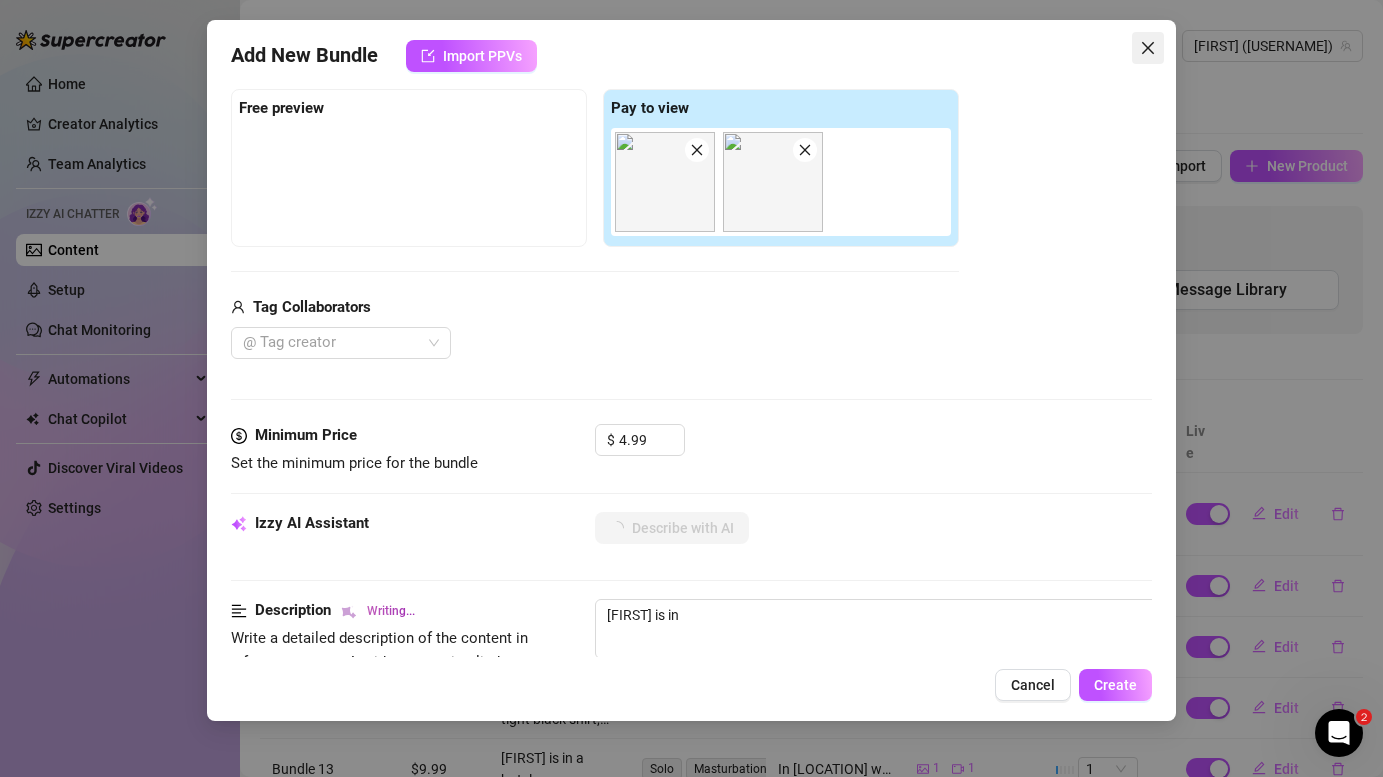 type on "Marius is in his" 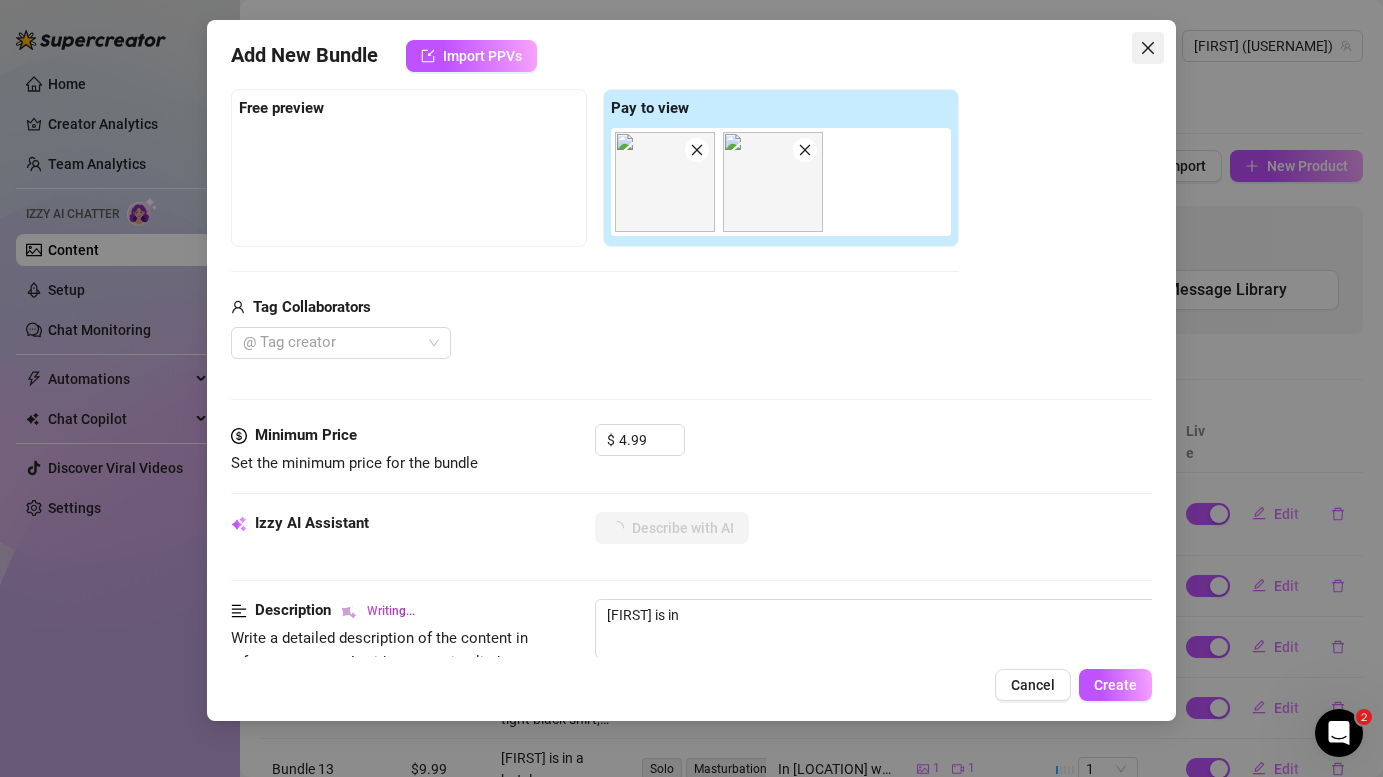 type on "Marius is in his" 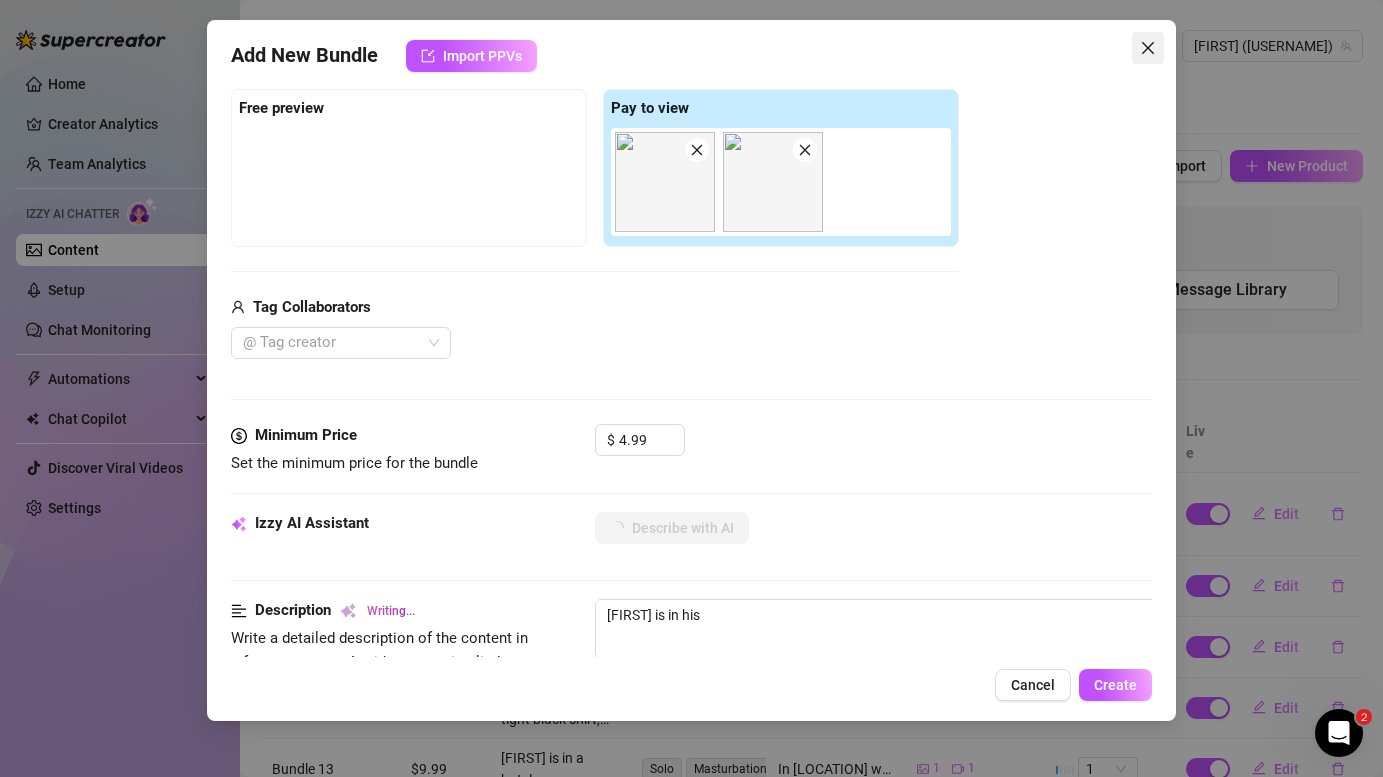 type on "Marius is in his bedroom," 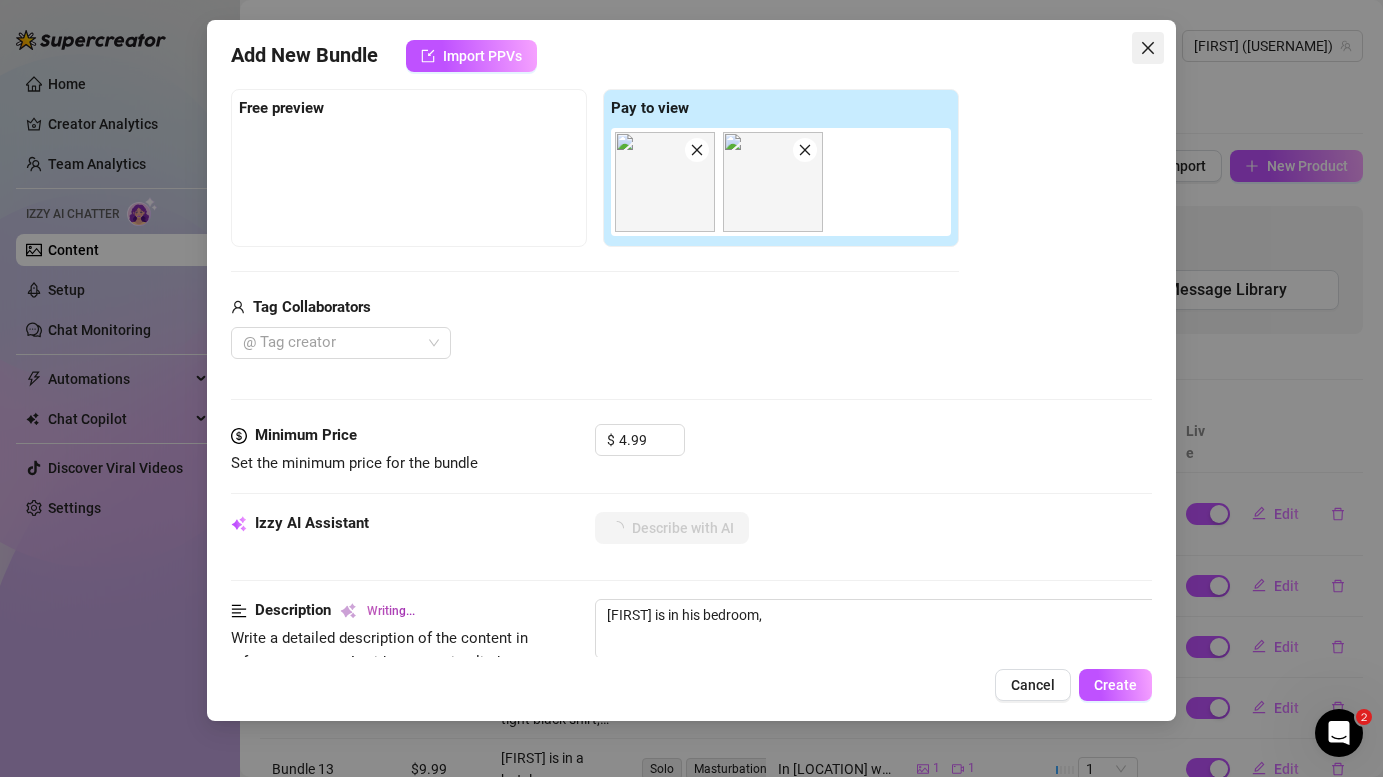 type on "Marius is in his bedroom, wearing" 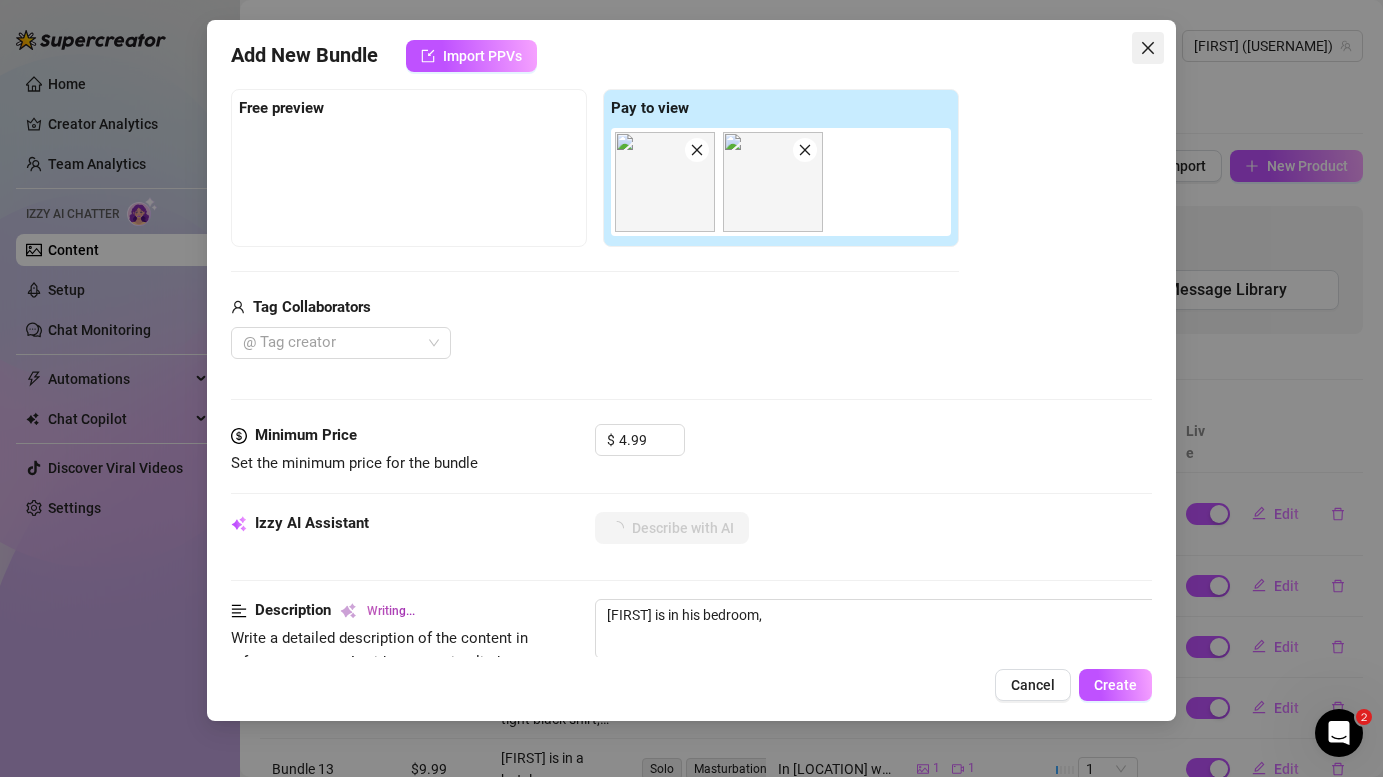 type on "Marius is in his bedroom, wearing" 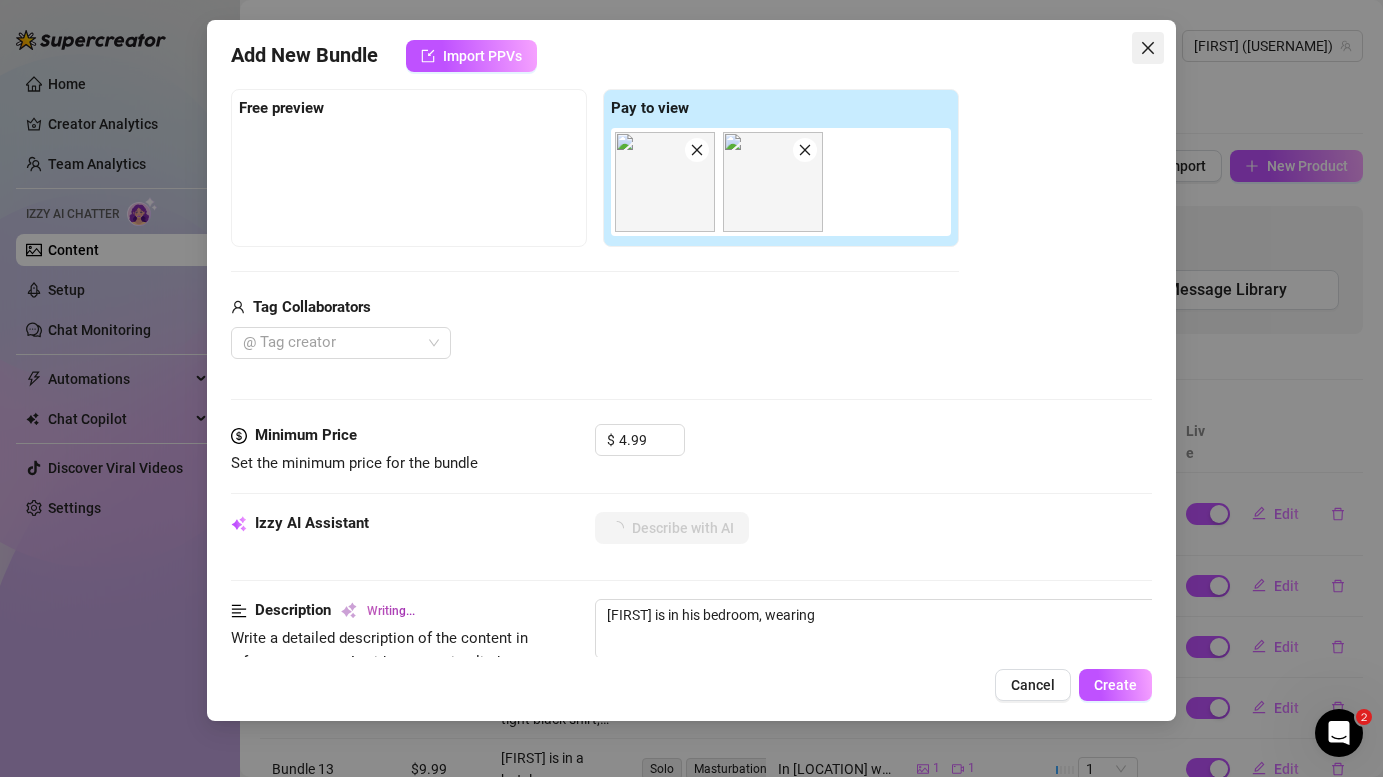 type on "Marius is in his bedroom, wearing black" 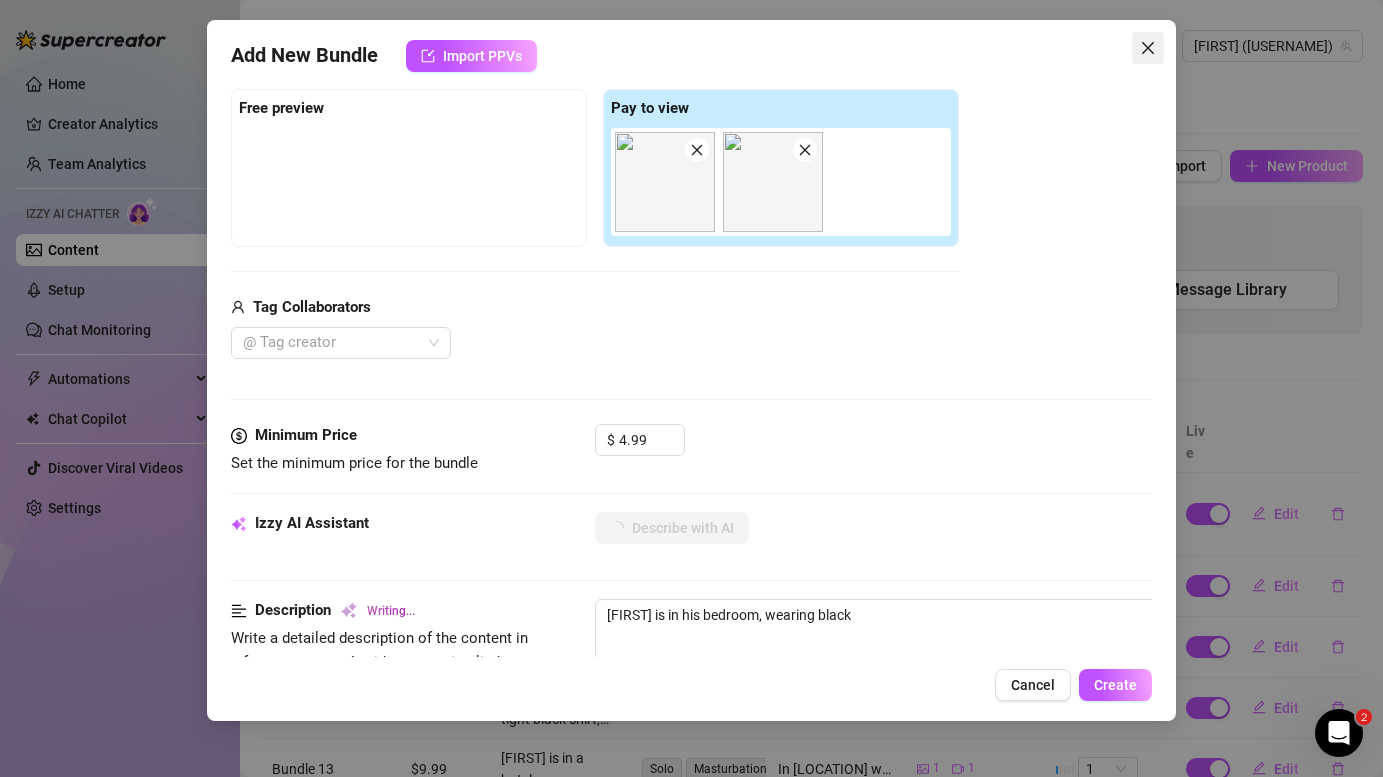 type on "Marius is in his bedroom, wearing black sweatpants," 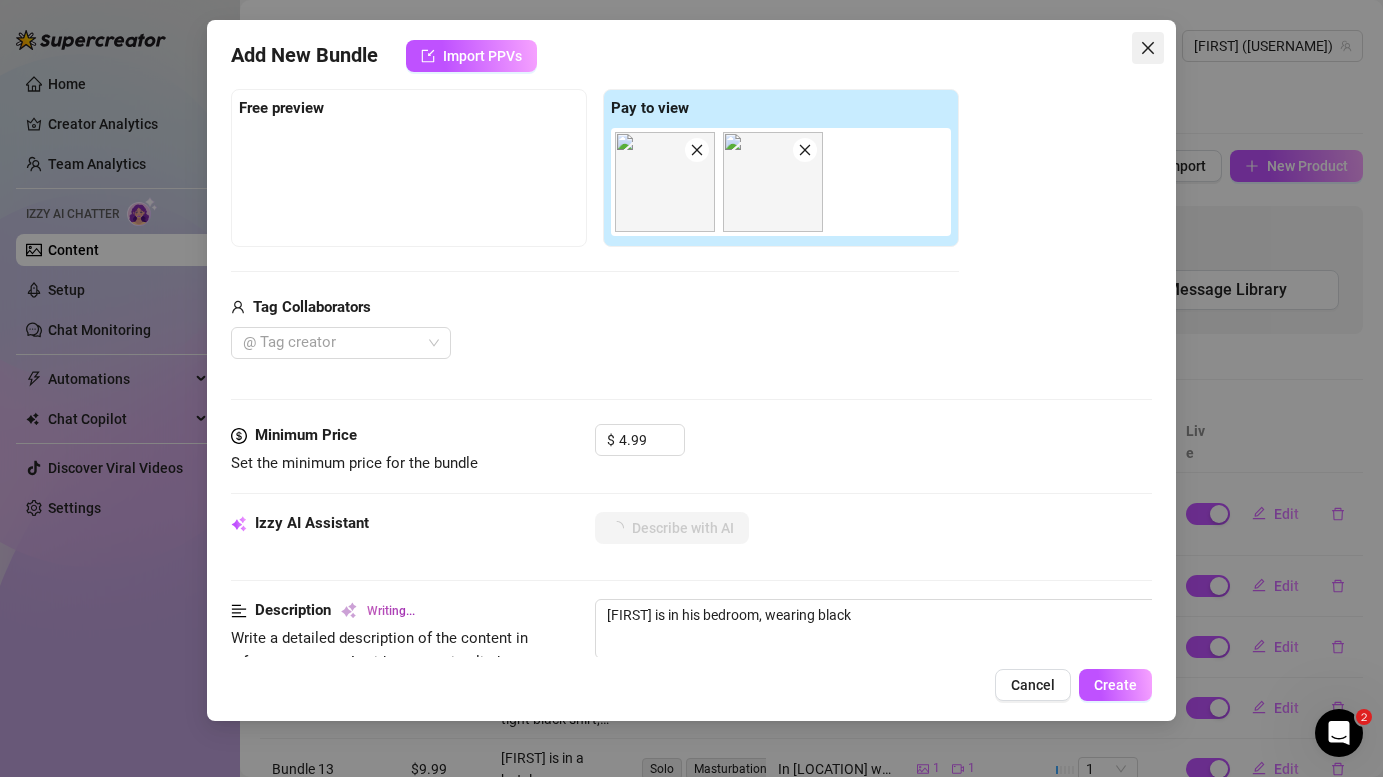 type on "Marius is in his bedroom, wearing black sweatpants," 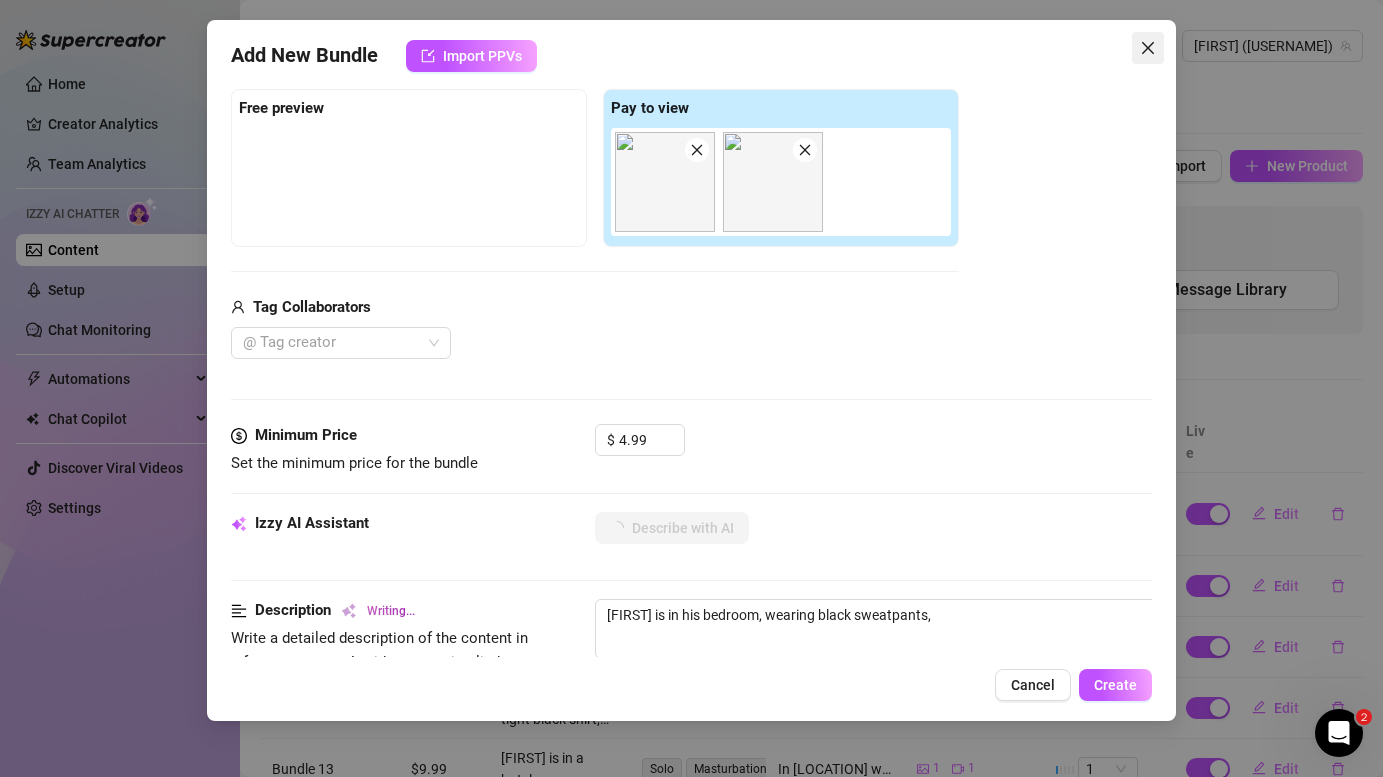 type on "Marius is in his bedroom, wearing black sweatpants, with" 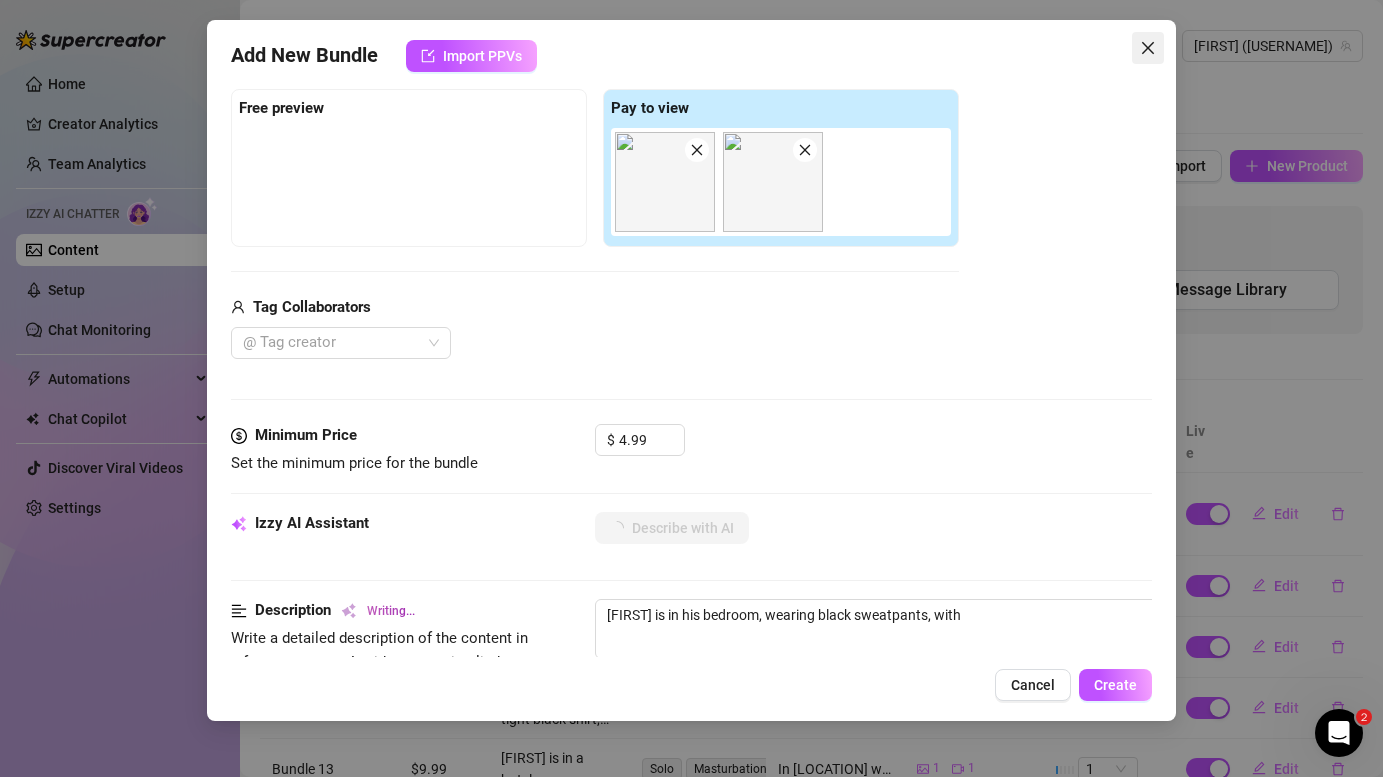 type on "Marius is in his bedroom, wearing black sweatpants, with his" 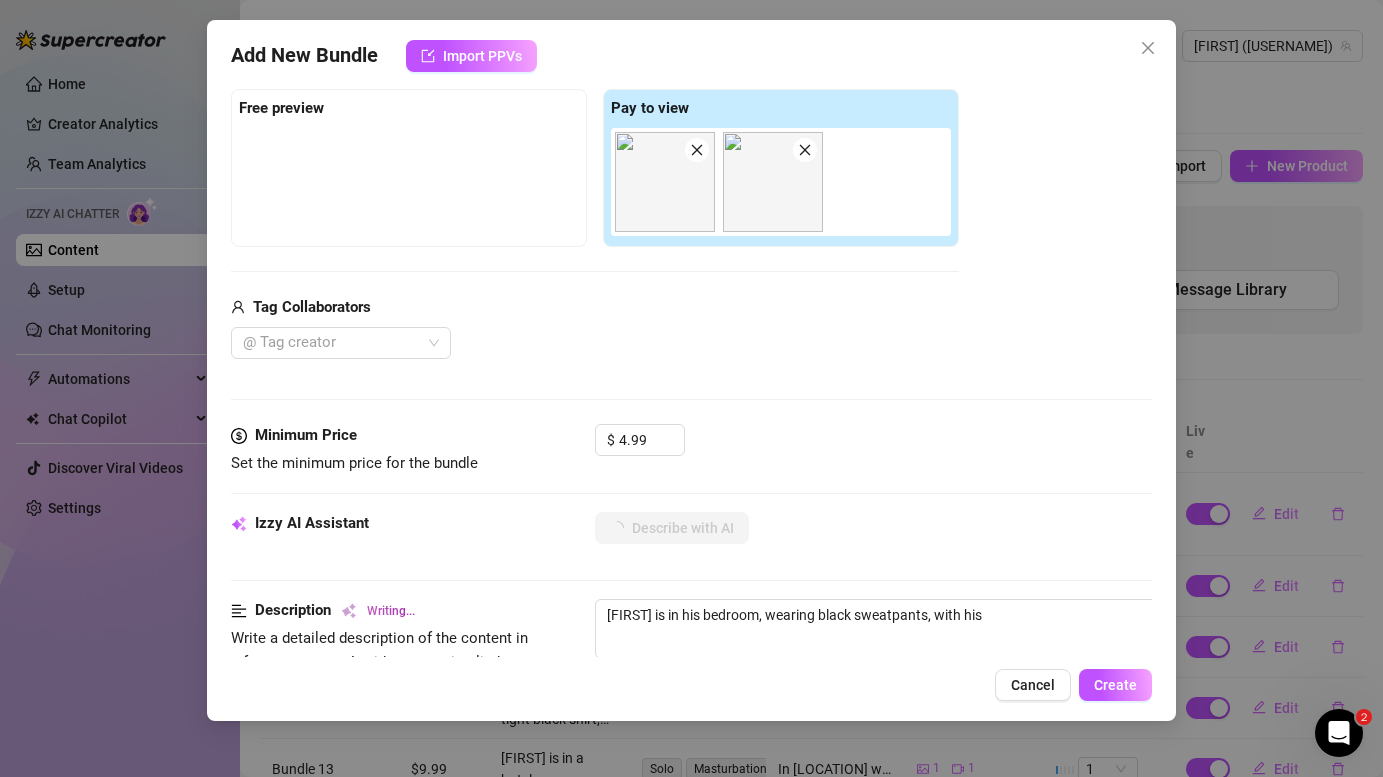 type on "Marius is in his bedroom, wearing black sweatpants, with his hard" 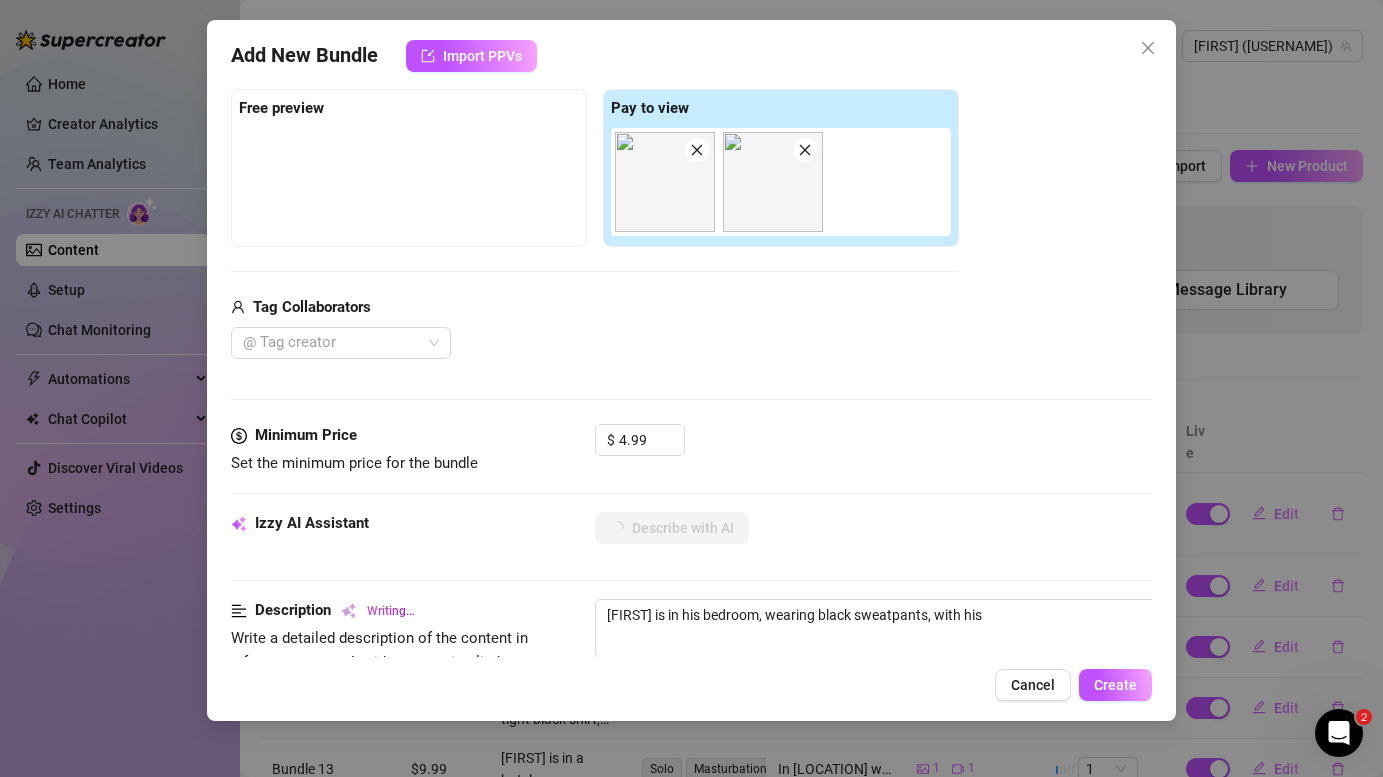 type on "Marius is in his bedroom, wearing black sweatpants, with his hard" 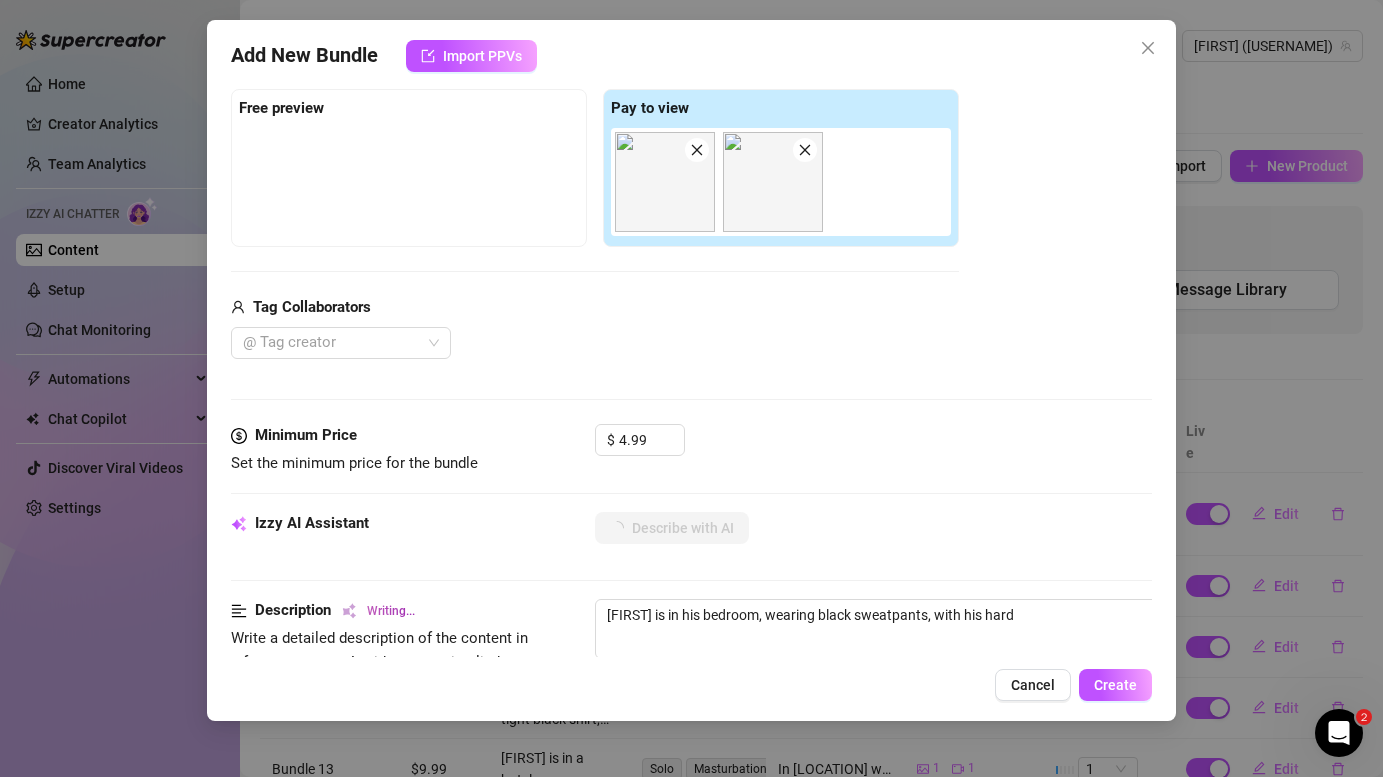 type on "Marius is in his bedroom, wearing black sweatpants, with his hard cock" 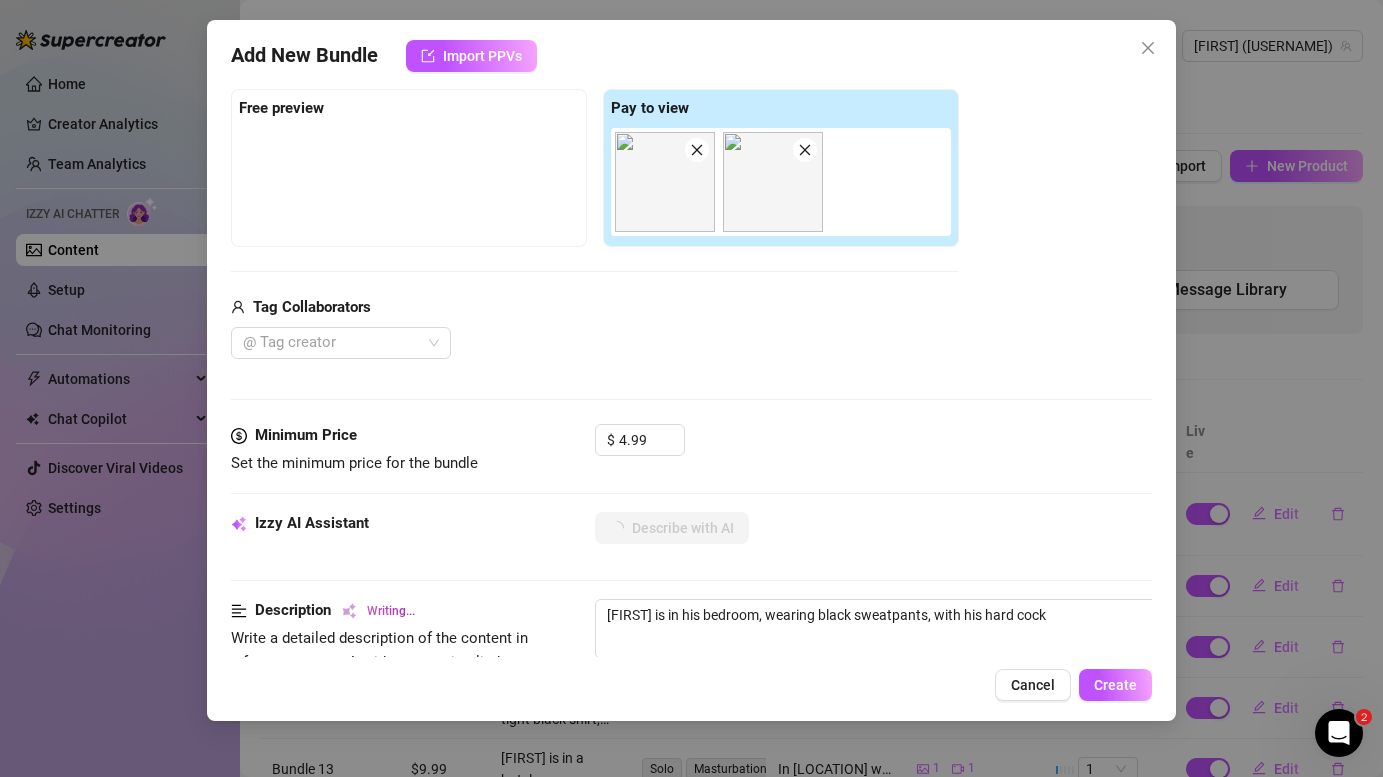 type on "Marius is in his bedroom, wearing black sweatpants, with his hard cock in" 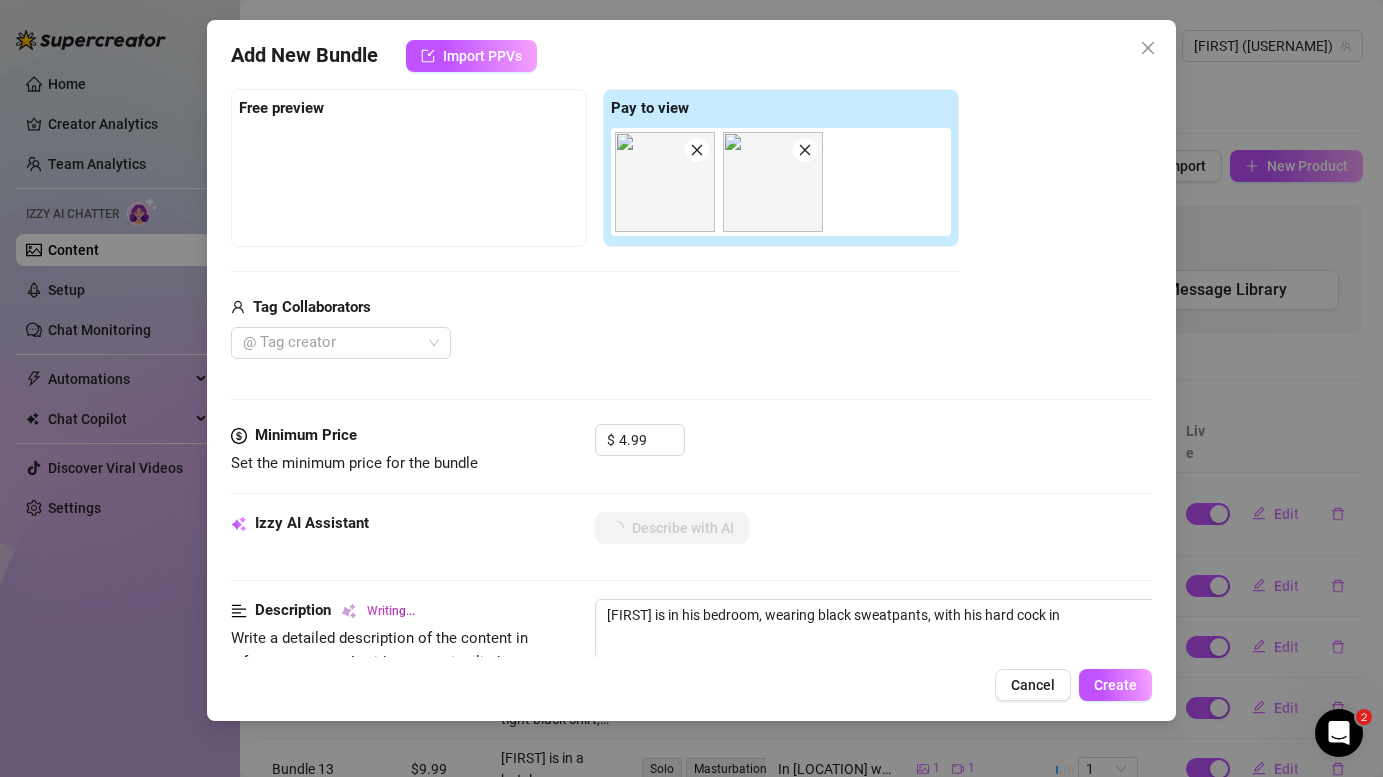 type on "Marius is in his bedroom, wearing black sweatpants, with his hard cock in full" 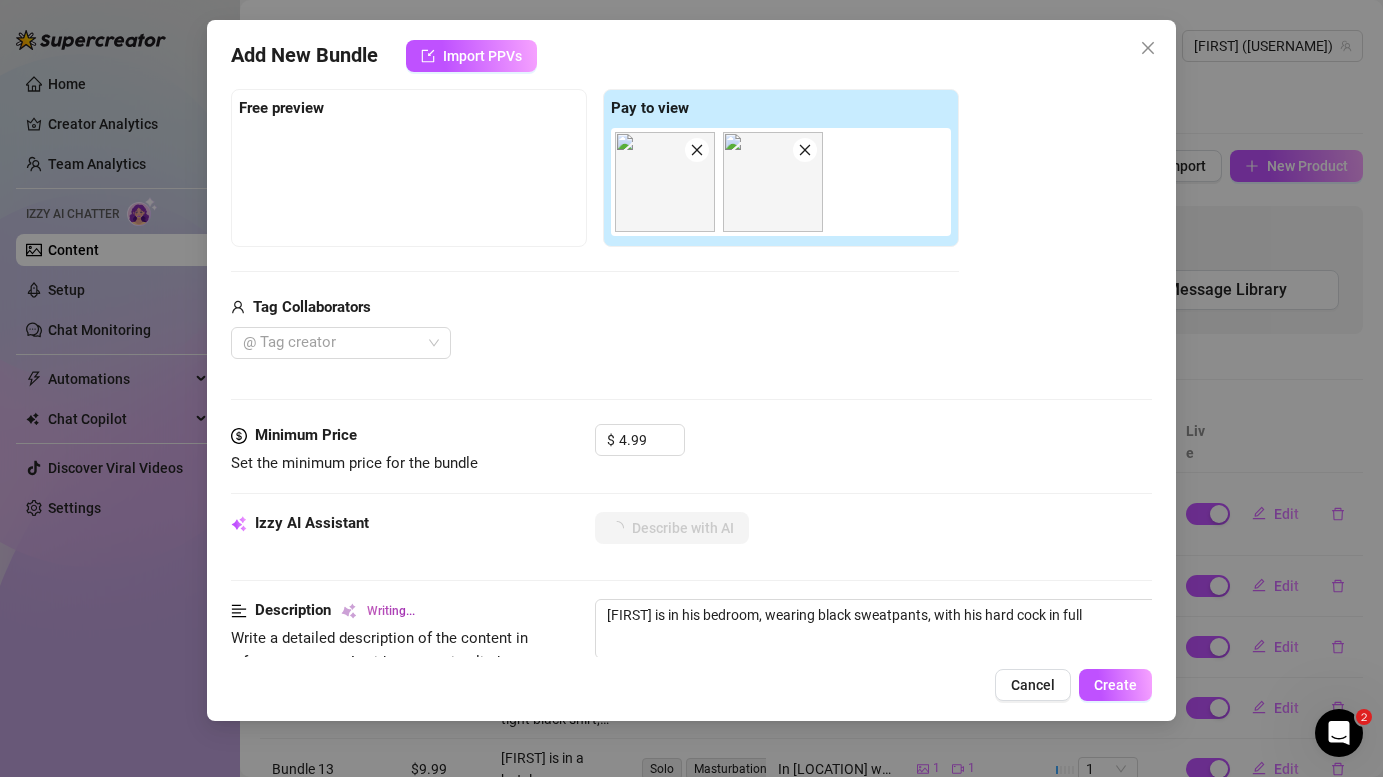 type on "Marius is in his bedroom, wearing black sweatpants, with his hard cock in full view." 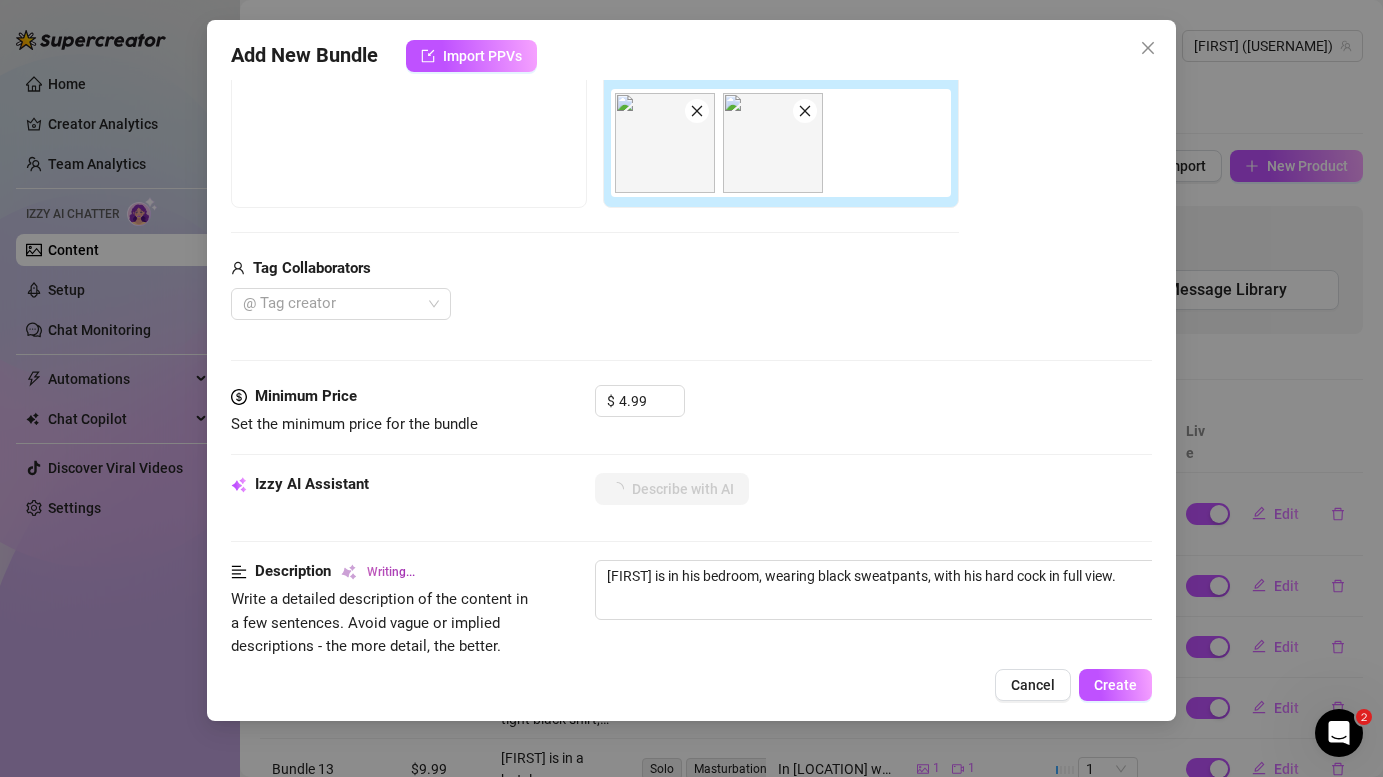 type on "Marius is in his bedroom, wearing black sweatpants, with his hard cock in full view. He" 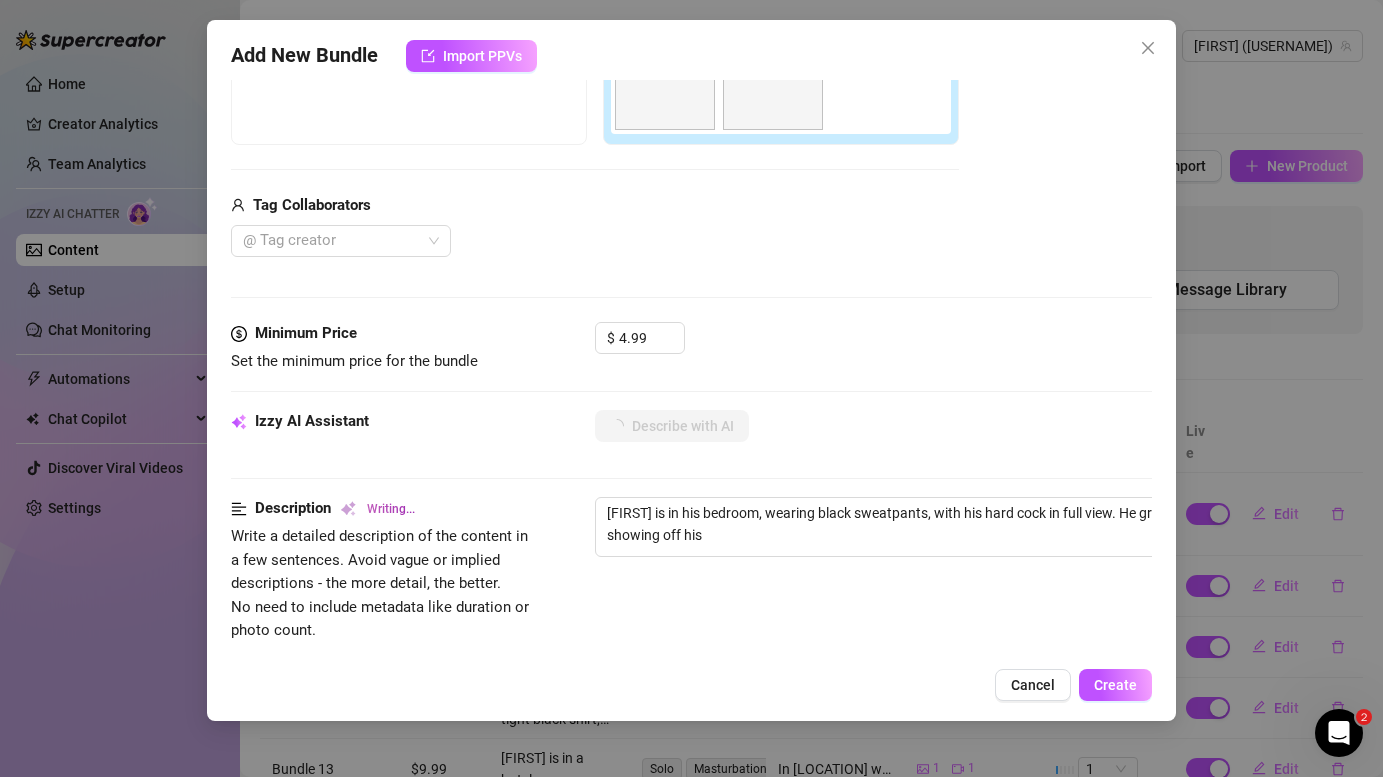 type on "Marius is in his bedroom, wearing black sweatpants, with his hard cock in full view. He grips" 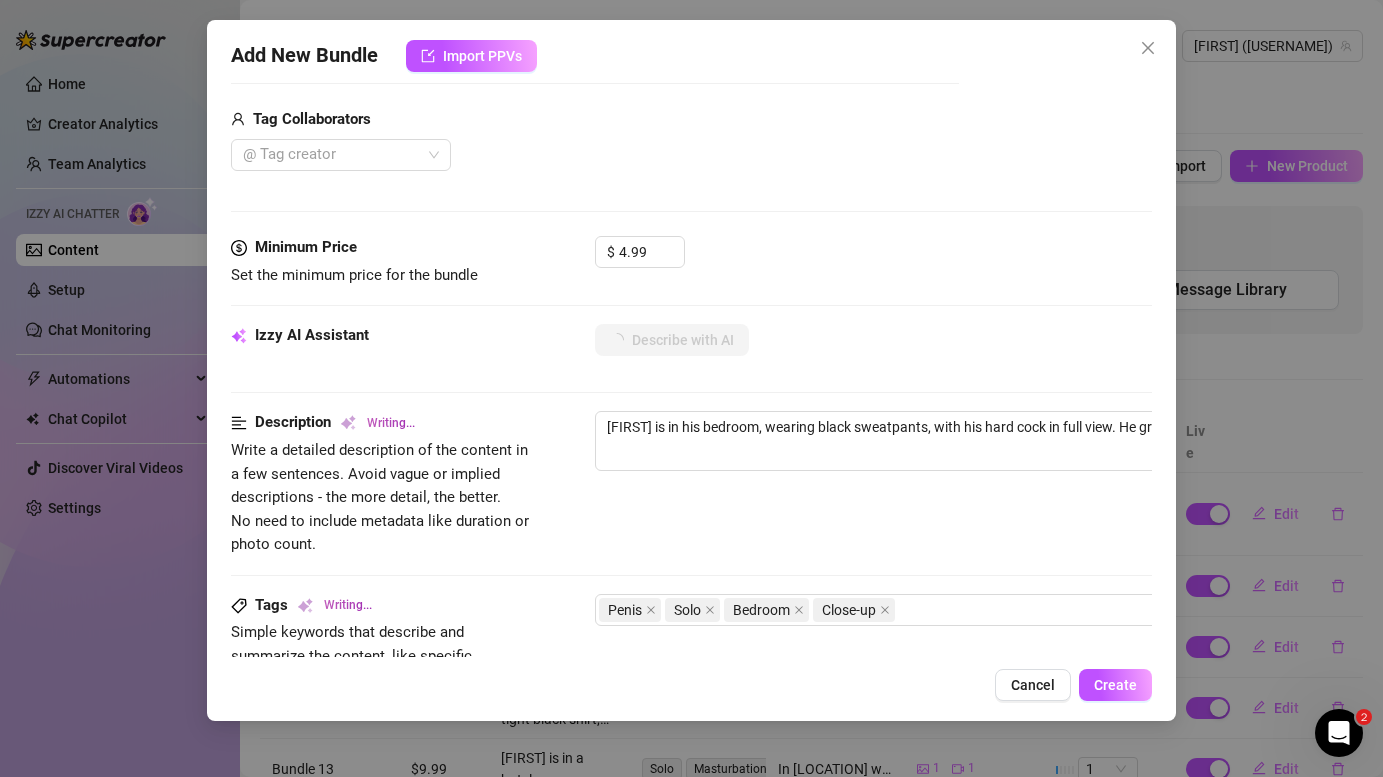 type on "Marius is in his bedroom, wearing black sweatpants, with his hard cock in full view. He grips his" 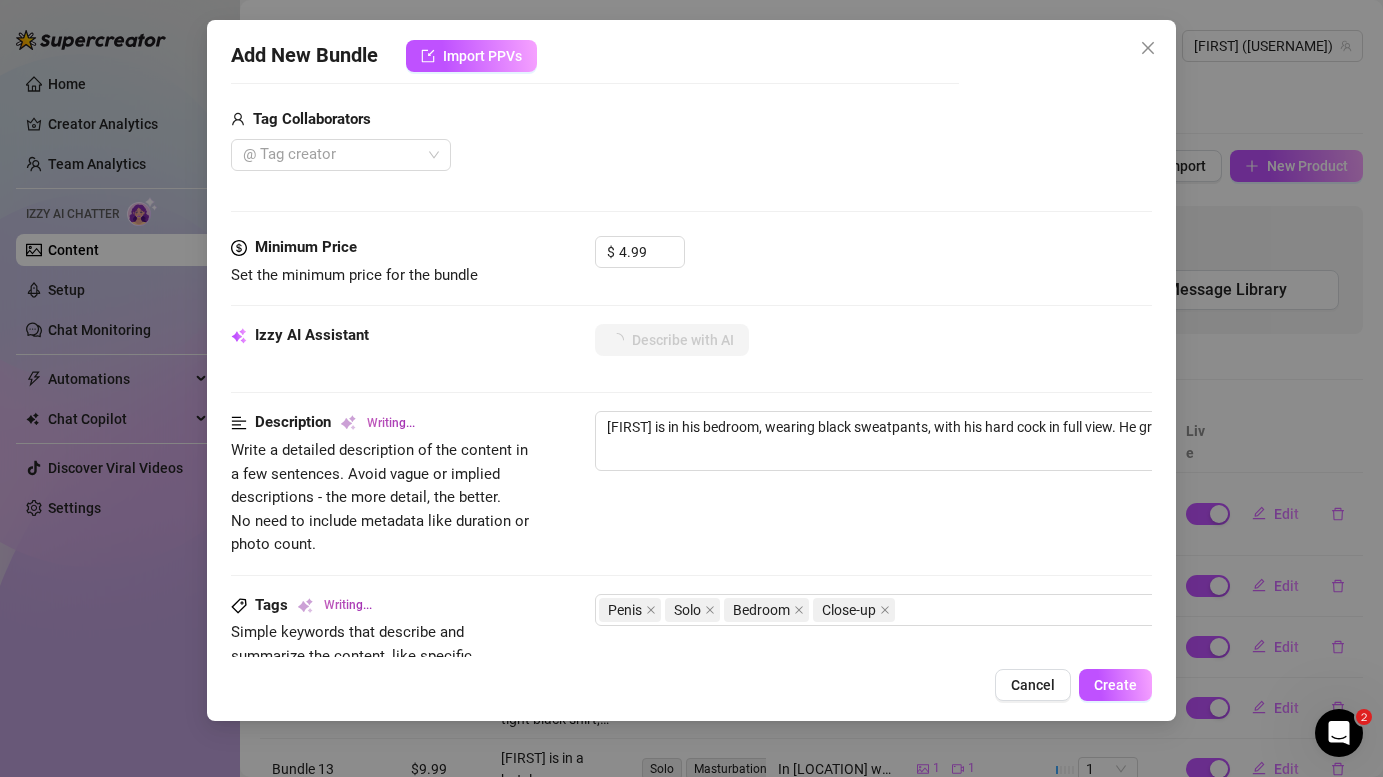 type on "Marius is in his bedroom, wearing black sweatpants, with his hard cock in full view. He grips his" 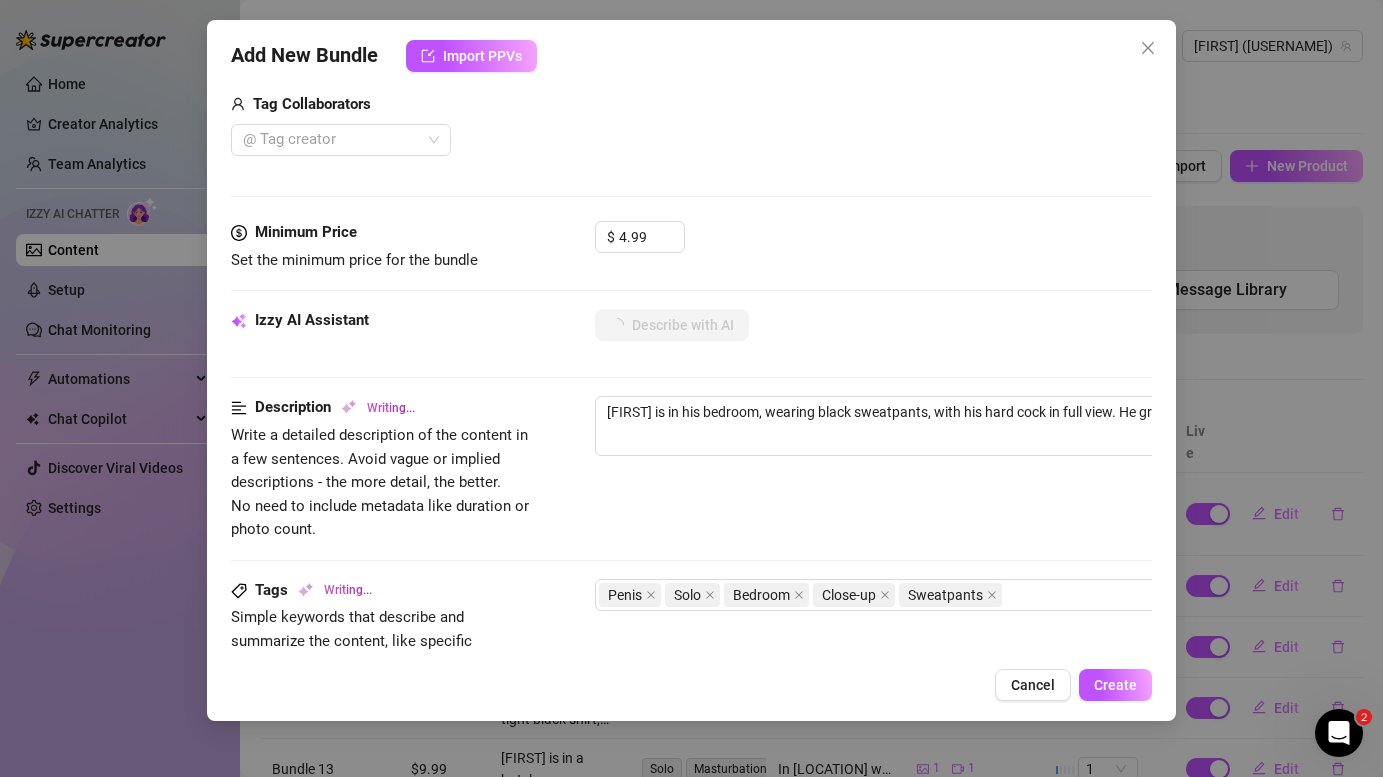 type on "Marius is in his bedroom, wearing black sweatpants, with his hard cock in full view. He grips his shaft" 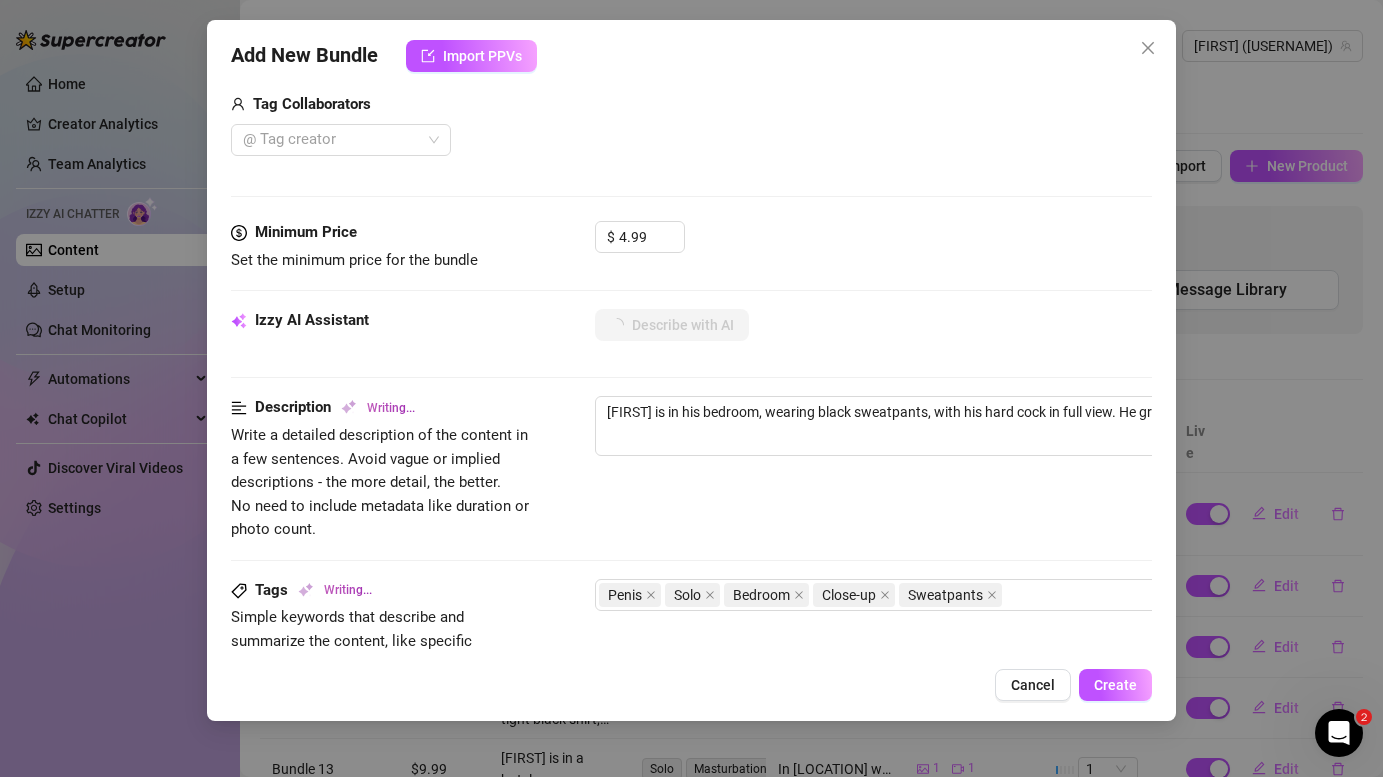 type on "Marius is in his bedroom, wearing black sweatpants, with his hard cock in full view. He grips his shaft" 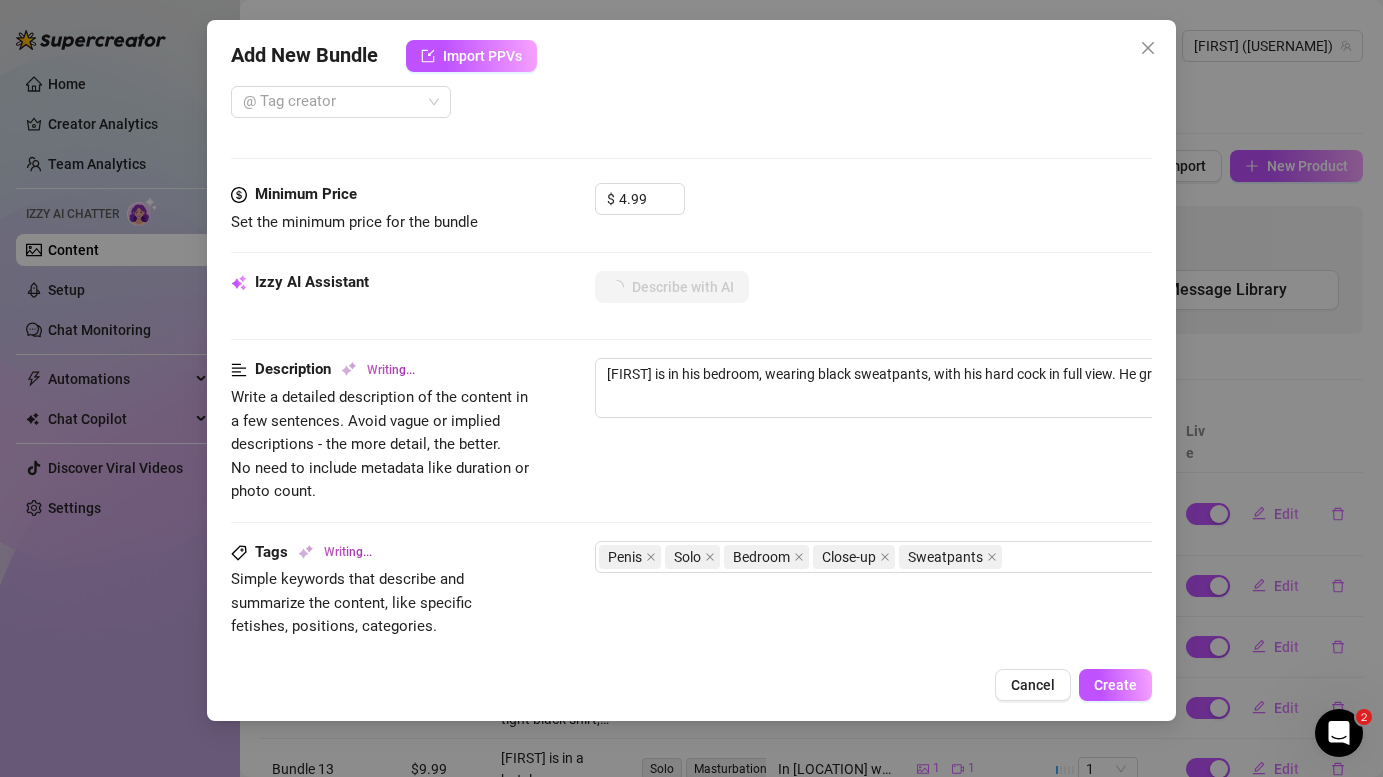 type on "Marius is in his bedroom, wearing black sweatpants, with his hard cock in full view. He grips his shaft tightly," 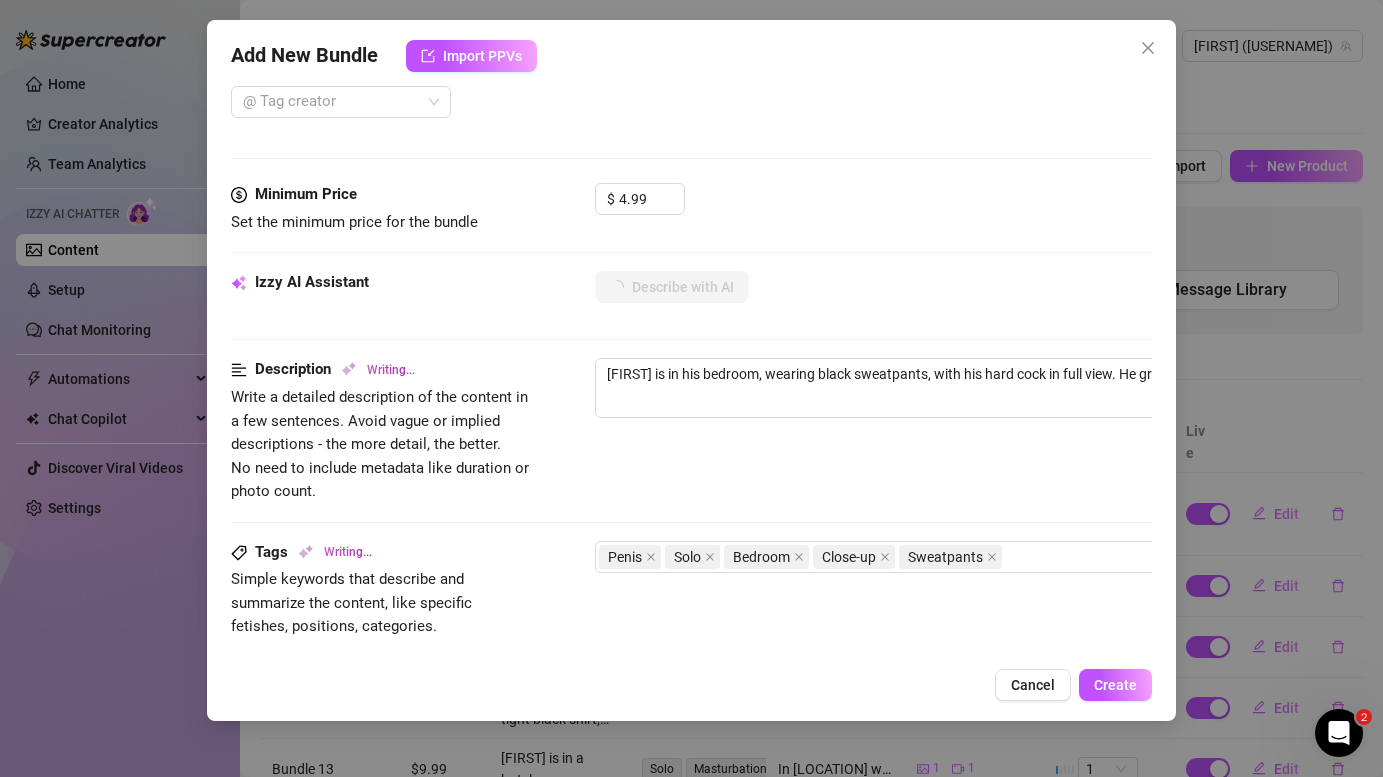 type on "Marius is in his bedroom, wearing black sweatpants, with his hard cock in full view. He grips his shaft tightly," 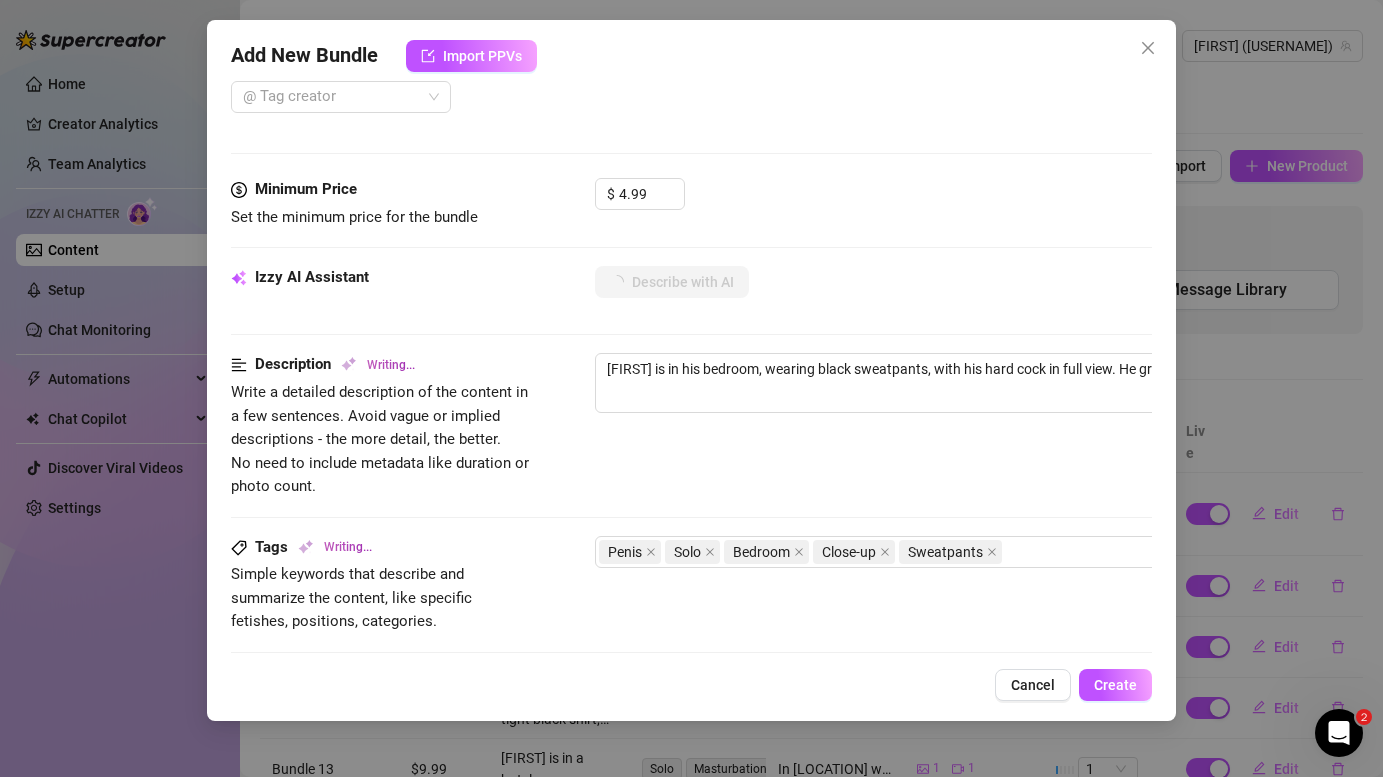 type on "Marius is in his bedroom, wearing black sweatpants, with his hard cock in full view. He grips his shaft tightly, showing" 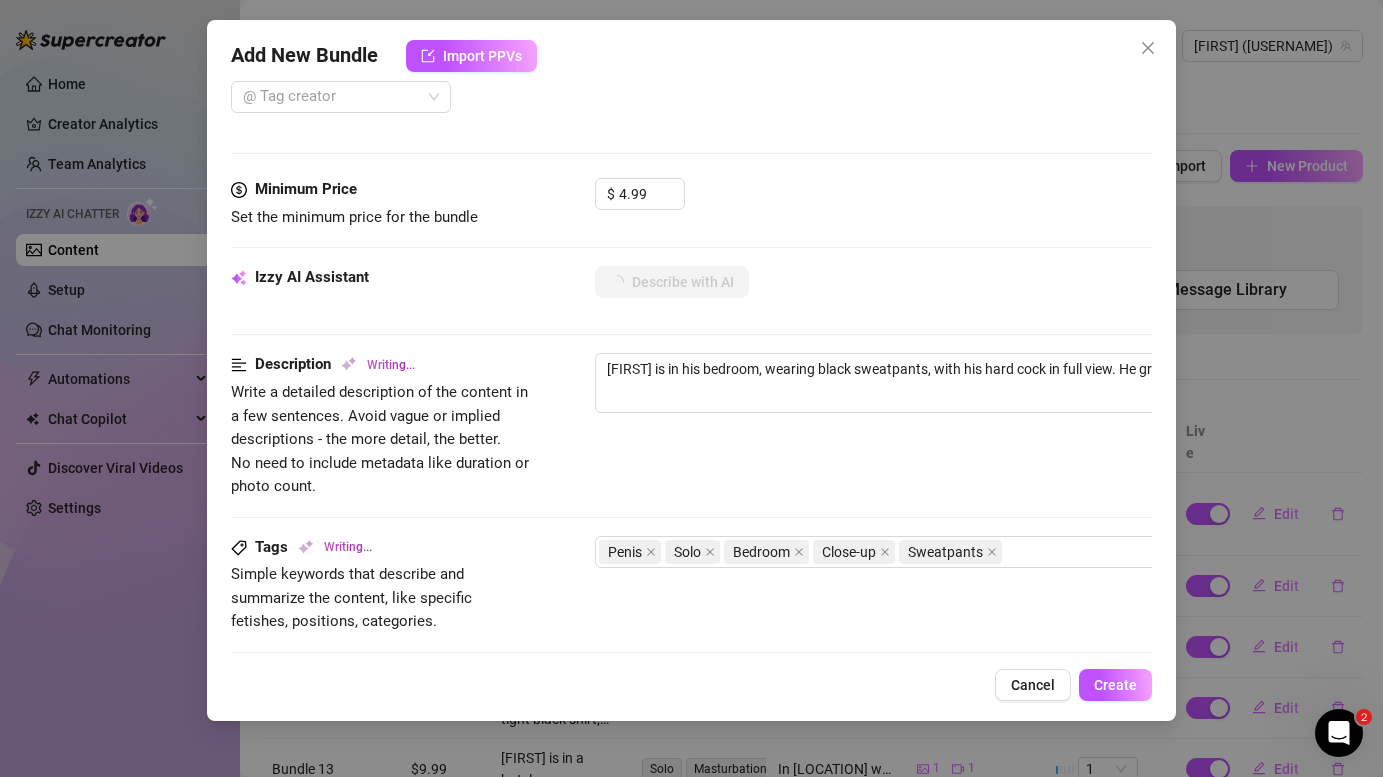 type on "Marius is in his bedroom, wearing black sweatpants, with his hard cock in full view. He grips his shaft tightly, showing" 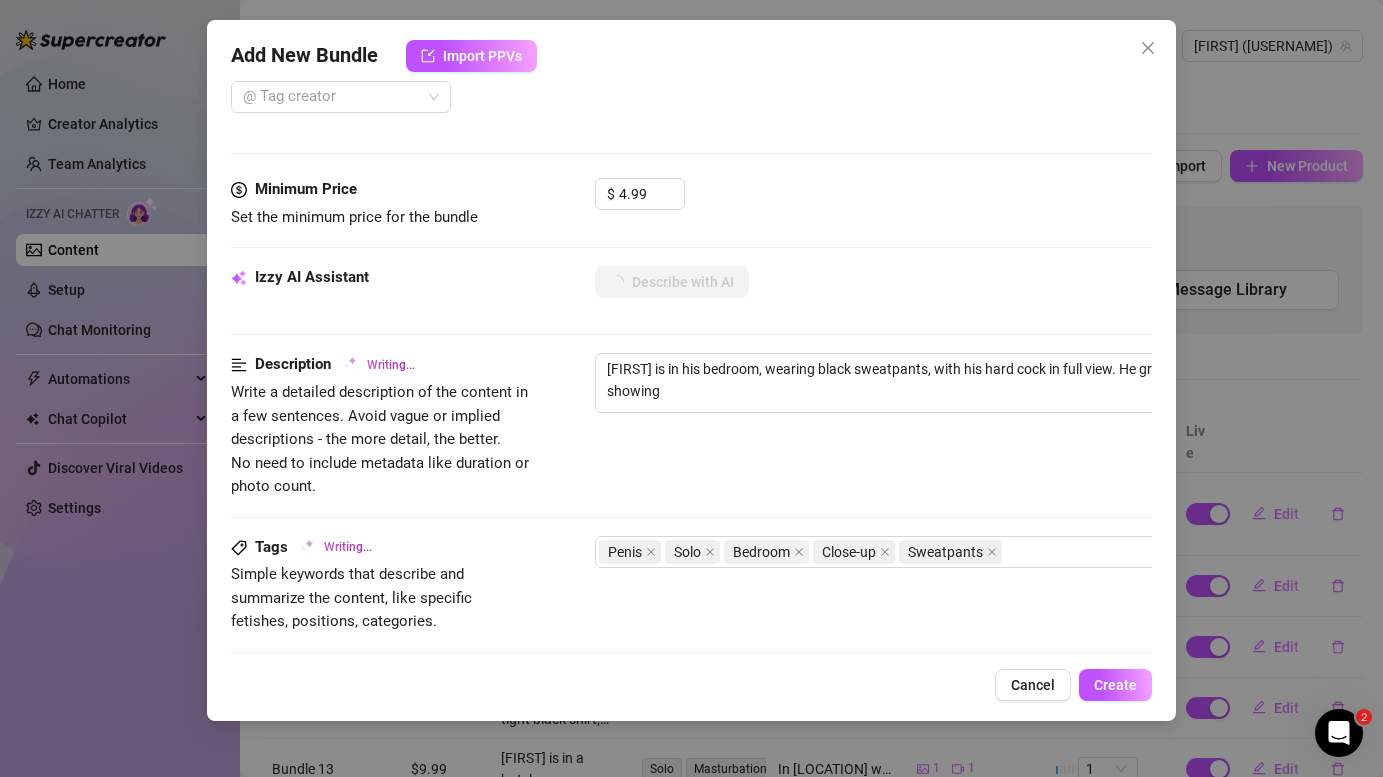 scroll, scrollTop: 562, scrollLeft: 0, axis: vertical 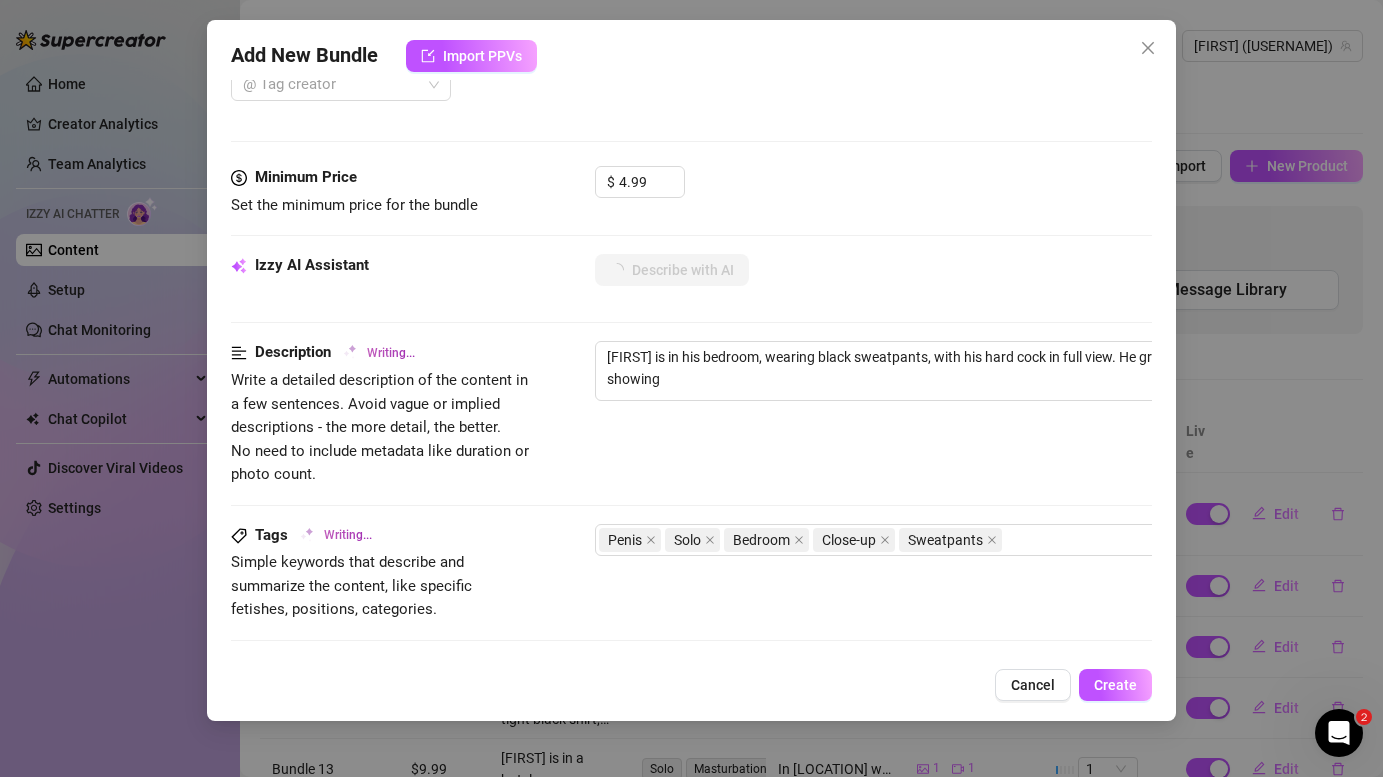 type on "Marius is in his bedroom, wearing black sweatpants, with his hard cock in full view. He grips his shaft tightly, showing off" 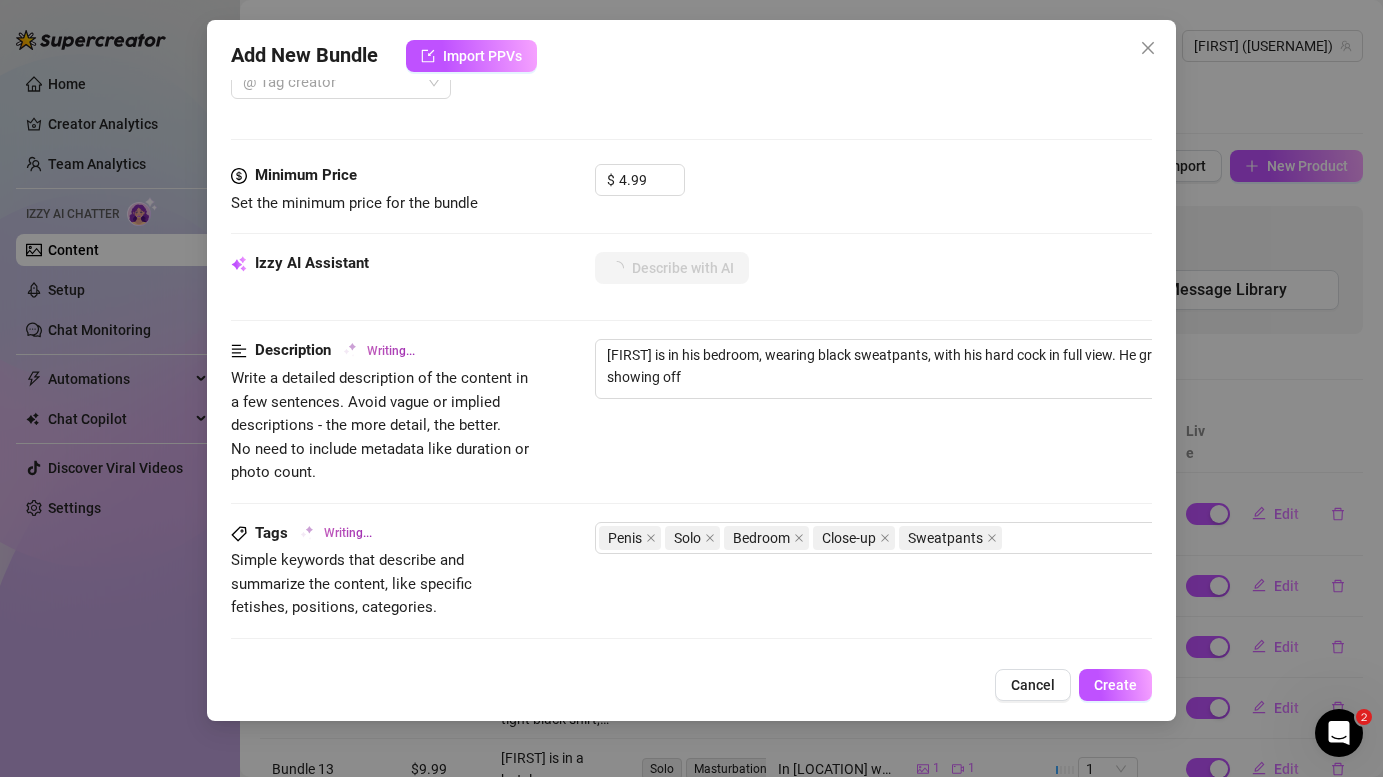type on "Marius is in his bedroom, wearing black sweatpants, with his hard cock in full view. He grips his shaft tightly, showing off his" 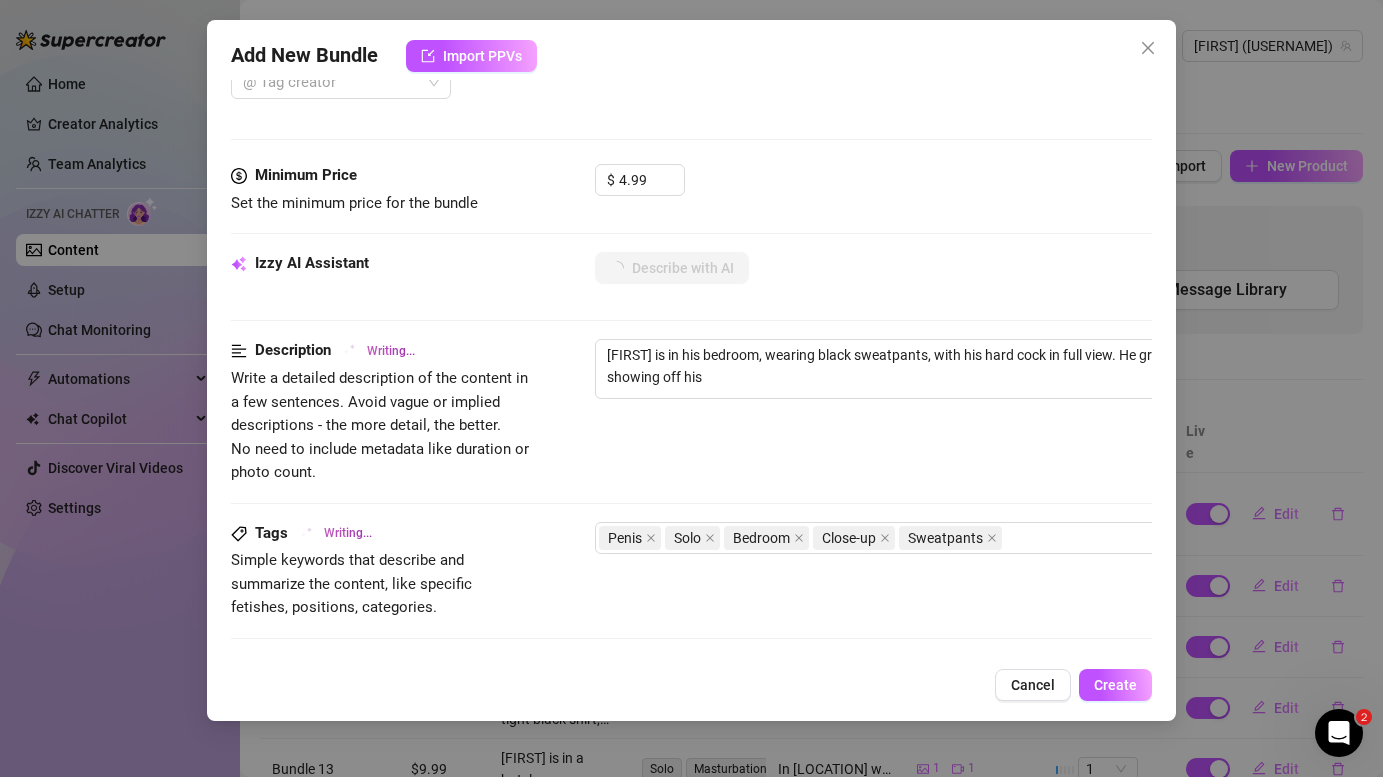 type on "Marius is in his bedroom, wearing black sweatpants, with his hard cock in full view. He grips his shaft tightly, showing off his thick," 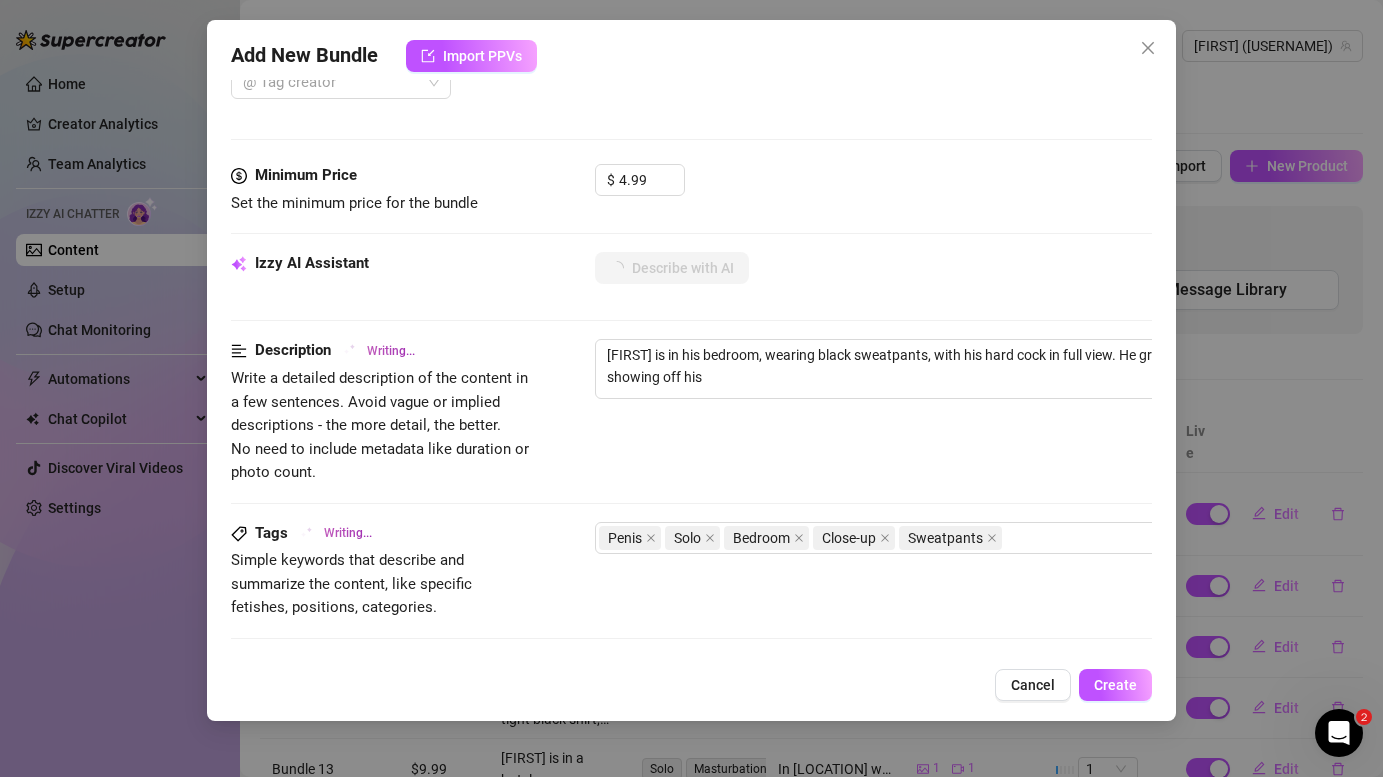 type on "Marius is in his bedroom, wearing black sweatpants, with his hard cock in full view. He grips his shaft tightly, showing off his thick," 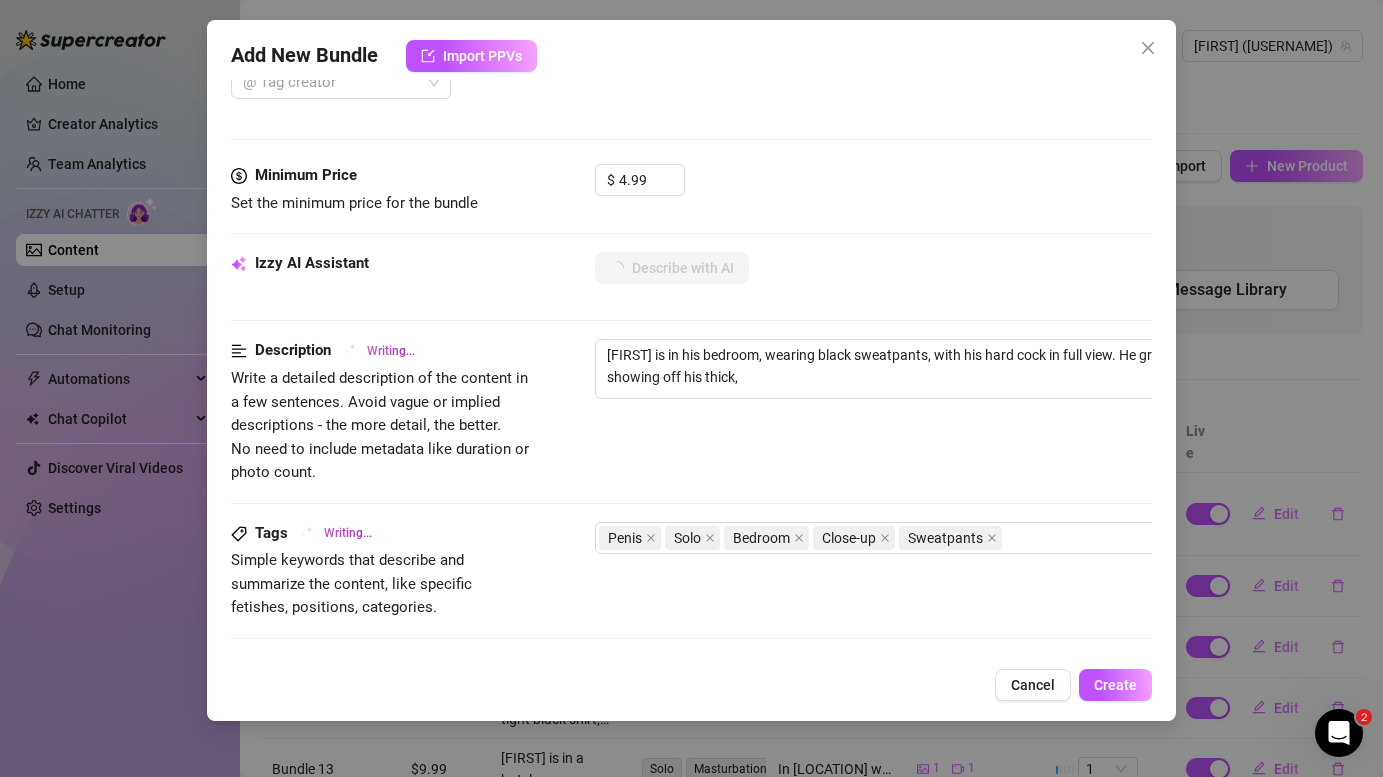 type on "Marius is in his bedroom, wearing black sweatpants, with his hard cock in full view. He grips his shaft tightly, showing off his thick, veiny" 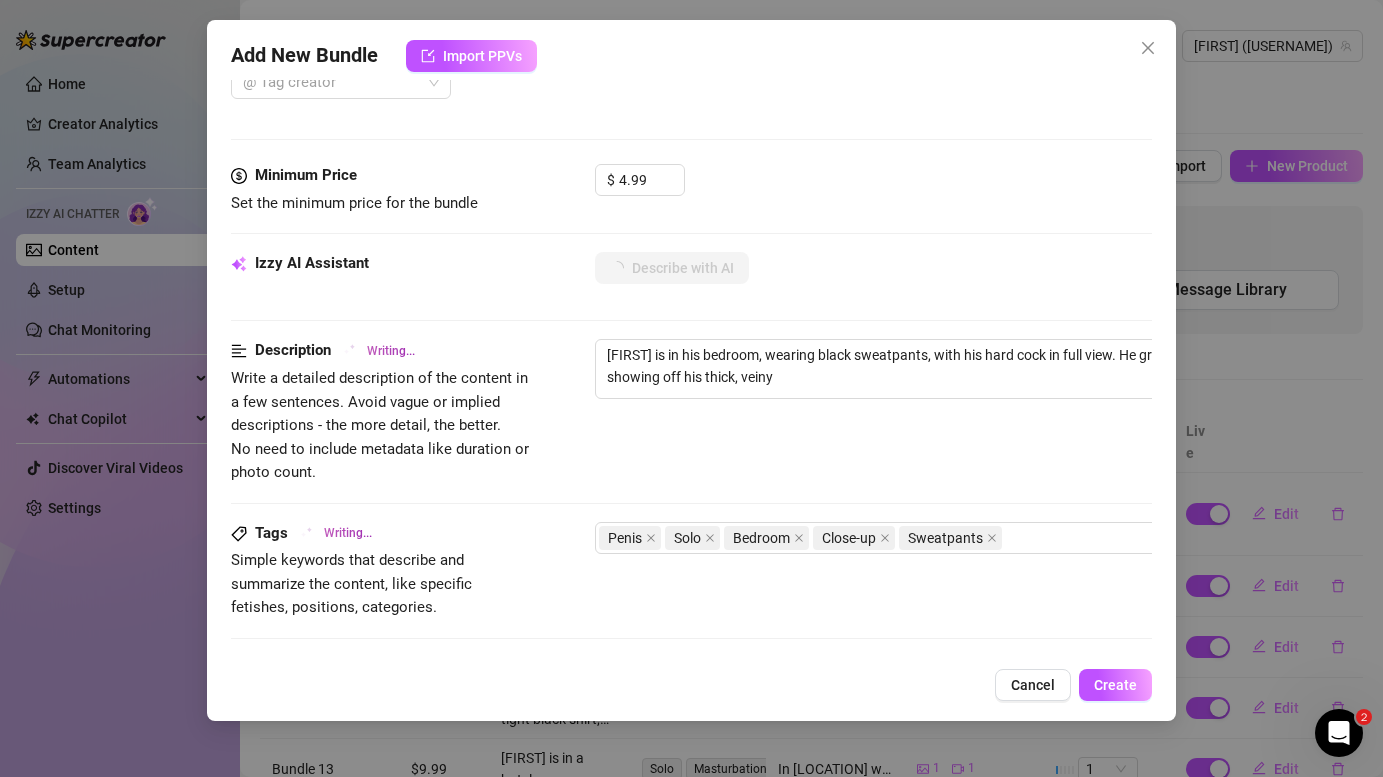 type on "Marius is in his bedroom, wearing black sweatpants, with his hard cock in full view. He grips his shaft tightly, showing off his thick, veiny penis" 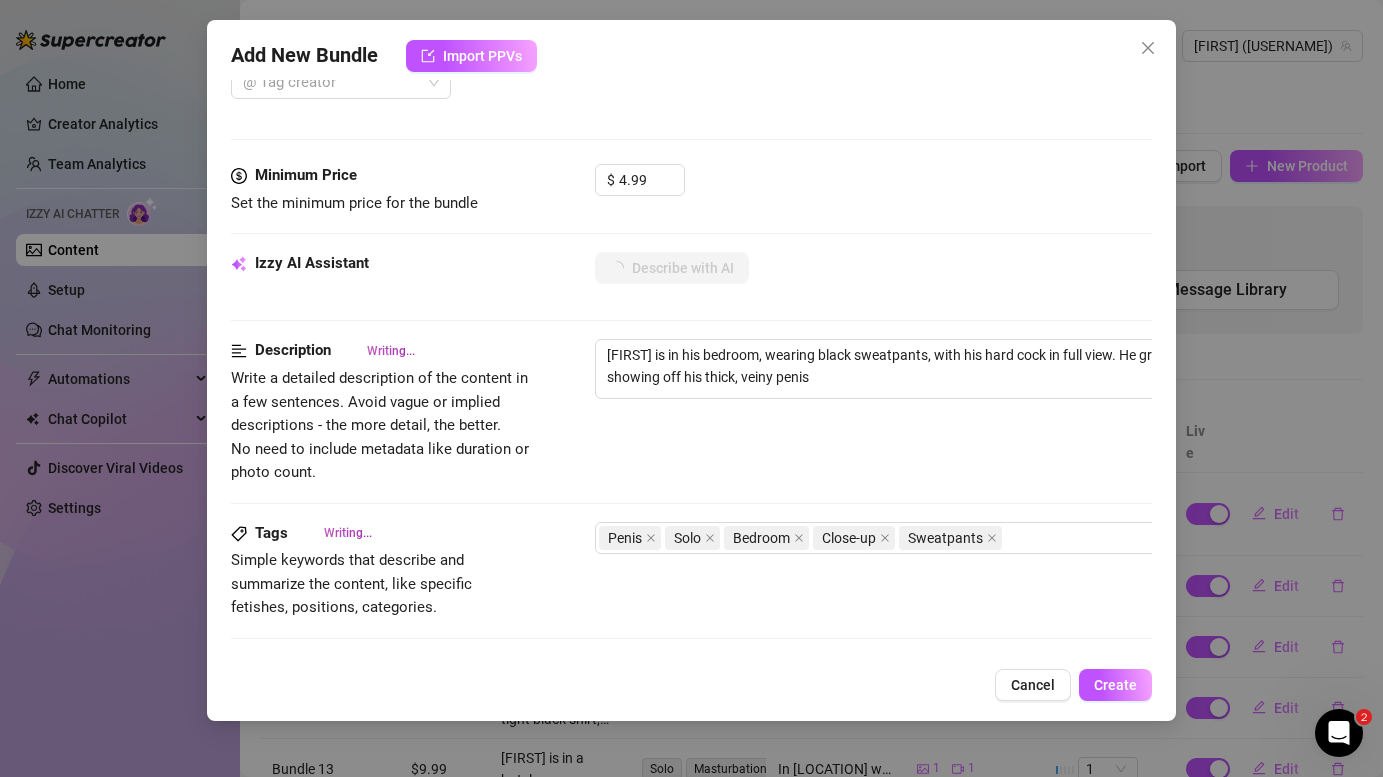 type on "Marius is in his bedroom, wearing black sweatpants, with his hard cock in full view. He grips his shaft tightly, showing off his thick, veiny penis in" 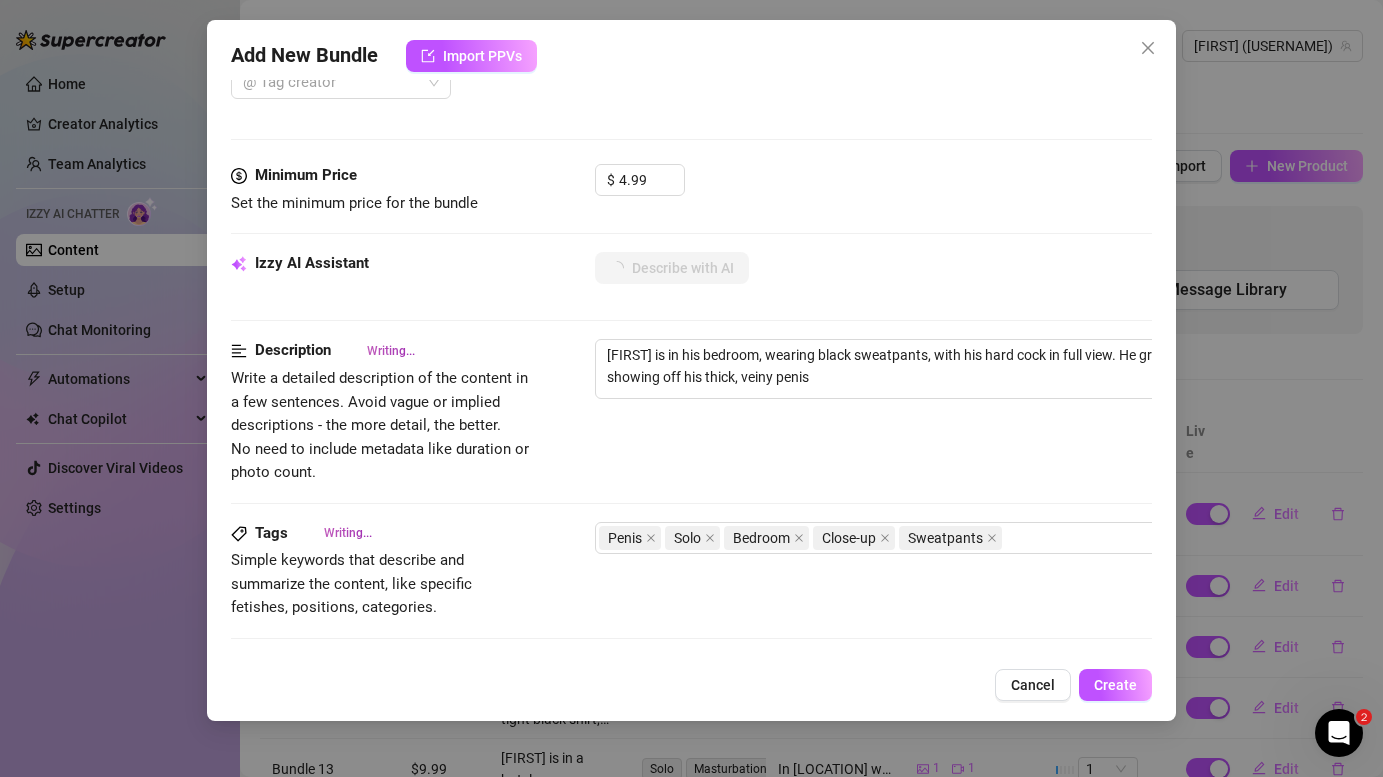 type on "Marius is in his bedroom, wearing black sweatpants, with his hard cock in full view. He grips his shaft tightly, showing off his thick, veiny penis in" 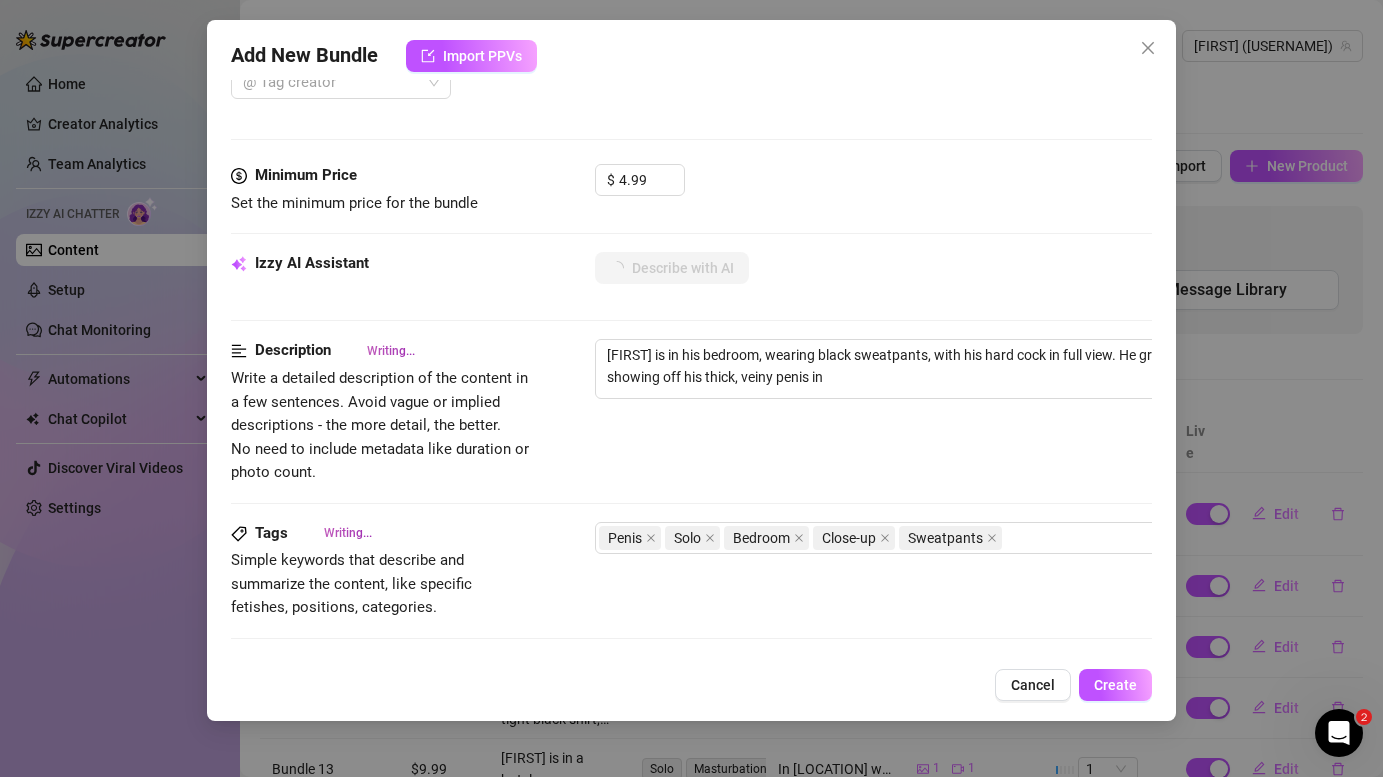 type on "Marius is in his bedroom, wearing black sweatpants, with his hard cock in full view. He grips his shaft tightly, showing off his thick, veiny penis in close-up" 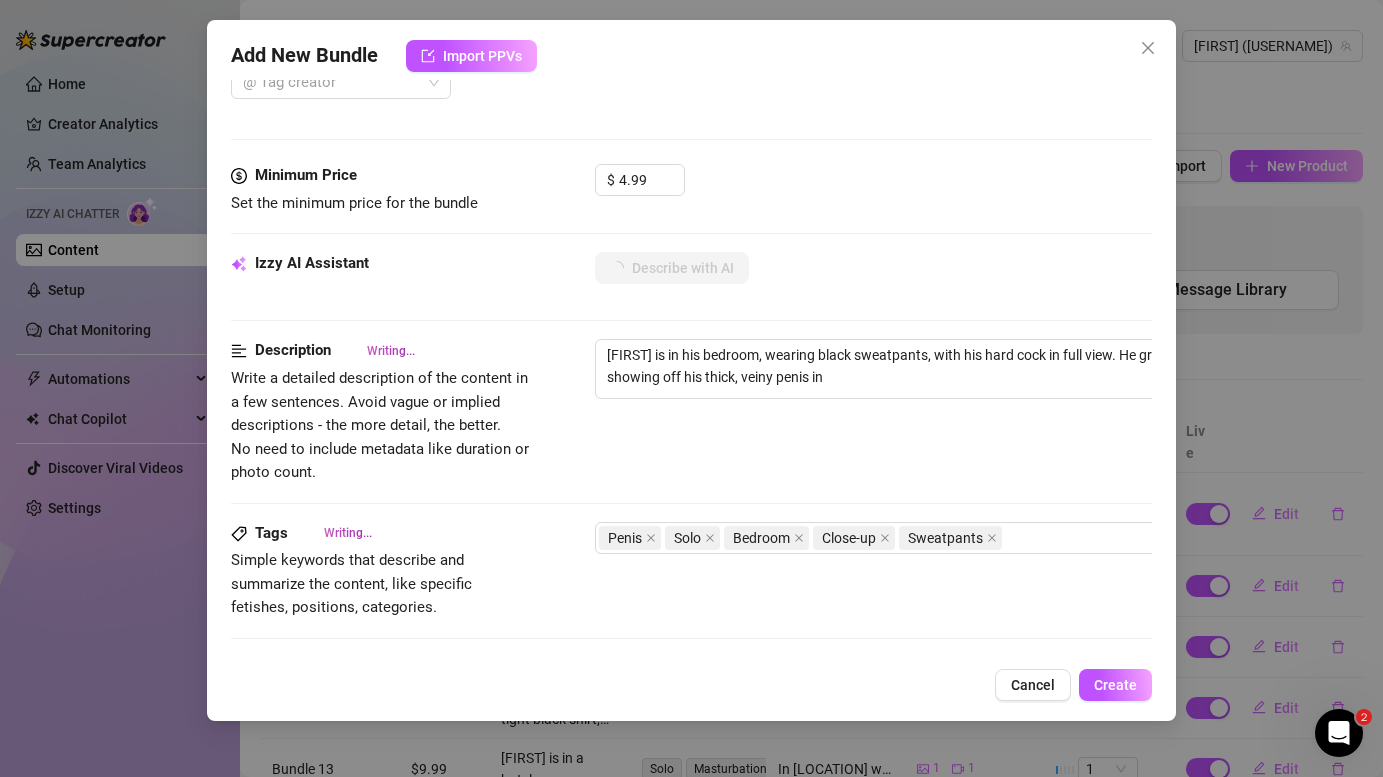 type on "Marius is in his bedroom, wearing black sweatpants, with his hard cock in full view. He grips his shaft tightly, showing off his thick, veiny penis in close-up" 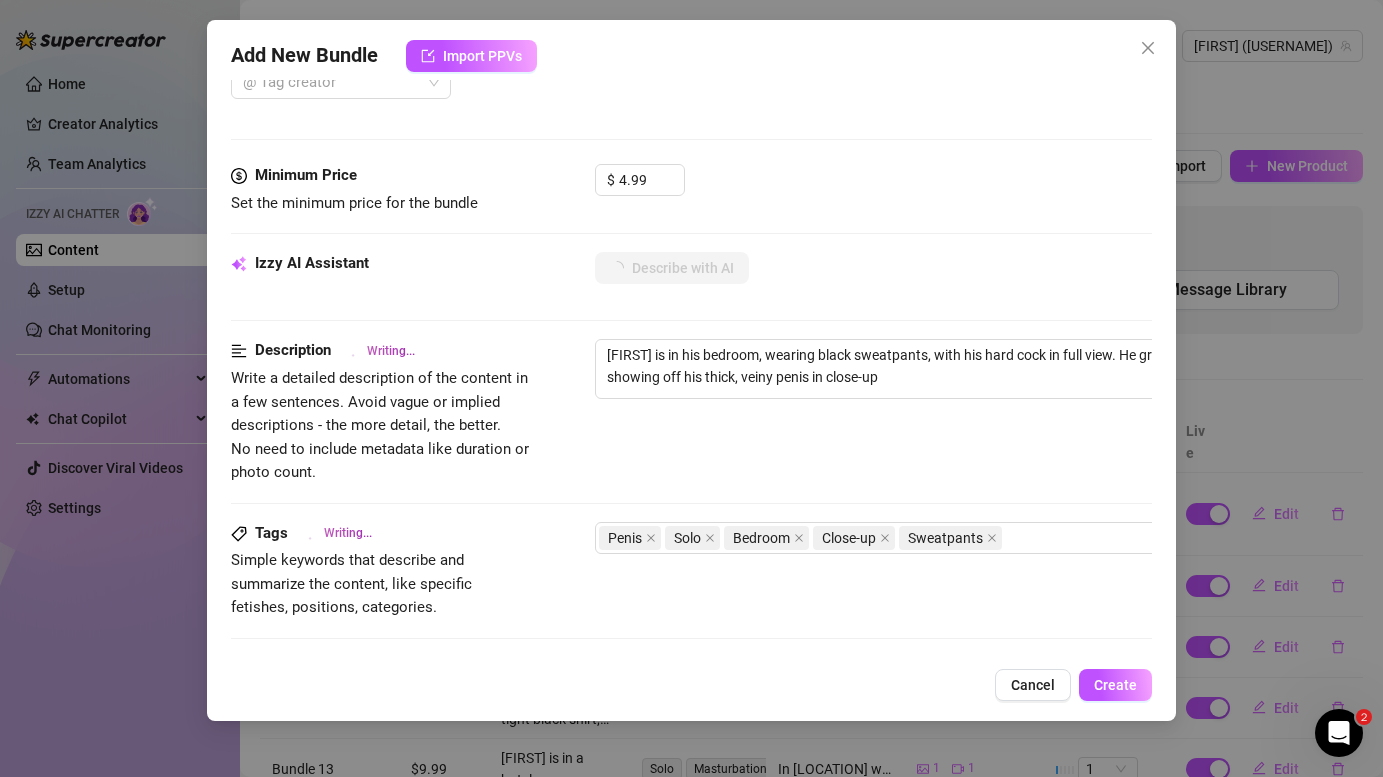 type on "Marius is in his bedroom, wearing black sweatpants, with his hard cock in full view. He grips his shaft tightly, showing off his thick, veiny penis in close-up shots." 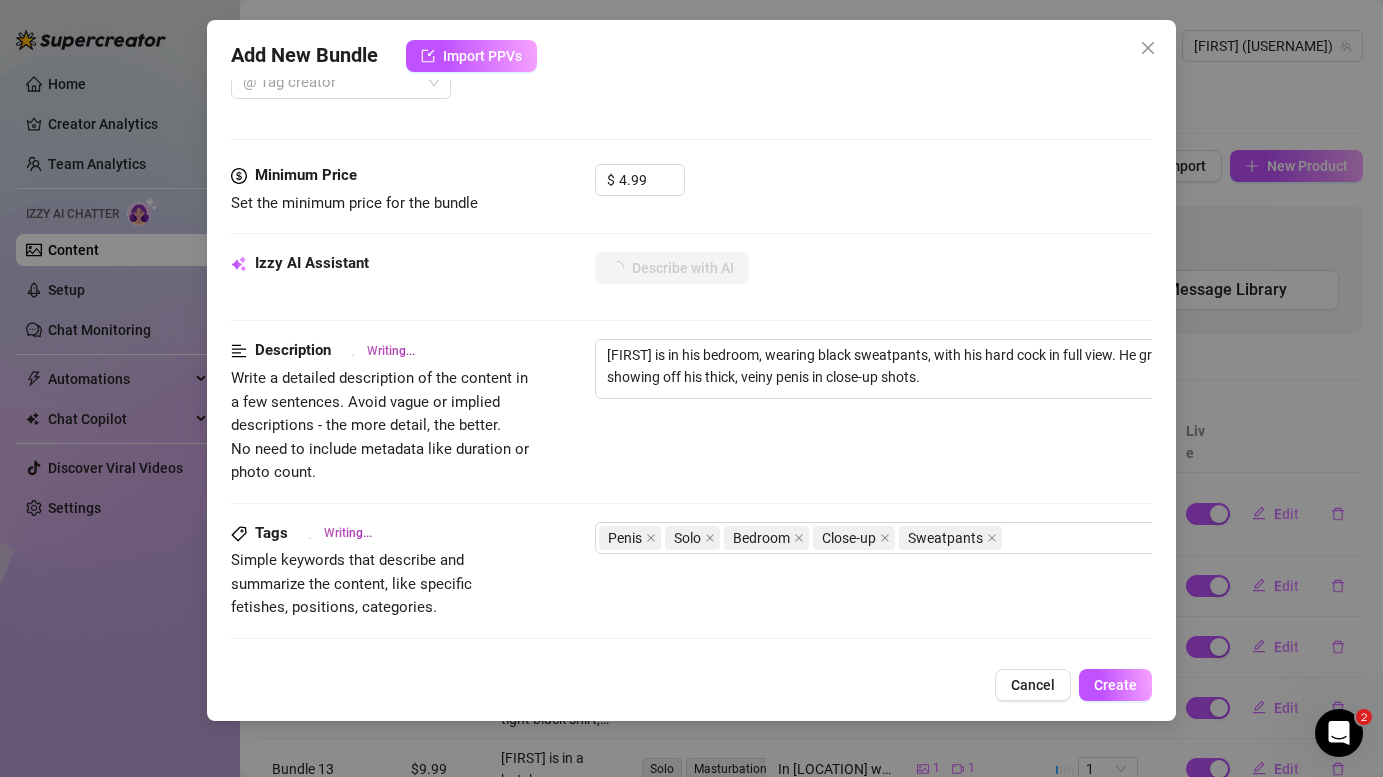 type on "Marius is in his bedroom, wearing black sweatpants, with his hard cock in full view. He grips his shaft tightly, showing off his thick, veiny penis in close-up shots. The" 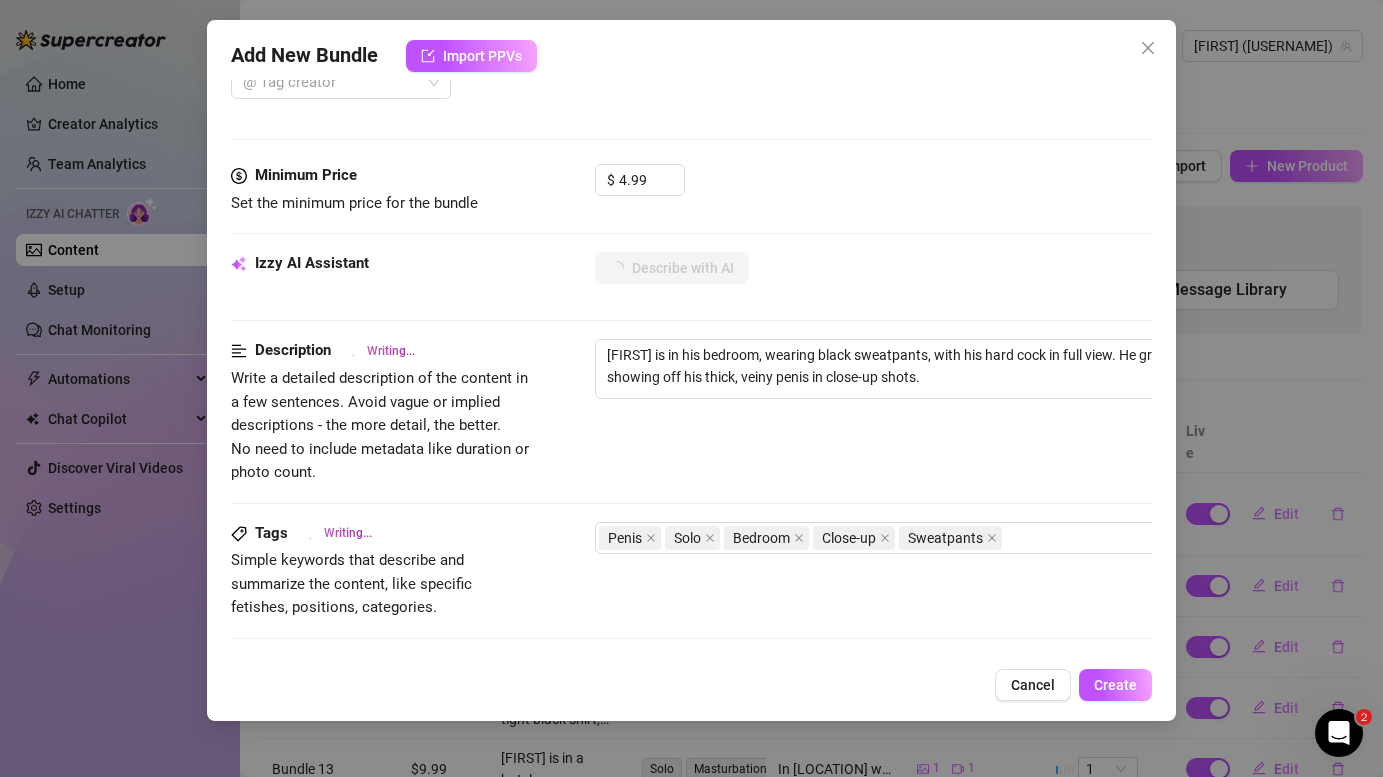 type on "Marius is in his bedroom, wearing black sweatpants, with his hard cock in full view. He grips his shaft tightly, showing off his thick, veiny penis in close-up shots. The" 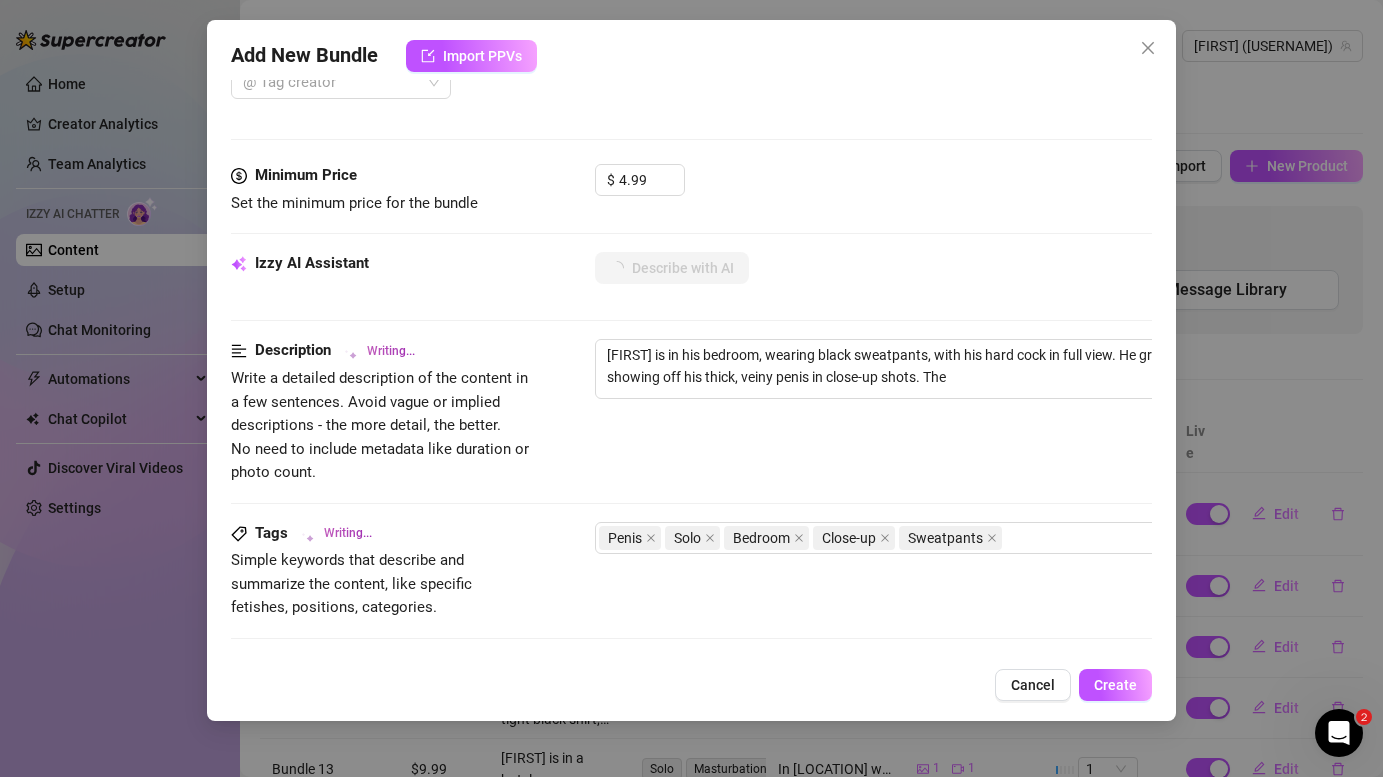 type on "Marius is in his bedroom, wearing black sweatpants, with his hard cock in full view. He grips his shaft tightly, showing off his thick, veiny penis in close-up shots. The focus" 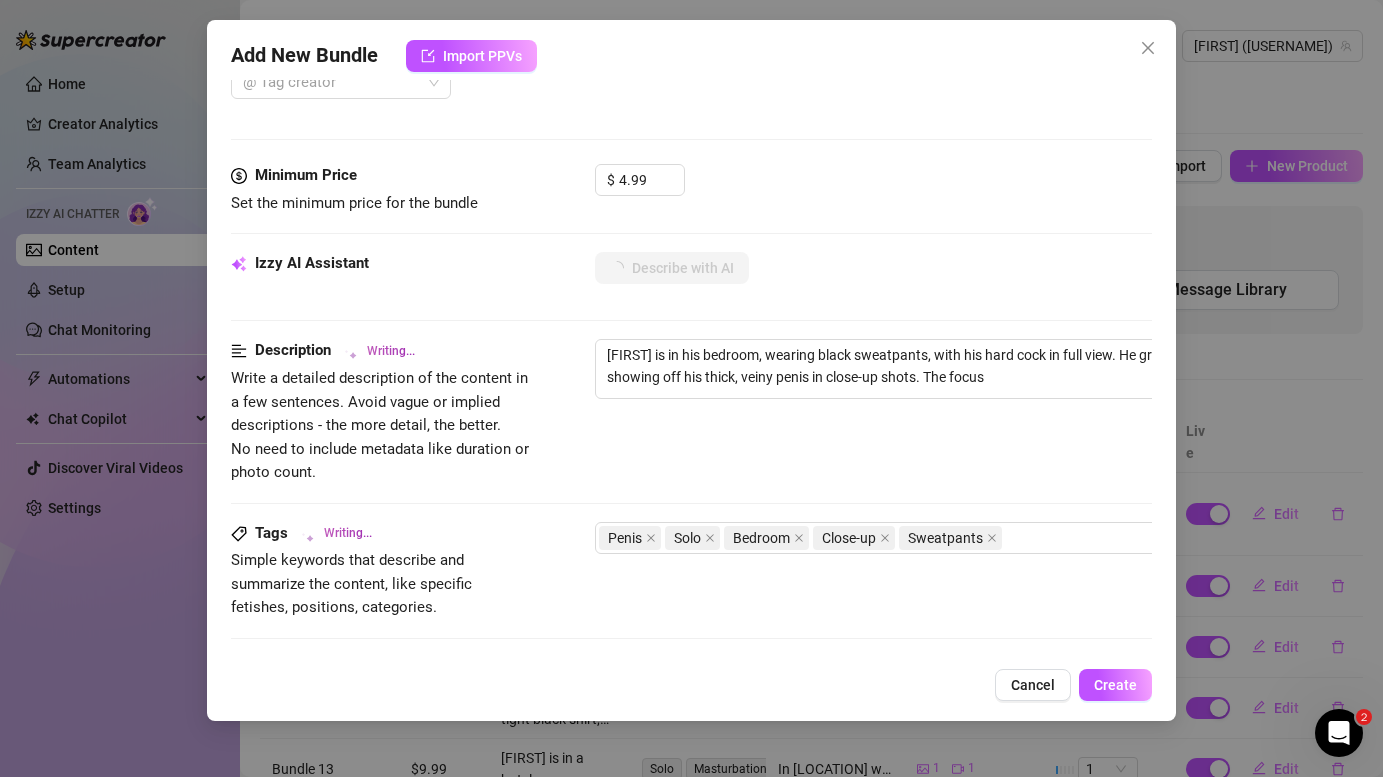 type on "Marius is in his bedroom, wearing black sweatpants, with his hard cock in full view. He grips his shaft tightly, showing off his thick, veiny penis in close-up shots. The focus is" 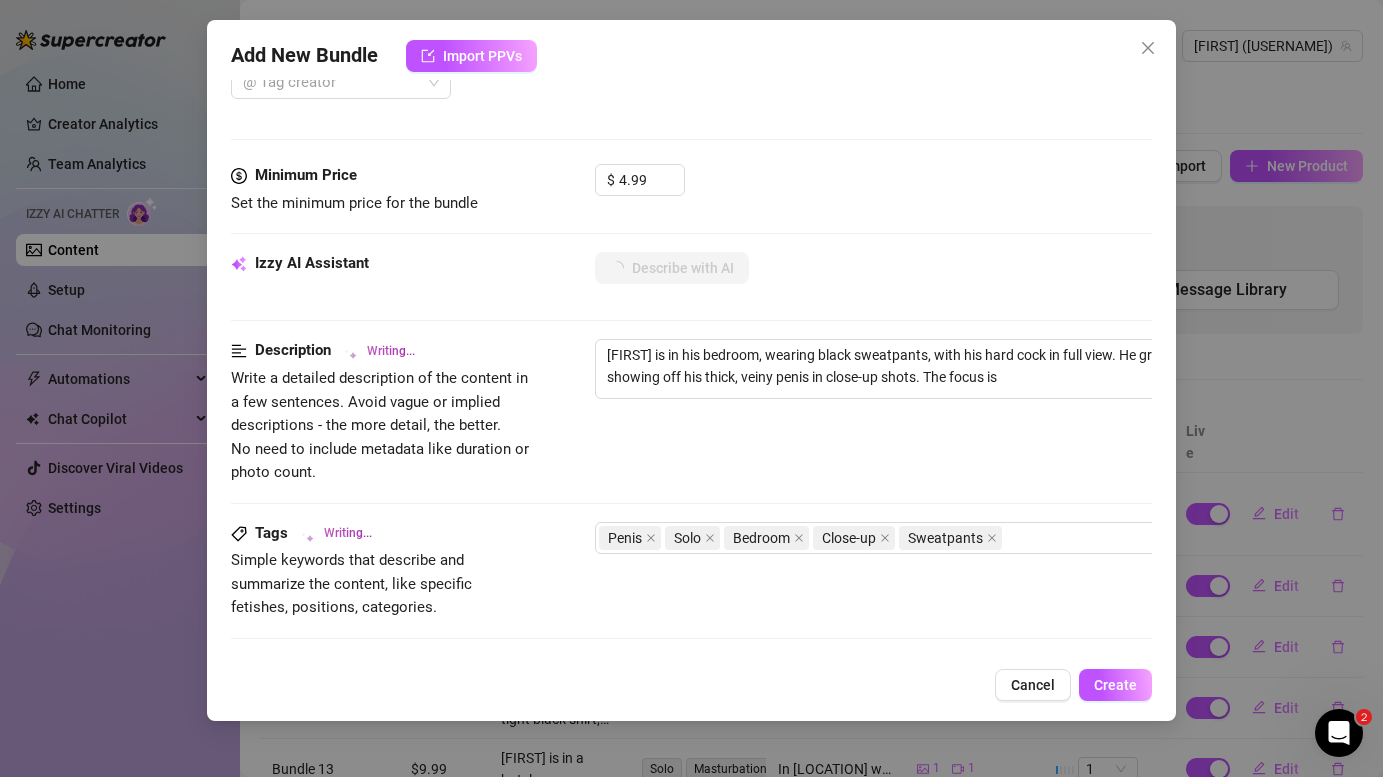 type on "Marius is in his bedroom, wearing black sweatpants, with his hard cock in full view. He grips his shaft tightly, showing off his thick, veiny penis in close-up shots. The focus is entirely" 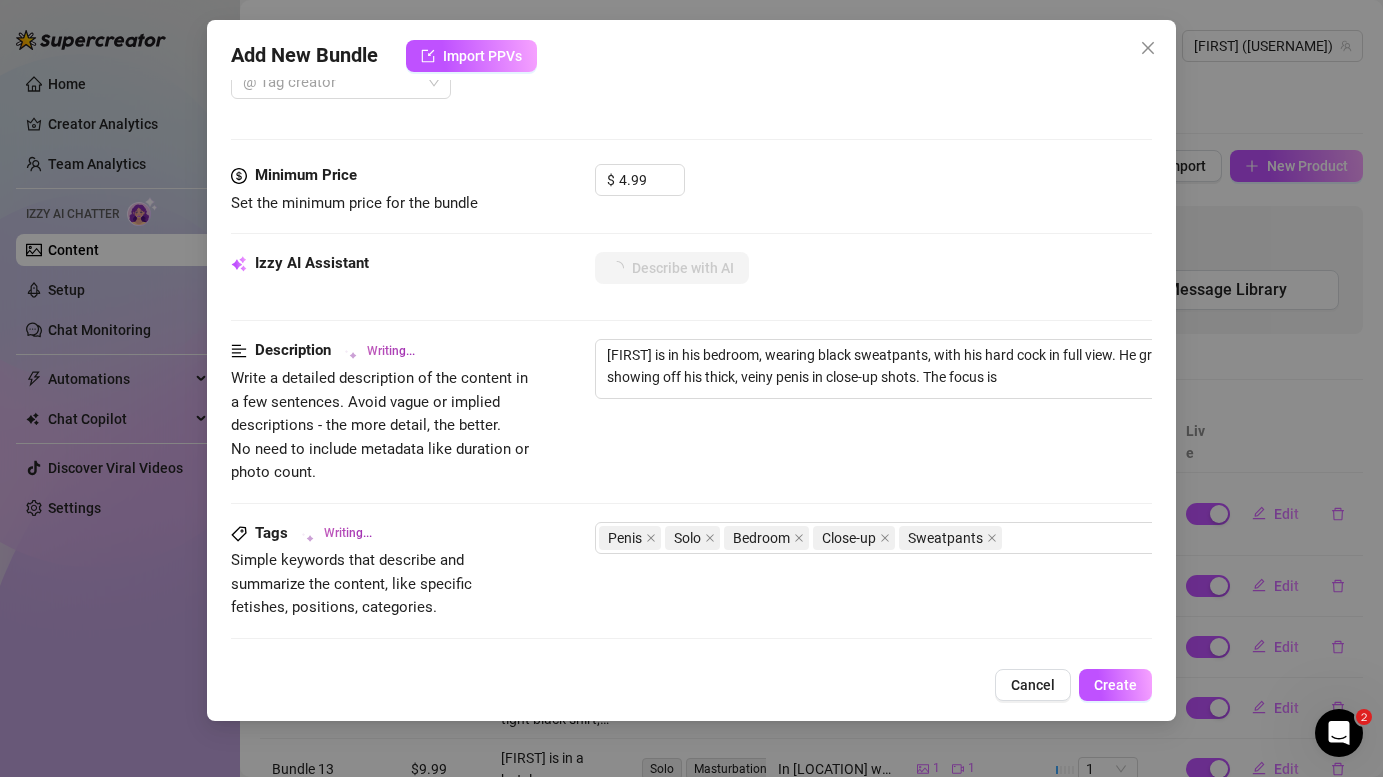 type on "Marius is in his bedroom, wearing black sweatpants, with his hard cock in full view. He grips his shaft tightly, showing off his thick, veiny penis in close-up shots. The focus is entirely" 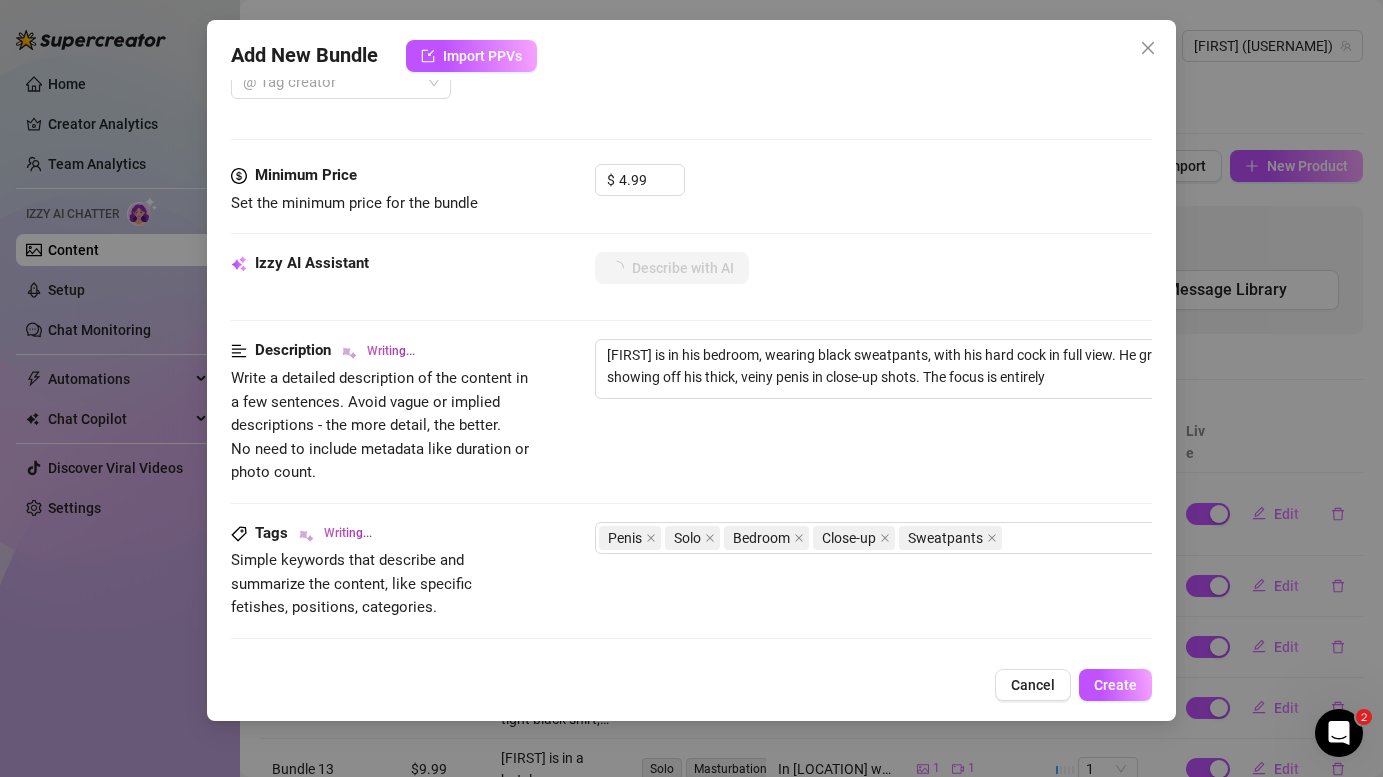 type on "Marius is in his bedroom, wearing black sweatpants, with his hard cock in full view. He grips his shaft tightly, showing off his thick, veiny penis in close-up shots. The focus is entirely on" 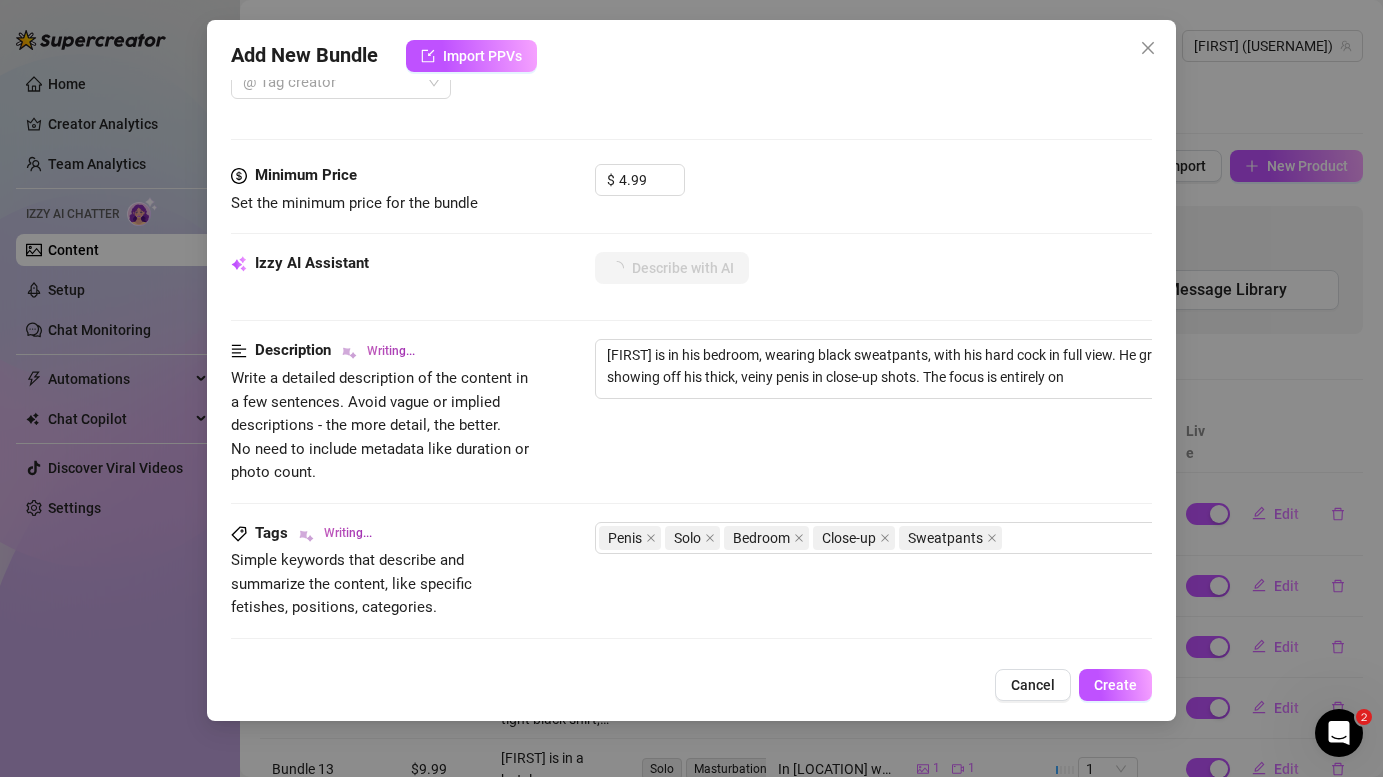 type on "Marius is in his bedroom, wearing black sweatpants, with his hard cock in full view. He grips his shaft tightly, showing off his thick, veiny penis in close-up shots. The focus is entirely on his" 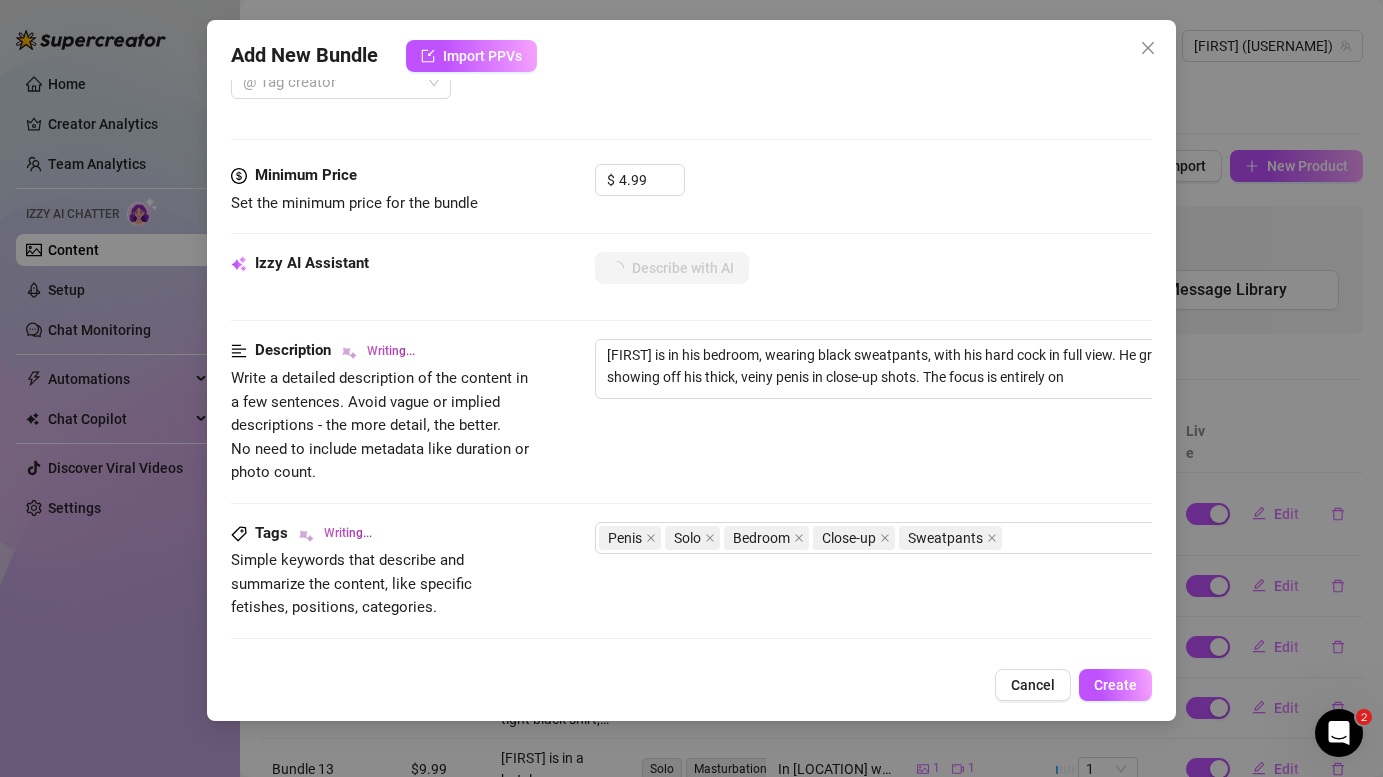type on "Marius is in his bedroom, wearing black sweatpants, with his hard cock in full view. He grips his shaft tightly, showing off his thick, veiny penis in close-up shots. The focus is entirely on his" 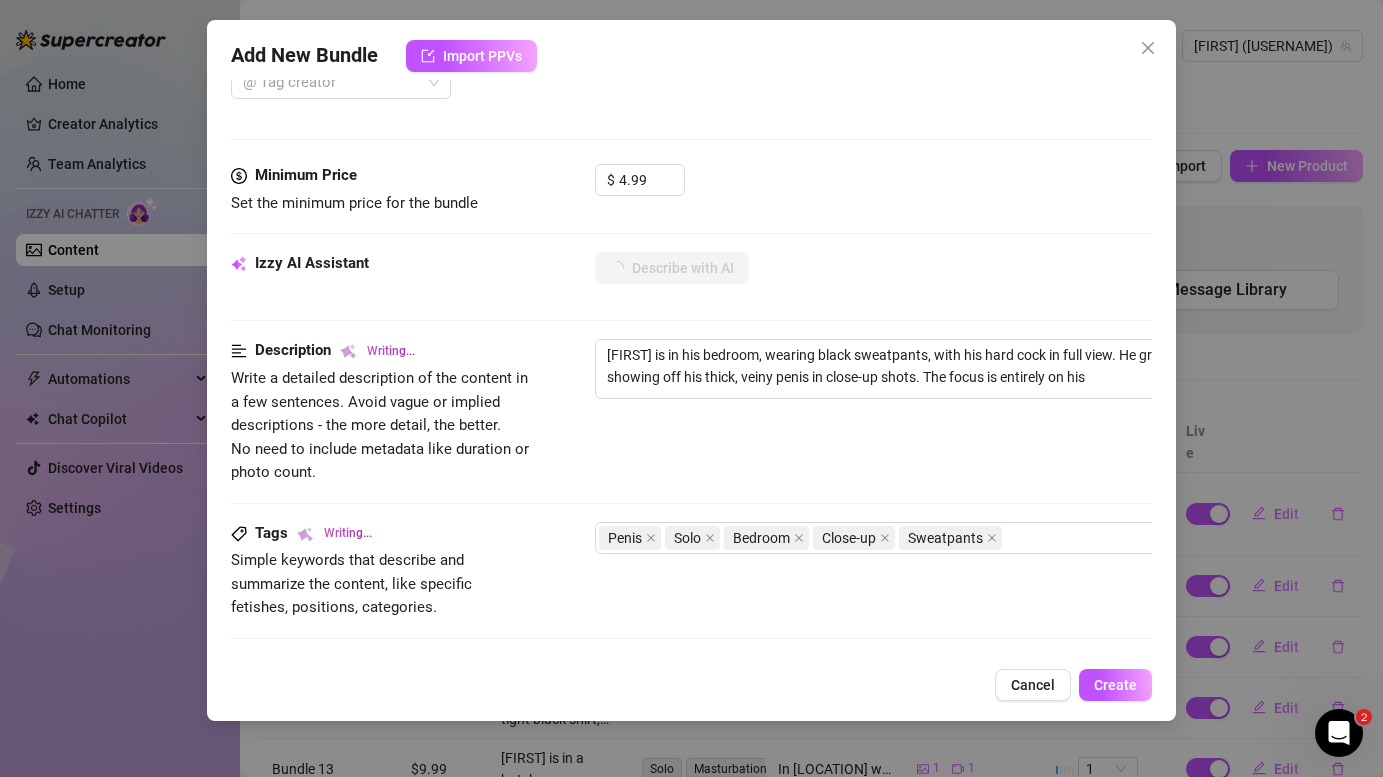 type on "Marius is in his bedroom, wearing black sweatpants, with his hard cock in full view. He grips his shaft tightly, showing off his thick, veiny penis in close-up shots. The focus is entirely on his impressive" 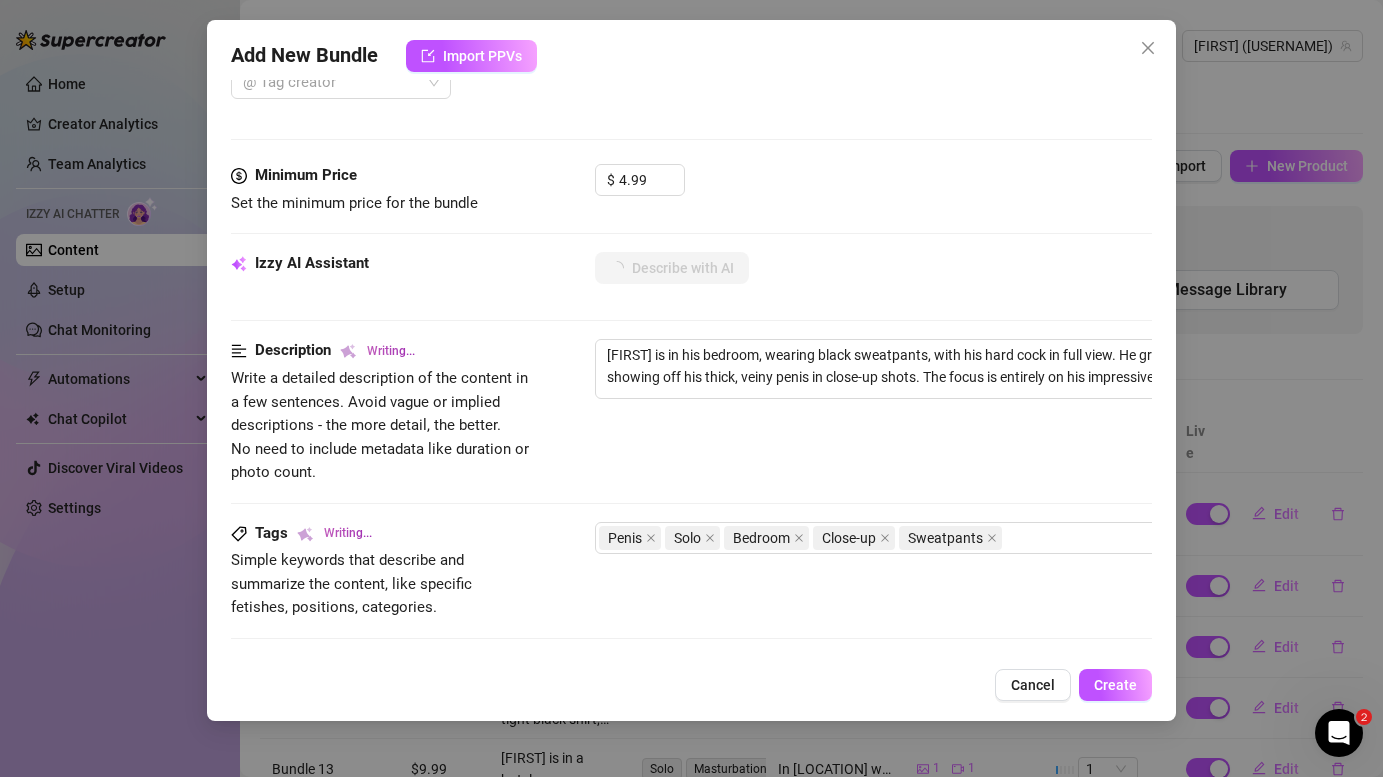 type on "Marius is in his bedroom, wearing black sweatpants, with his hard cock in full view. He grips his shaft tightly, showing off his thick, veiny penis in close-up shots. The focus is entirely on his impressive erection," 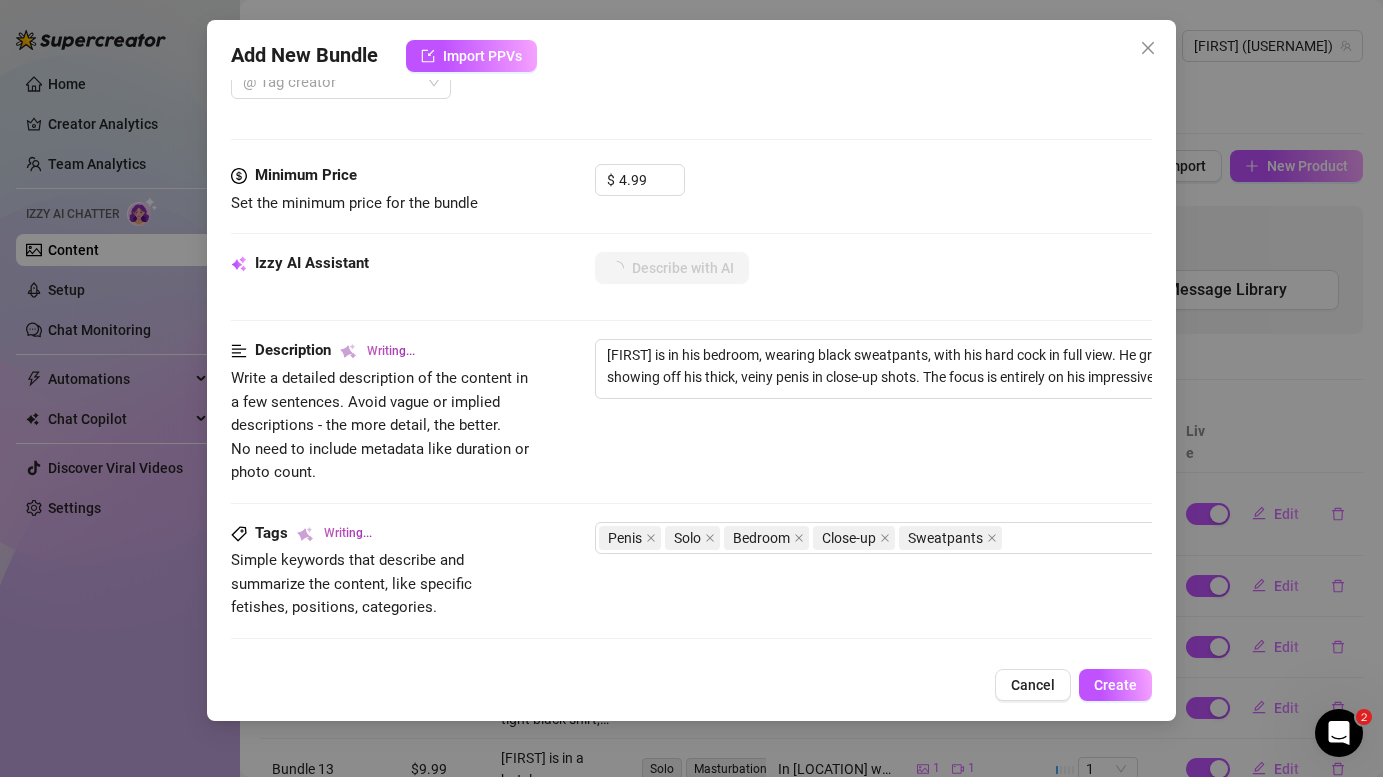type on "Marius is in his bedroom, wearing black sweatpants, with his hard cock in full view. He grips his shaft tightly, showing off his thick, veiny penis in close-up shots. The focus is entirely on his impressive erection, with" 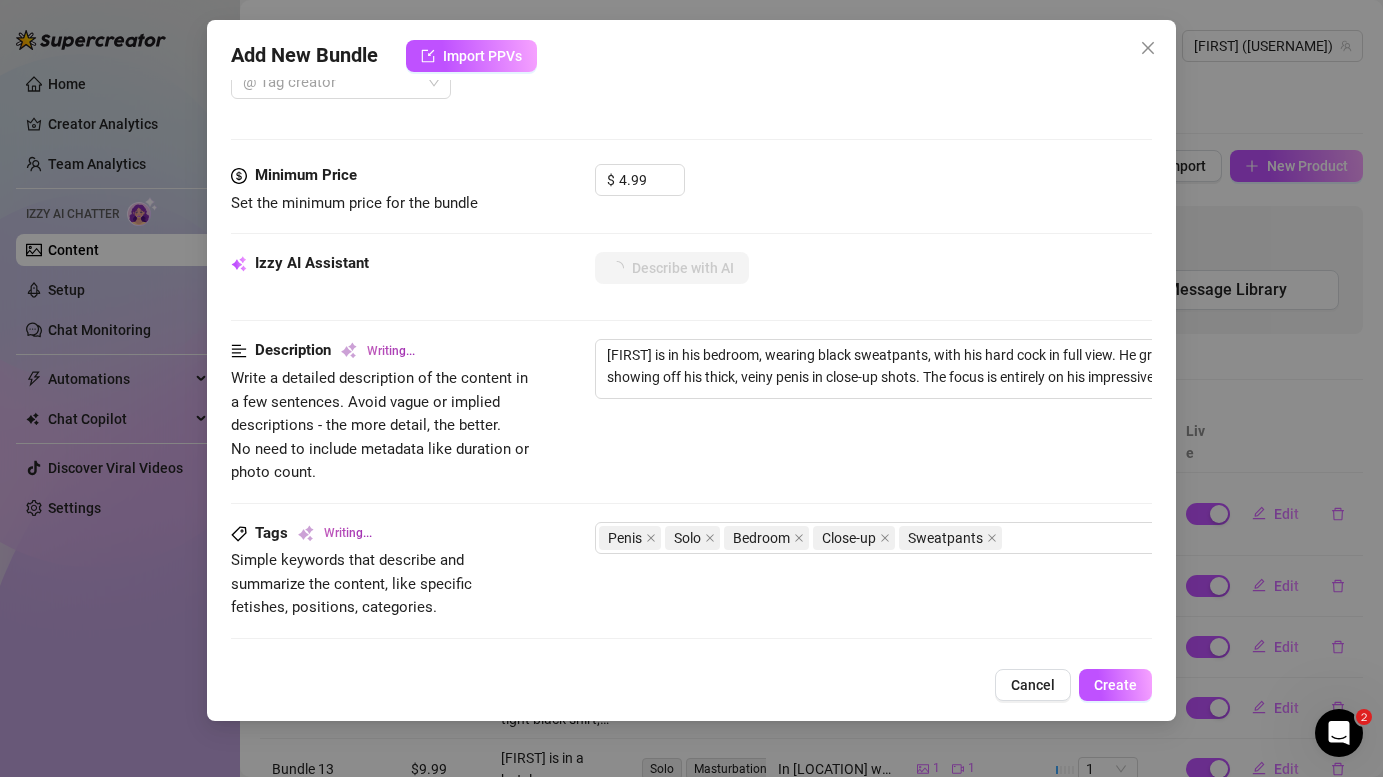 type on "Marius is in his bedroom, wearing black sweatpants, with his hard cock in full view. He grips his shaft tightly, showing off his thick, veiny penis in close-up shots. The focus is entirely on his impressive erection, with no" 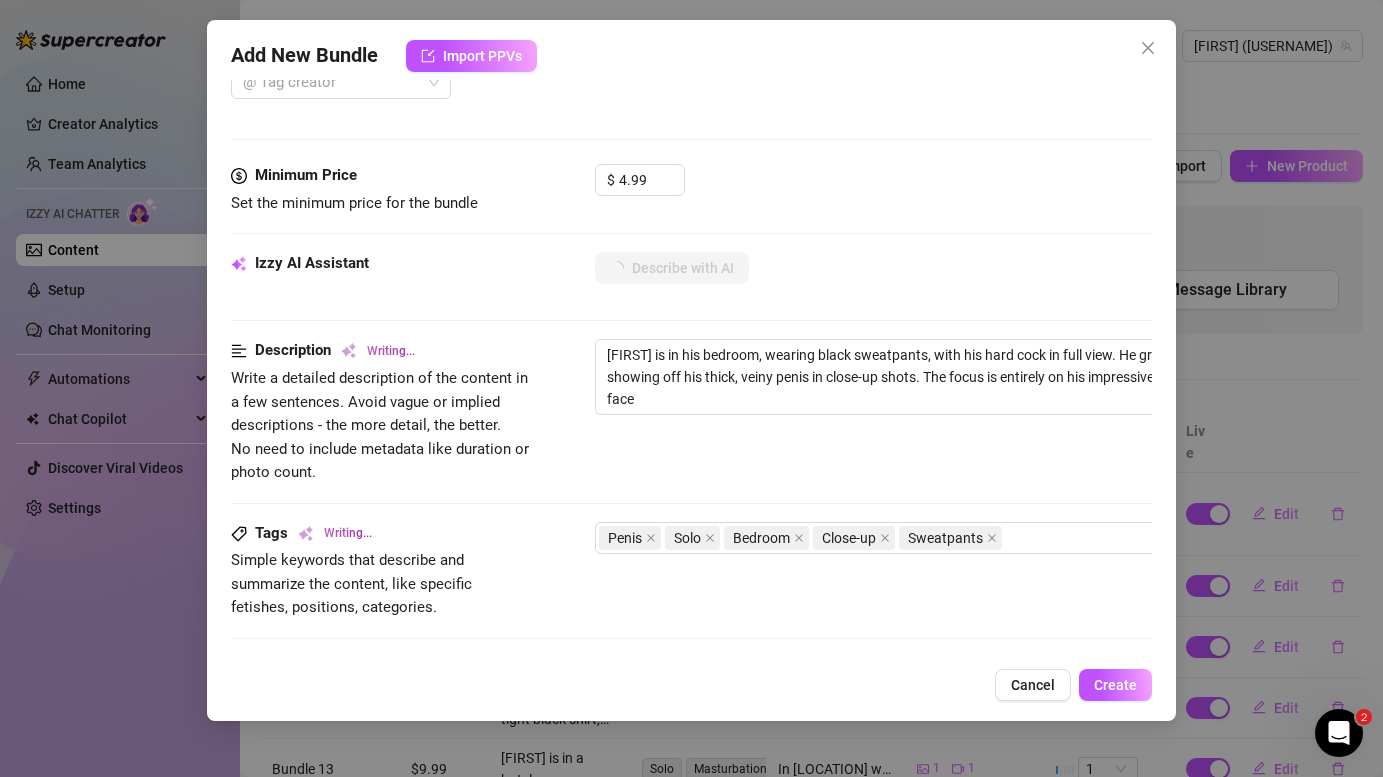 type on "Marius is in his bedroom, wearing black sweatpants, with his hard cock in full view. He grips his shaft tightly, showing off his thick, veiny penis in close-up shots. The focus is entirely on his impressive erection, with no face visible." 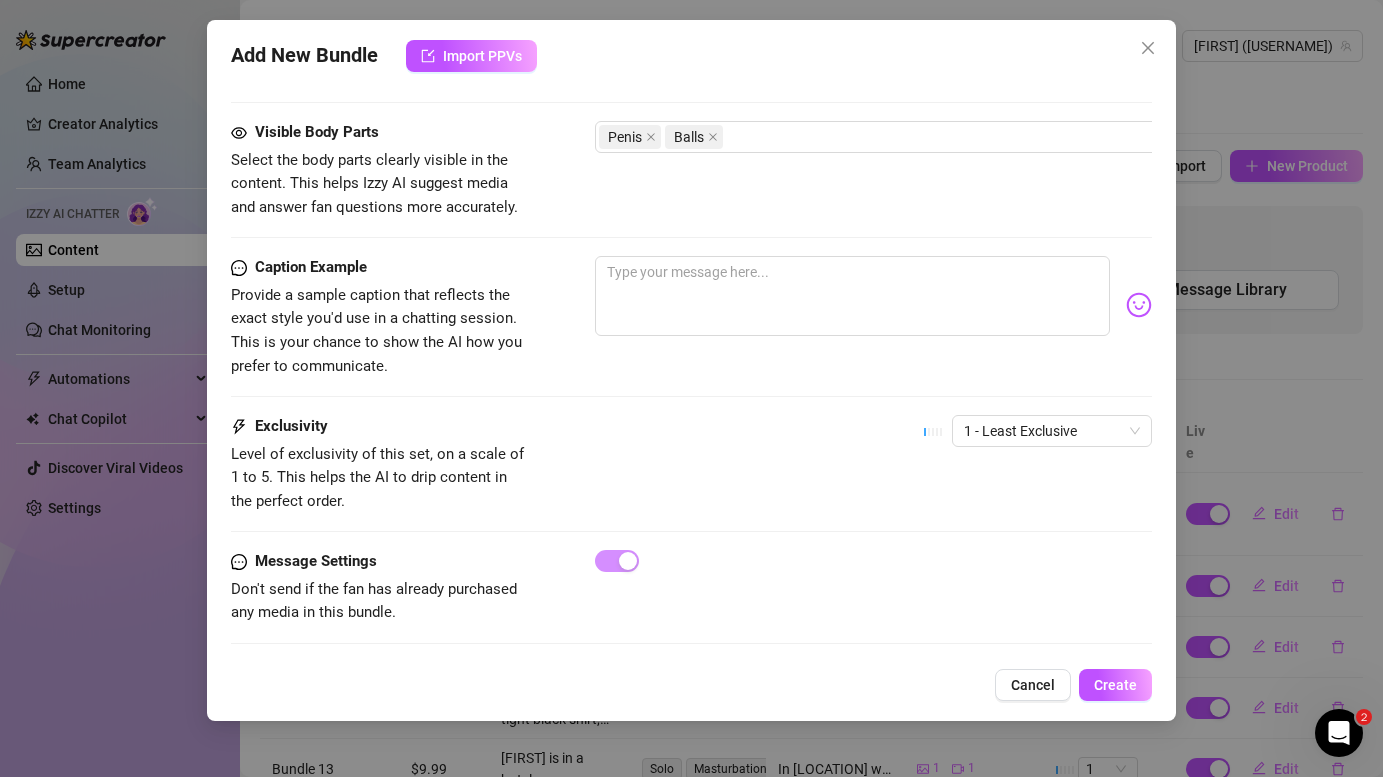scroll, scrollTop: 1099, scrollLeft: 0, axis: vertical 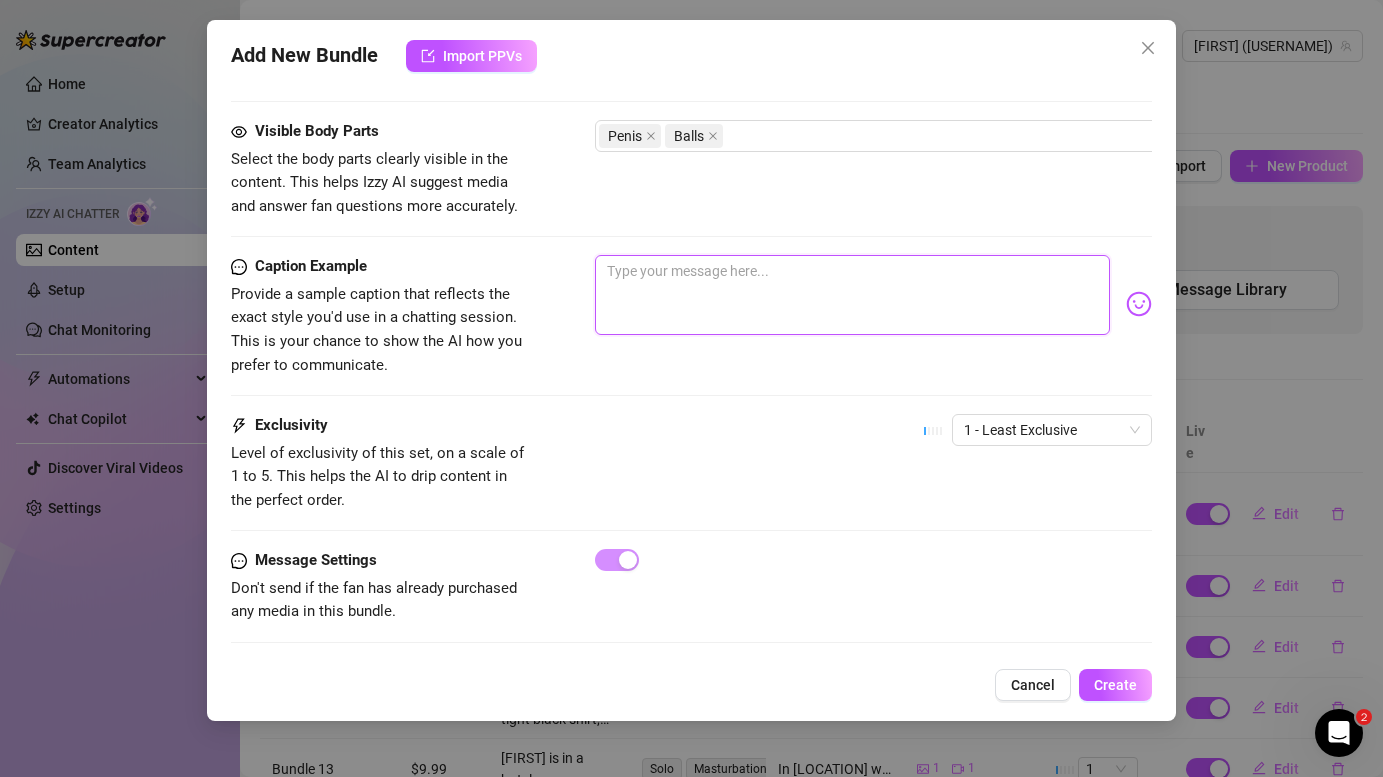 click at bounding box center [852, 295] 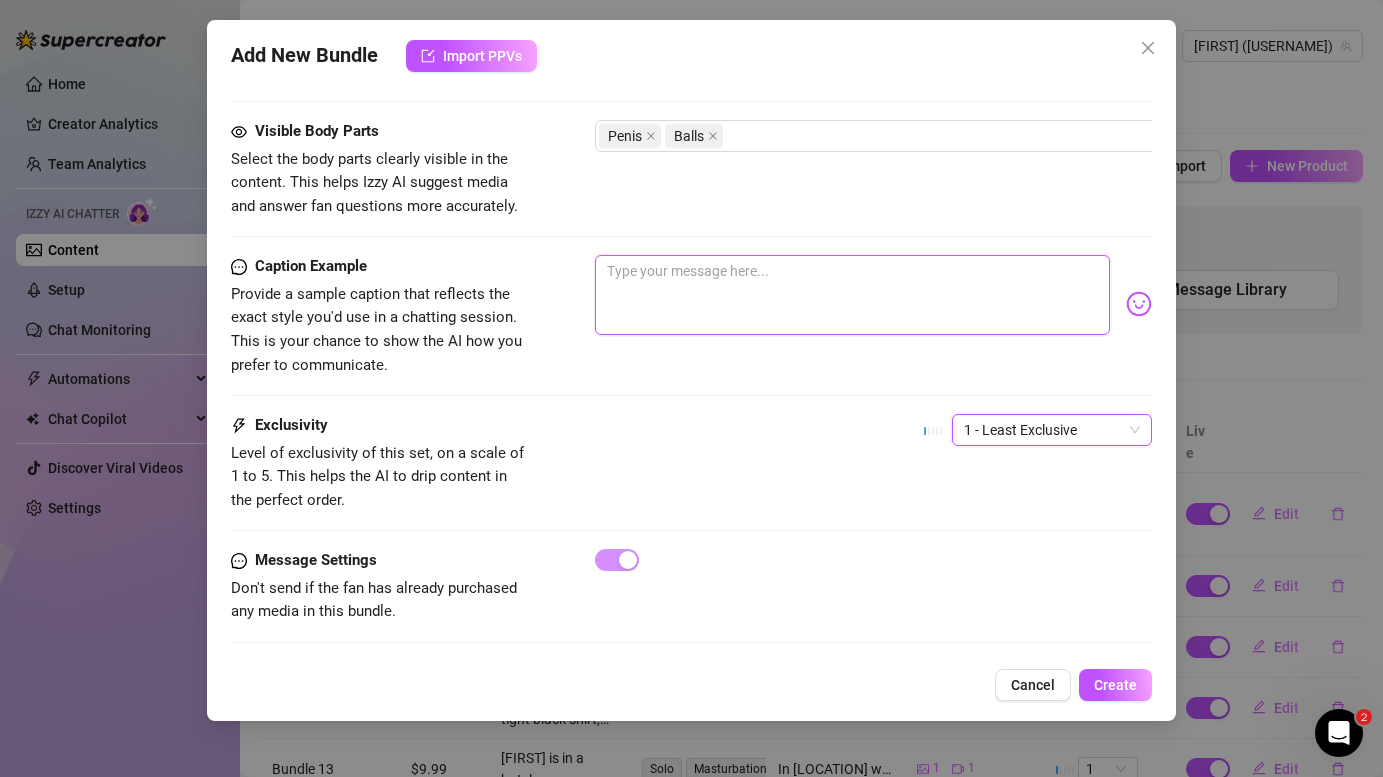 click at bounding box center (852, 295) 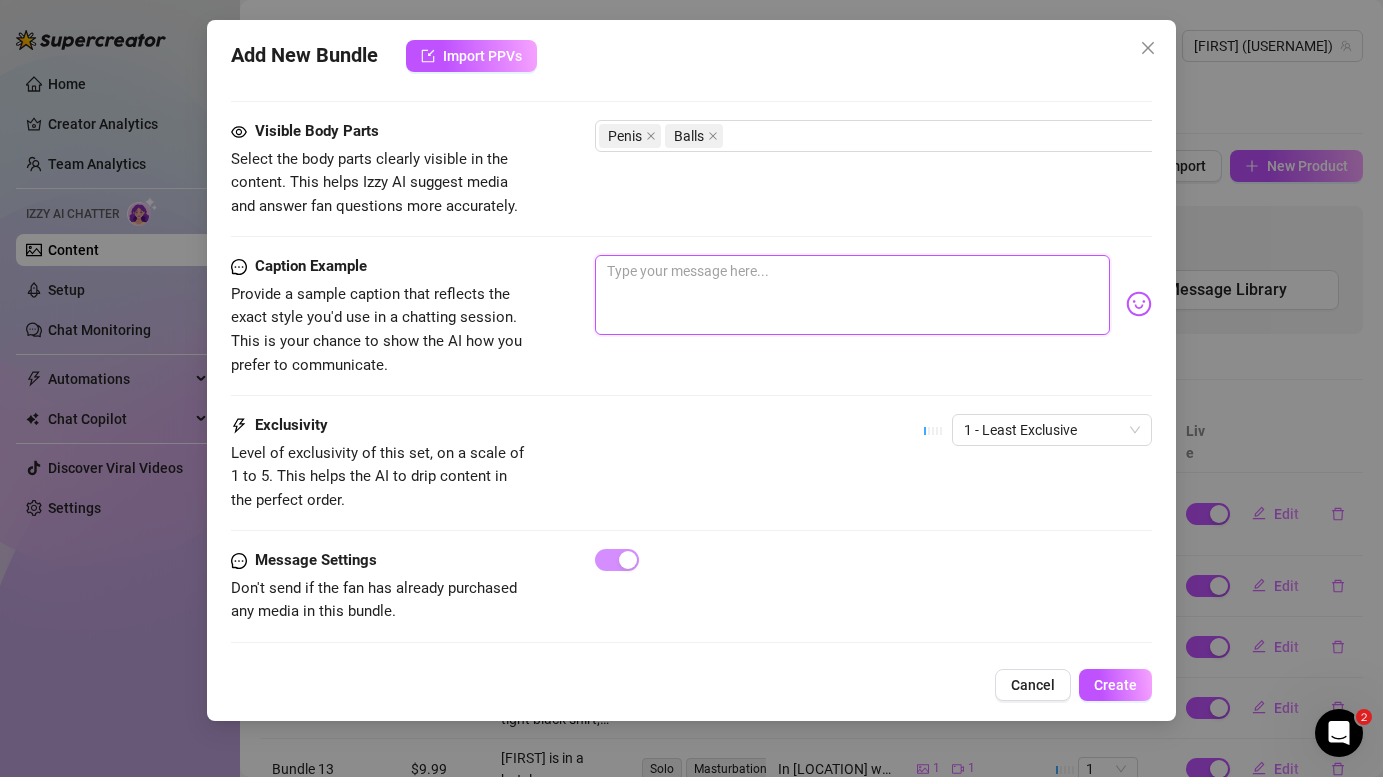 type on "I" 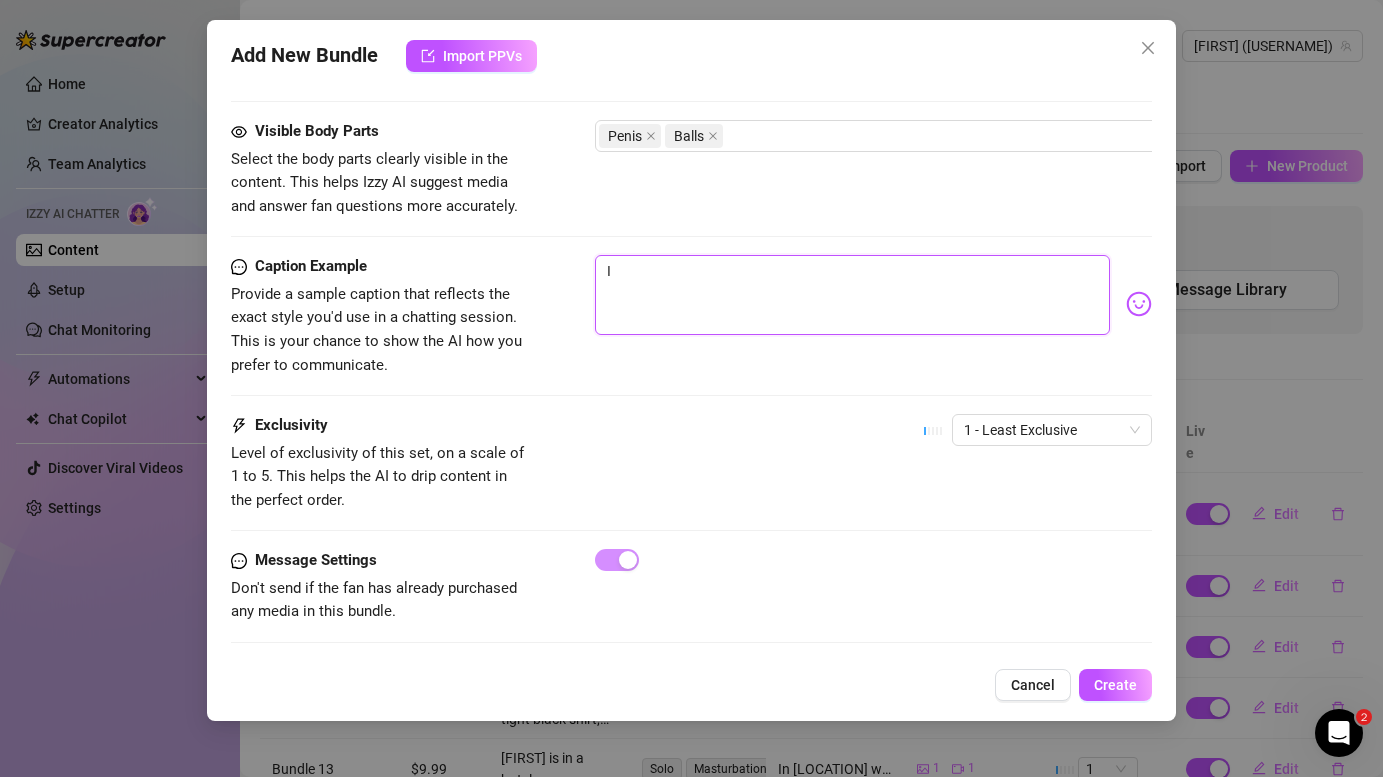 type on "Ic" 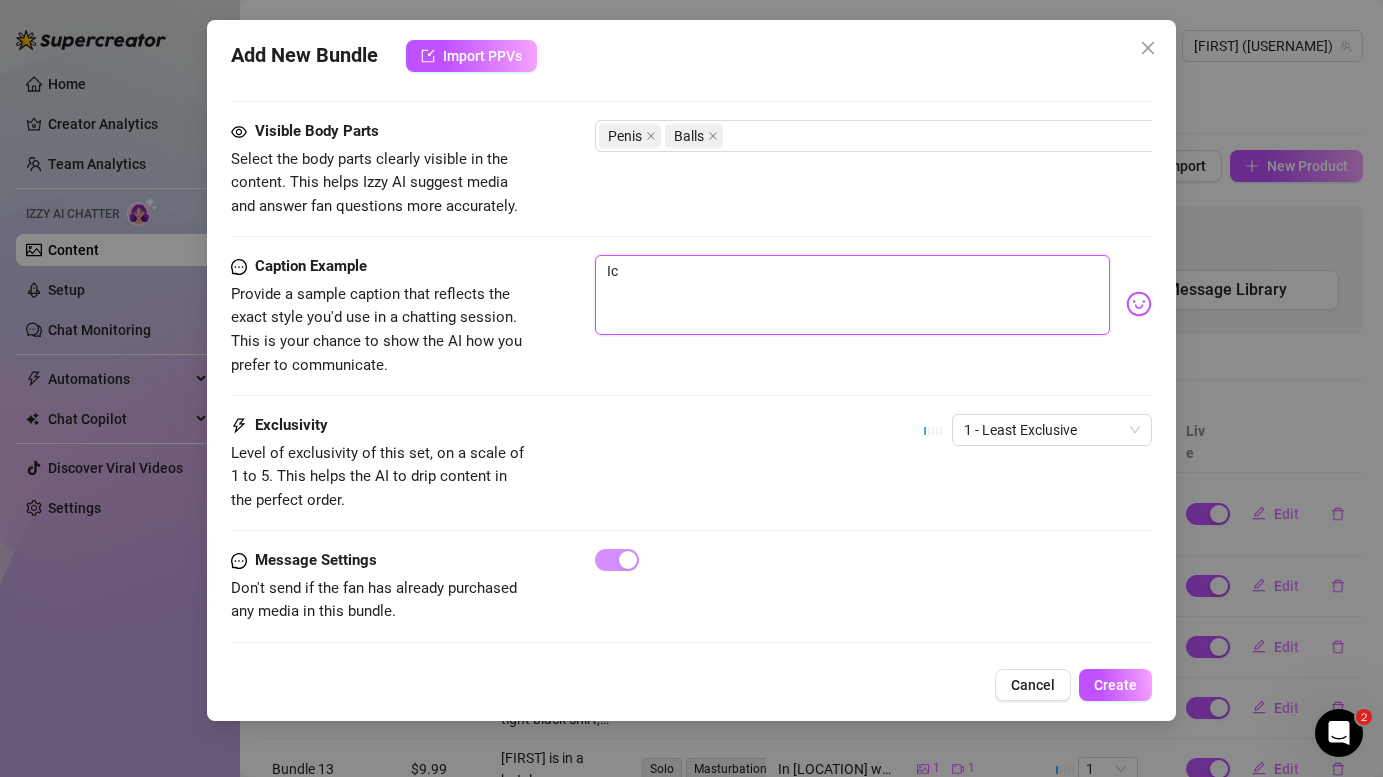 type on "Ich" 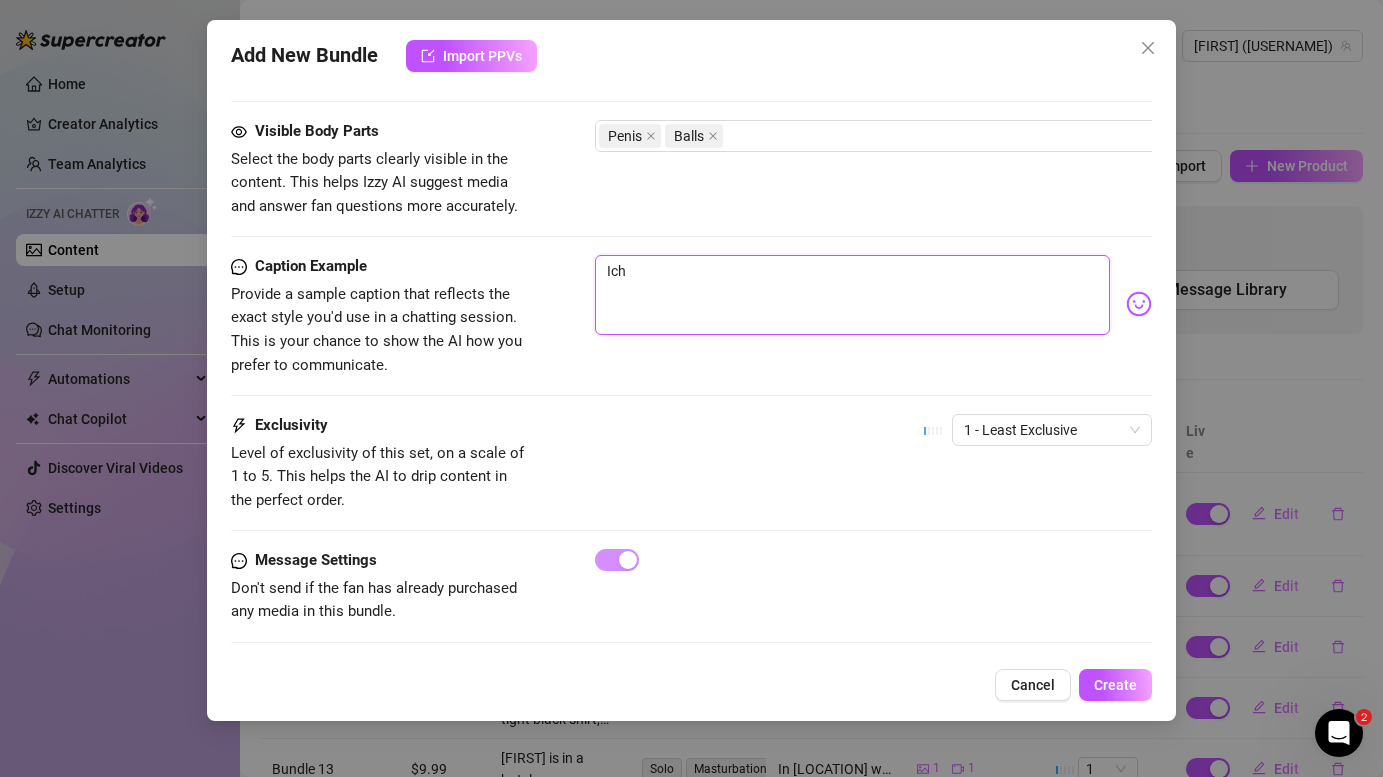 type on "Ich" 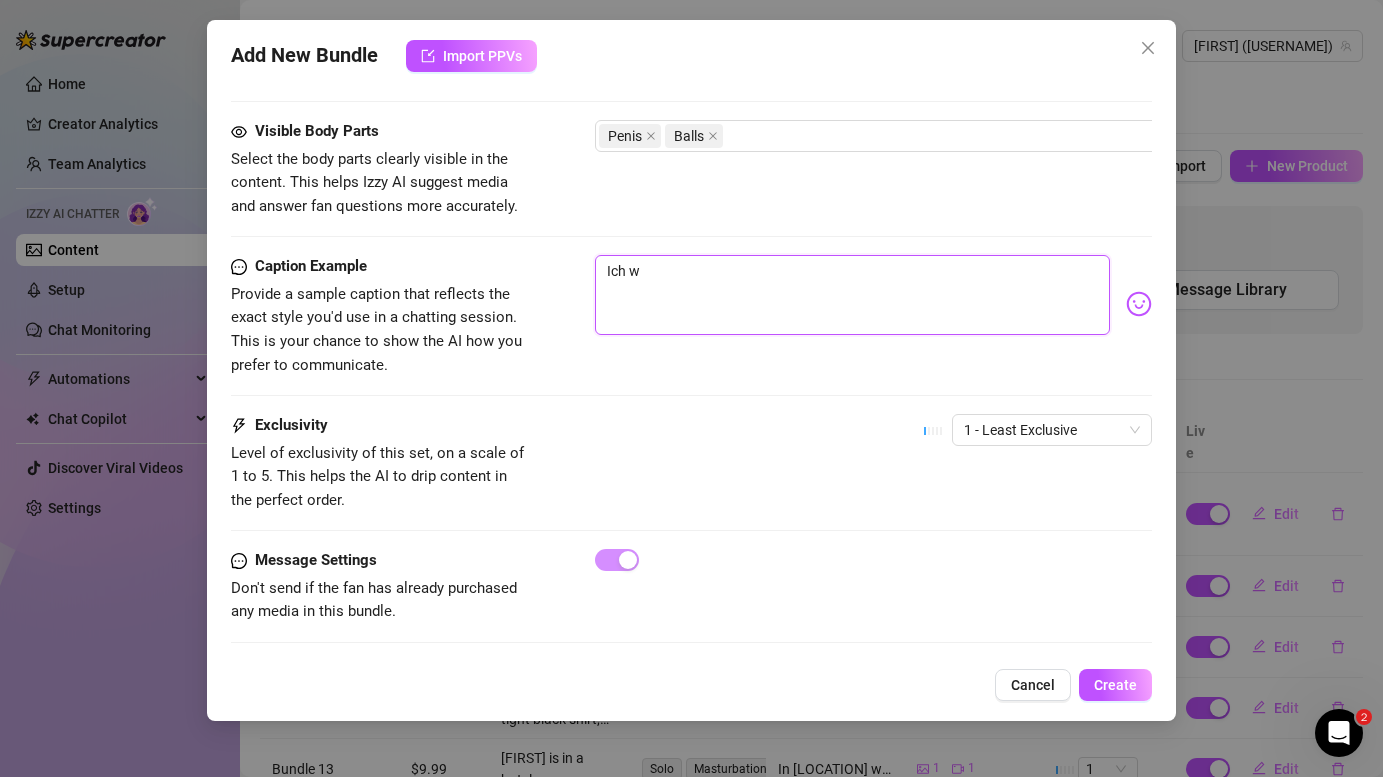 type on "Ich" 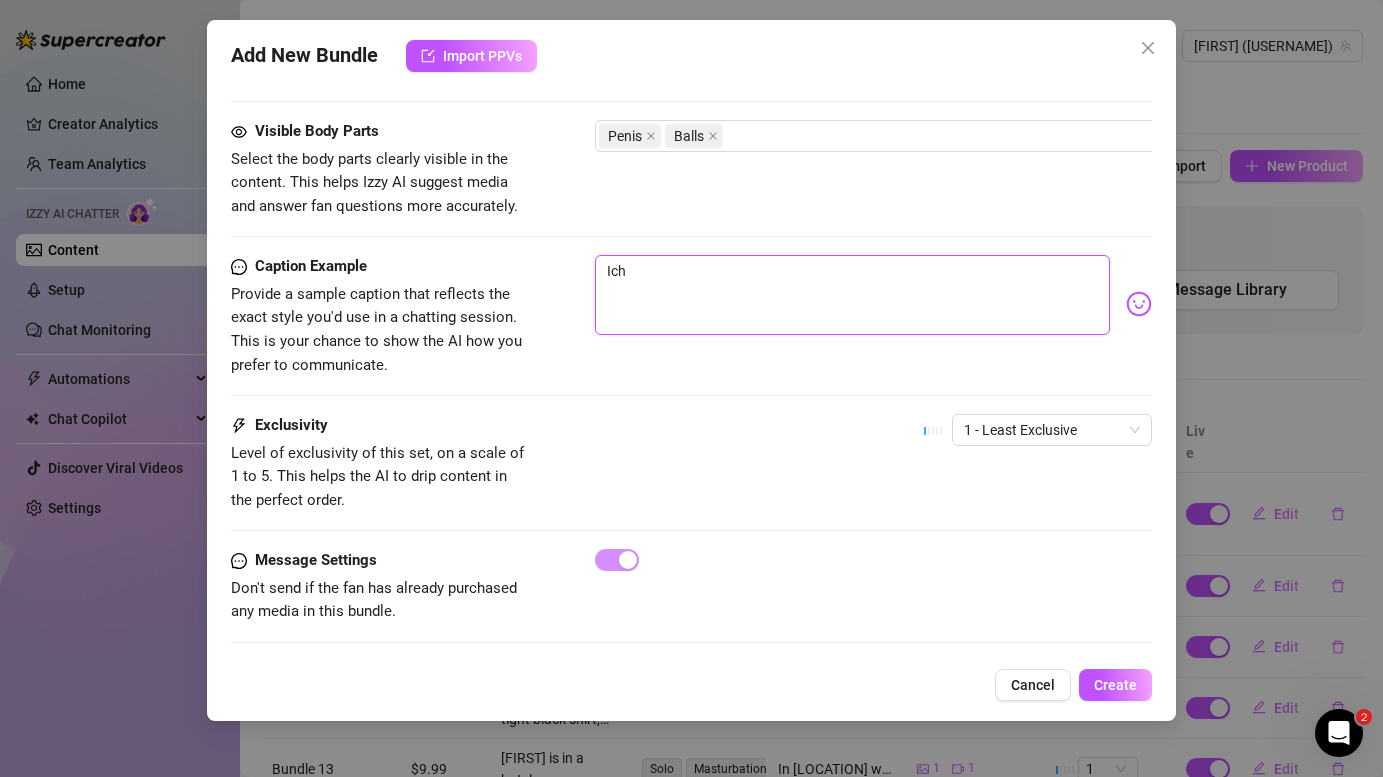 type on "Ich h" 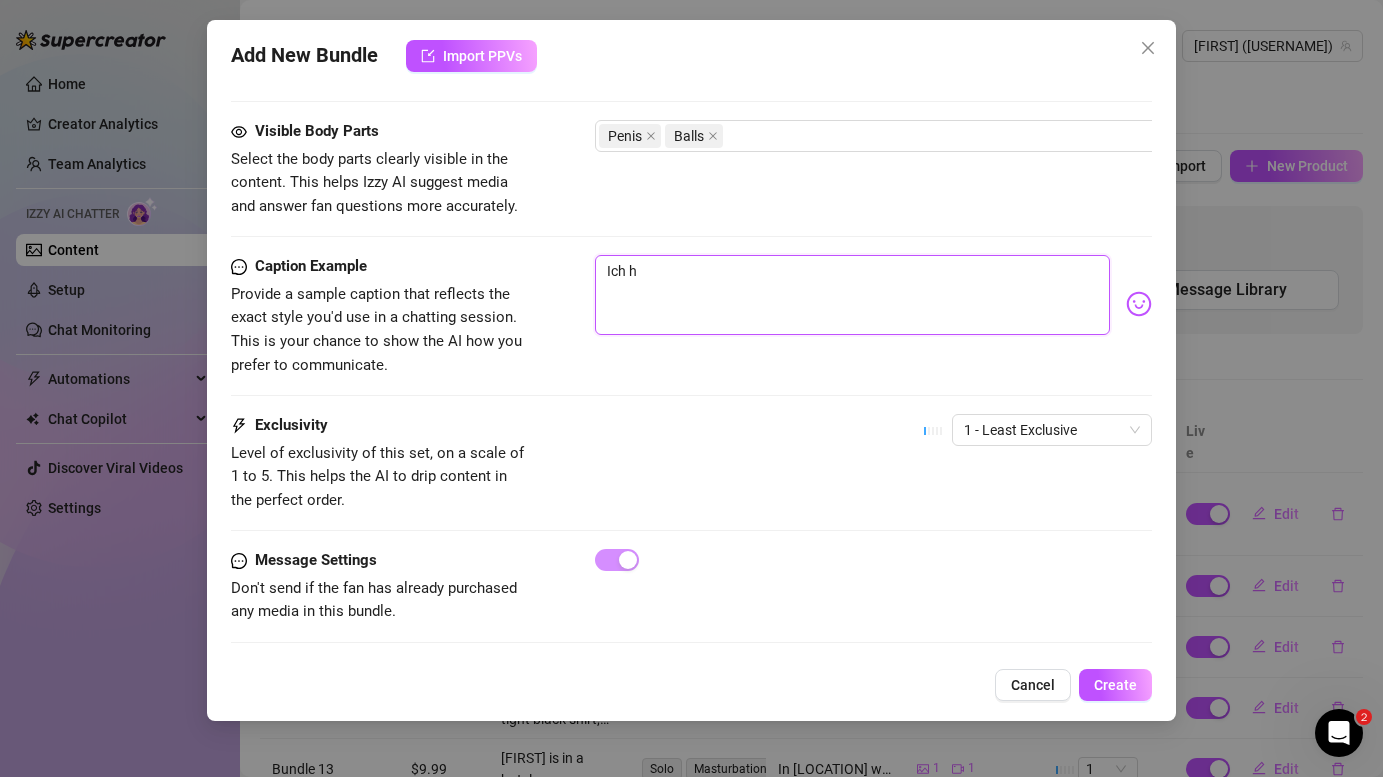 type on "Ich ha" 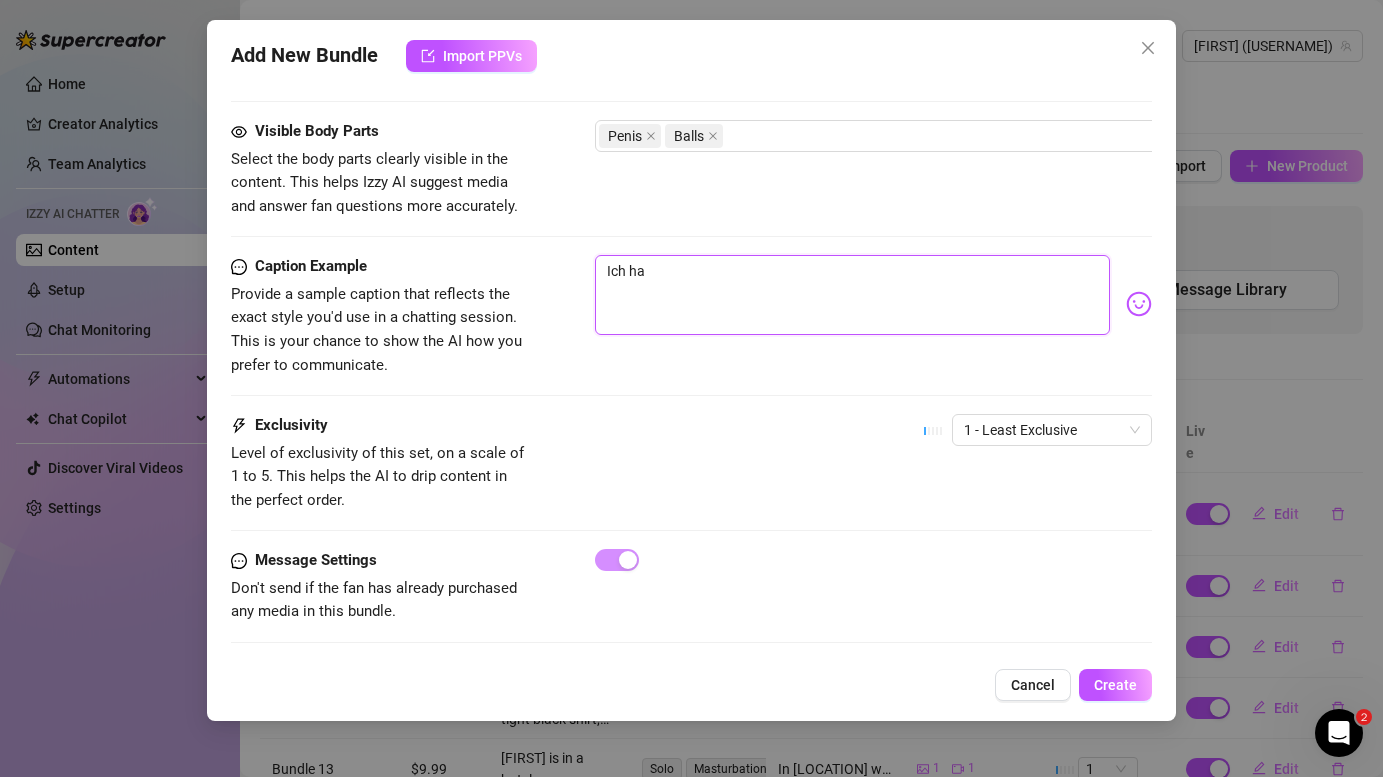 type on "Ich hab" 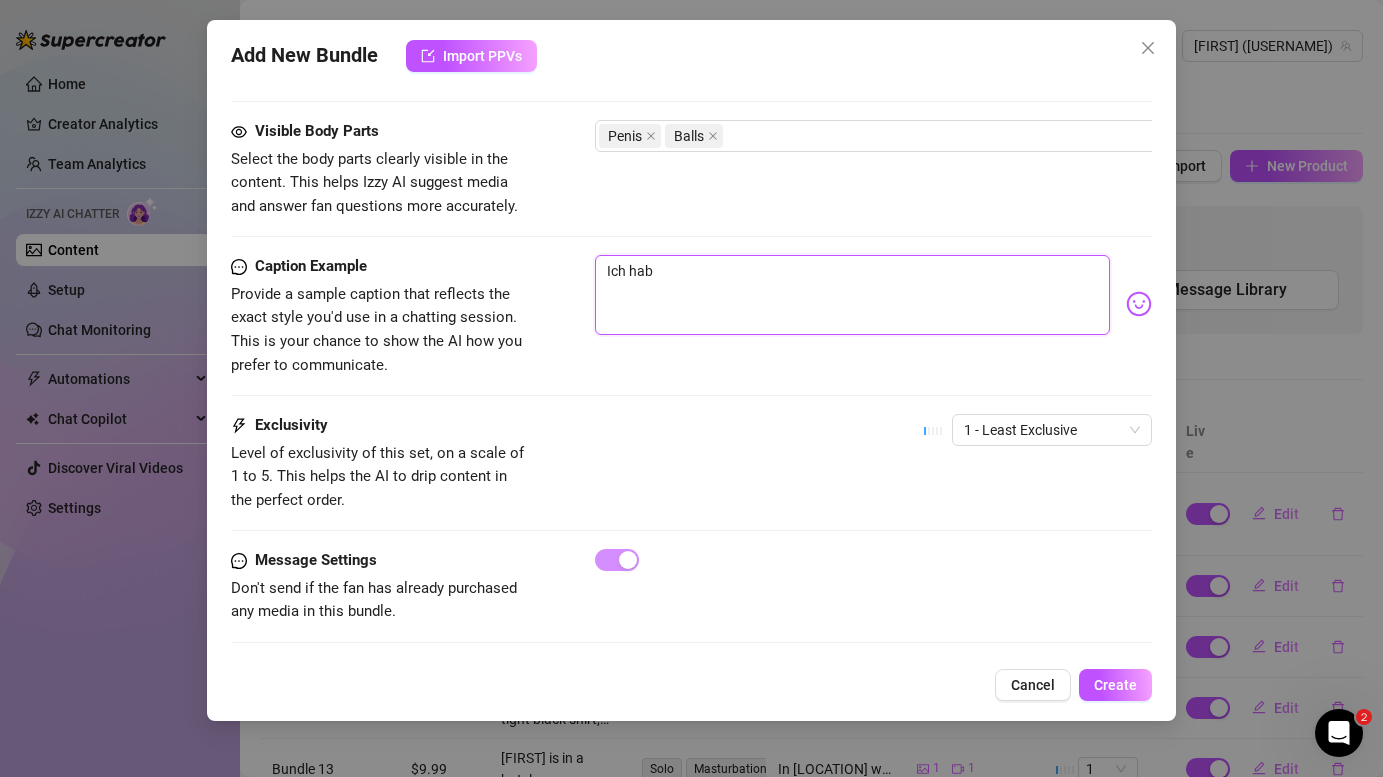 type on "Ich habe" 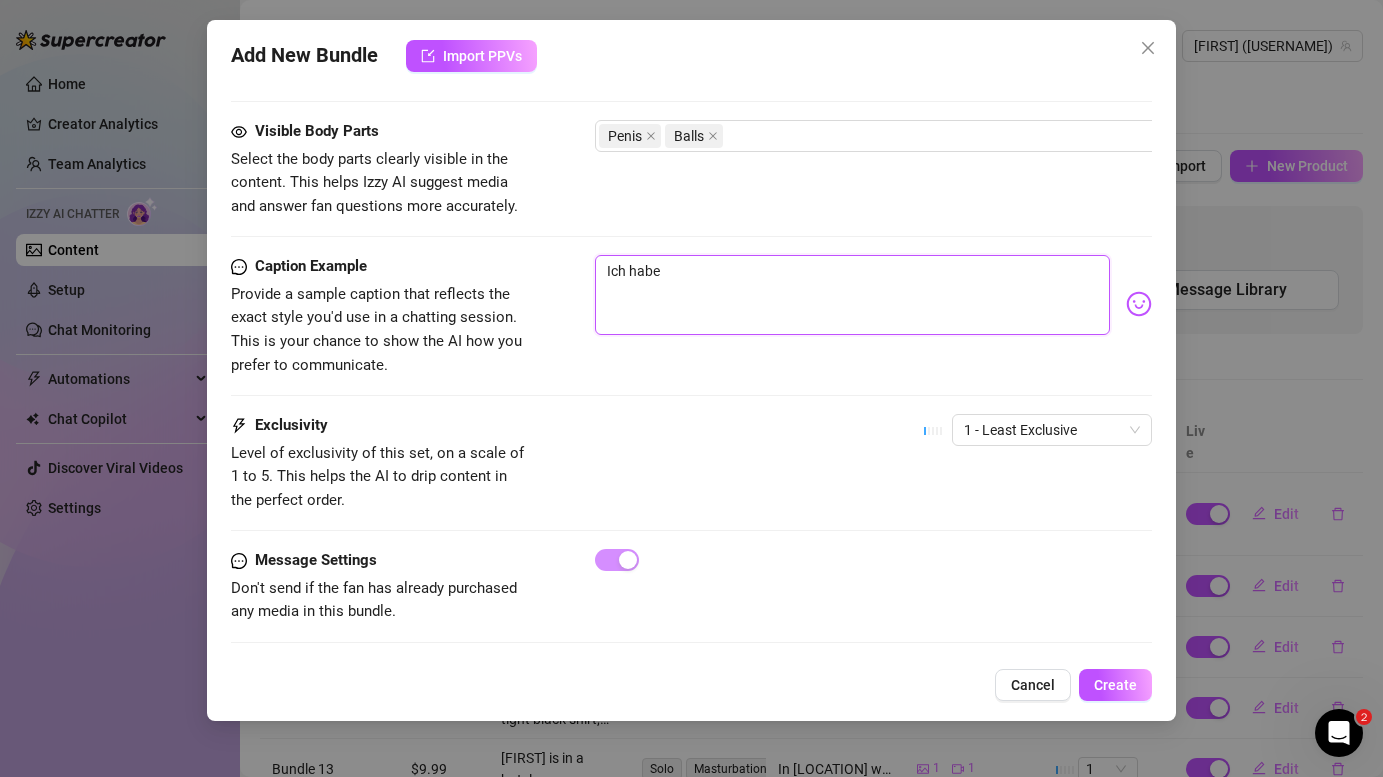 type on "Ich habe" 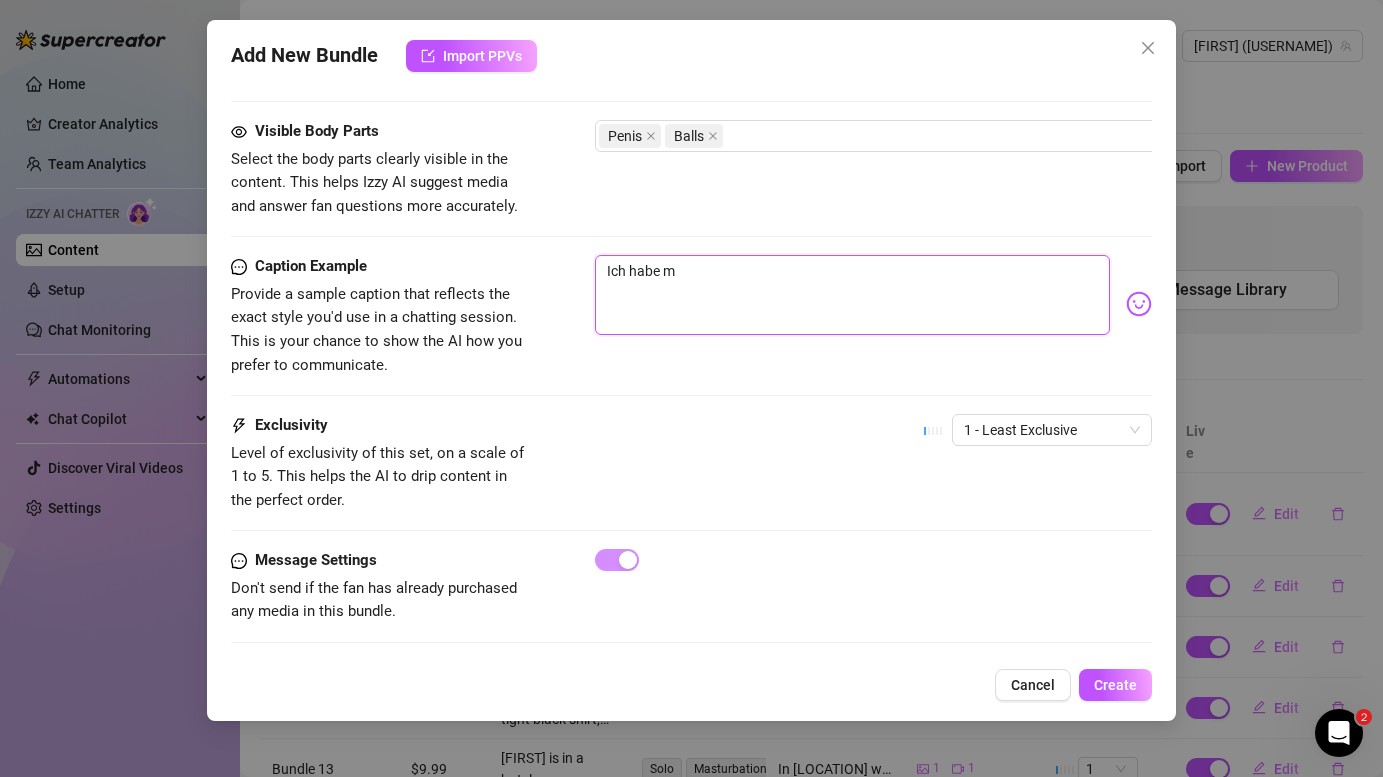 type on "Ich habe me" 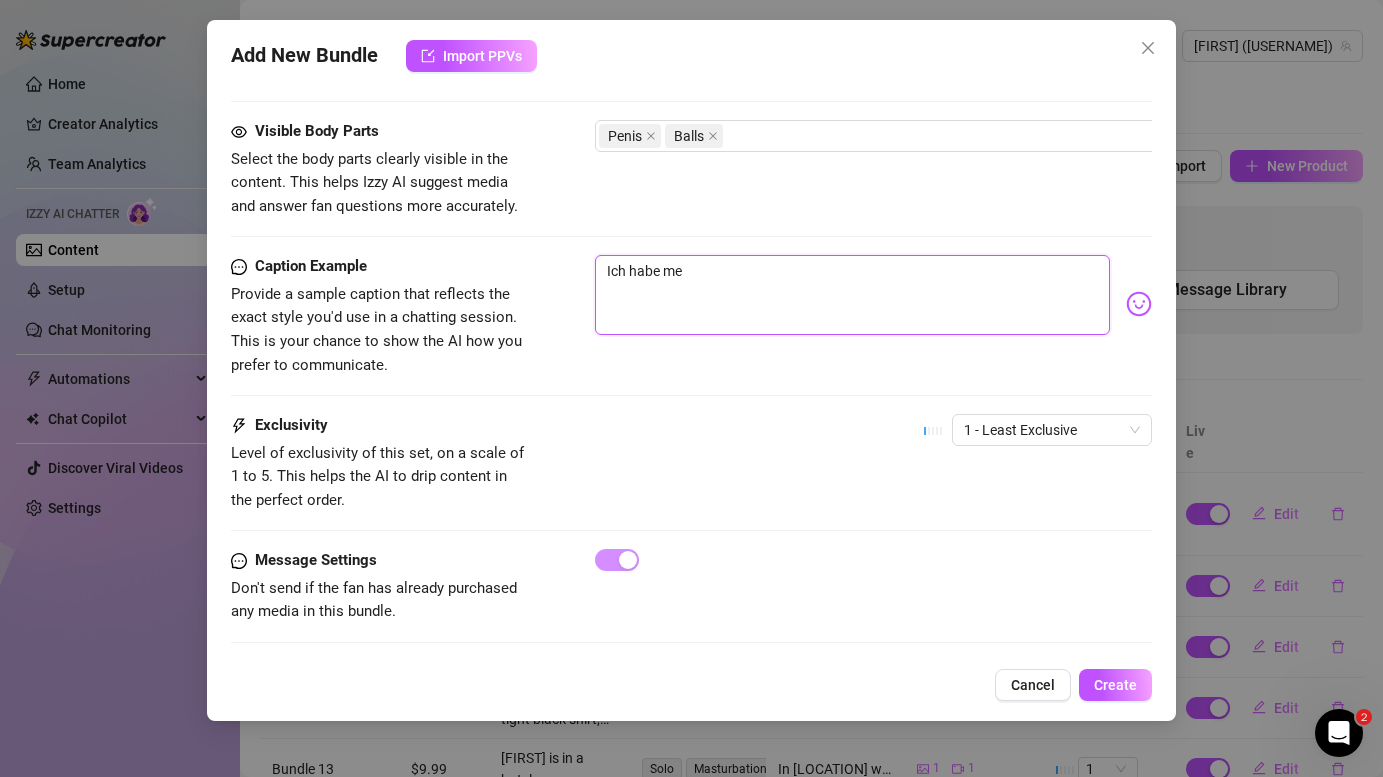 type on "Ich habe mei" 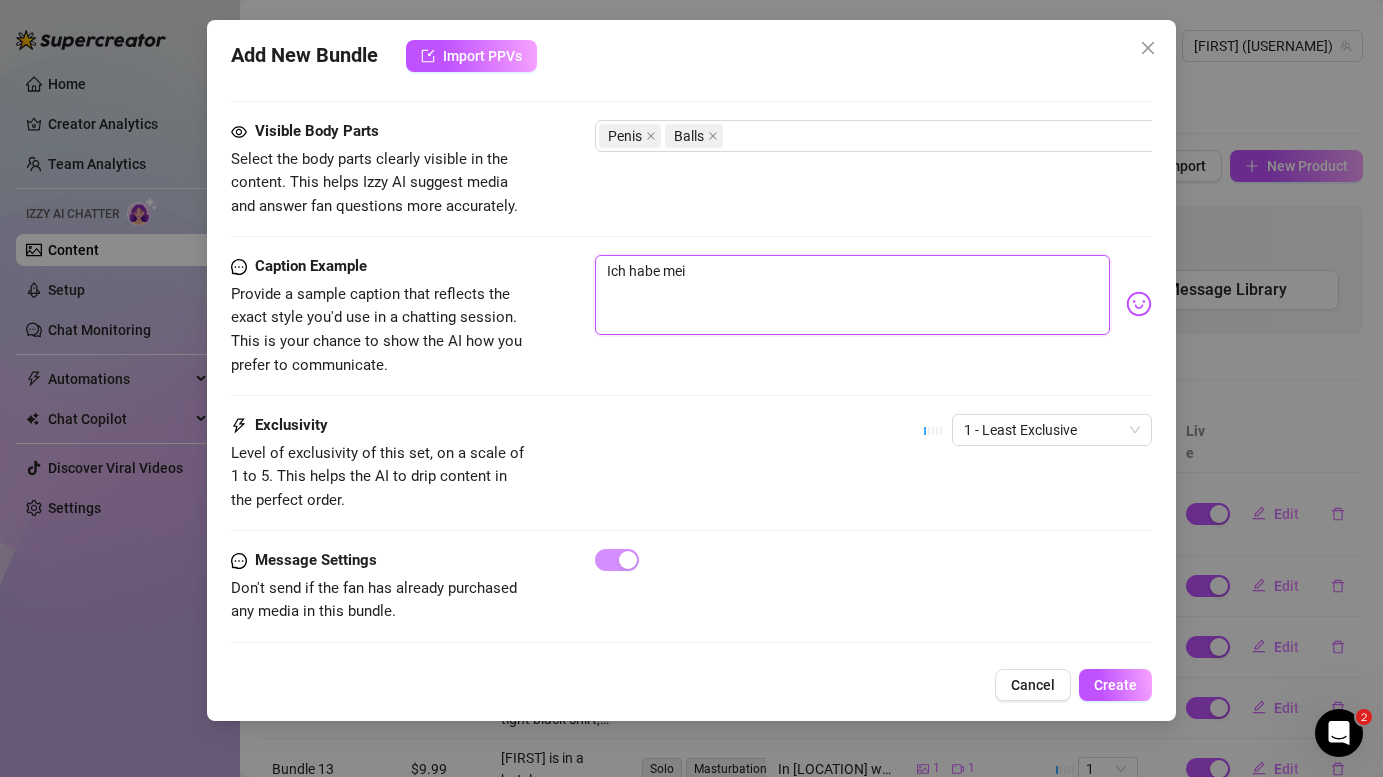 type on "Ich habe mein" 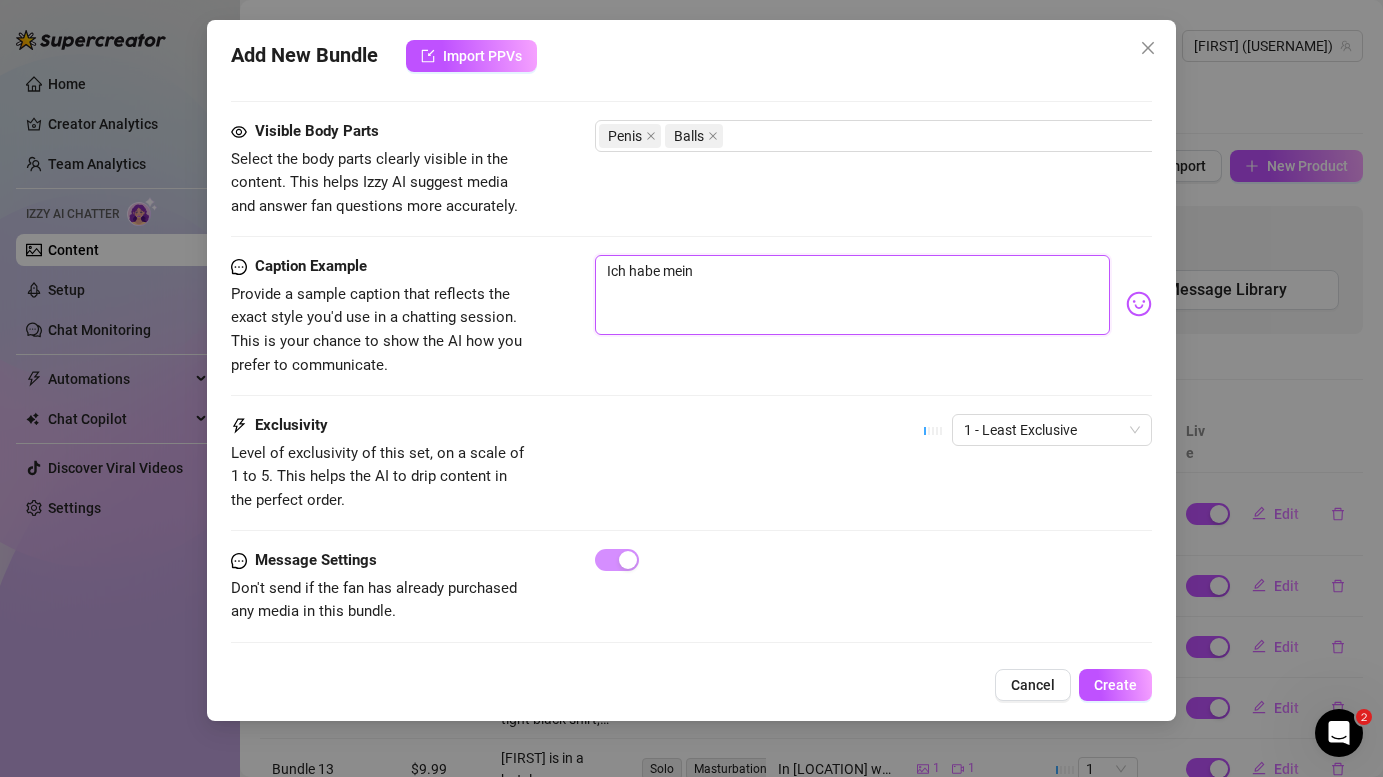 type on "Ich habe mein" 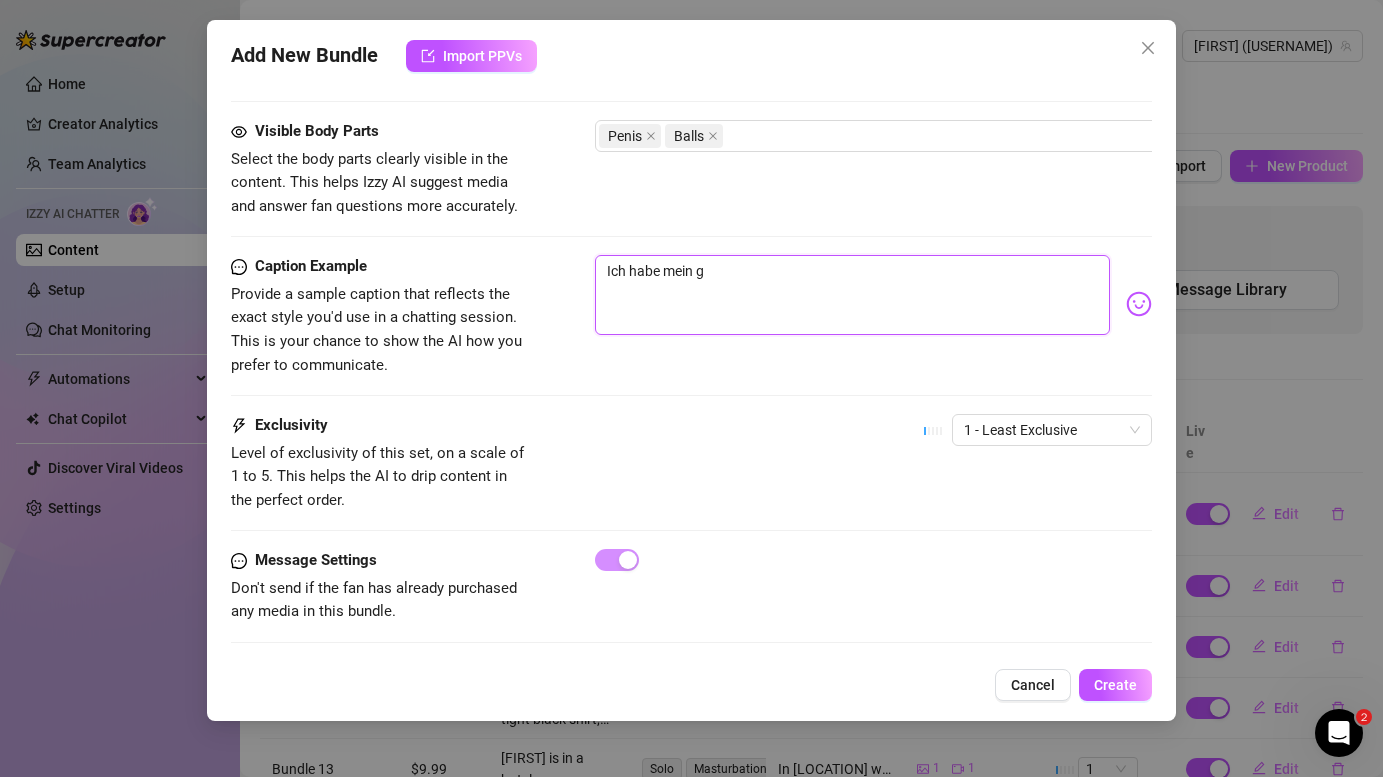 type on "Ich habe mein ge" 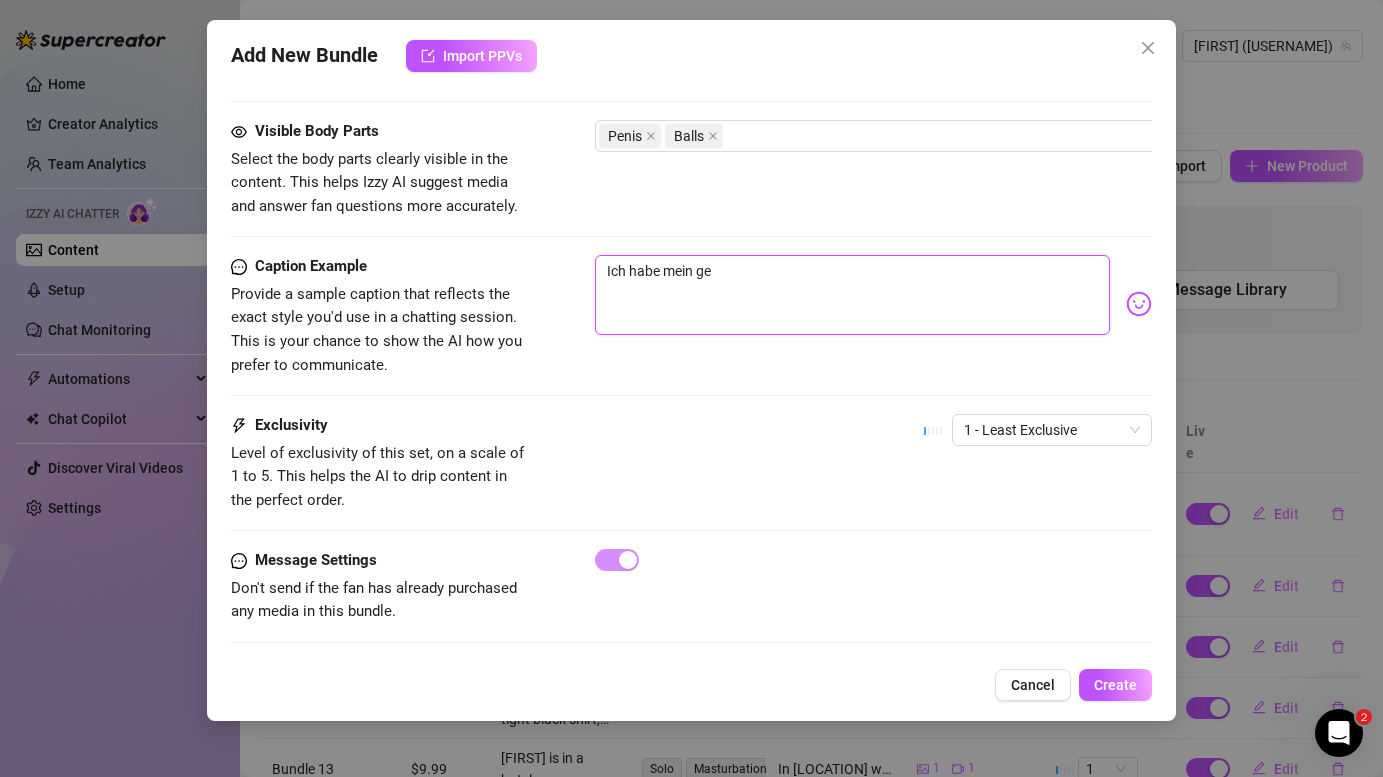 type on "Ich habe mein gel" 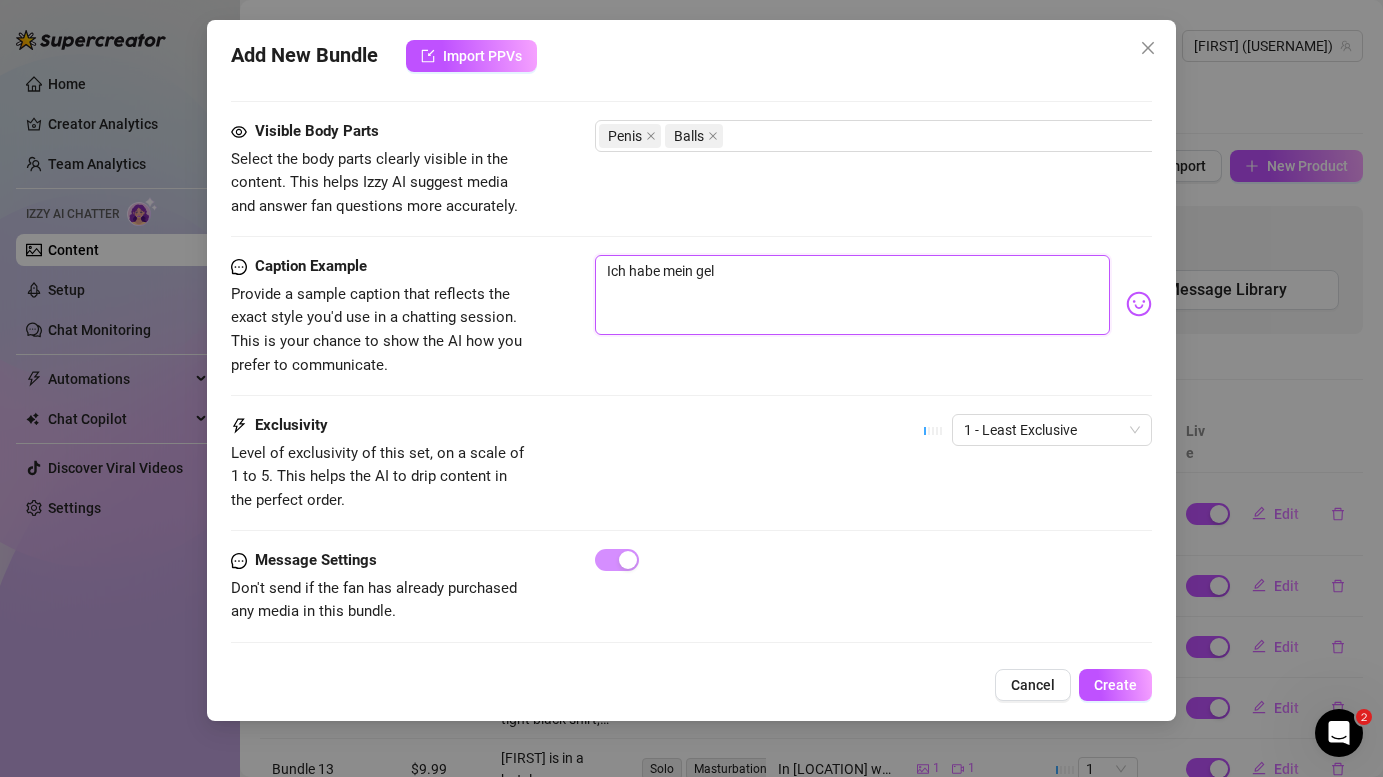 type on "Ich habe mein ge" 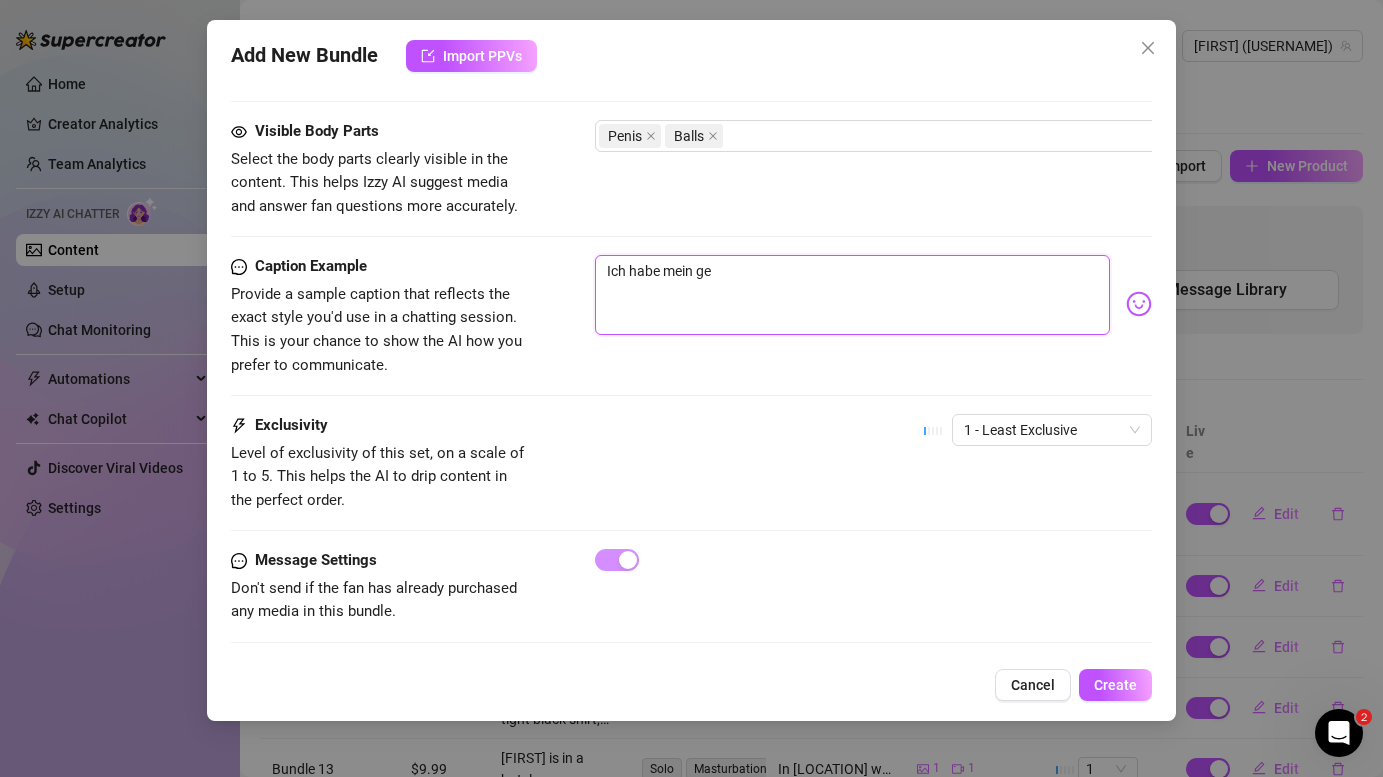 type on "Ich habe mein g" 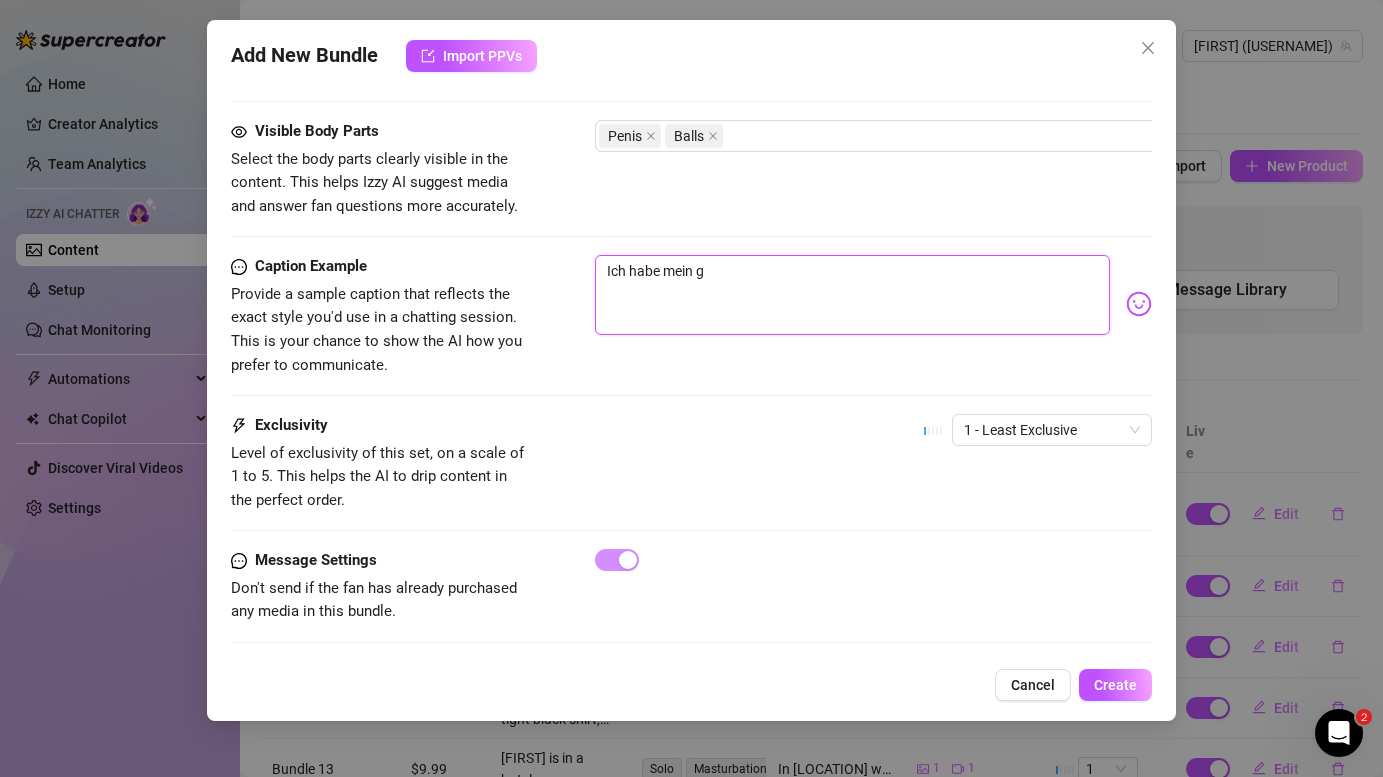 type on "Ich habe mein" 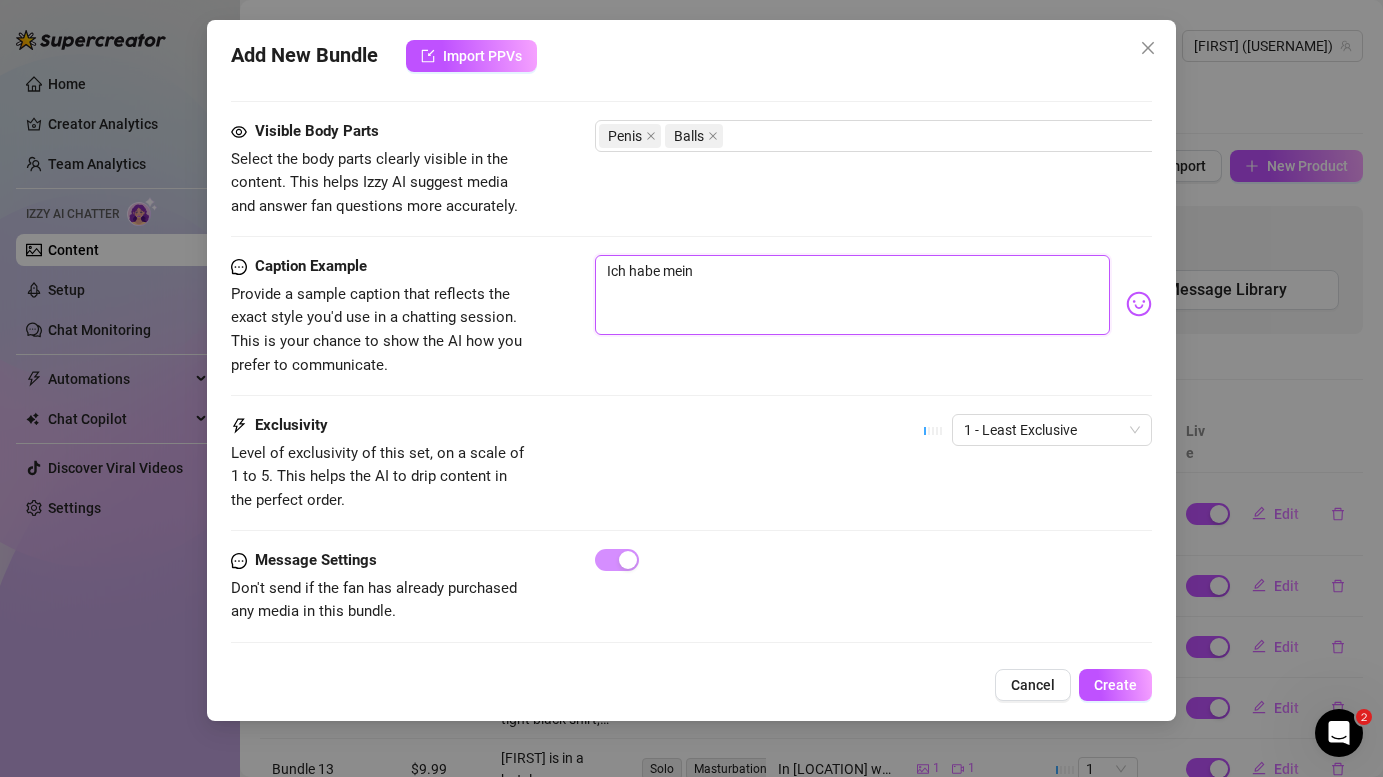 type on "Ich habe mein H" 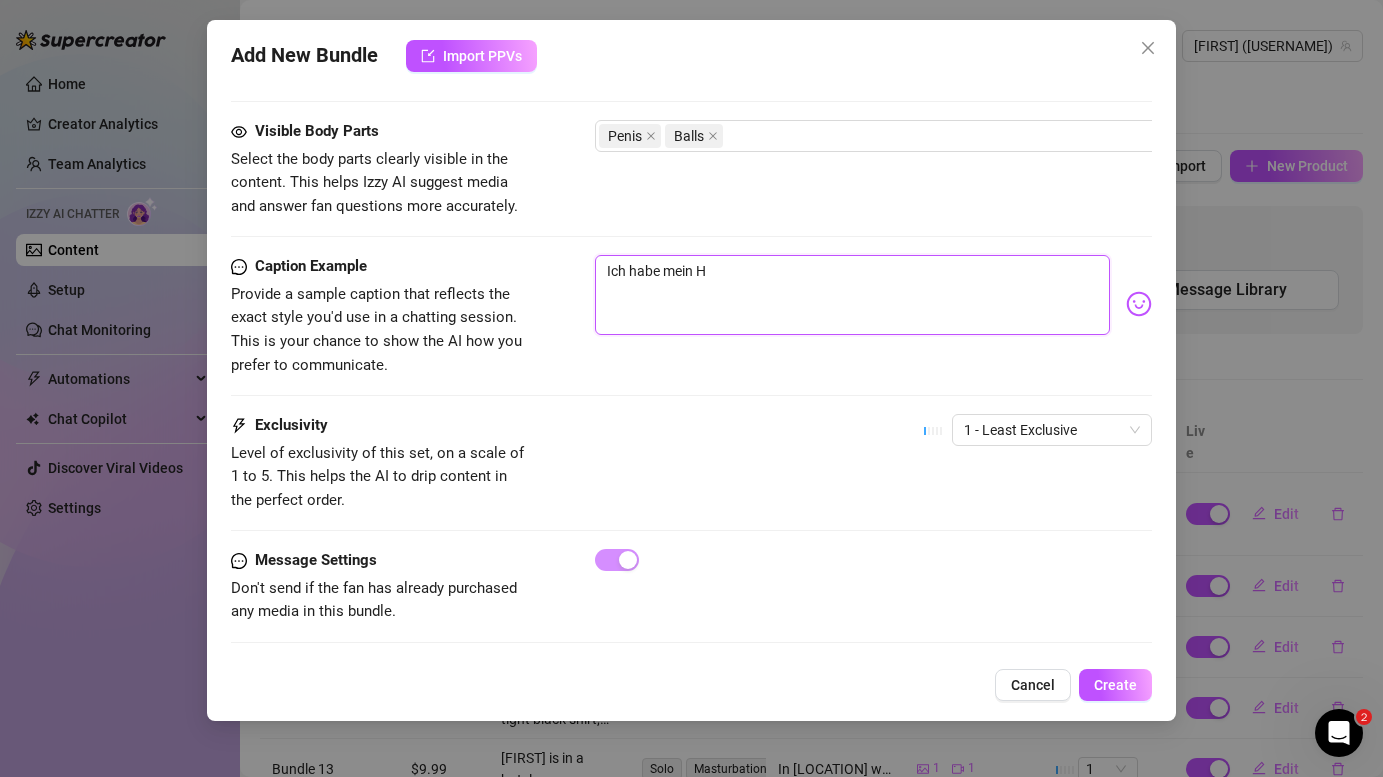 type on "Ich habe mein Ha" 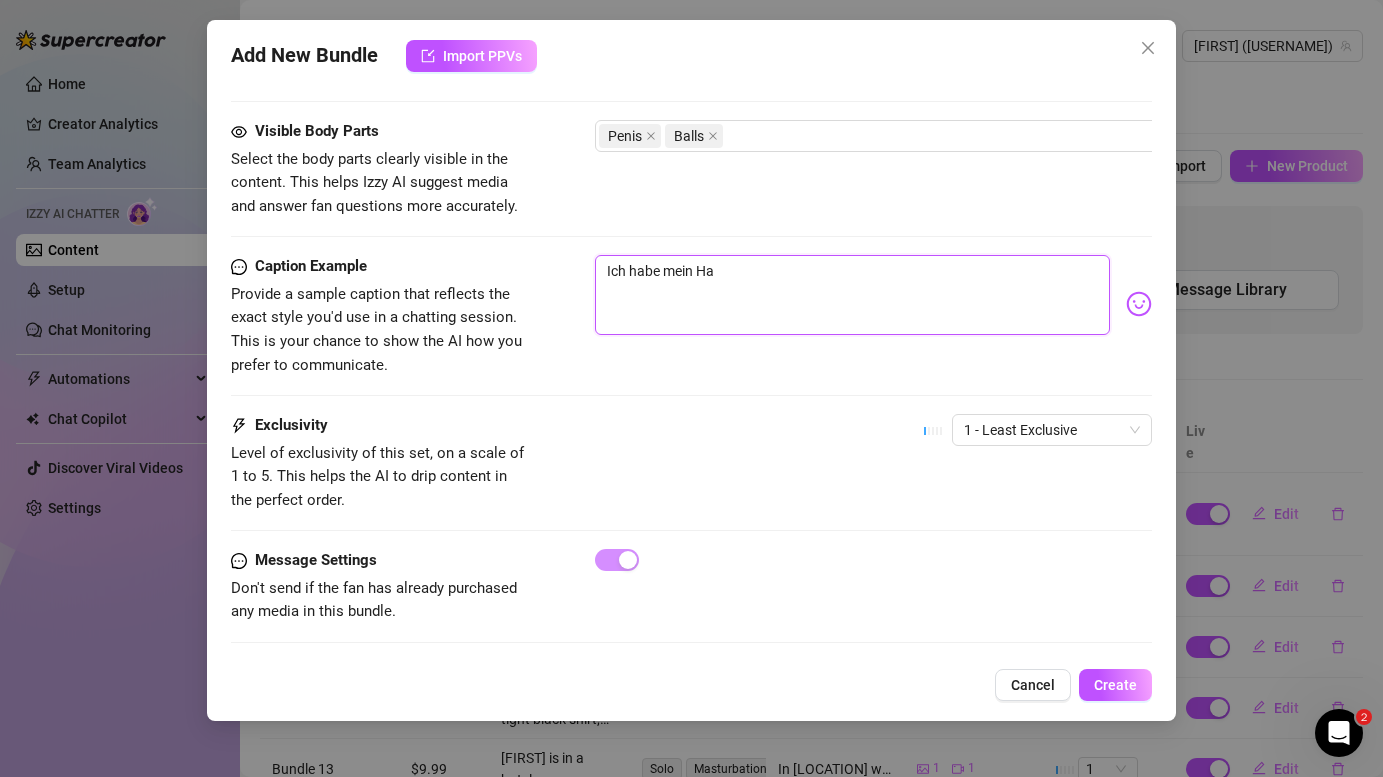 type on "Ich habe mein Har" 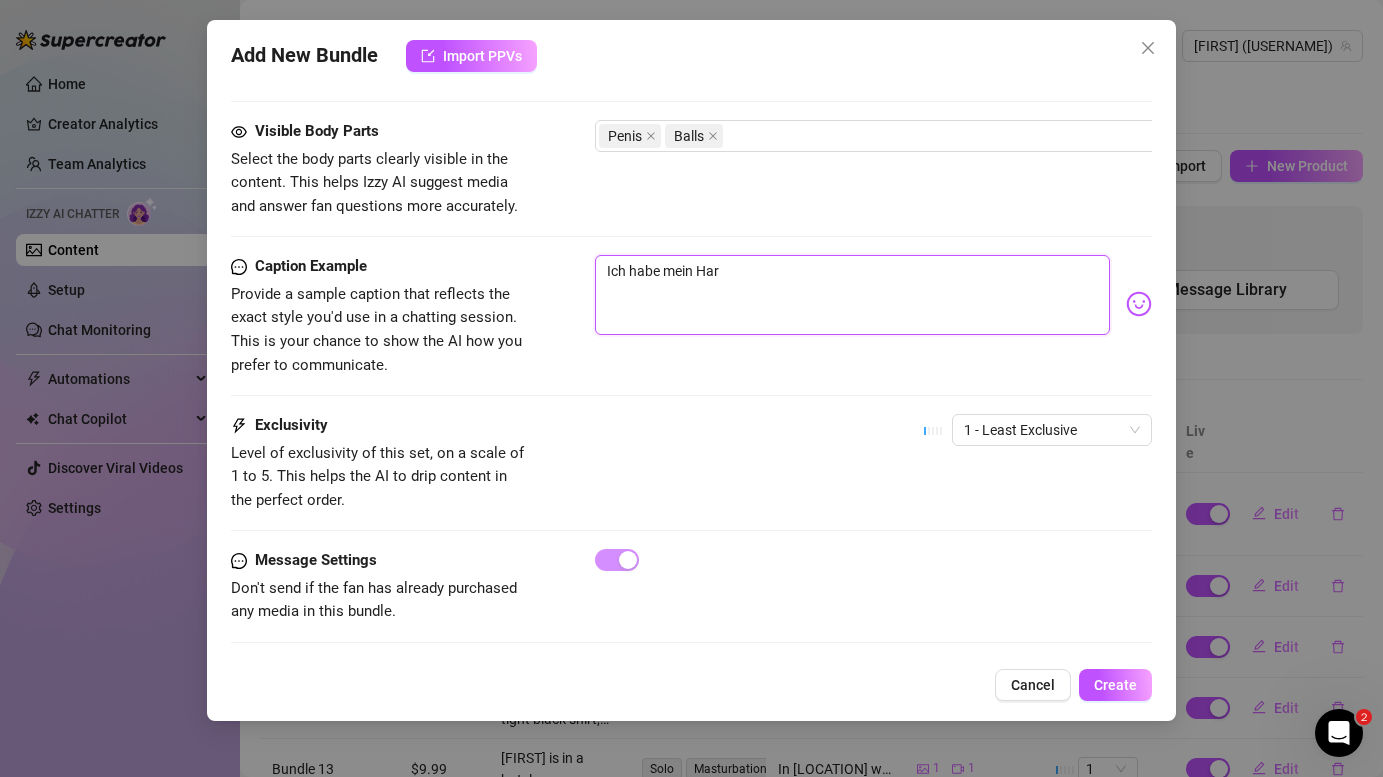 type on "Ich habe mein Hart" 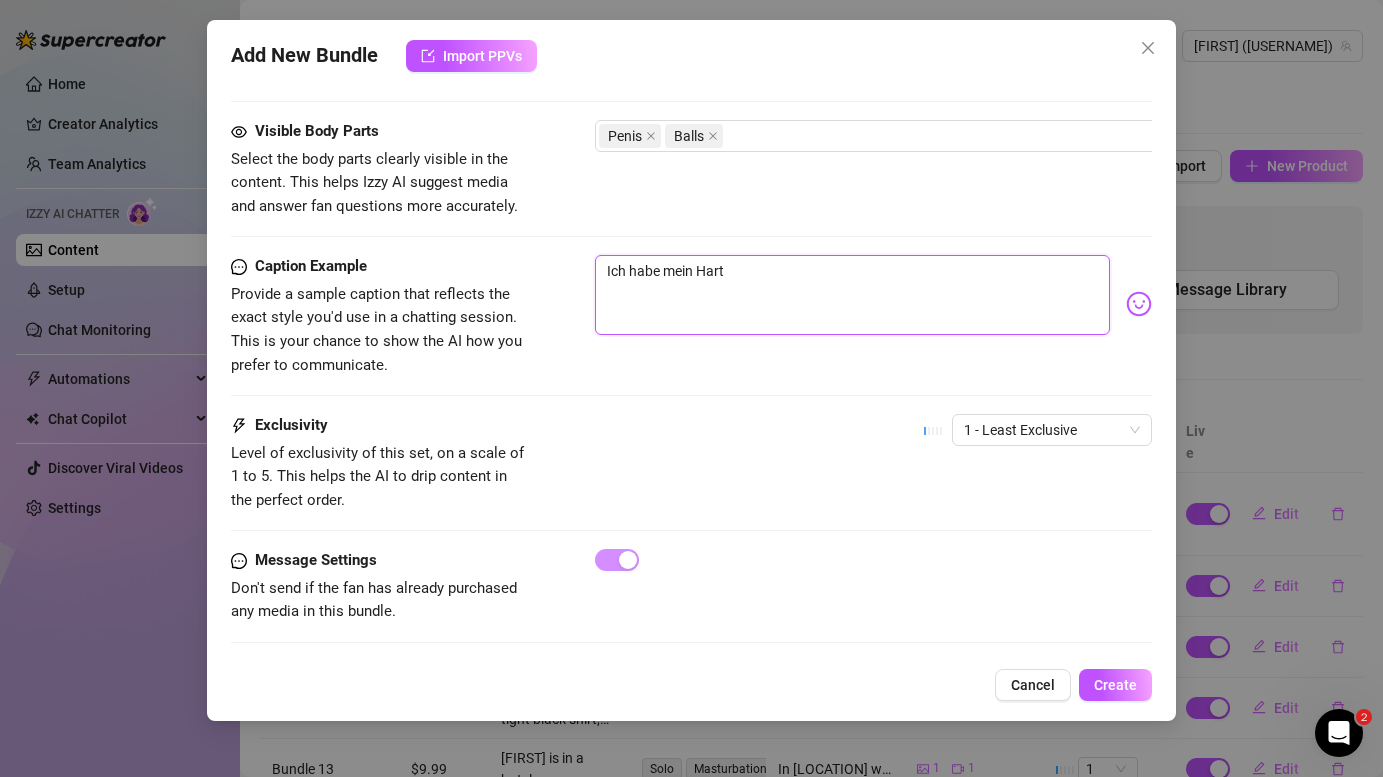 type on "Ich habe mein Harte" 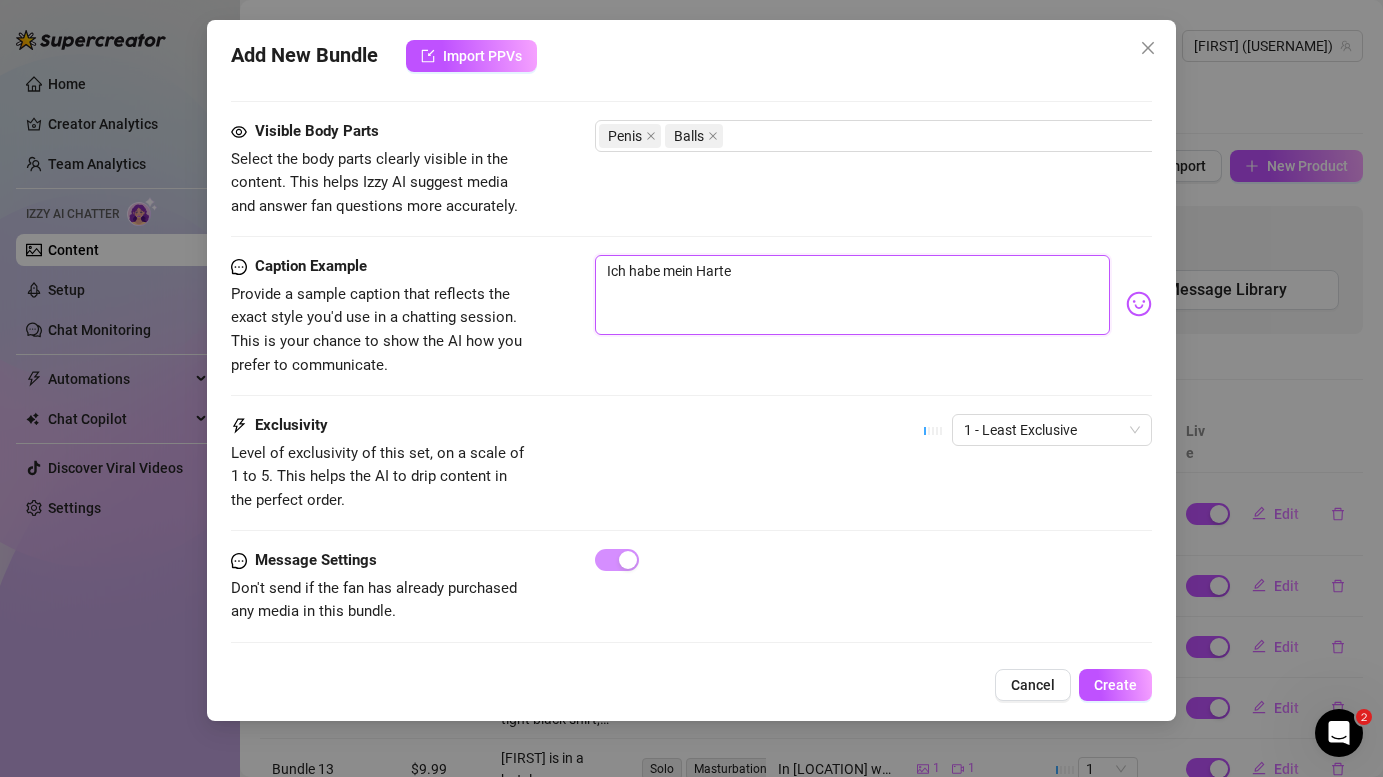 type on "Ich habe mein Harten" 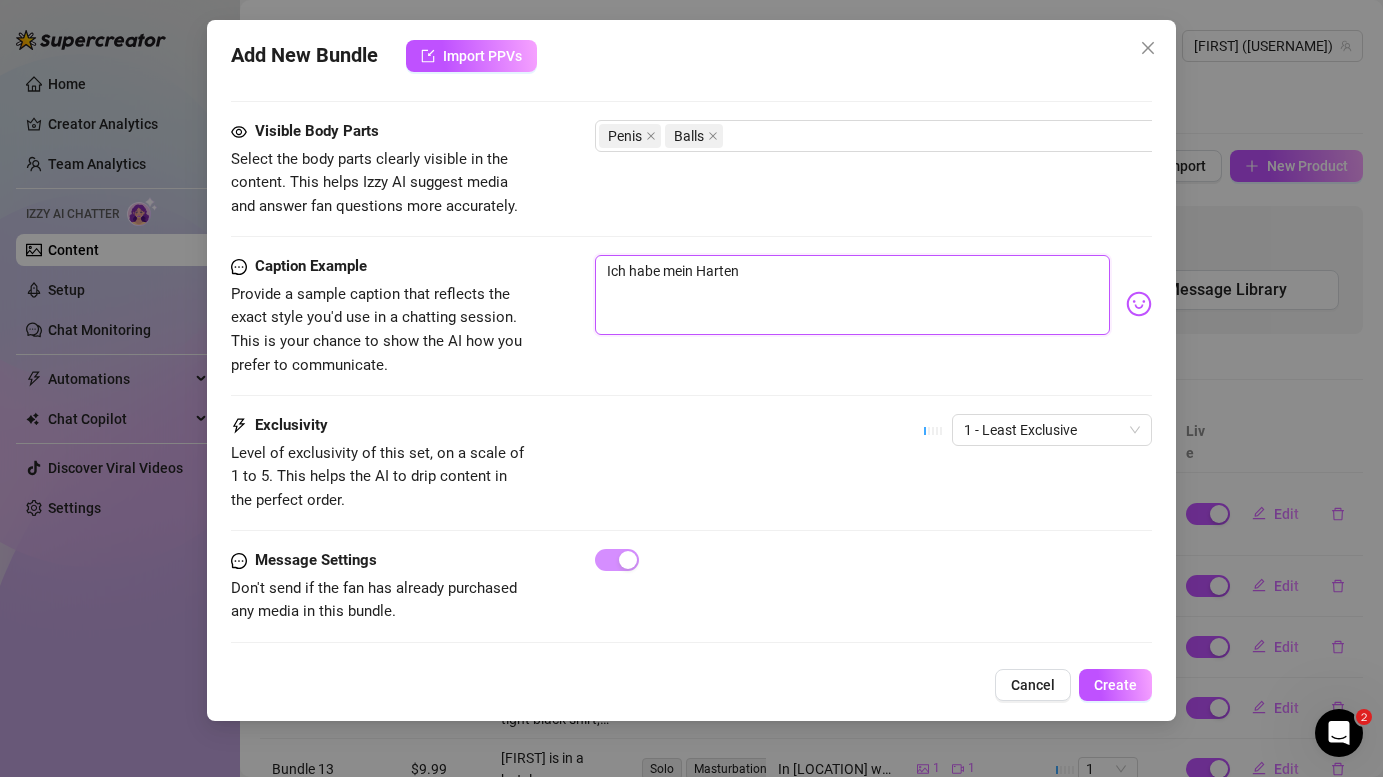 type on "Ich habe mein Harten" 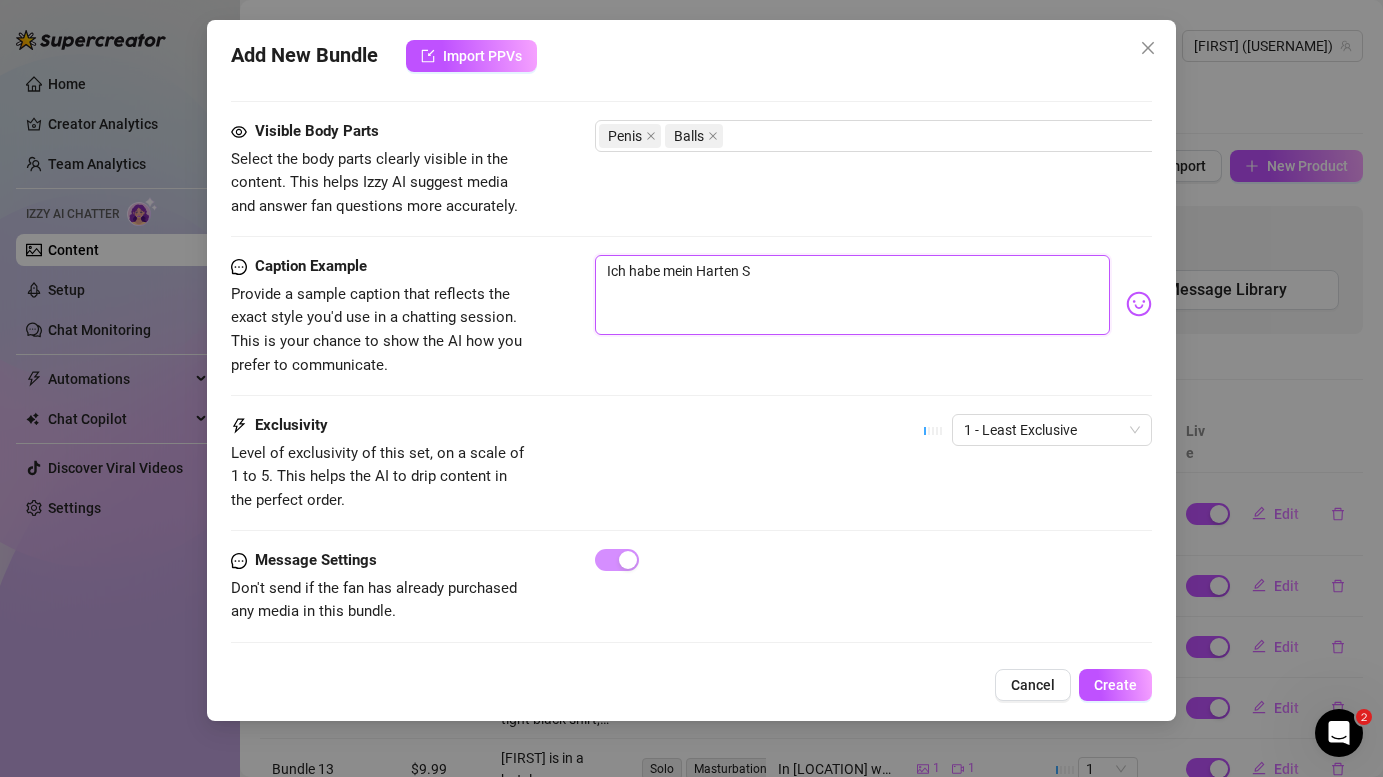 type on "Ich habe mein Harten Sc" 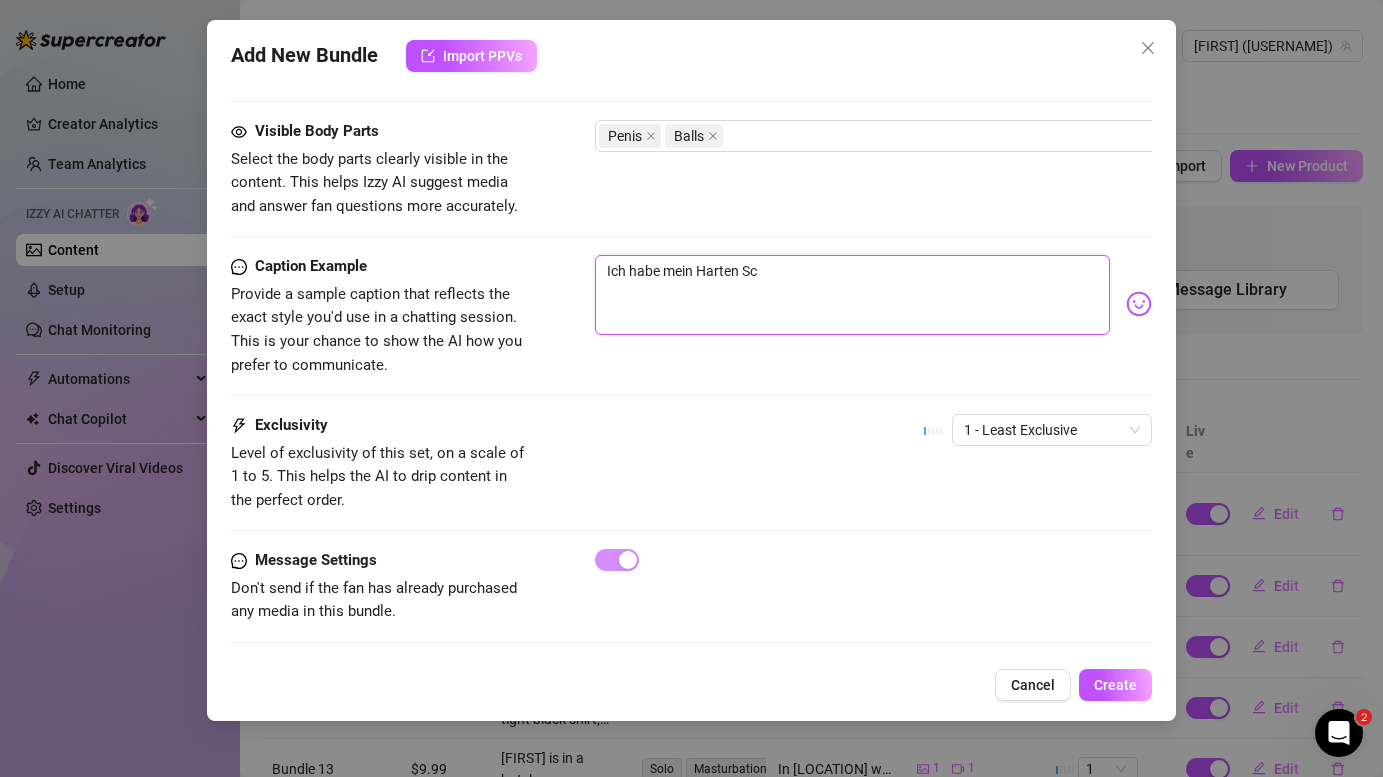 type on "Ich habe mein Harten Sch" 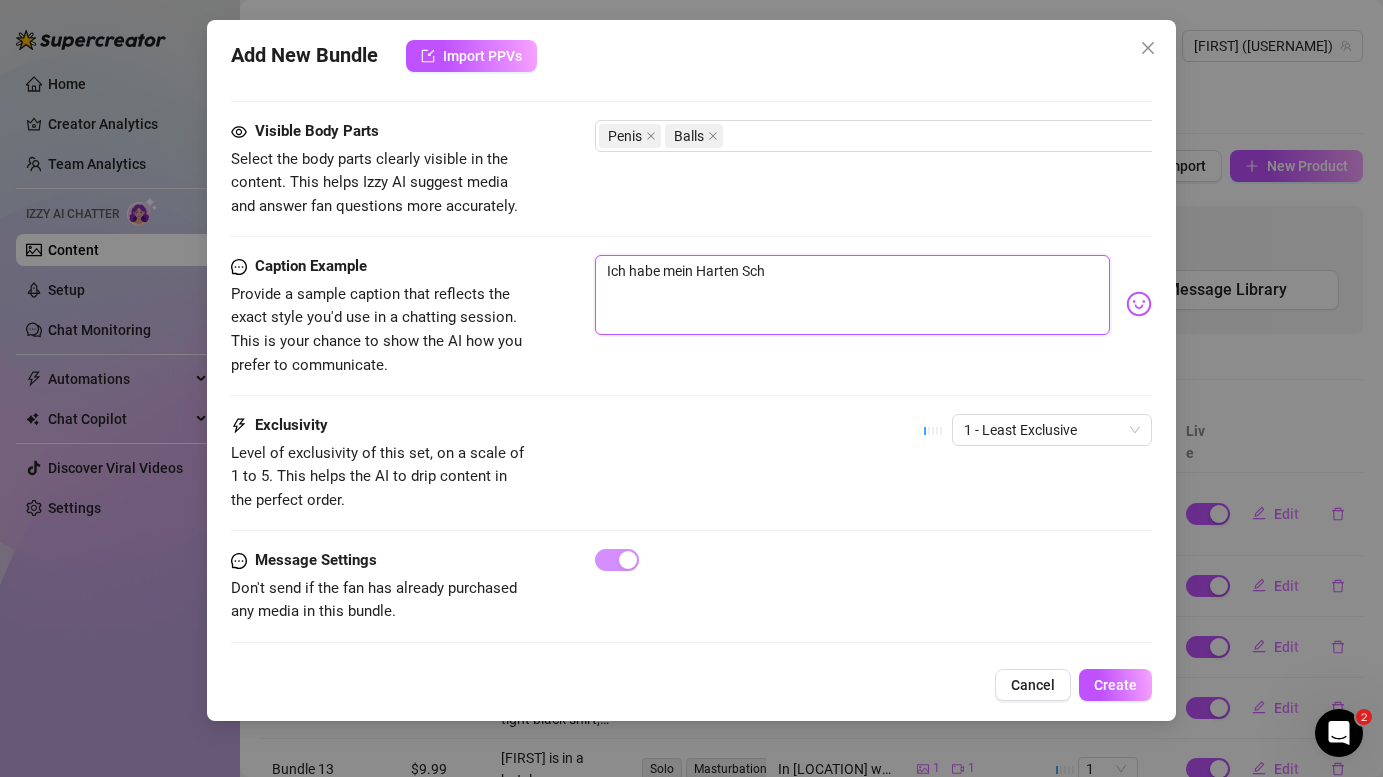 type on "Ich habe mein Harten Schw" 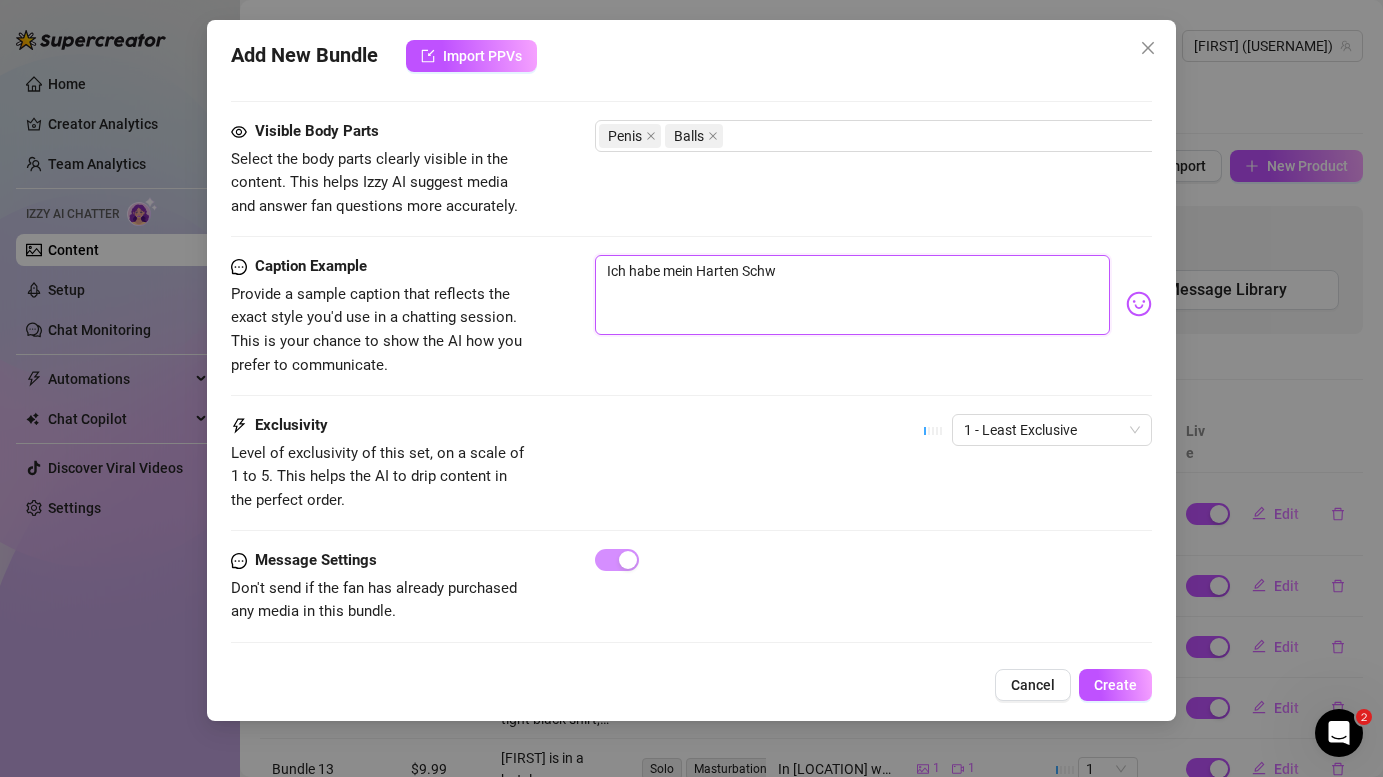 type on "Ich habe mein Harten Schwa" 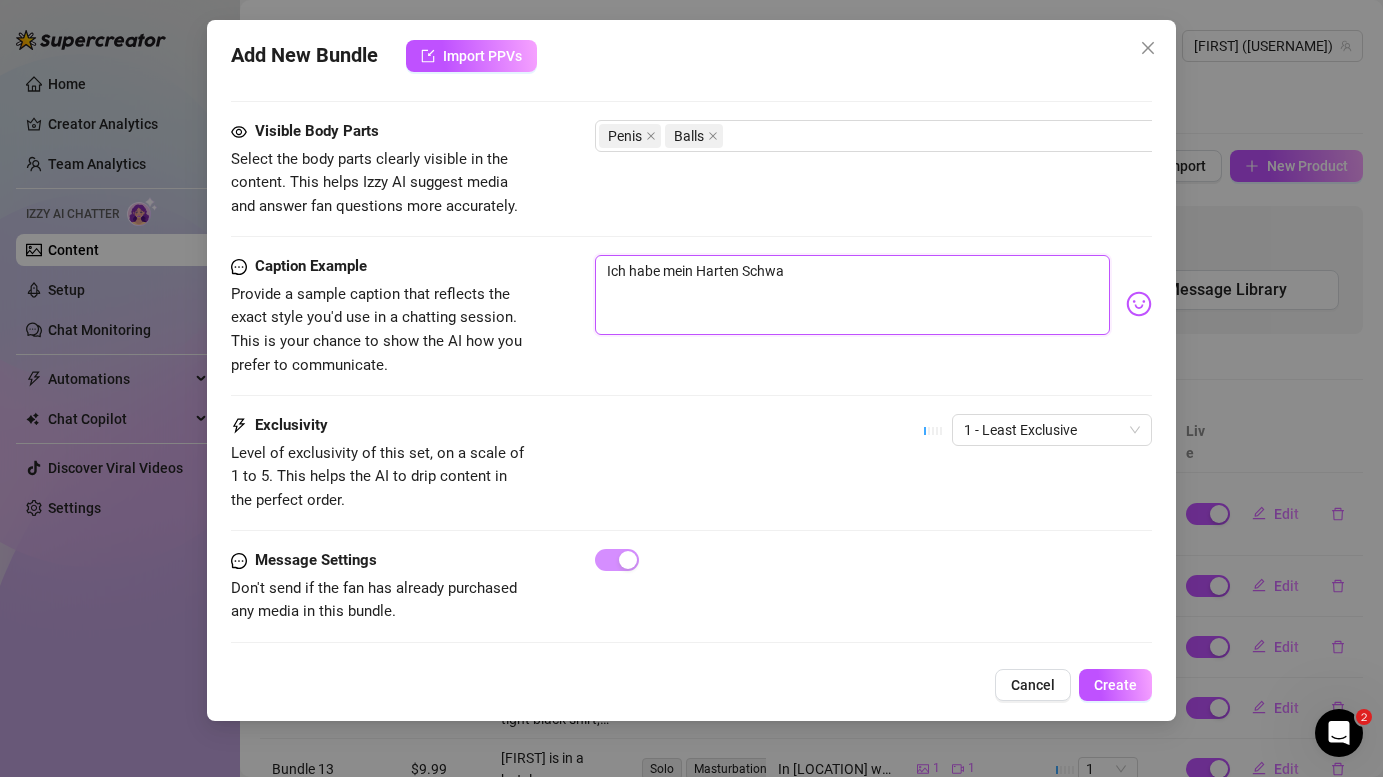 type on "Ich habe mein Harten Schwan" 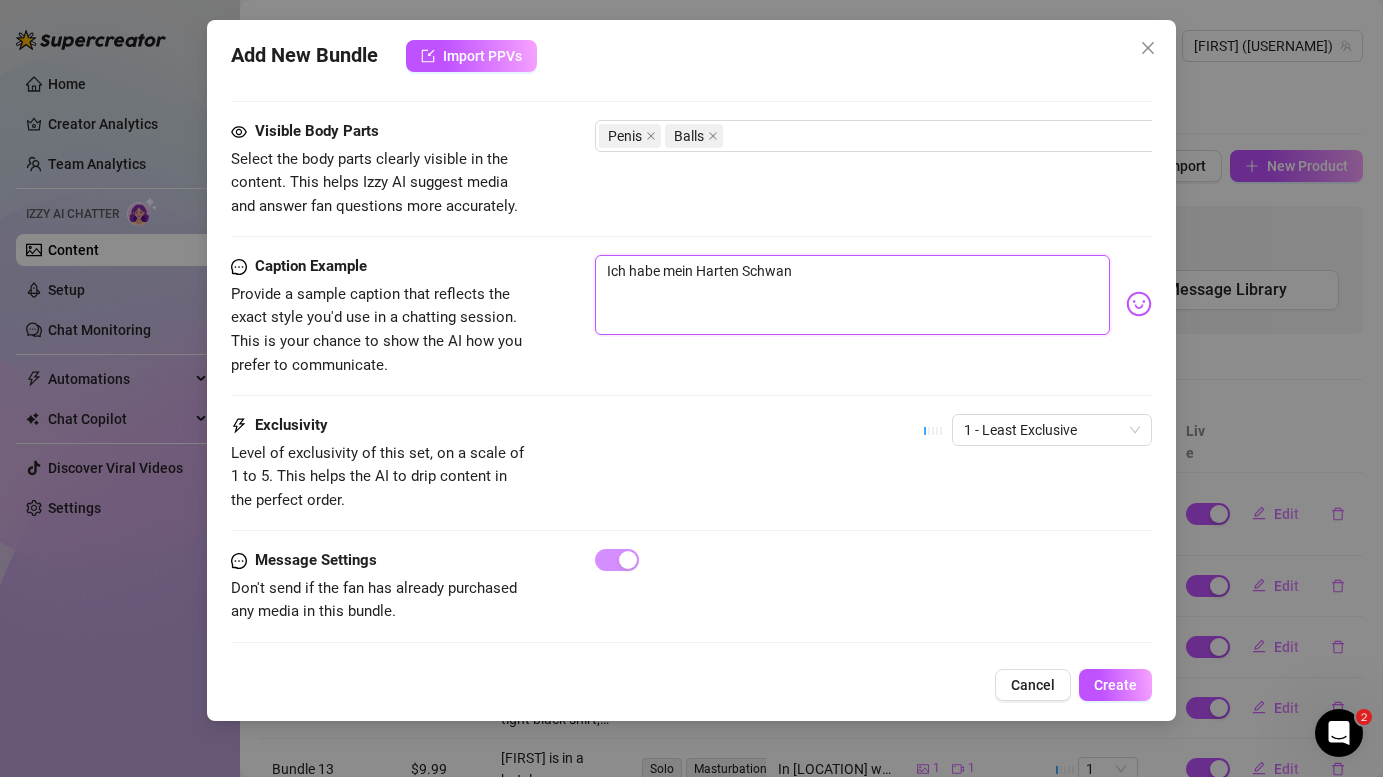 type on "Ich habe mein Harten Schwant" 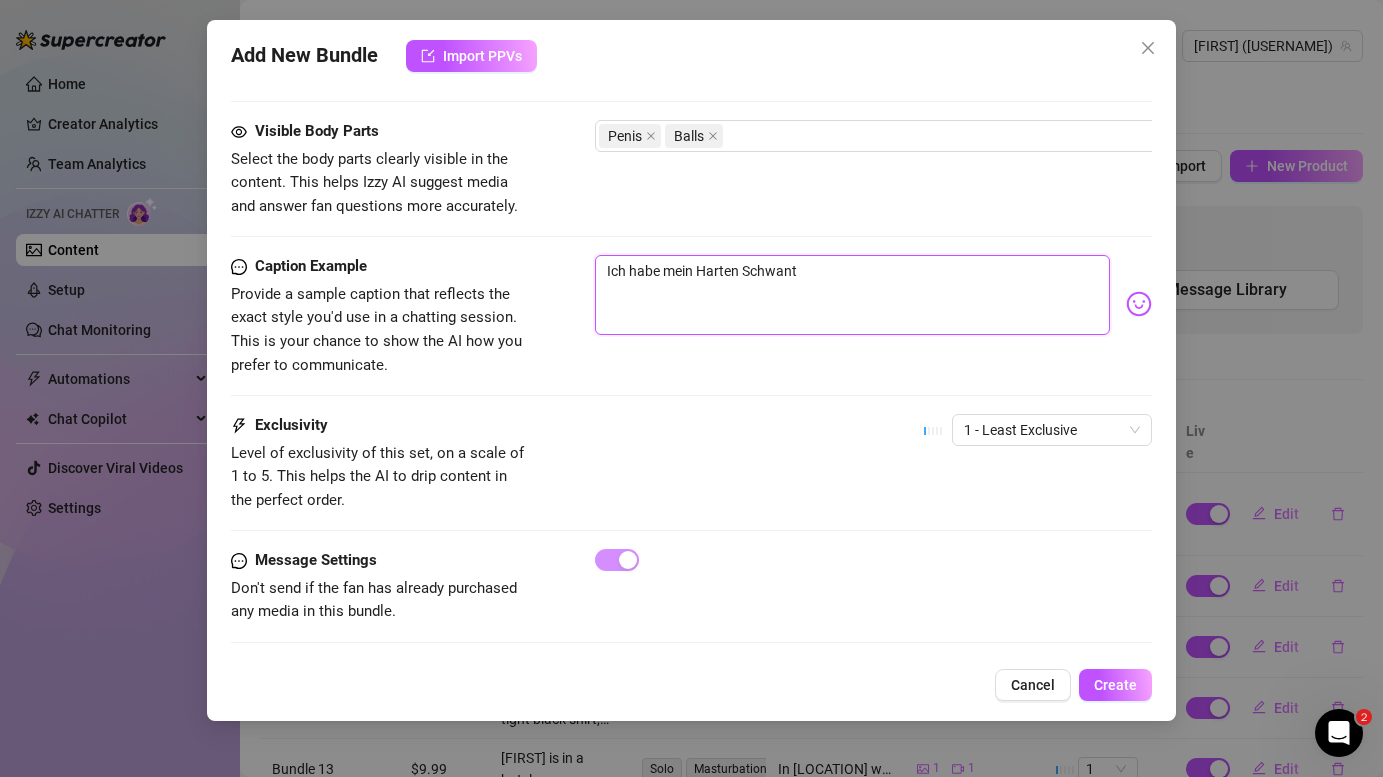 type on "Ich habe mein Harten Schwant" 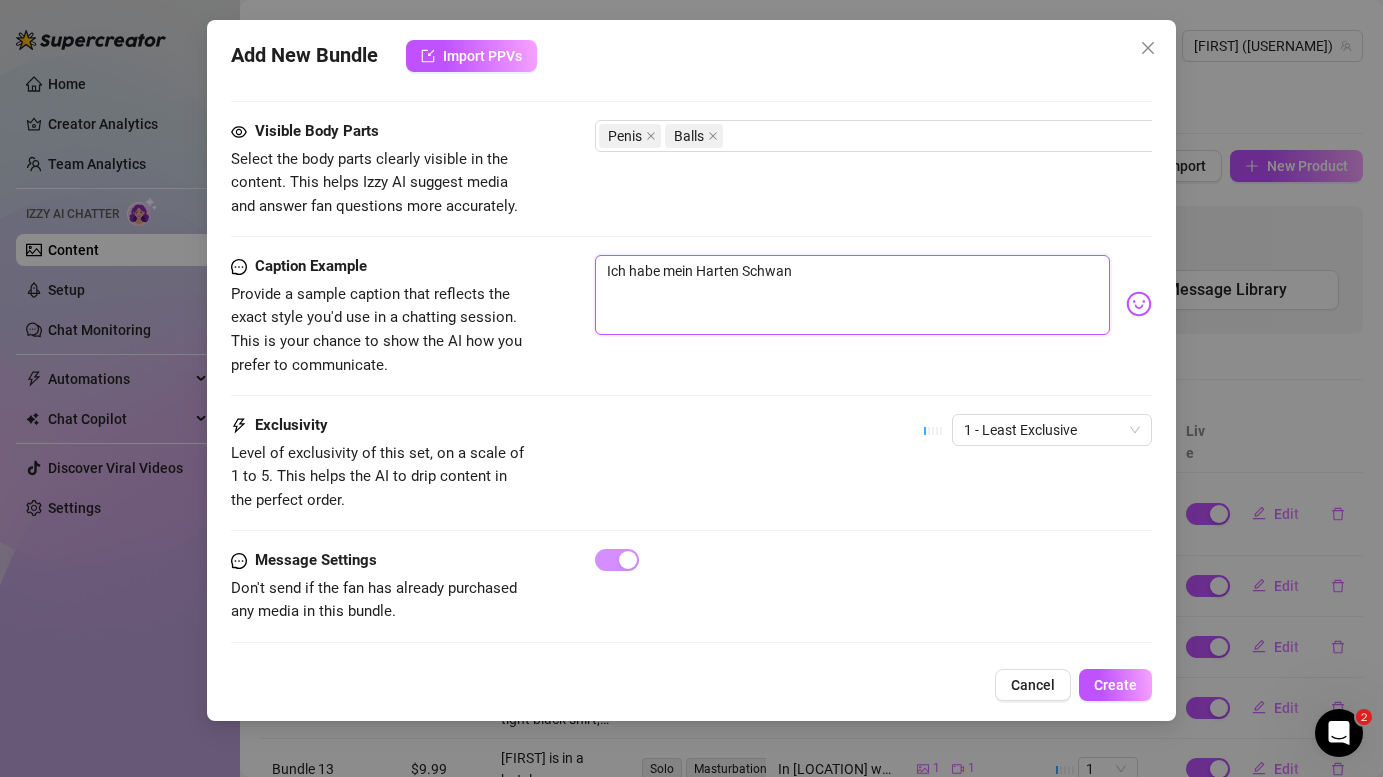 type on "Ich habe mein Harten Schwa" 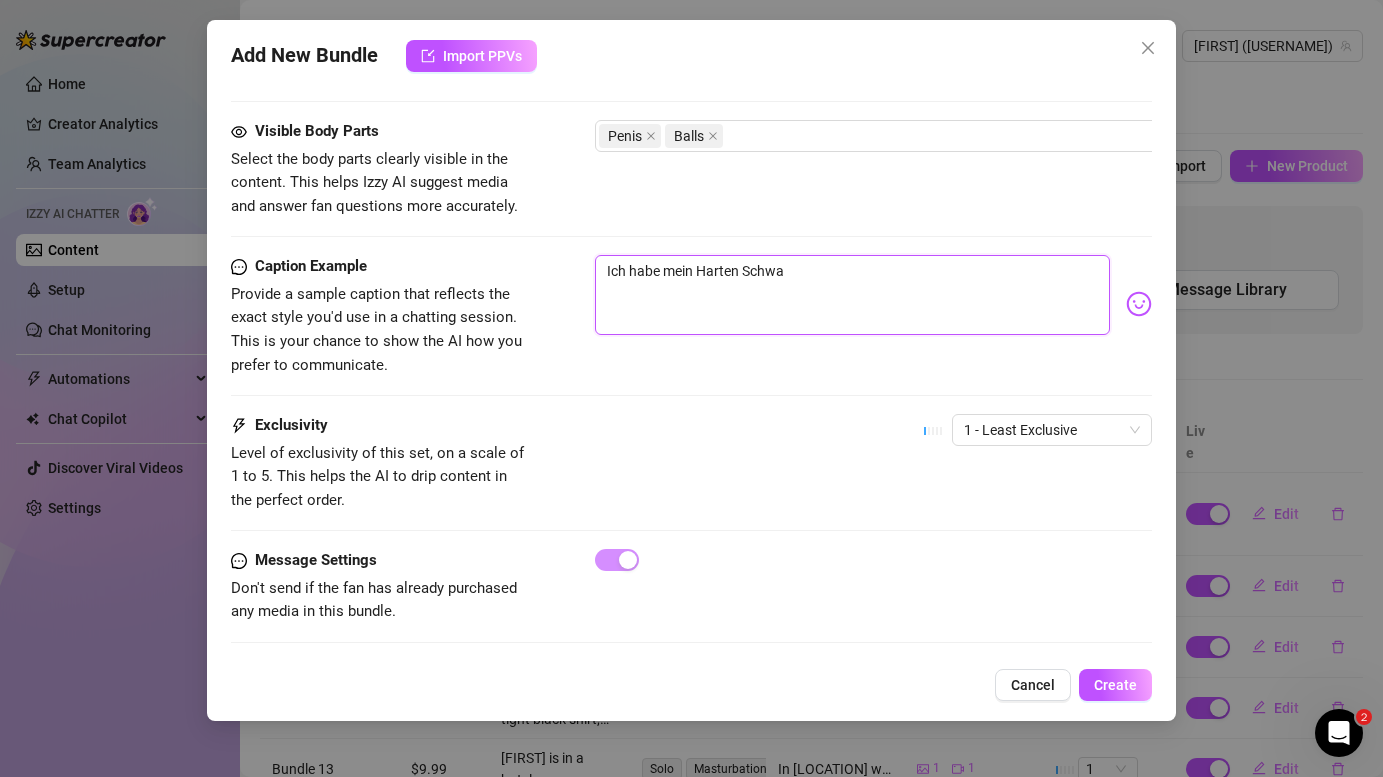 type on "Ich habe mein Harten Schw" 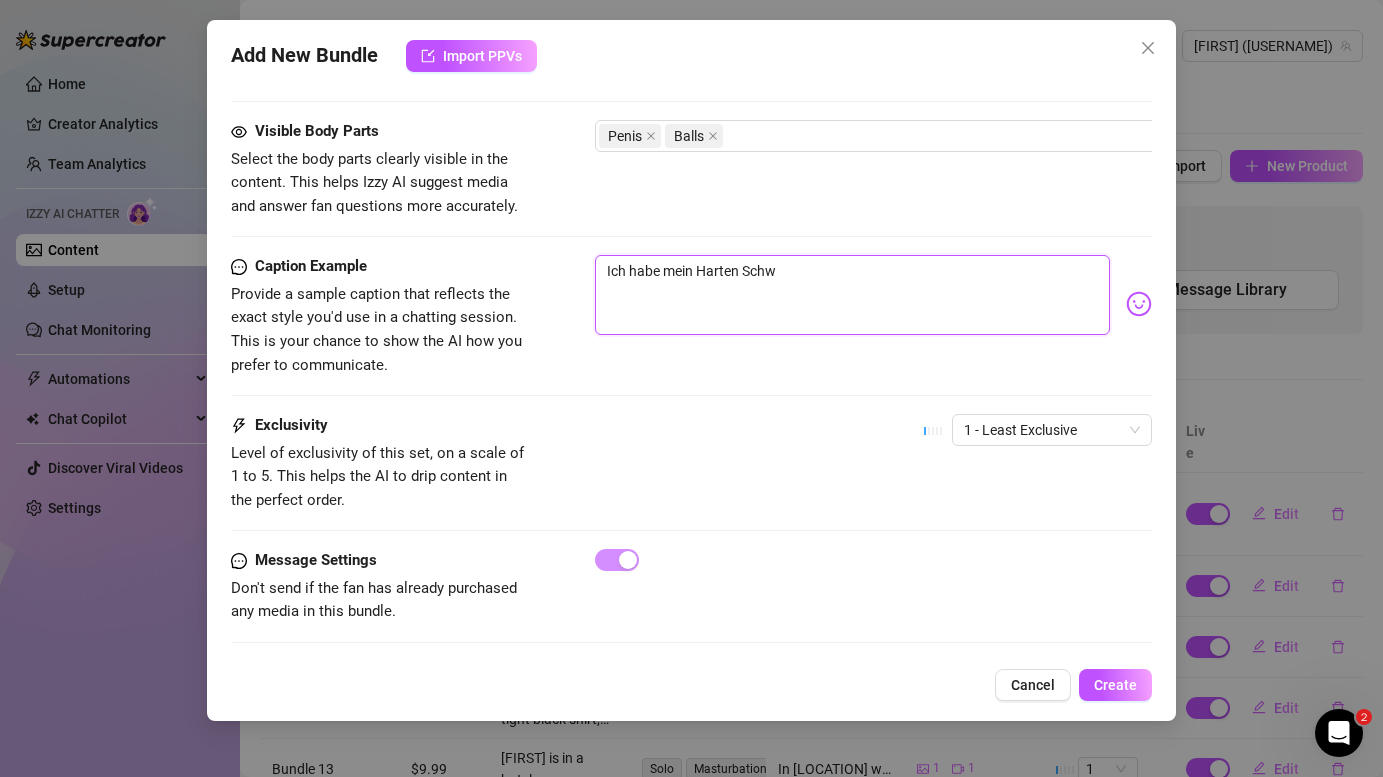 type on "Ich habe mein Harten Sch" 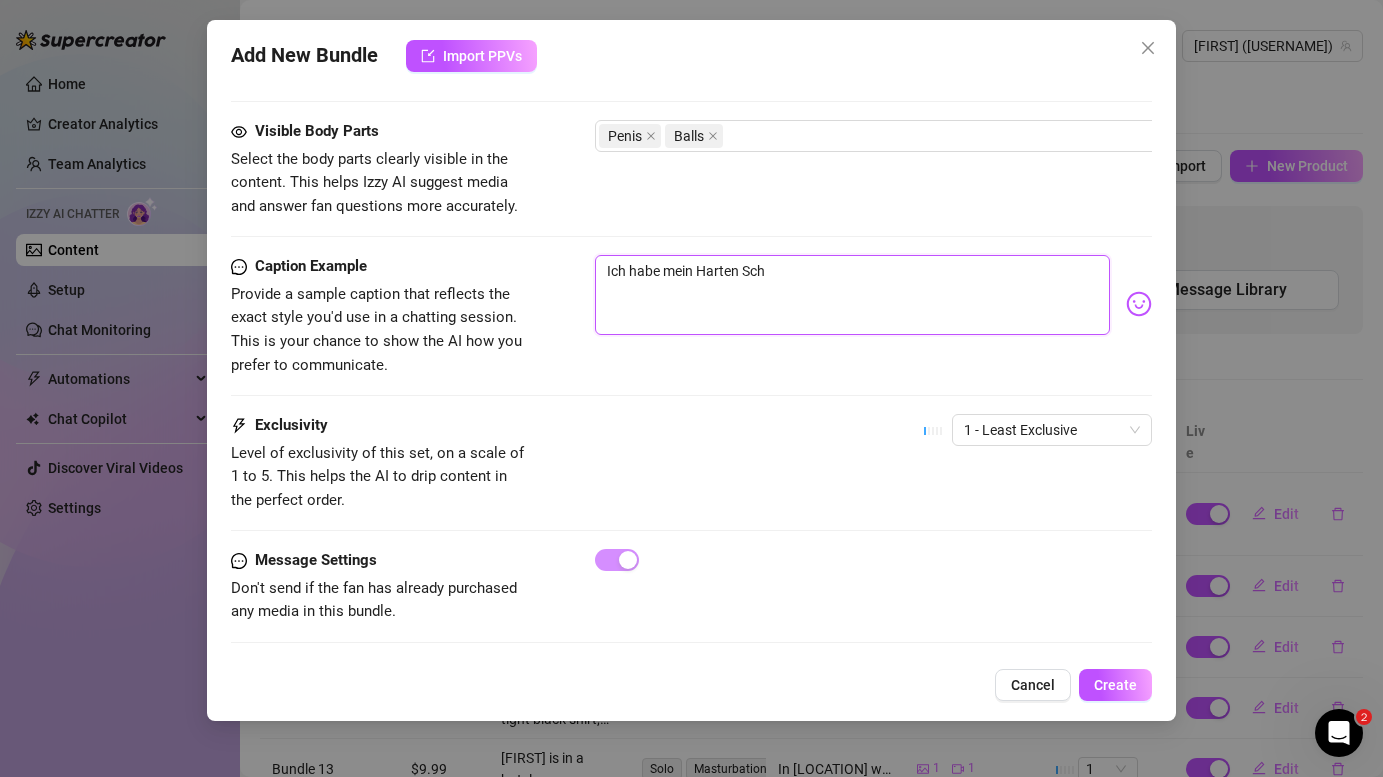 type on "Ich habe mein Harten Sc" 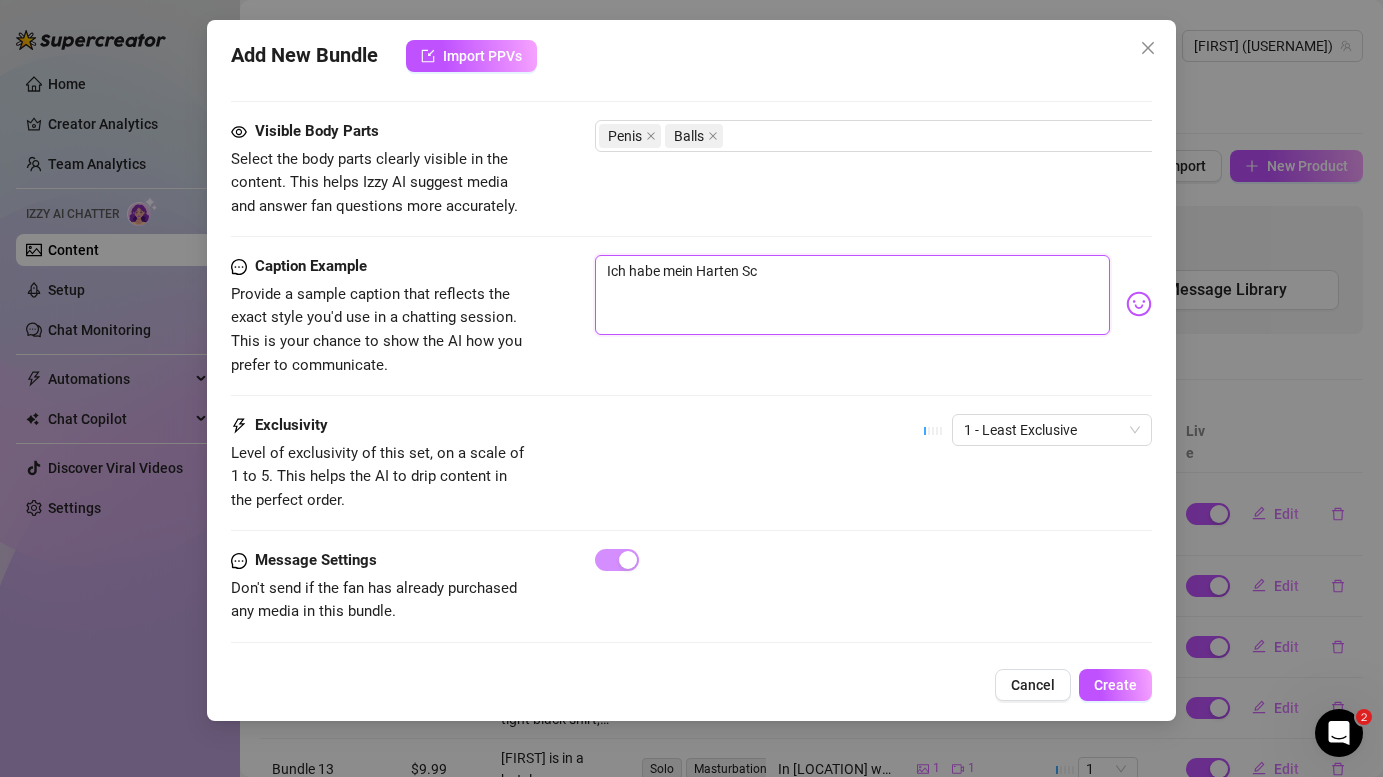 type on "Ich habe mein Harten S" 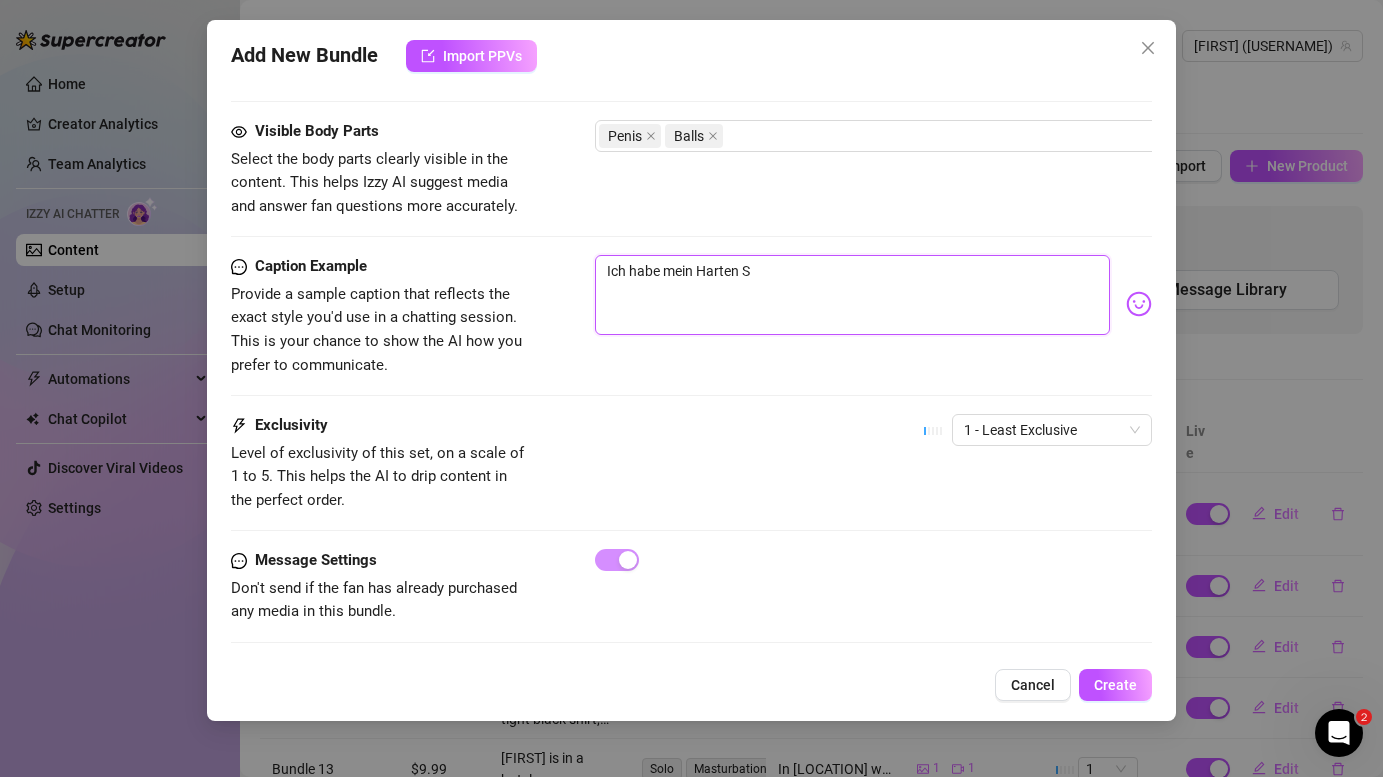 type on "Ich habe mein Harten" 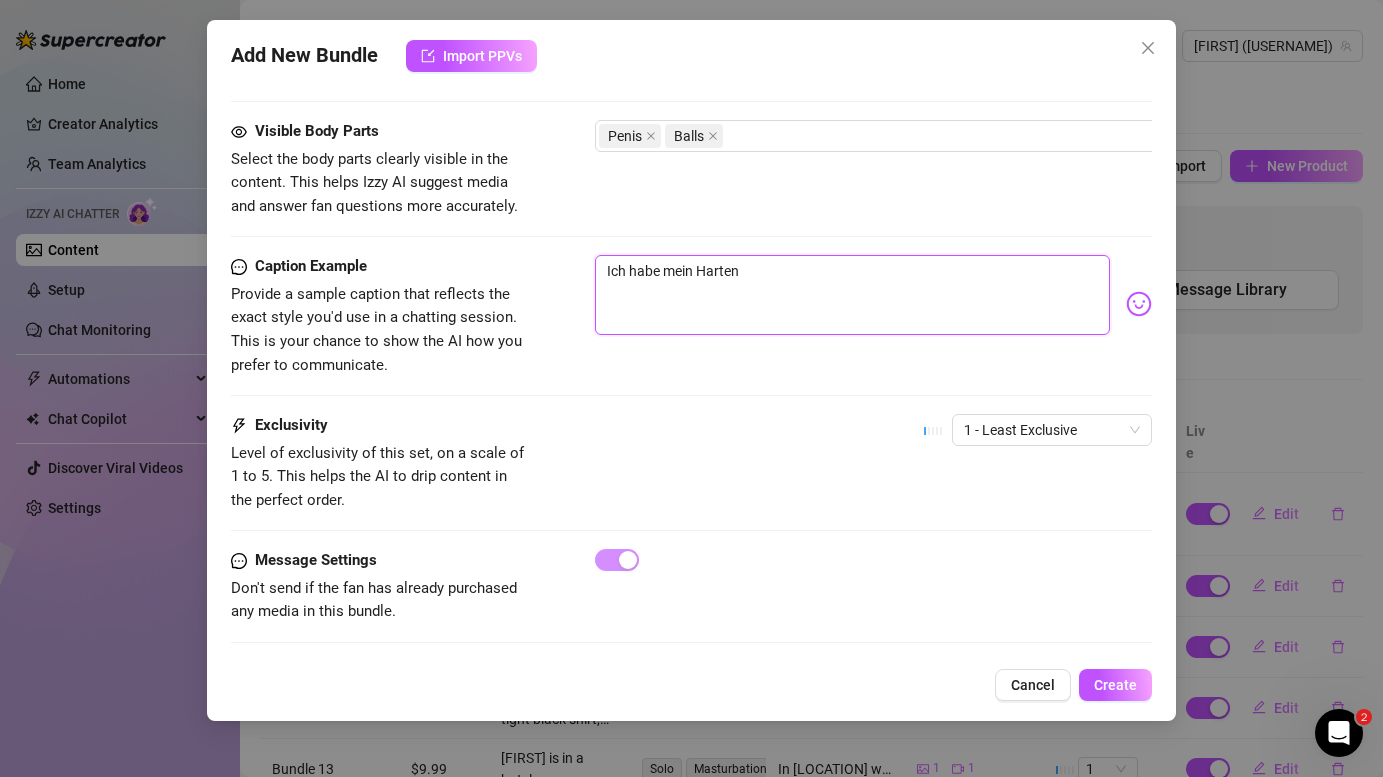 type on "Ich habe mein Harten" 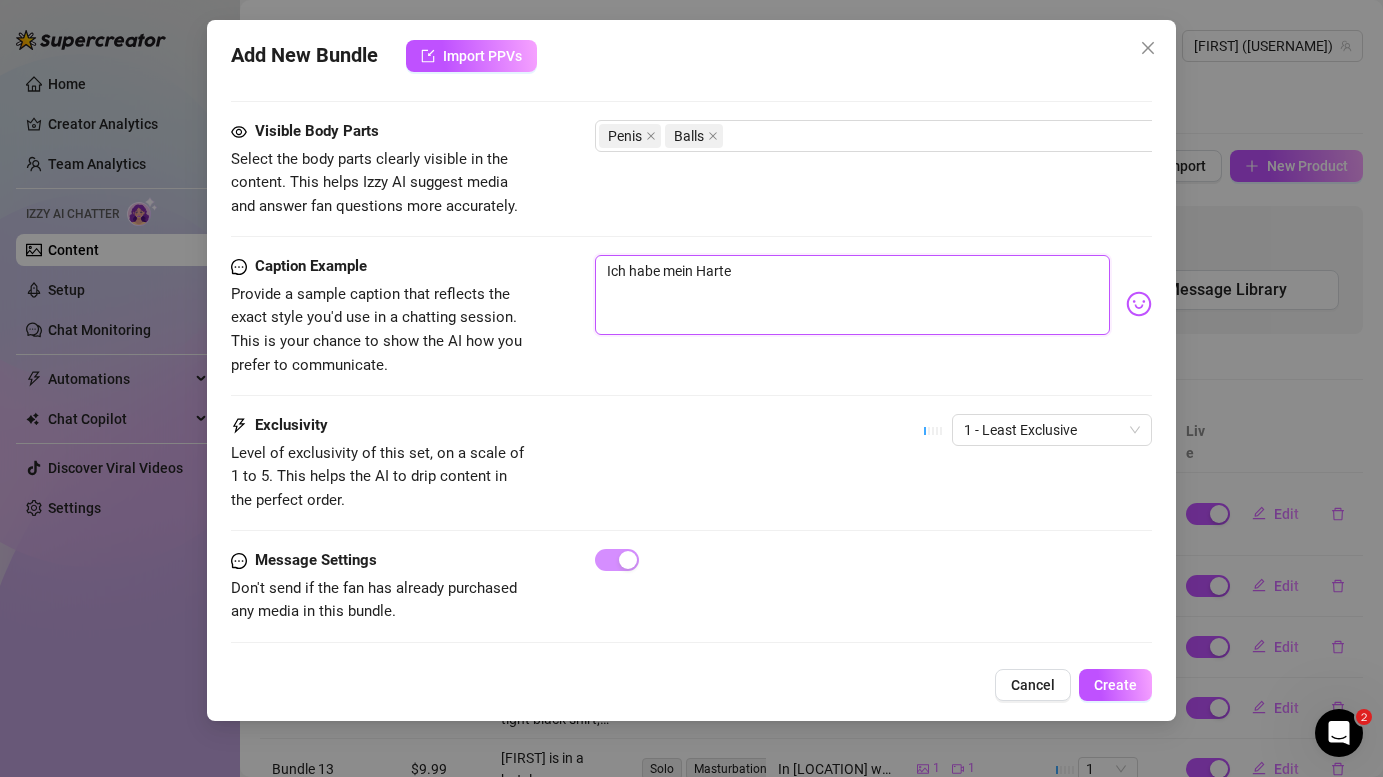 type on "Ich habe mein Hart" 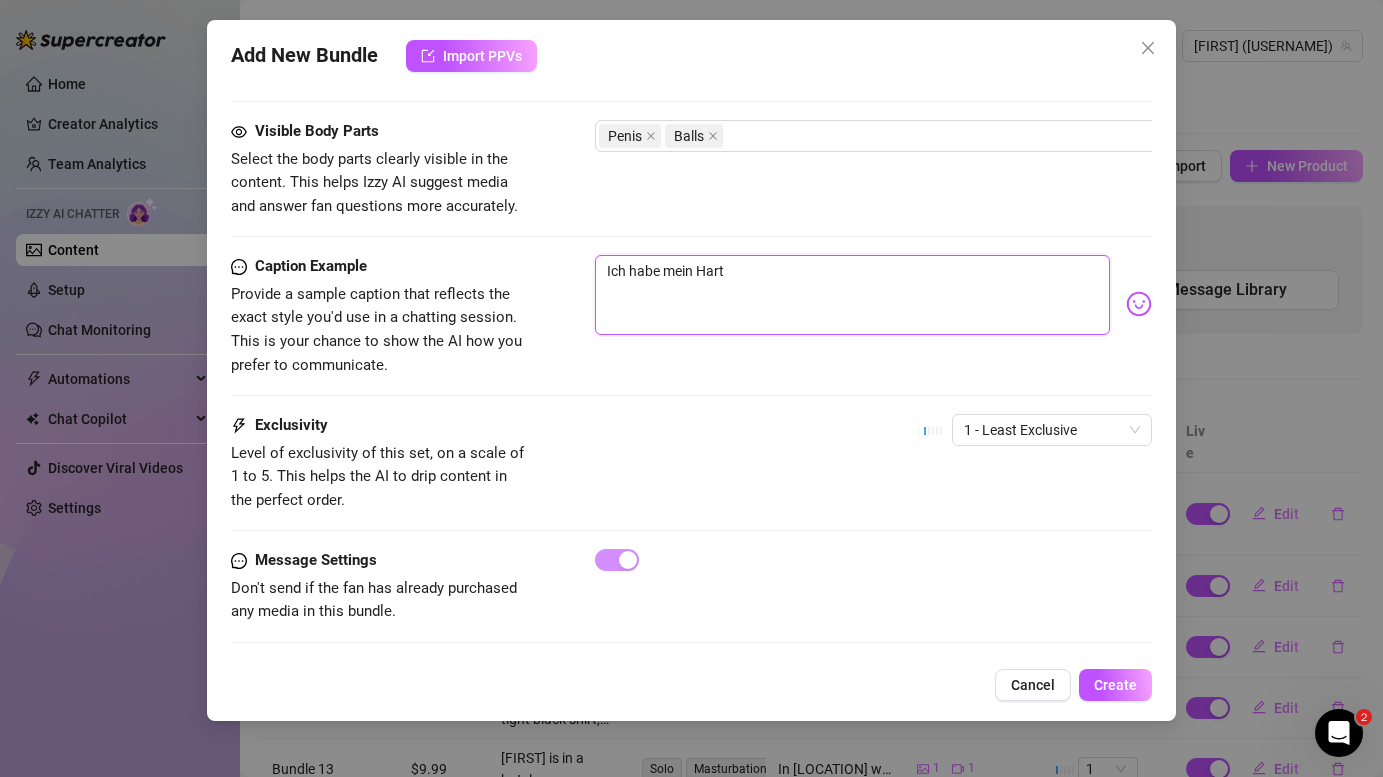 type on "Ich habe mein Har" 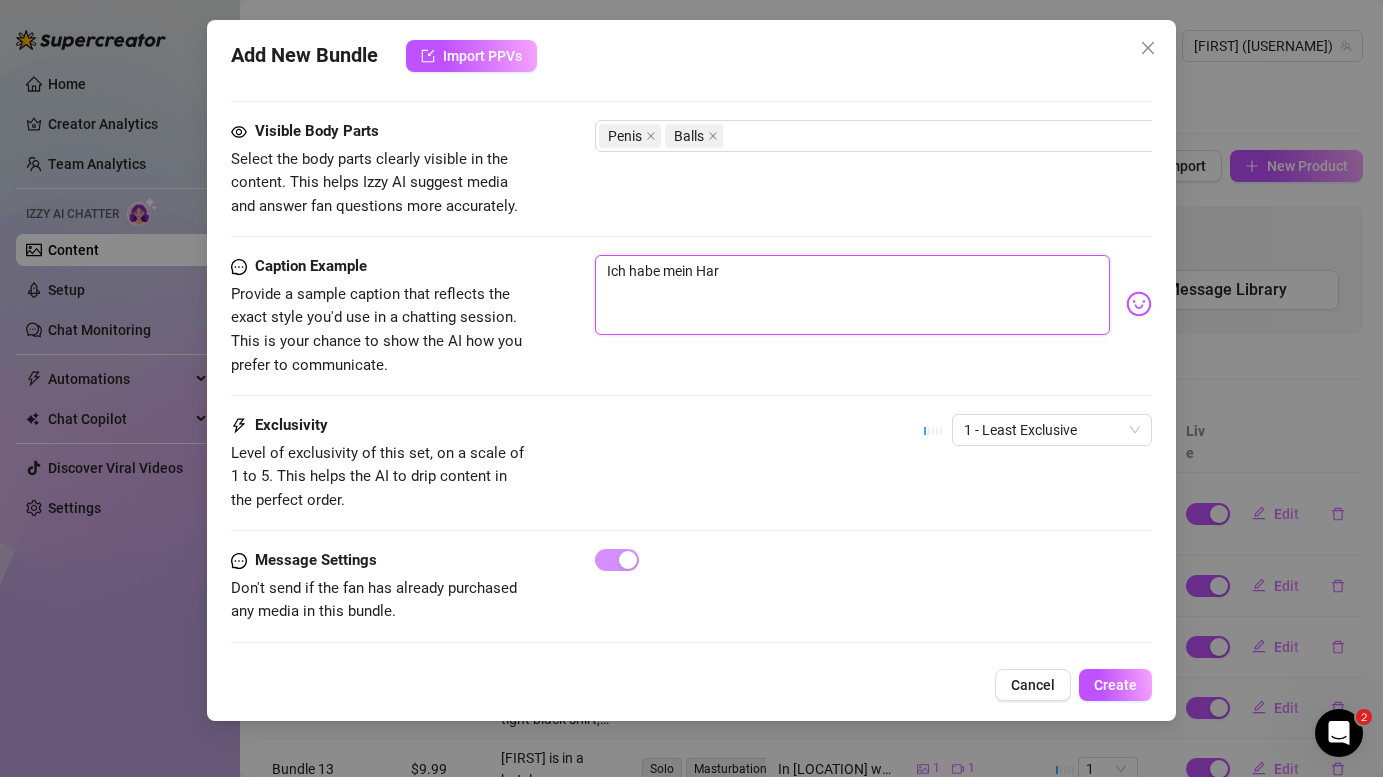 type on "Ich habe mein Ha" 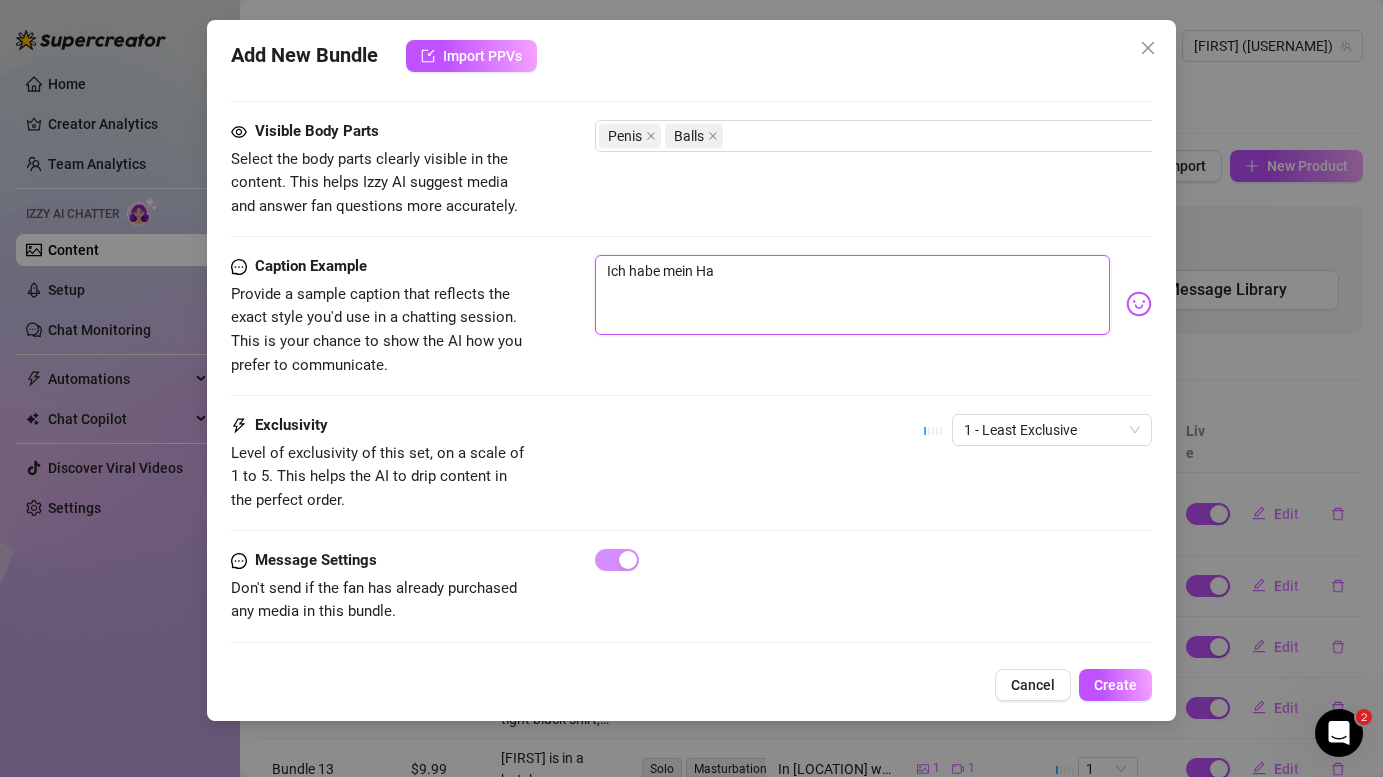 type on "Ich habe mein H" 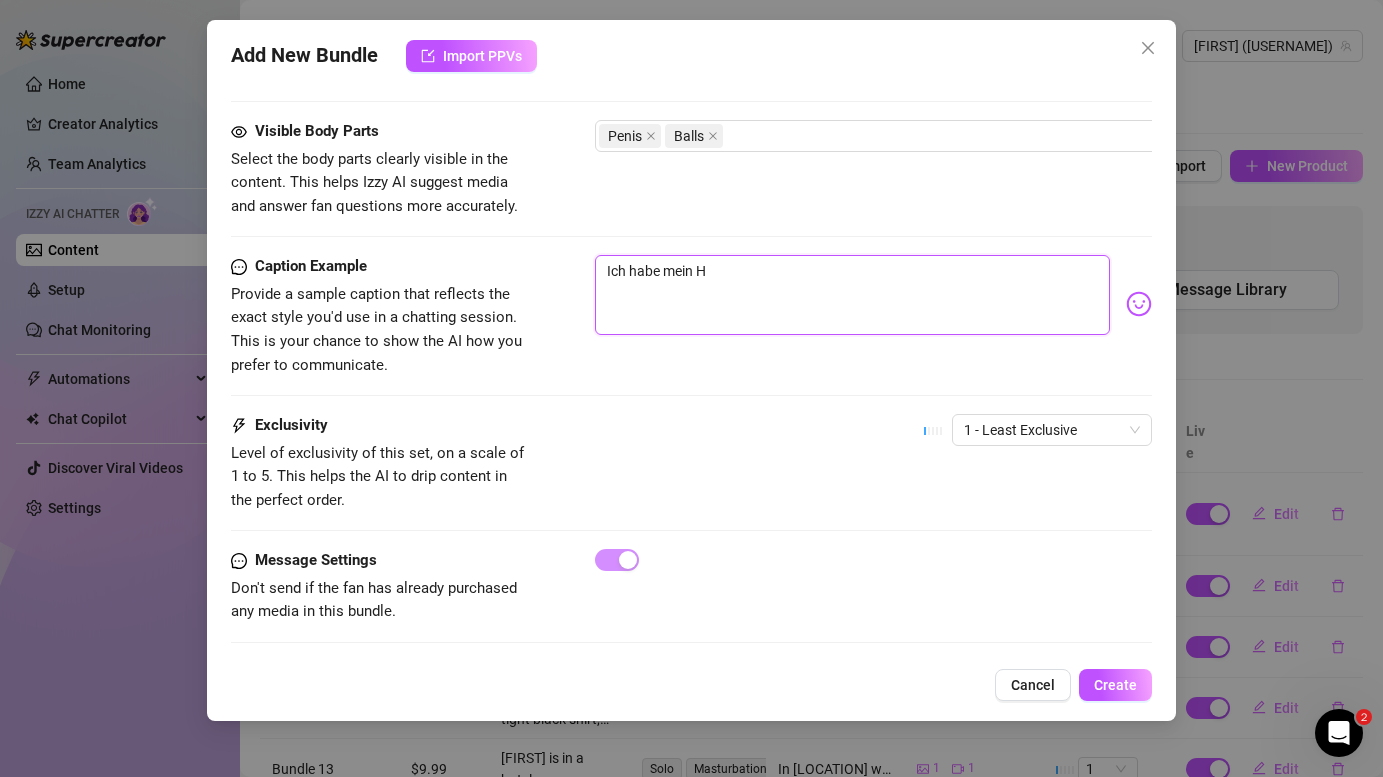 type on "Ich habe mein" 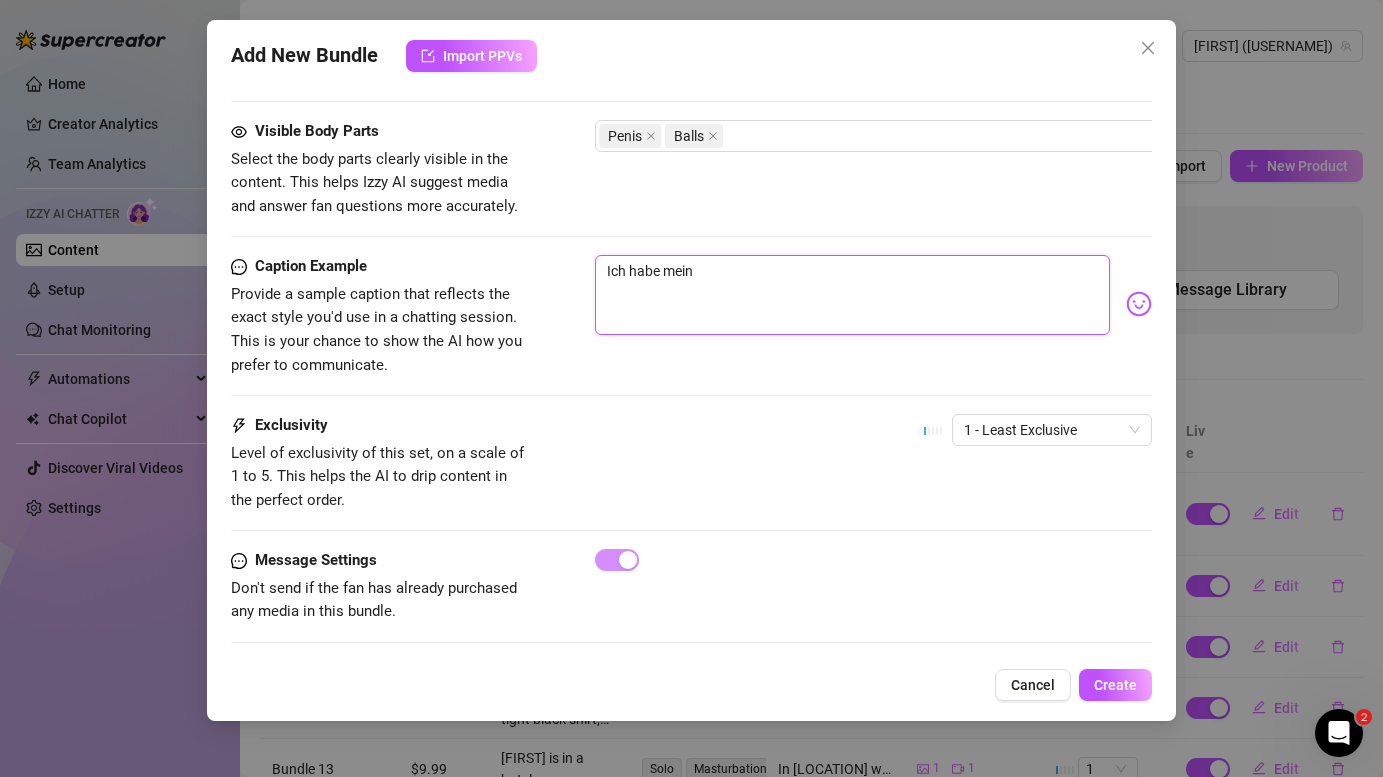 type on "Ich habe mein" 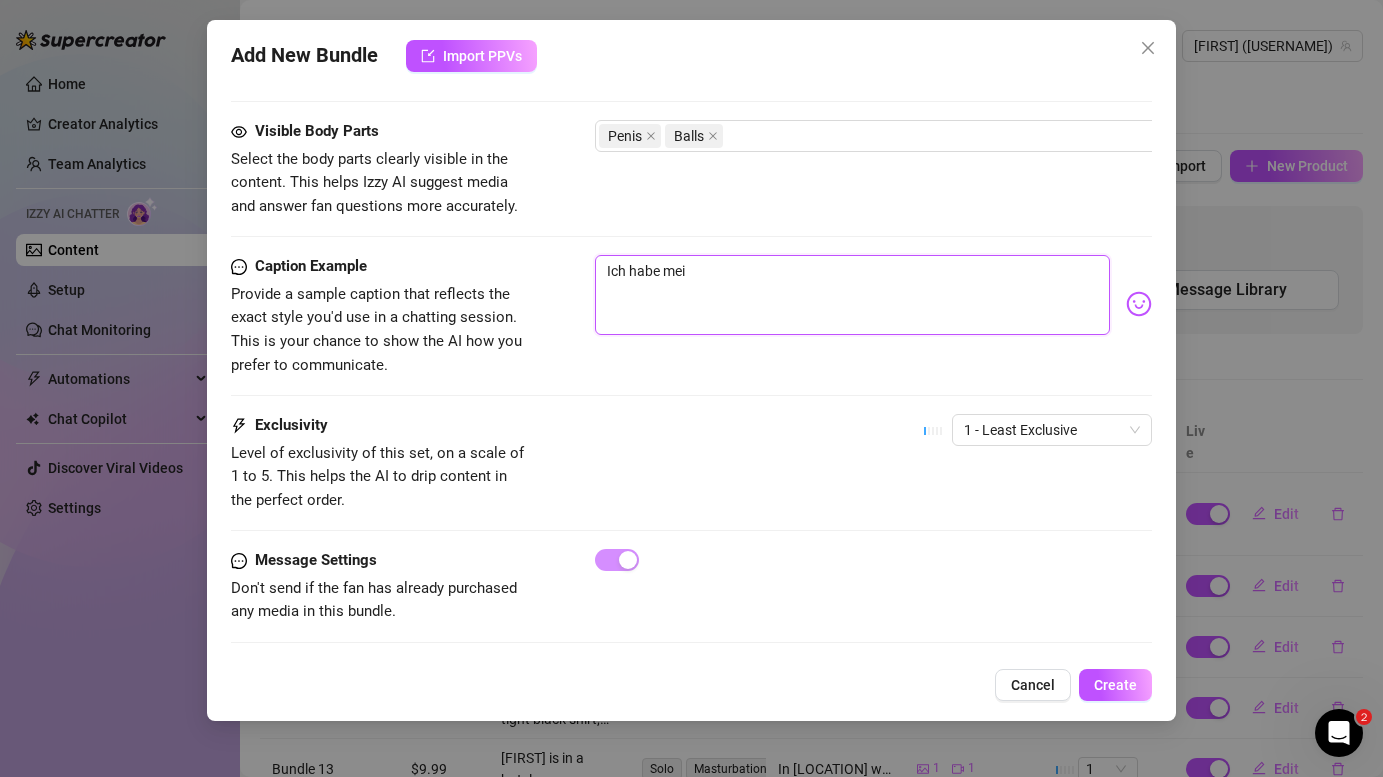 type on "Ich habe me" 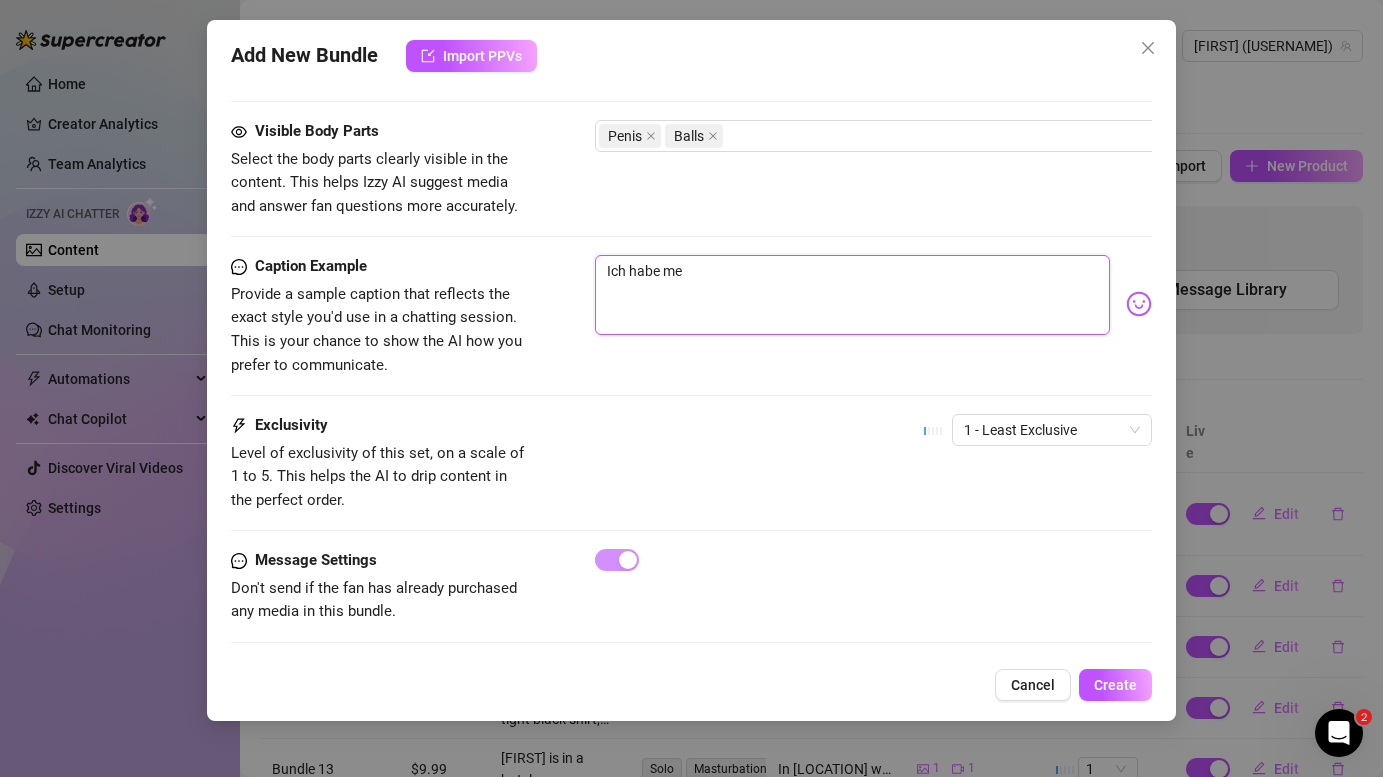 type on "Ich habe m" 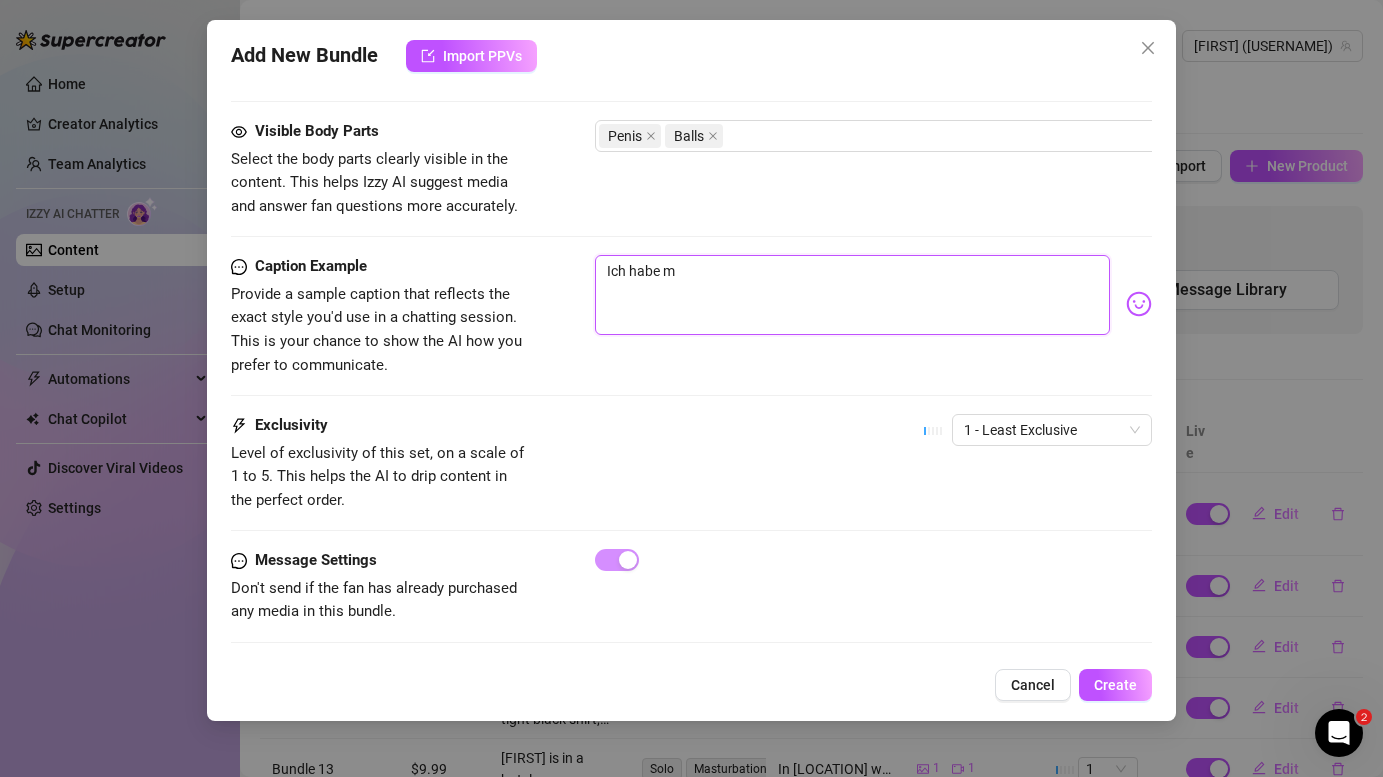 type 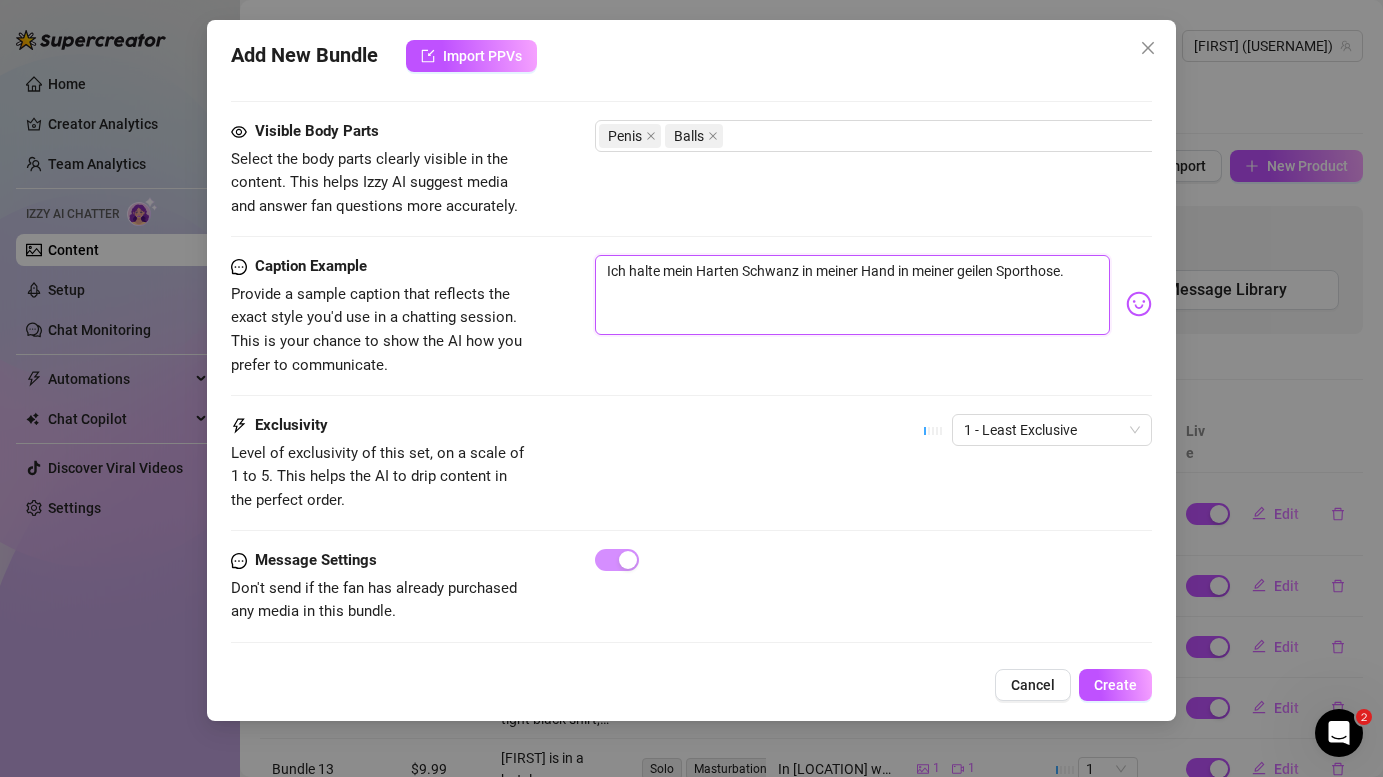 scroll, scrollTop: 1103, scrollLeft: 0, axis: vertical 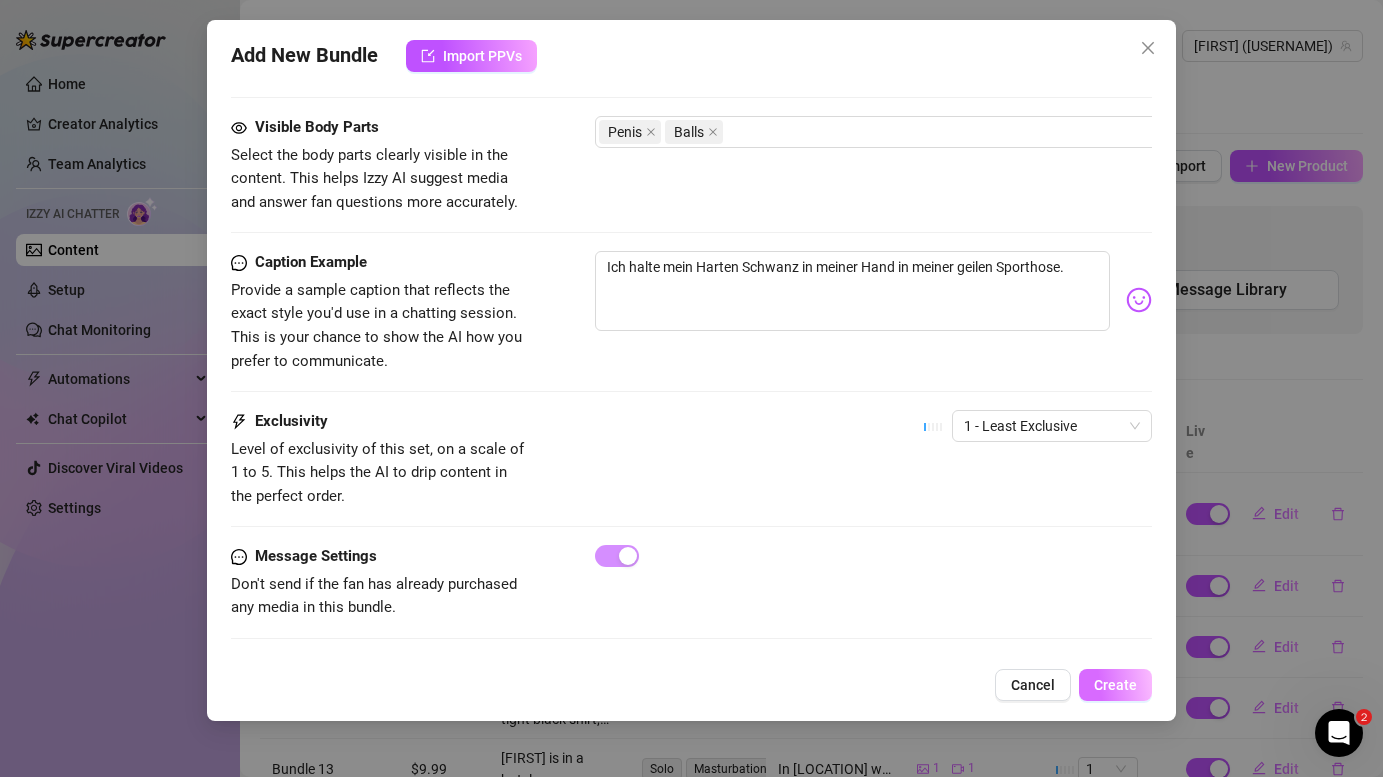 click on "Create" at bounding box center (1115, 685) 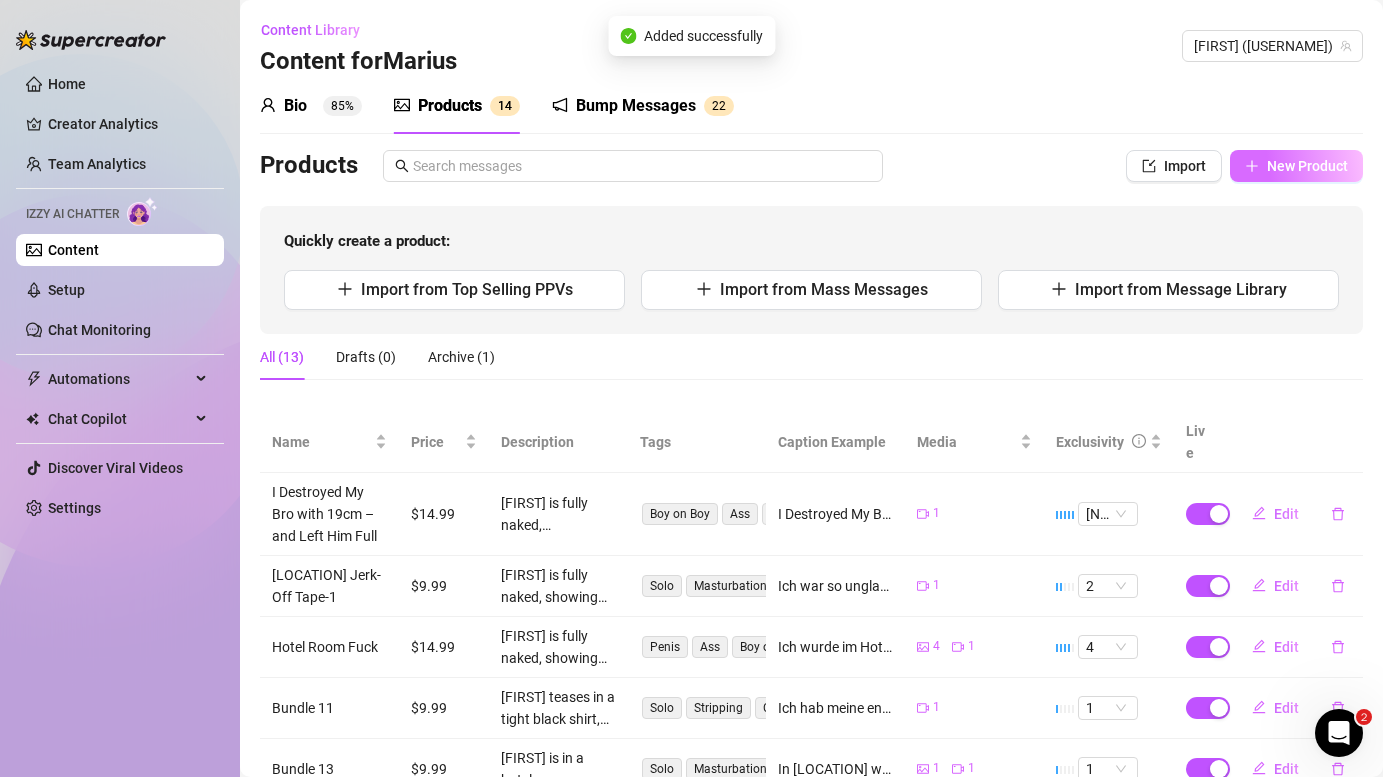 click on "New Product" at bounding box center (1296, 166) 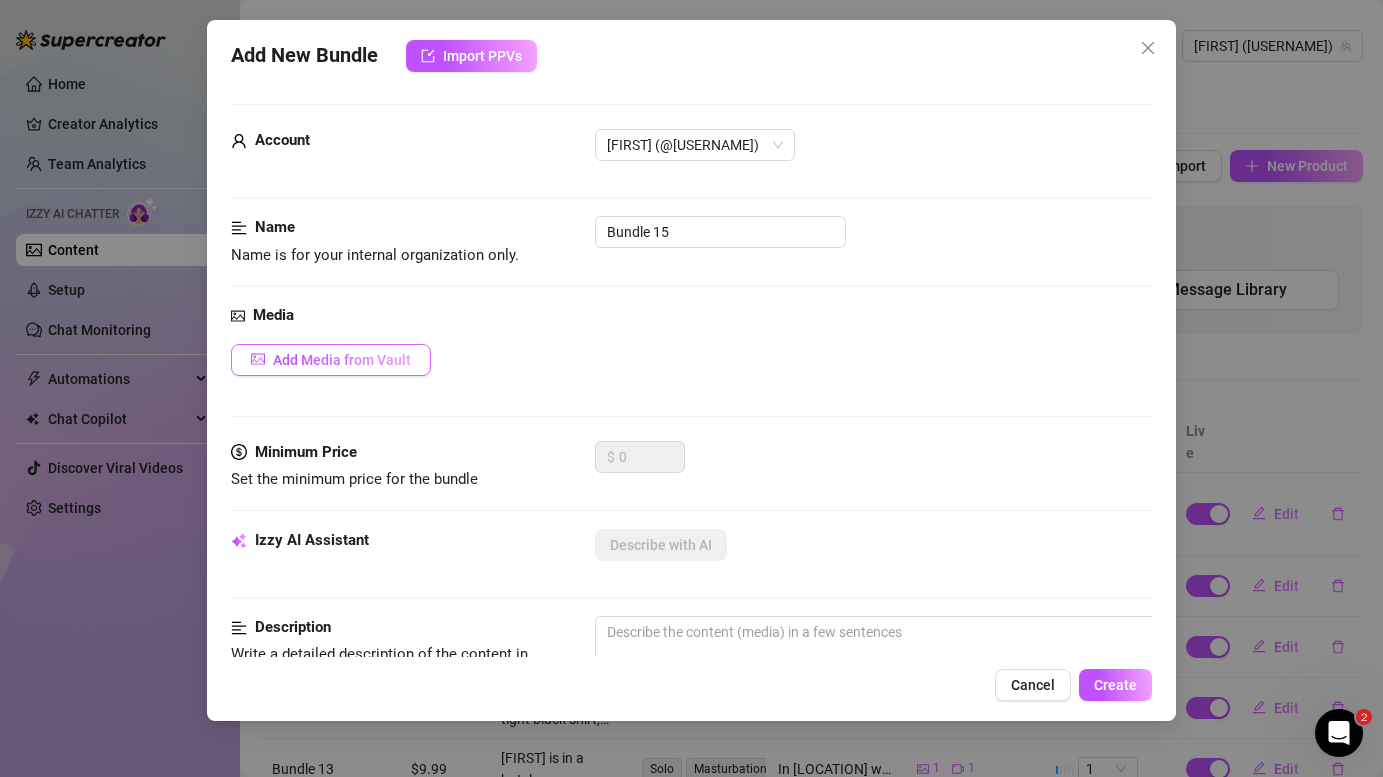 click on "Add Media from Vault" at bounding box center [331, 360] 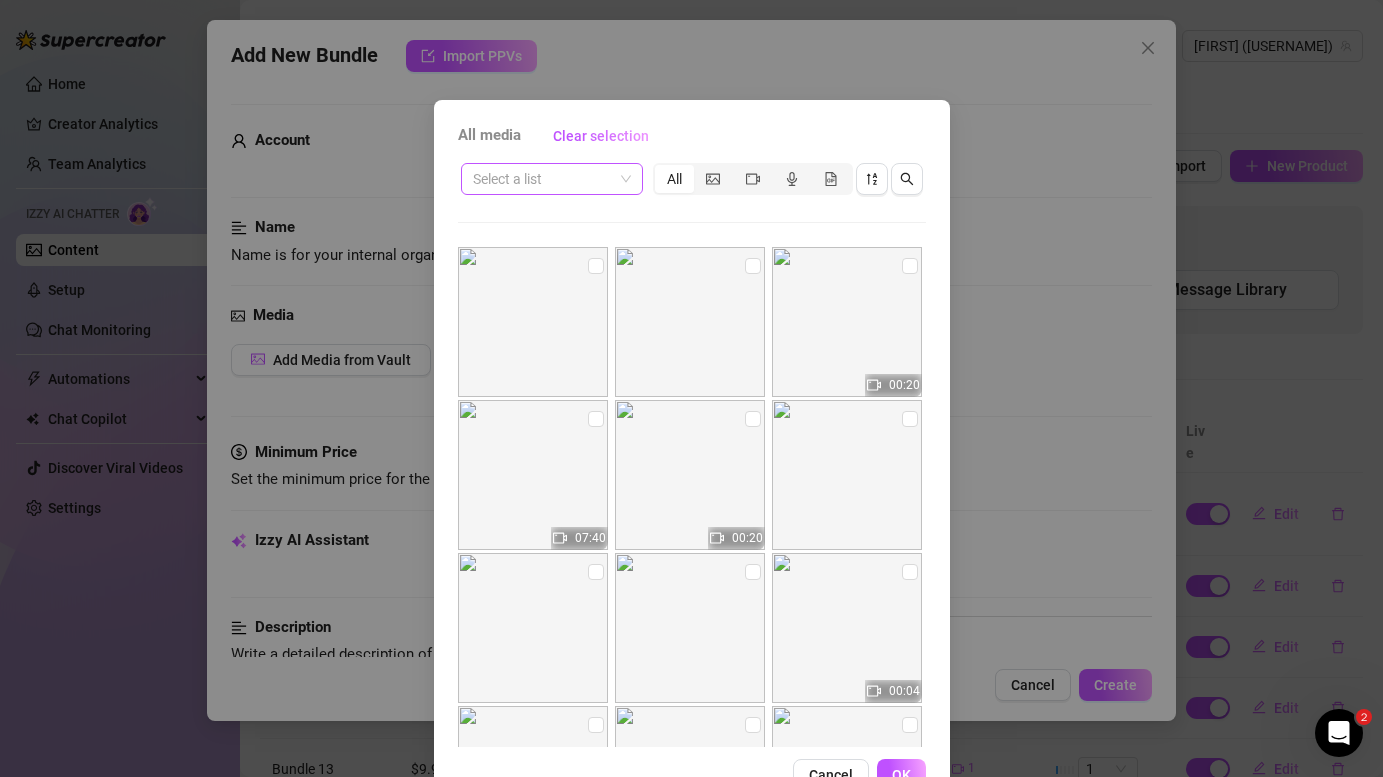click at bounding box center [543, 179] 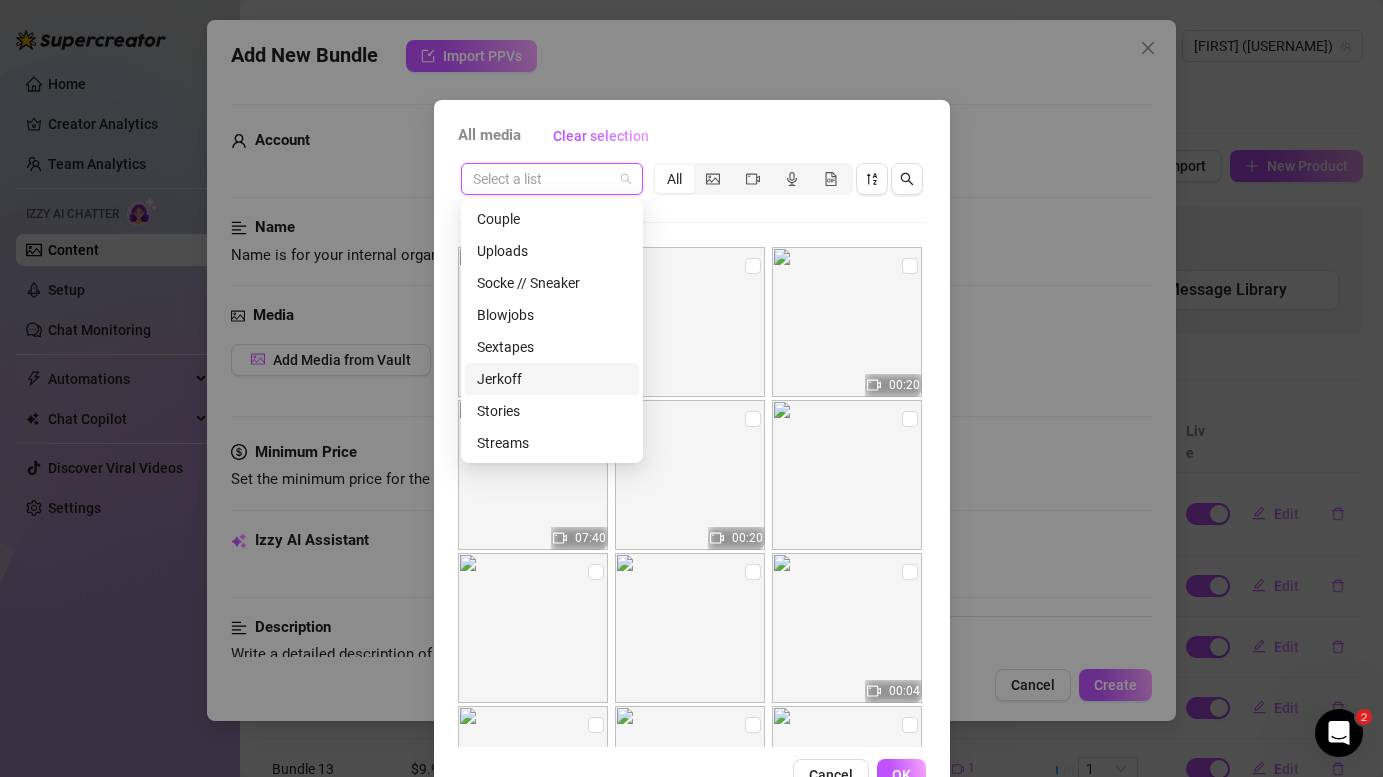 click on "Jerkoff" at bounding box center (552, 379) 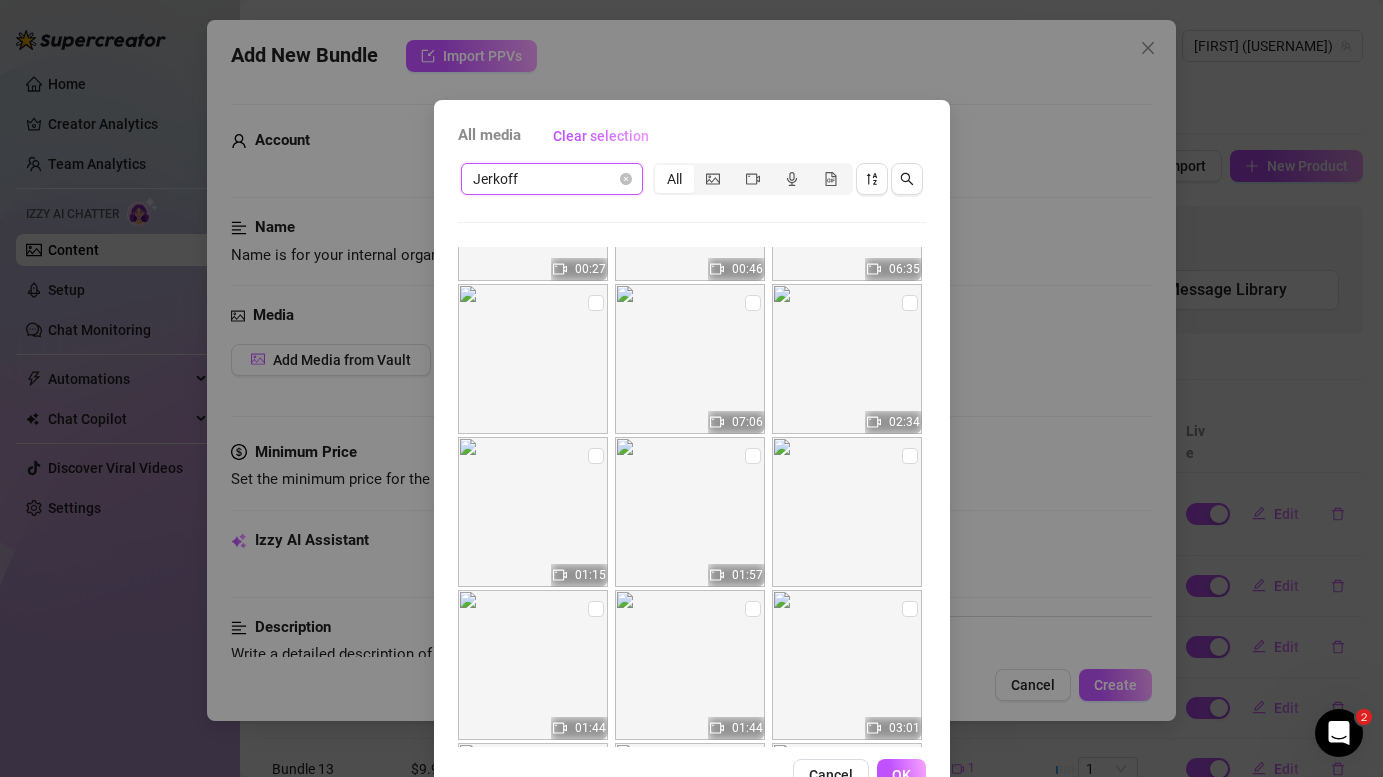 scroll, scrollTop: 1189, scrollLeft: 0, axis: vertical 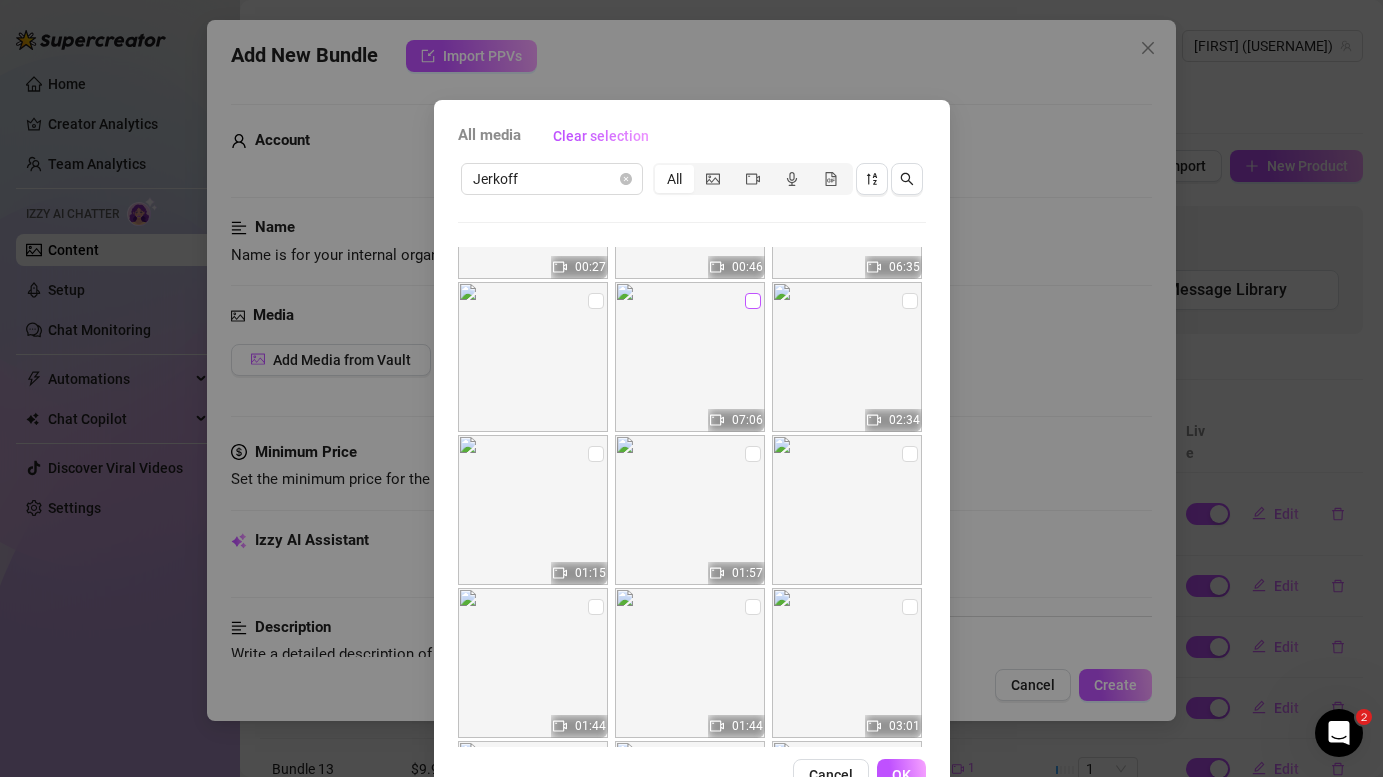 click at bounding box center (753, 301) 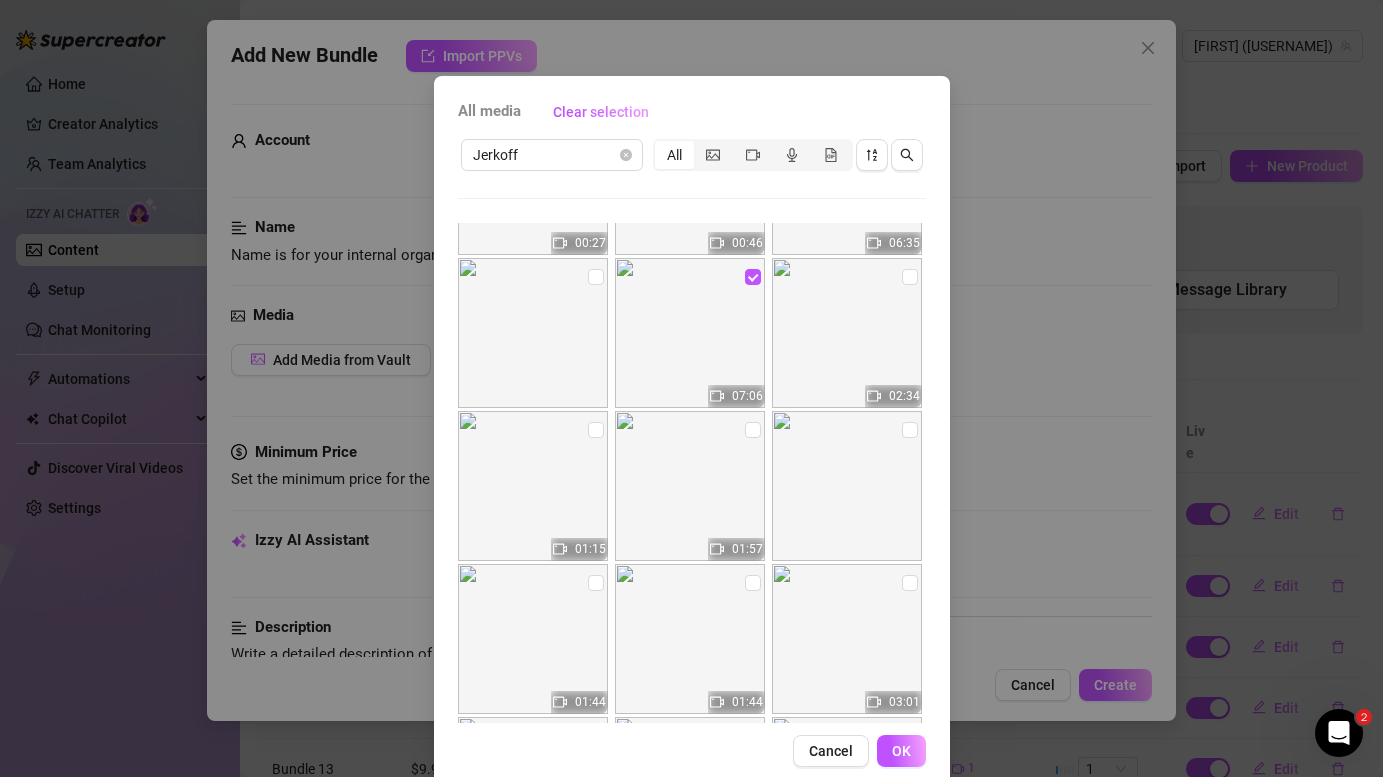 scroll, scrollTop: 29, scrollLeft: 0, axis: vertical 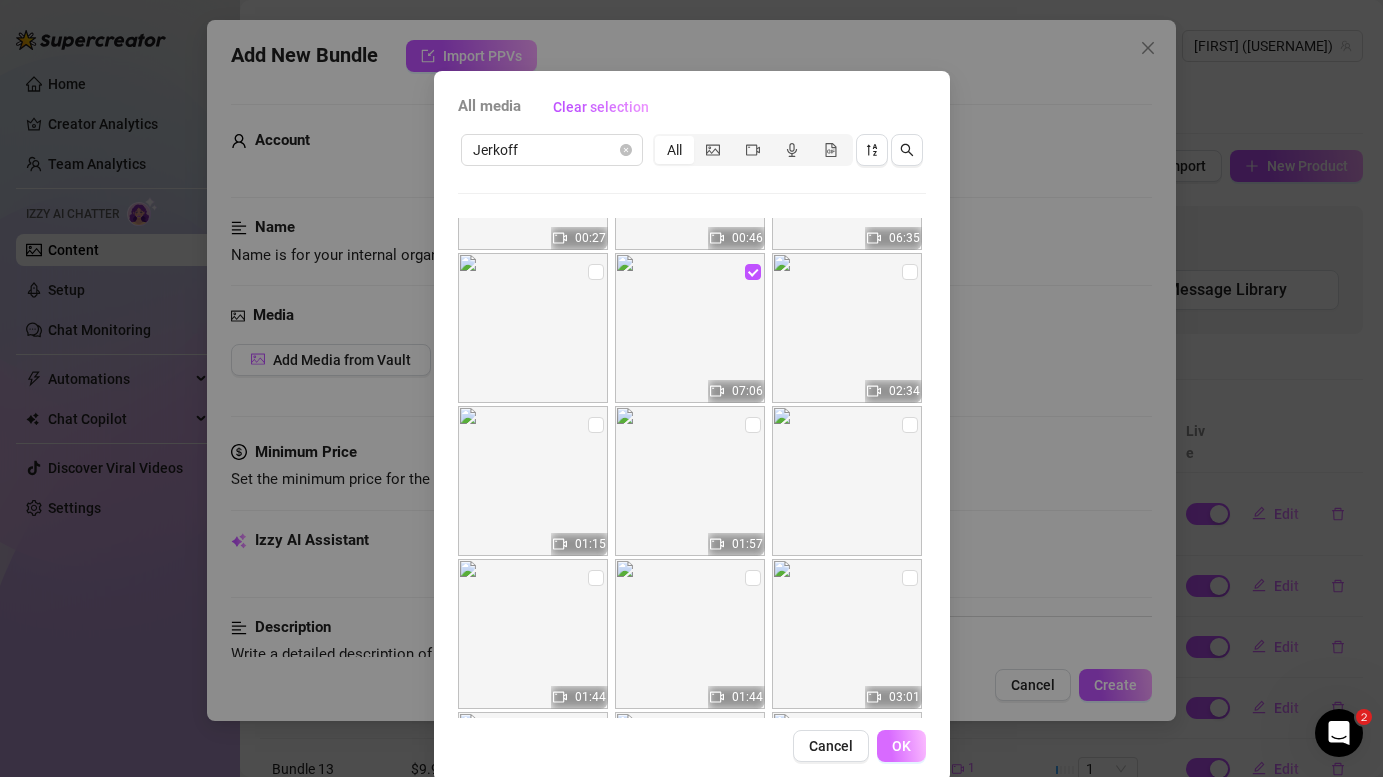 click on "OK" at bounding box center [901, 746] 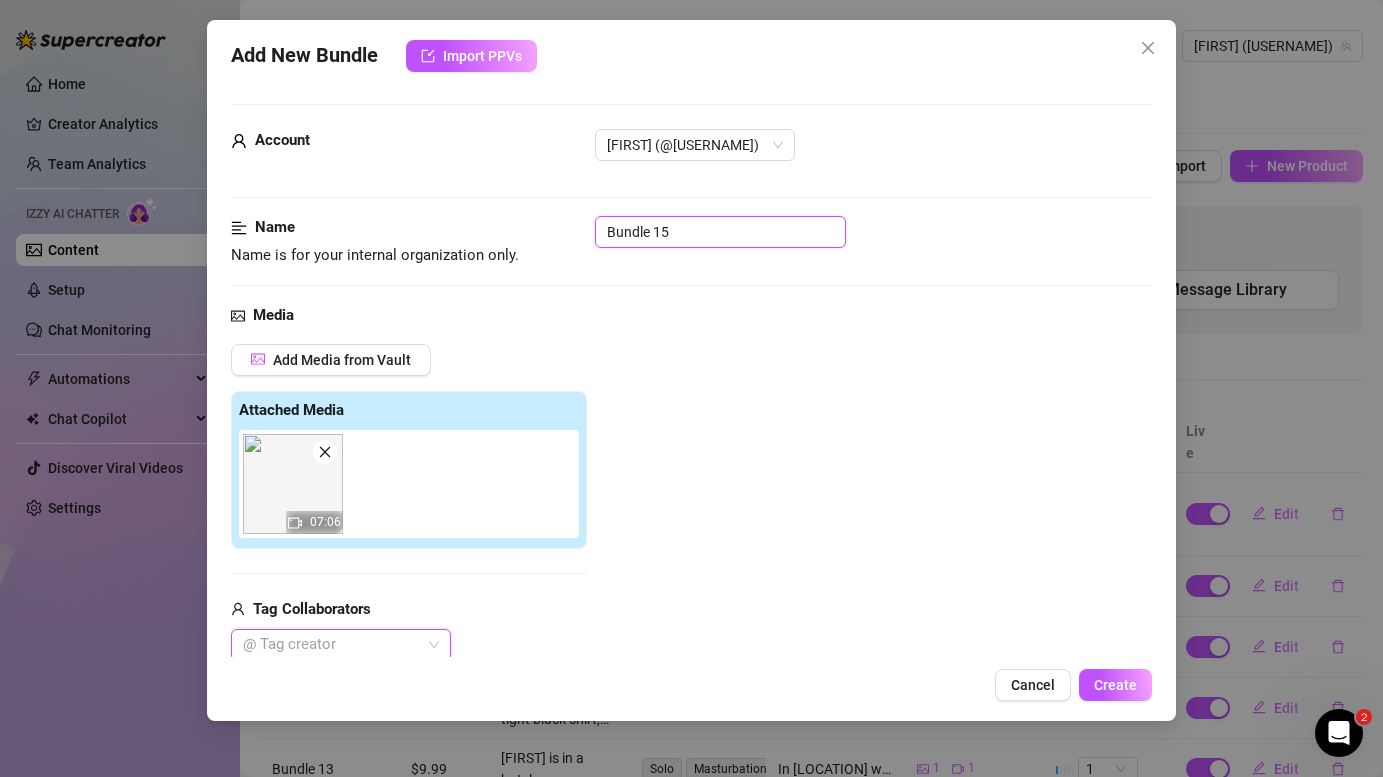 click on "Bundle 15" at bounding box center (720, 232) 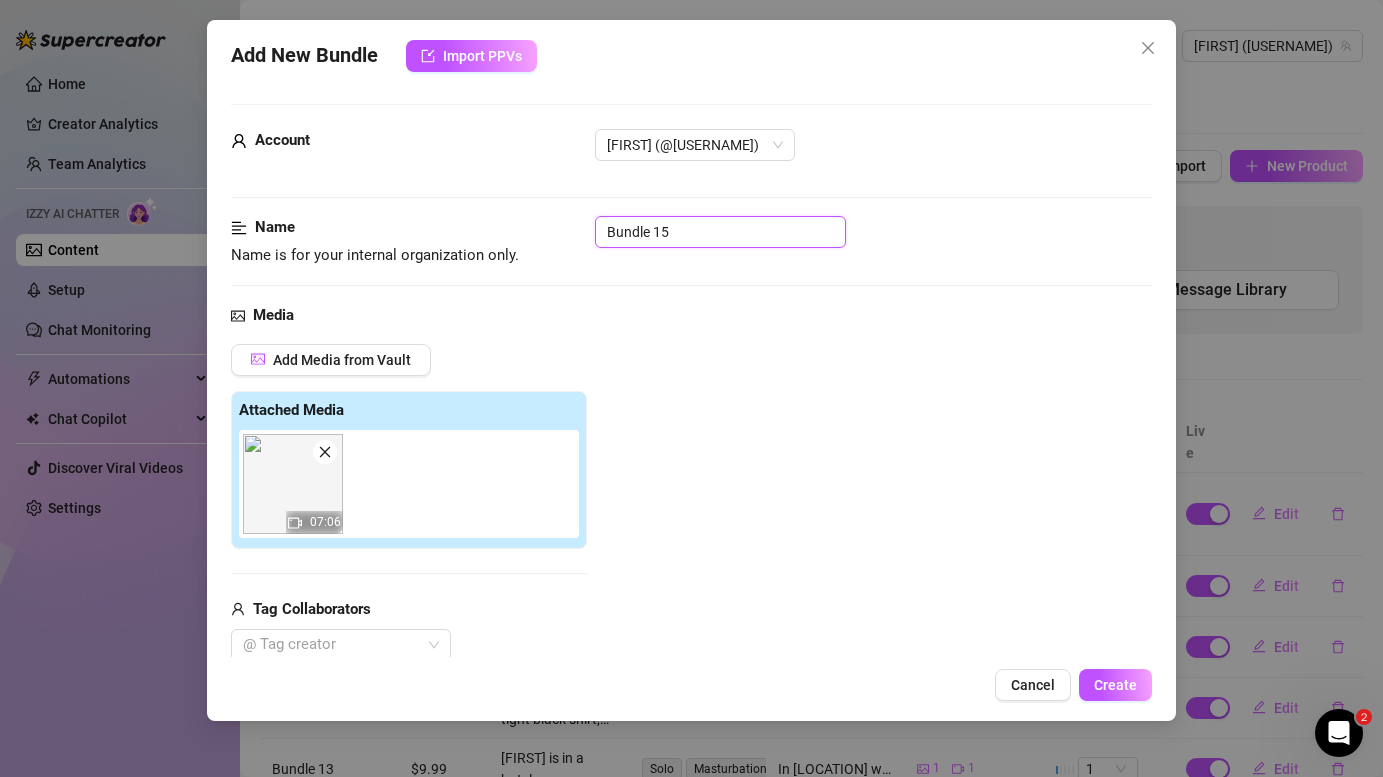 click on "Bundle 15" at bounding box center (720, 232) 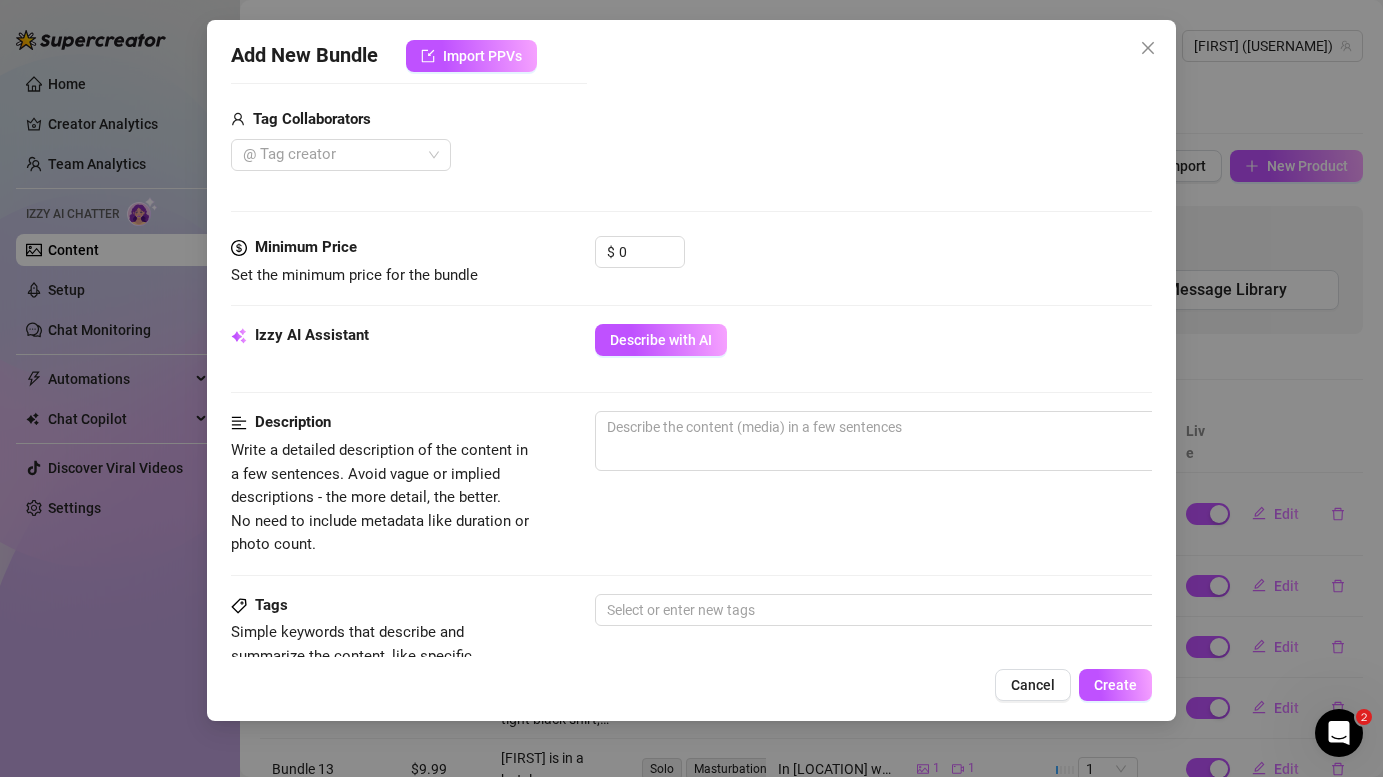 scroll, scrollTop: 581, scrollLeft: 0, axis: vertical 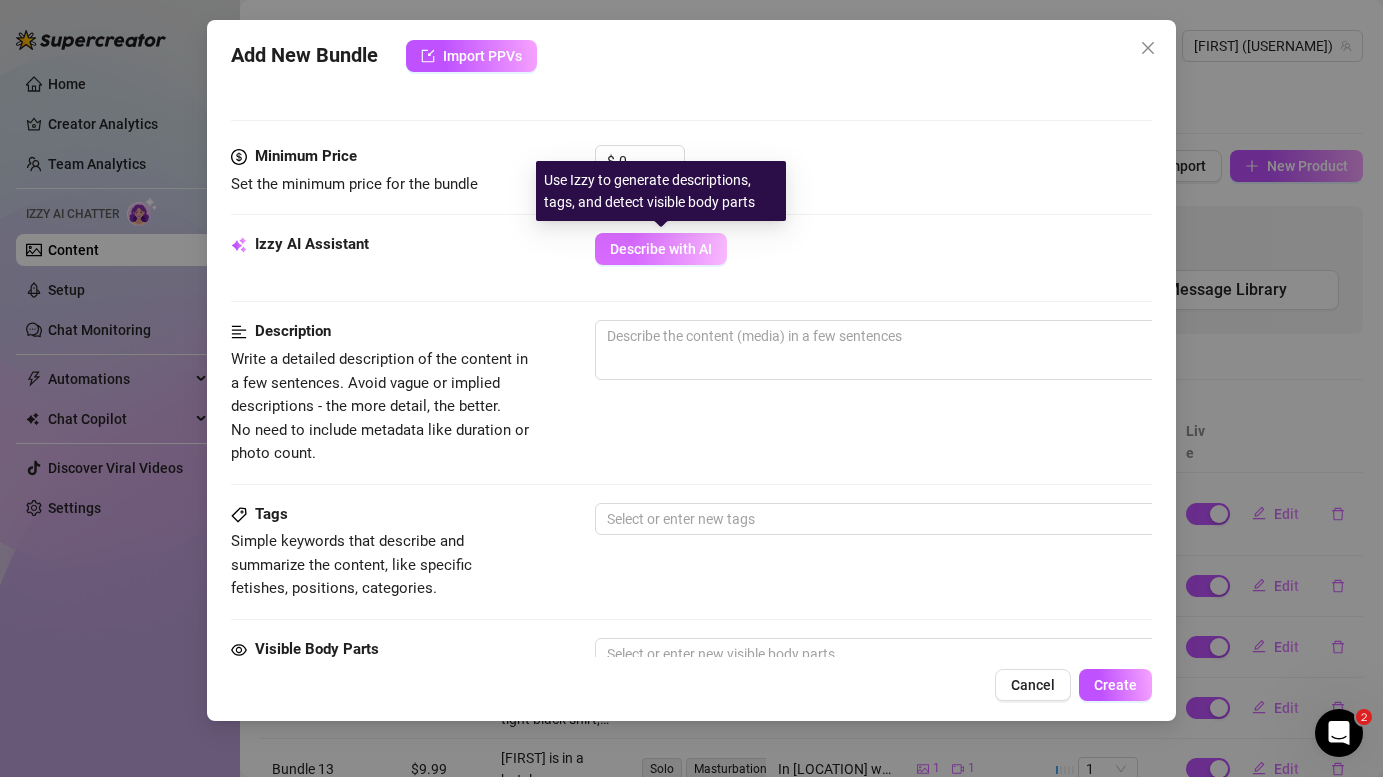 click on "Describe with AI" at bounding box center [661, 249] 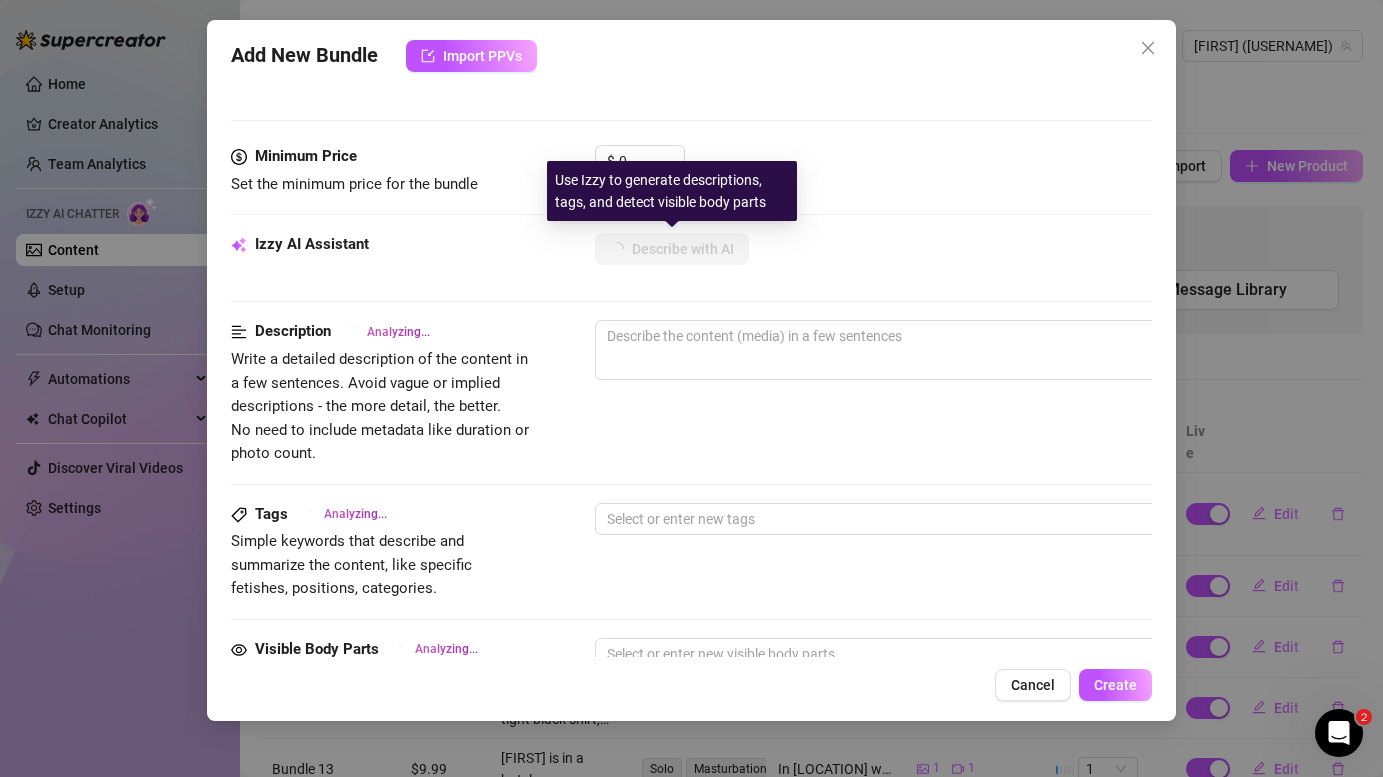 click on "Use Izzy to generate descriptions, tags, and detect visible body parts" at bounding box center (672, 191) 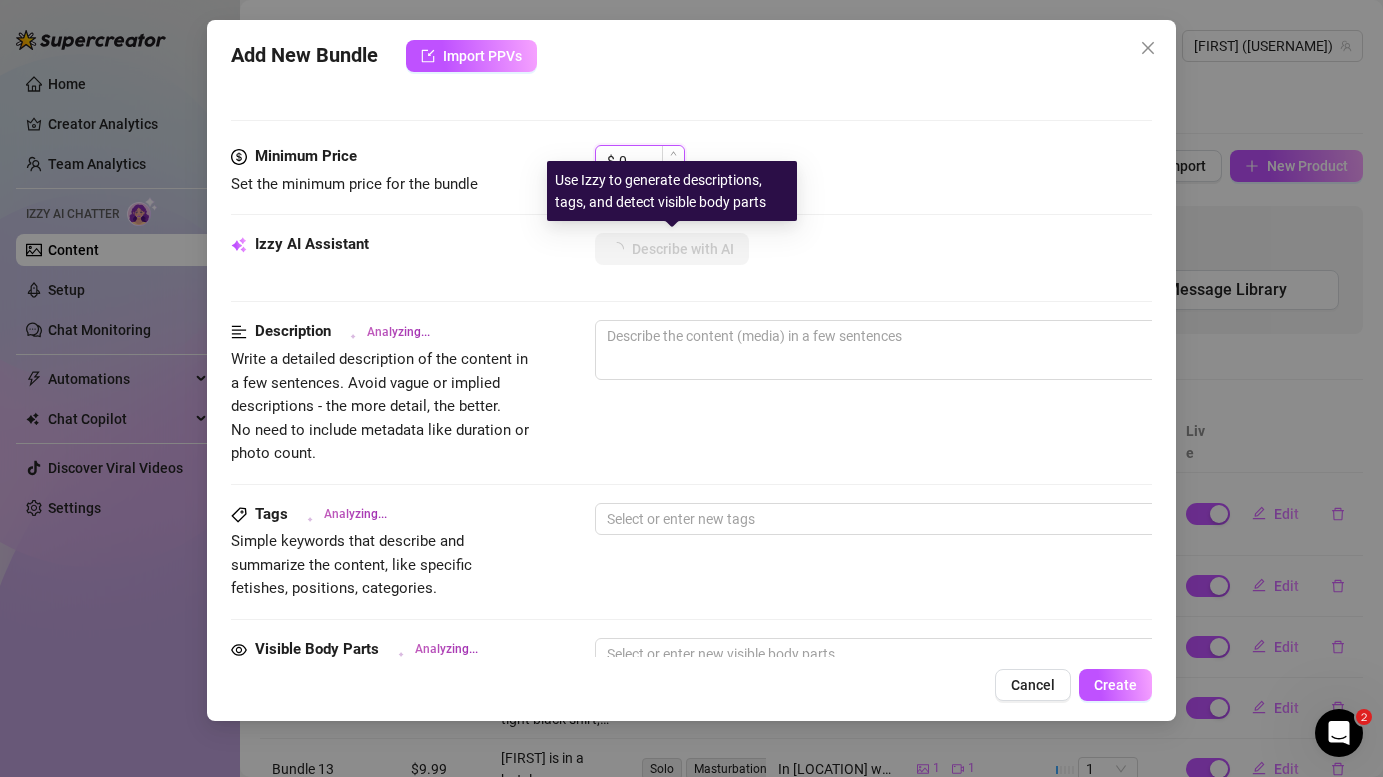 click on "0" at bounding box center (651, 161) 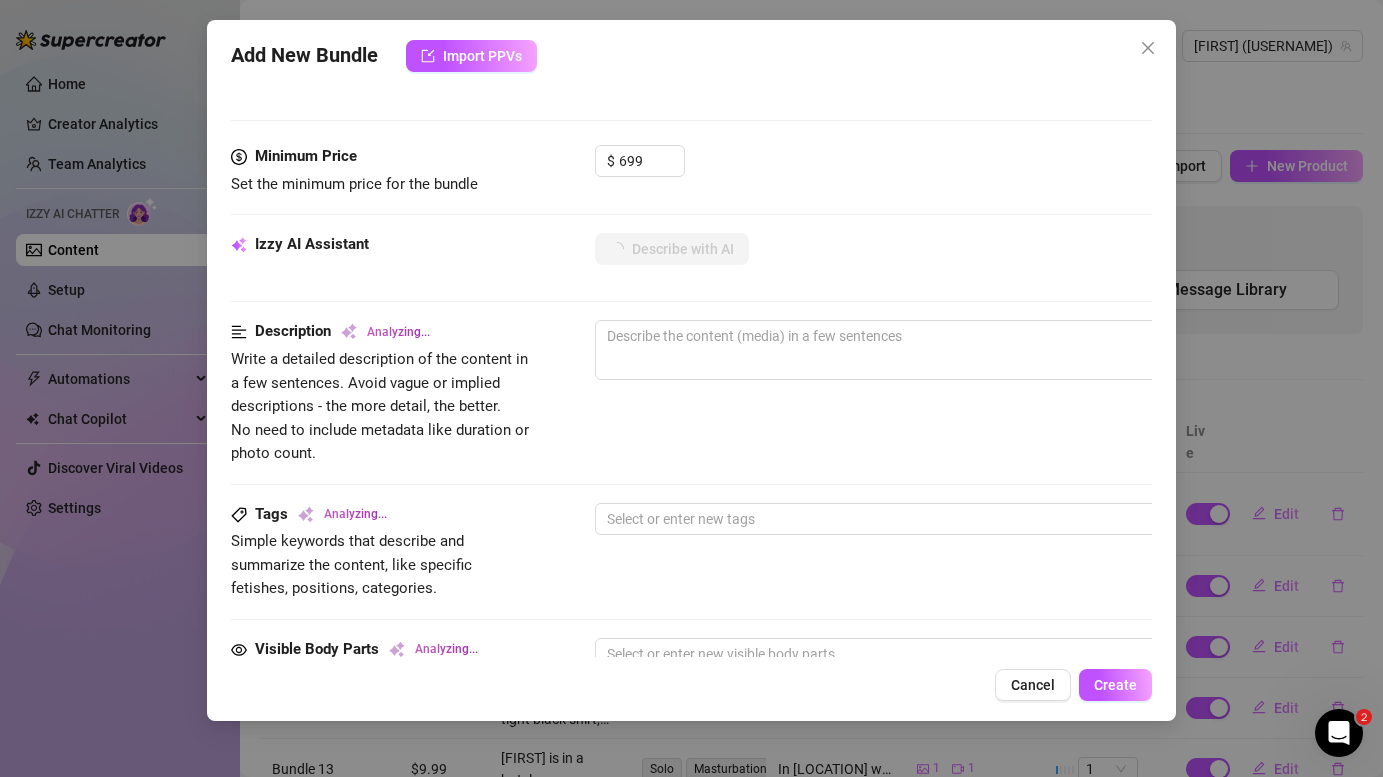 click on "$ 699" at bounding box center [873, 170] 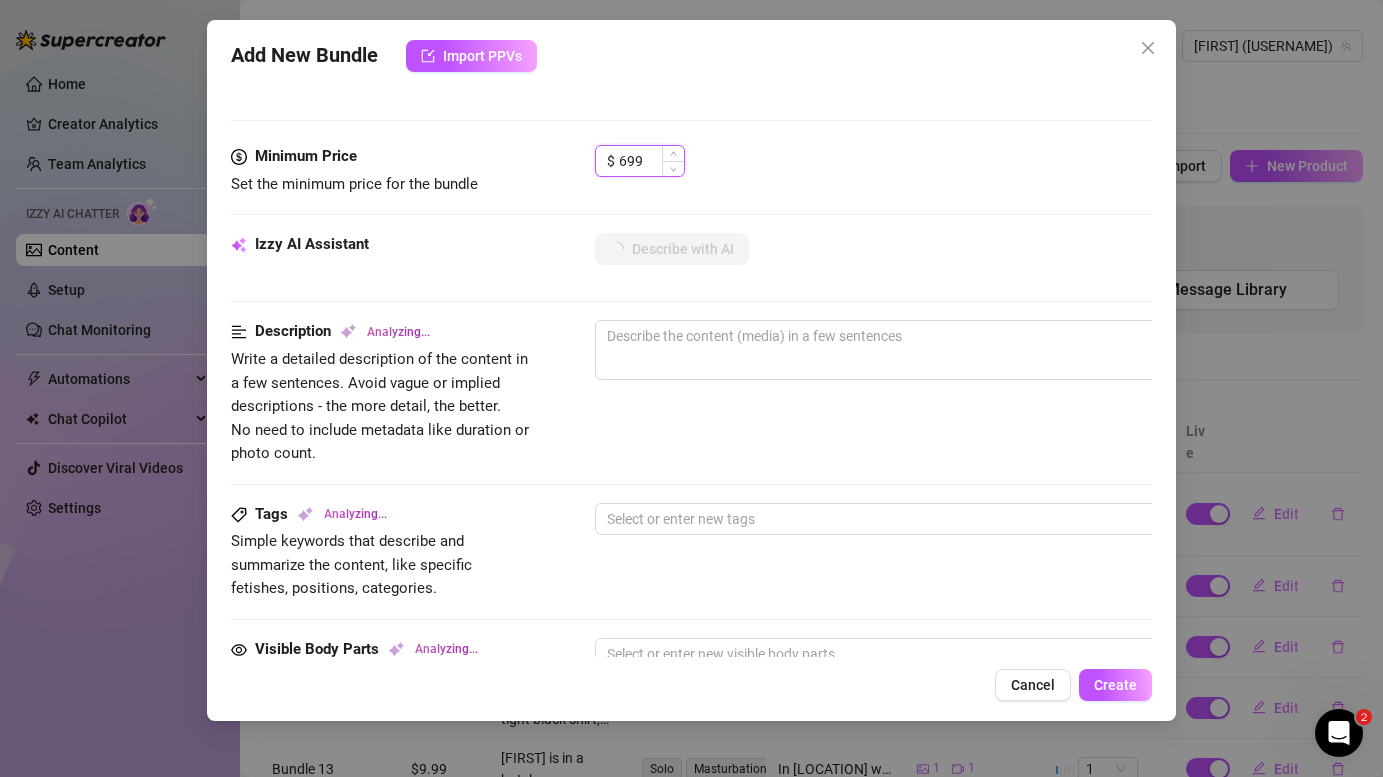click on "699" at bounding box center [651, 161] 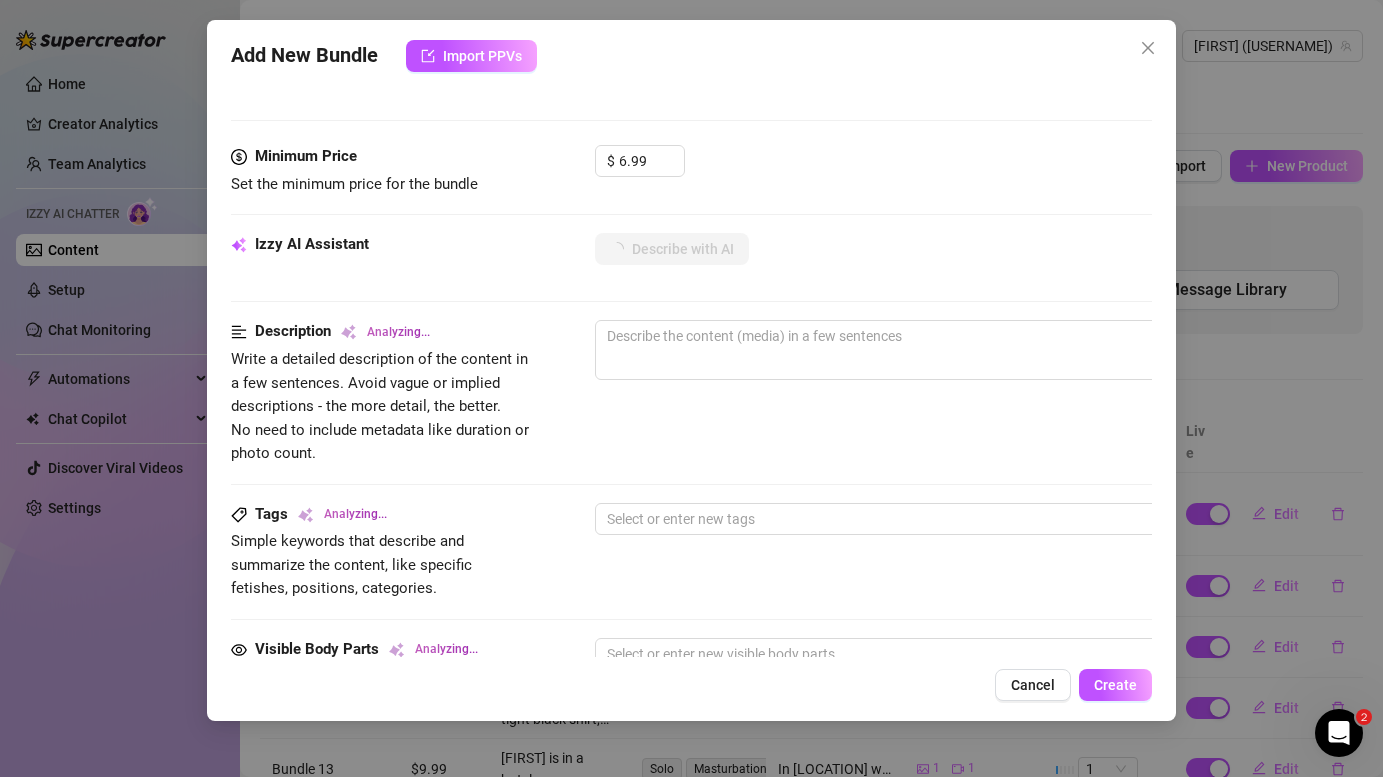 click on "$ 6.99" at bounding box center (873, 170) 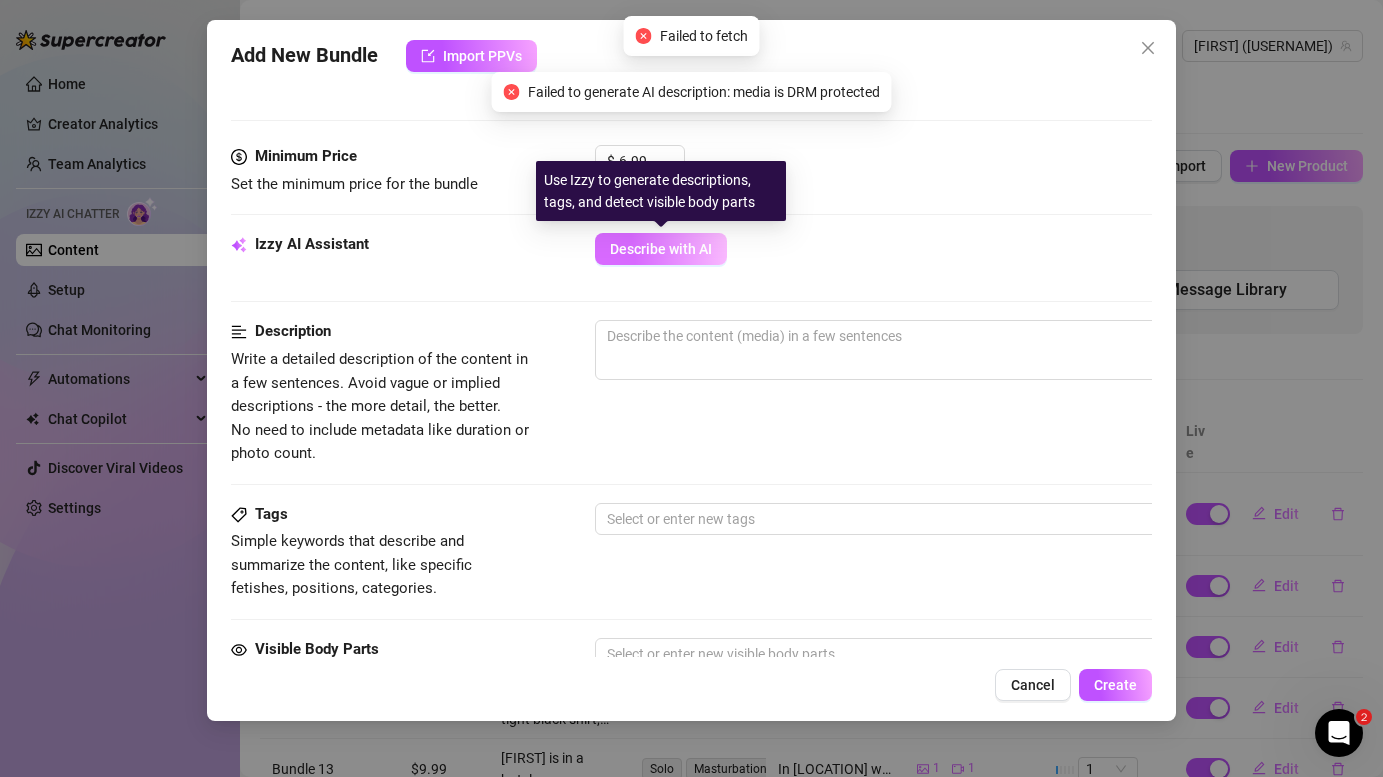 click on "Describe with AI" at bounding box center (661, 249) 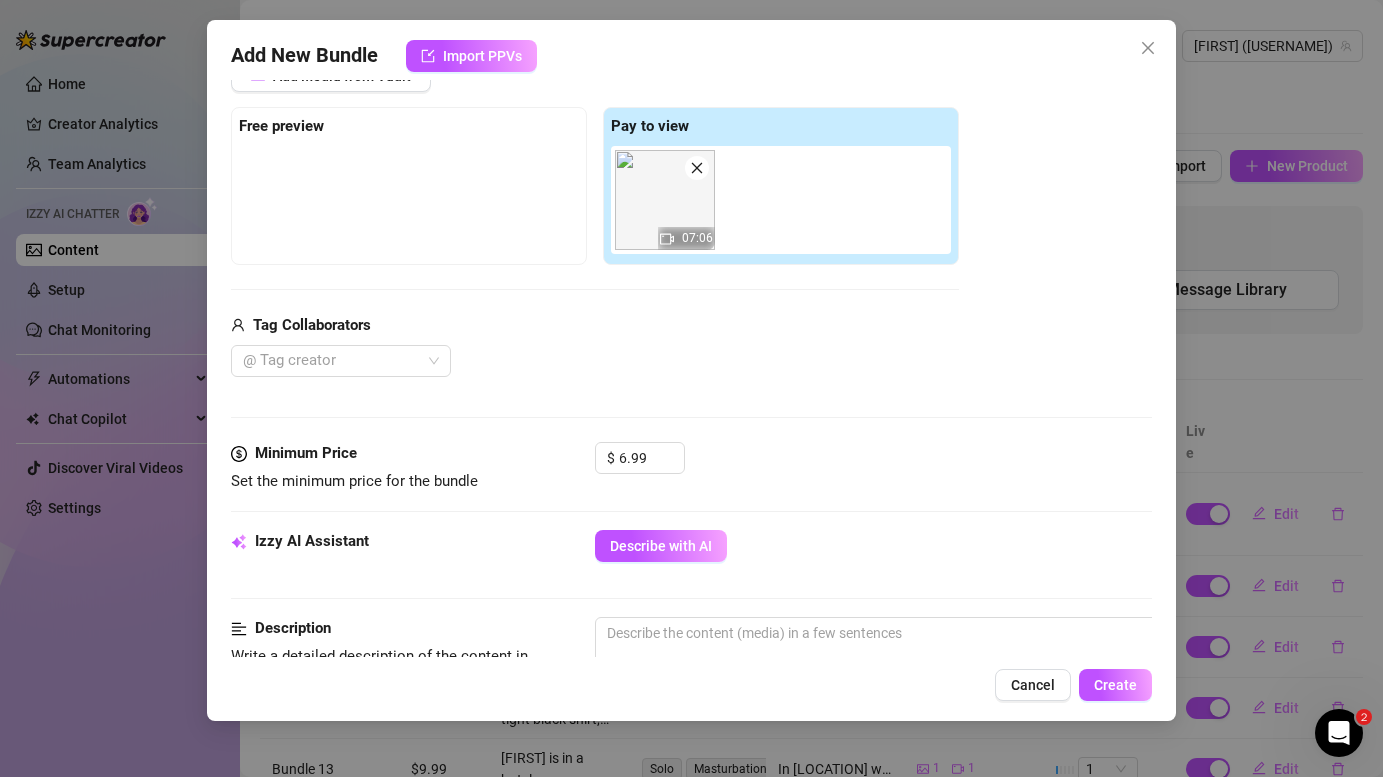 scroll, scrollTop: 306, scrollLeft: 0, axis: vertical 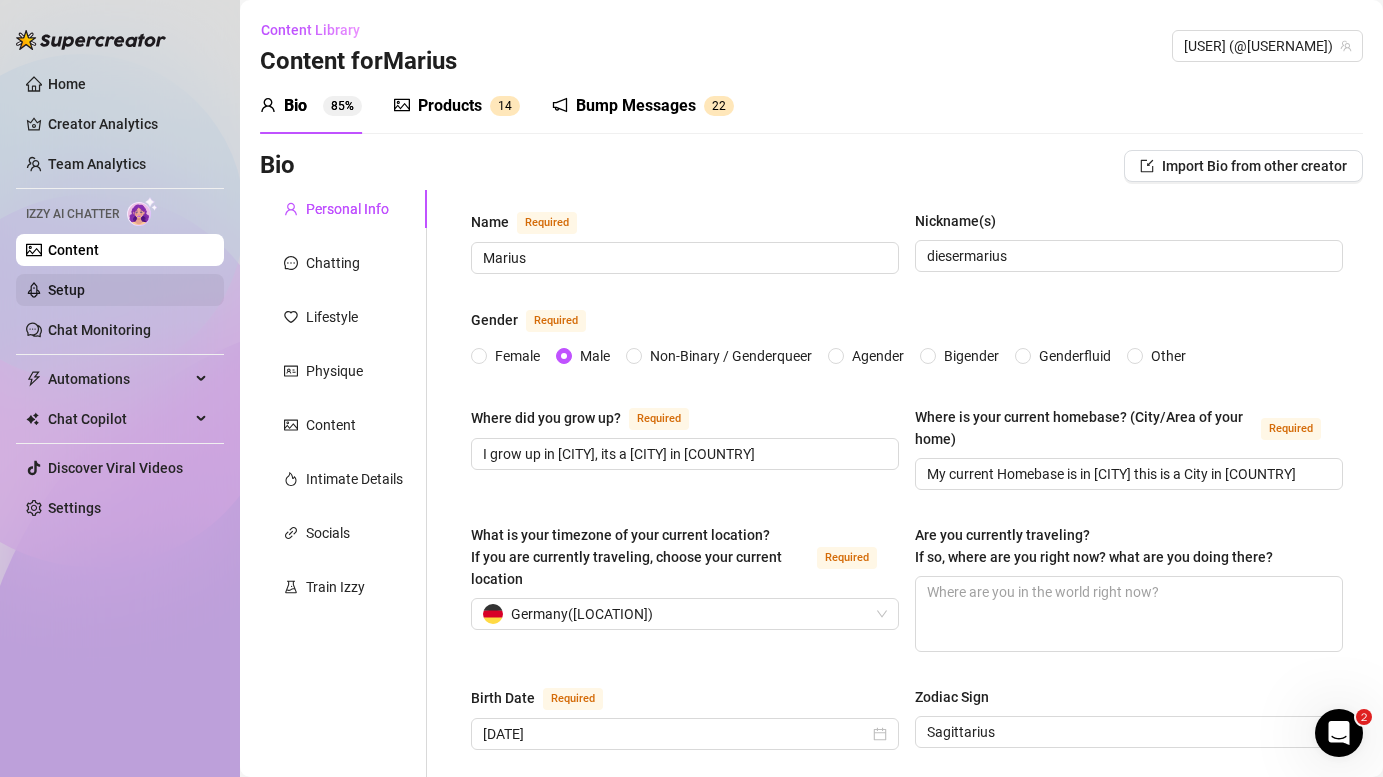 click on "Setup" at bounding box center (66, 290) 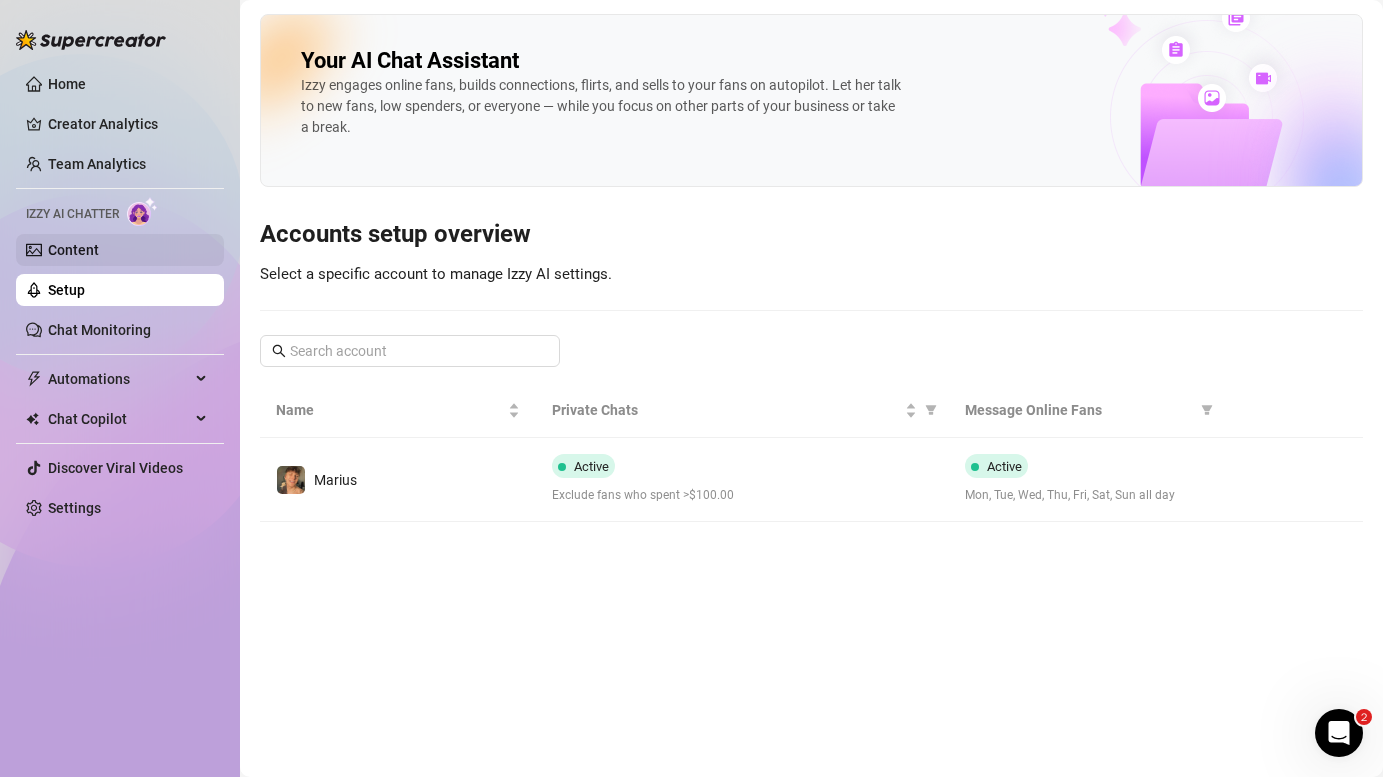 click on "Content" at bounding box center (73, 250) 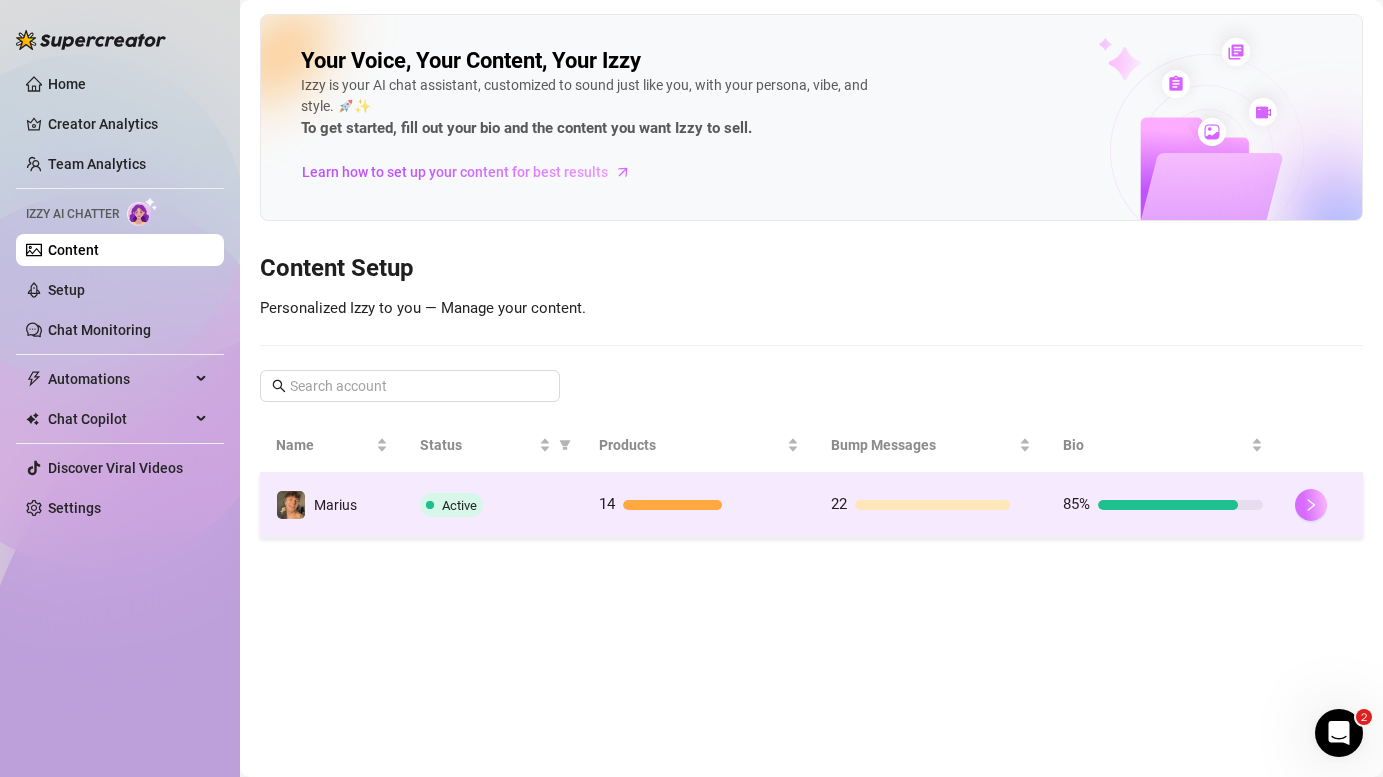 click at bounding box center (1311, 505) 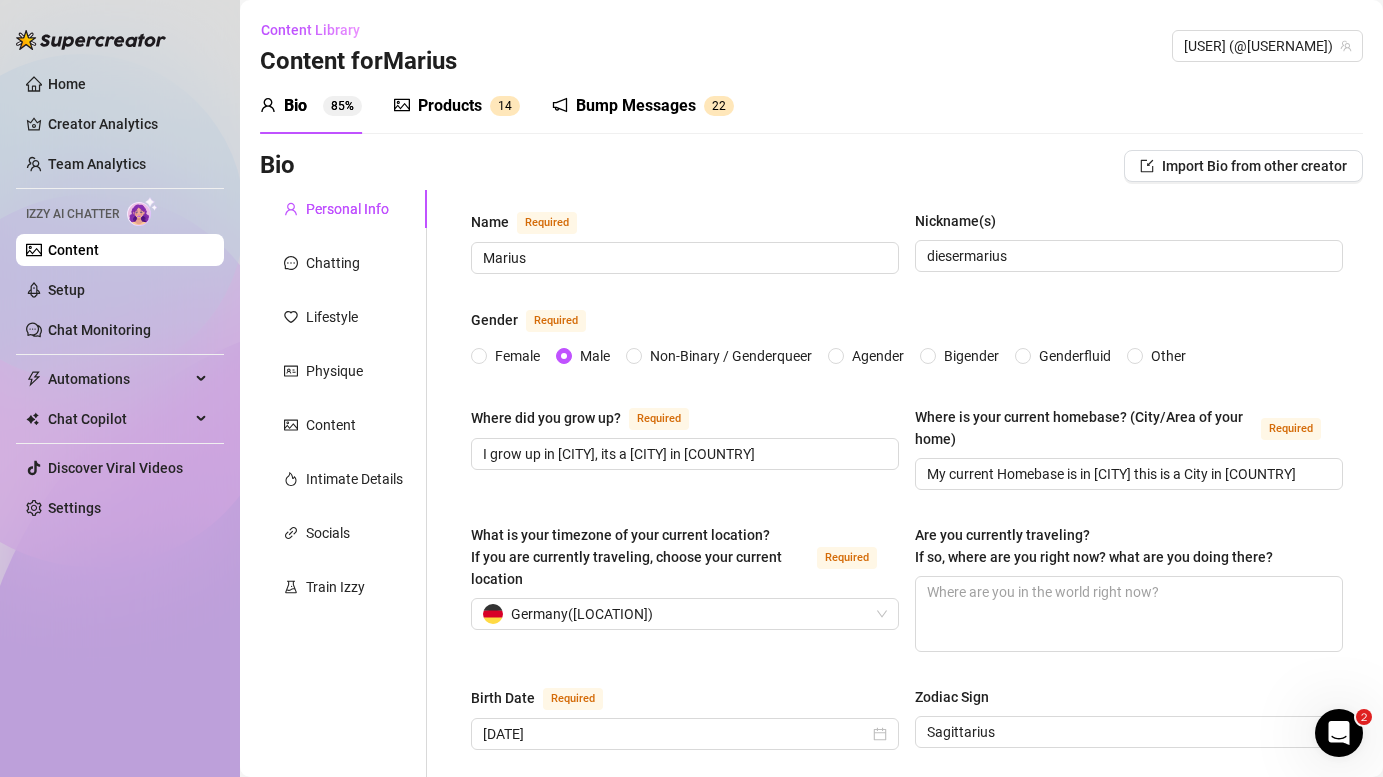 click on "Products" at bounding box center [450, 106] 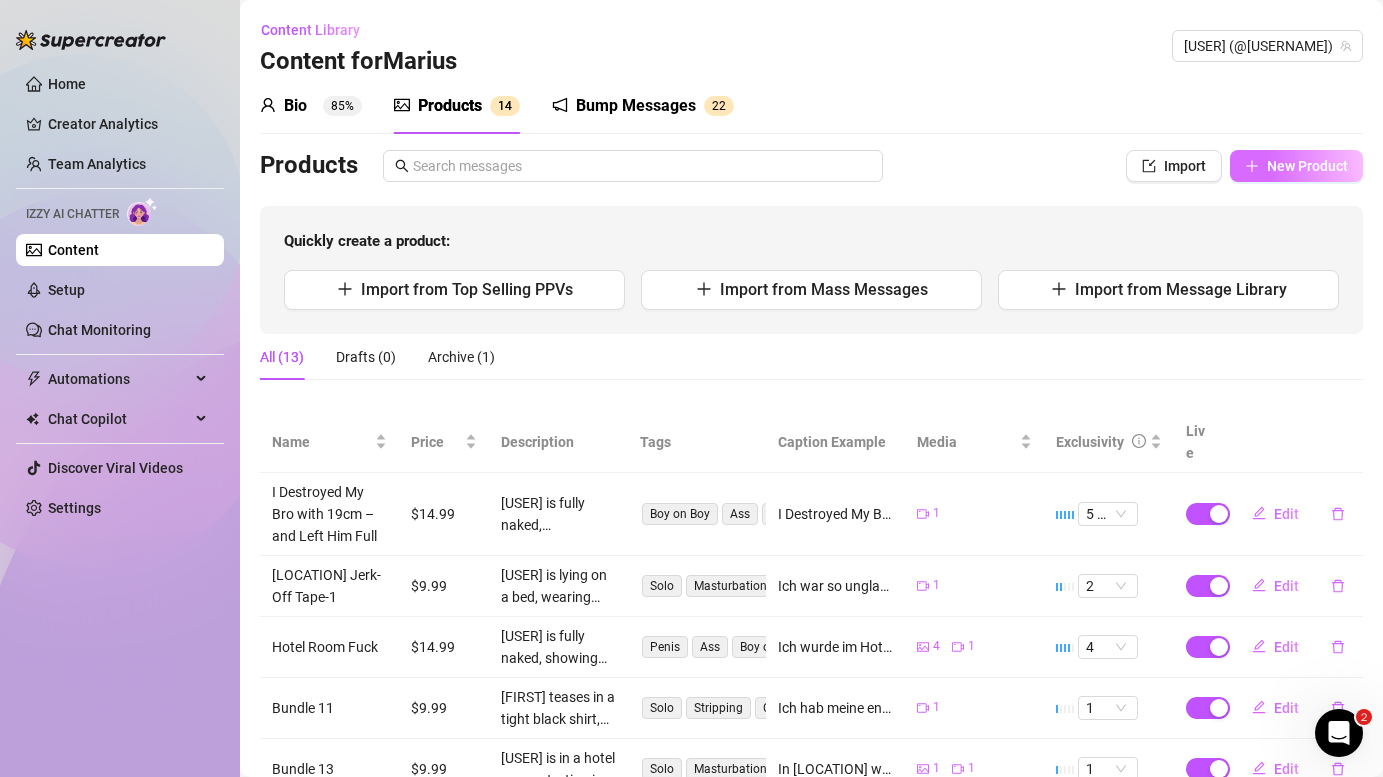 click on "New Product" at bounding box center (1307, 166) 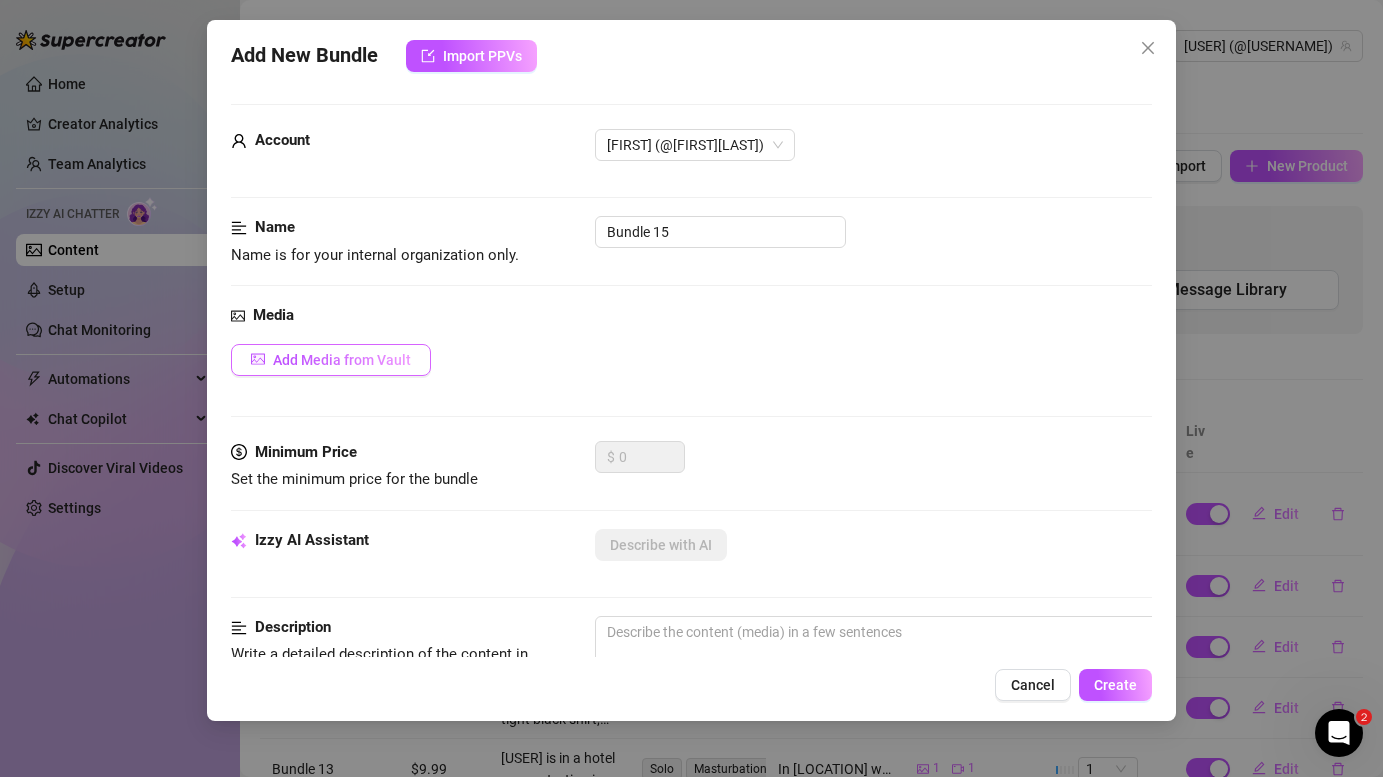 click on "Add Media from Vault" at bounding box center (342, 360) 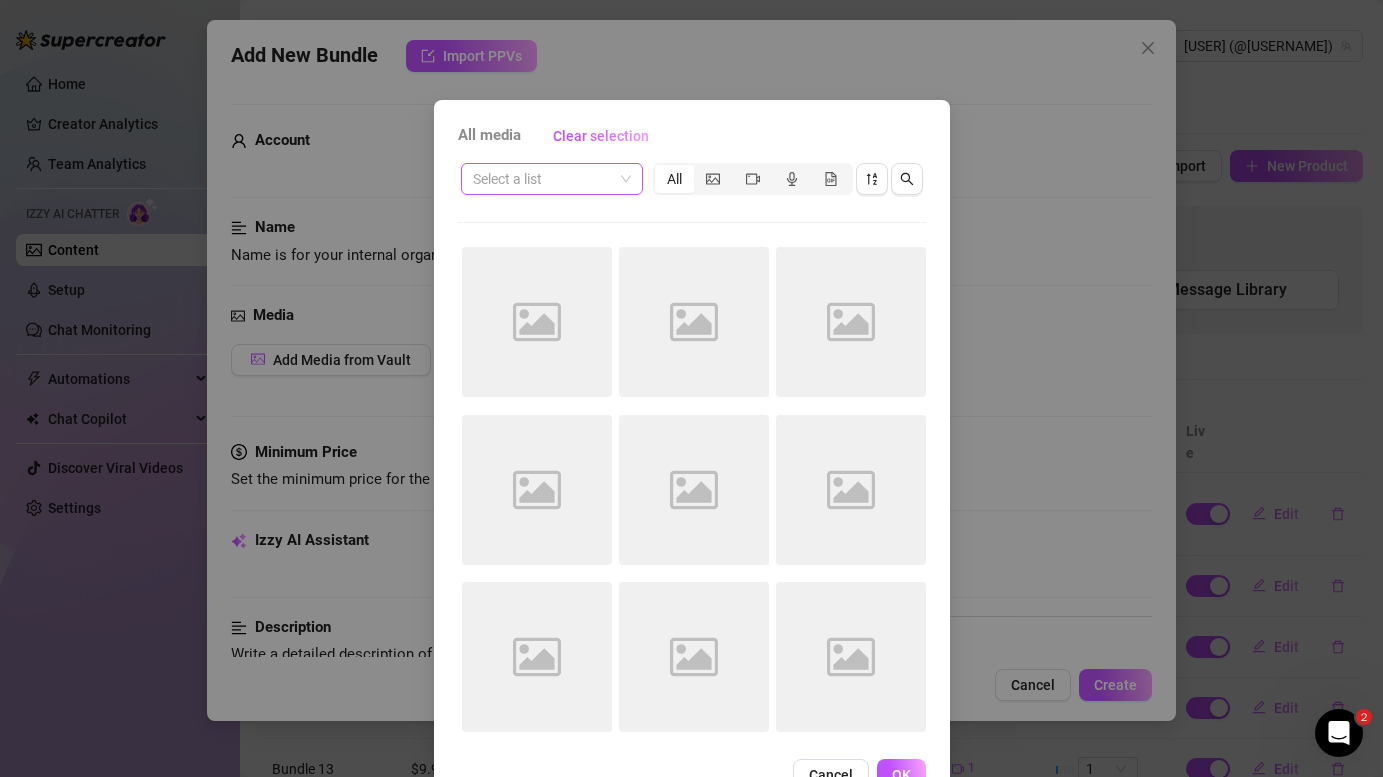 click at bounding box center (543, 179) 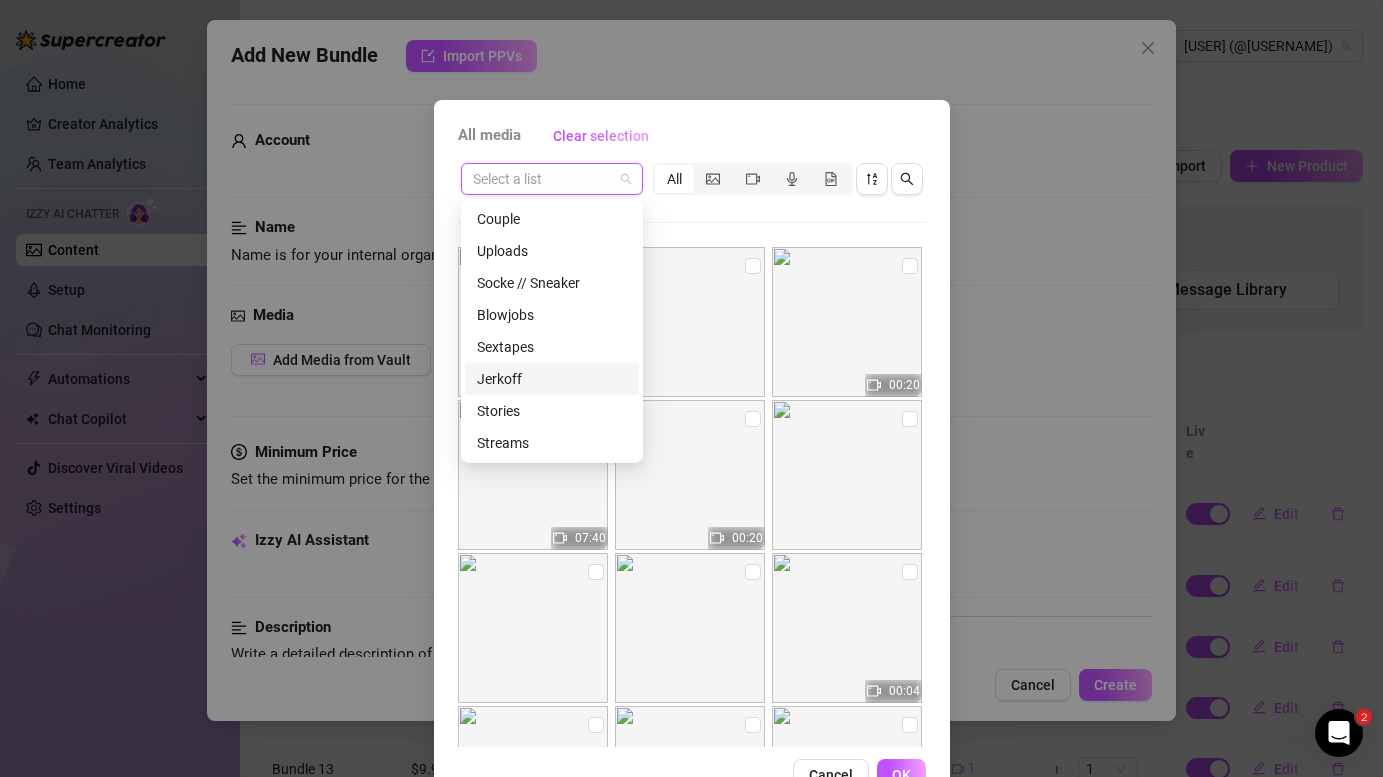 click on "Jerkoff" at bounding box center [552, 379] 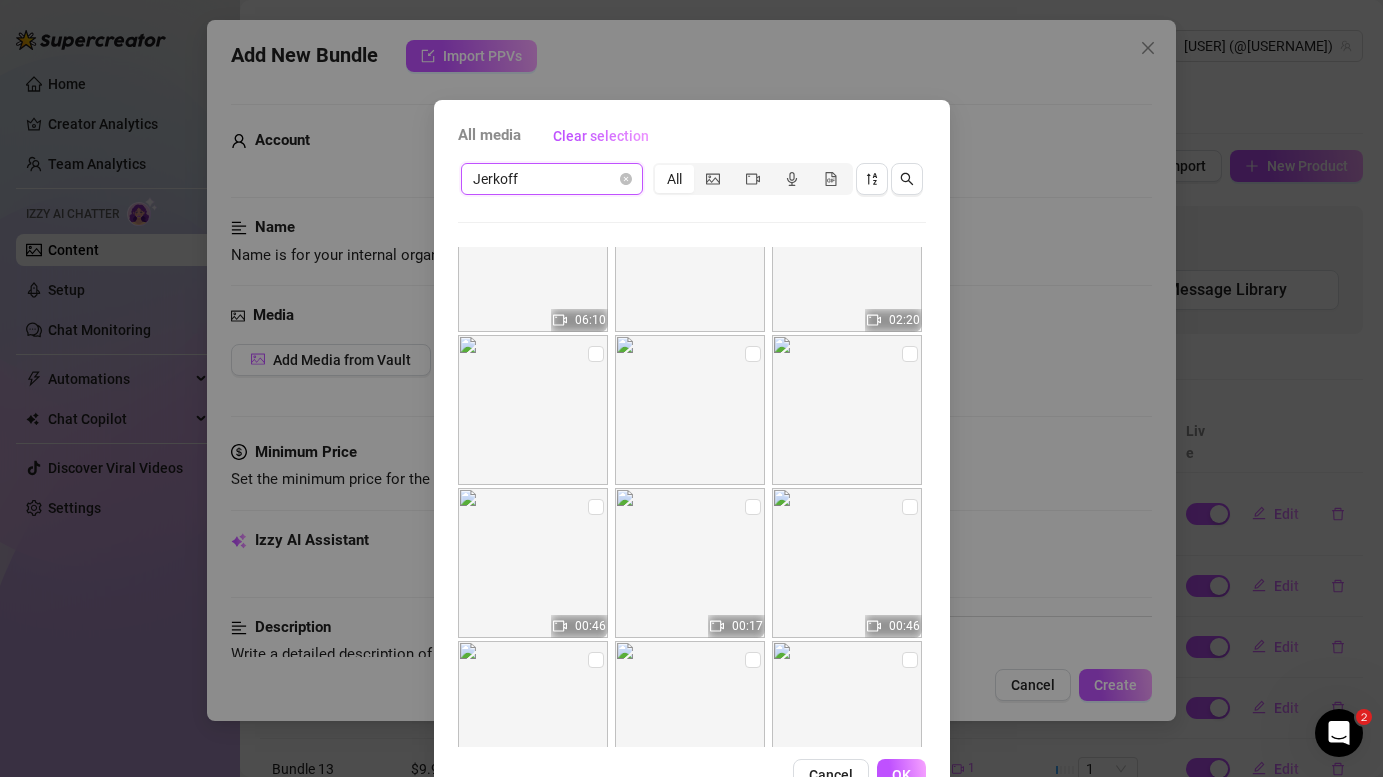 scroll, scrollTop: 754, scrollLeft: 0, axis: vertical 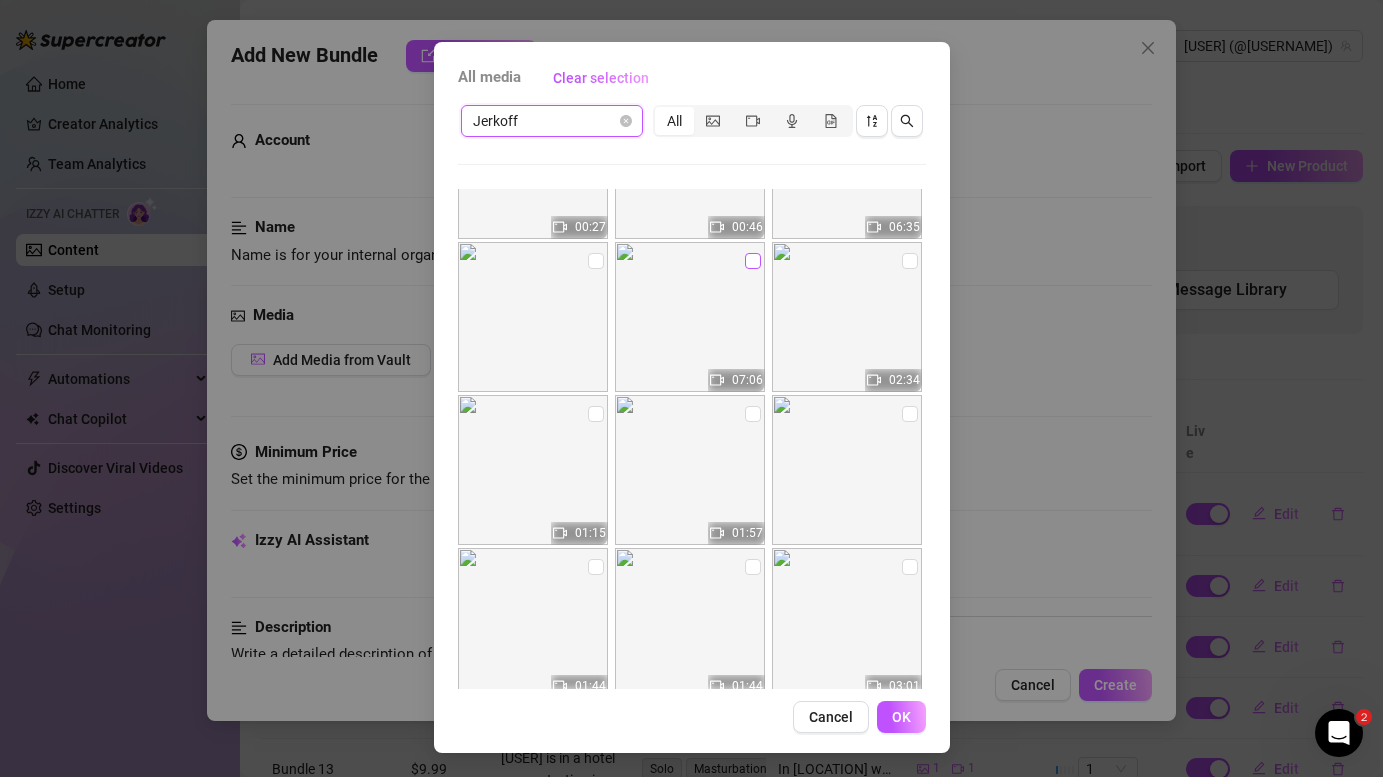 click at bounding box center [753, 261] 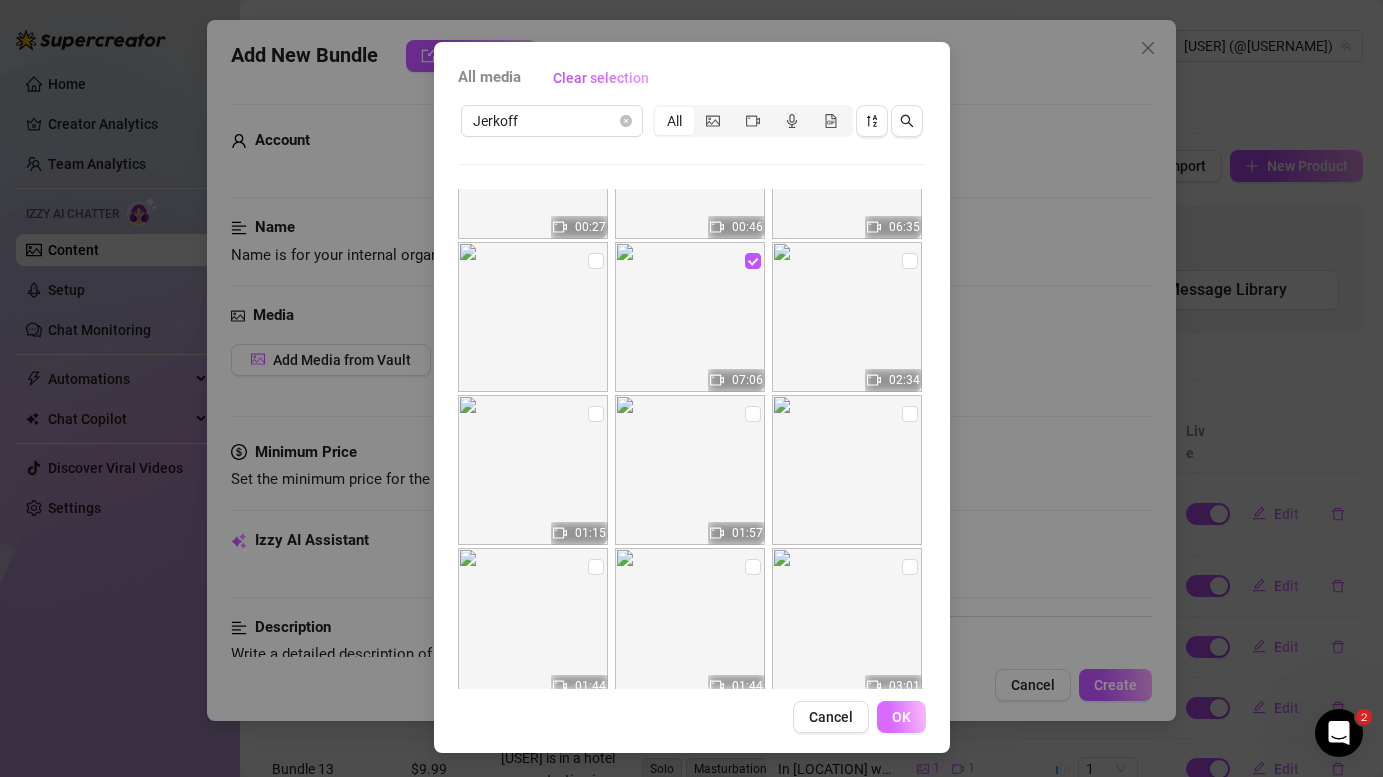 click on "OK" at bounding box center [901, 717] 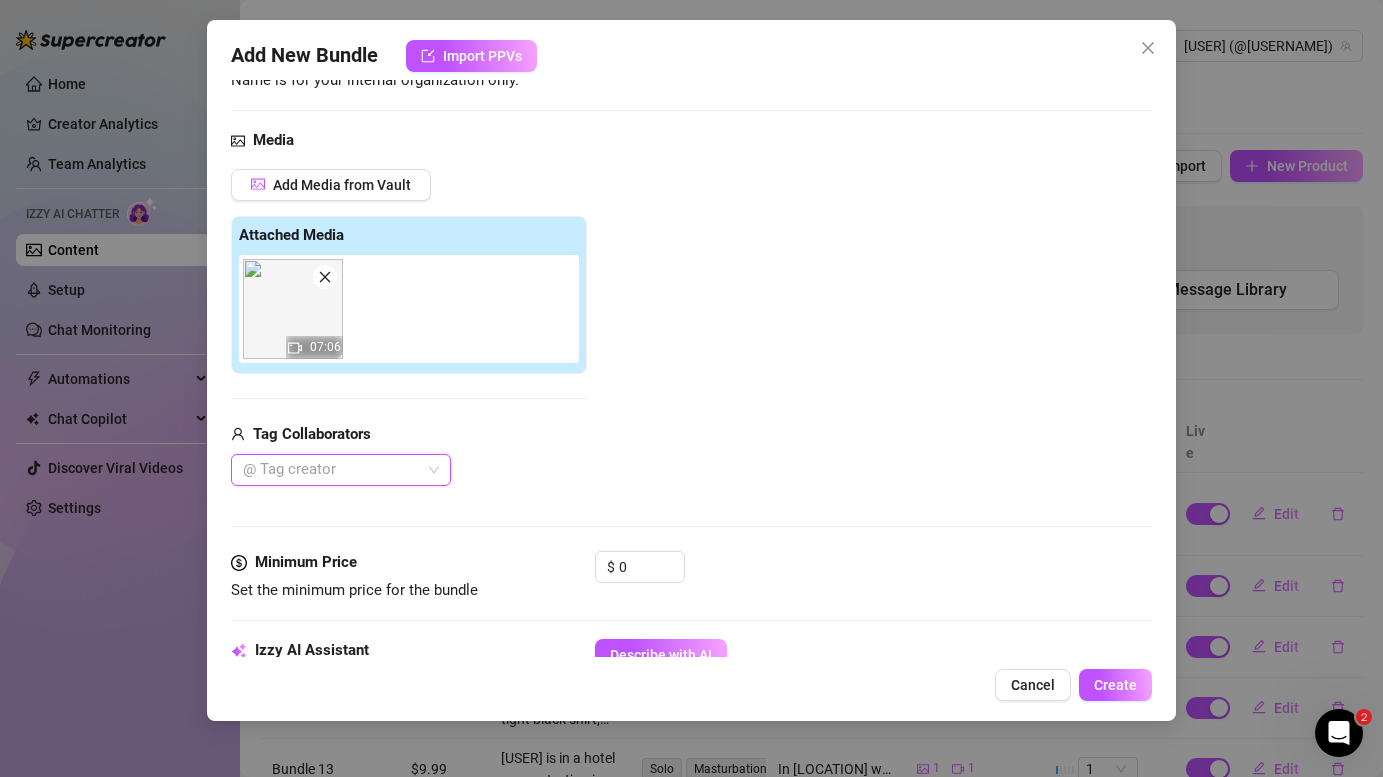 scroll, scrollTop: 180, scrollLeft: 0, axis: vertical 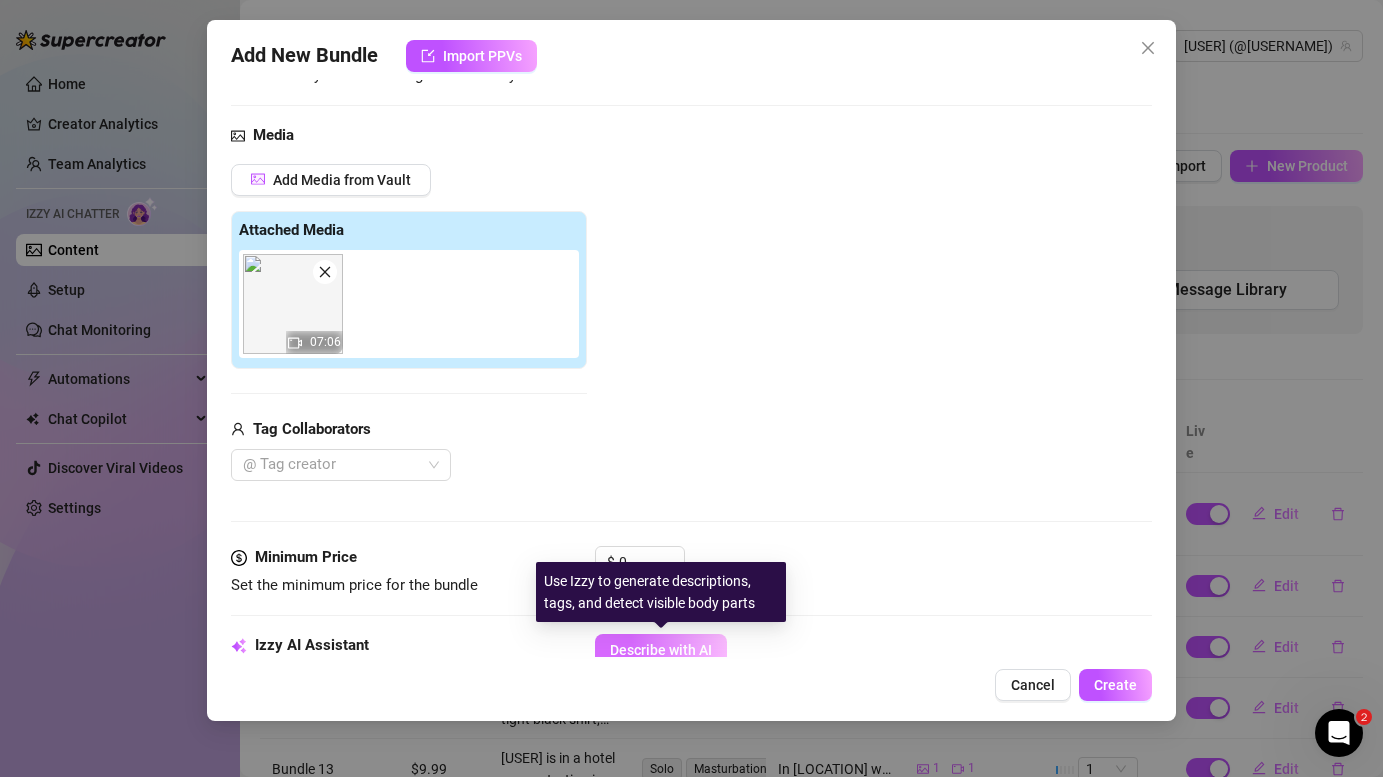 click on "Describe with AI" at bounding box center (661, 650) 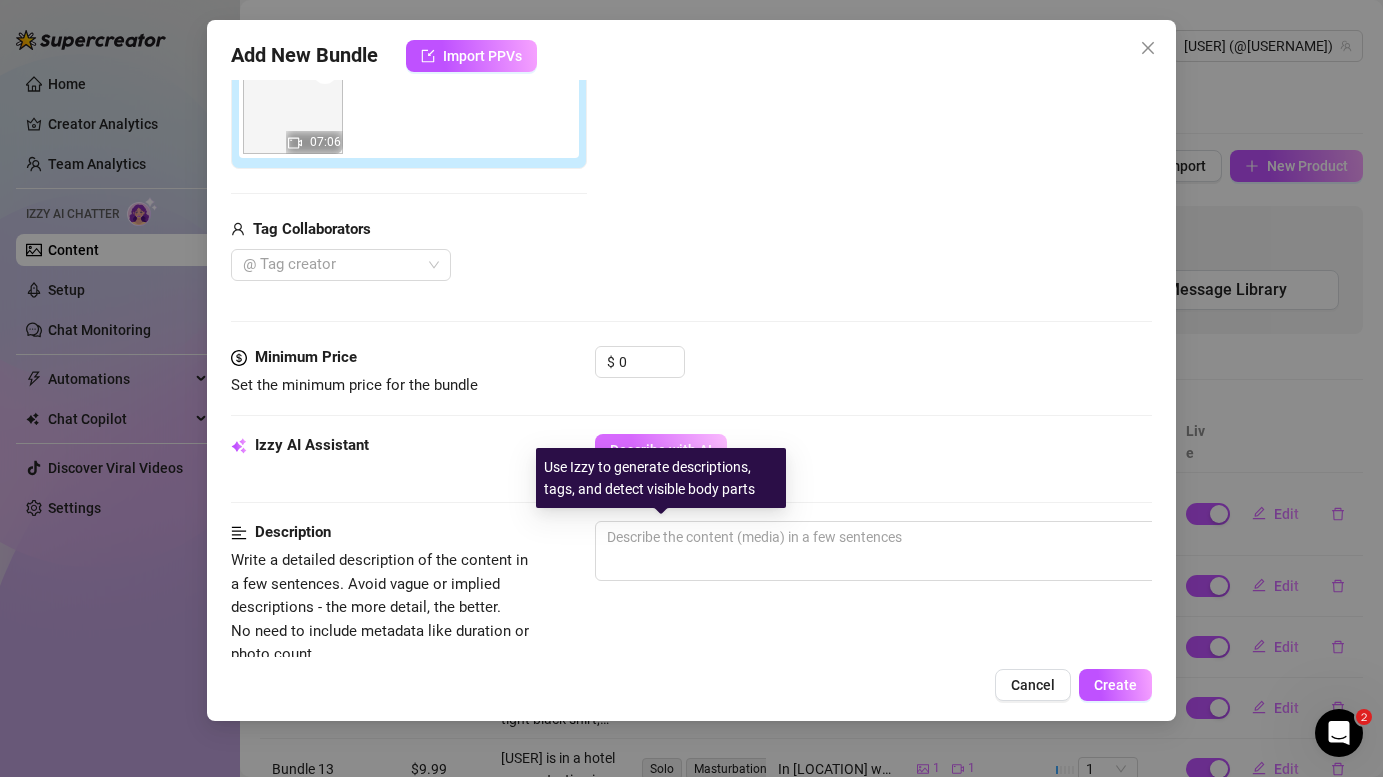 scroll, scrollTop: 404, scrollLeft: 0, axis: vertical 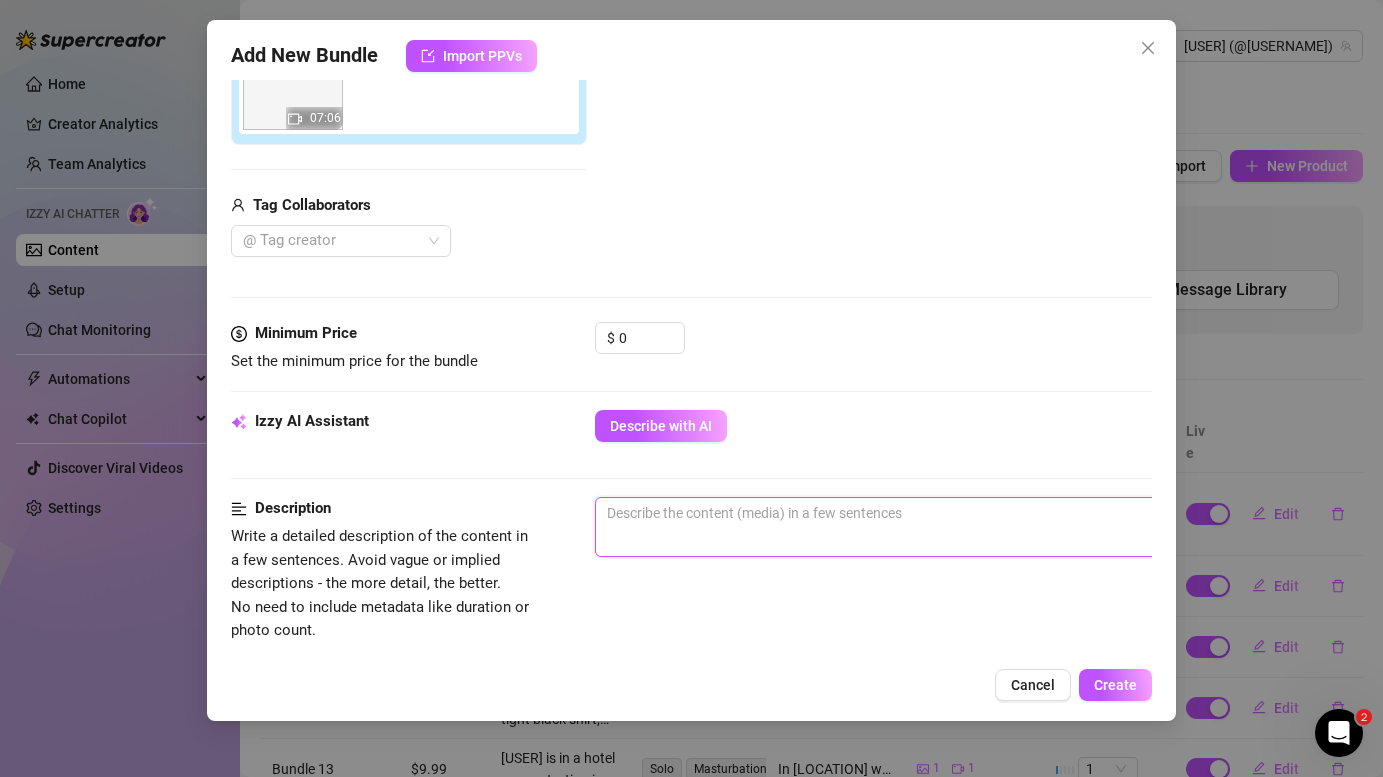 click at bounding box center [945, 527] 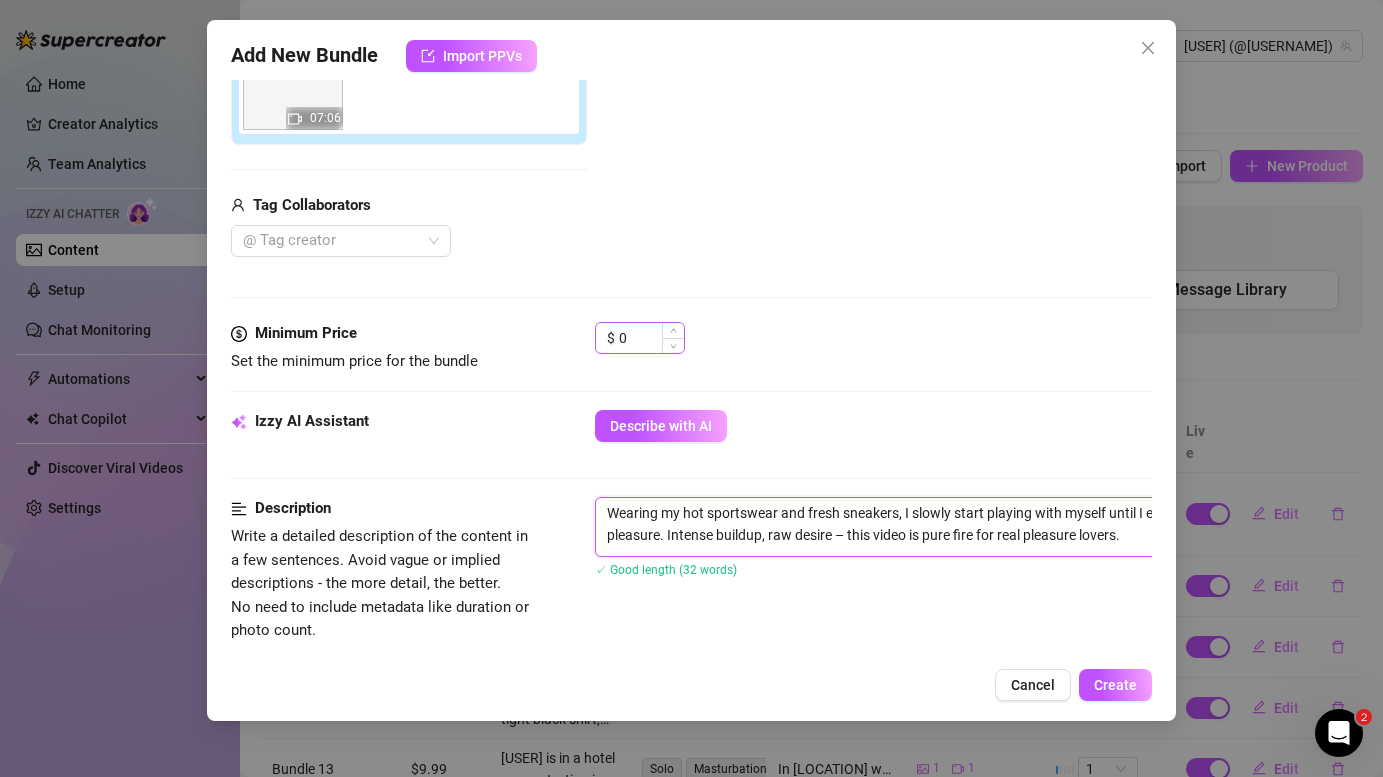 type on "Wearing my hot sportswear and fresh sneakers, I slowly start playing with myself until I explode with pleasure. Intense buildup, raw desire – this video is pure fire for real pleasure lovers." 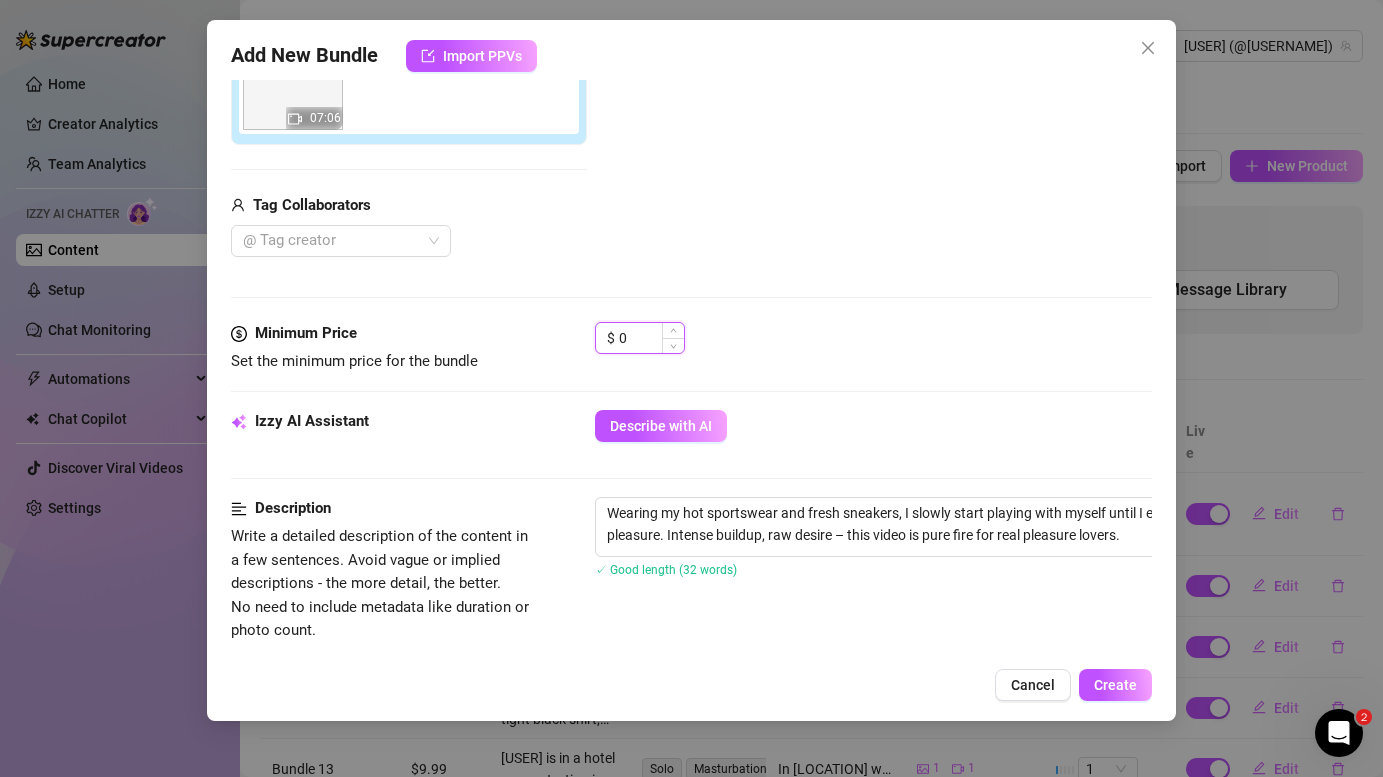 click on "0" at bounding box center [651, 338] 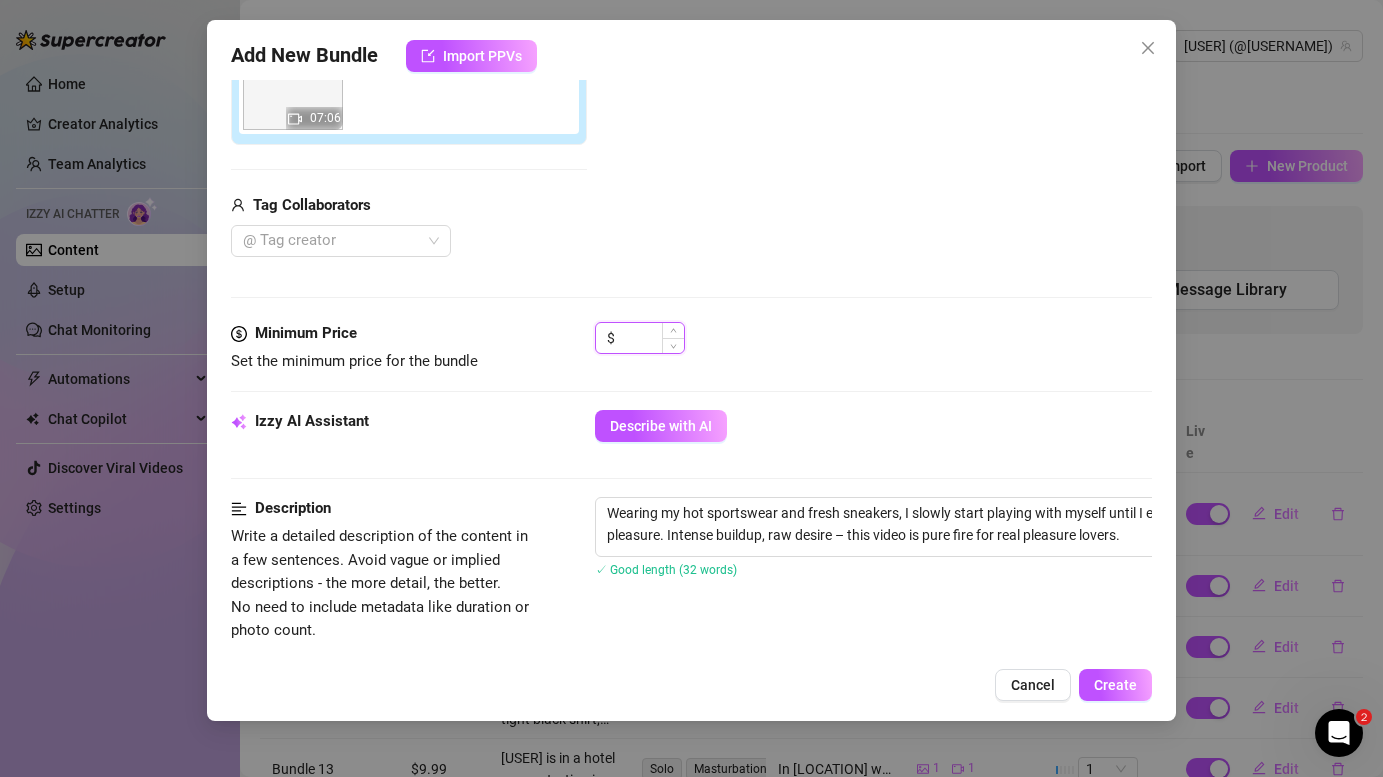 type on "6" 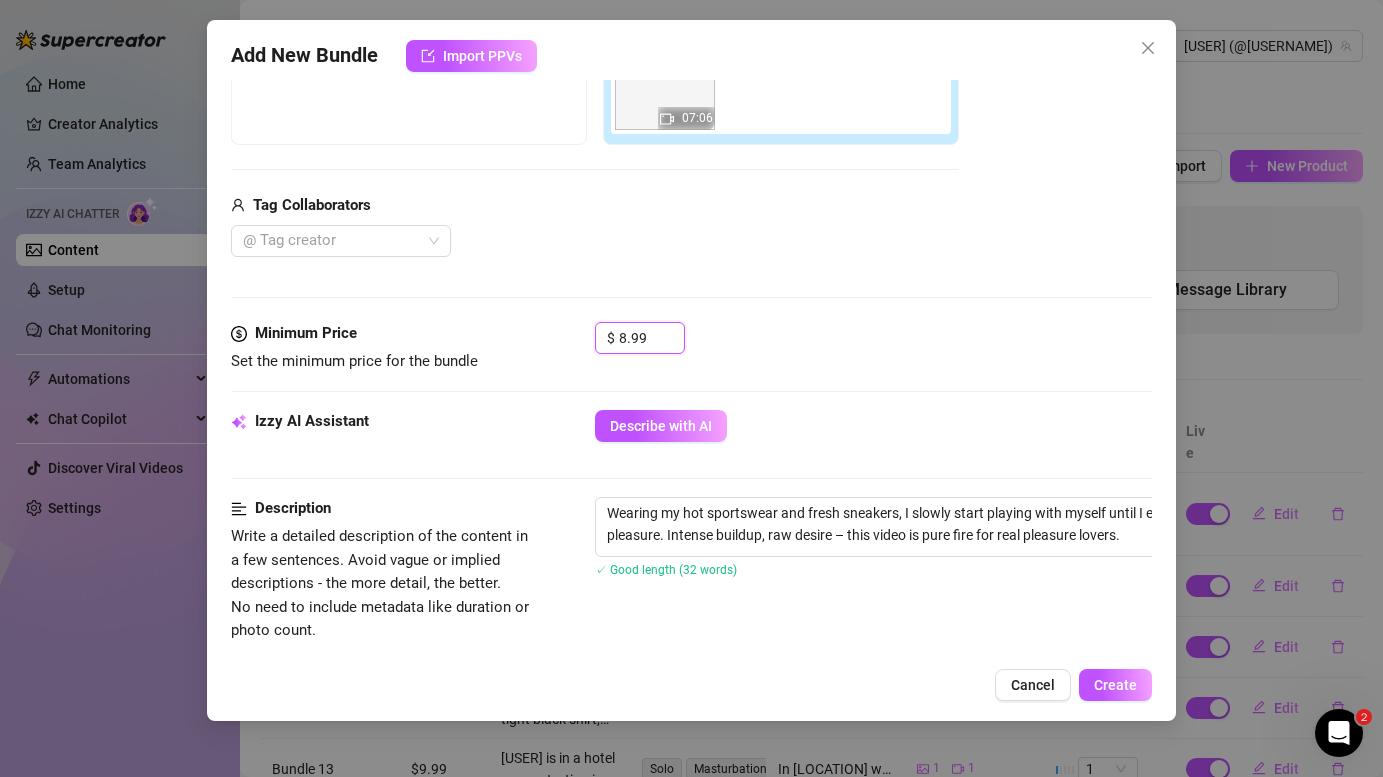 type on "8.99" 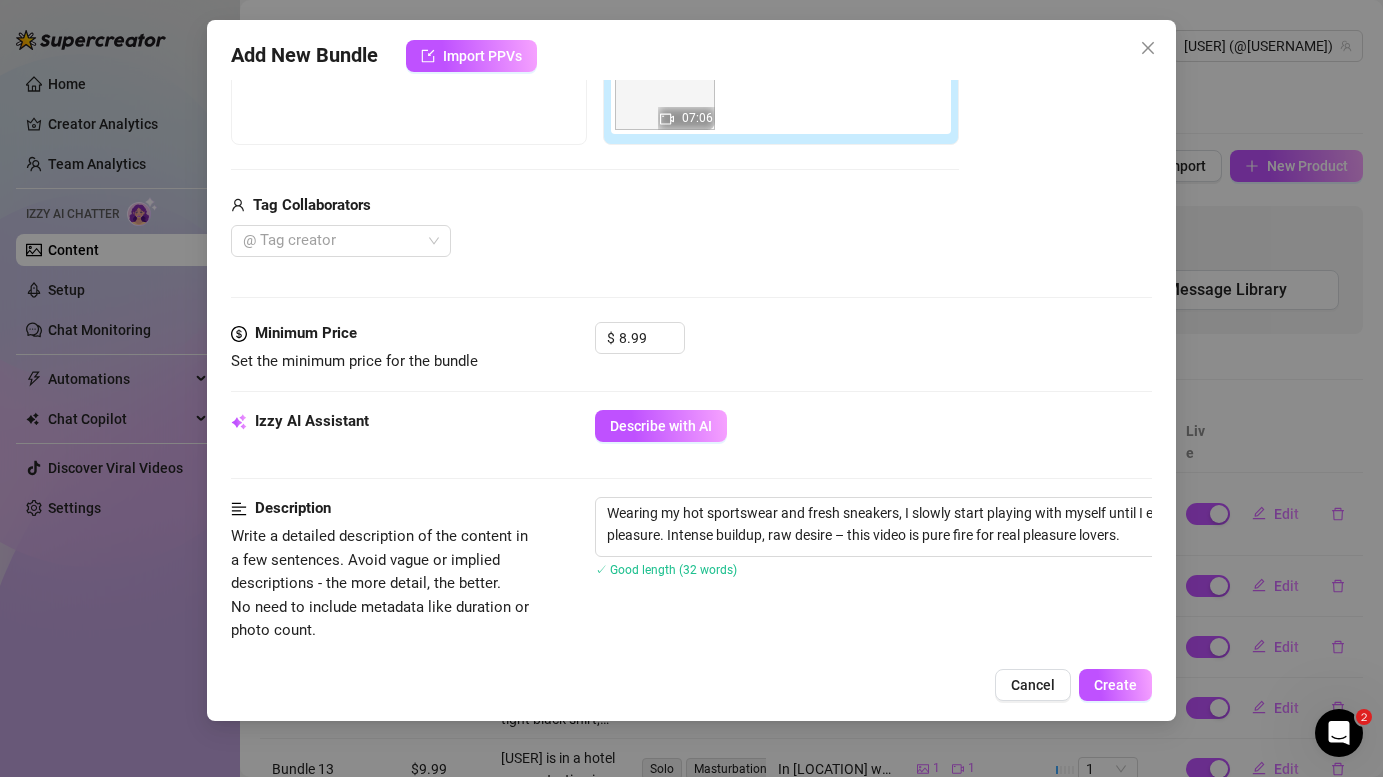 click on "$ 8.99" at bounding box center (873, 347) 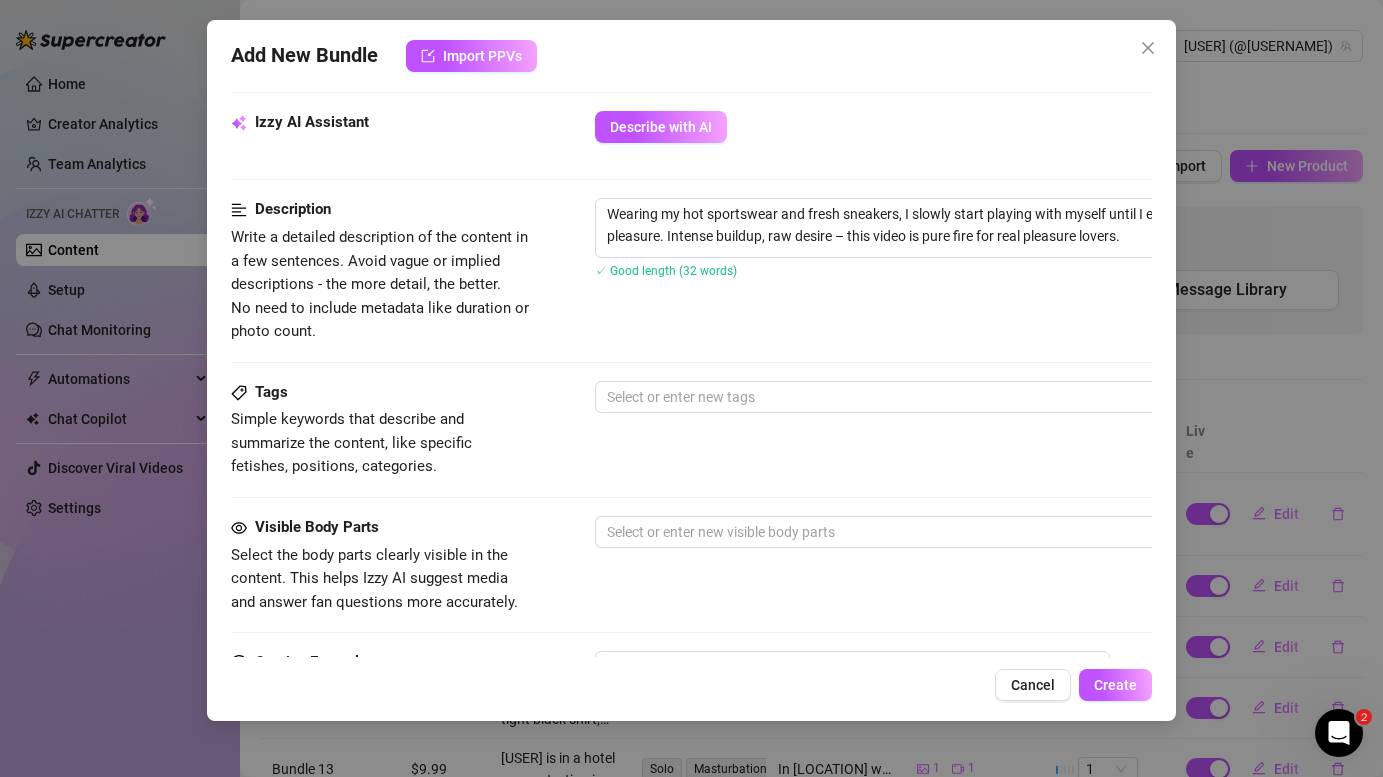 scroll, scrollTop: 708, scrollLeft: 0, axis: vertical 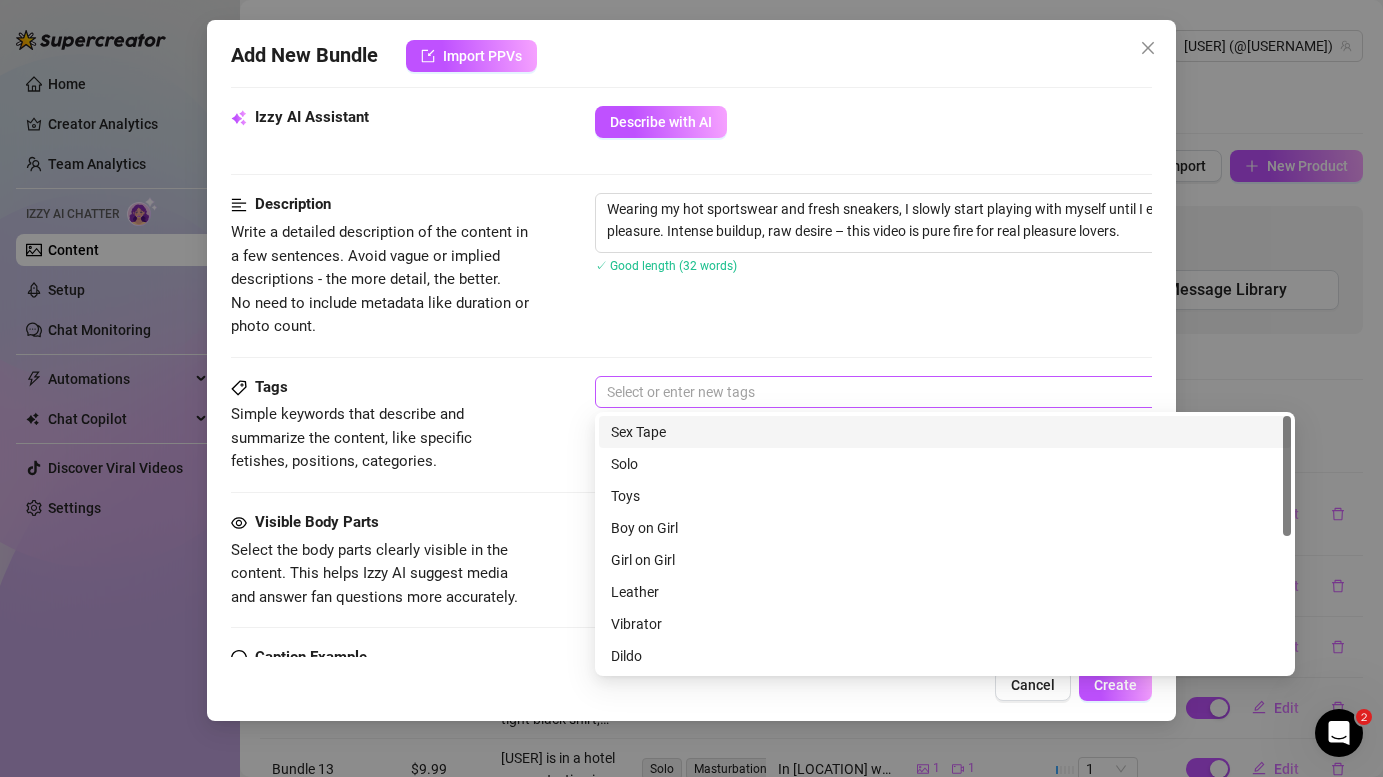 click at bounding box center (934, 392) 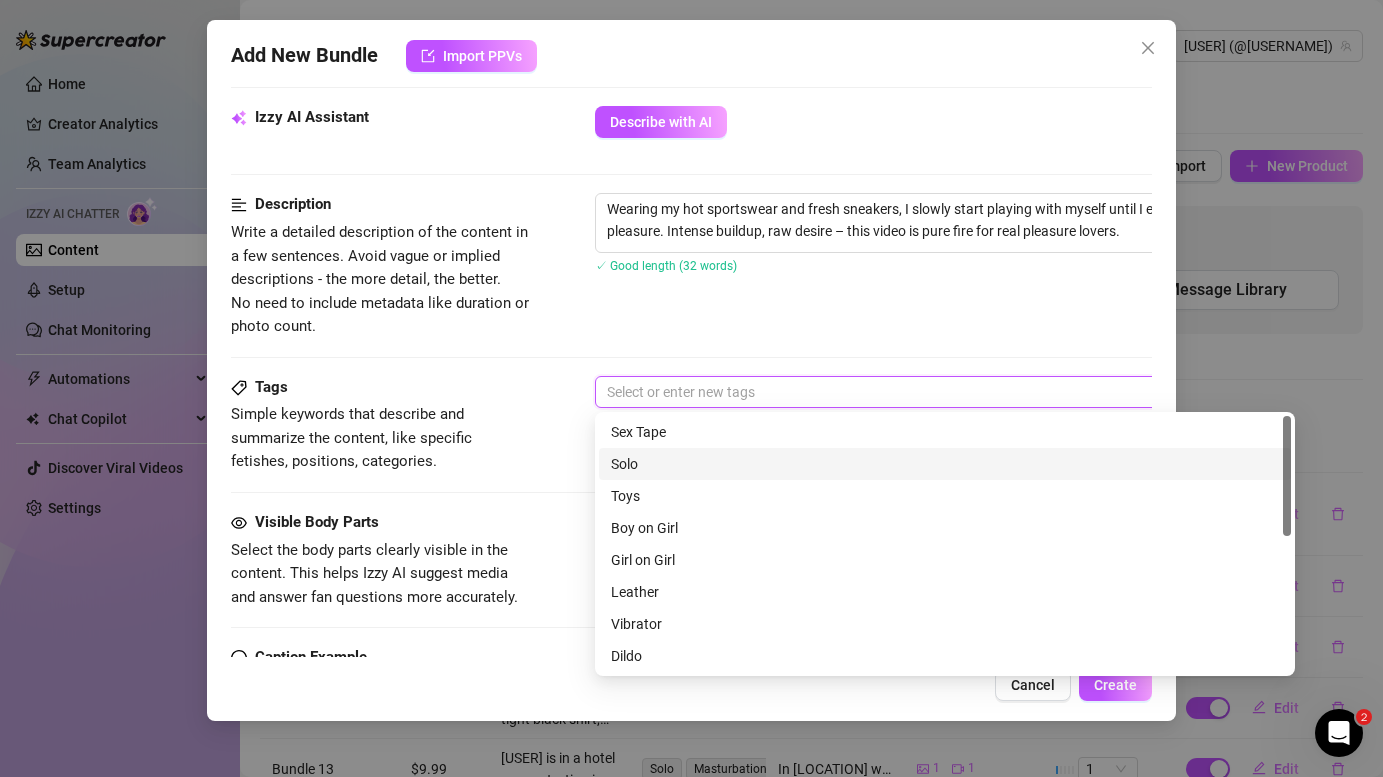 click on "Solo" at bounding box center (945, 464) 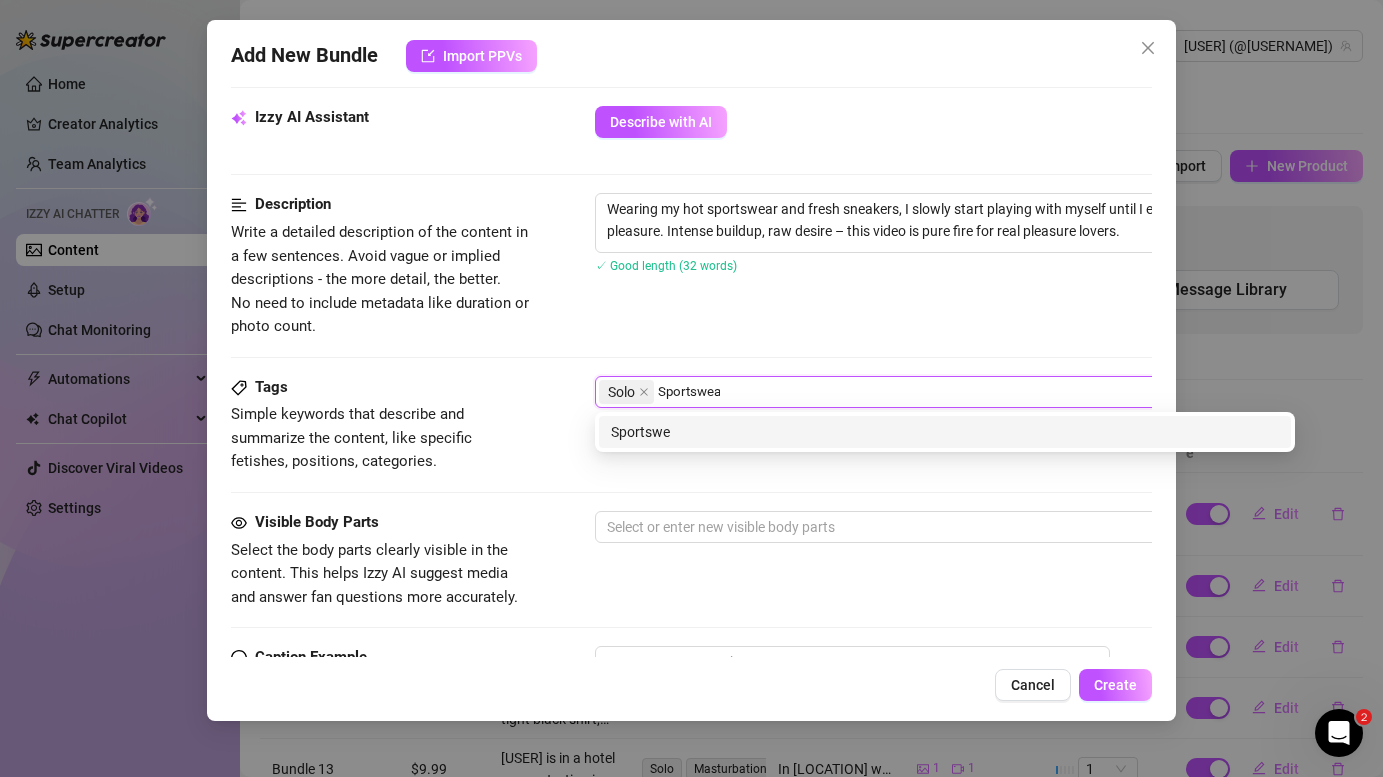 type on "Sportswear" 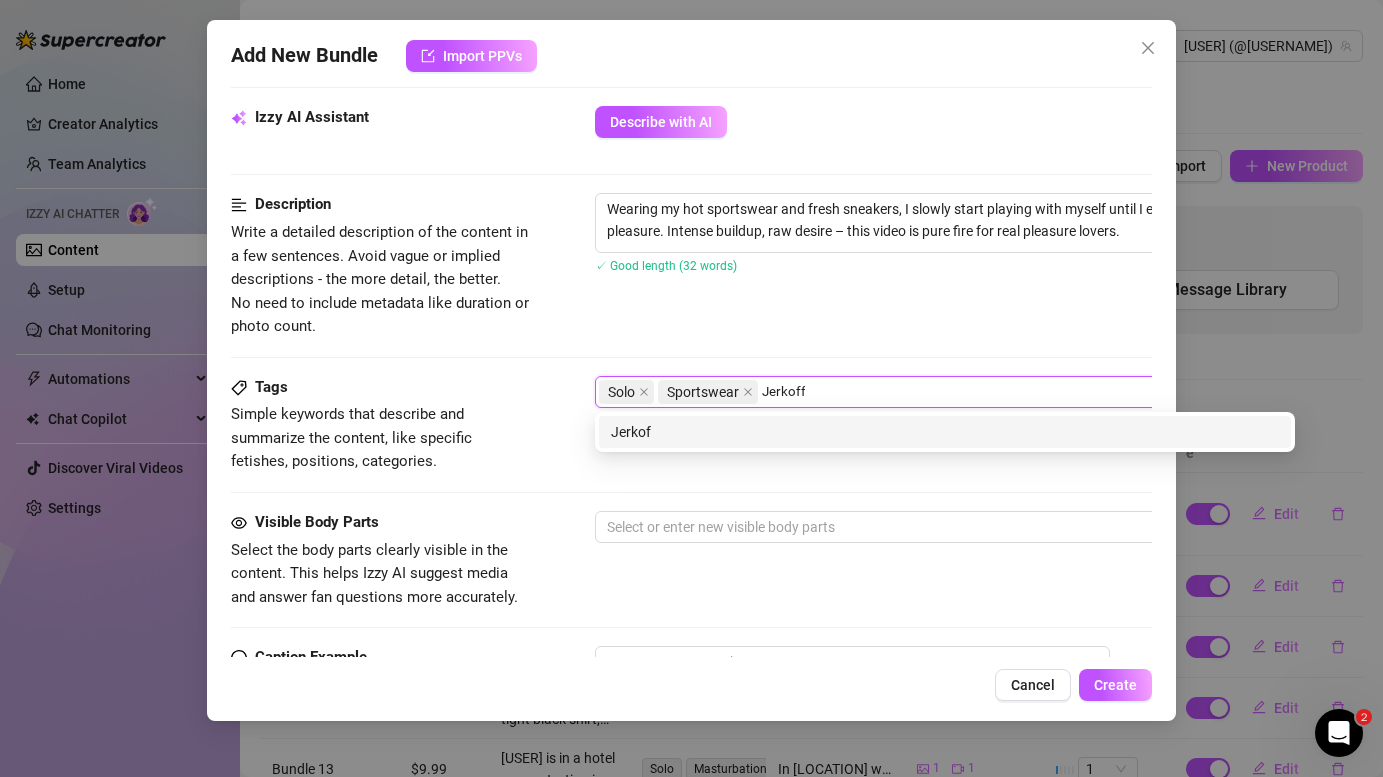 type on "Jerkoff" 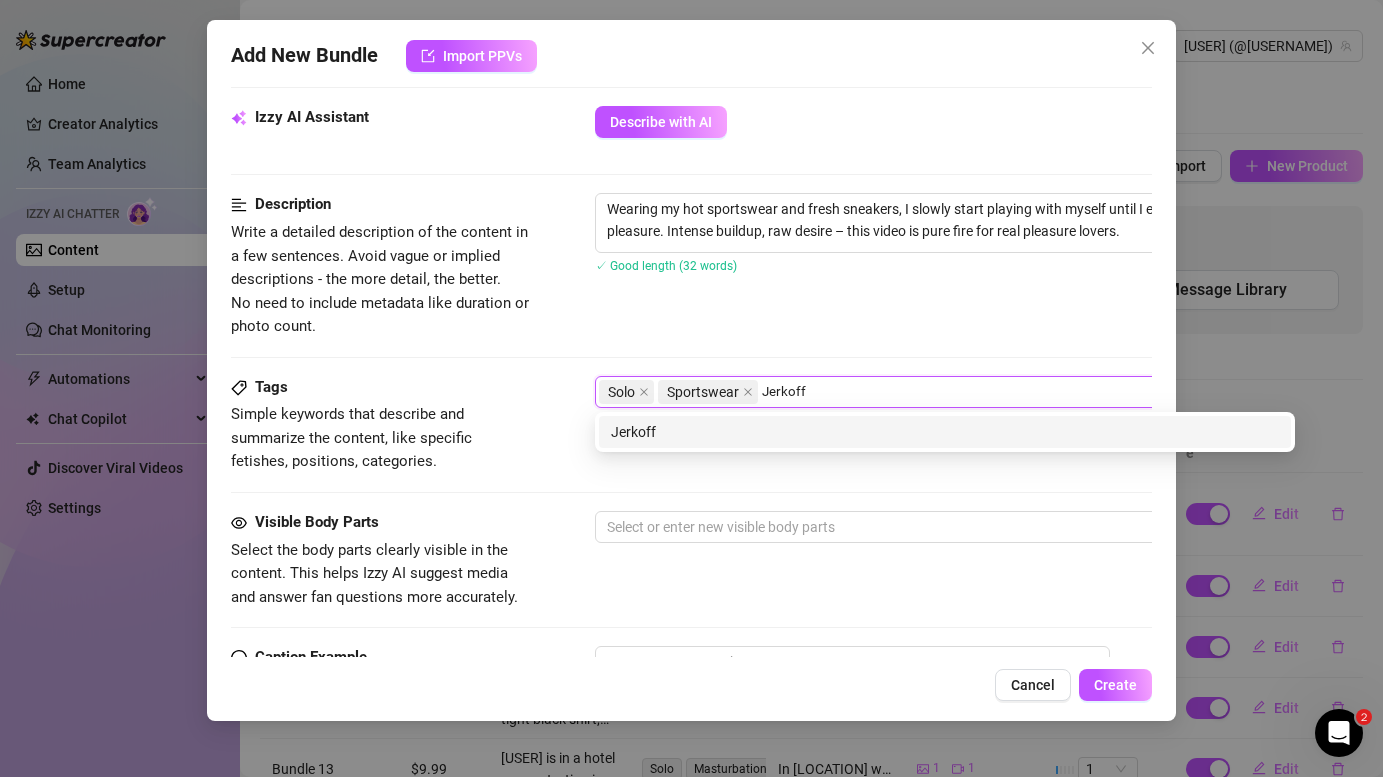 type 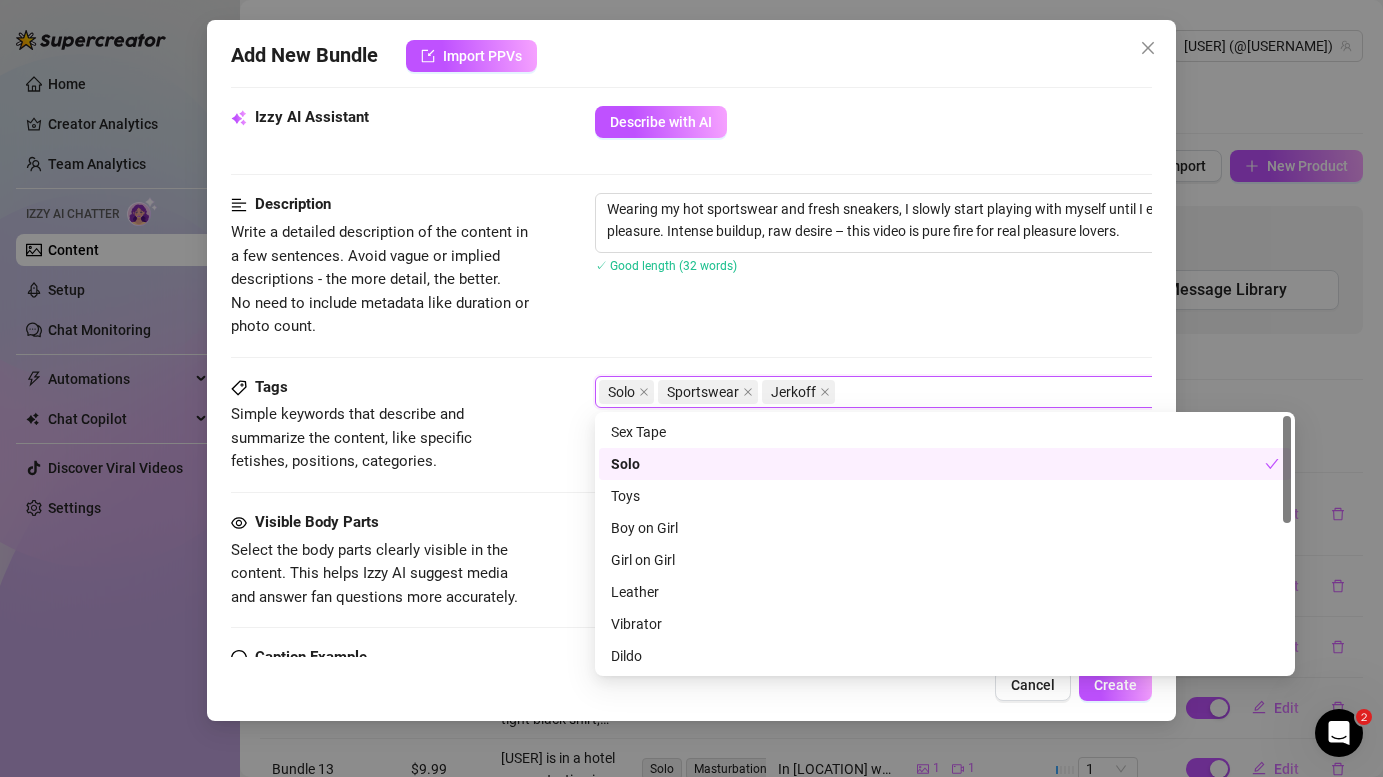 click on "Wearing my hot sportswear and fresh sneakers, I slowly start playing with myself until I explode with pleasure. Intense buildup, raw desire – this video is pure fire for real pleasure lovers. ✓ Good length (32 words)" at bounding box center [691, 284] 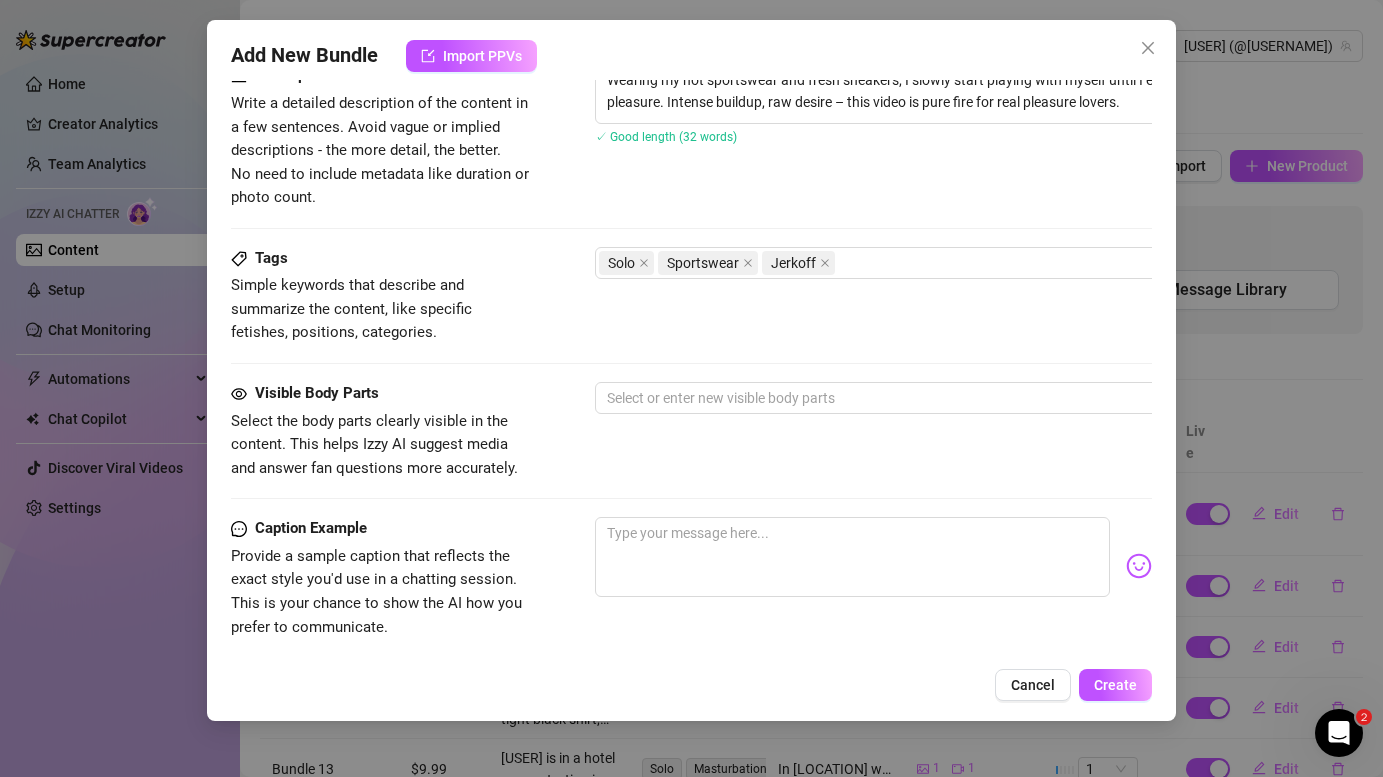 scroll, scrollTop: 839, scrollLeft: 0, axis: vertical 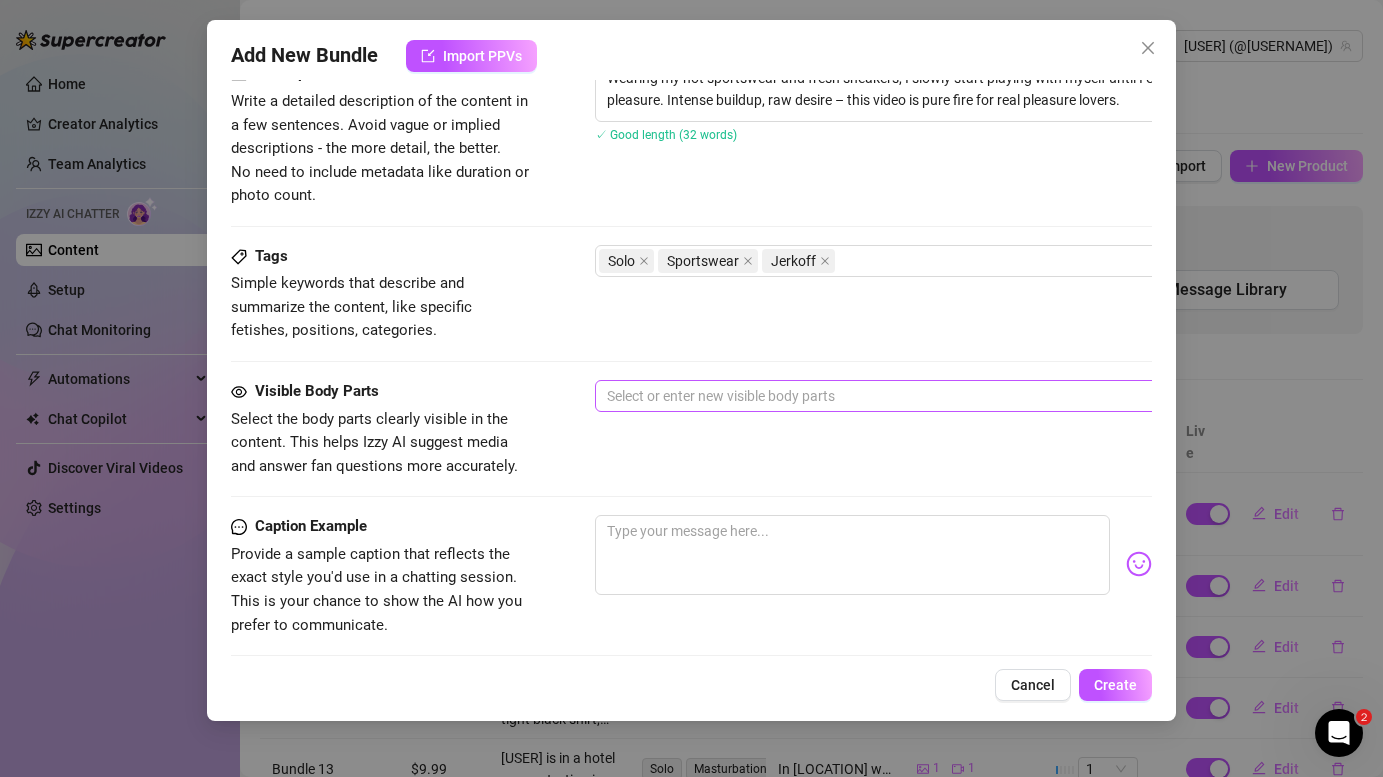 click at bounding box center [934, 396] 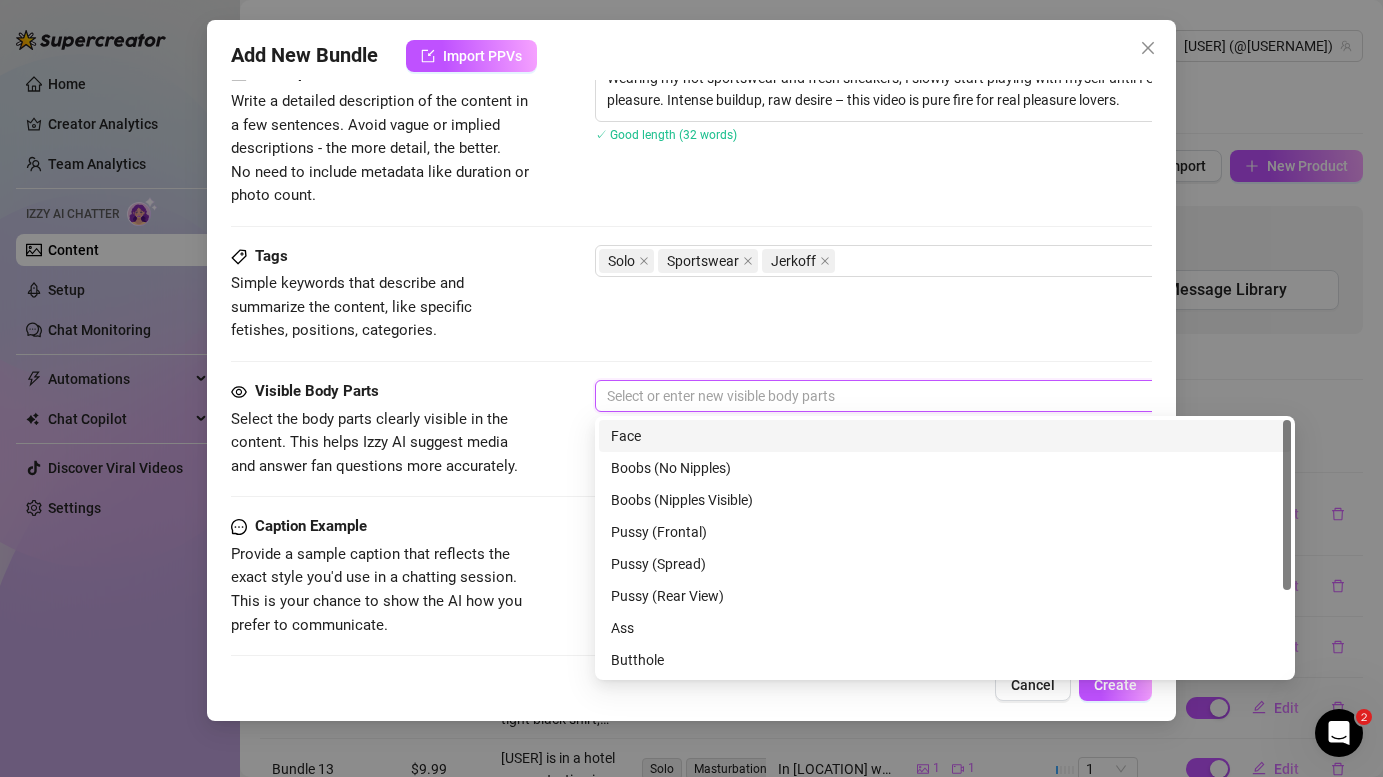 click on "Face" at bounding box center (945, 436) 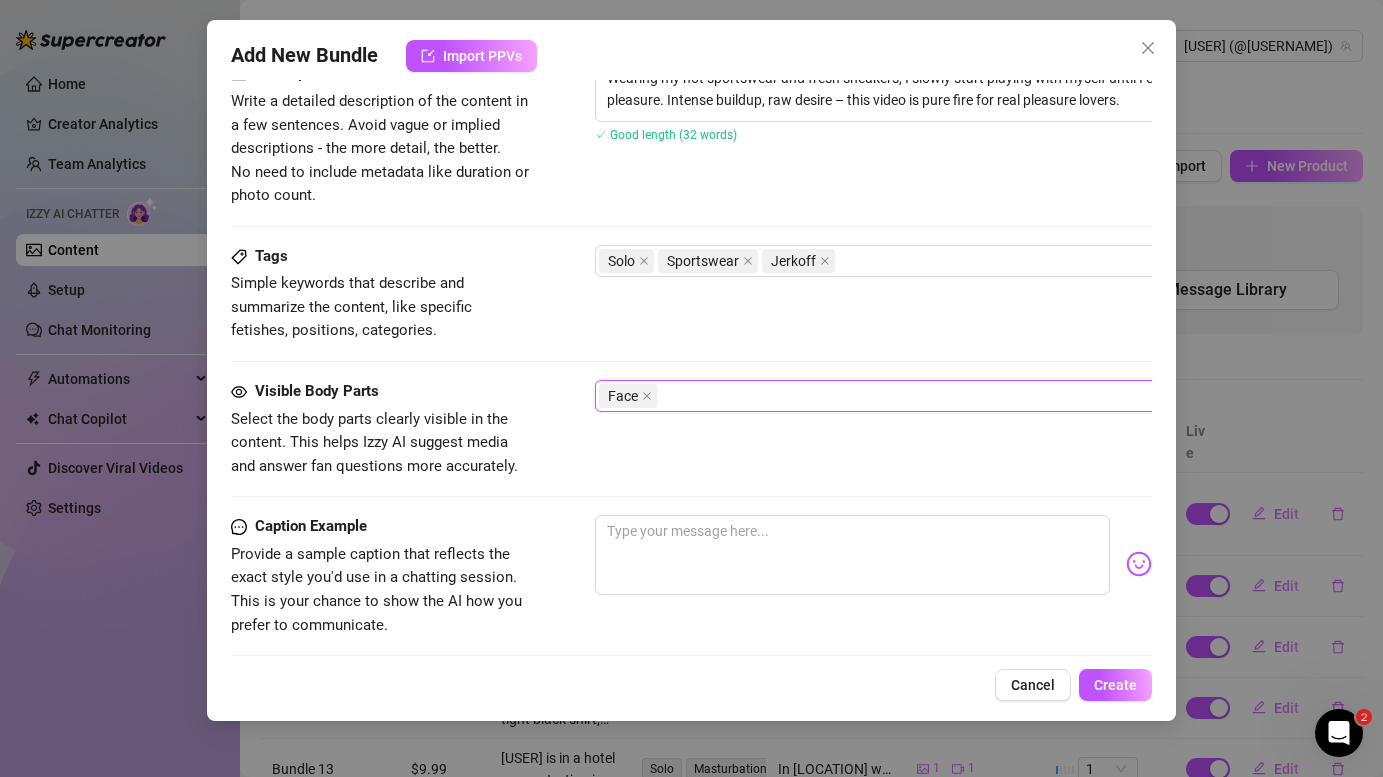 click on "Face" at bounding box center [934, 396] 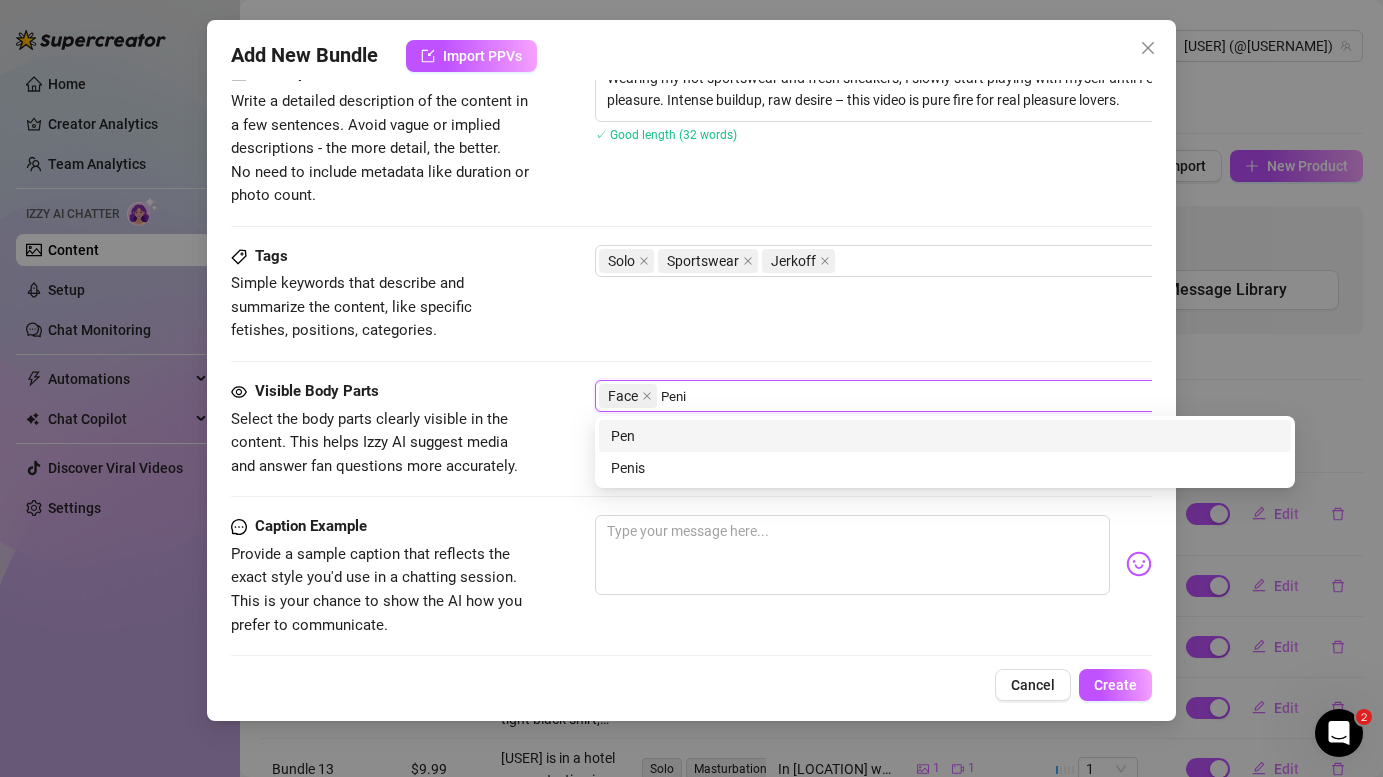 type on "Penis" 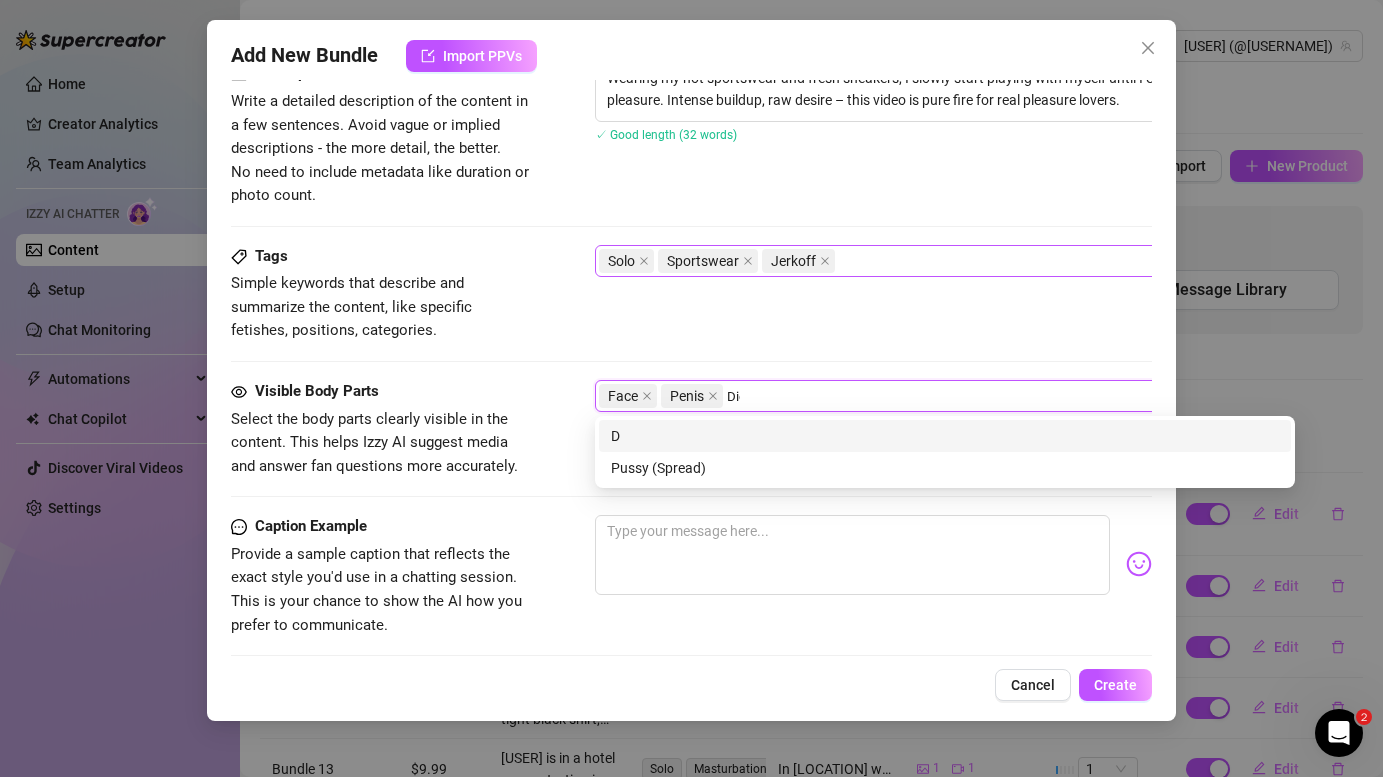 type on "Dick" 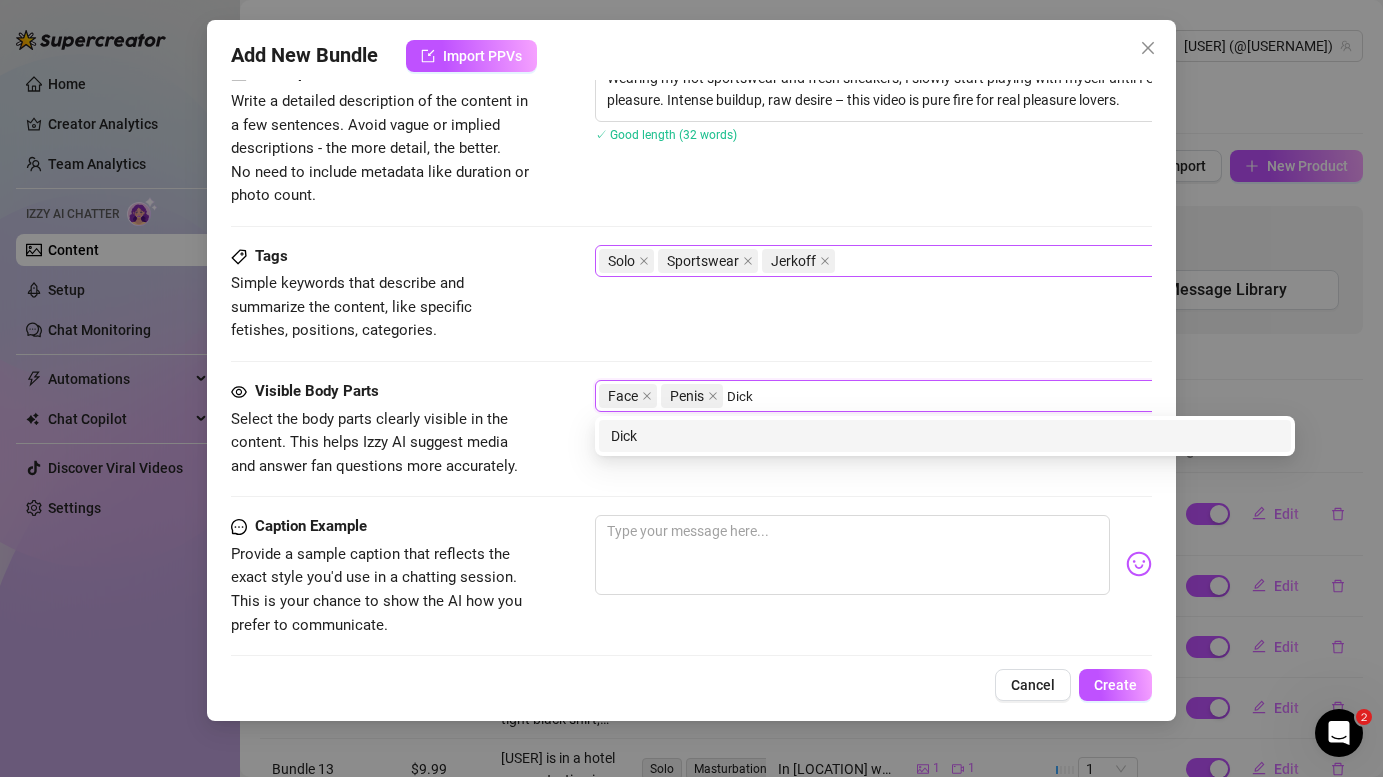 type 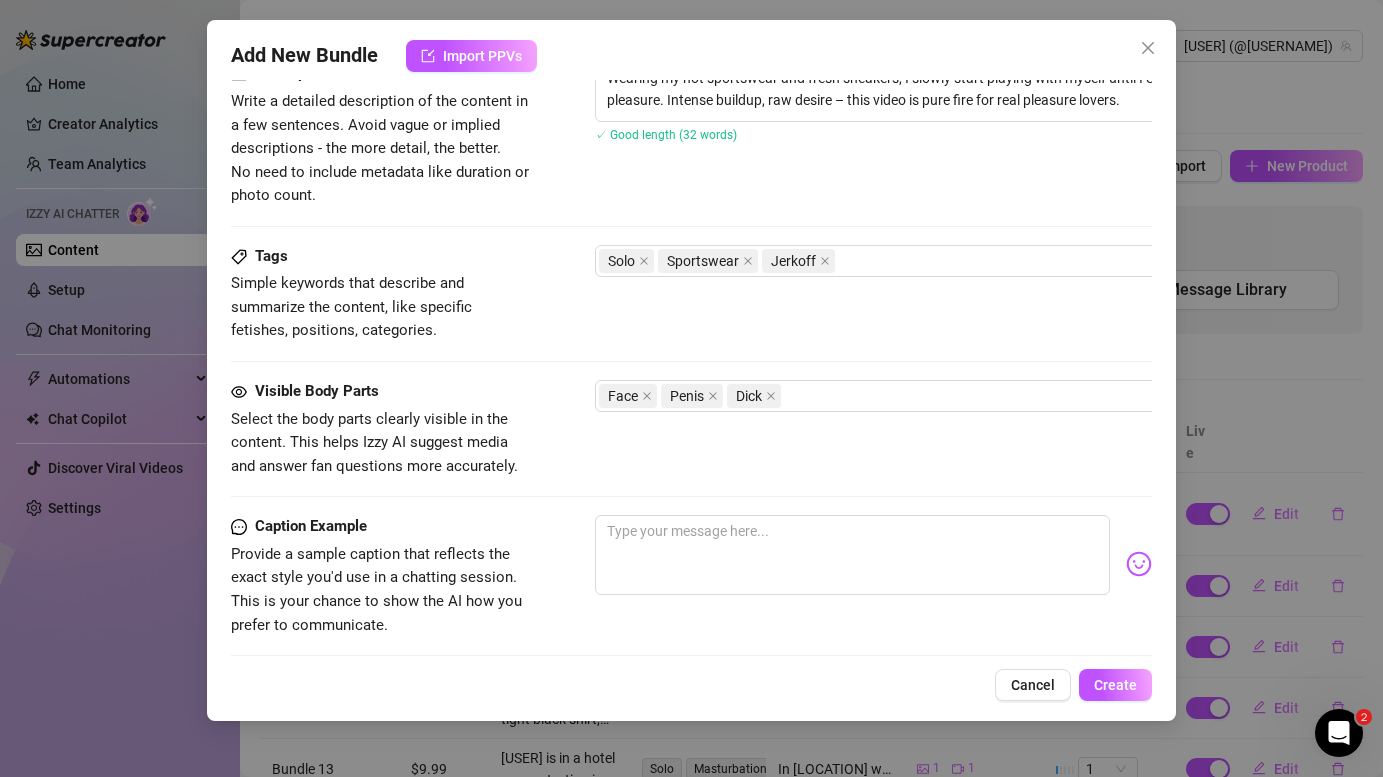 click on "Tags Simple keywords that describe and summarize the content, like specific fetishes, positions, categories. Solo Sportswear Jerkoff" at bounding box center [691, 294] 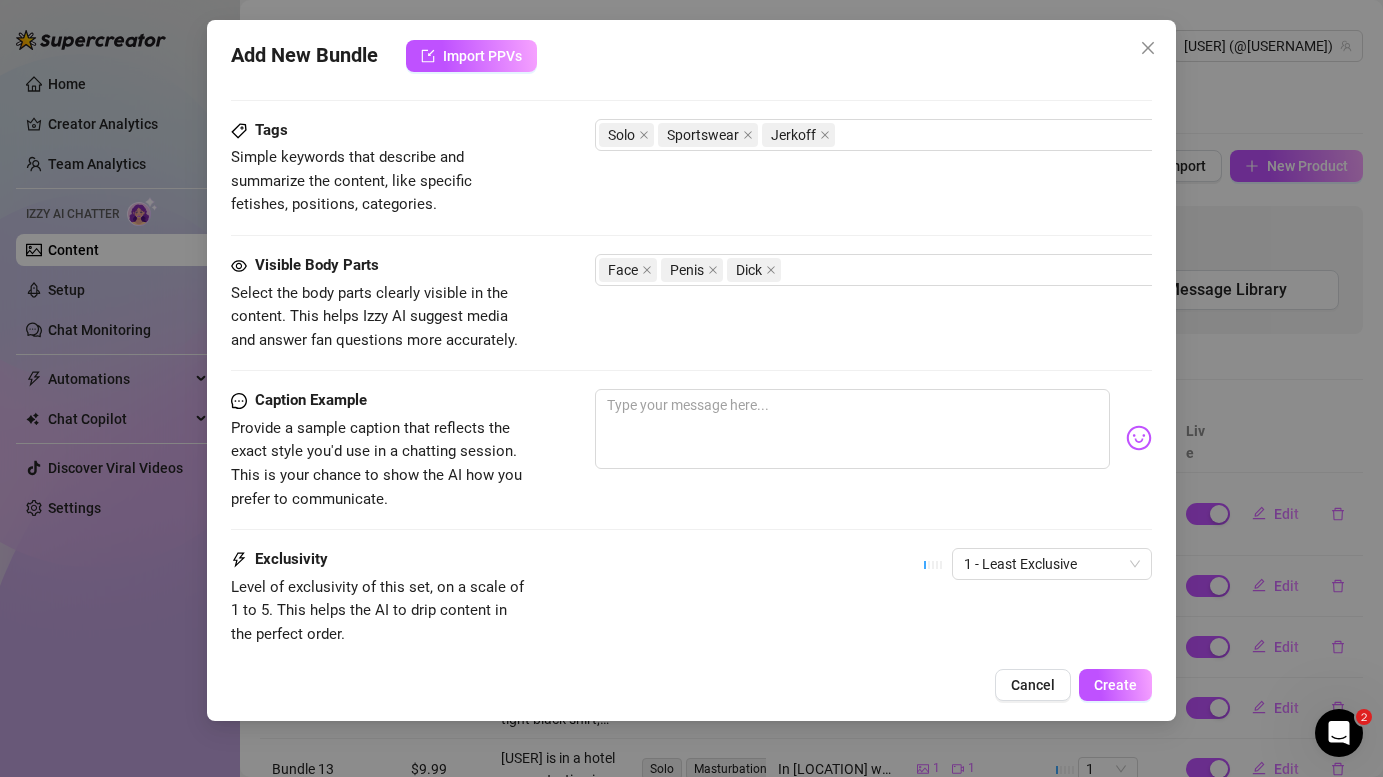 scroll, scrollTop: 966, scrollLeft: 0, axis: vertical 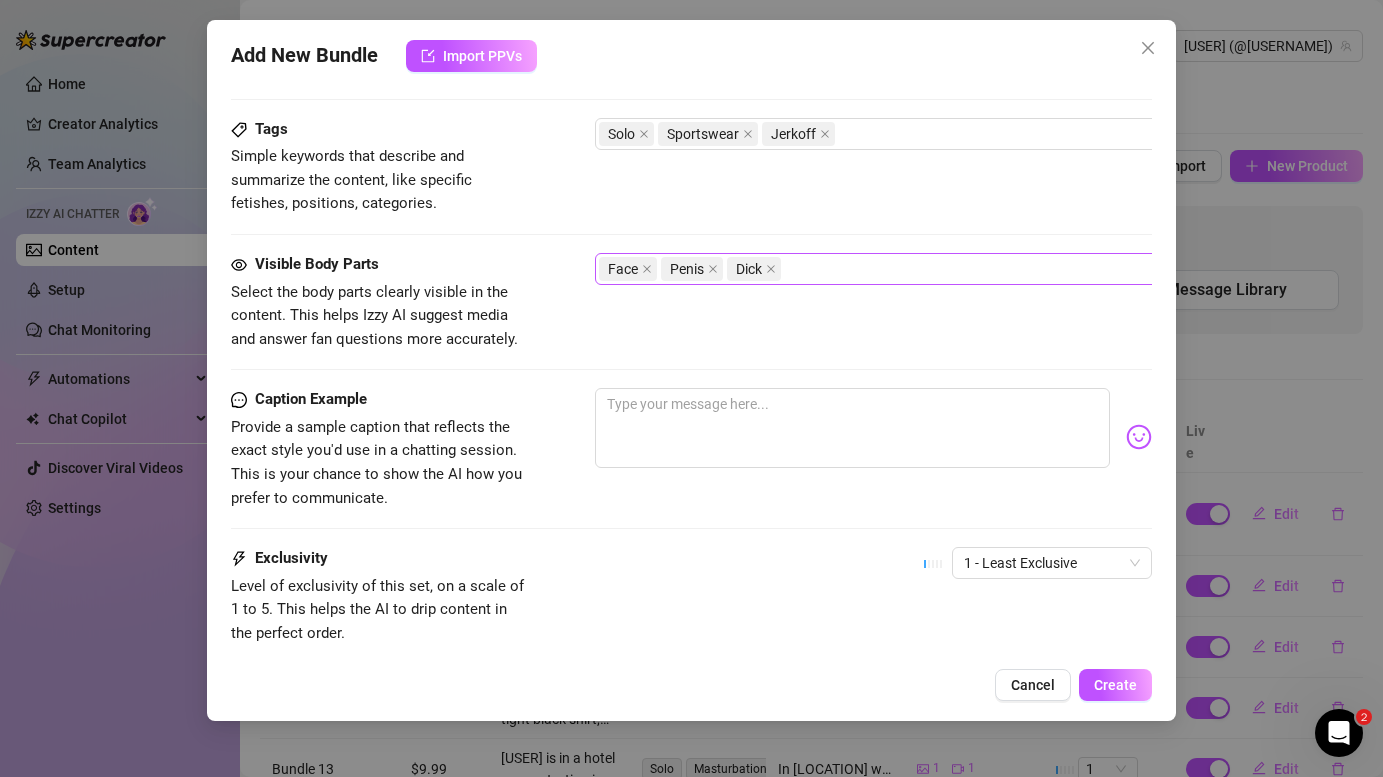 click on "[FIRST] [LAST] [LAST]" at bounding box center (934, 269) 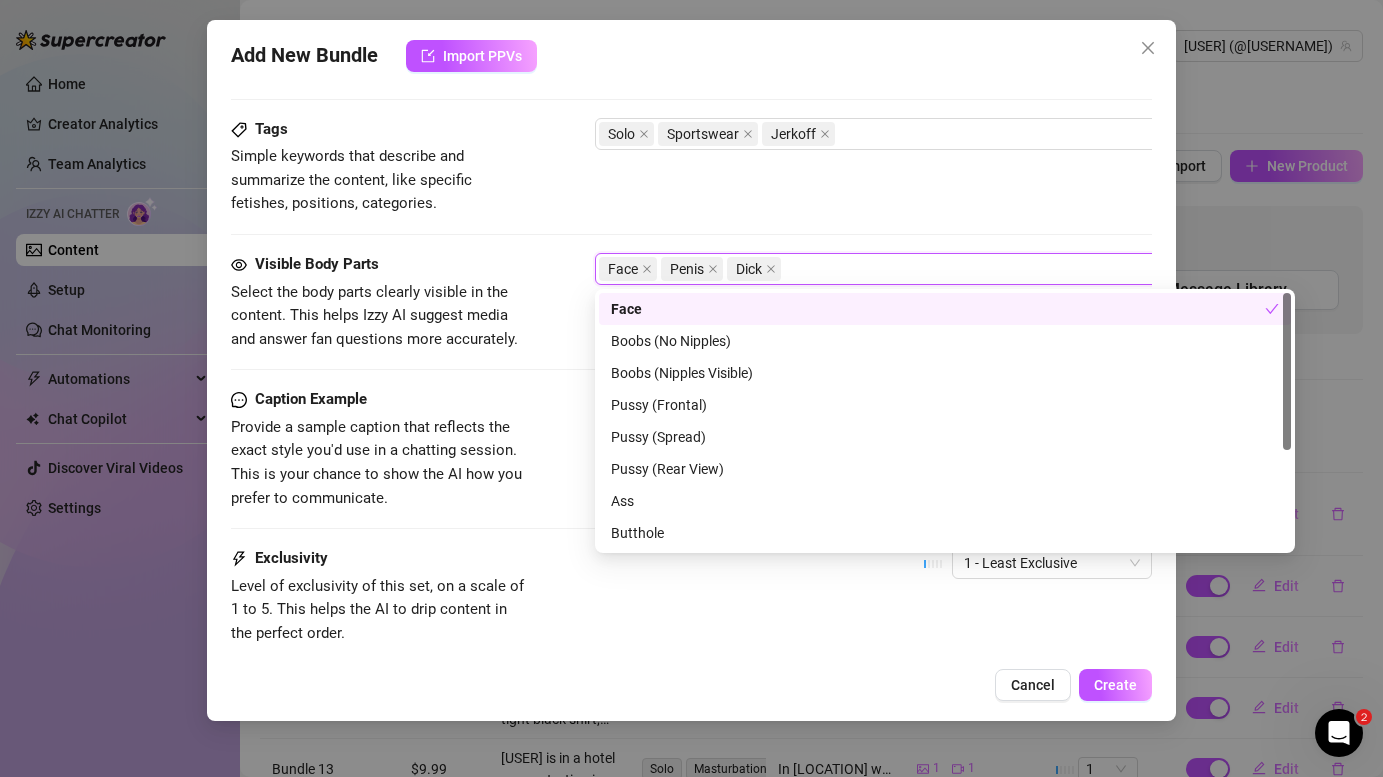 click on "Visible Body Parts" at bounding box center (381, 265) 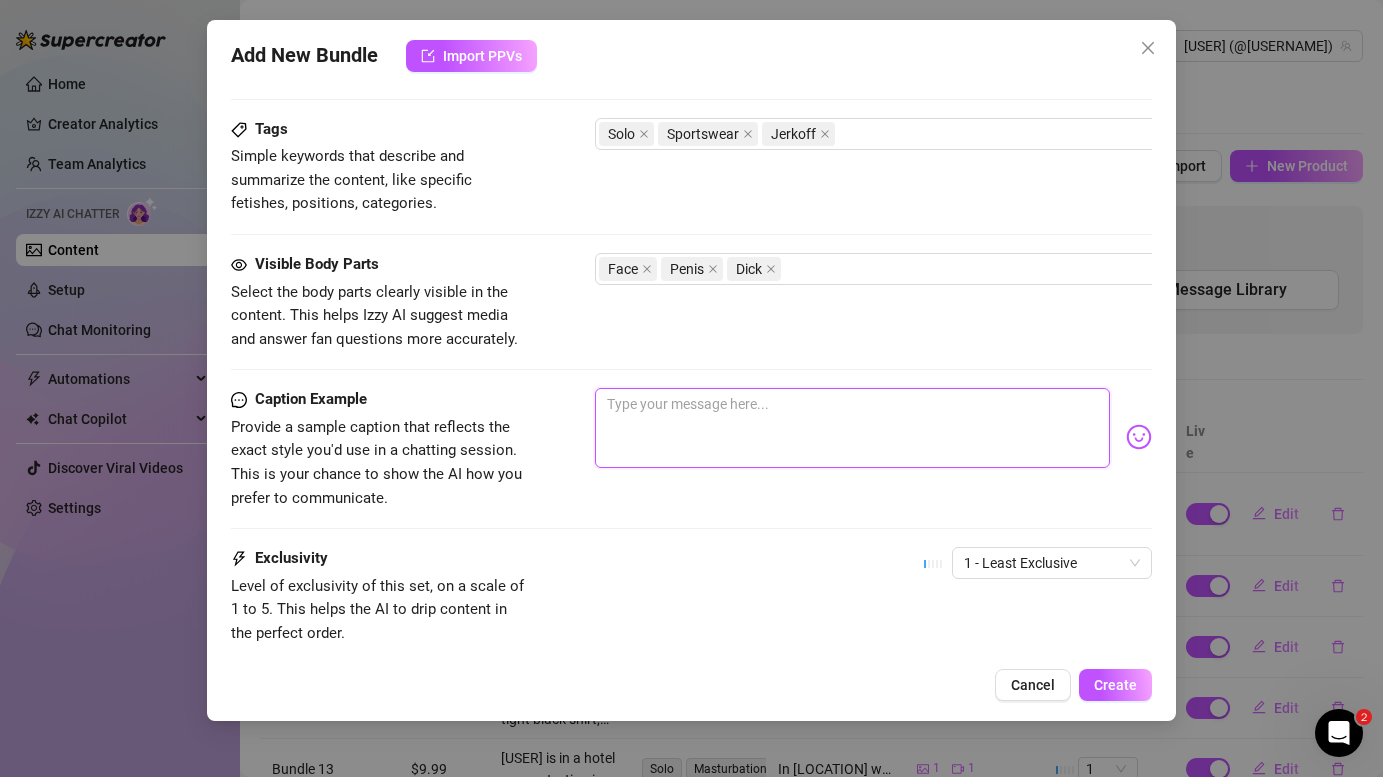 click at bounding box center [852, 428] 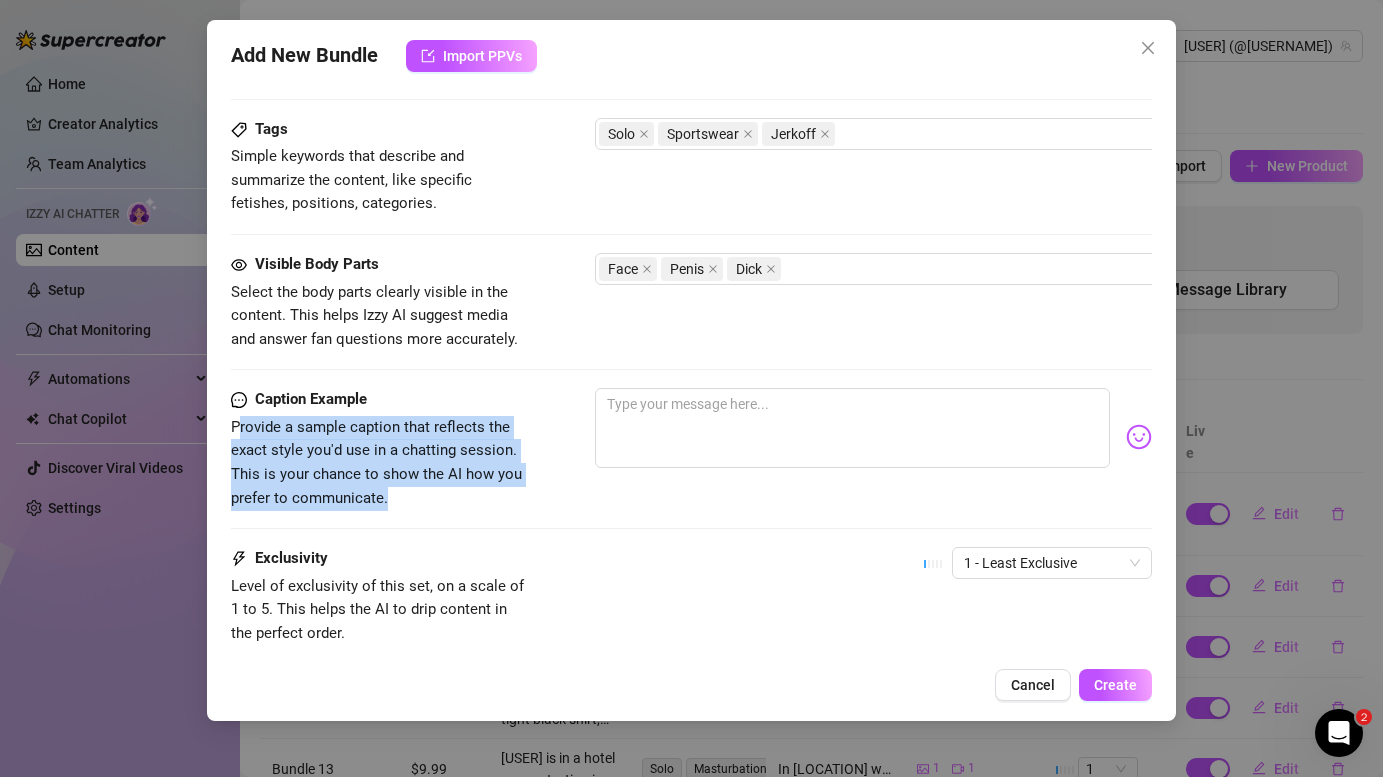drag, startPoint x: 241, startPoint y: 422, endPoint x: 459, endPoint y: 499, distance: 231.19905 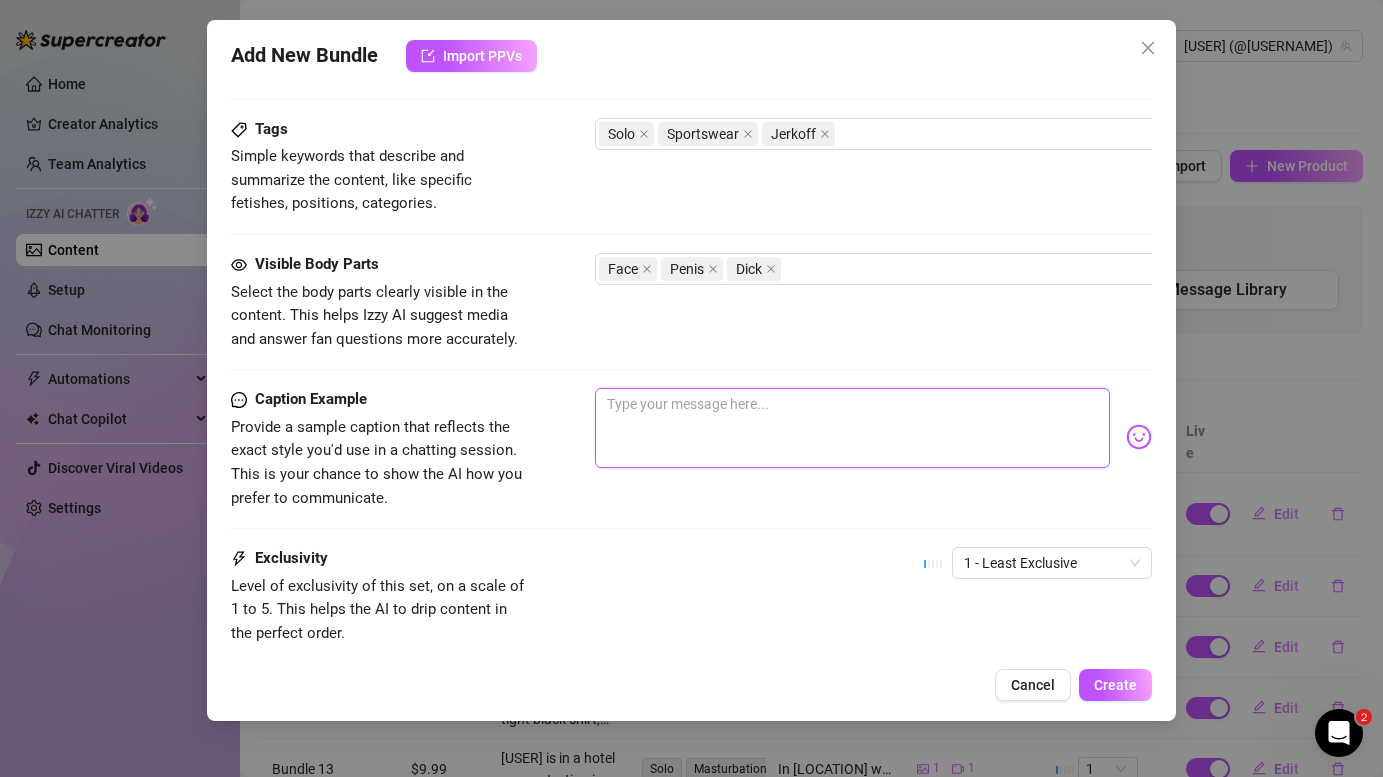click at bounding box center (852, 428) 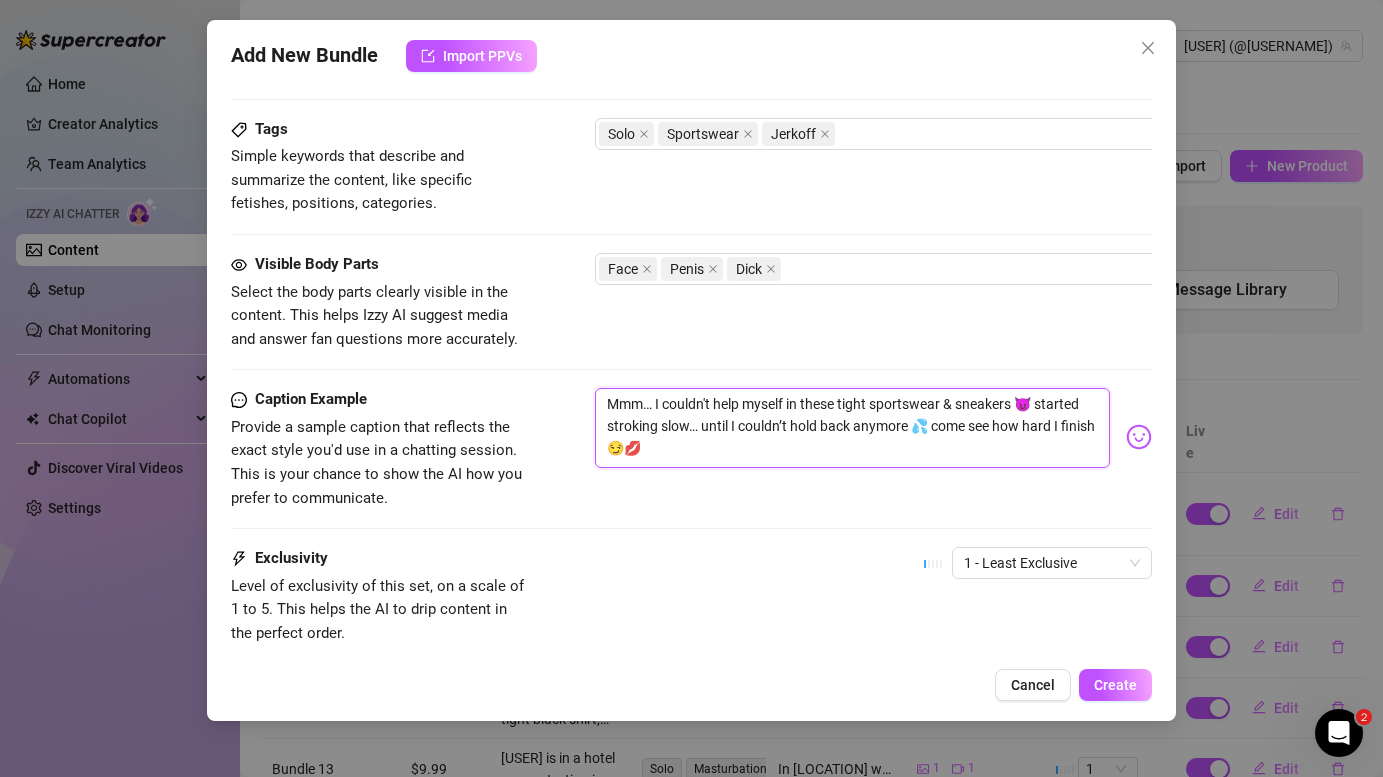 scroll, scrollTop: 1103, scrollLeft: 0, axis: vertical 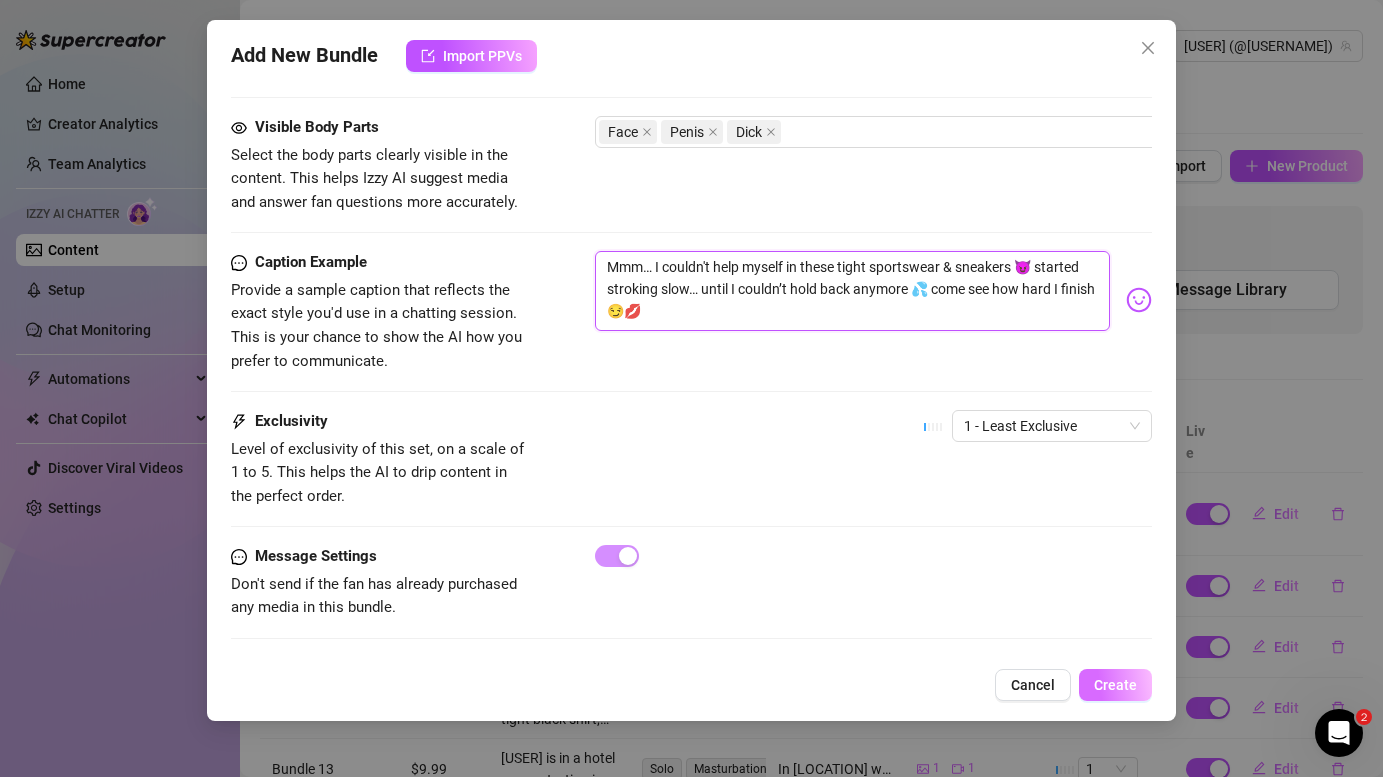 type on "Mmm… I couldn't help myself in these tight sportswear & sneakers 😈 started stroking slow… until I couldn’t hold back anymore 💦 come see how hard I finish 😏💋" 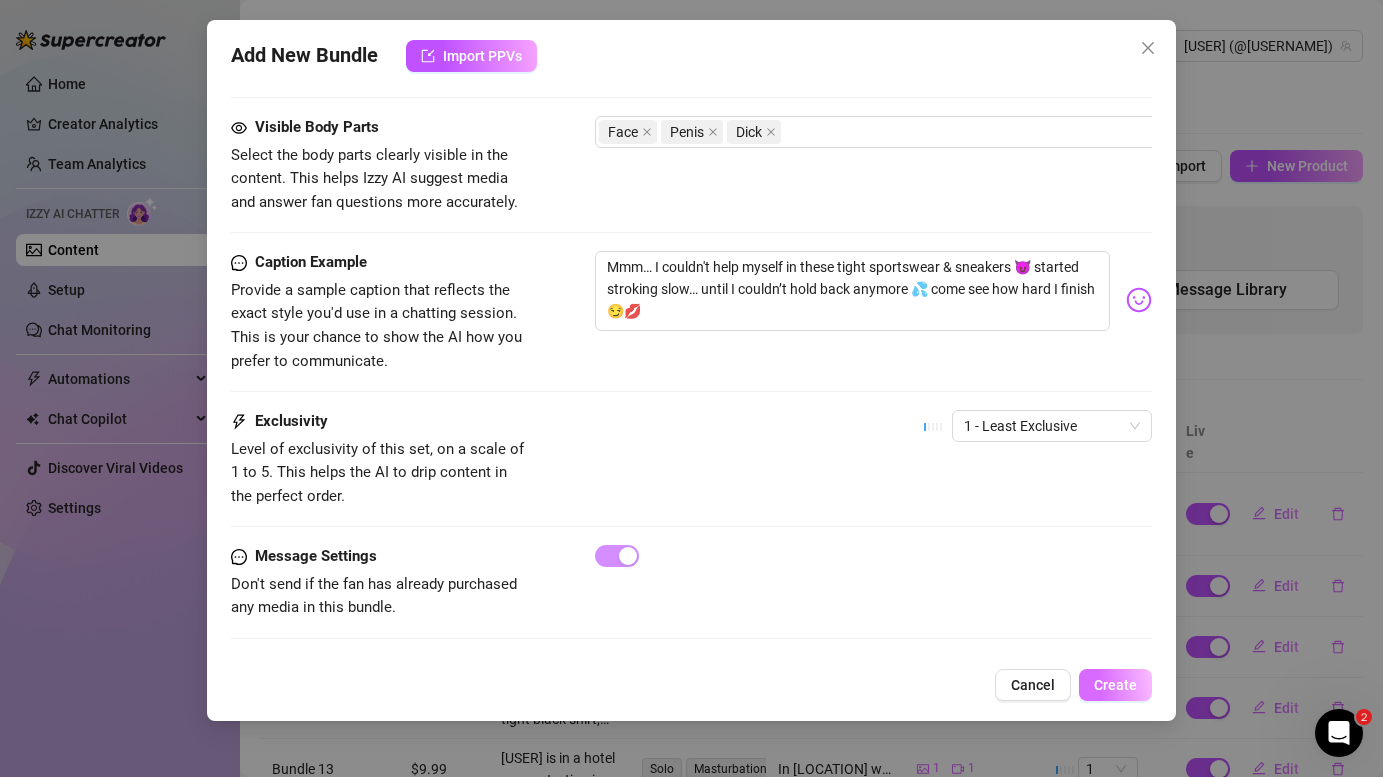 click on "Create" at bounding box center (1115, 685) 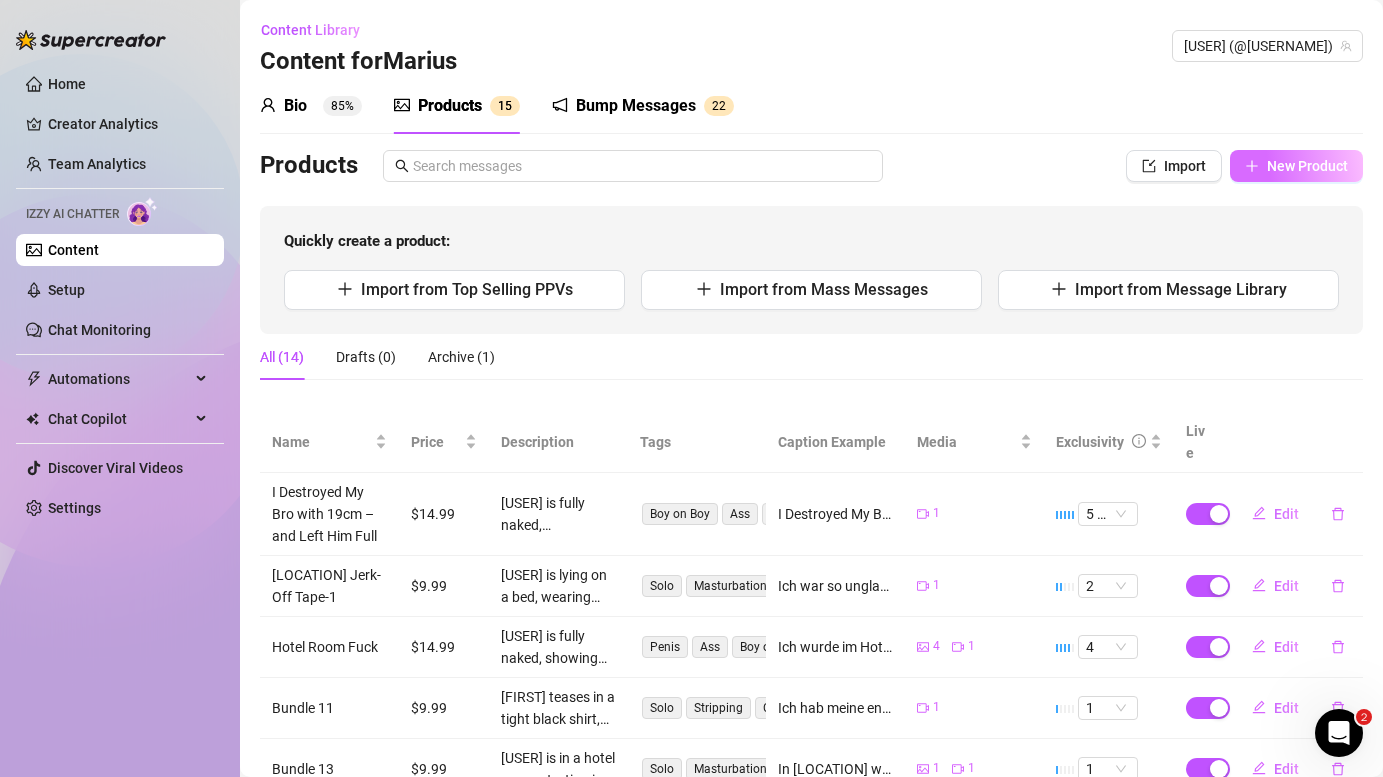 click on "New Product" at bounding box center [1307, 166] 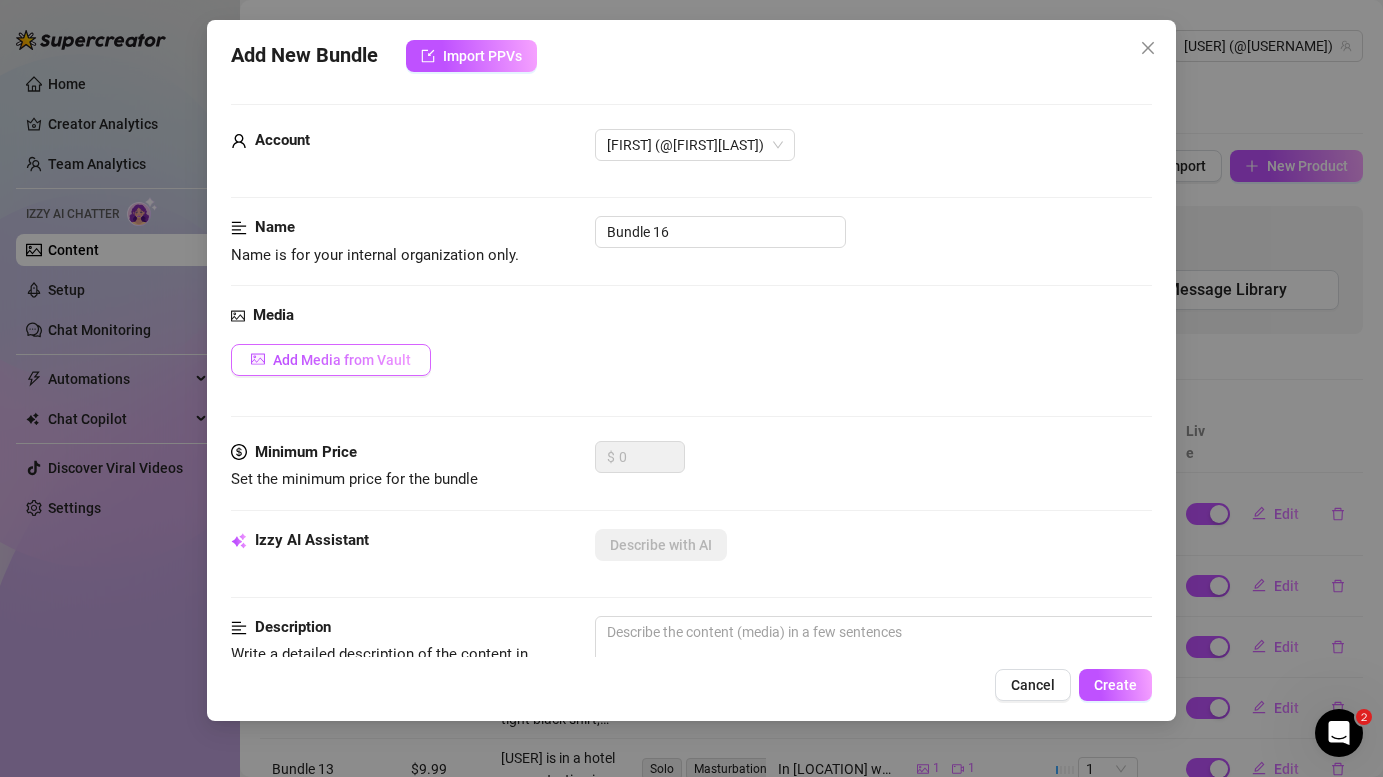 click on "Add Media from Vault" at bounding box center (331, 360) 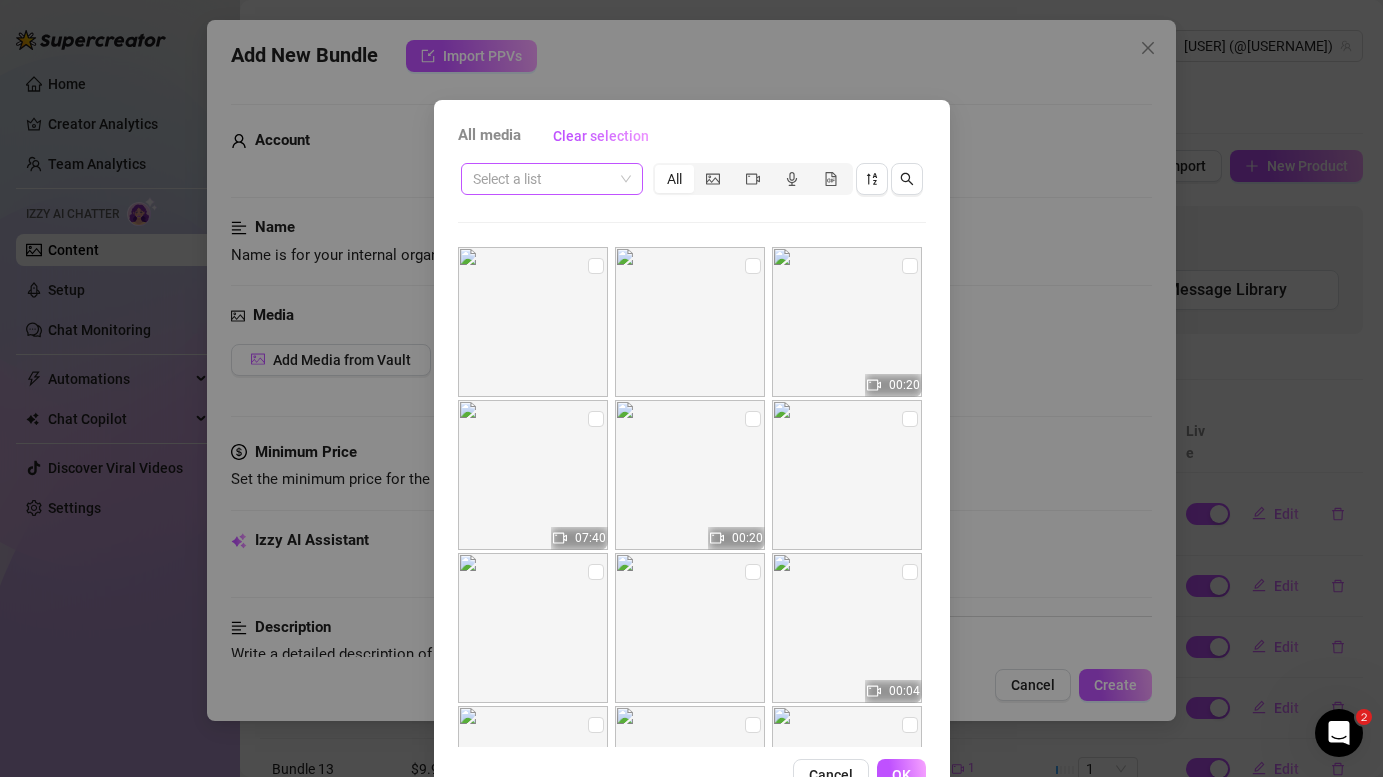click at bounding box center [543, 179] 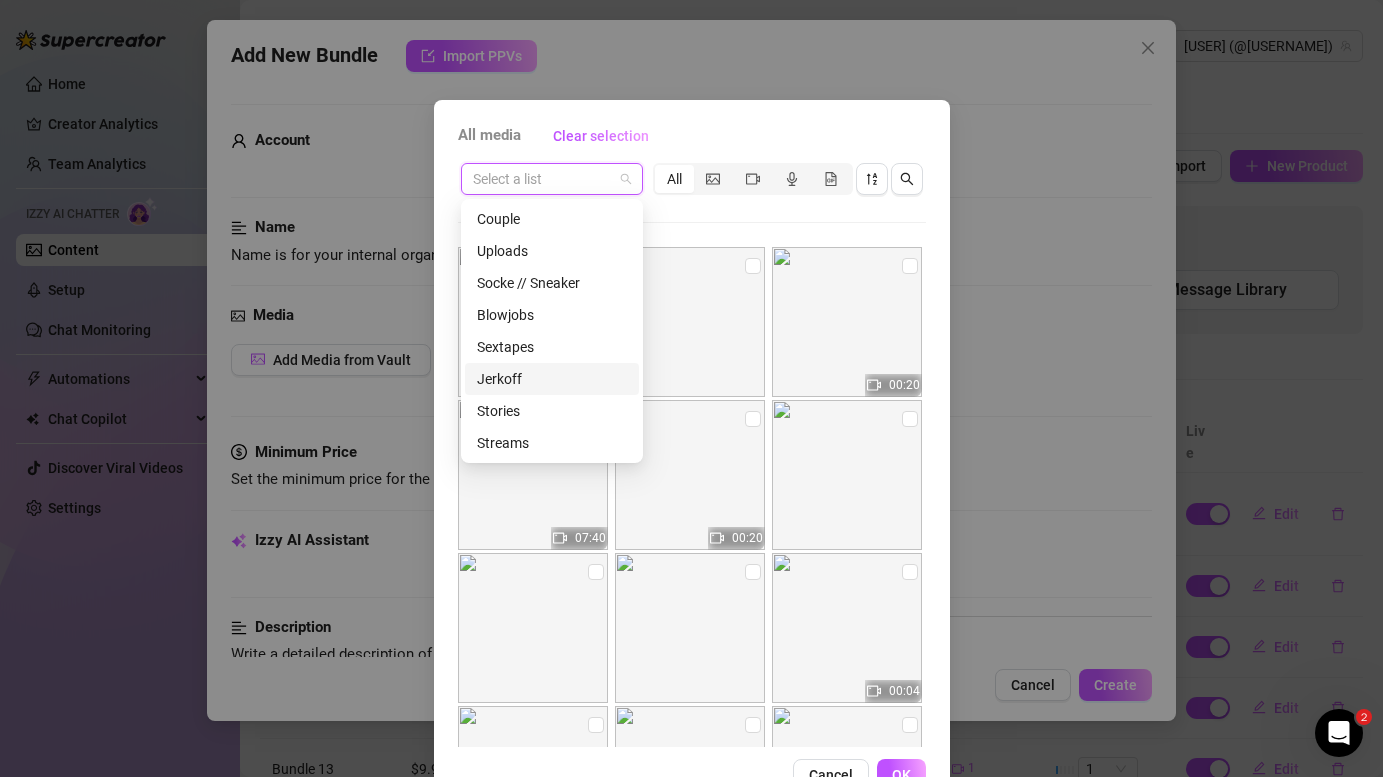 click on "Jerkoff" at bounding box center [552, 379] 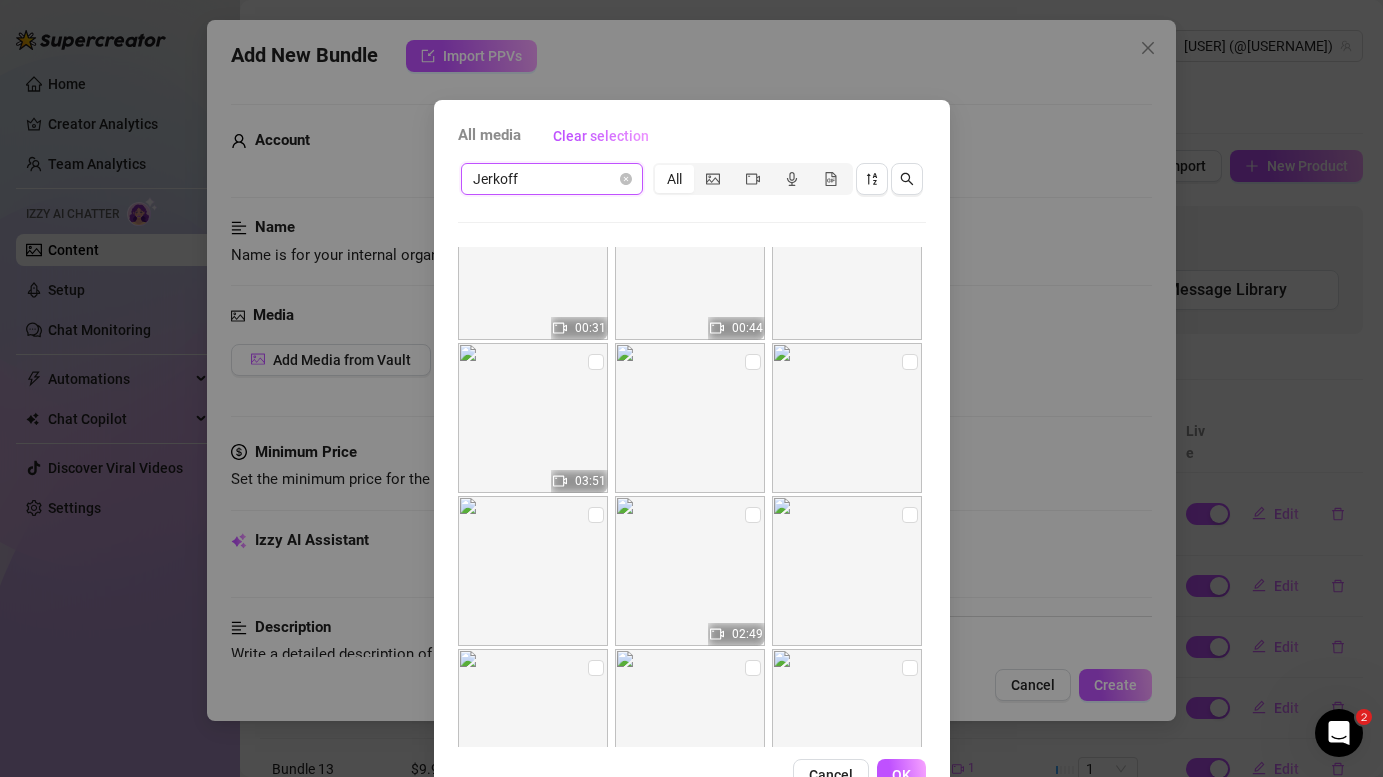 scroll, scrollTop: 2108, scrollLeft: 0, axis: vertical 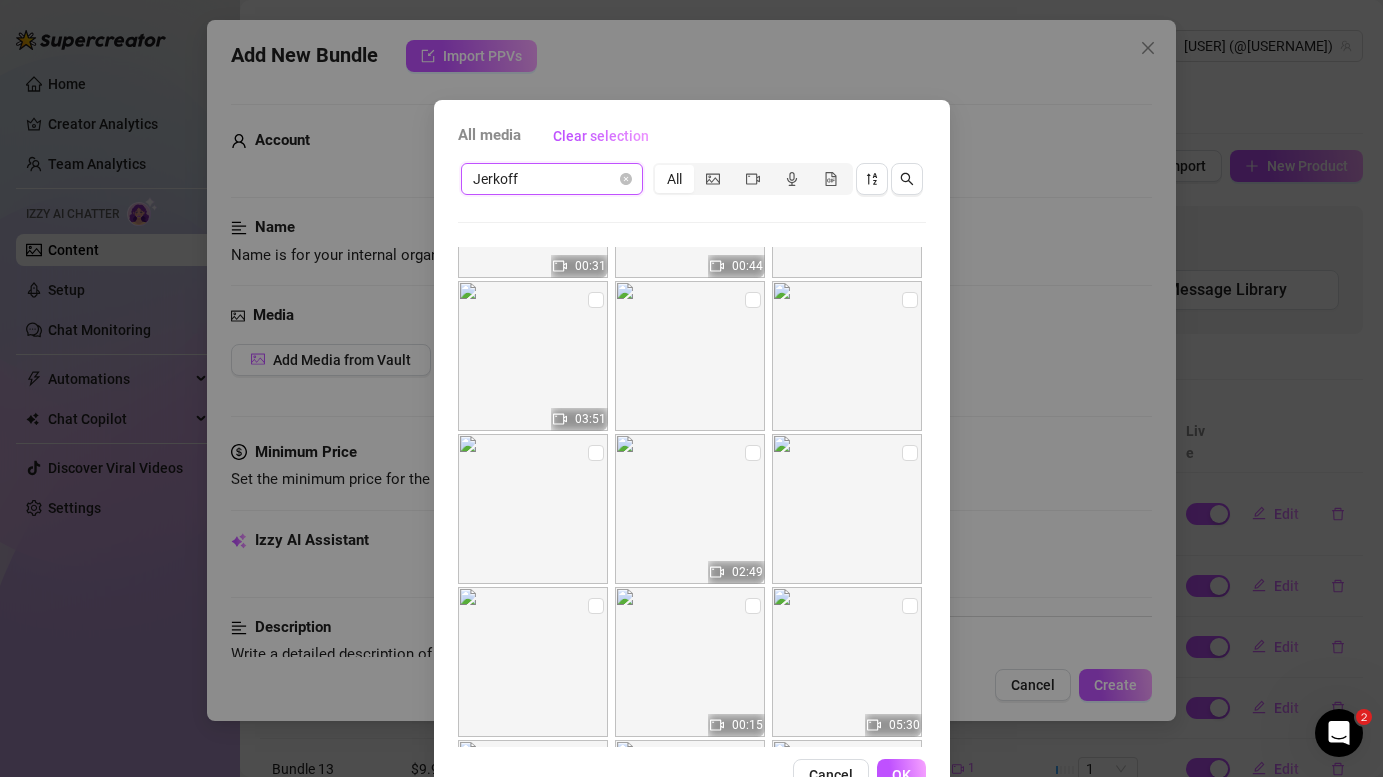 click at bounding box center [533, 356] 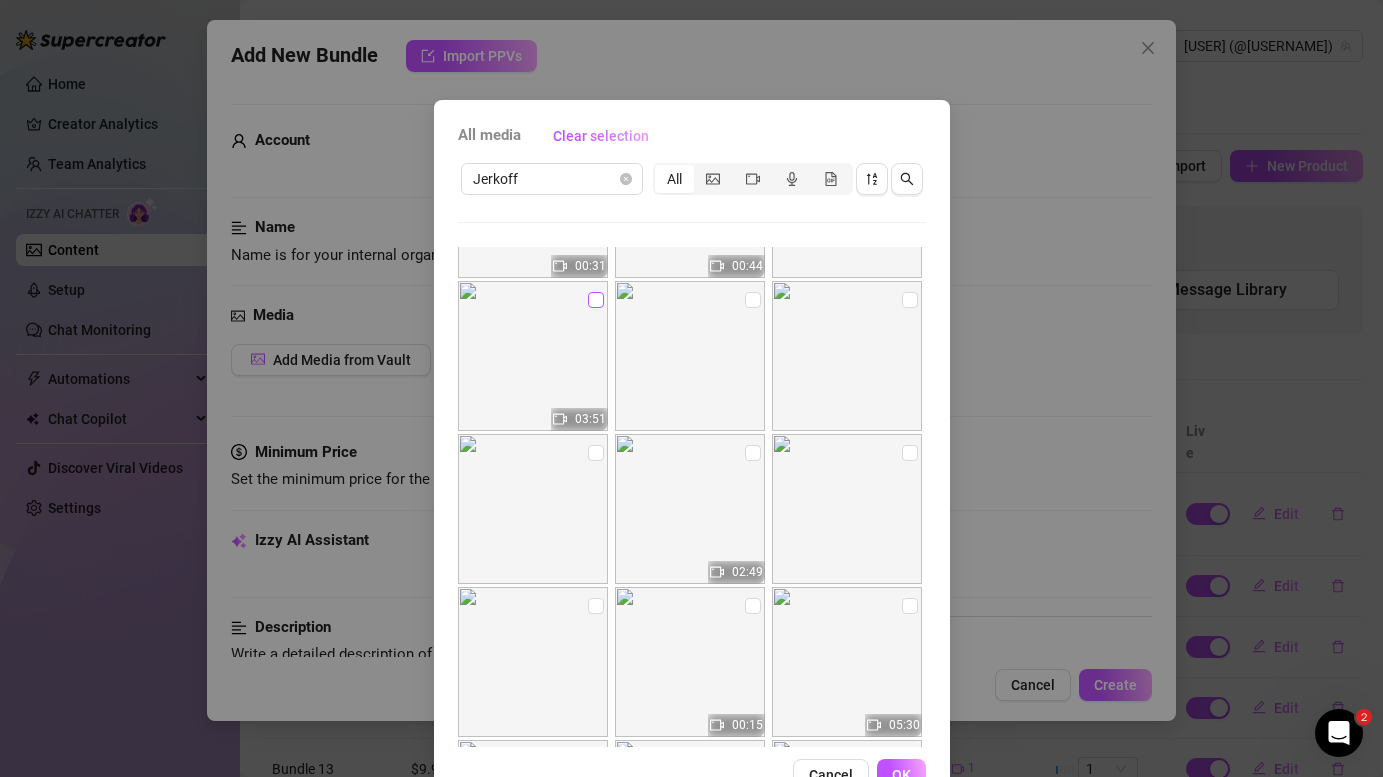 click at bounding box center [596, 300] 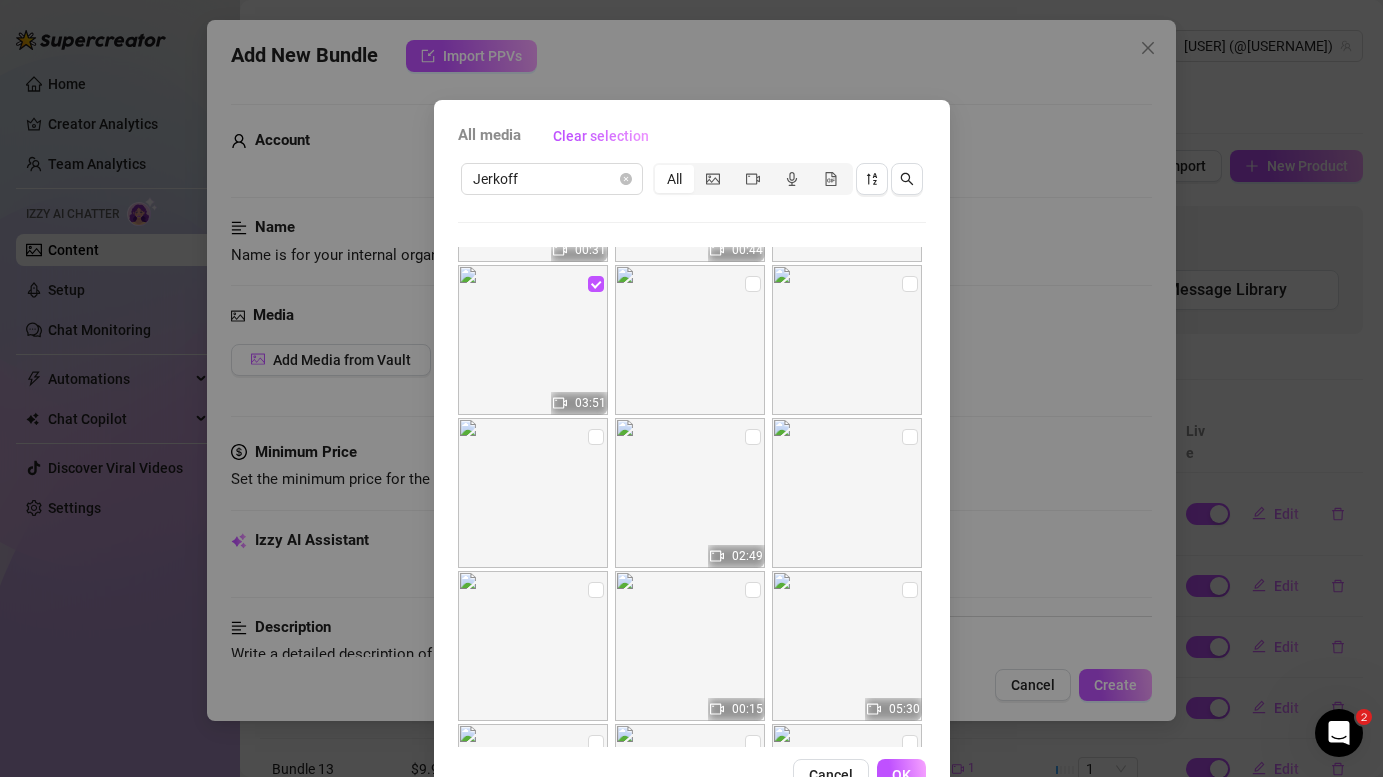 scroll, scrollTop: 2107, scrollLeft: 0, axis: vertical 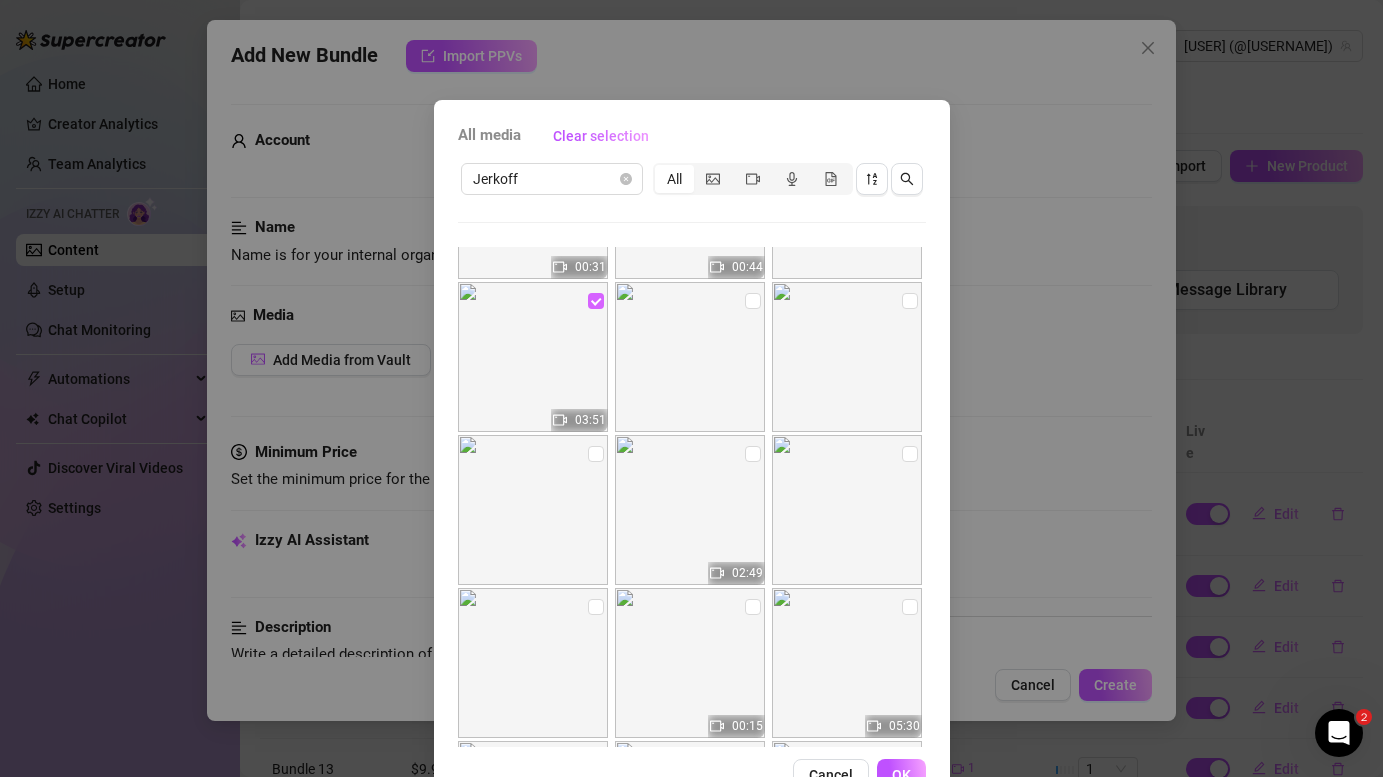 click at bounding box center [596, 301] 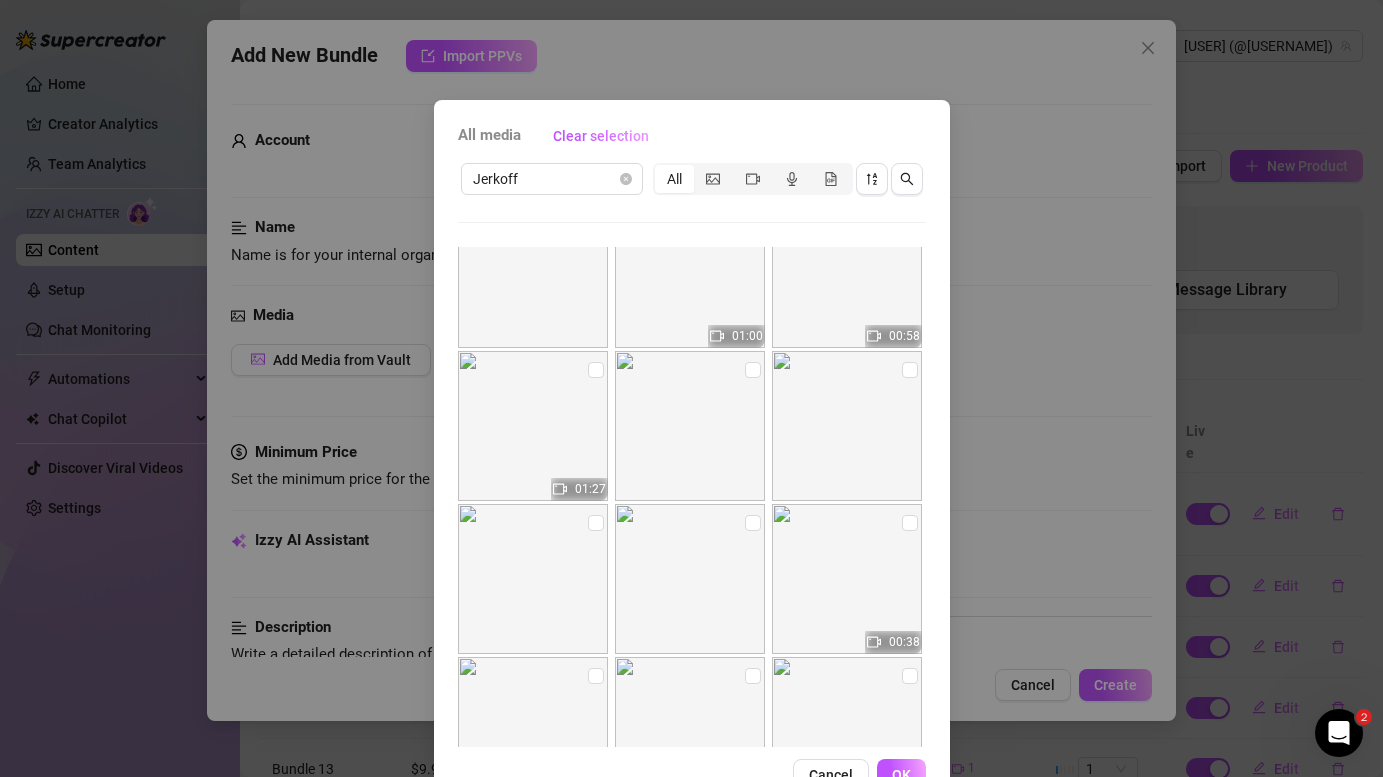 scroll, scrollTop: 3120, scrollLeft: 0, axis: vertical 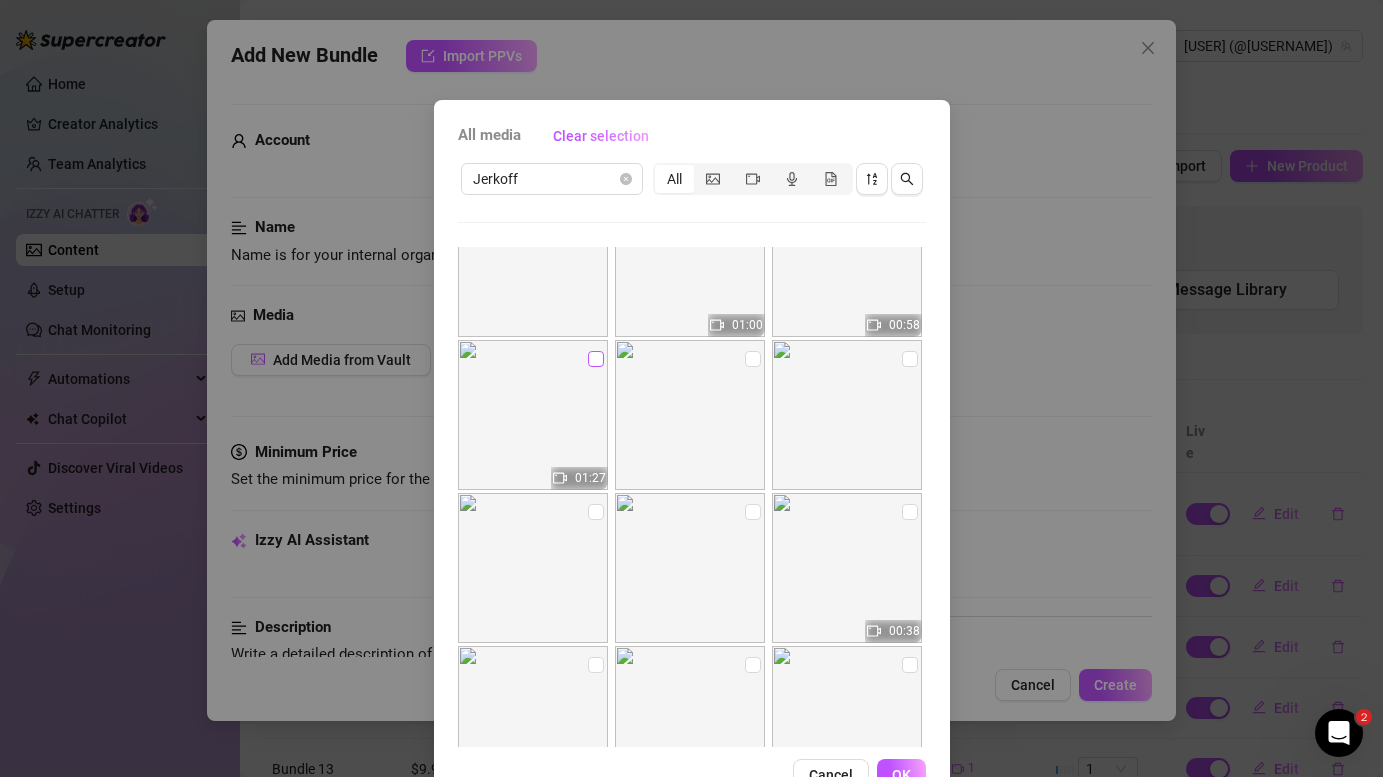 click at bounding box center [596, 359] 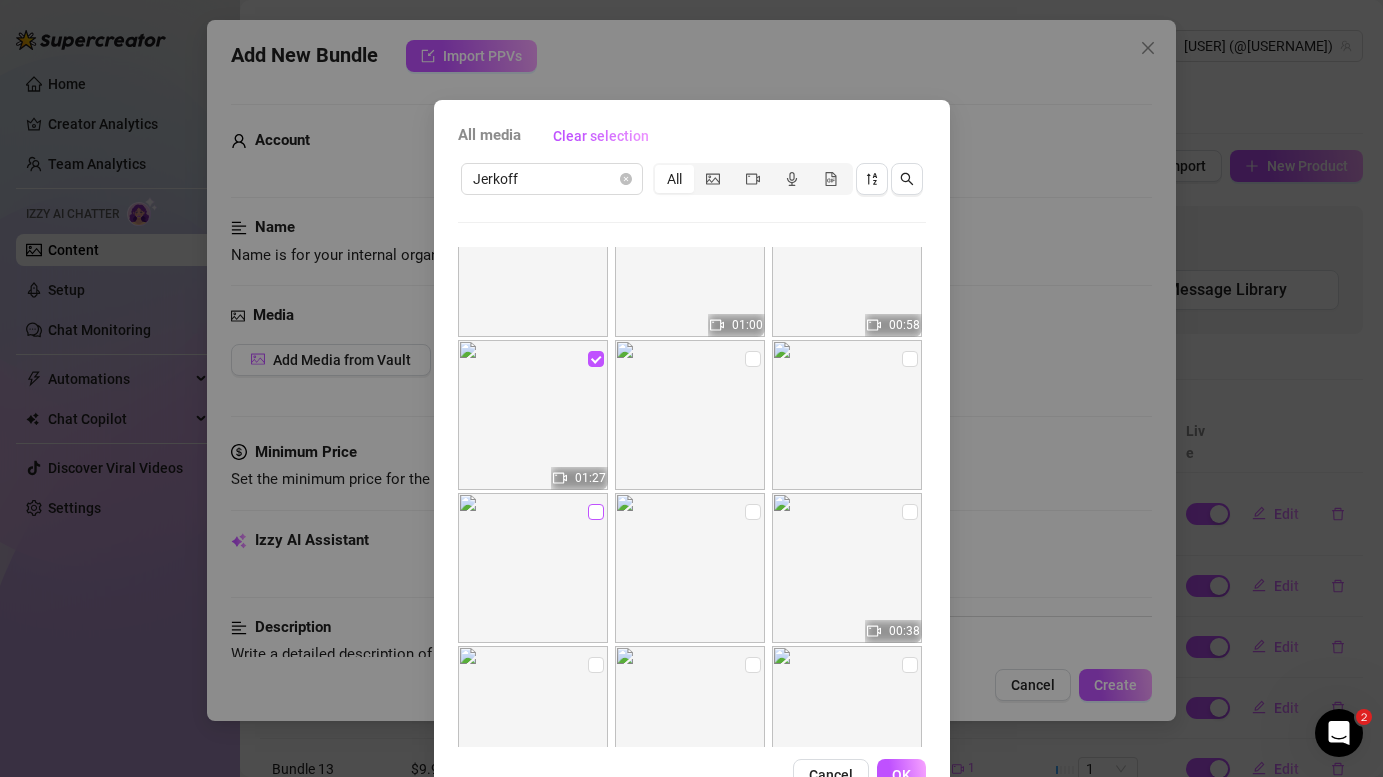 click at bounding box center (596, 512) 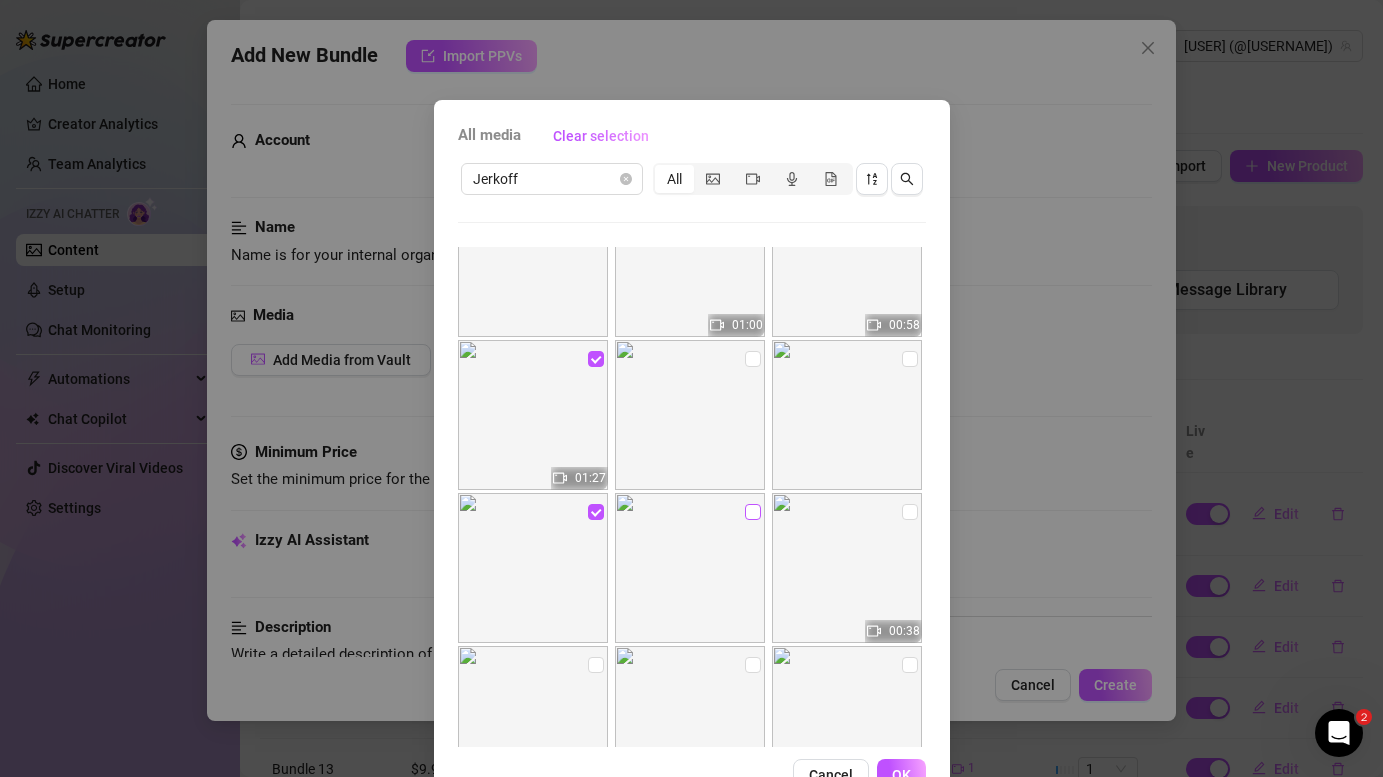 click at bounding box center (753, 512) 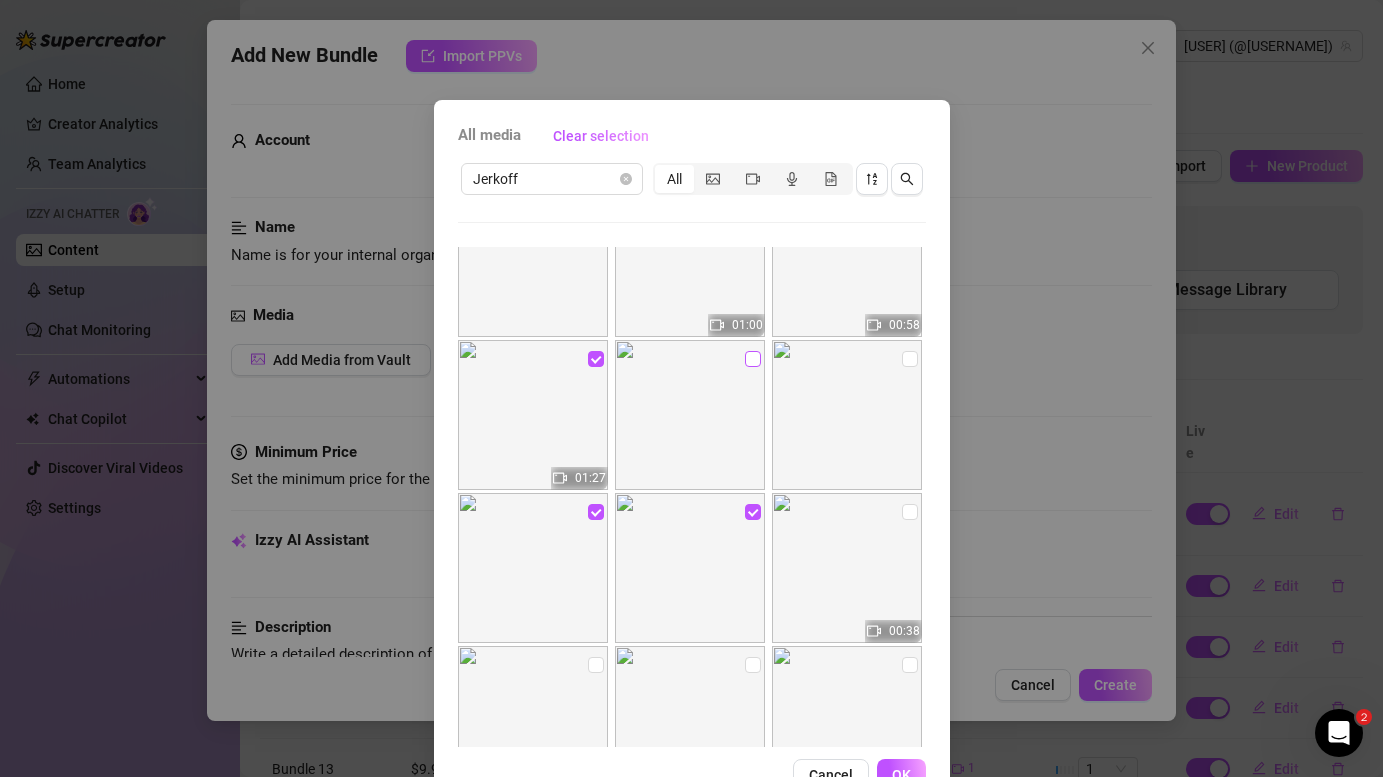 click at bounding box center [753, 359] 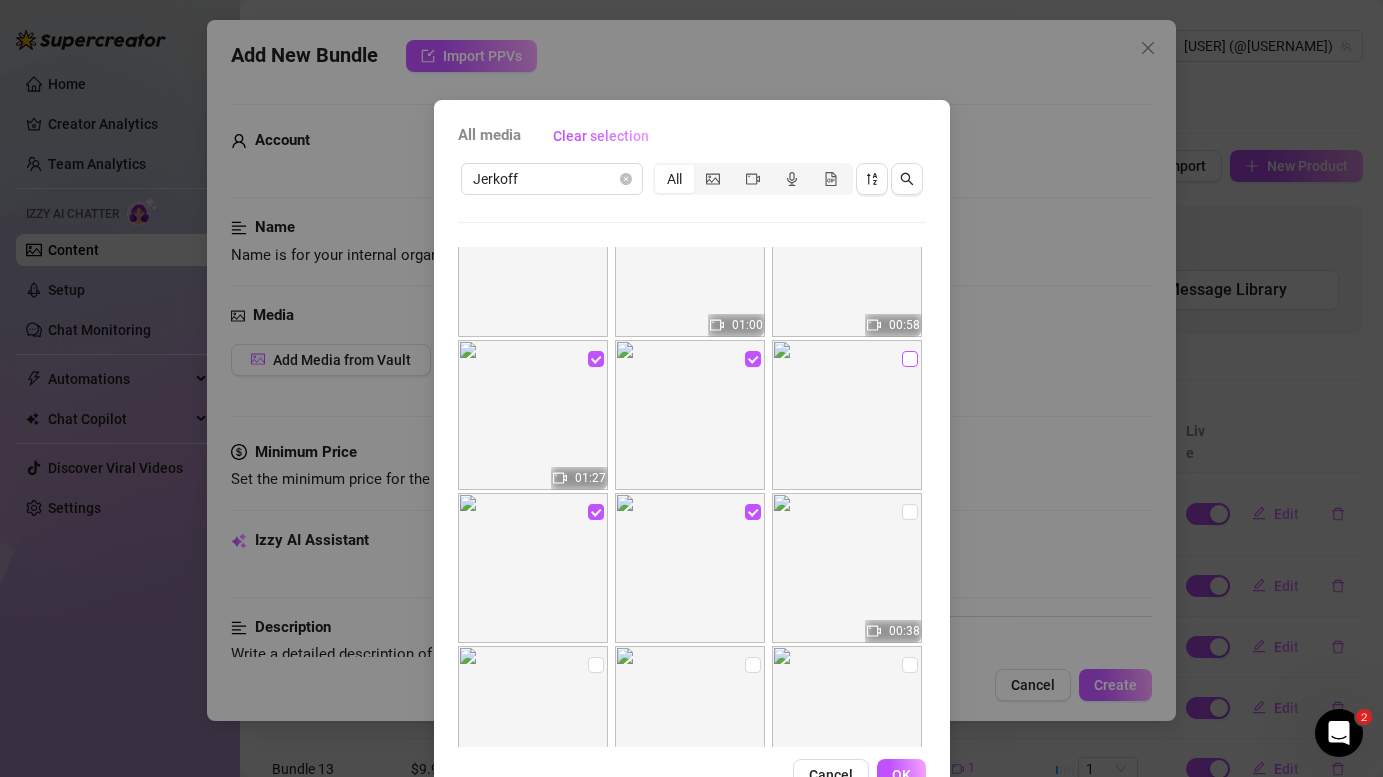 click at bounding box center (910, 359) 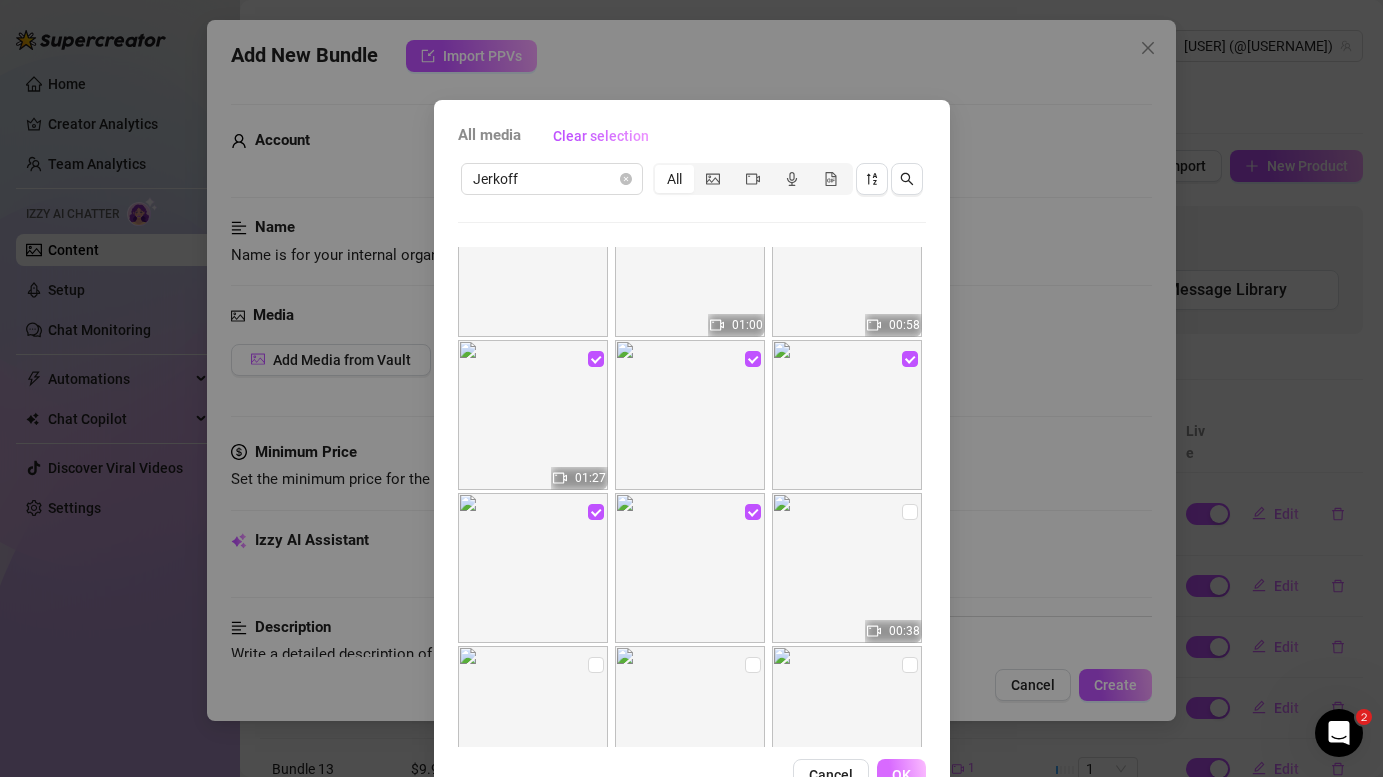 click on "OK" at bounding box center [901, 775] 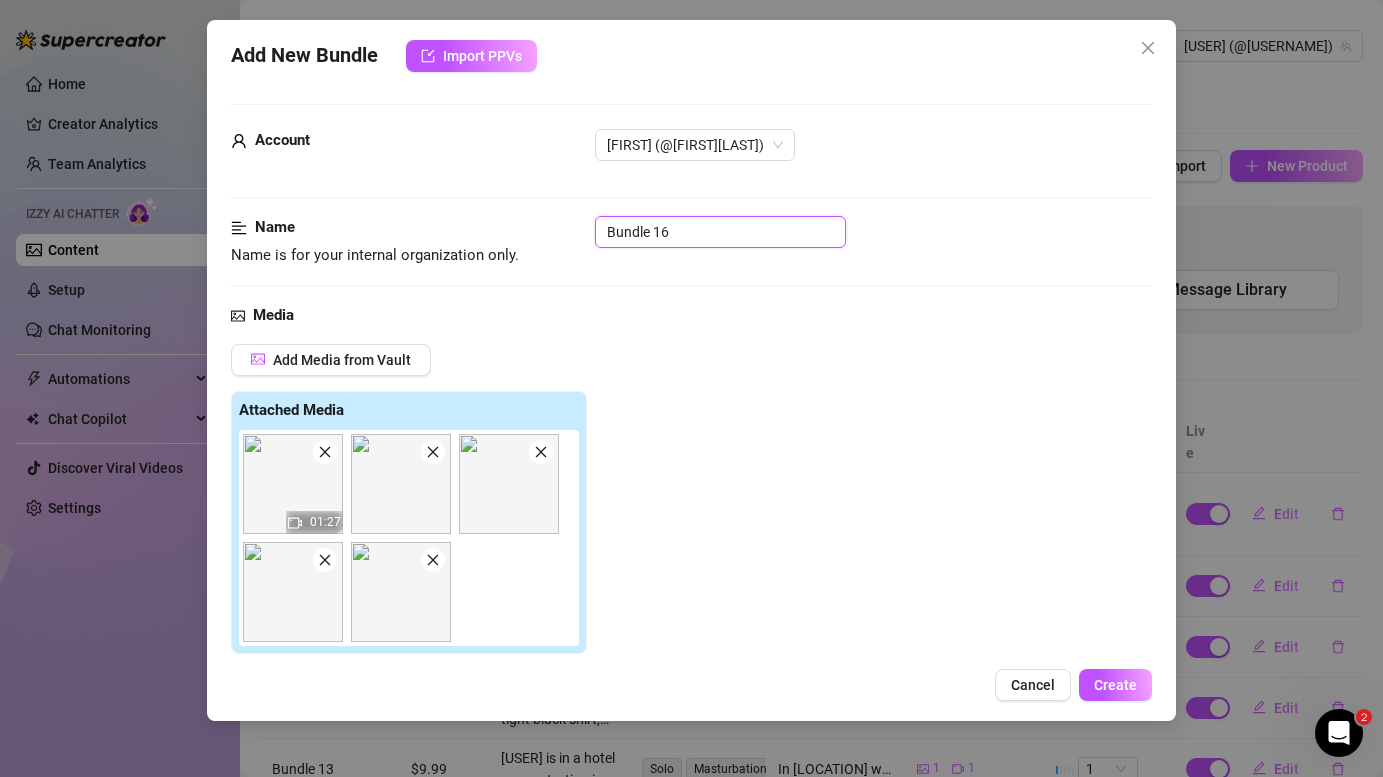click on "Bundle 16" at bounding box center (720, 232) 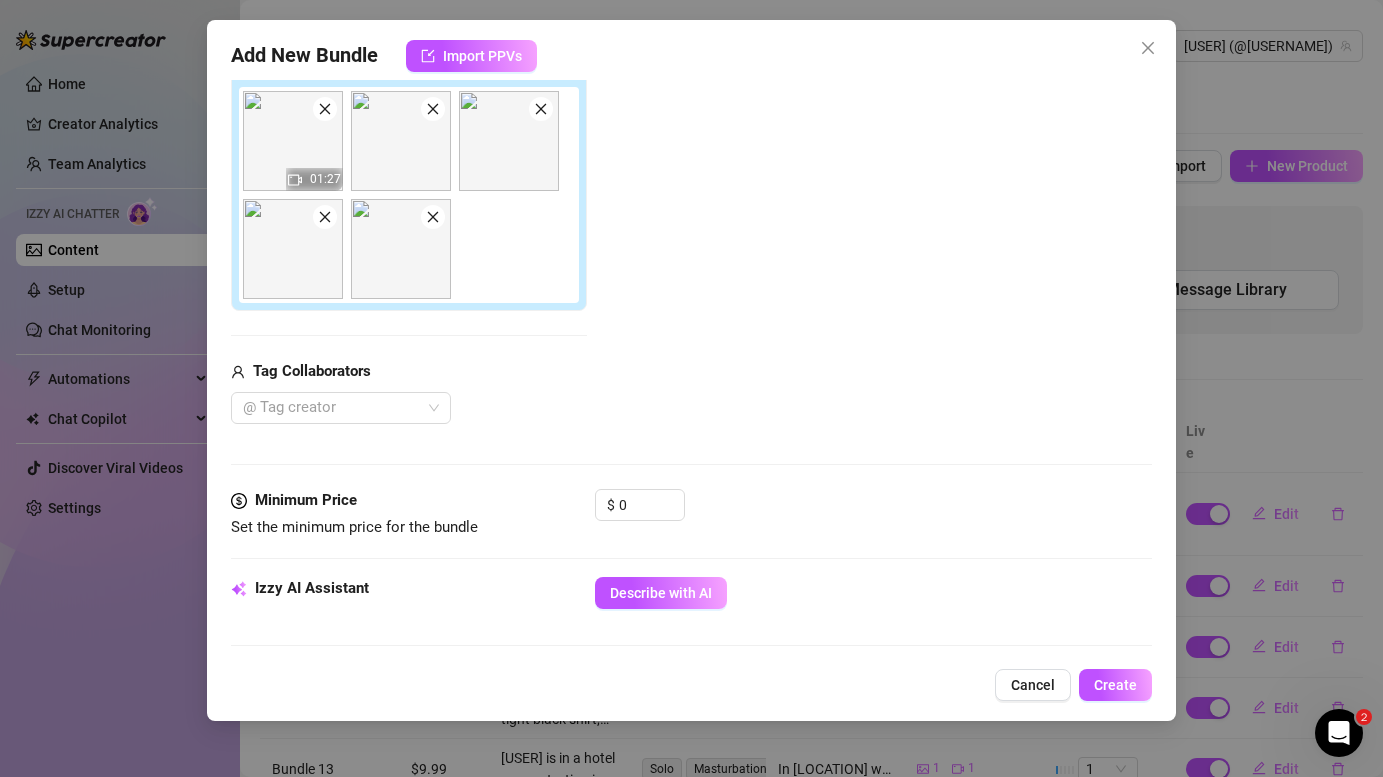 scroll, scrollTop: 427, scrollLeft: 0, axis: vertical 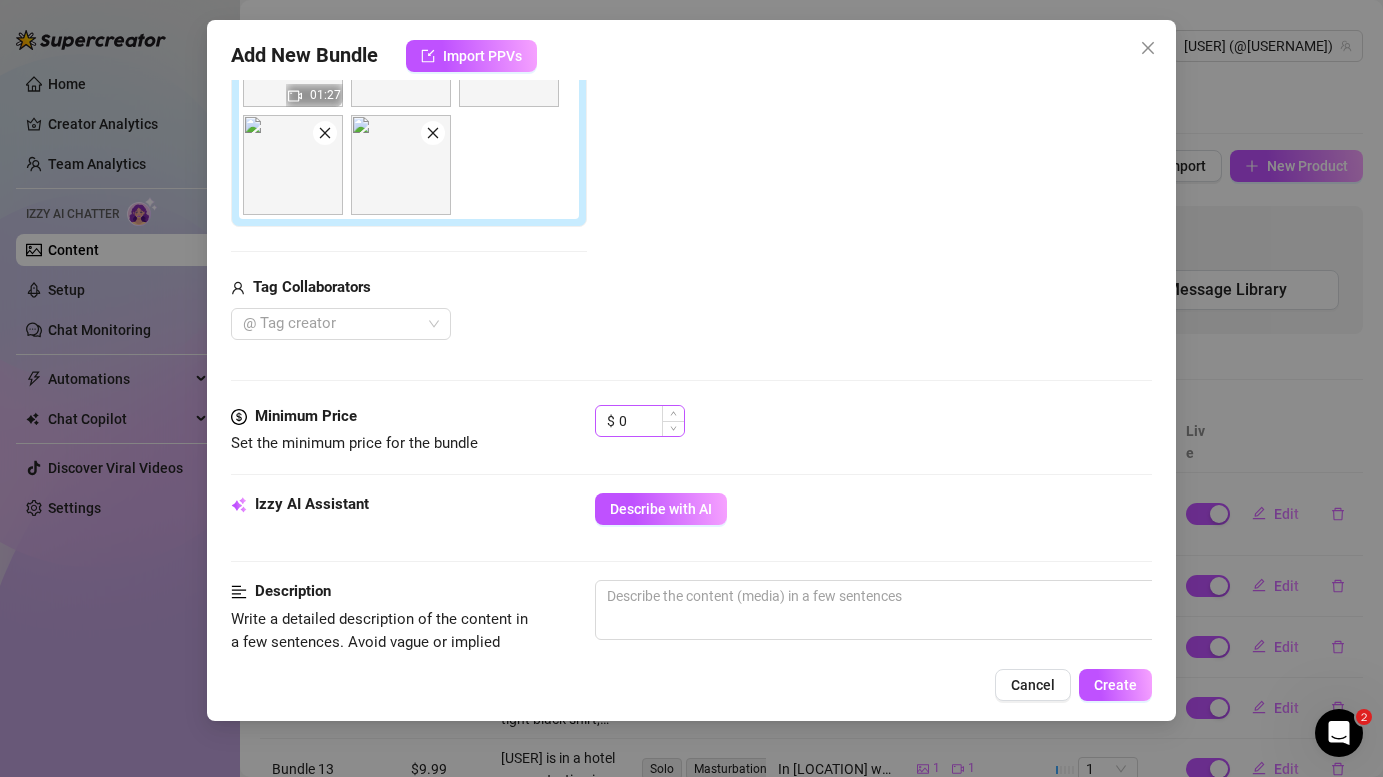 click at bounding box center [673, 428] 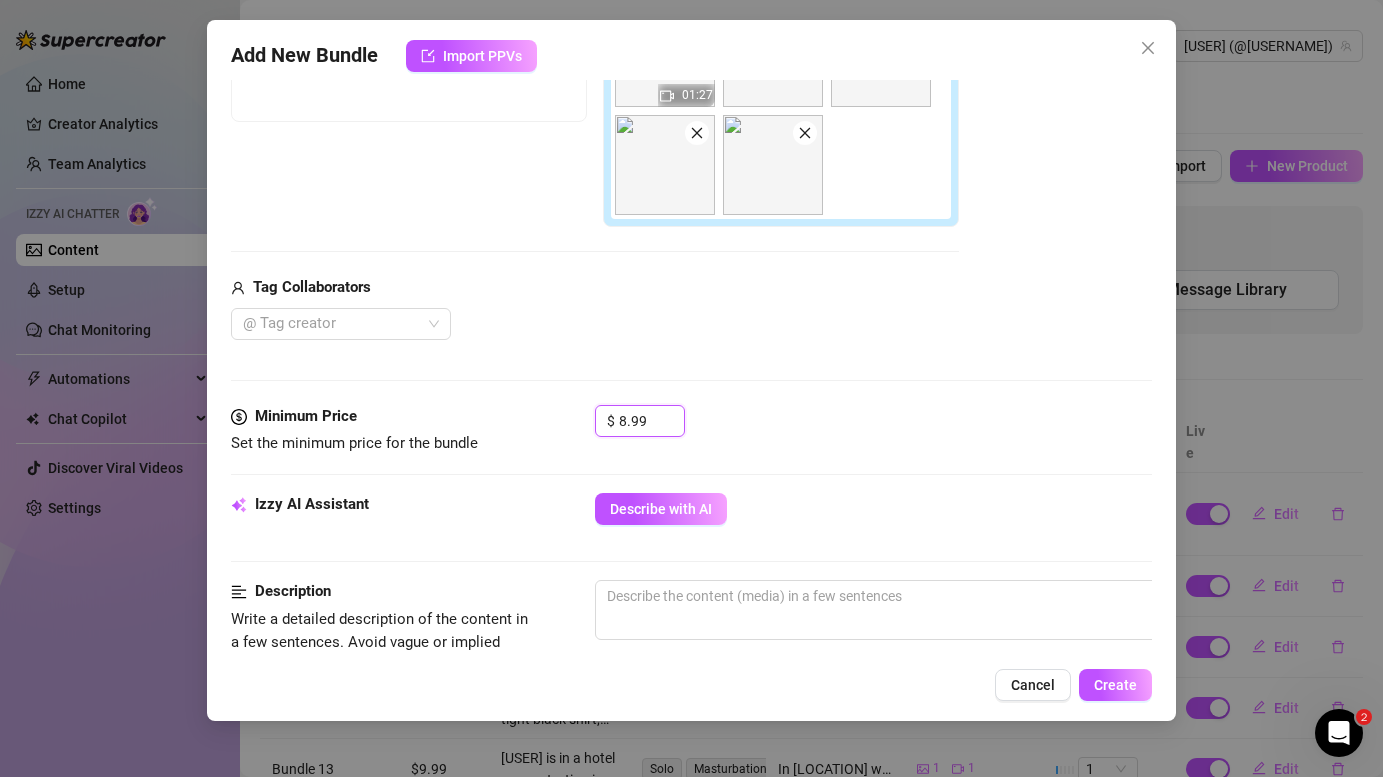 type on "8.99" 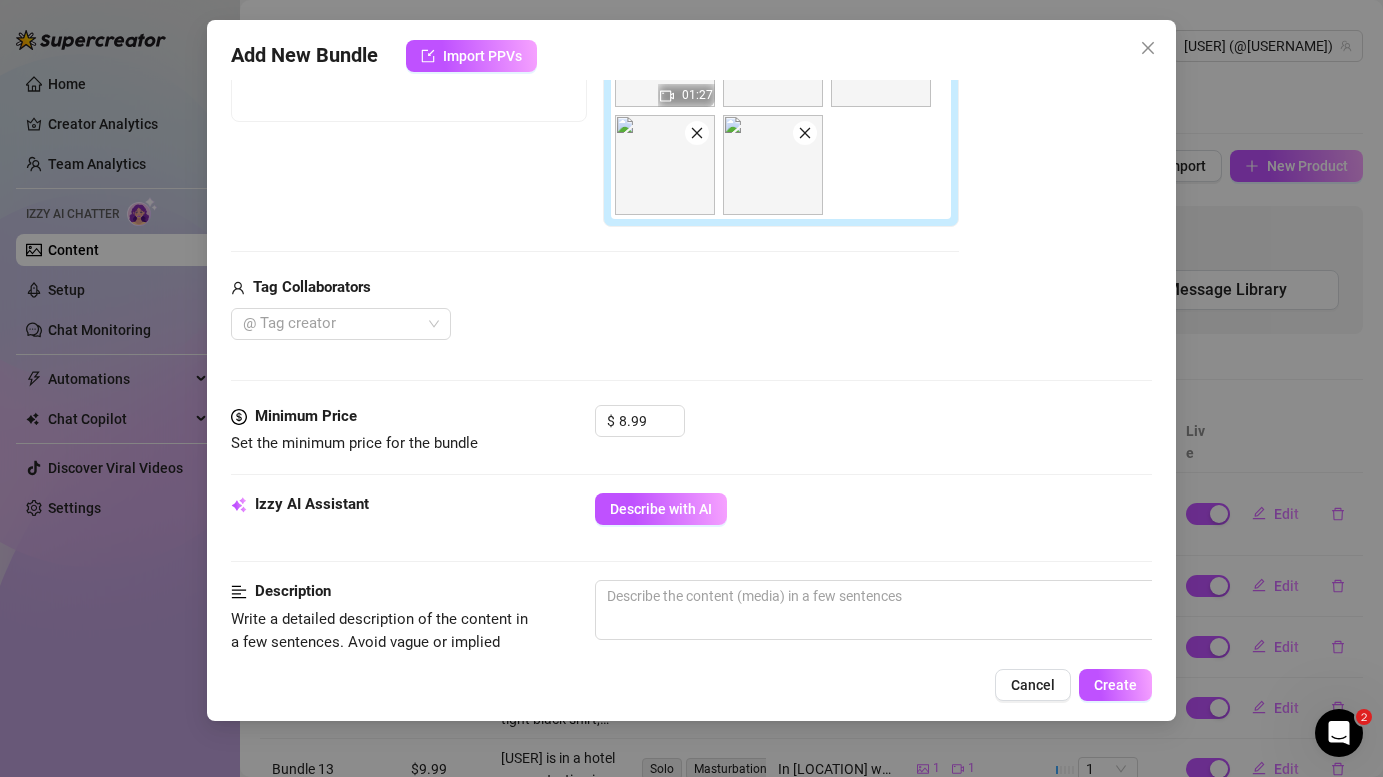 click on "$ 8.99" at bounding box center [873, 430] 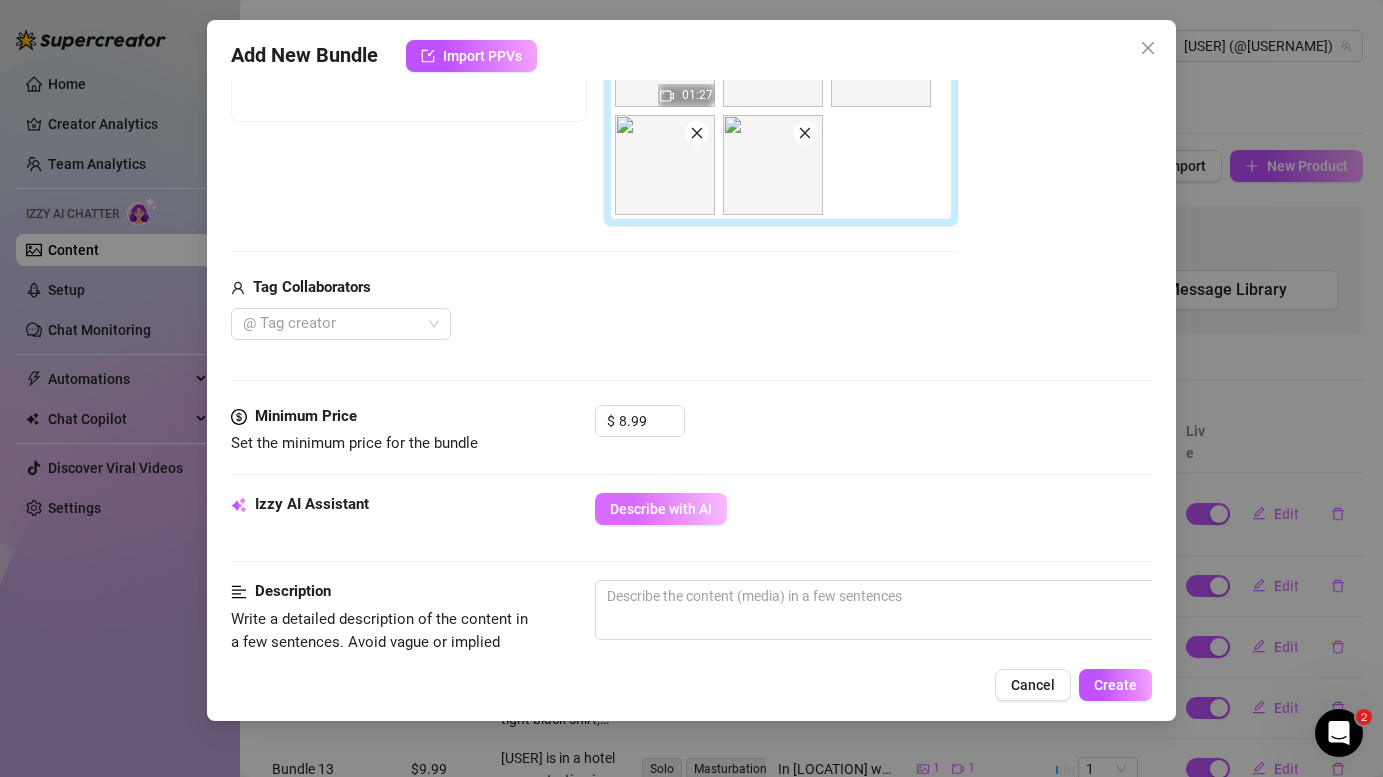 click on "Describe with AI" at bounding box center (661, 509) 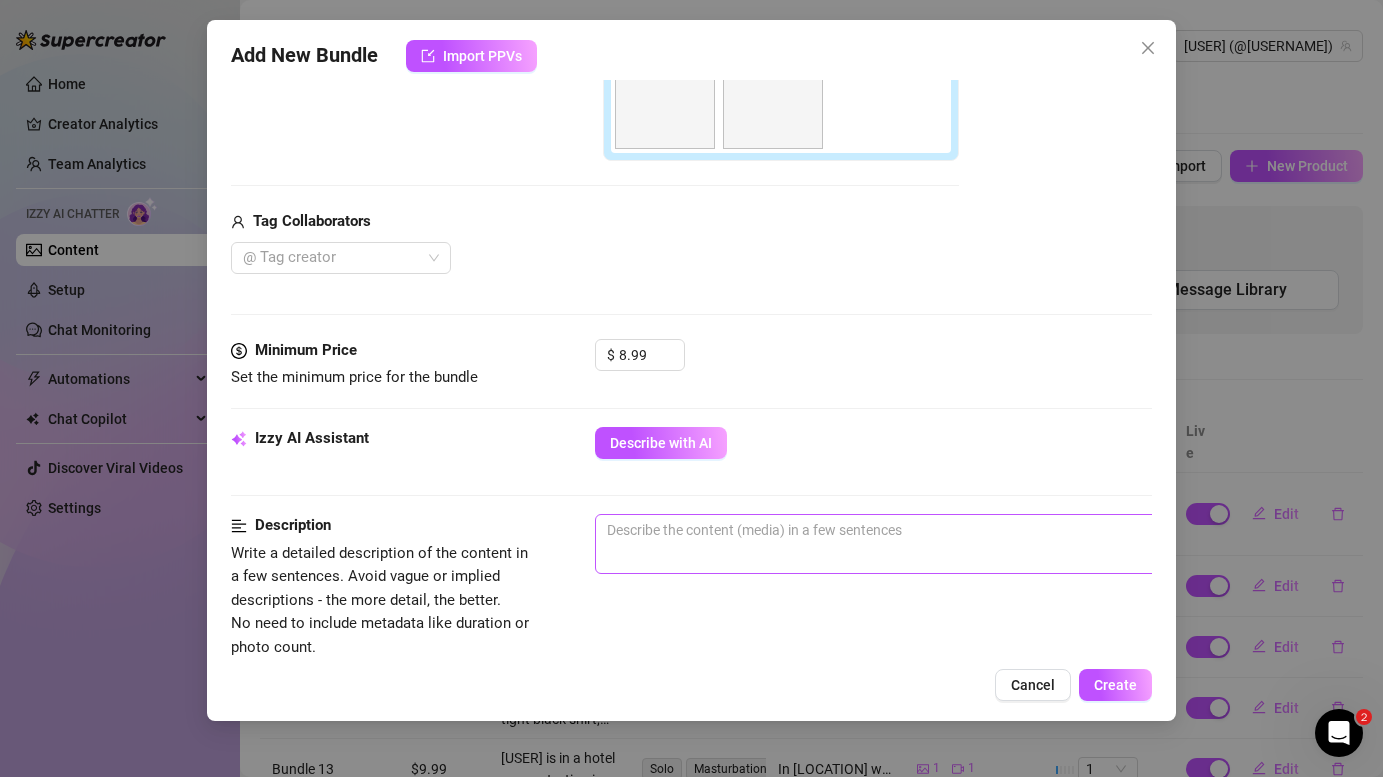 scroll, scrollTop: 494, scrollLeft: 0, axis: vertical 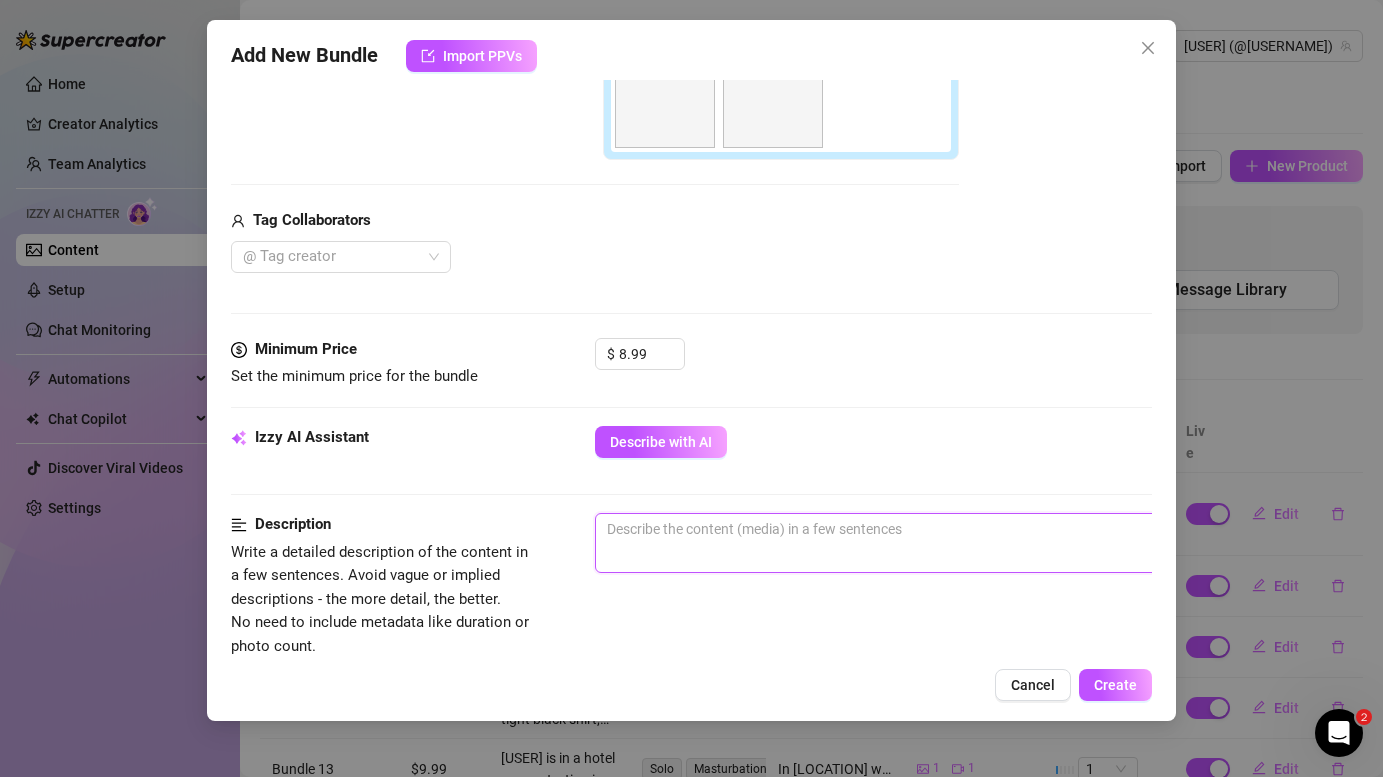 click at bounding box center [945, 543] 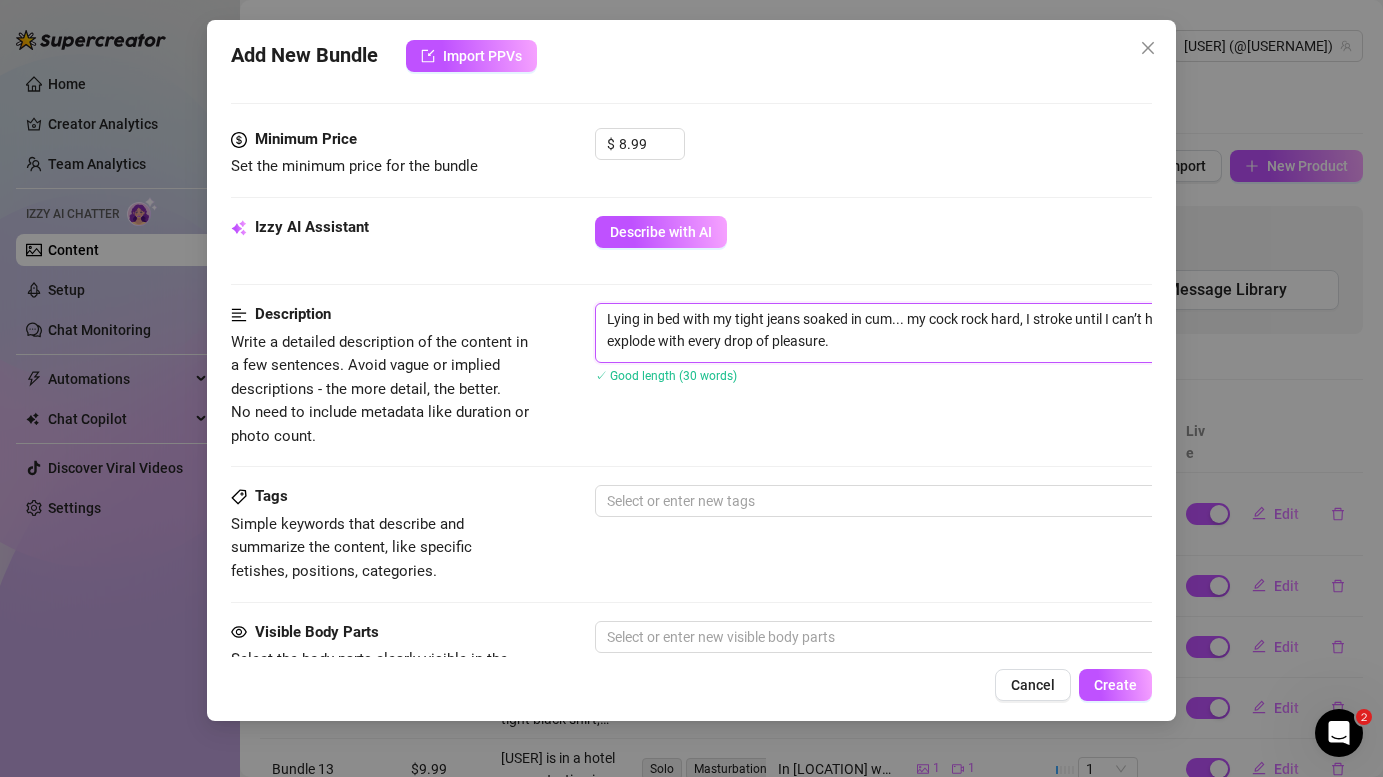 scroll, scrollTop: 794, scrollLeft: 0, axis: vertical 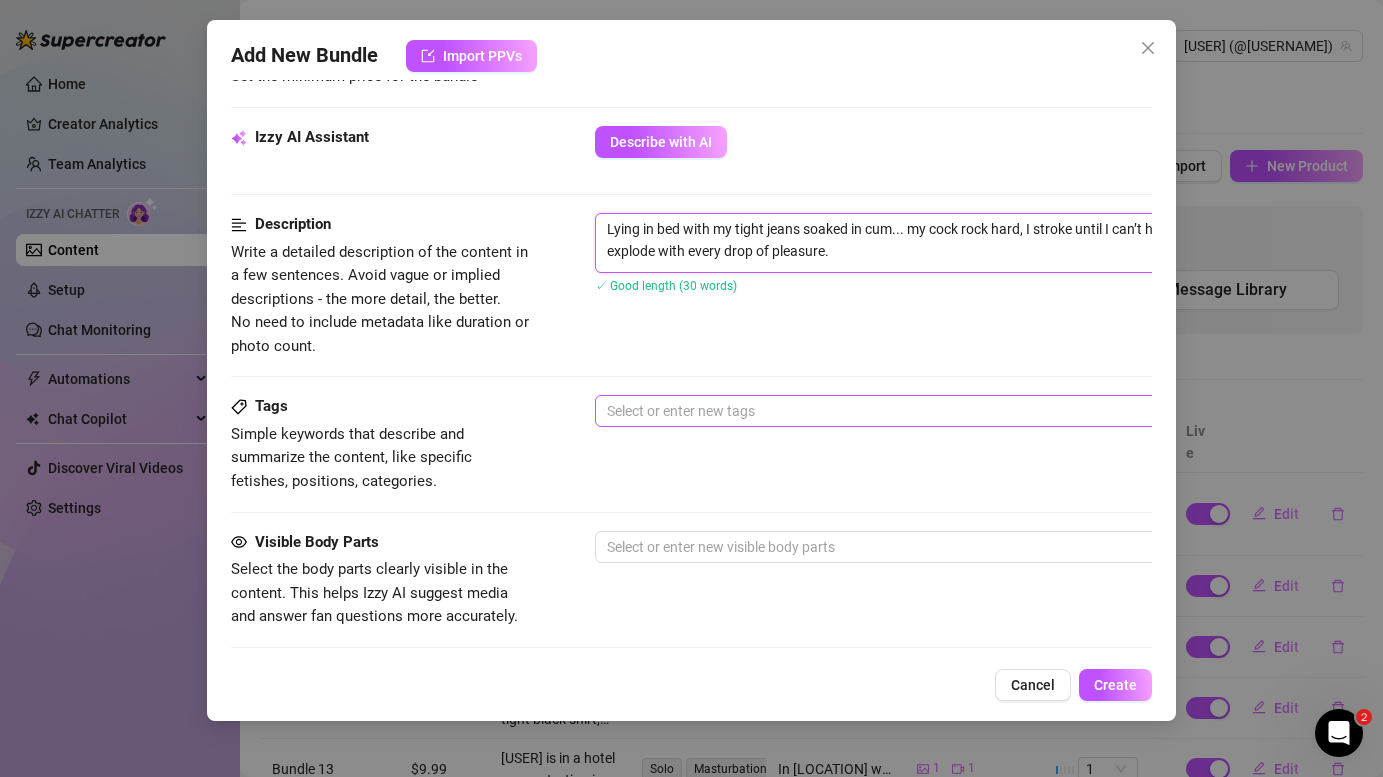 click on "Select or enter new tags" at bounding box center (945, 411) 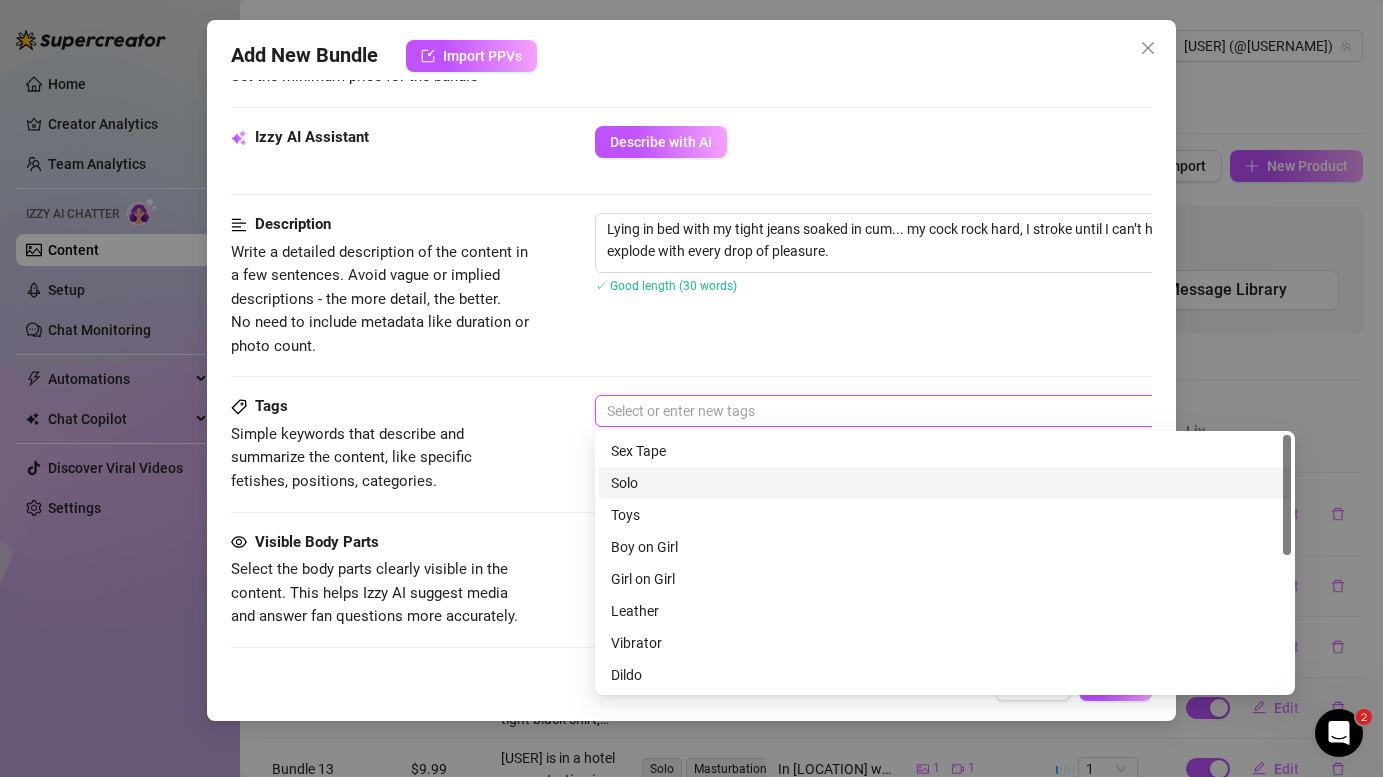 click on "Solo" at bounding box center [945, 483] 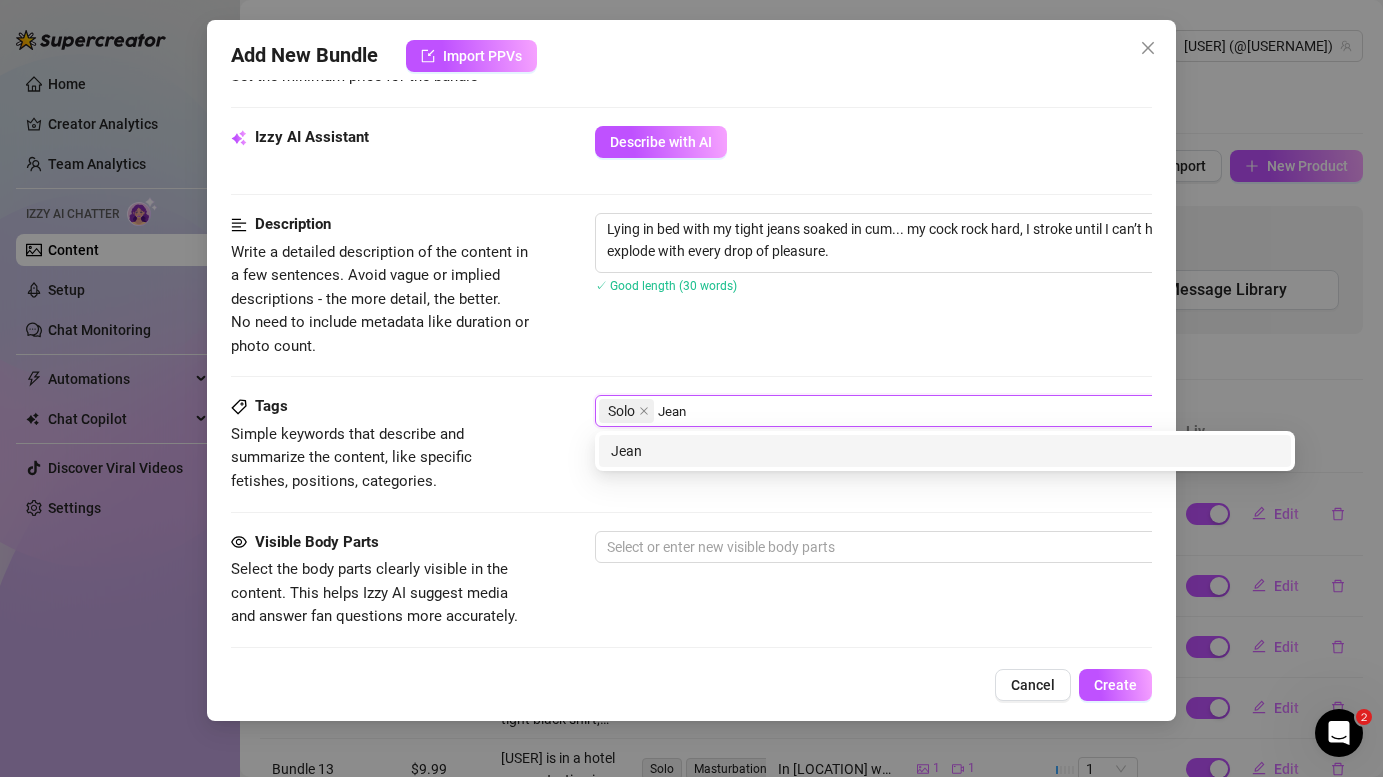 type on "Jeans" 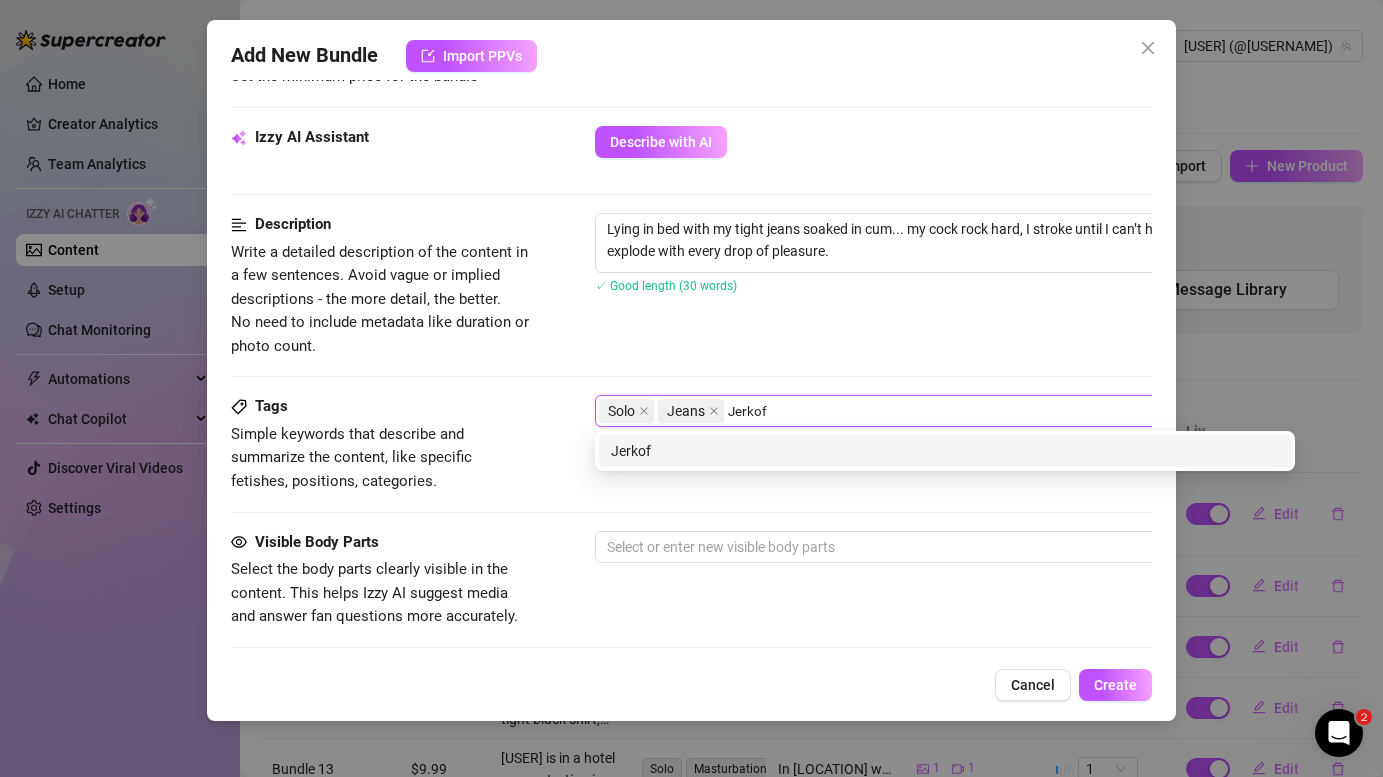 type on "Jerkoff" 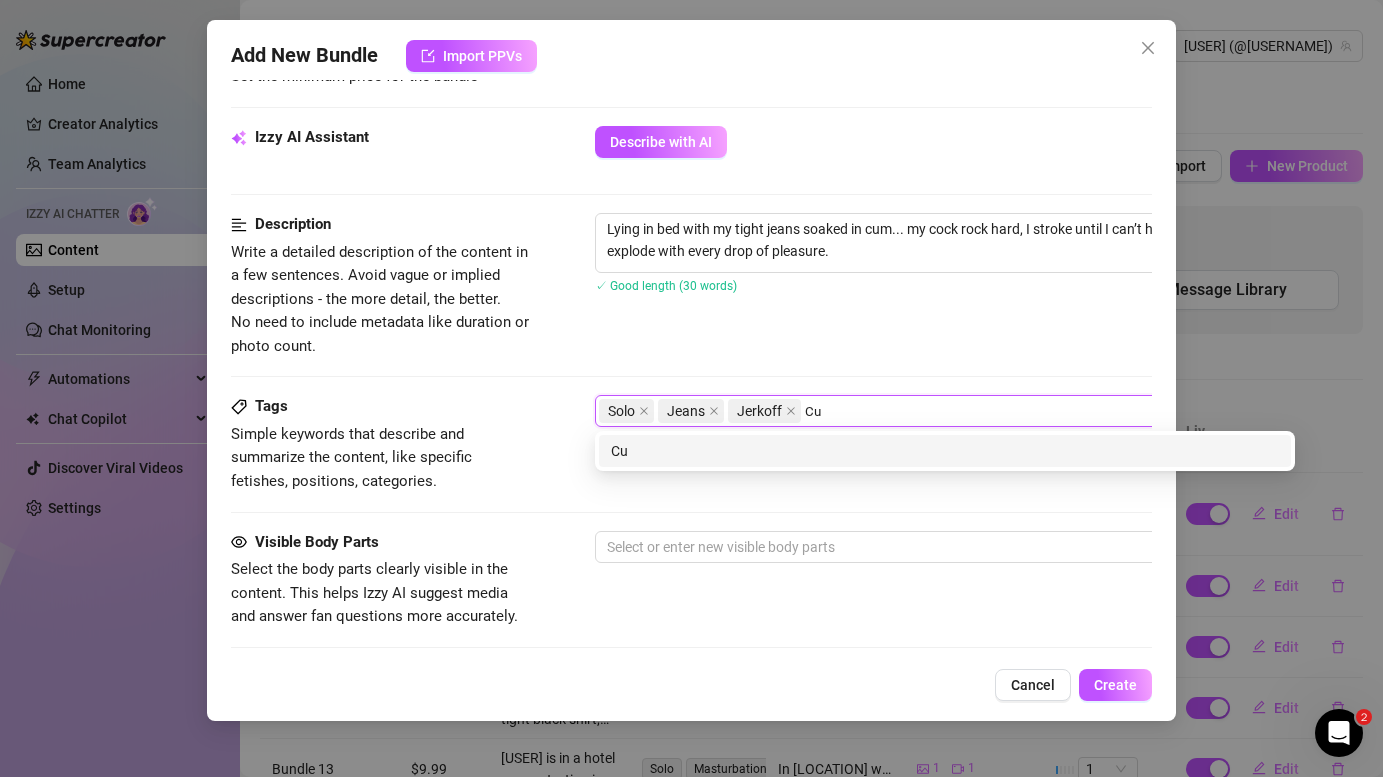 type on "Cum" 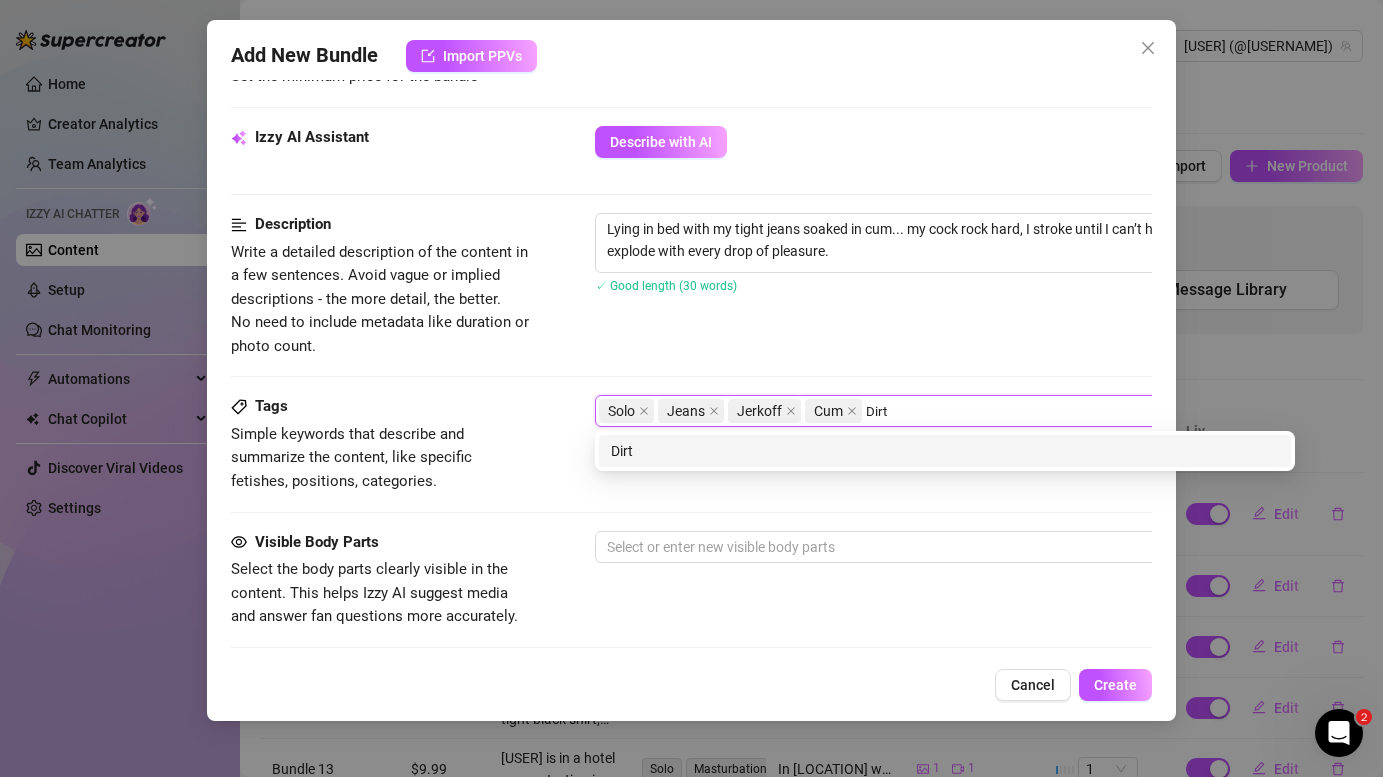 type on "Dirty" 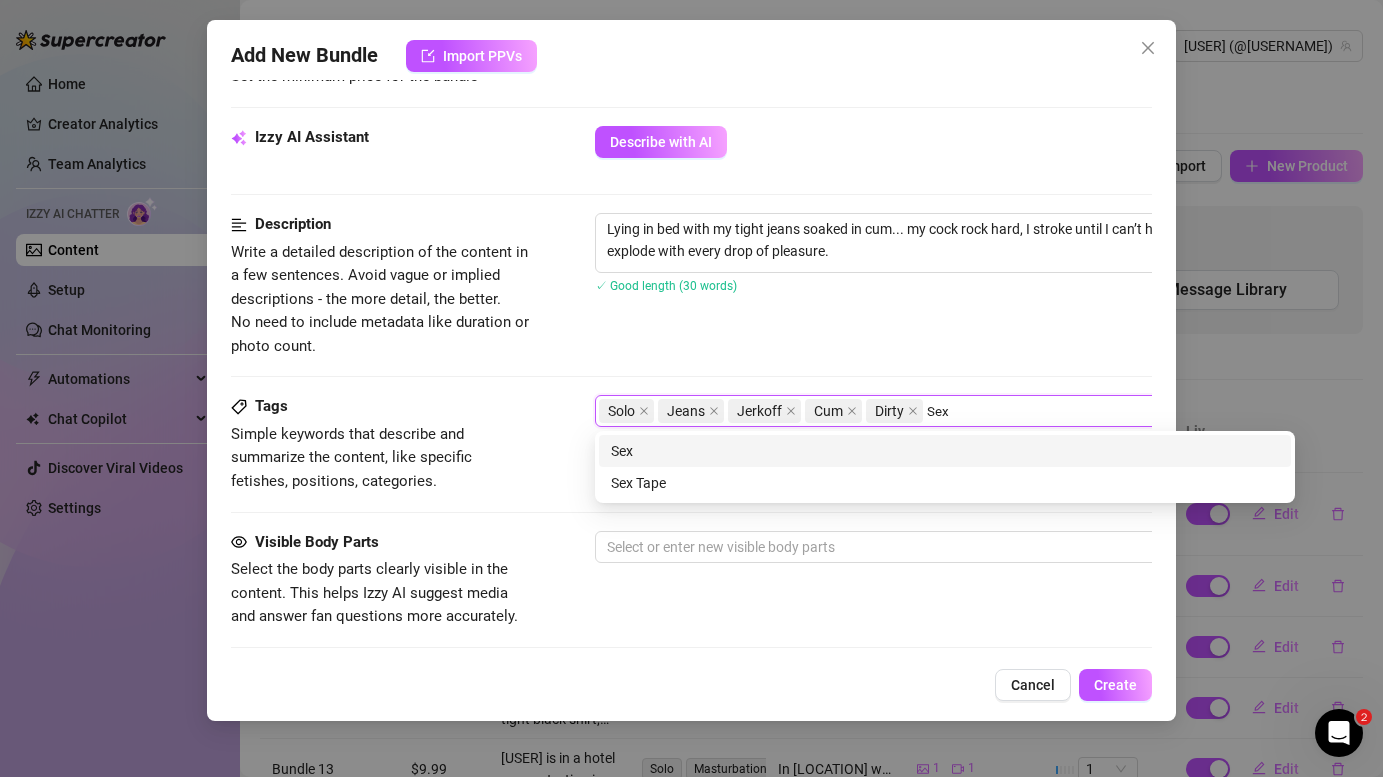 type on "Sexy" 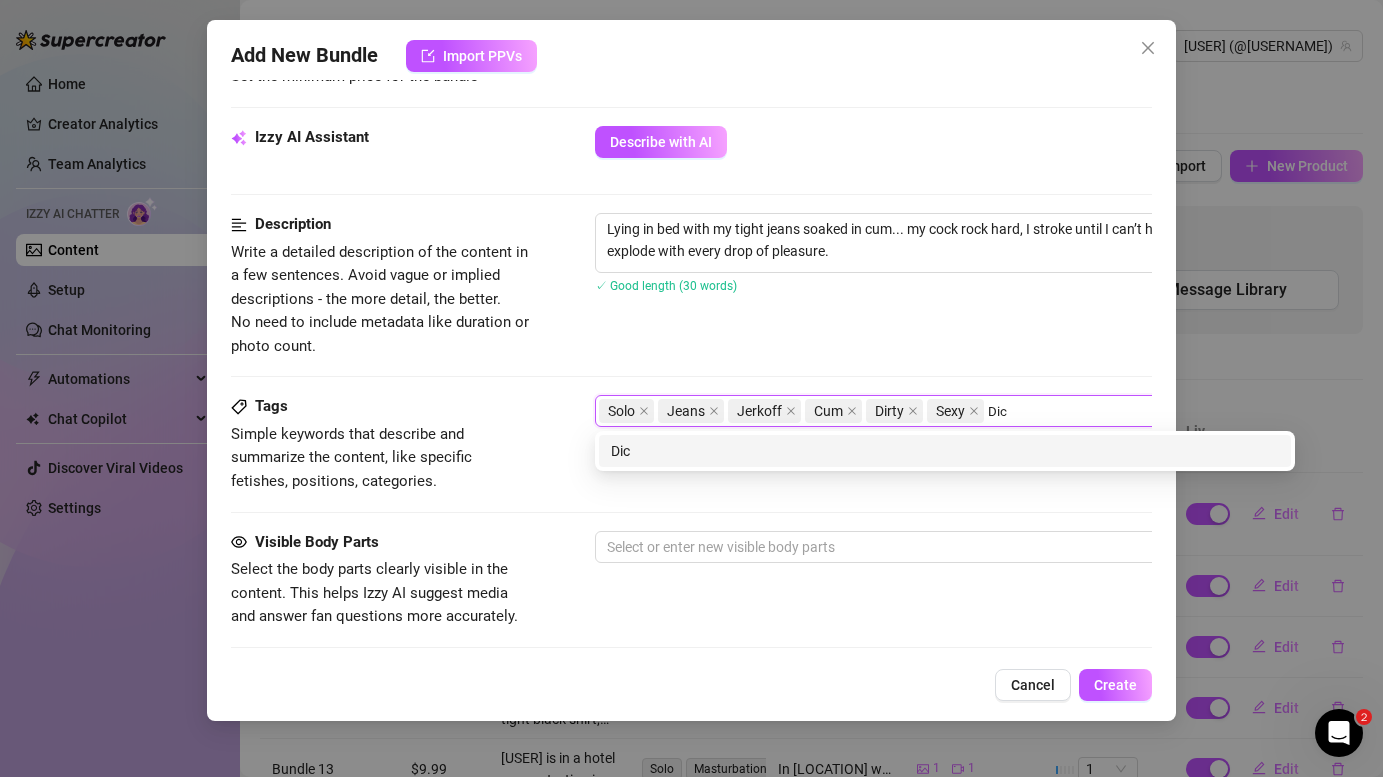 type on "Dick" 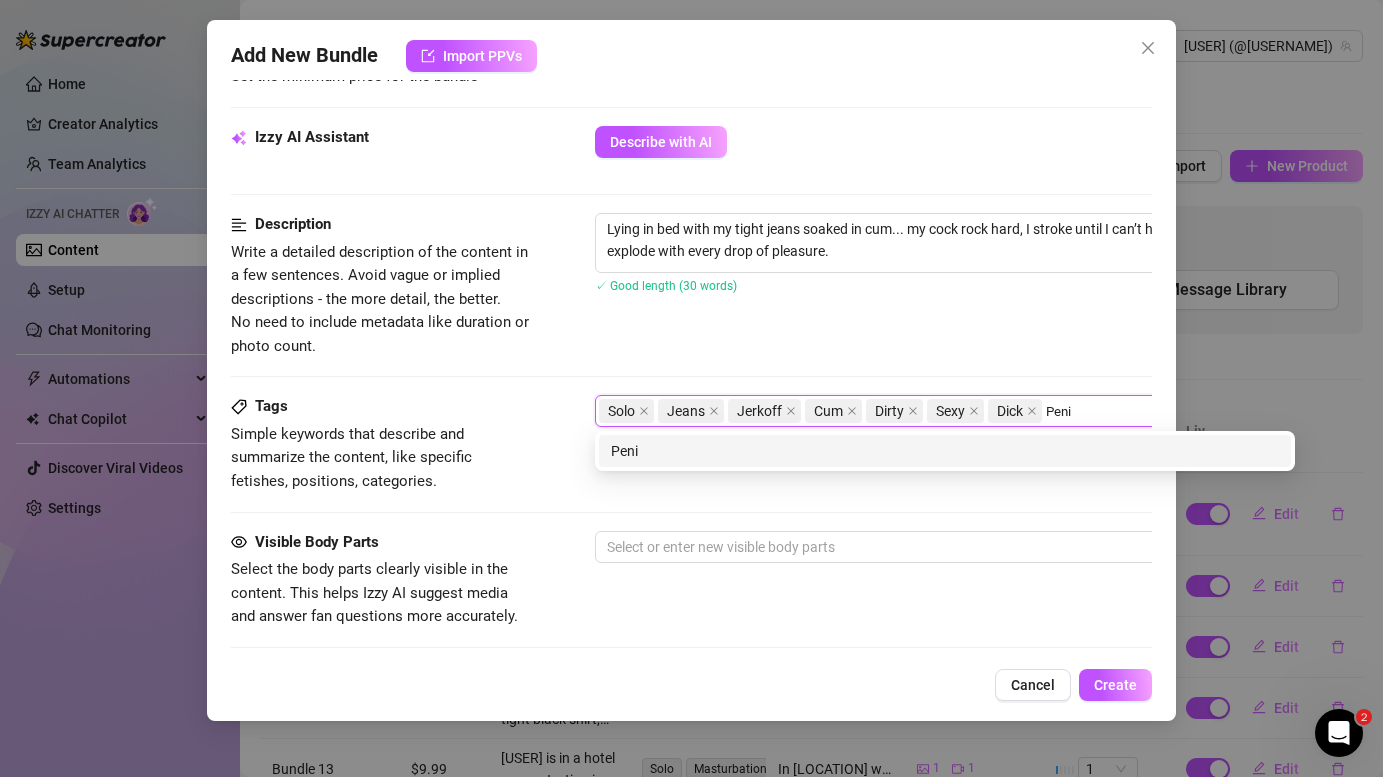 type on "Penis" 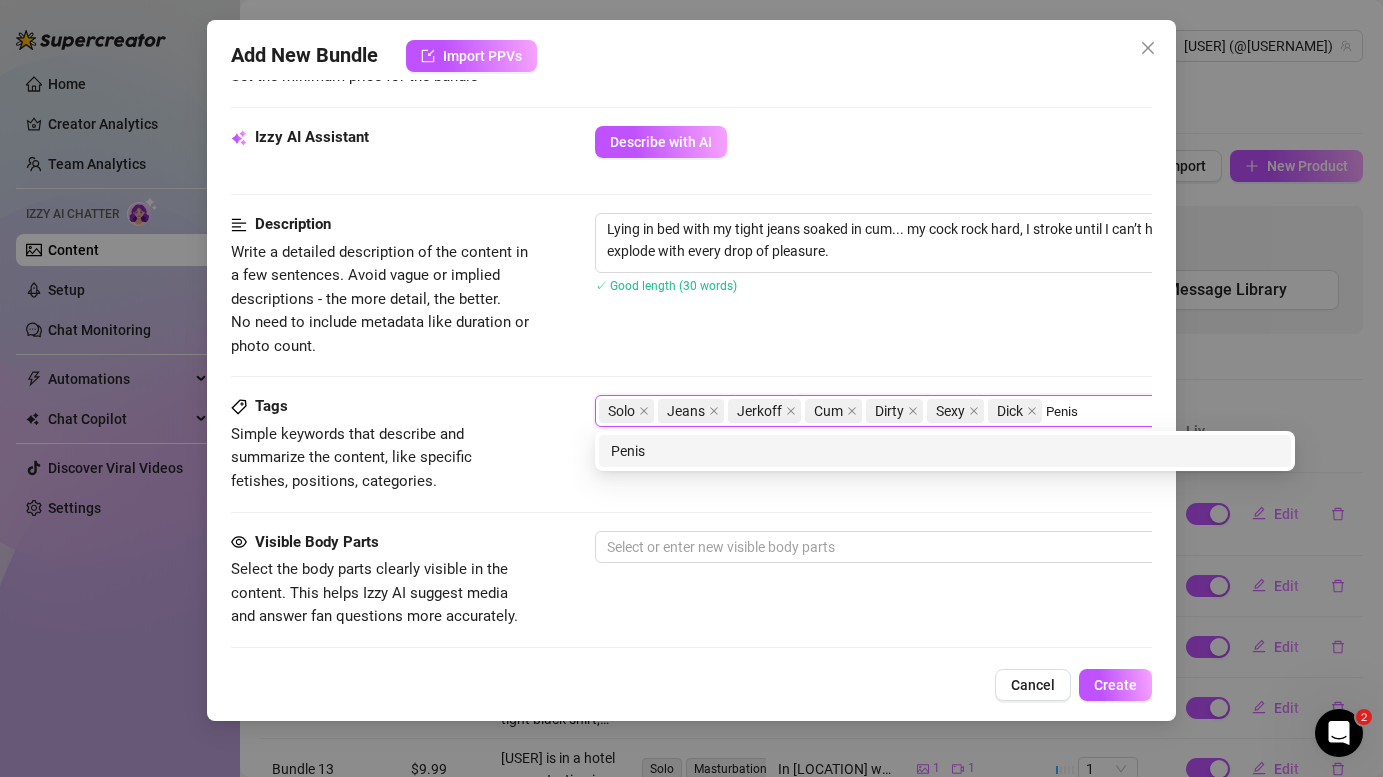 type 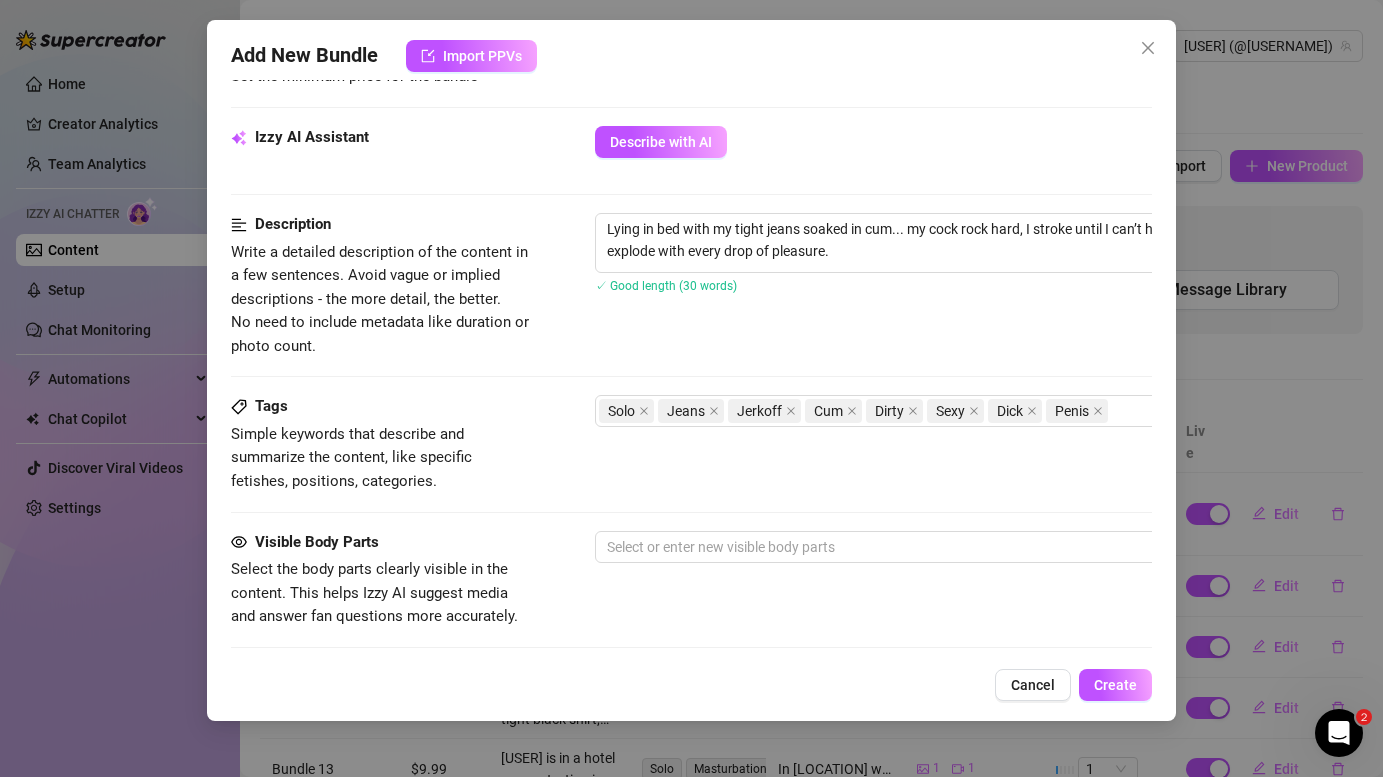 click on "Simple keywords that describe and summarize the content, like specific fetishes, positions, categories." at bounding box center [351, 457] 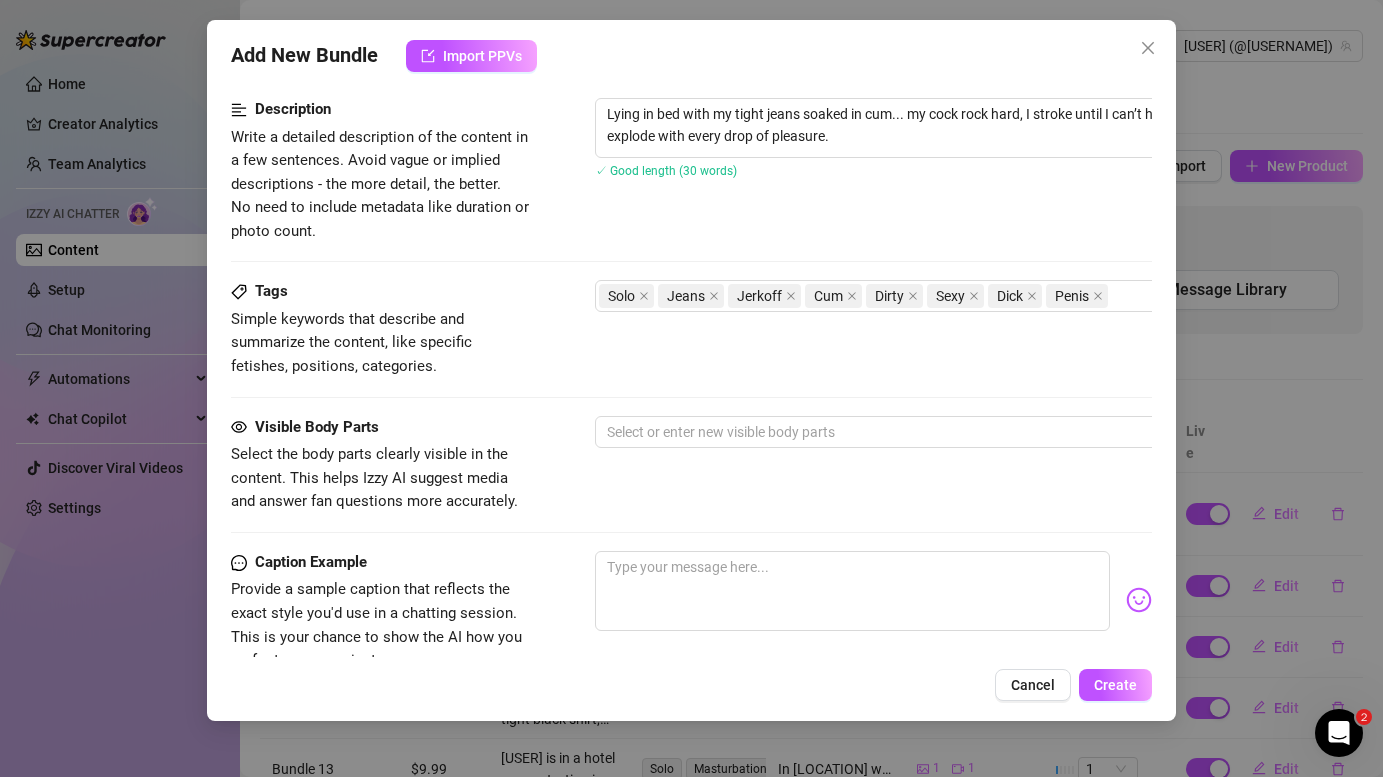 scroll, scrollTop: 940, scrollLeft: 0, axis: vertical 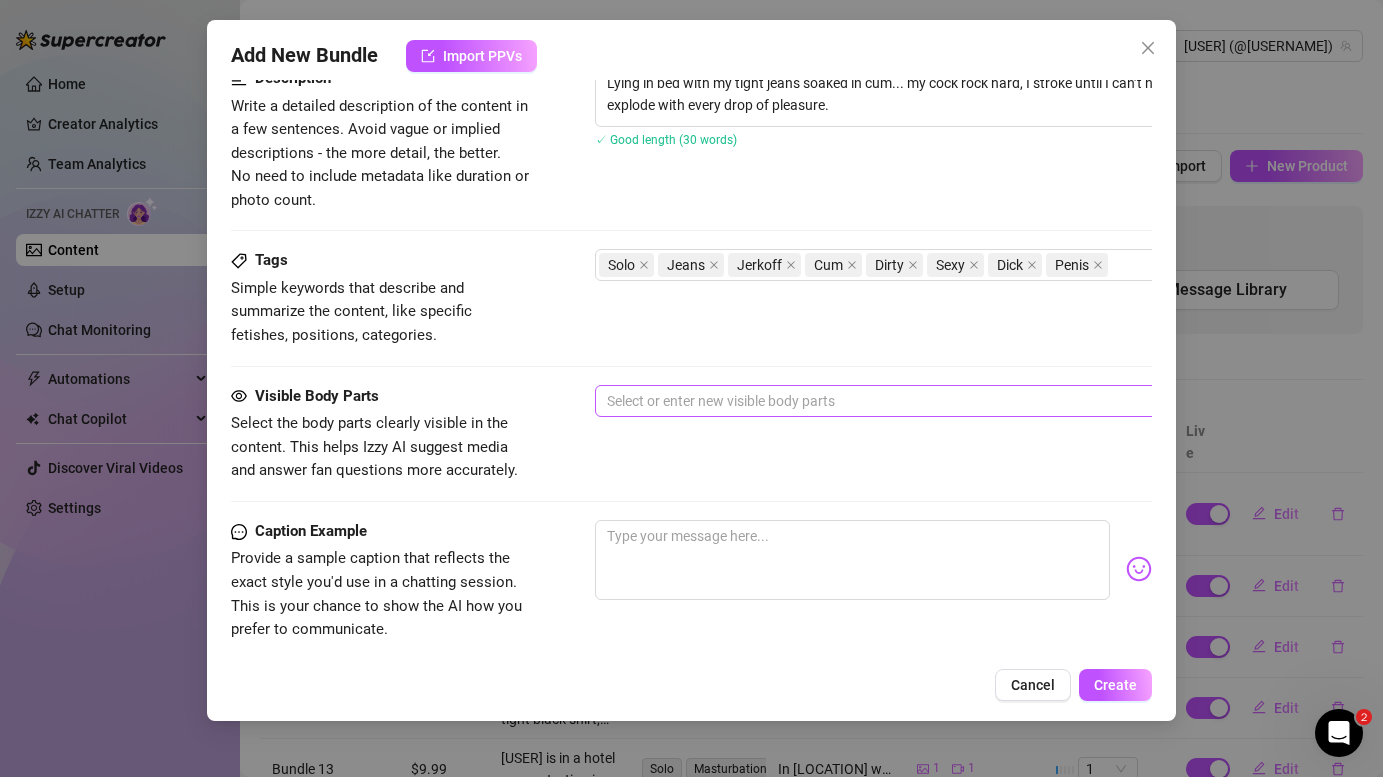 click at bounding box center [934, 401] 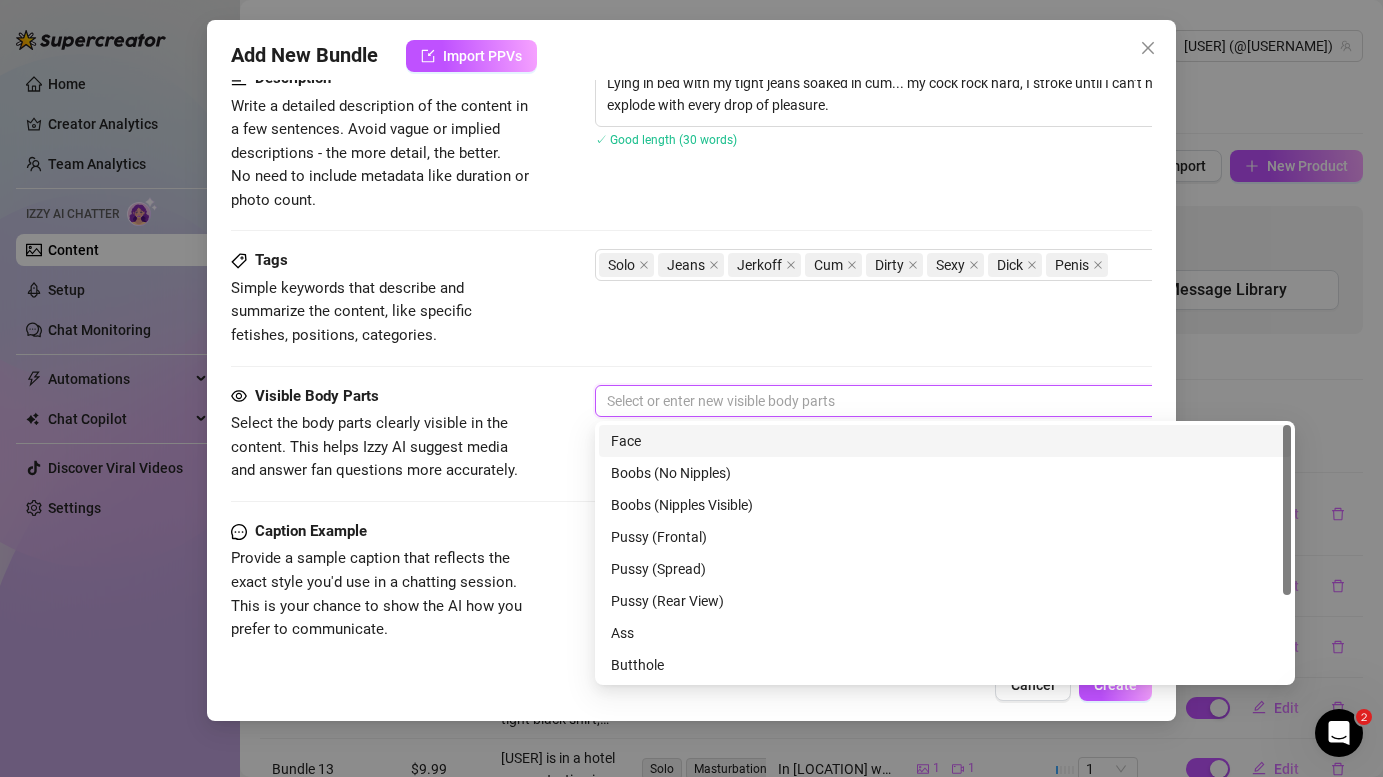 click on "Face" at bounding box center (945, 441) 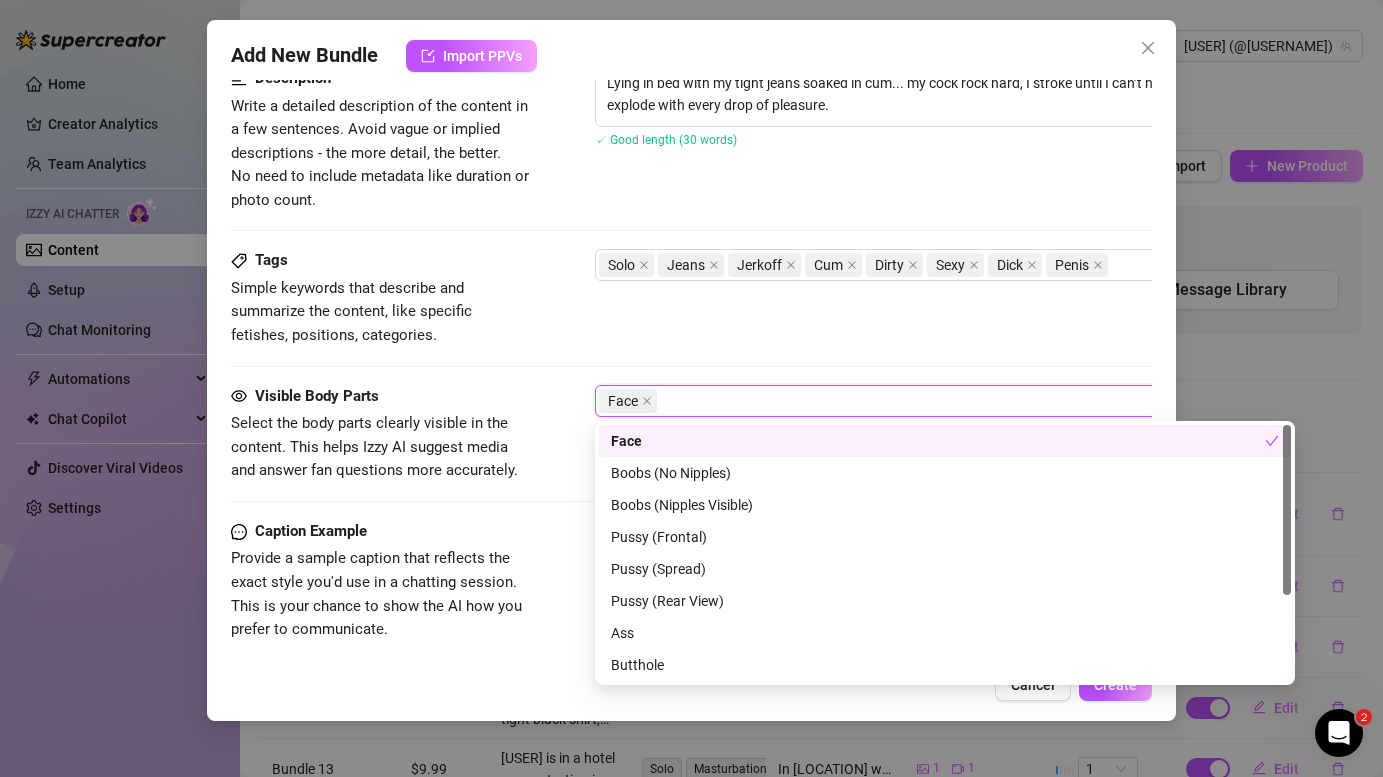 click on "Face" at bounding box center [934, 401] 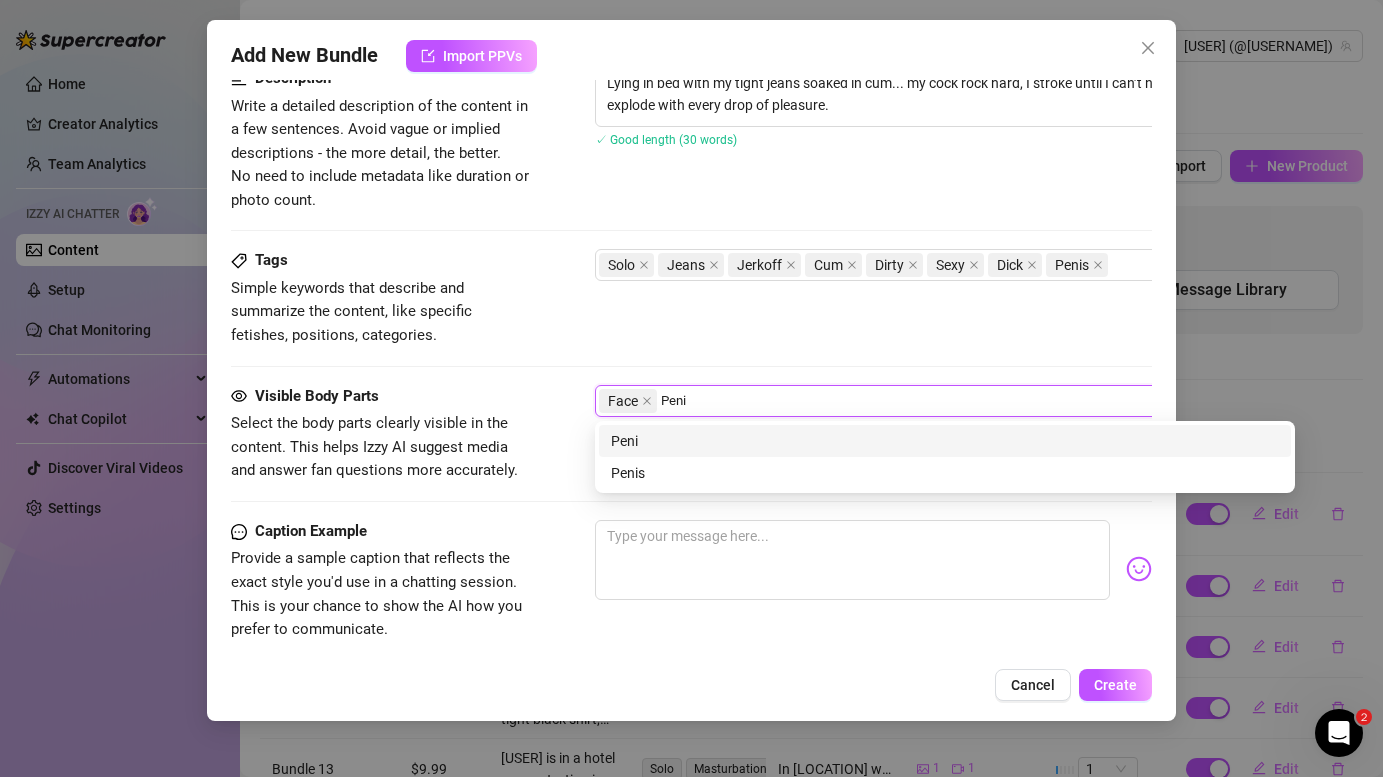 type on "Penis" 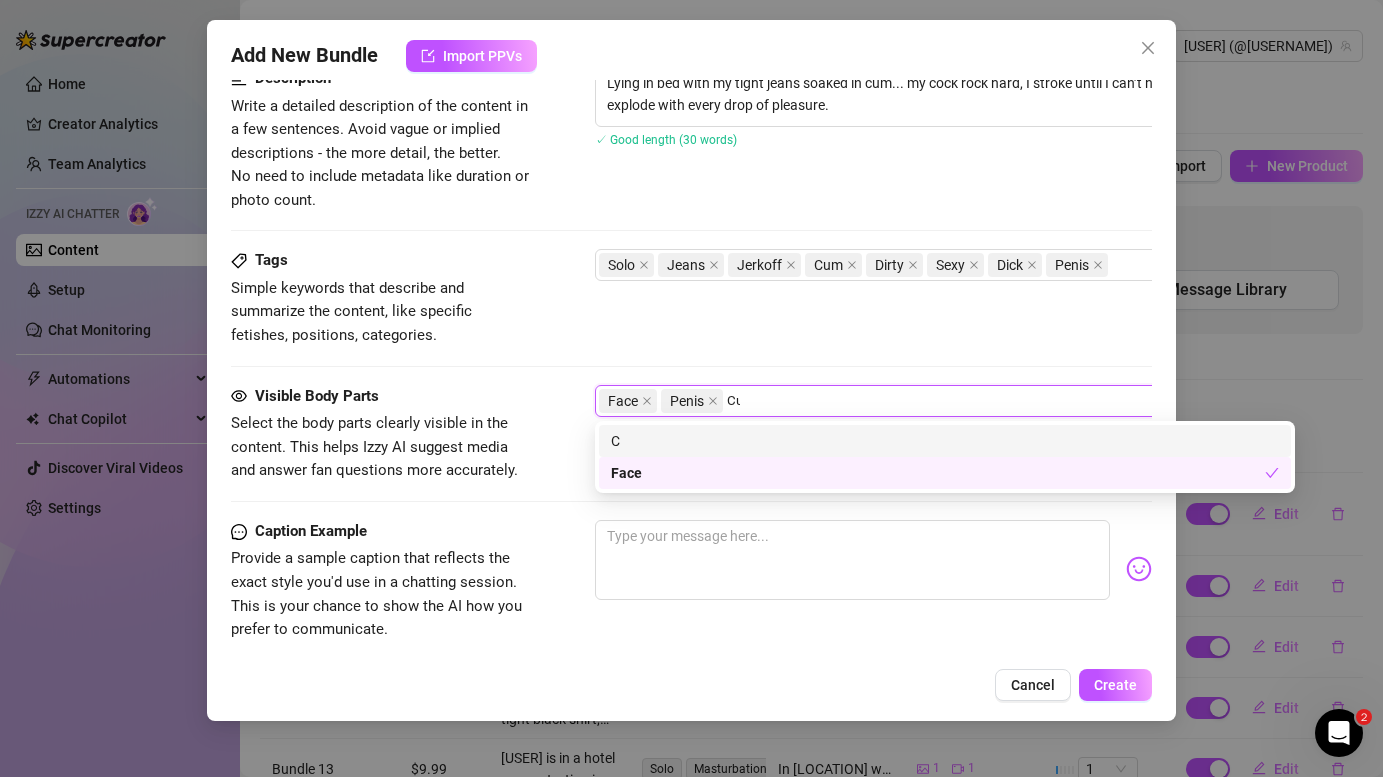 type on "Cum" 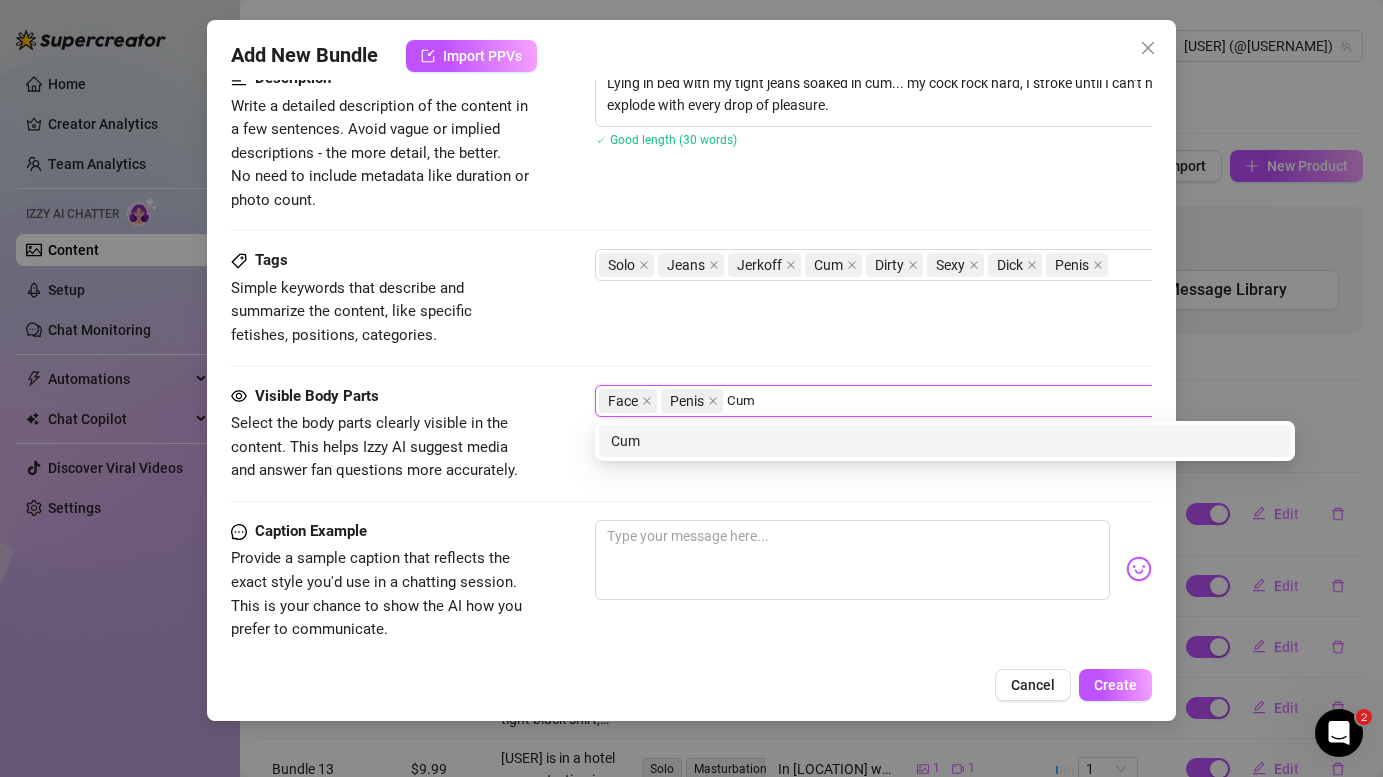 type 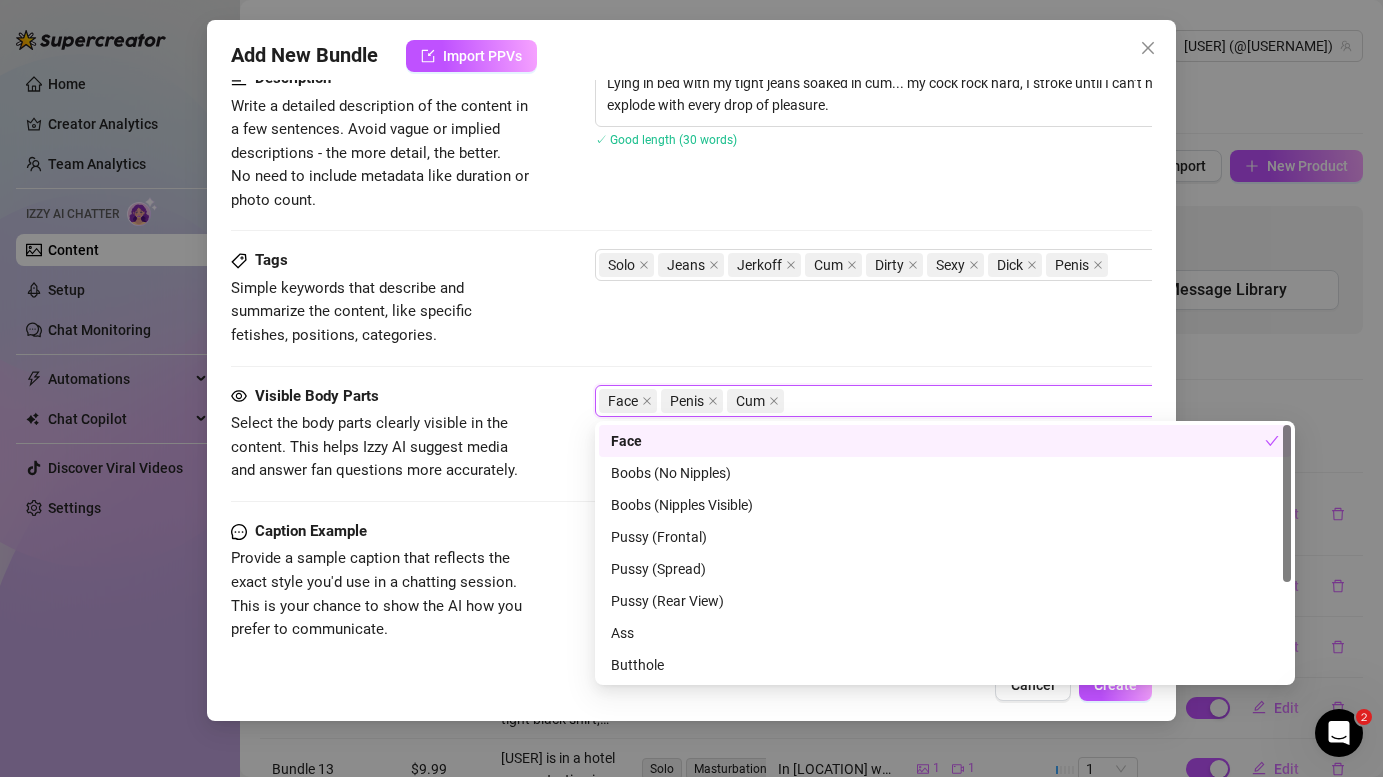 click on "Select the body parts clearly visible in the content. This helps Izzy AI suggest media and answer fan questions more accurately." at bounding box center (381, 447) 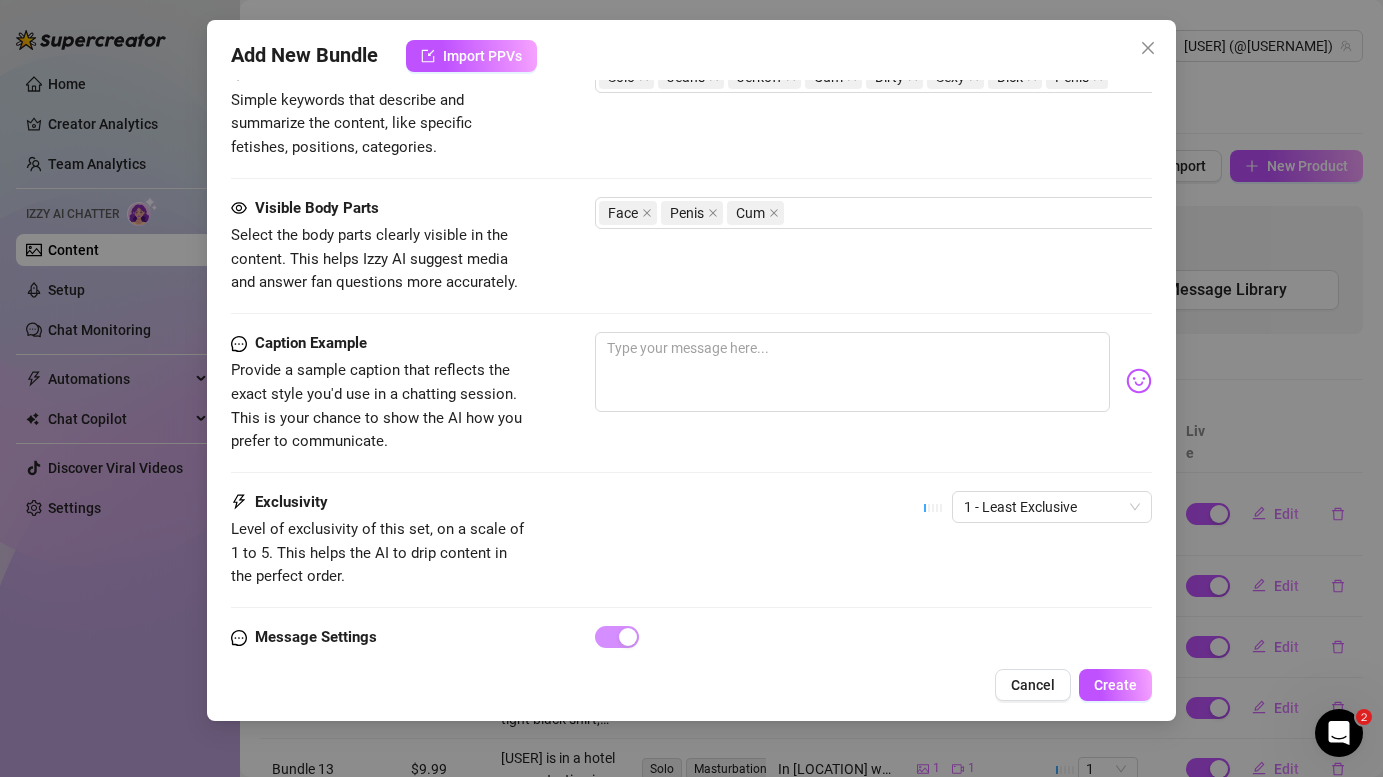 scroll, scrollTop: 1148, scrollLeft: 0, axis: vertical 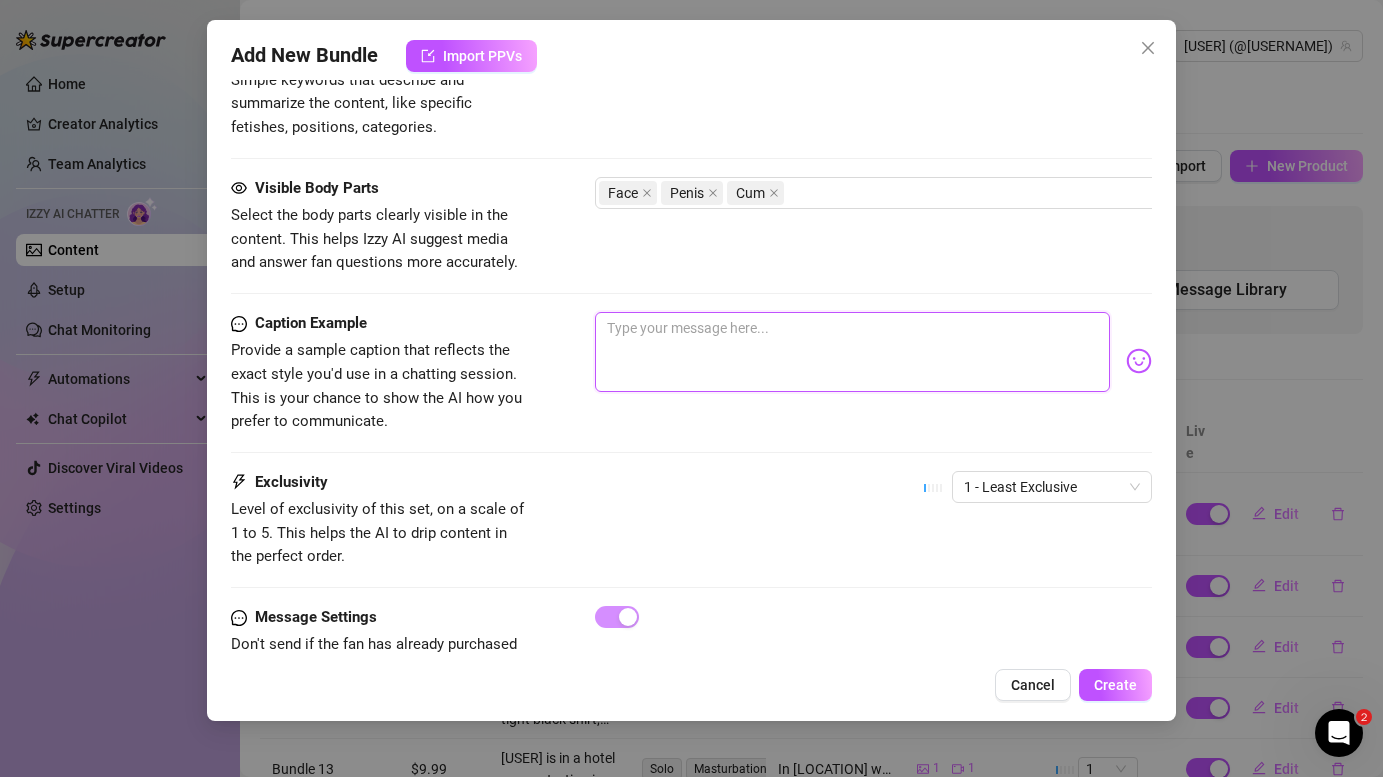 click at bounding box center [852, 352] 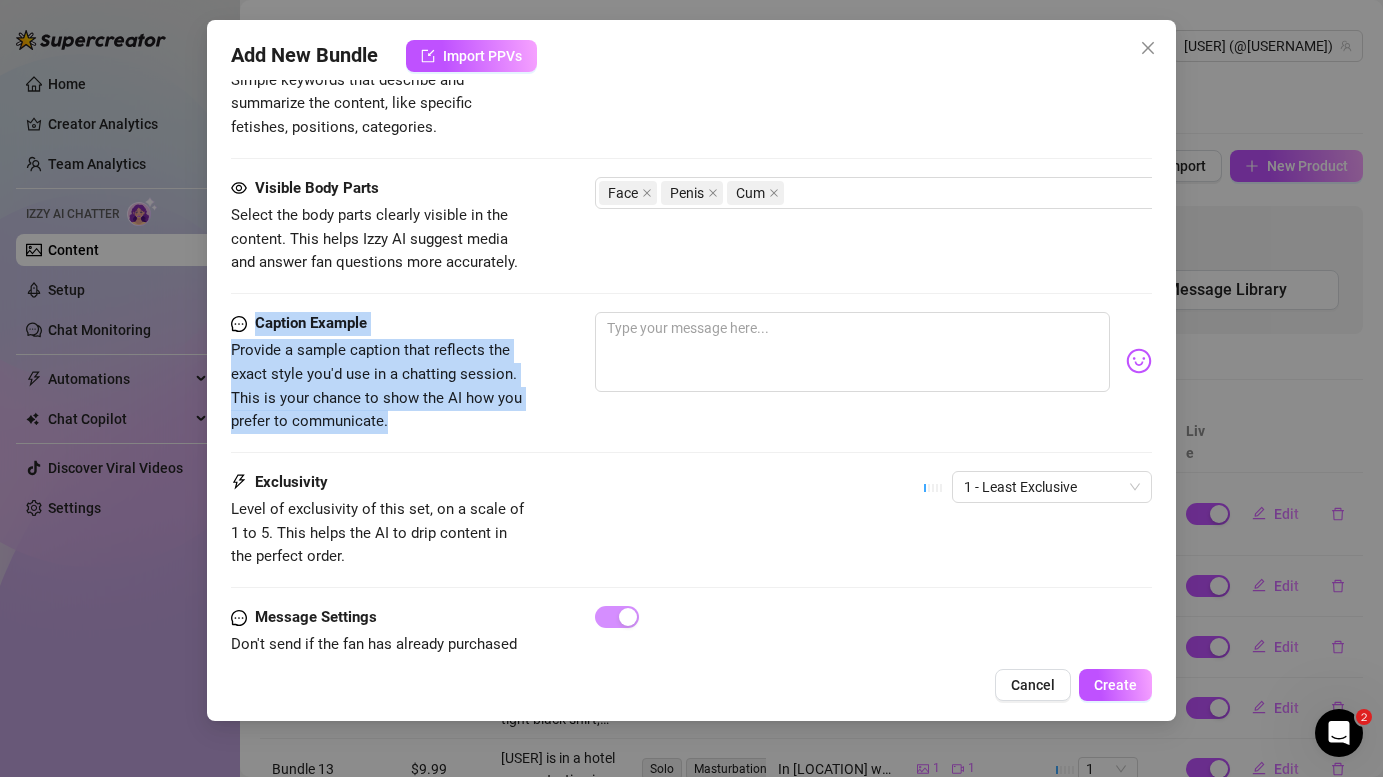 drag, startPoint x: 226, startPoint y: 314, endPoint x: 455, endPoint y: 439, distance: 260.89462 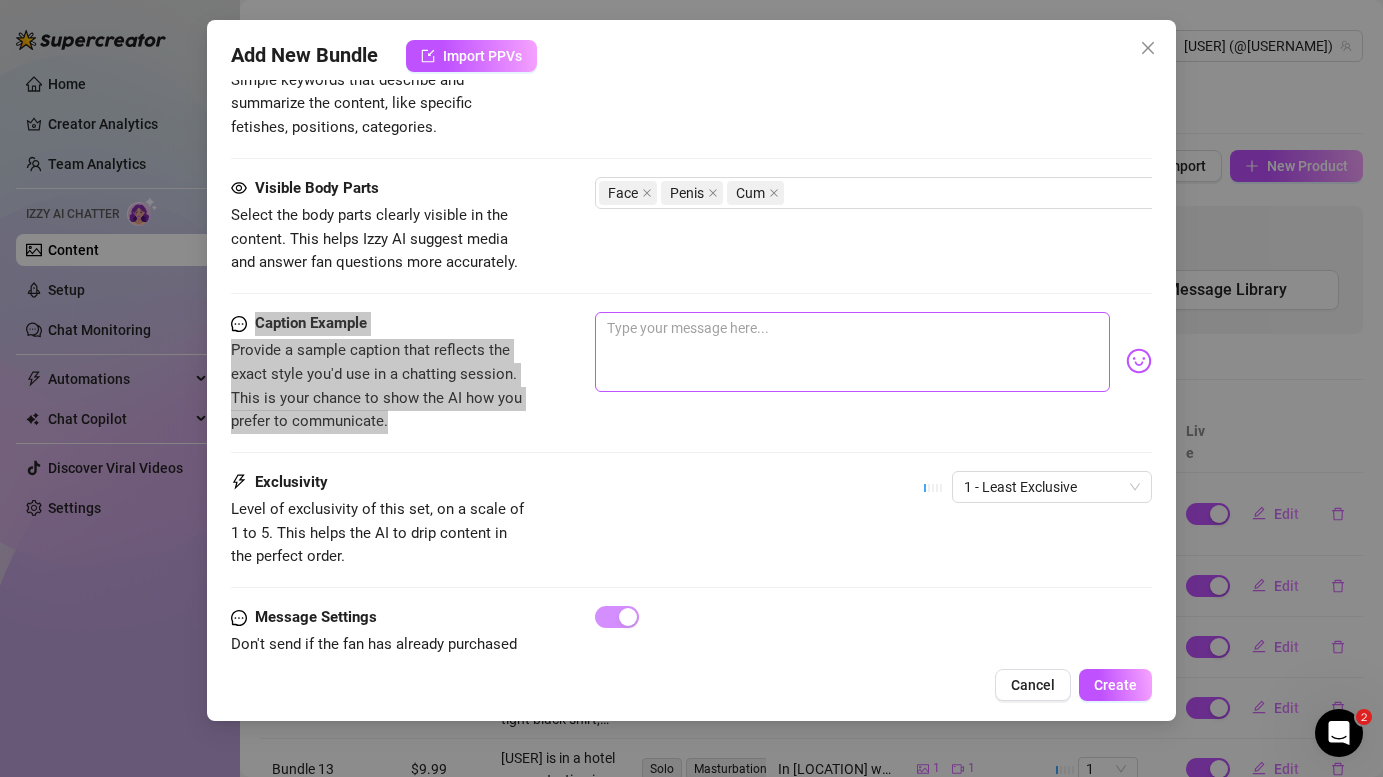 scroll, scrollTop: 1209, scrollLeft: 0, axis: vertical 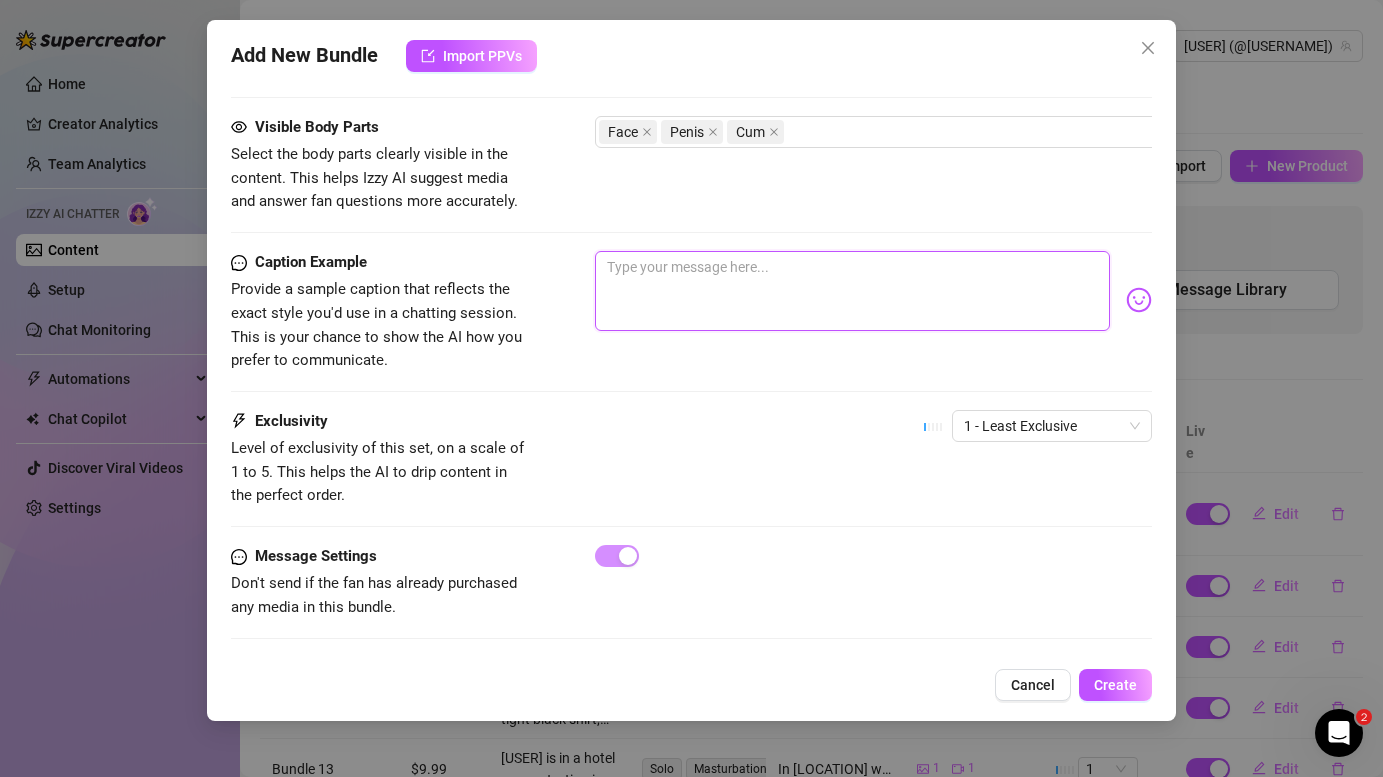 click at bounding box center [852, 291] 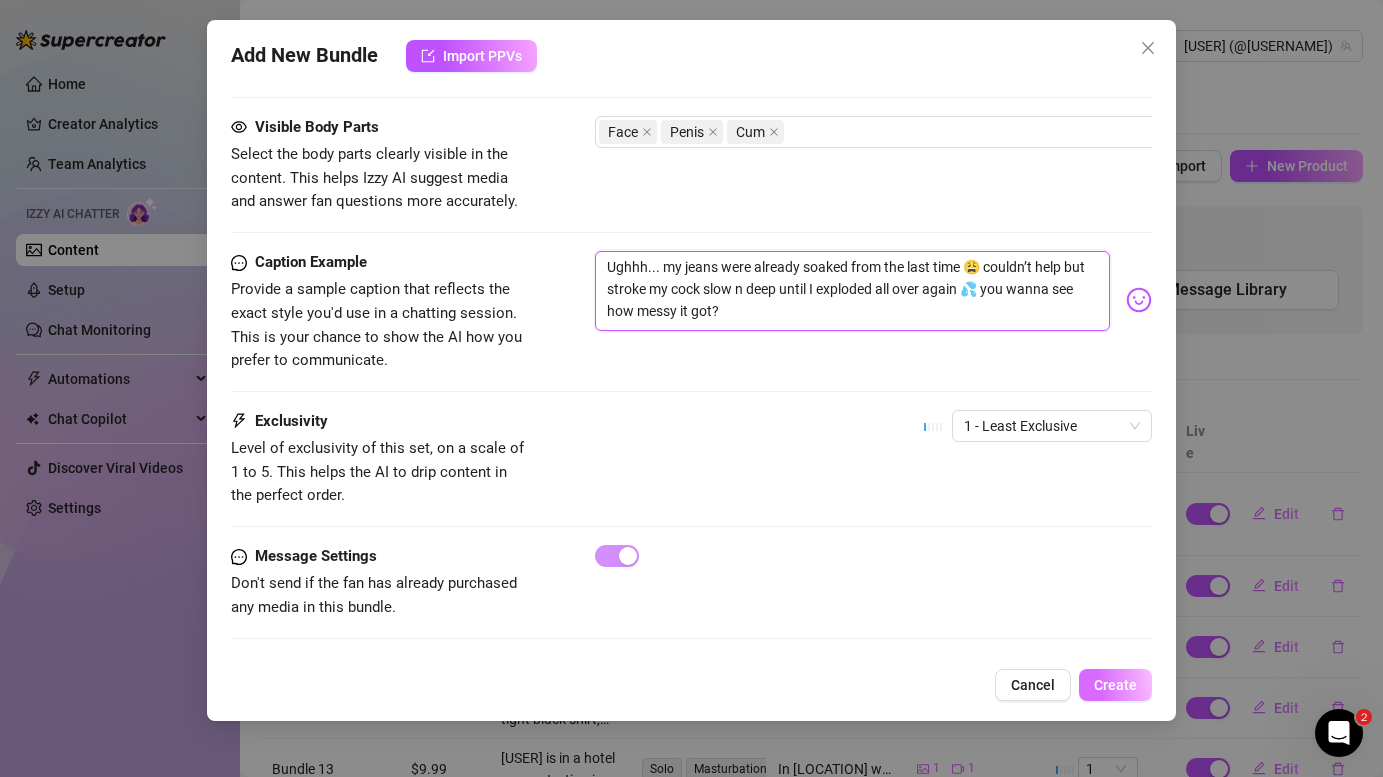 type on "Ughhh... my jeans were already soaked from the last time 😩 couldn’t help but stroke my cock slow n deep until I exploded all over again 💦 you wanna see how messy it got?" 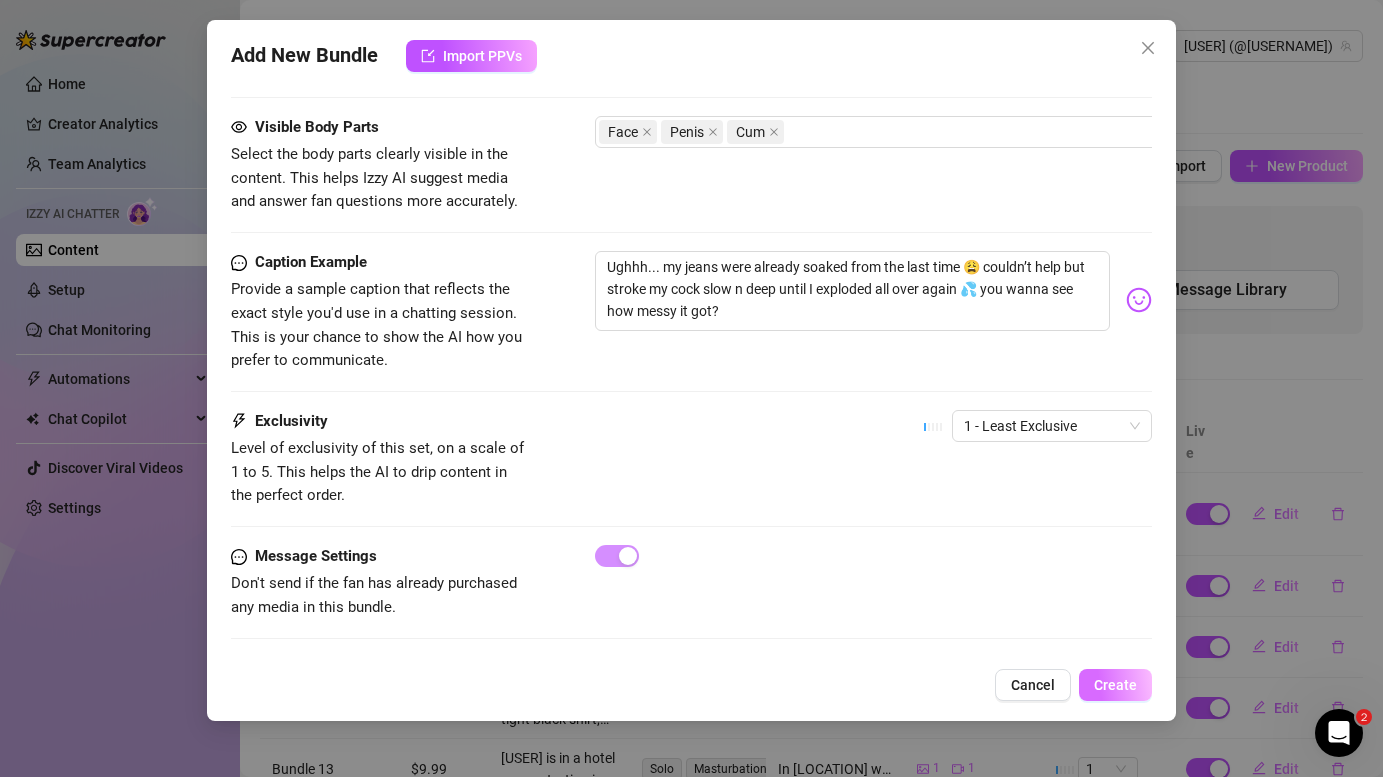 click on "Create" at bounding box center (1115, 685) 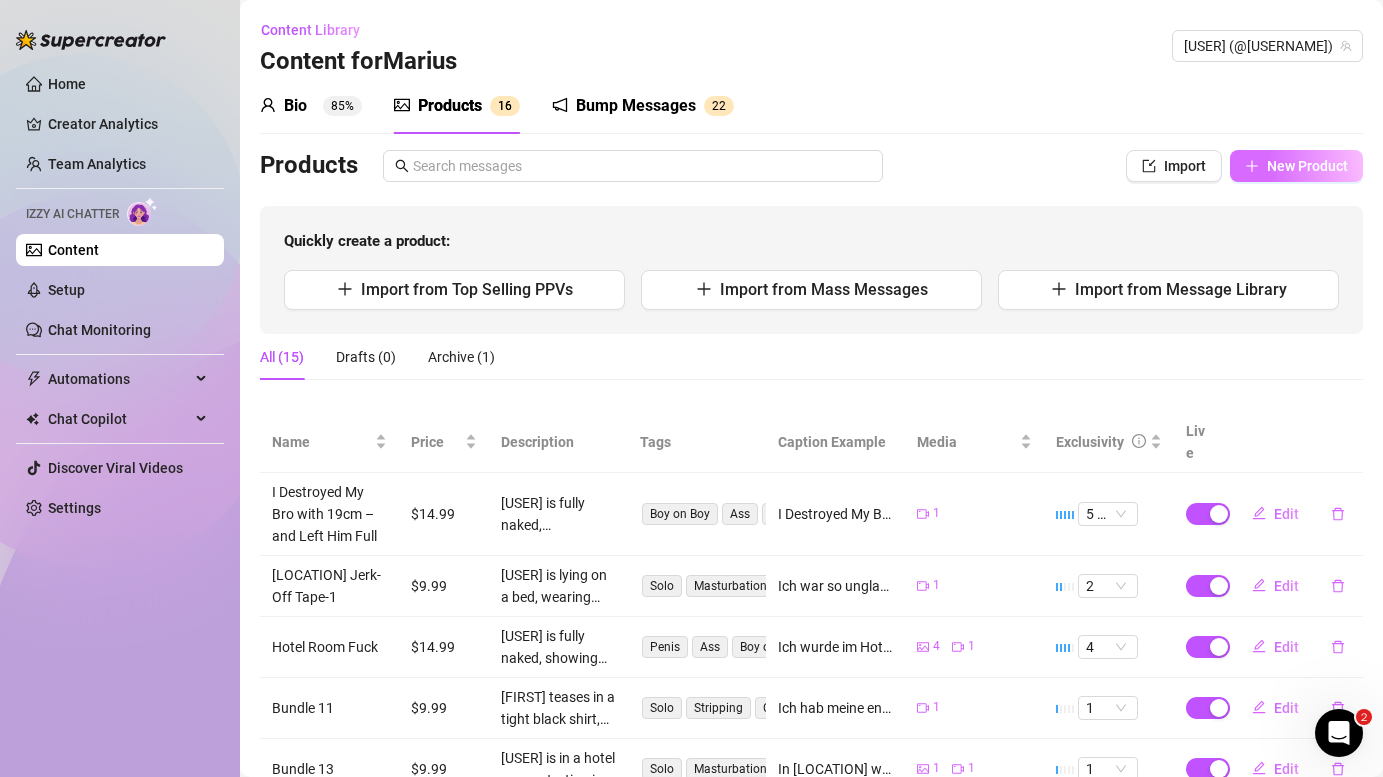 click on "New Product" at bounding box center (1307, 166) 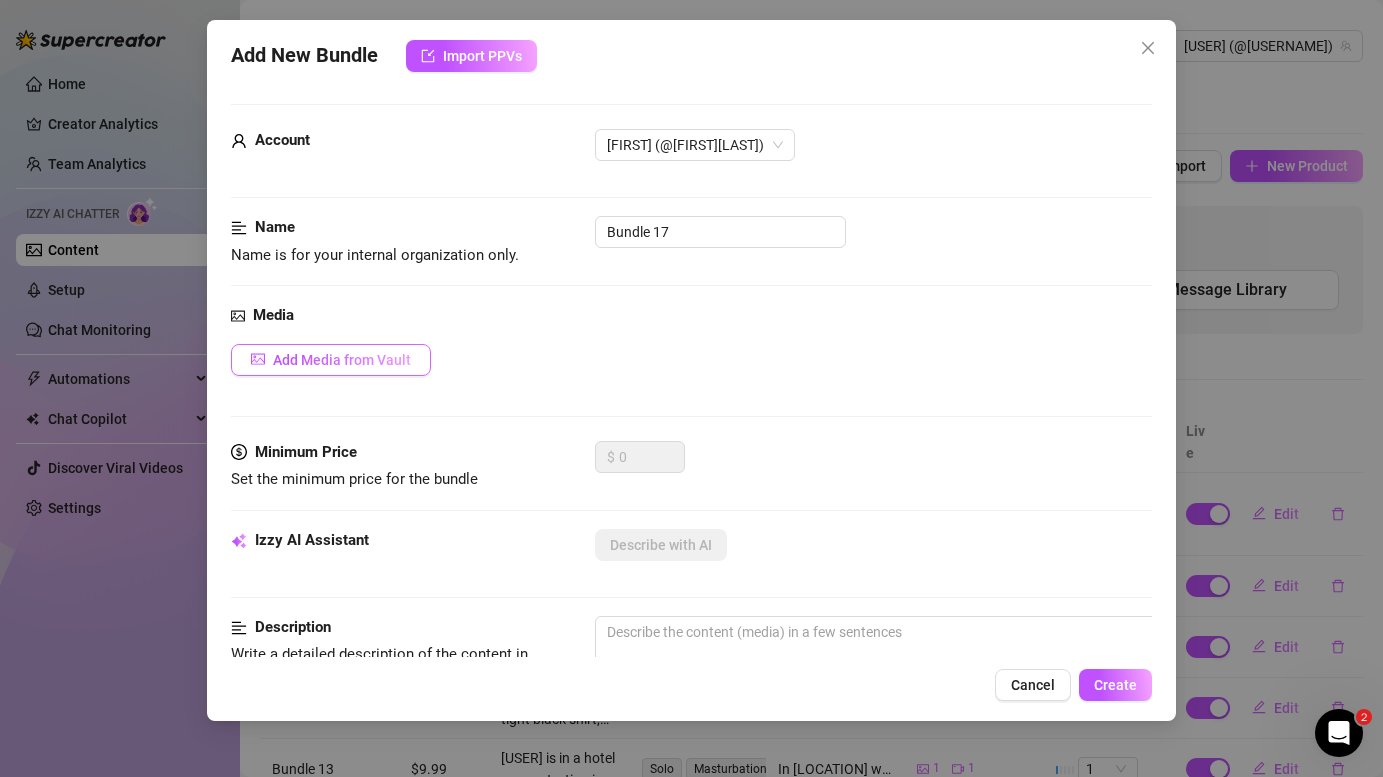 click on "Add Media from Vault" at bounding box center (342, 360) 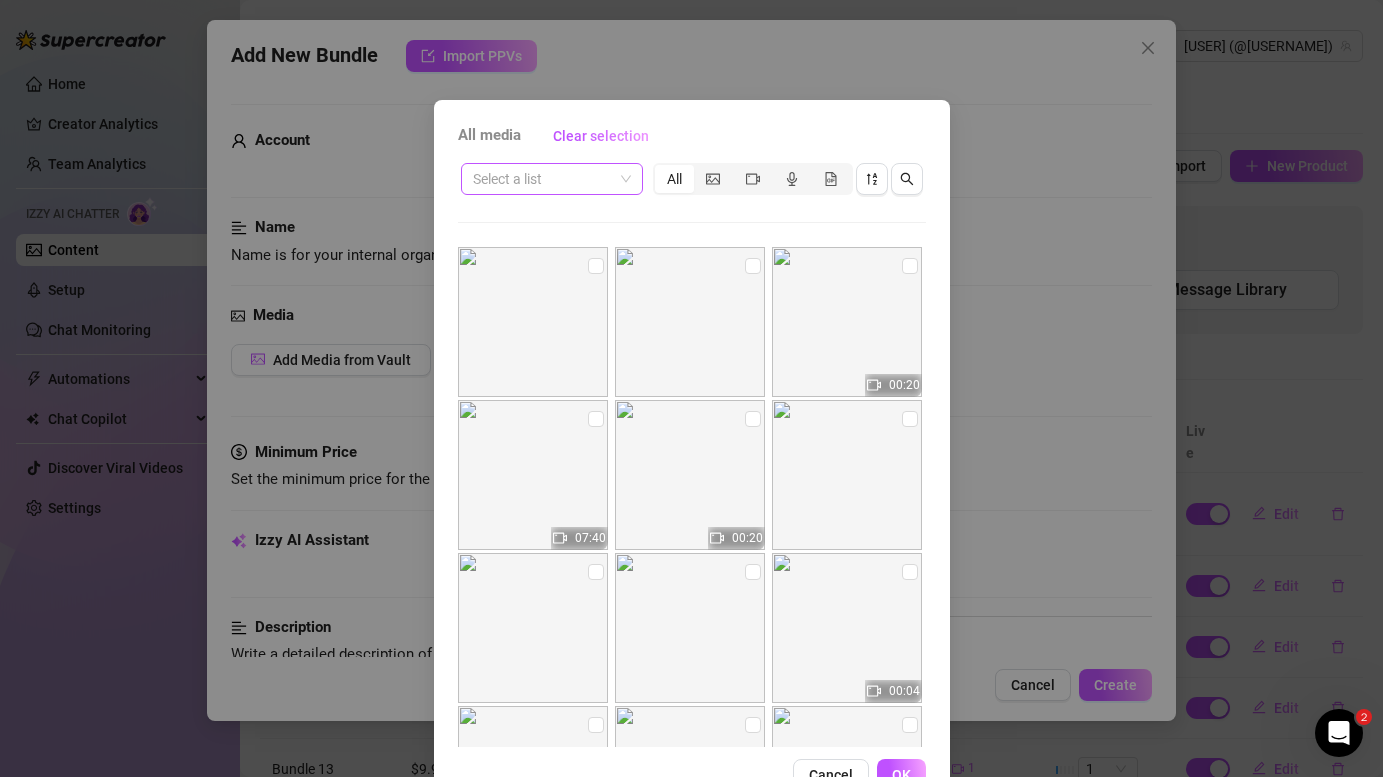 click at bounding box center (552, 179) 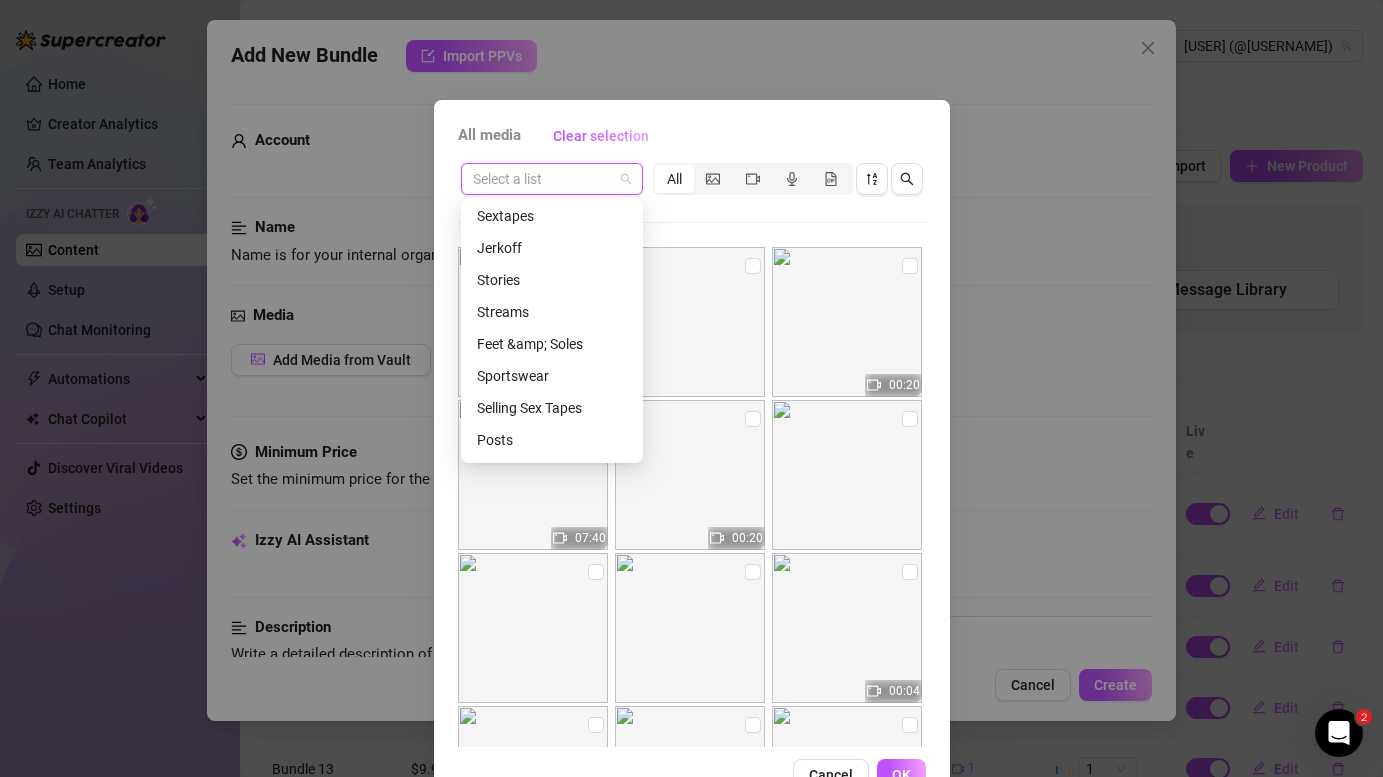 scroll, scrollTop: 133, scrollLeft: 0, axis: vertical 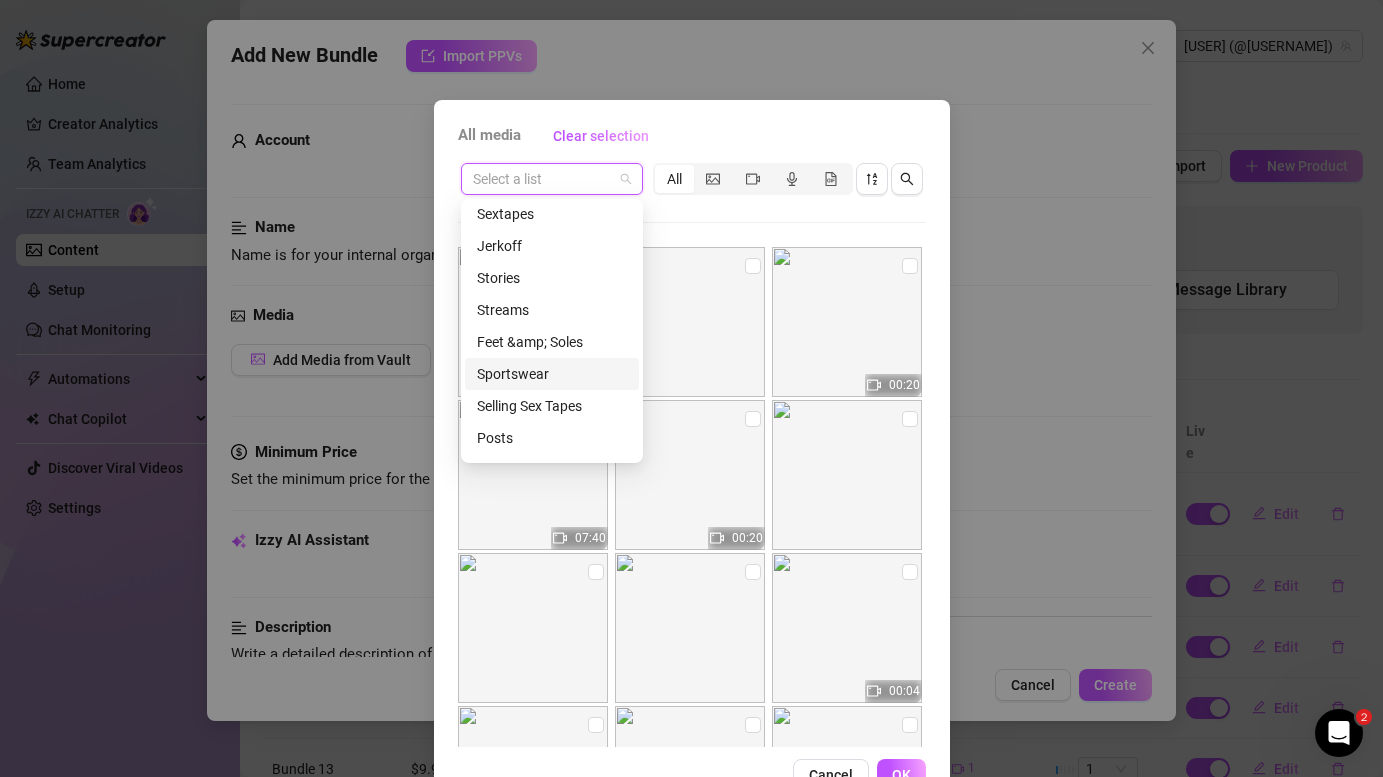 click on "Sportswear" at bounding box center [552, 374] 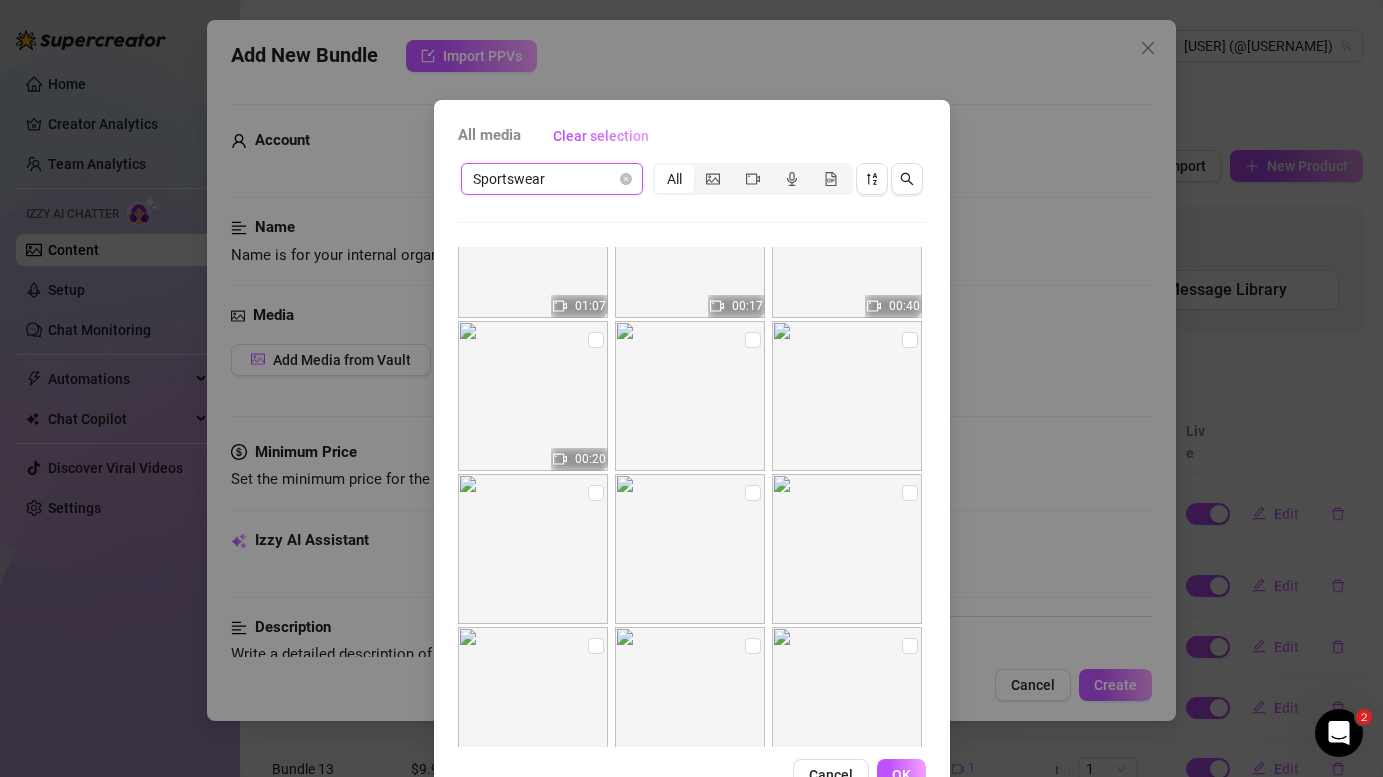 scroll, scrollTop: 754, scrollLeft: 0, axis: vertical 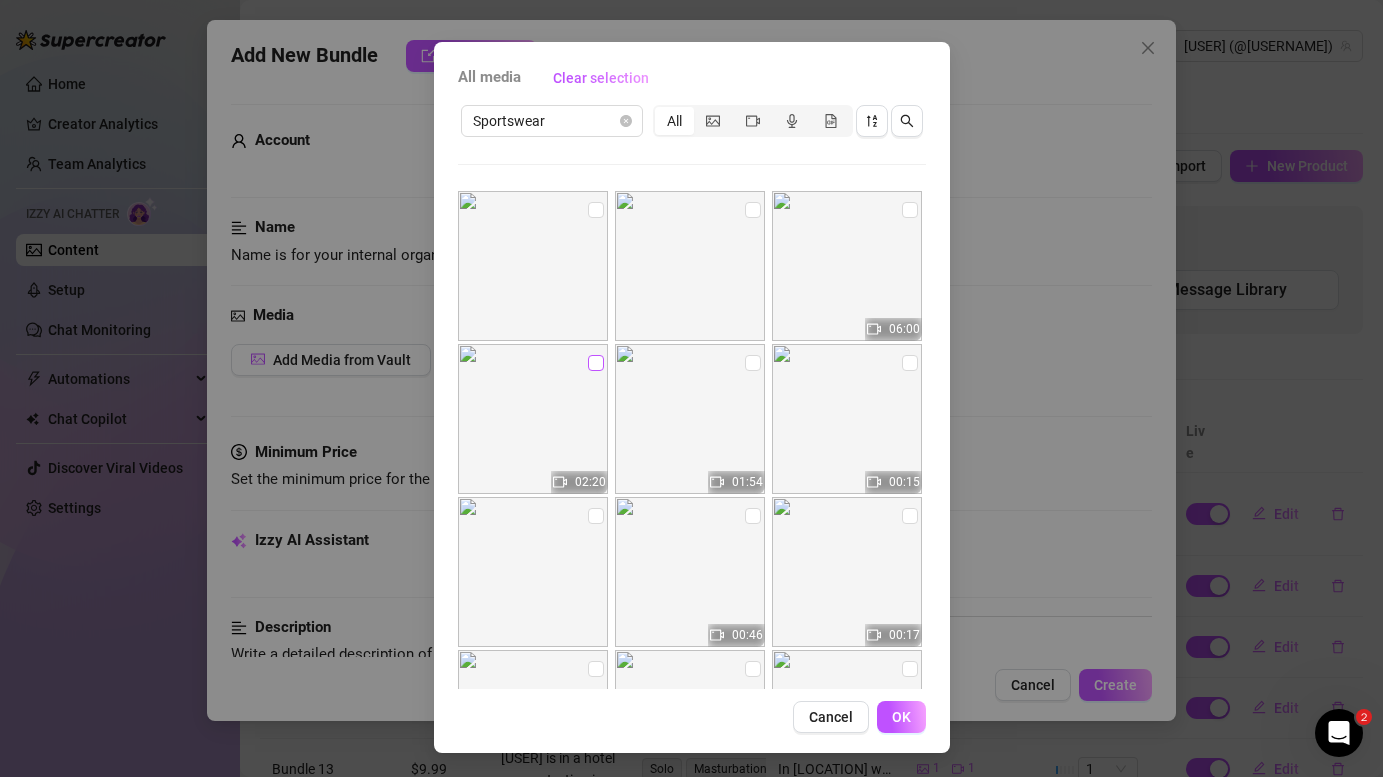 click at bounding box center (596, 363) 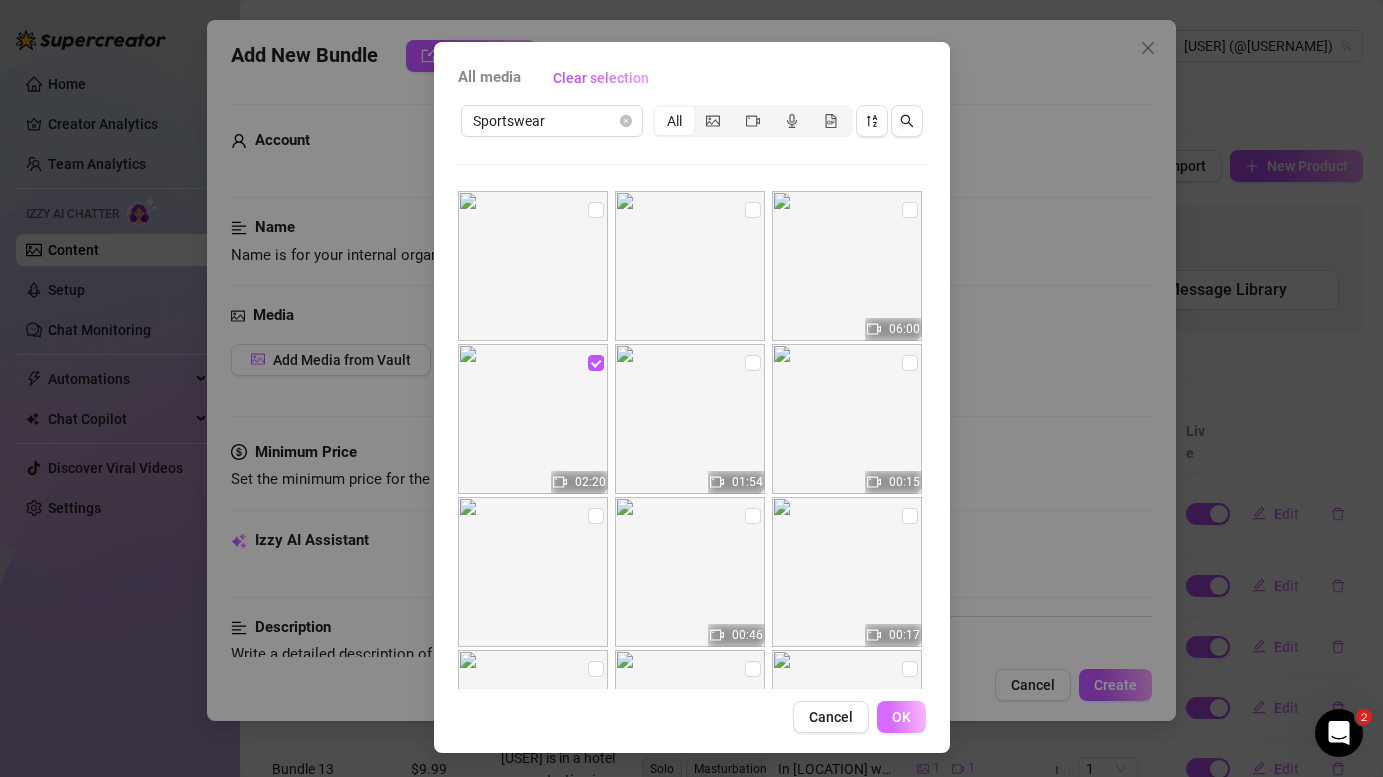 click on "OK" at bounding box center [901, 717] 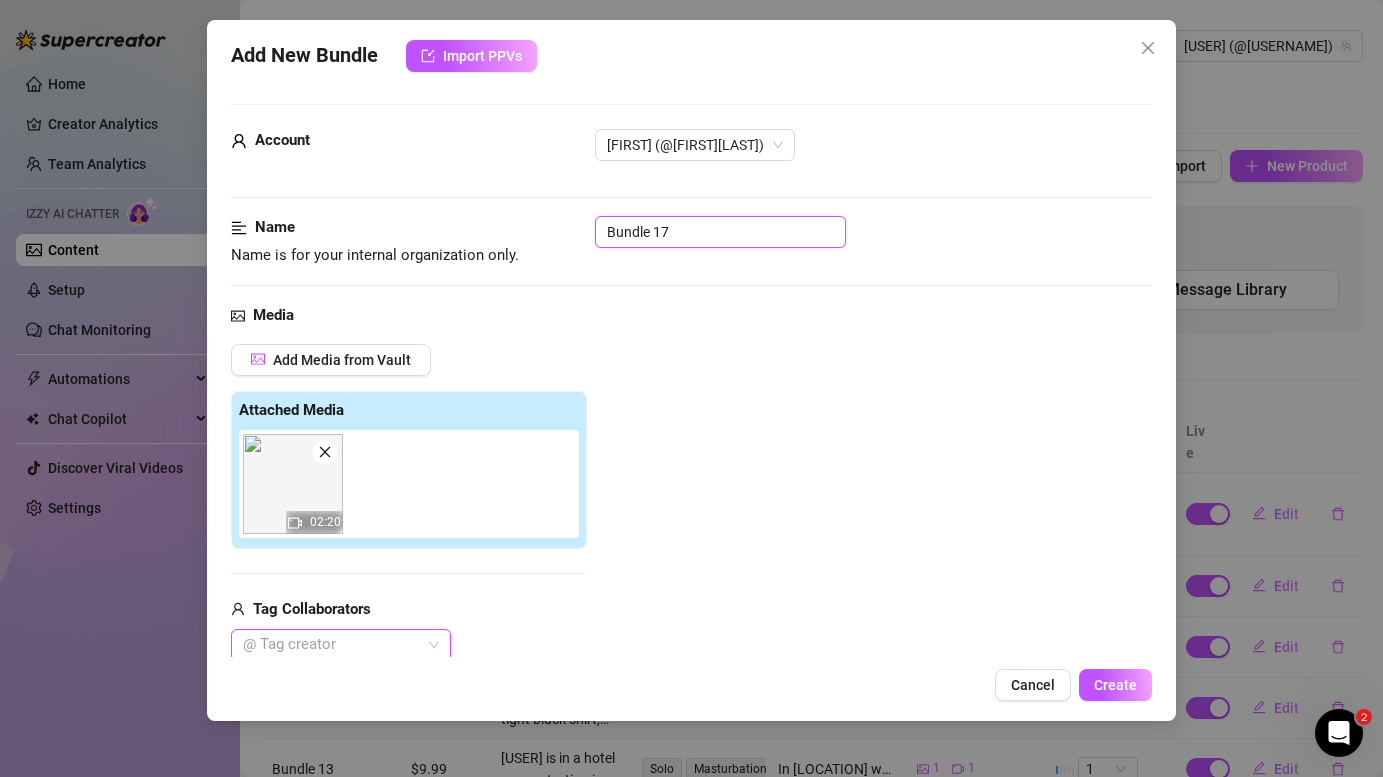 click on "Bundle 17" at bounding box center [720, 232] 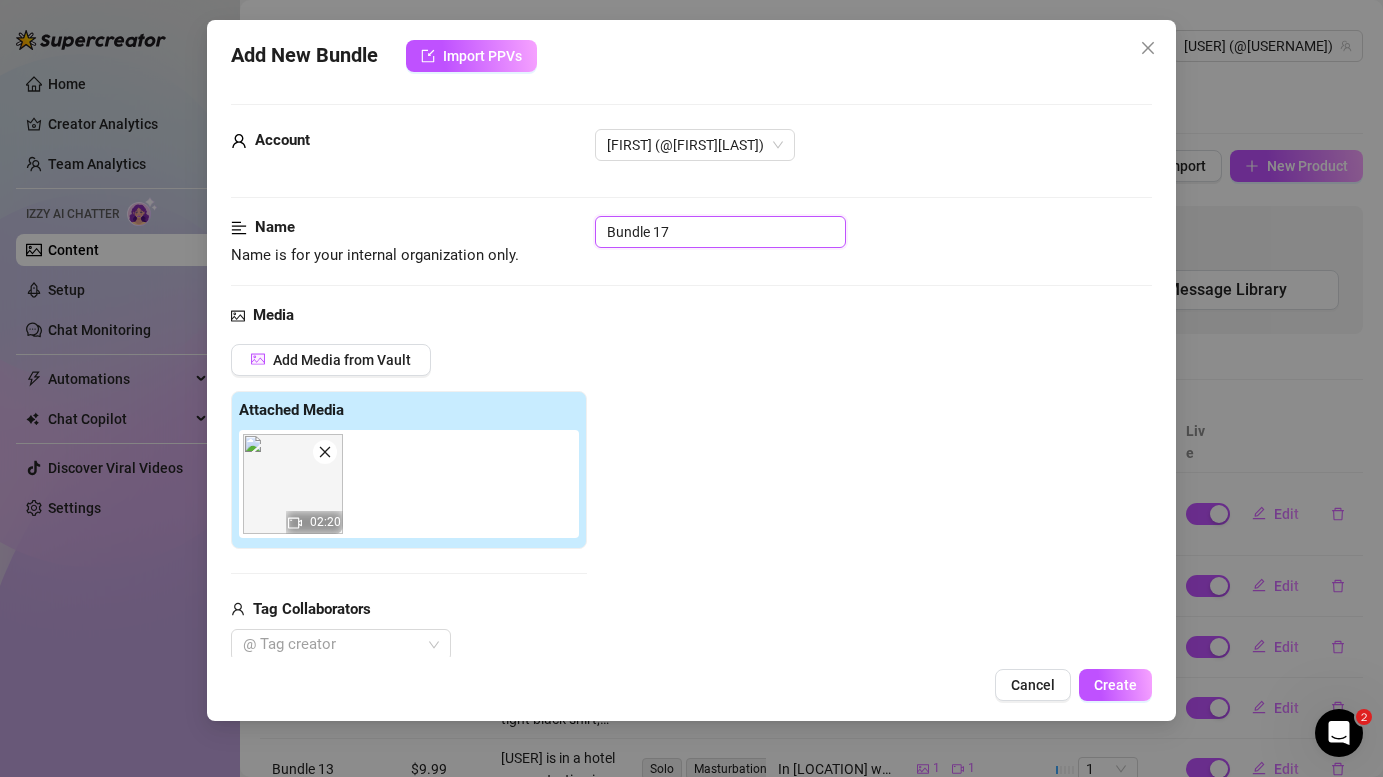 click on "Bundle 17" at bounding box center (720, 232) 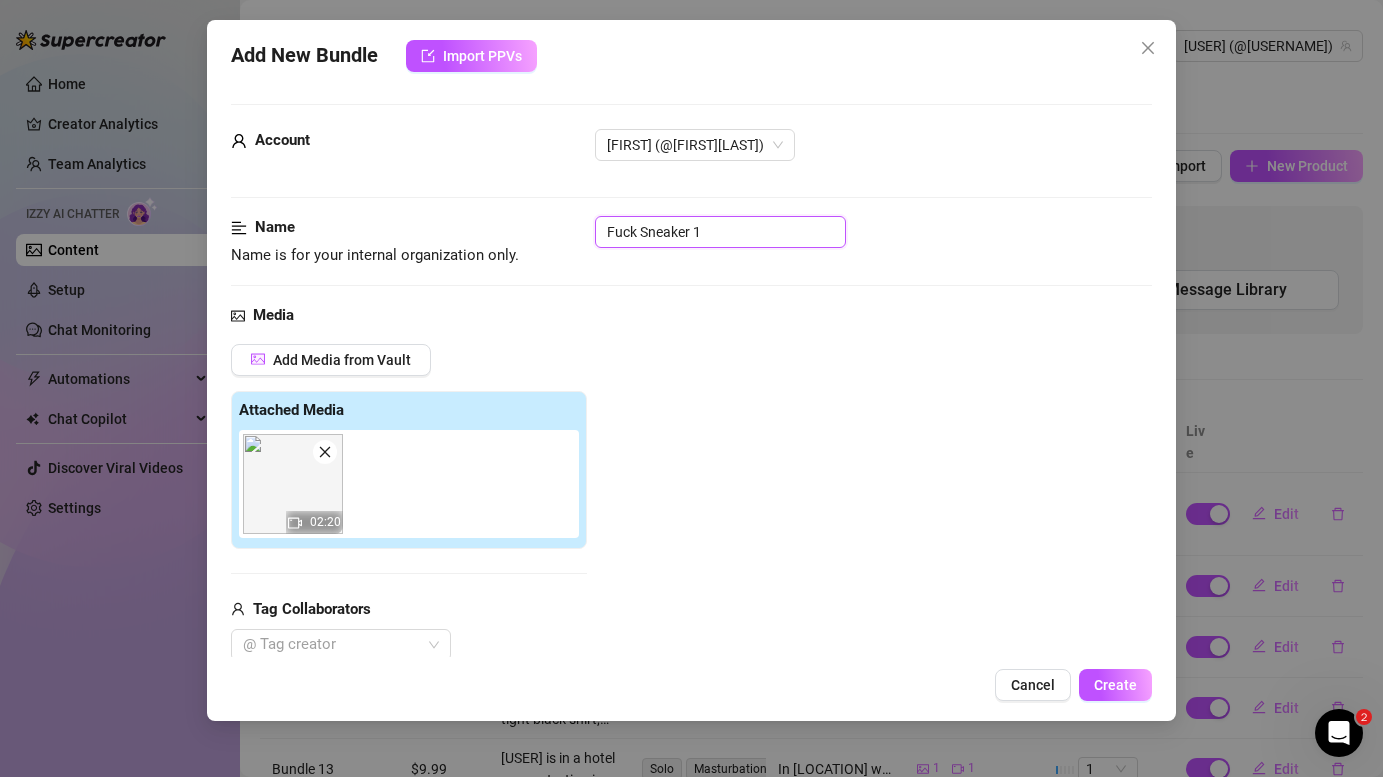 scroll, scrollTop: 221, scrollLeft: 0, axis: vertical 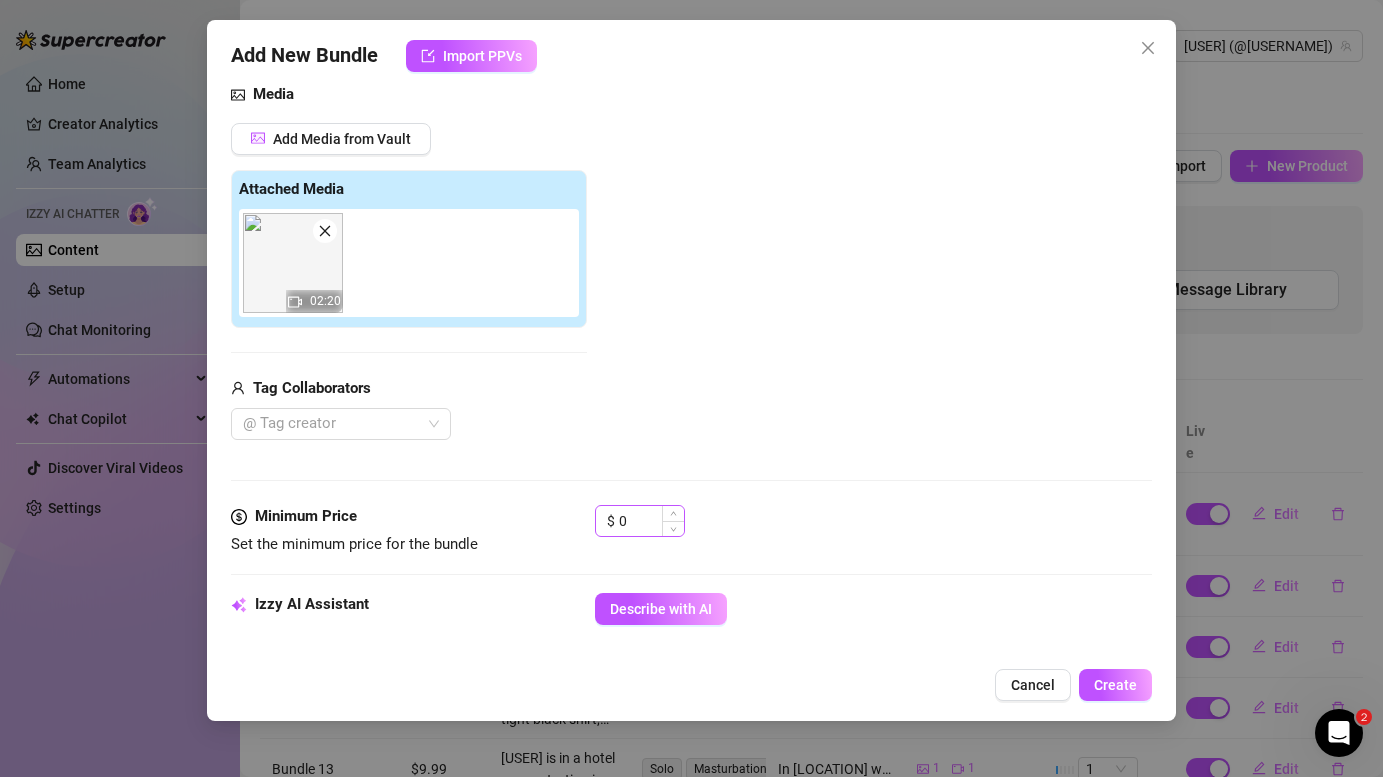 type on "Fuck Sneaker 1" 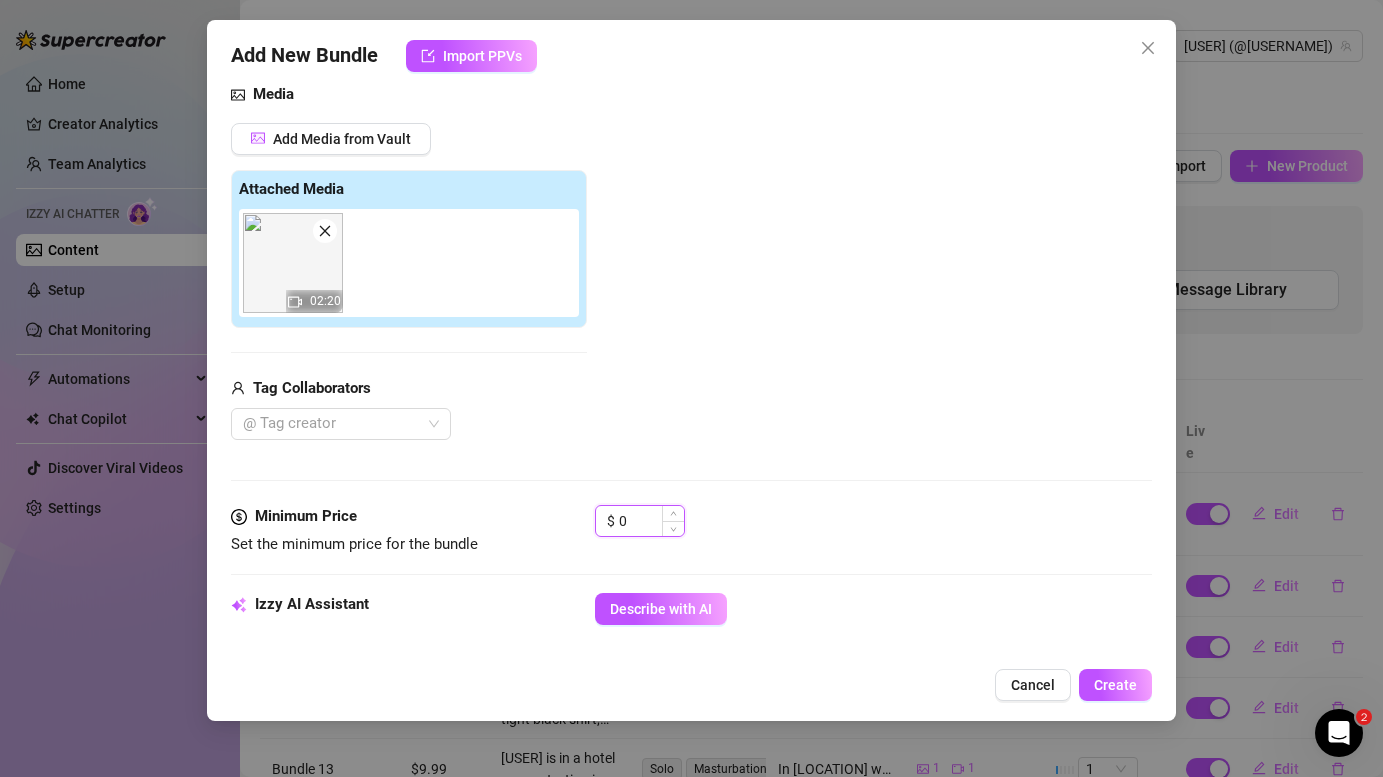 click on "0" at bounding box center (651, 521) 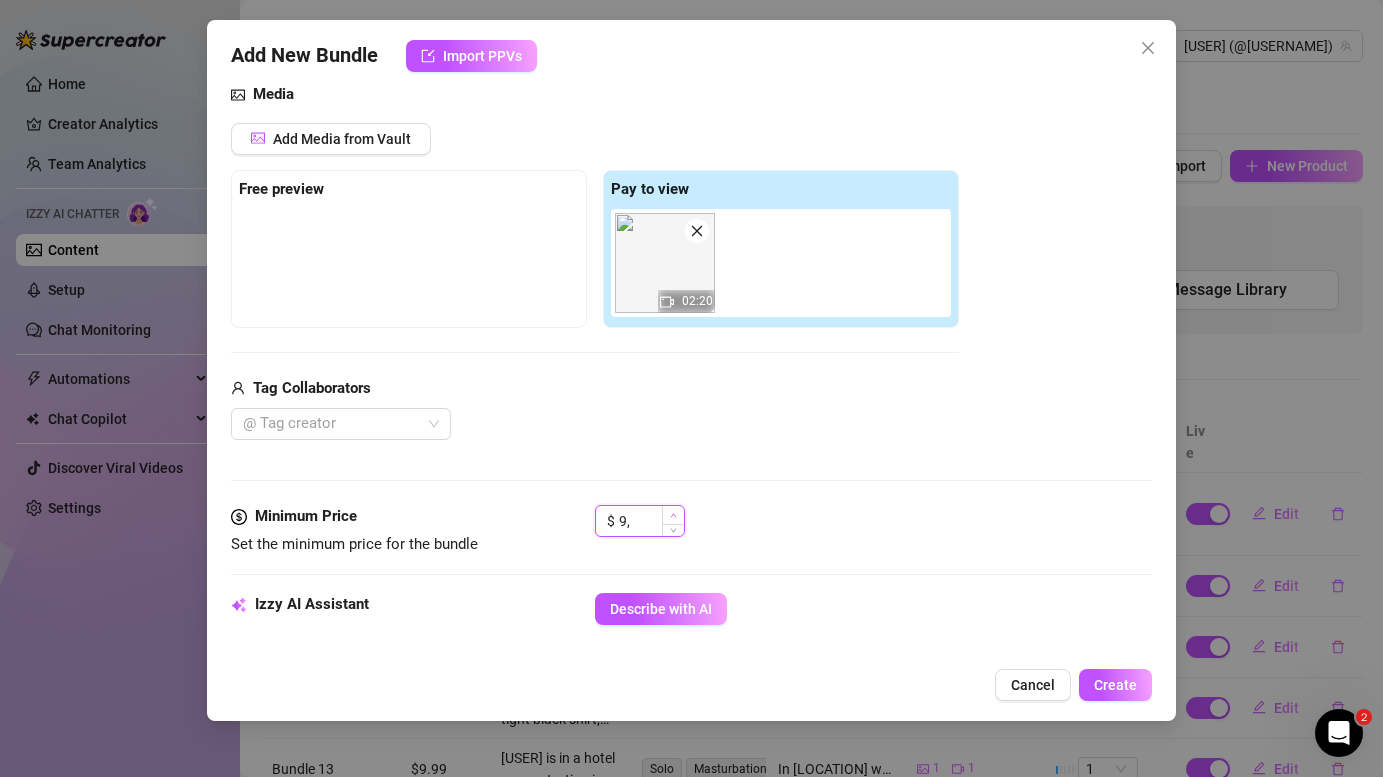 type on "9" 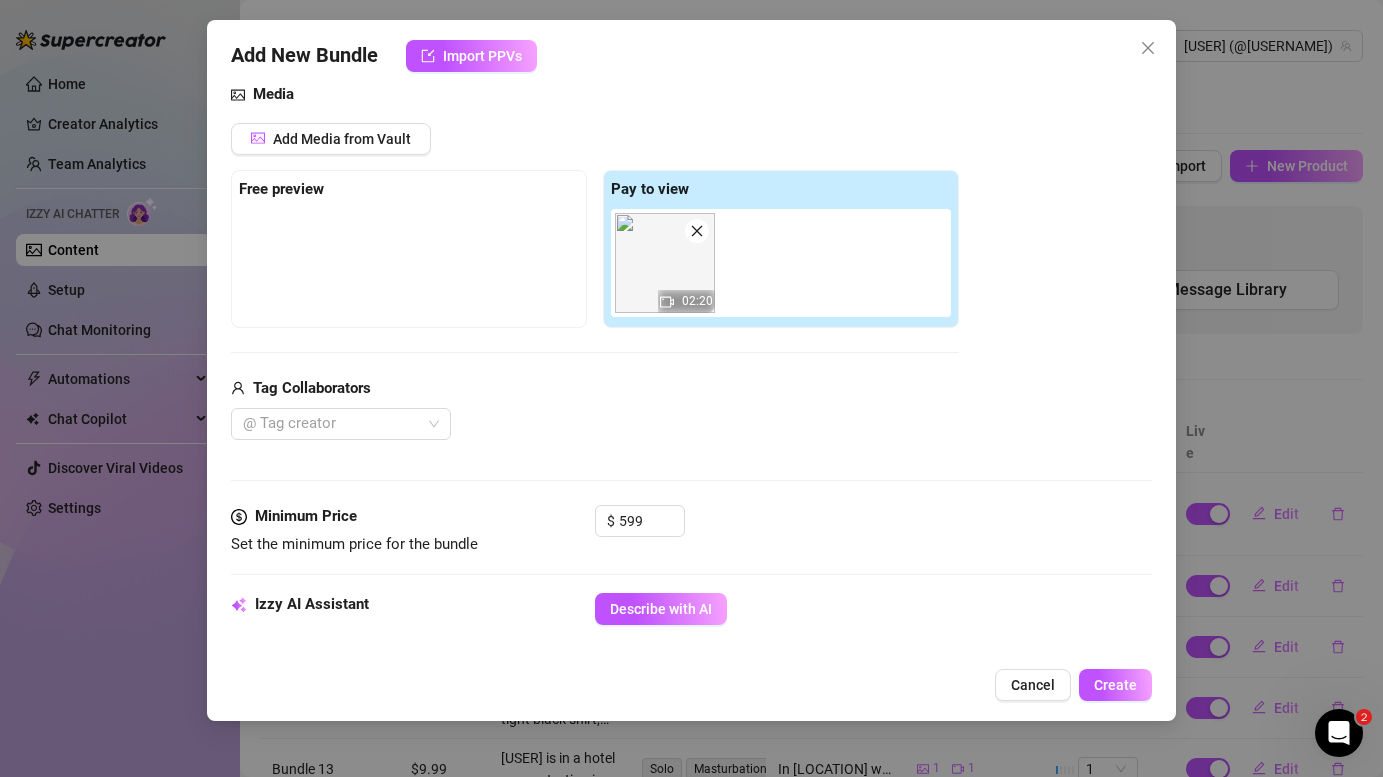 click on "Media Add Media from Vault Free preview Pay to view 02:20 Tag Collaborators   @ Tag creator" at bounding box center (691, 294) 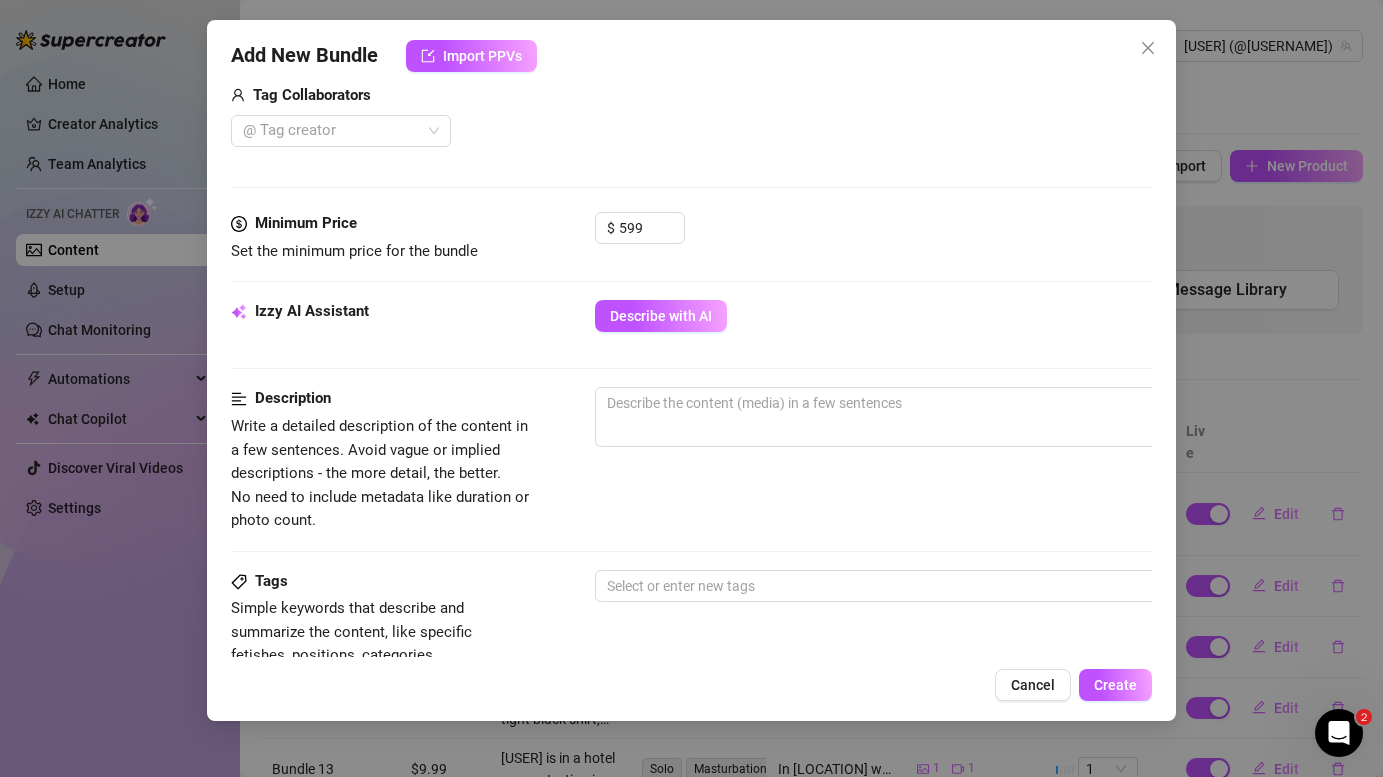 scroll, scrollTop: 530, scrollLeft: 0, axis: vertical 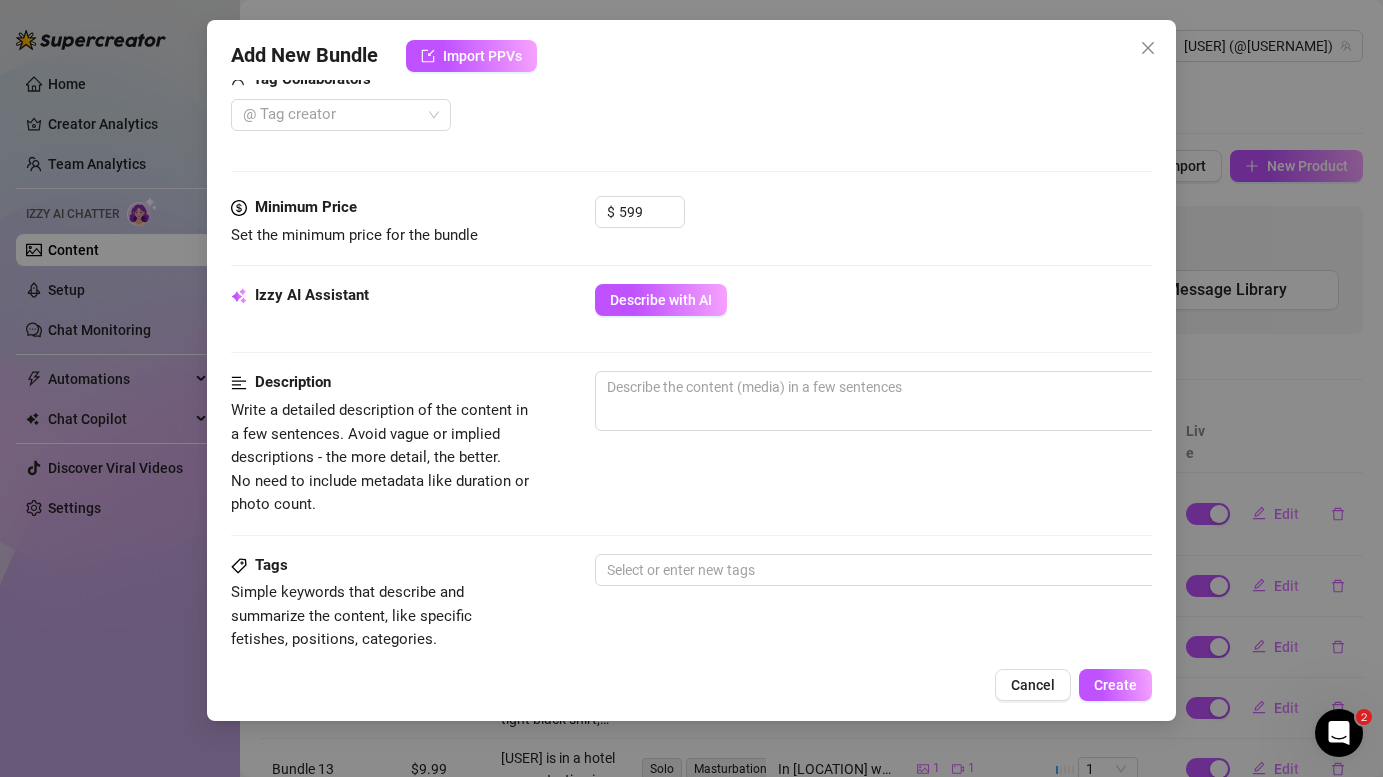 click on "Minimum Price Set the minimum price for the bundle $ 599" at bounding box center [691, 240] 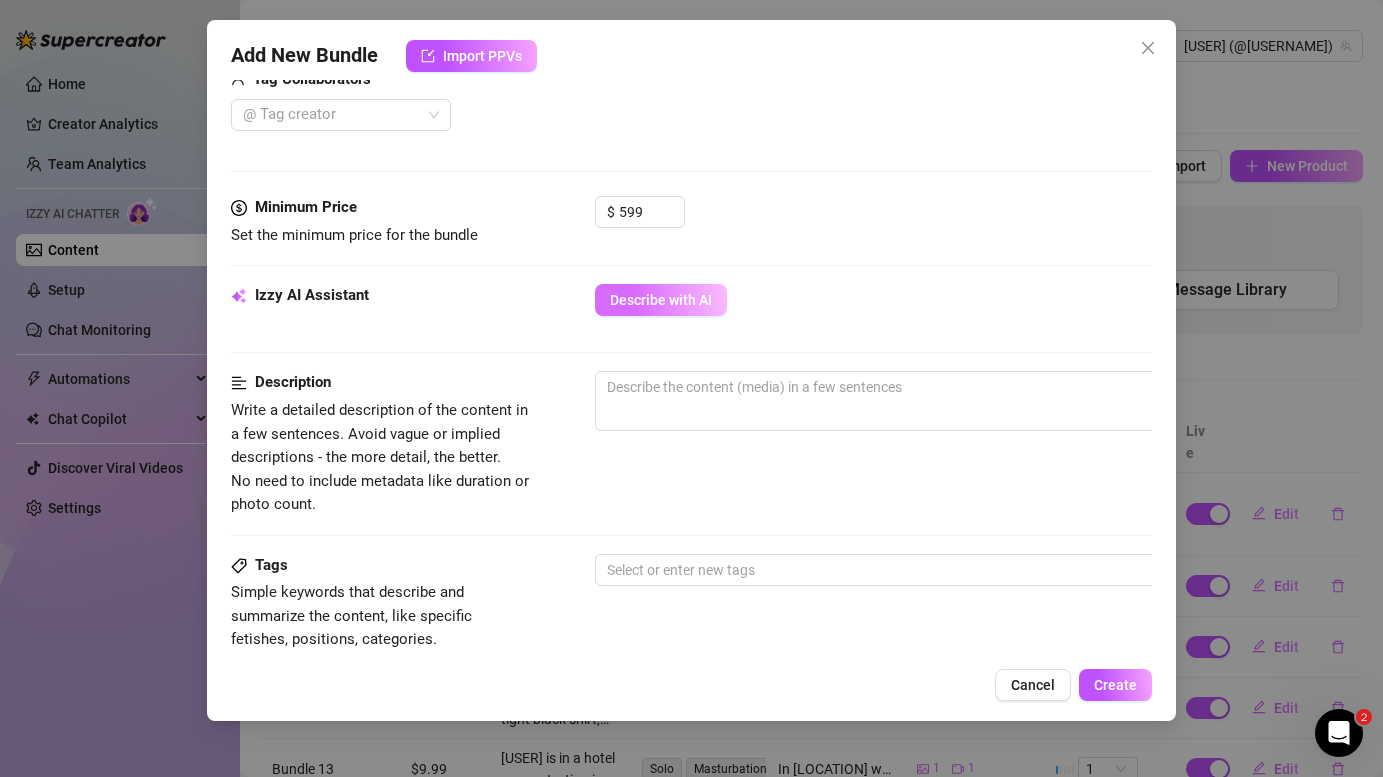 click on "Describe with AI" at bounding box center (661, 300) 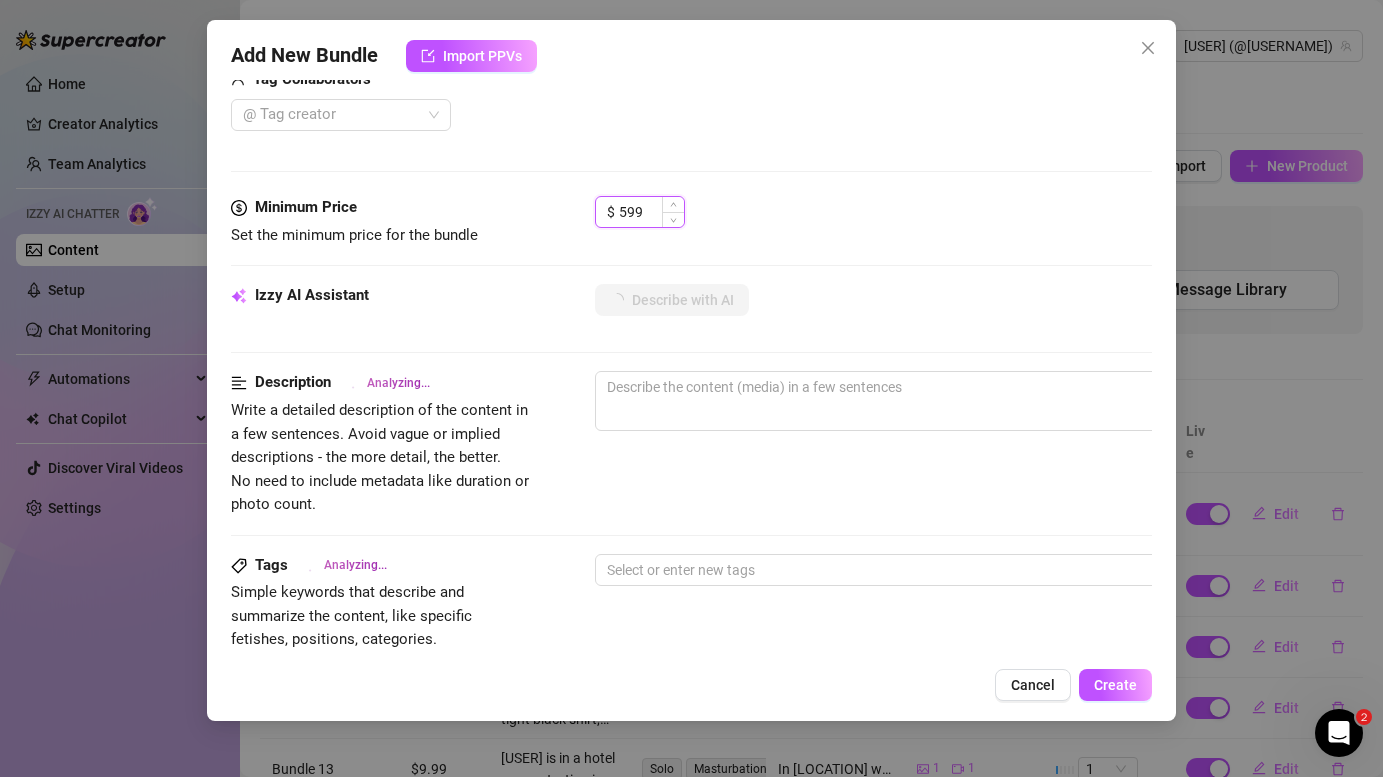 click on "599" at bounding box center [651, 212] 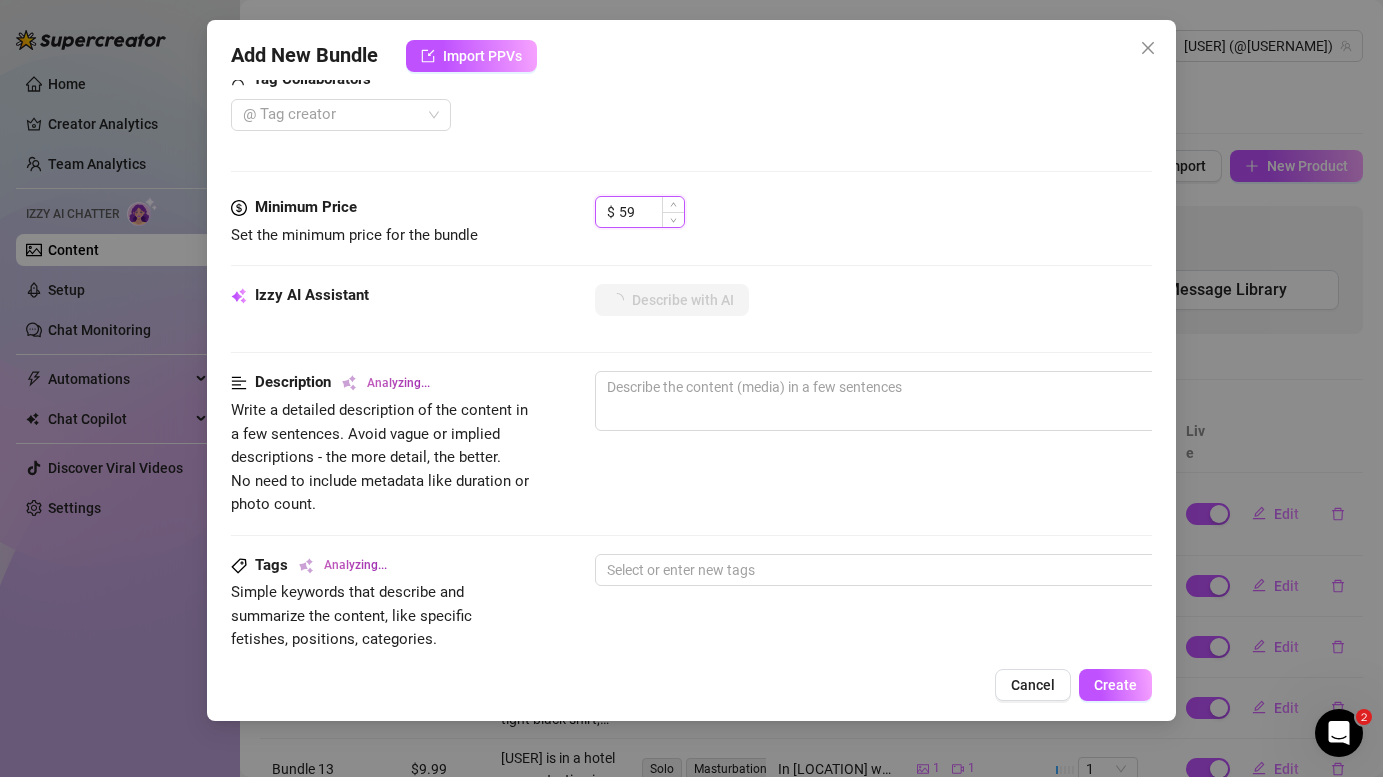 type on "5" 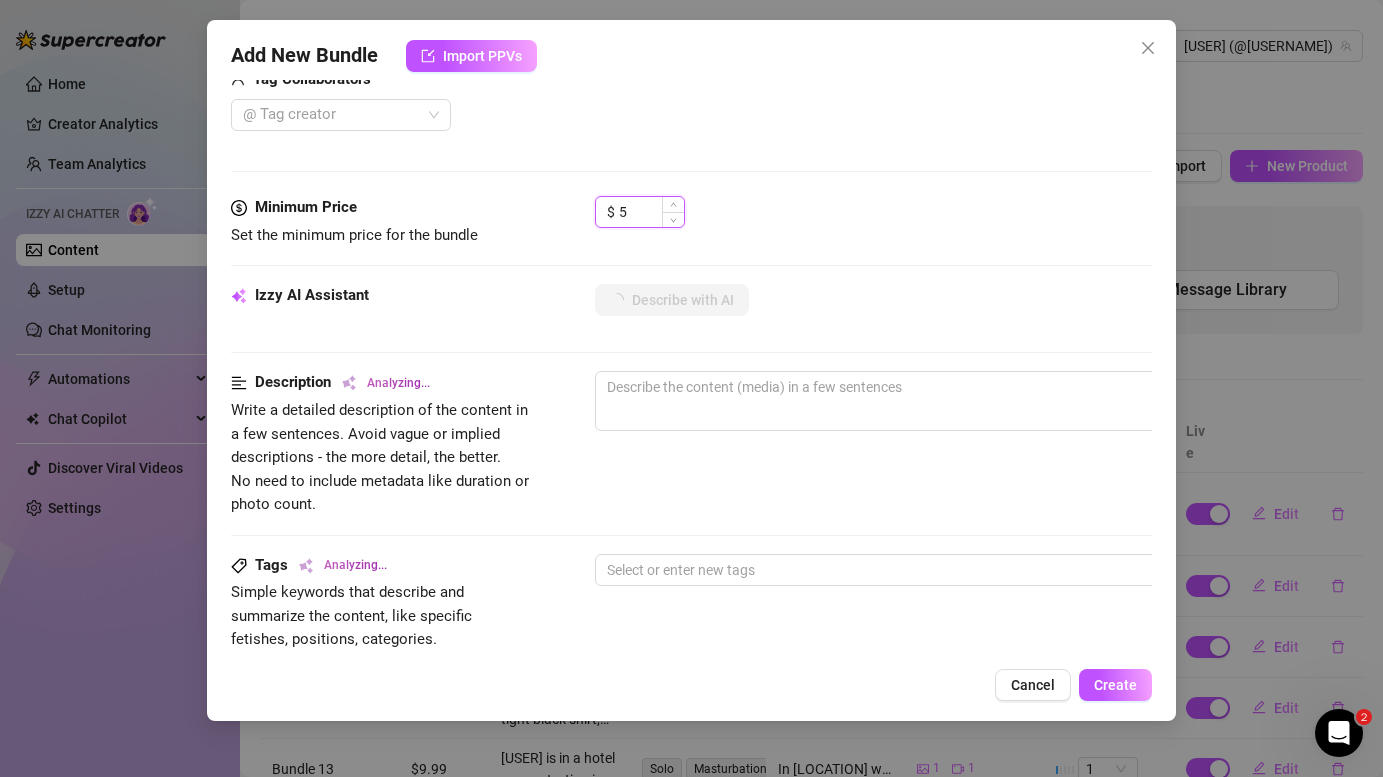 type on "Marius" 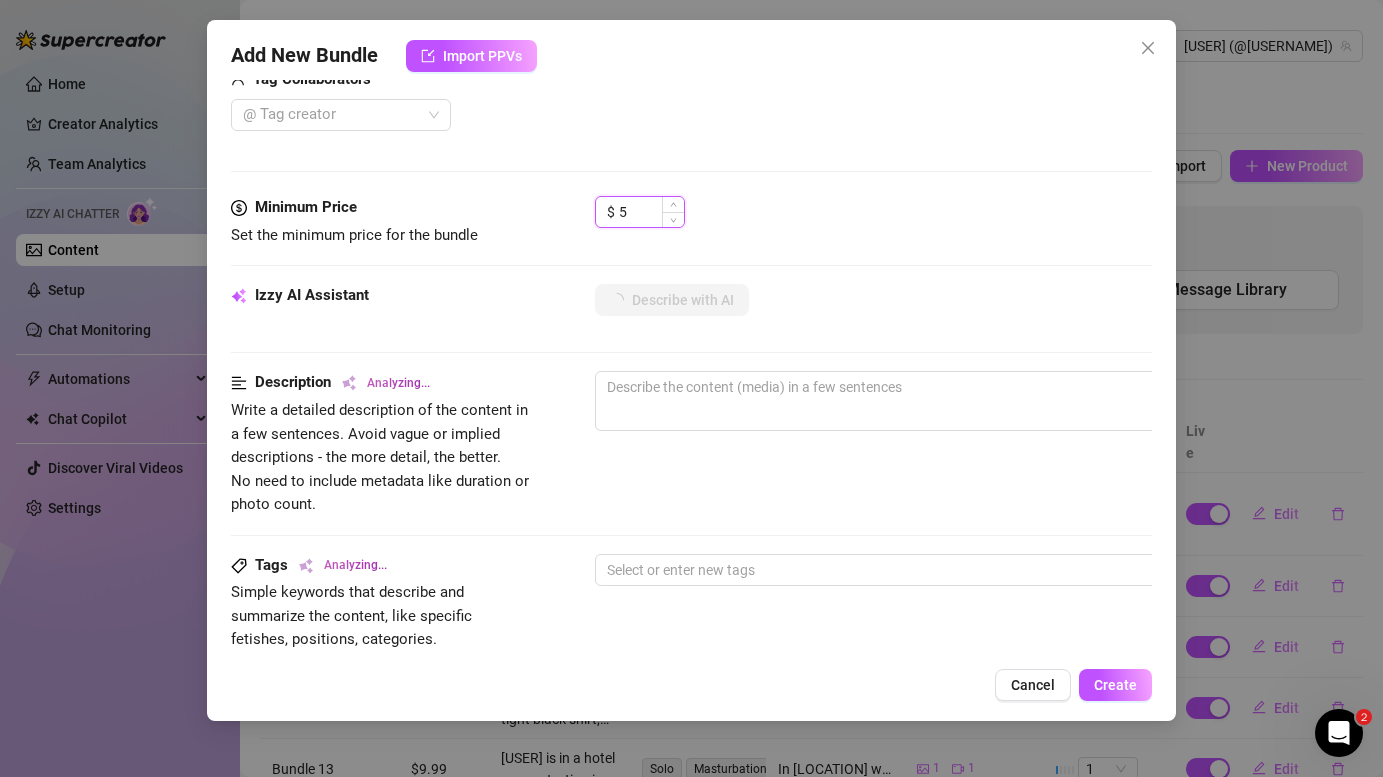 type on "Marius" 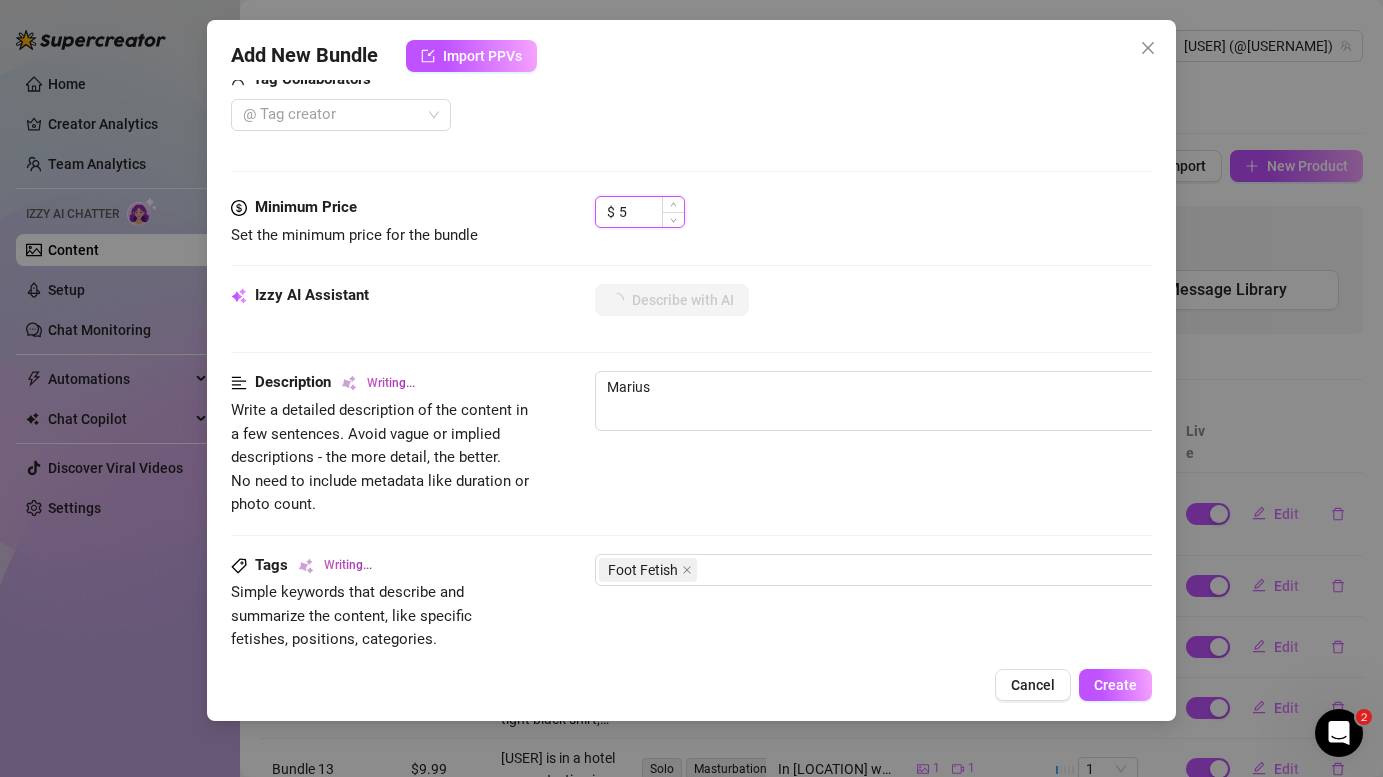 type on "[FIRST] is" 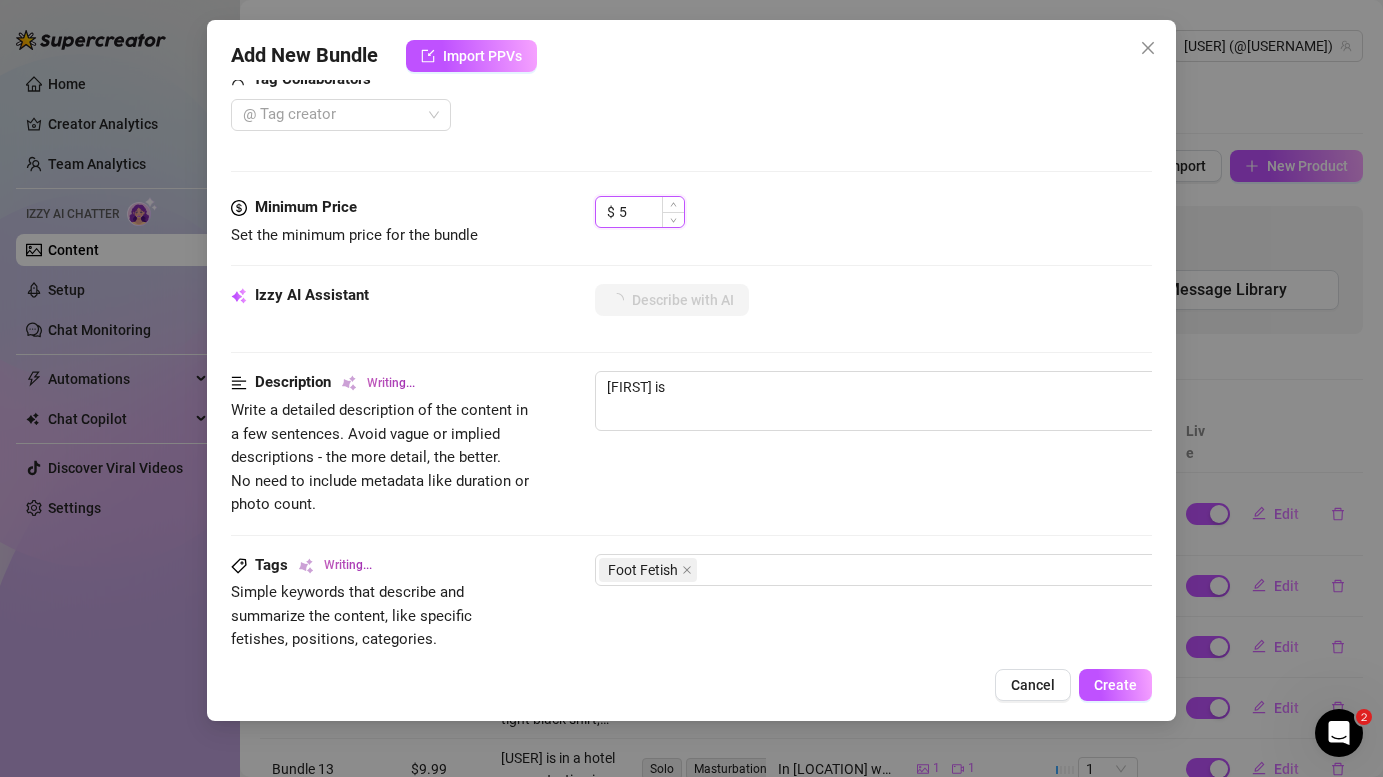 type on "5." 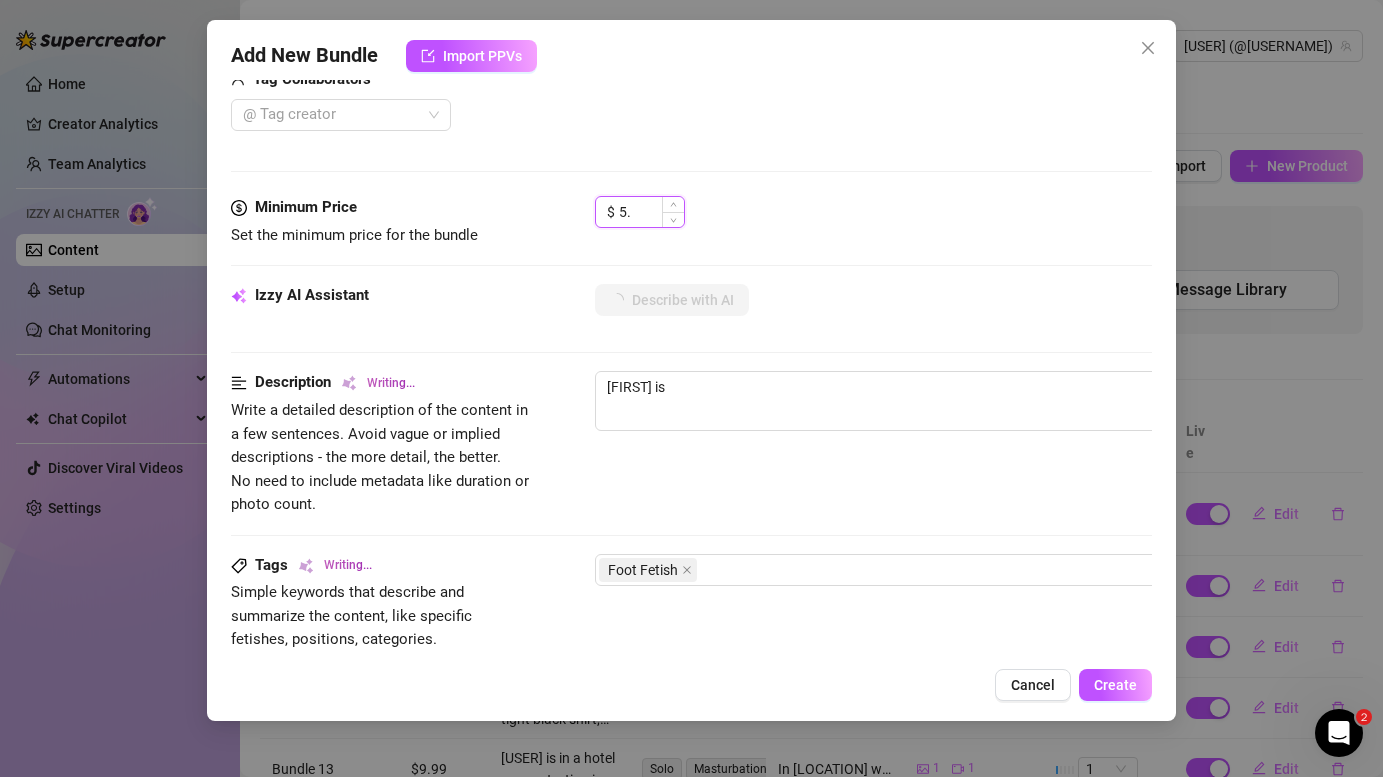 type on "[USER] is lying" 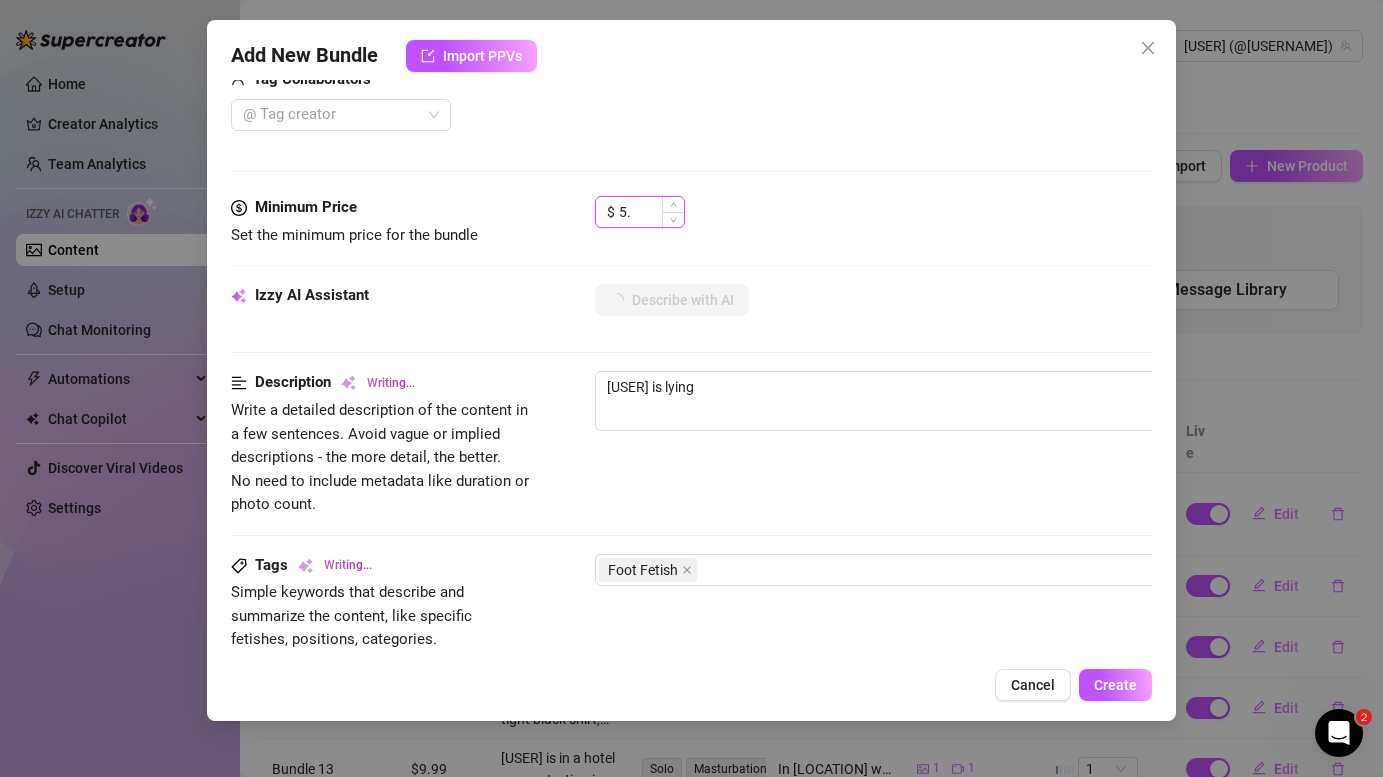 type on "[FIRST] is lying on" 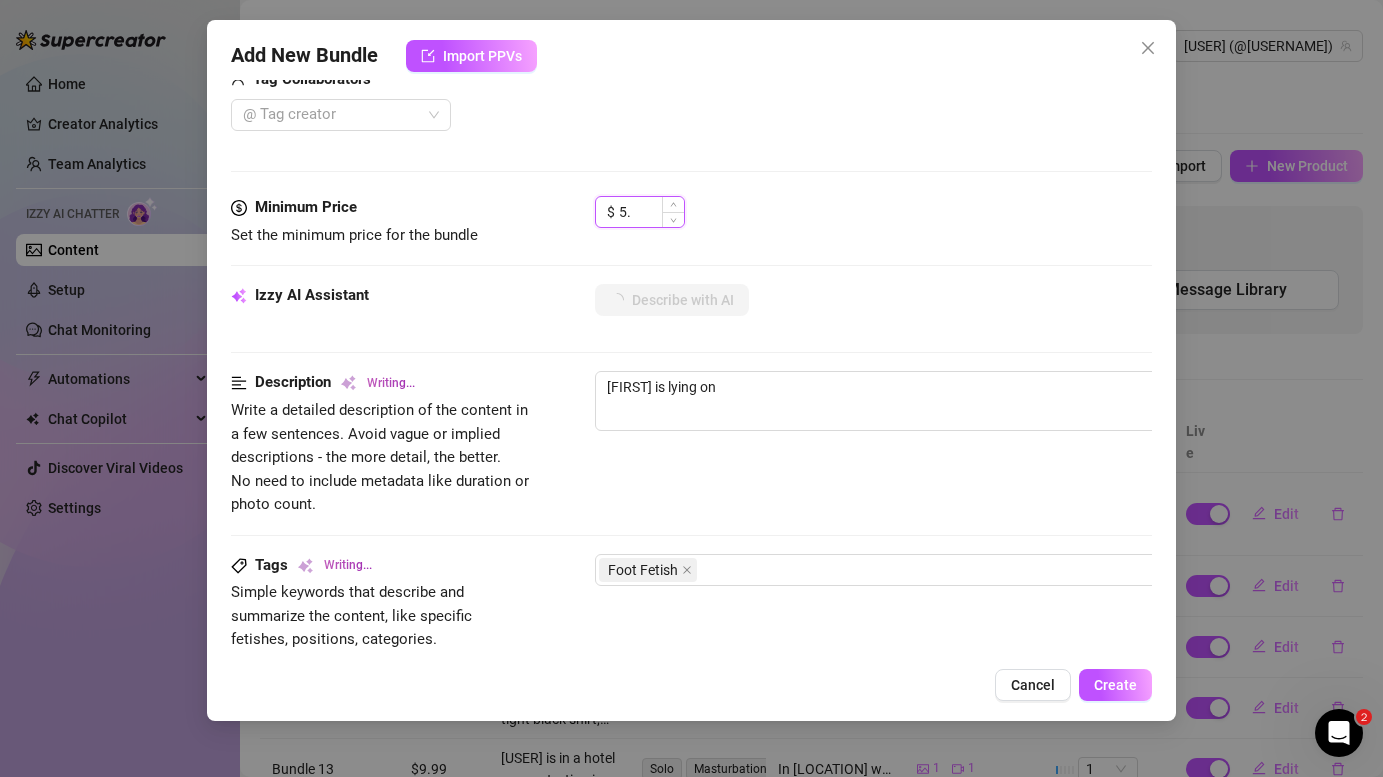 type on "[USER] is lying on a" 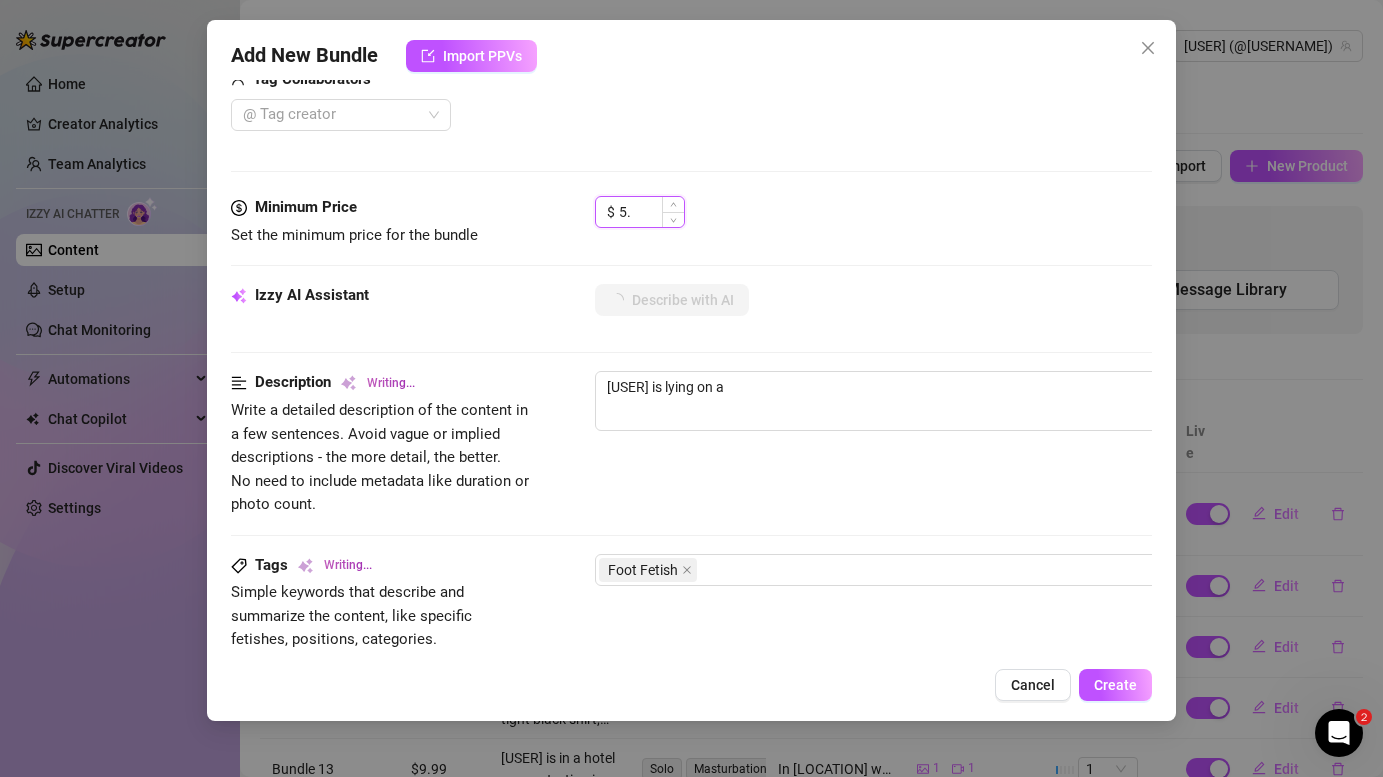 type on "5.9" 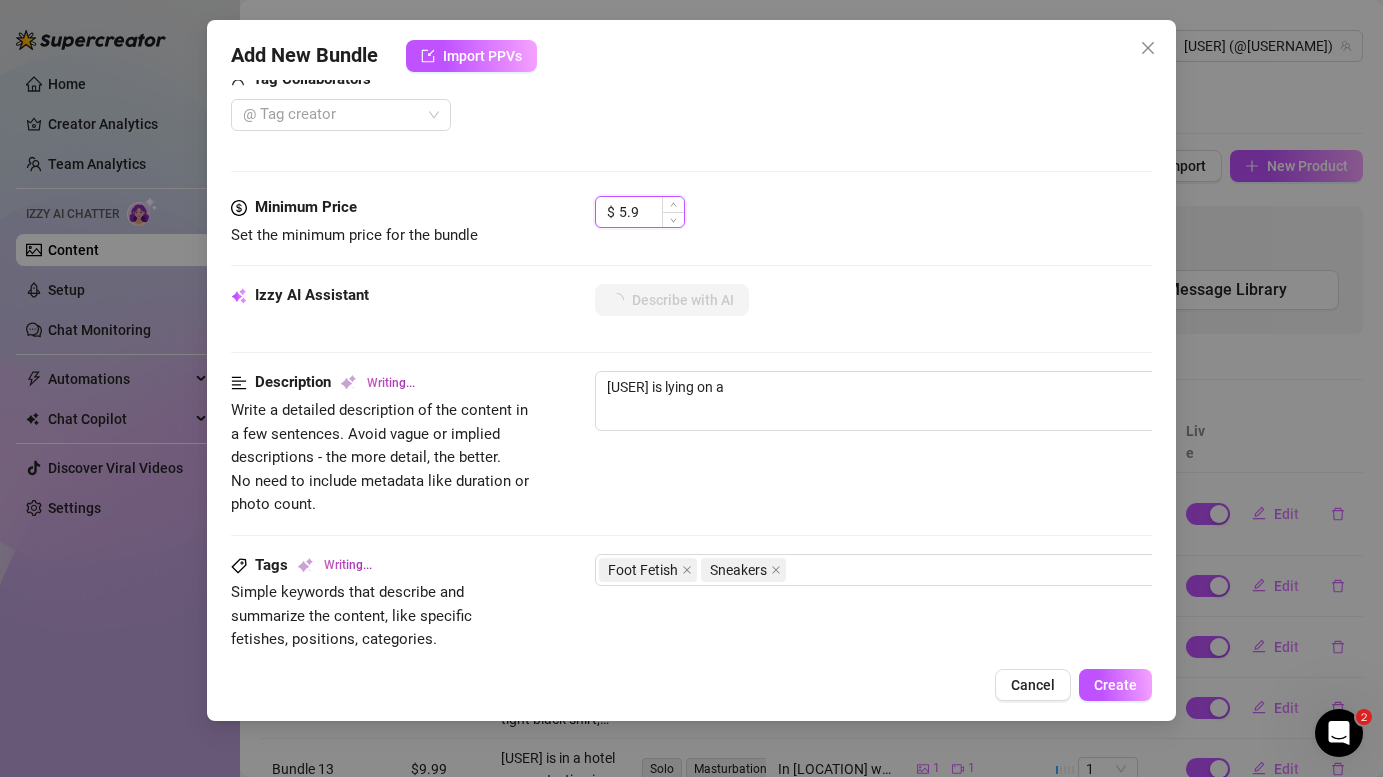 type on "[USER] is lying on a bed," 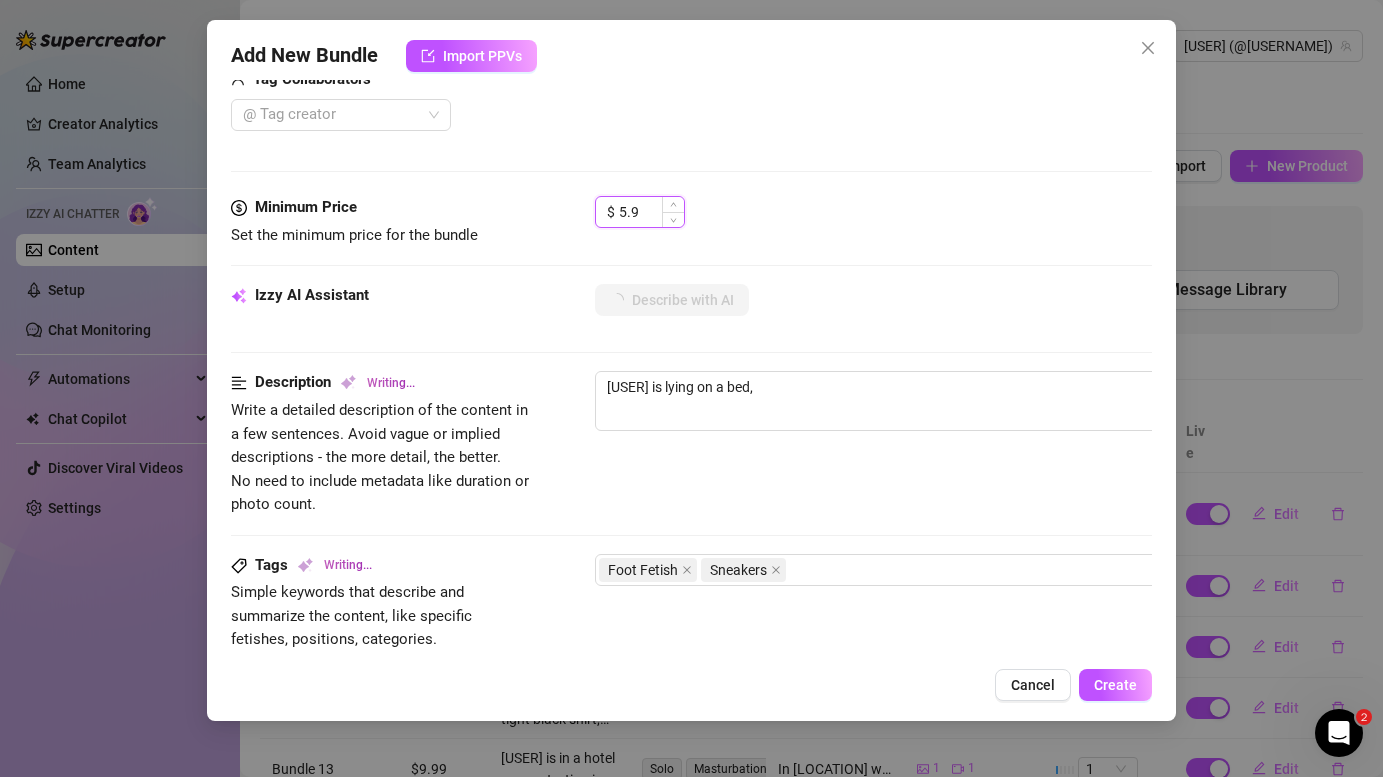 type on "[FIRST] is lying on a bed, wearing" 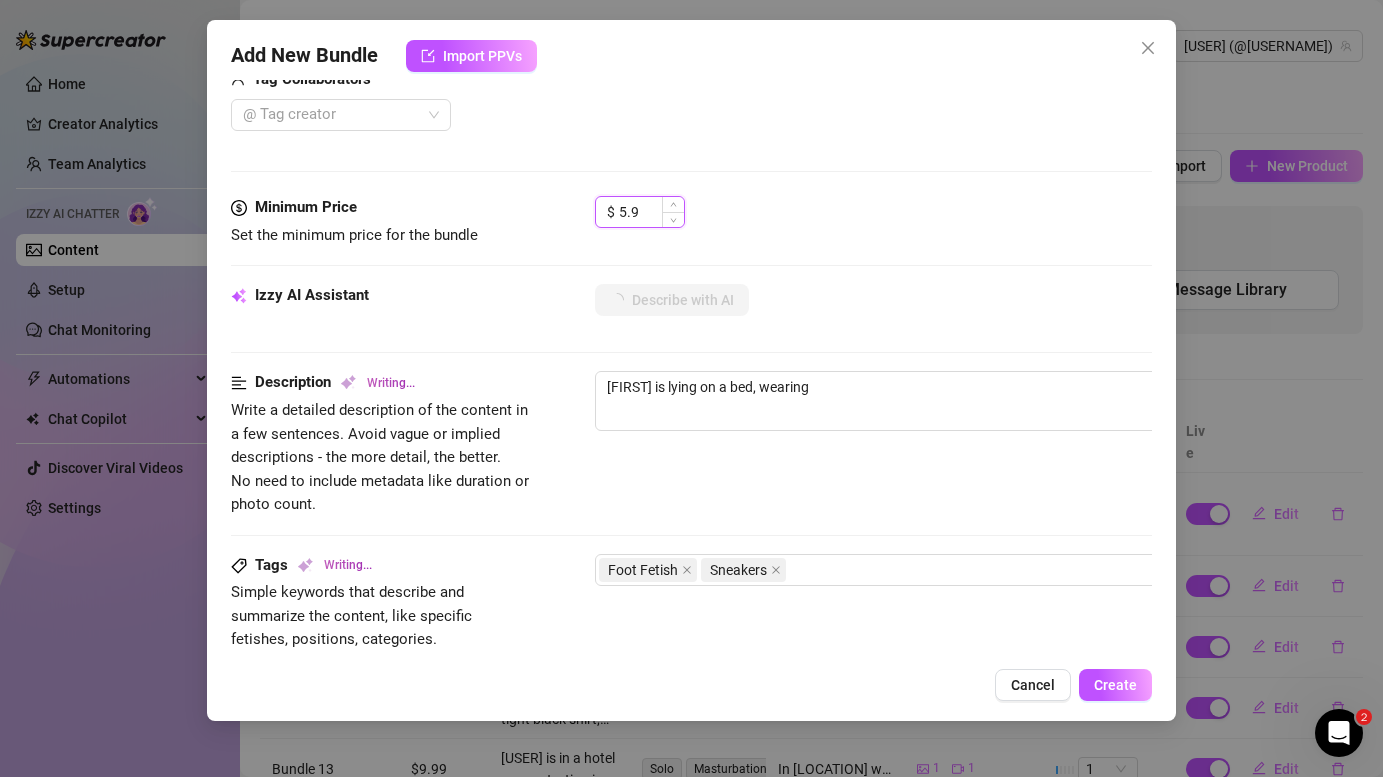 type on "5.99" 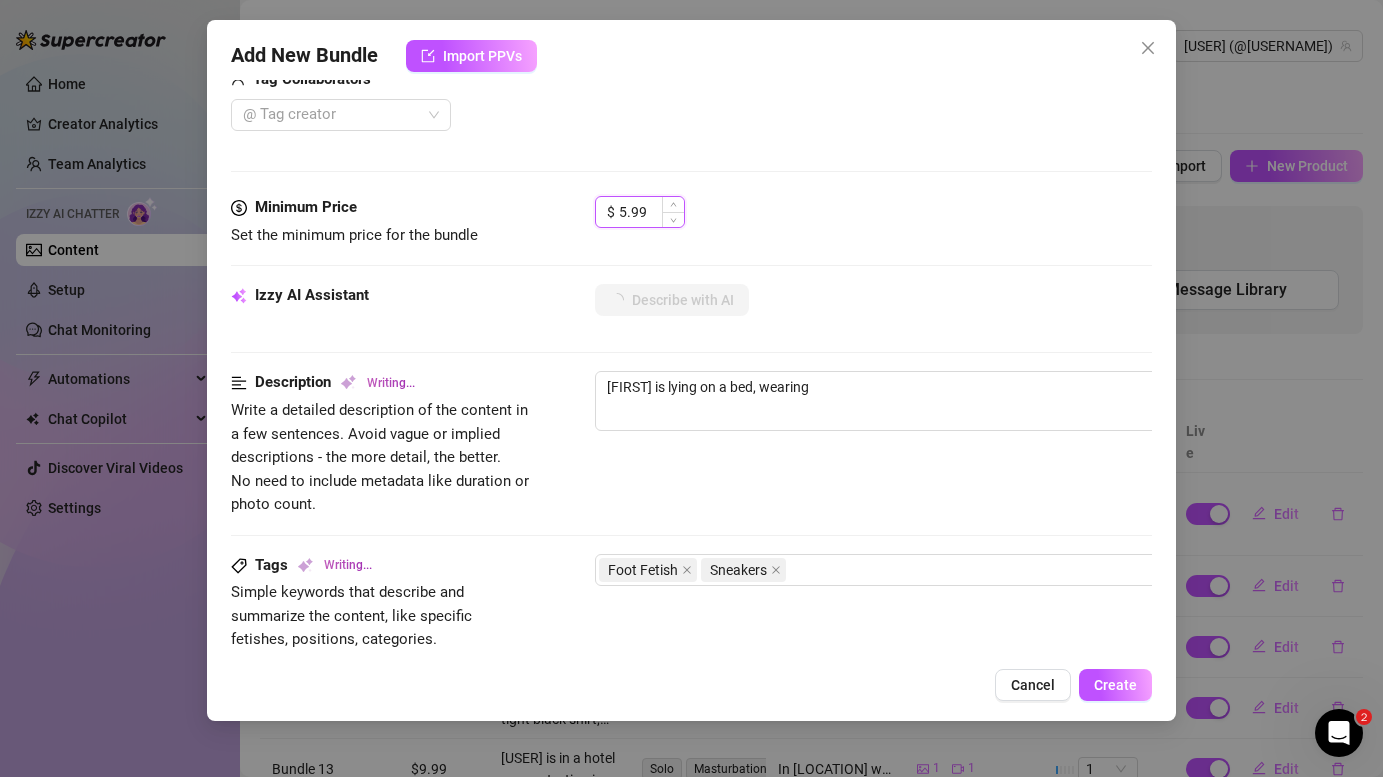 type on "[FIRST] is lying on a bed, wearing black" 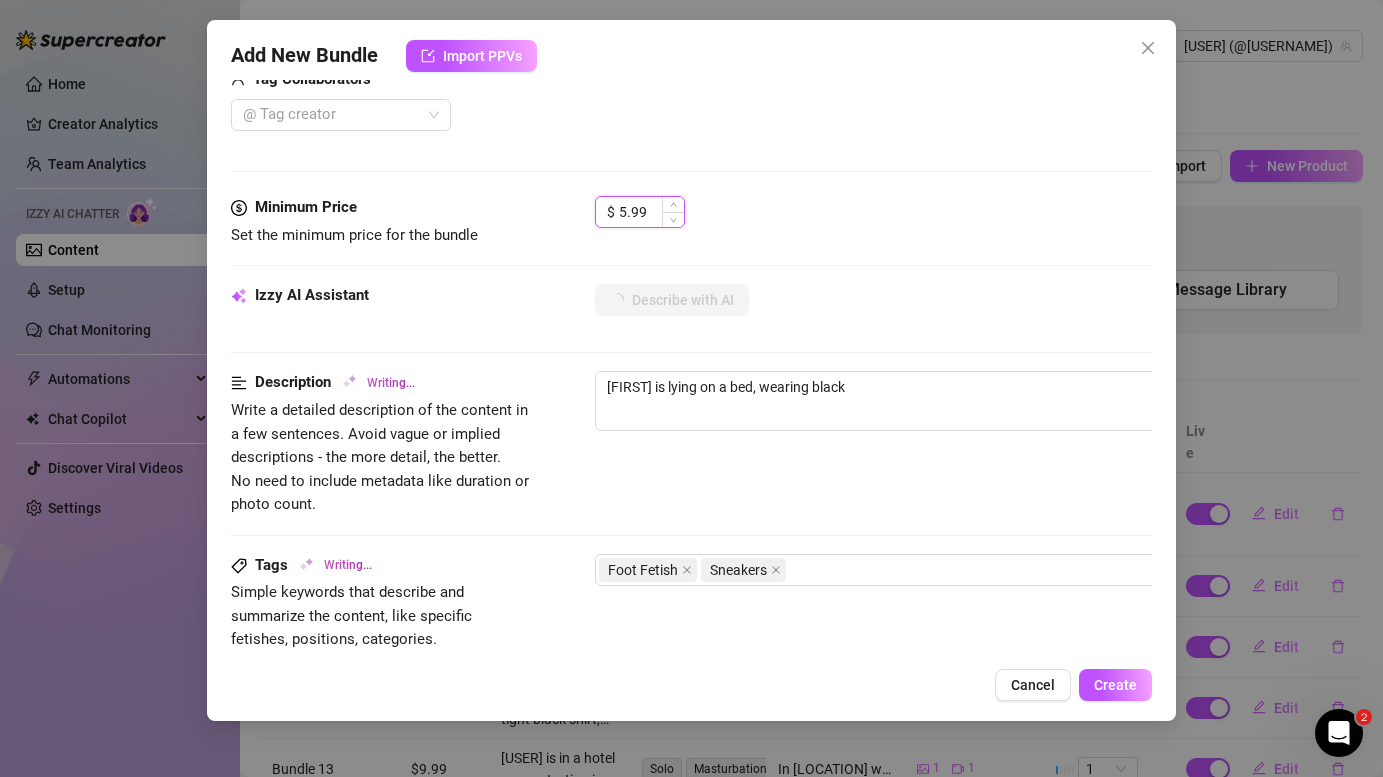 type on "[FIRST] is lying on a bed, wearing black shorts," 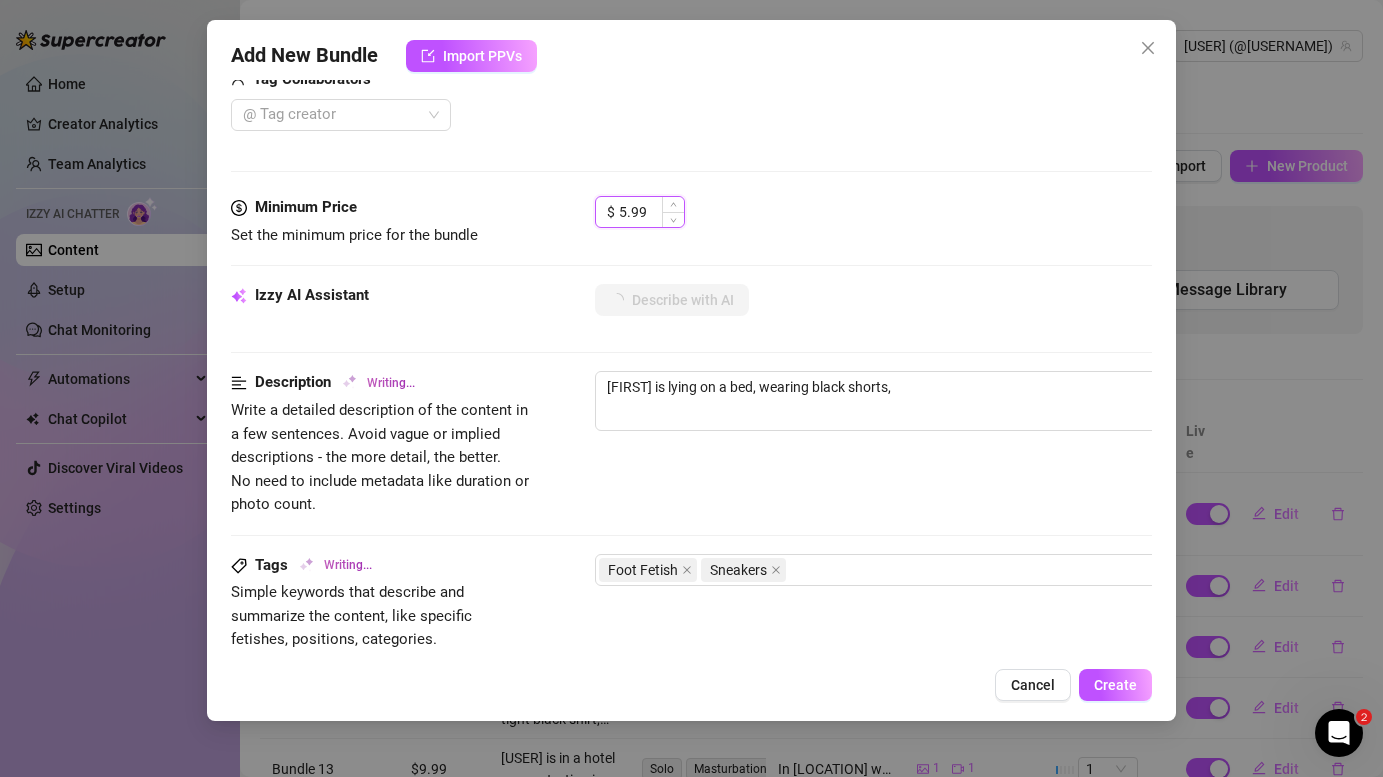 type on "[FIRST] is lying on a bed, wearing black shorts, with" 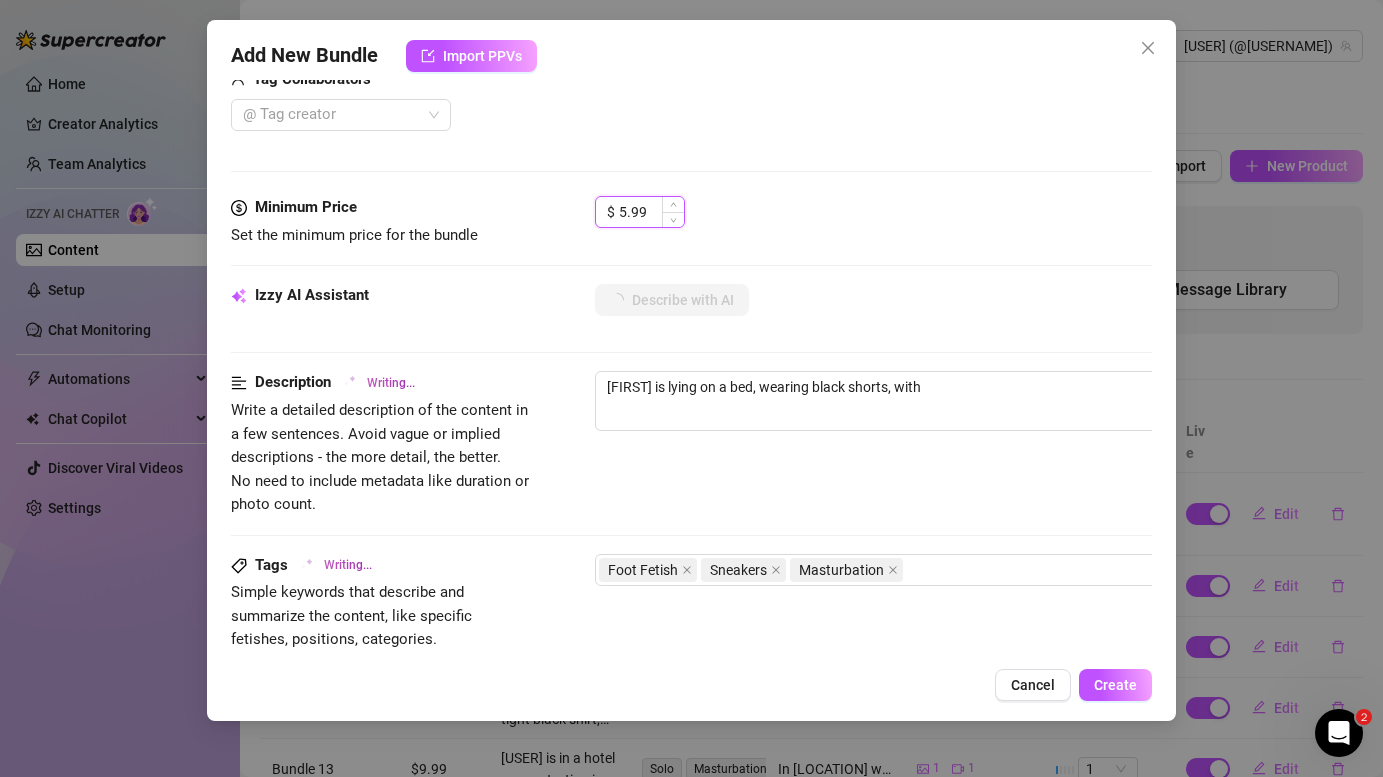 type on "[USER] is lying on a bed, wearing black shorts, with his" 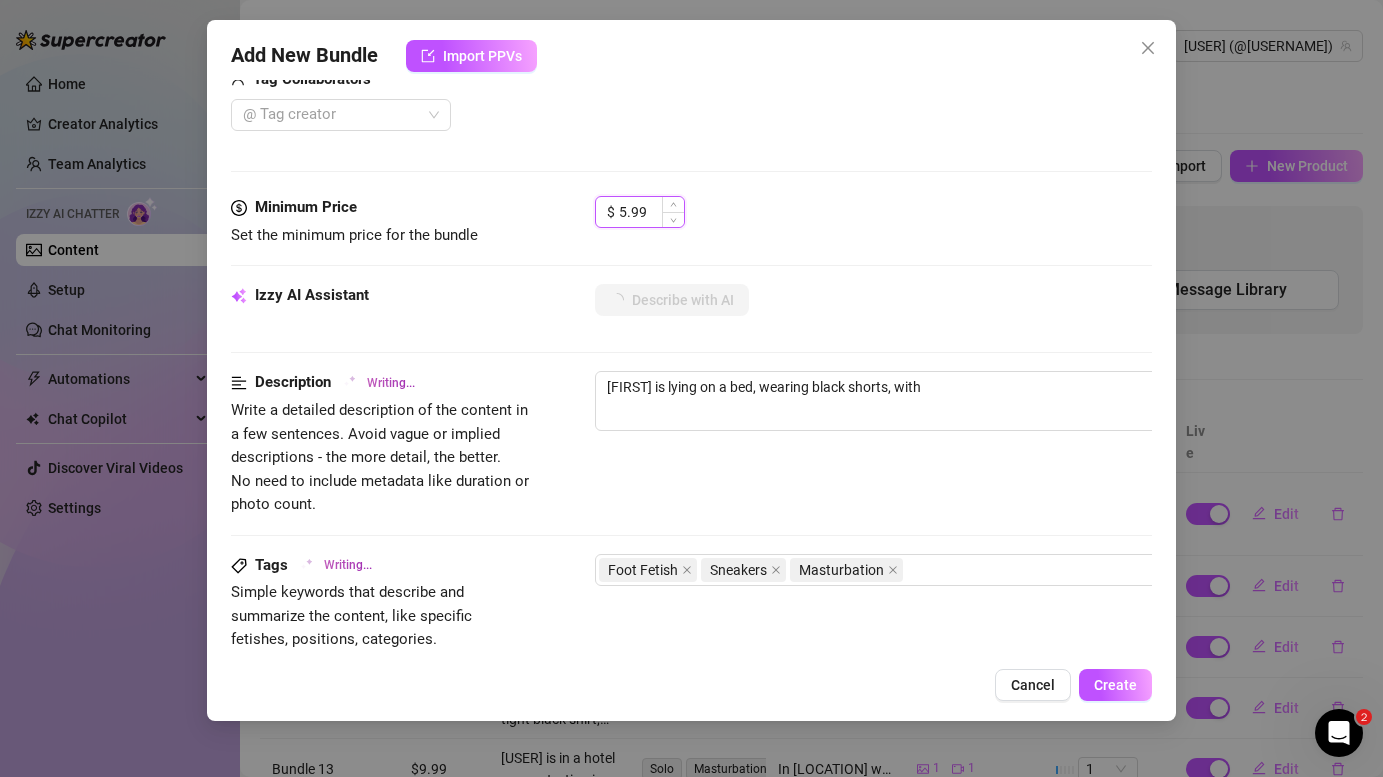 type on "[USER] is lying on a bed, wearing black shorts, with his" 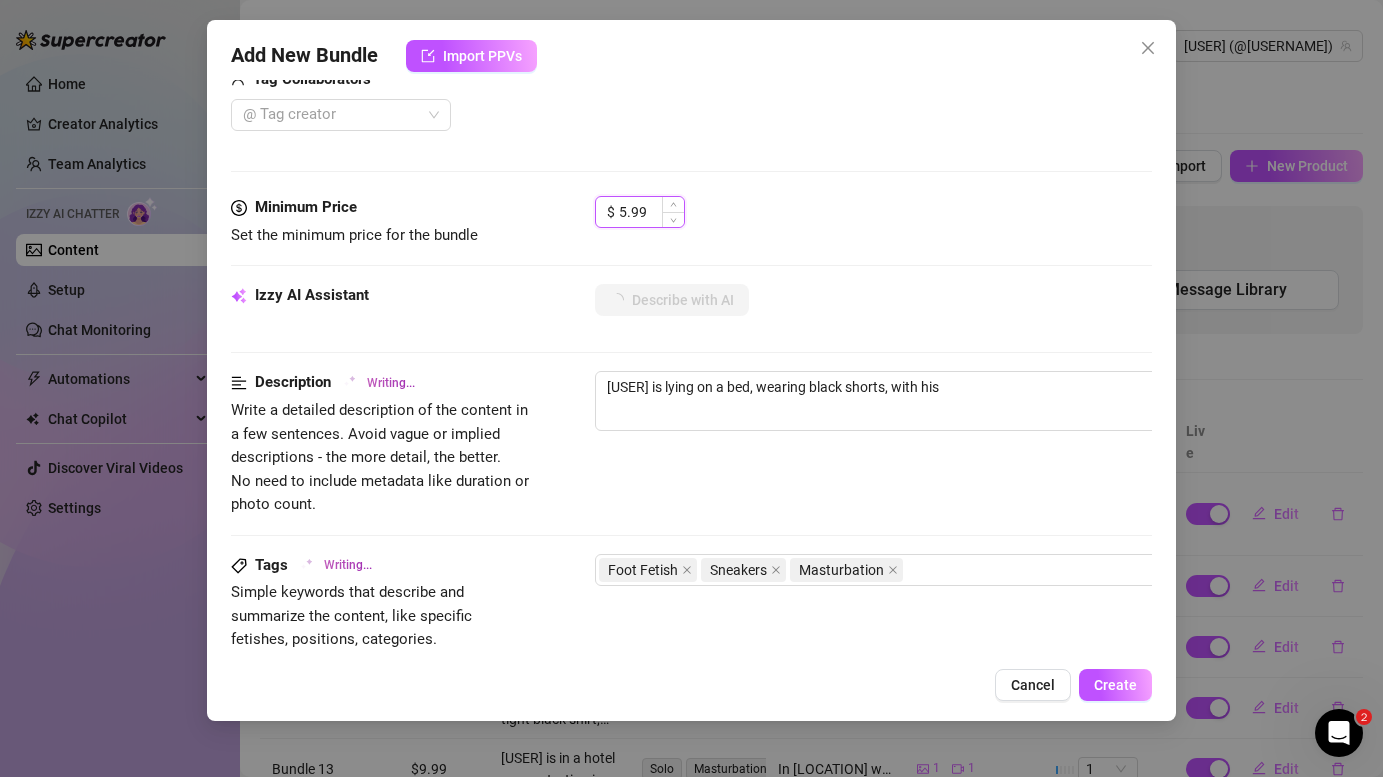 type on "[USER] is lying on a bed, wearing black shorts, with his hard" 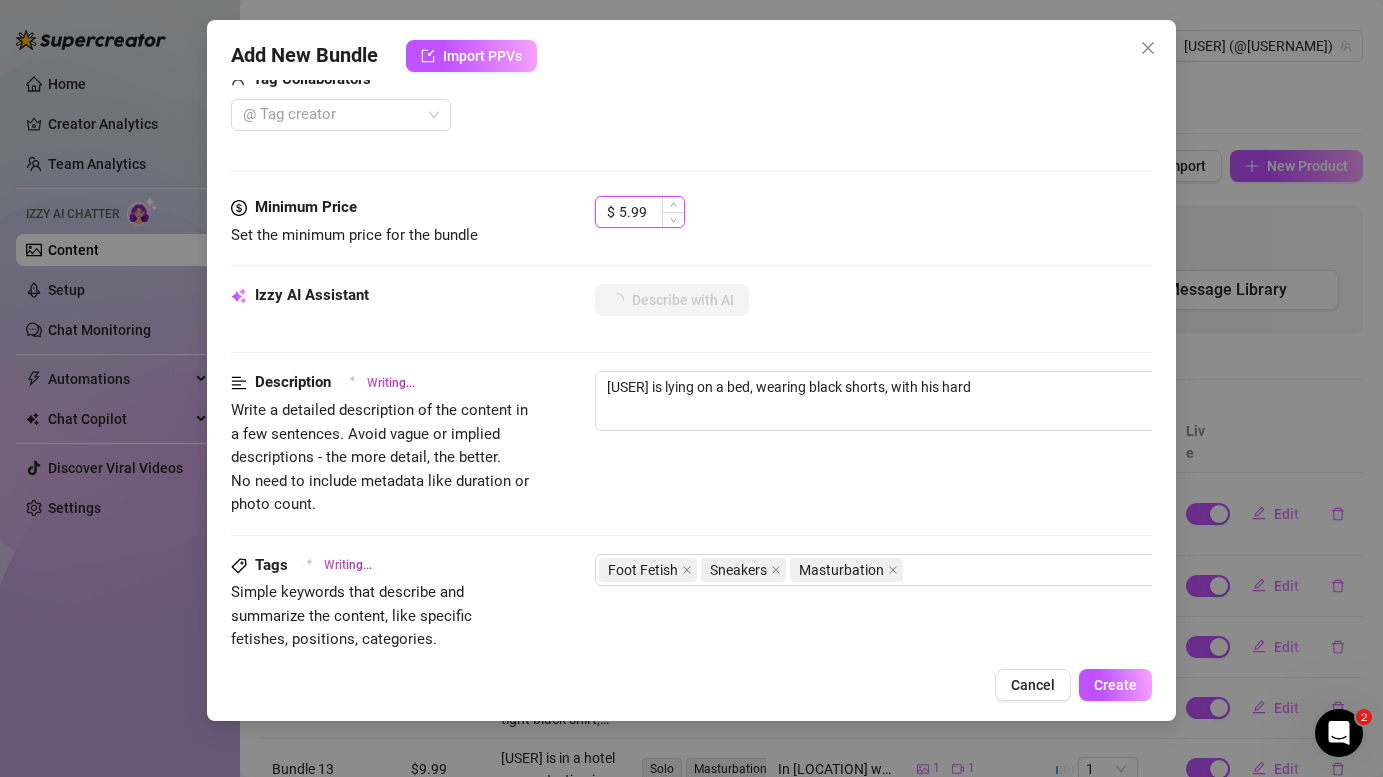 type on "5.99" 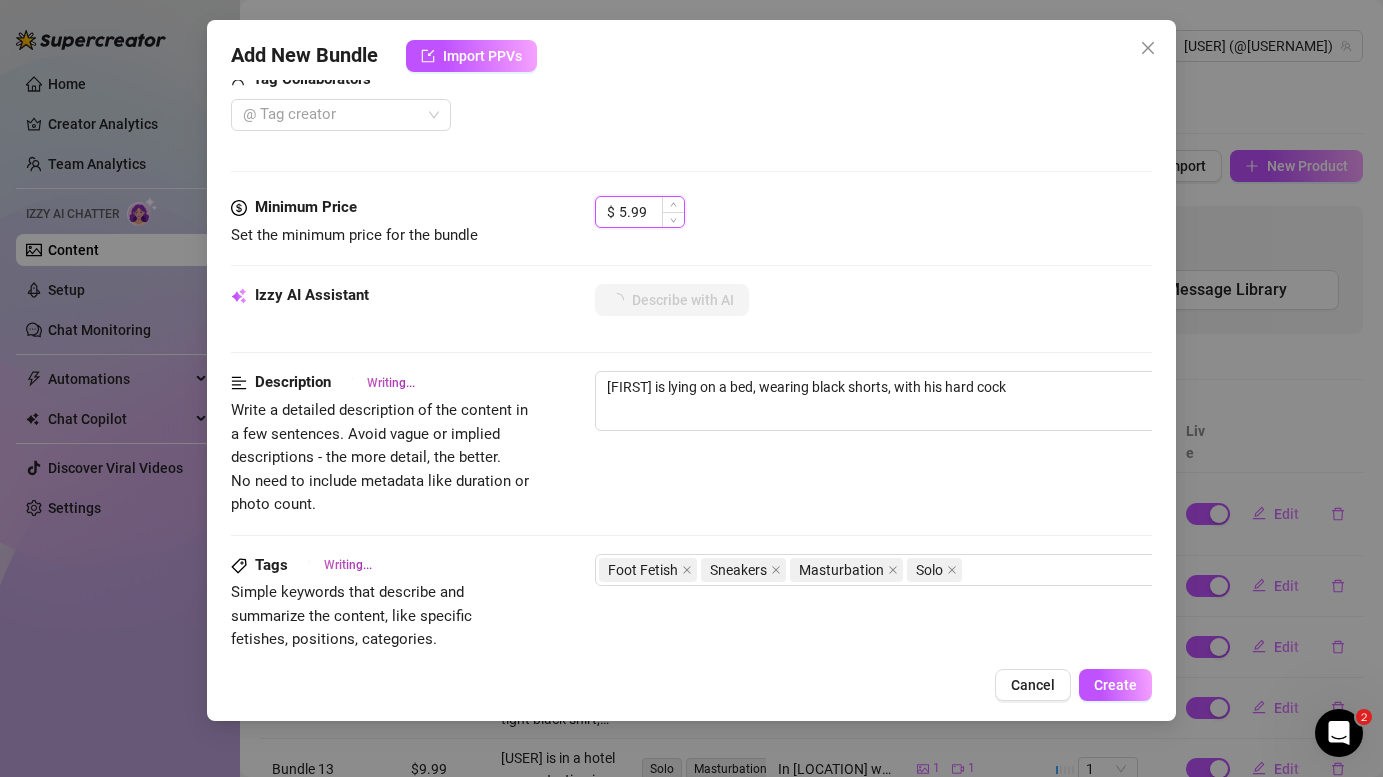 type on "[FIRST] is lying on a bed, wearing black shorts, with his hard cock exposed." 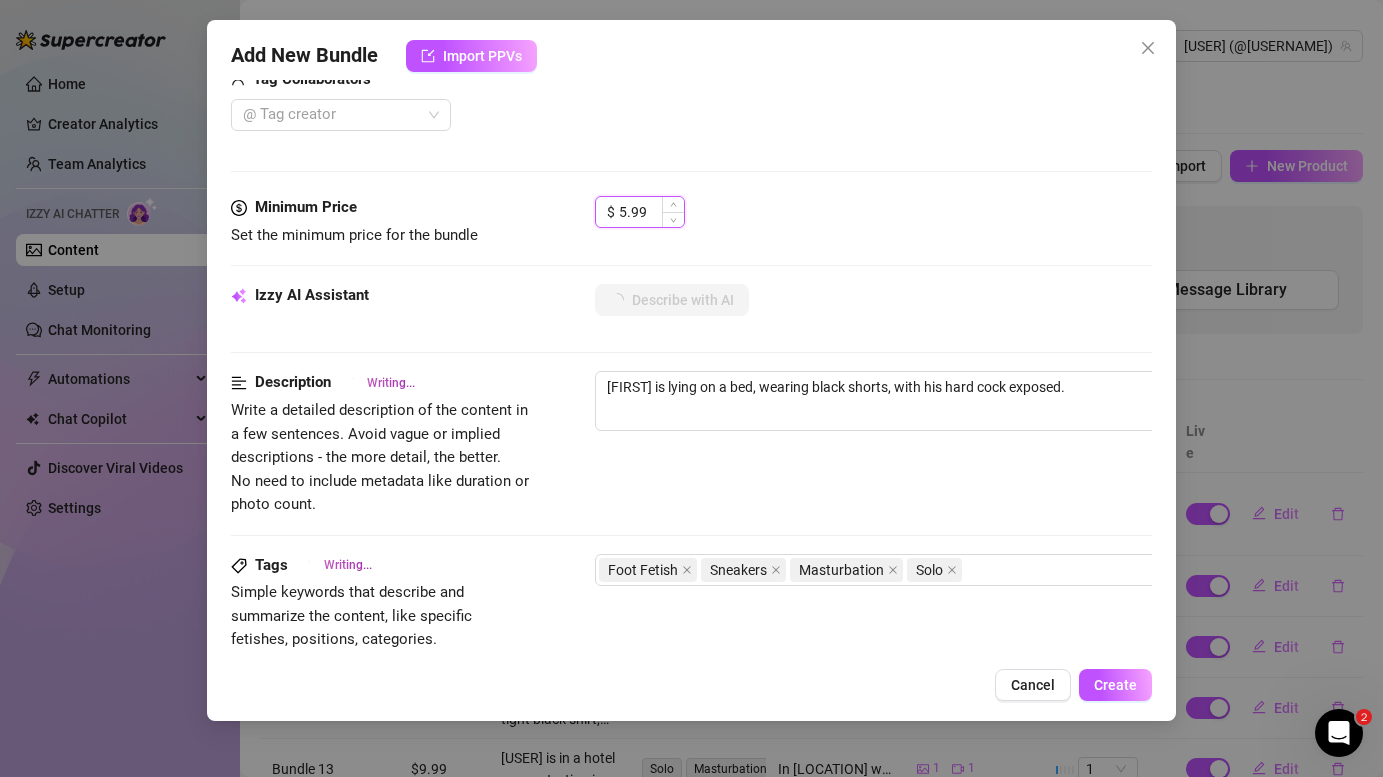 type on "[USER] is lying on a bed, wearing black shorts, with his hard cock exposed. He" 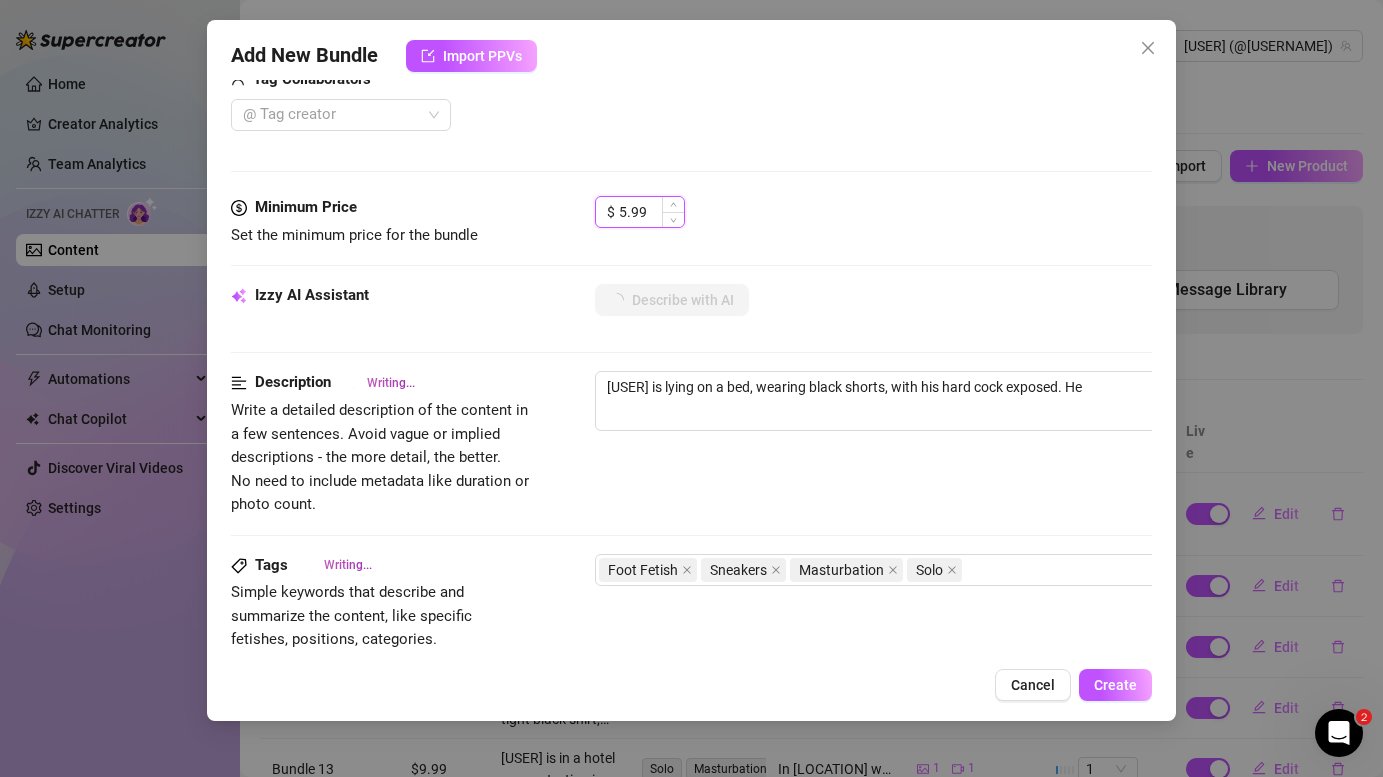type on "[USER] is lying on a bed, wearing black shorts, with his hard cock exposed. He uses" 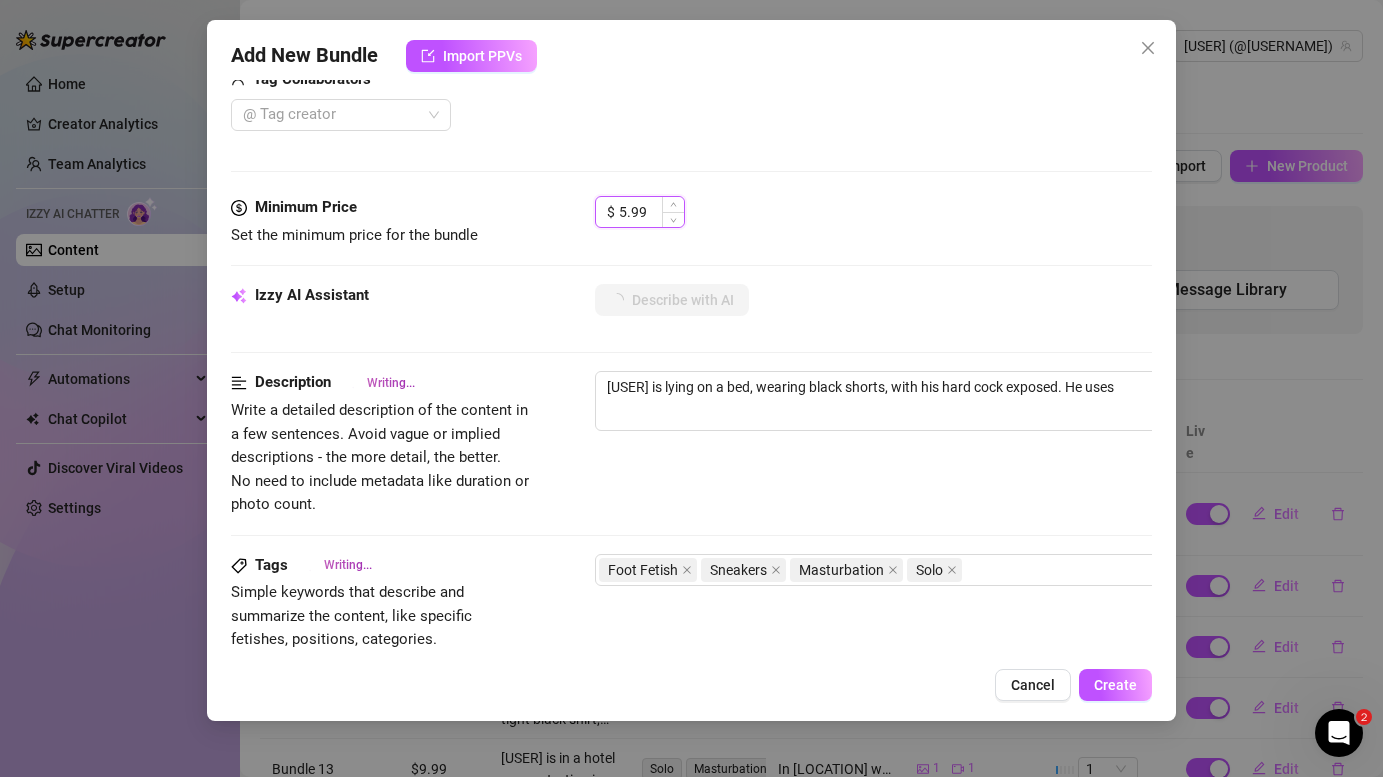 type on "Marius is lying on a bed, wearing black shorts, with his hard cock exposed. He uses a" 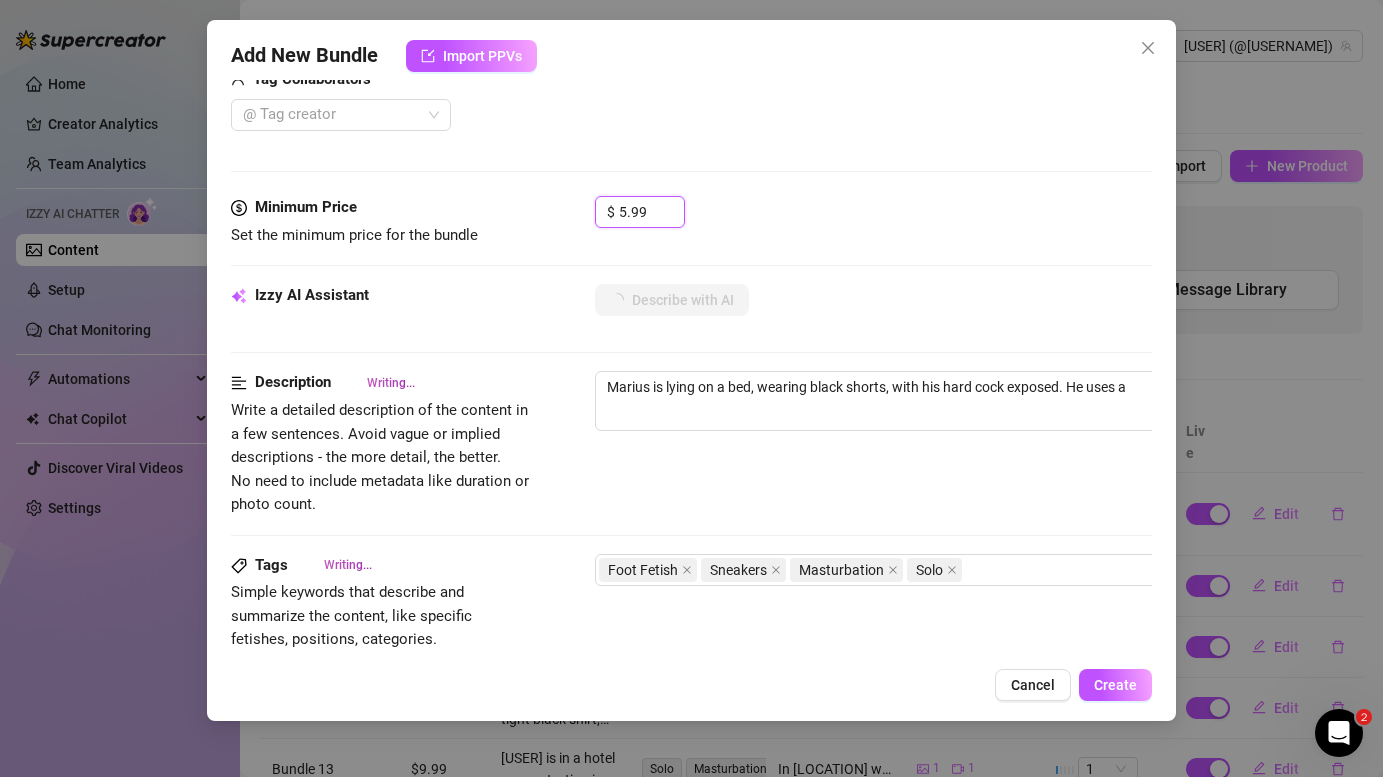 type on "[FIRST] is lying on a bed, wearing black shorts, with his hard cock exposed. He uses a pair" 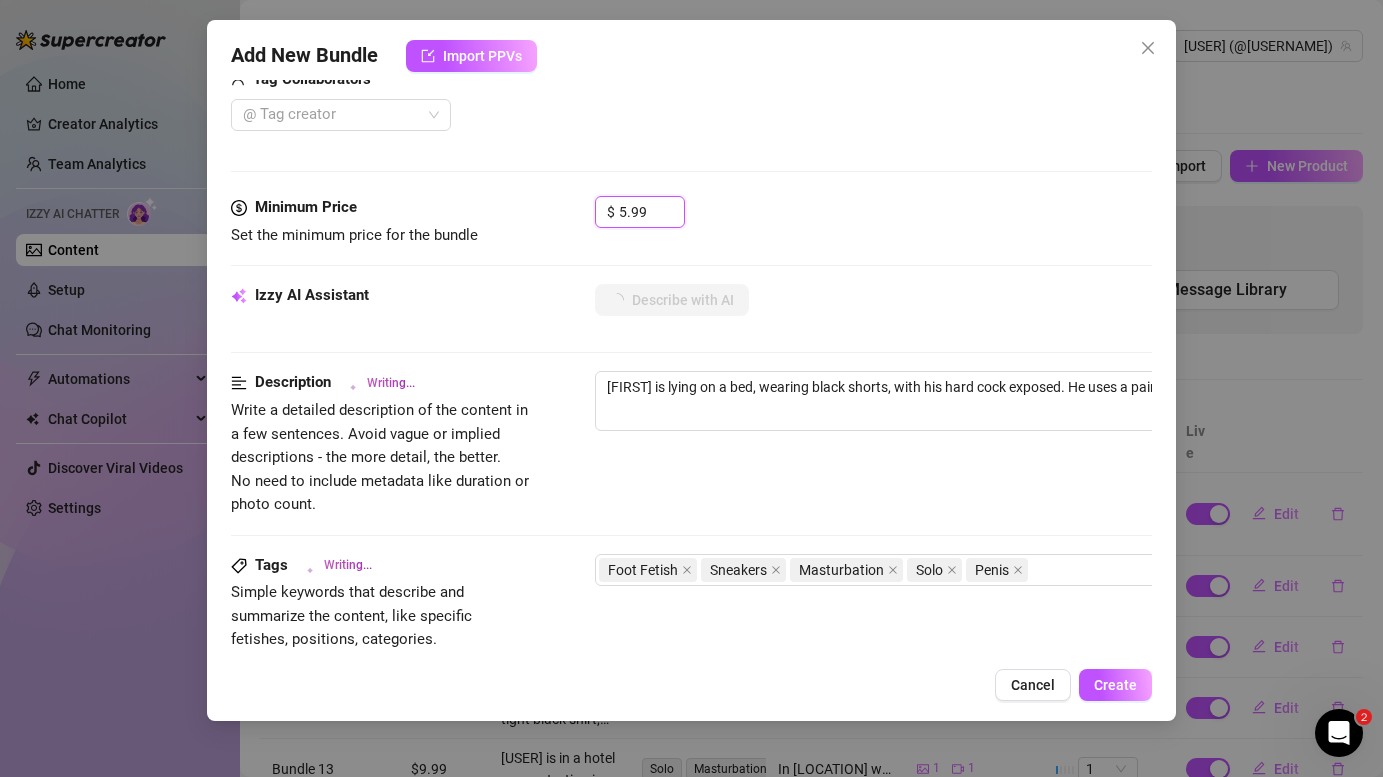 type on "[FIRST] is lying on a bed, wearing black shorts, with his hard cock exposed. He uses a pair of" 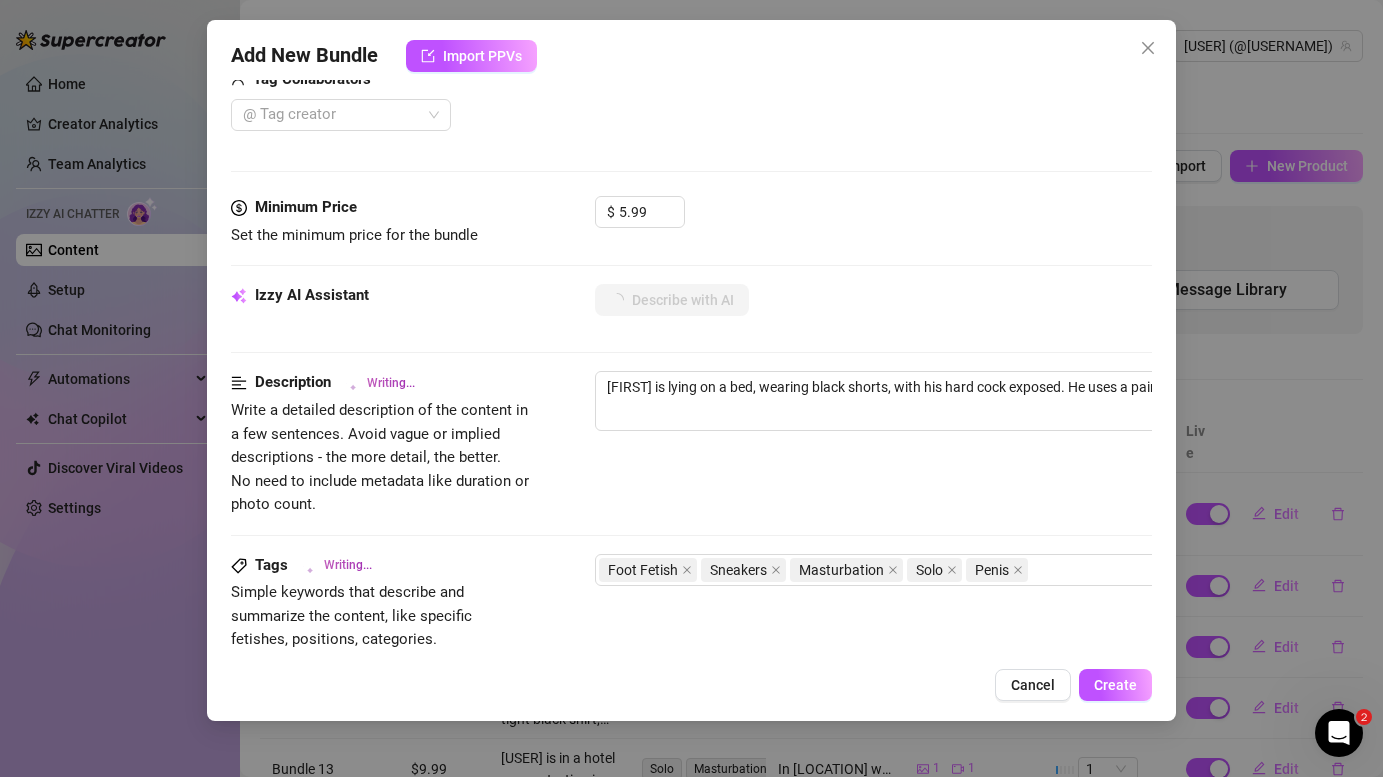 type on "[USER] is lying on a bed, wearing black shorts, with his hard cock exposed. He uses a pair of white" 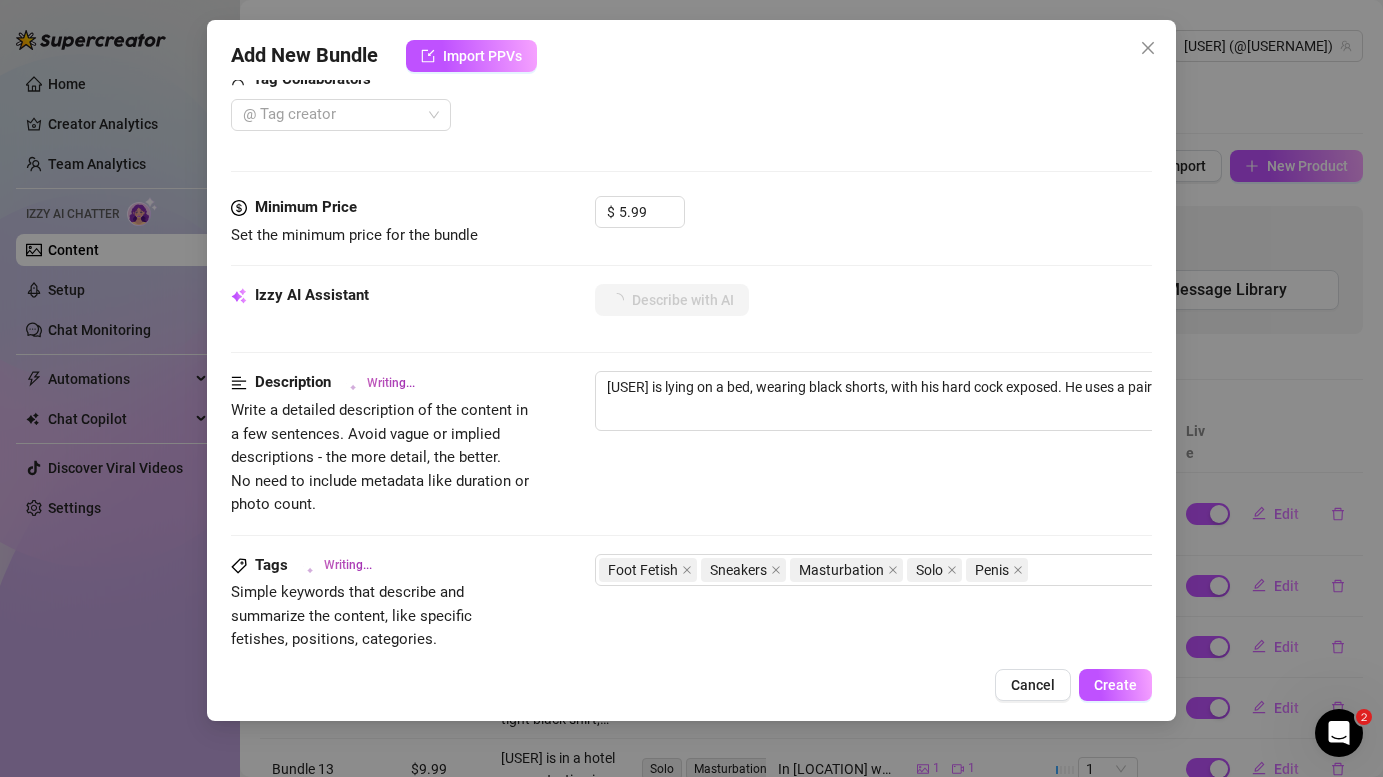 click on "Media Add Media from Vault Free preview Pay to view 02:20 Tag Collaborators   @ Tag creator" at bounding box center [691, -15] 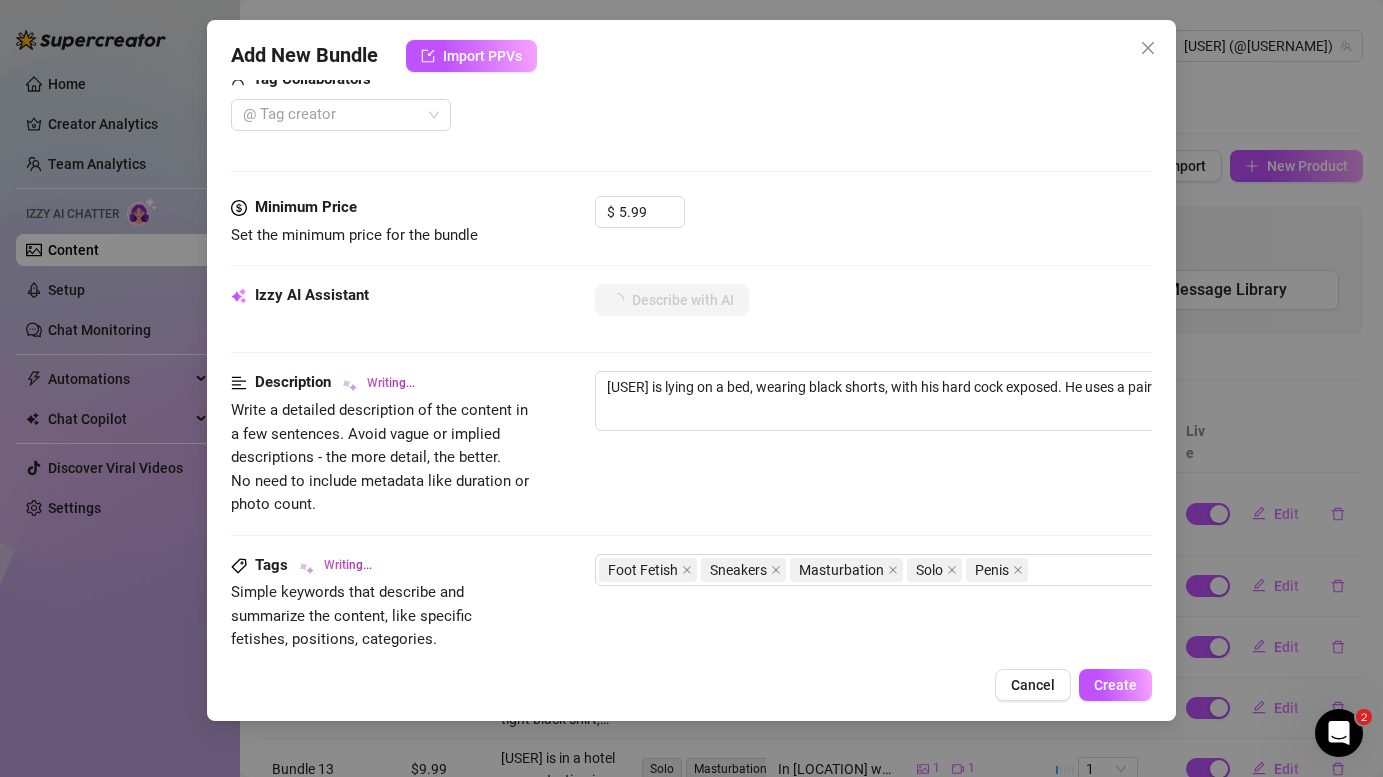 type on "[FIRST] is lying on a bed, wearing black shorts, with his hard cock exposed. He uses a pair of white sneakers" 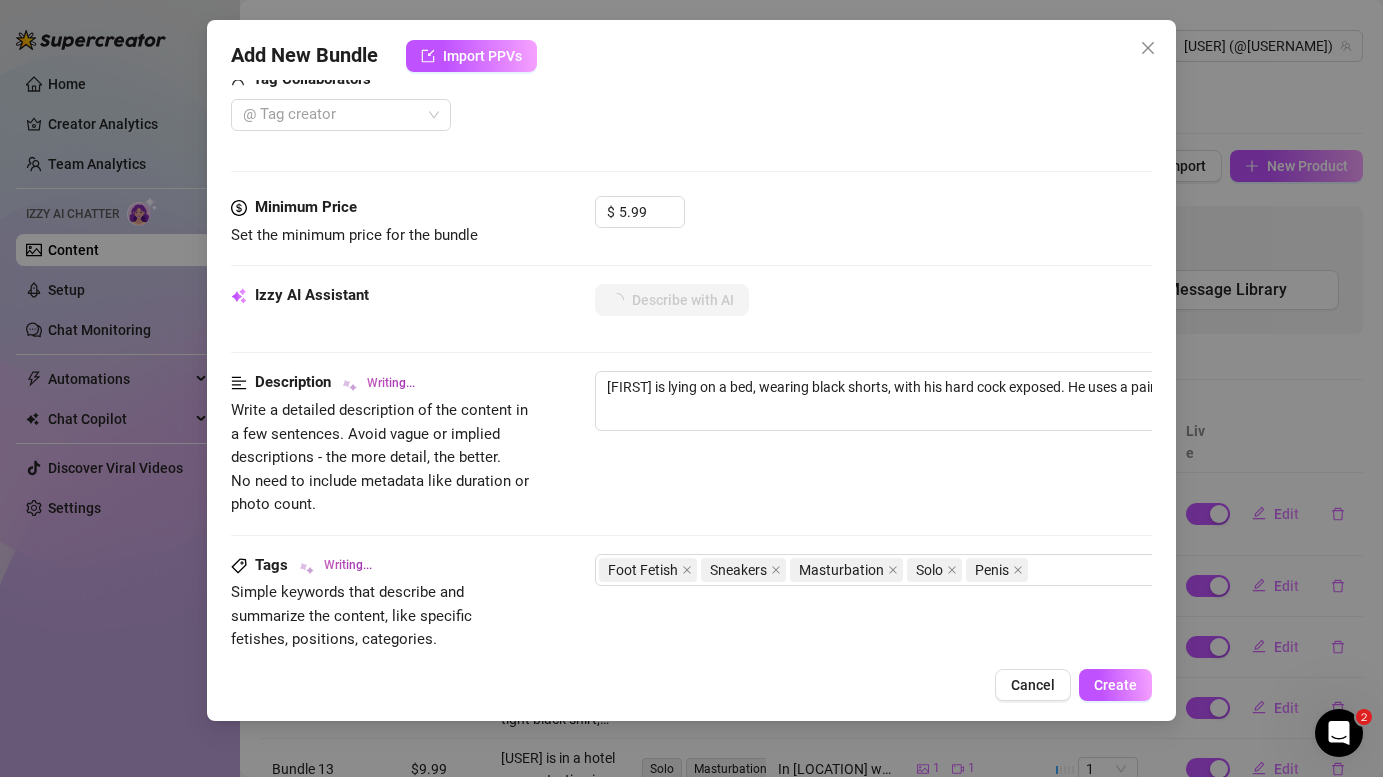 type on "[USER] is lying on a bed, wearing black shorts, with his hard cock exposed. He uses a pair of white sneakers to" 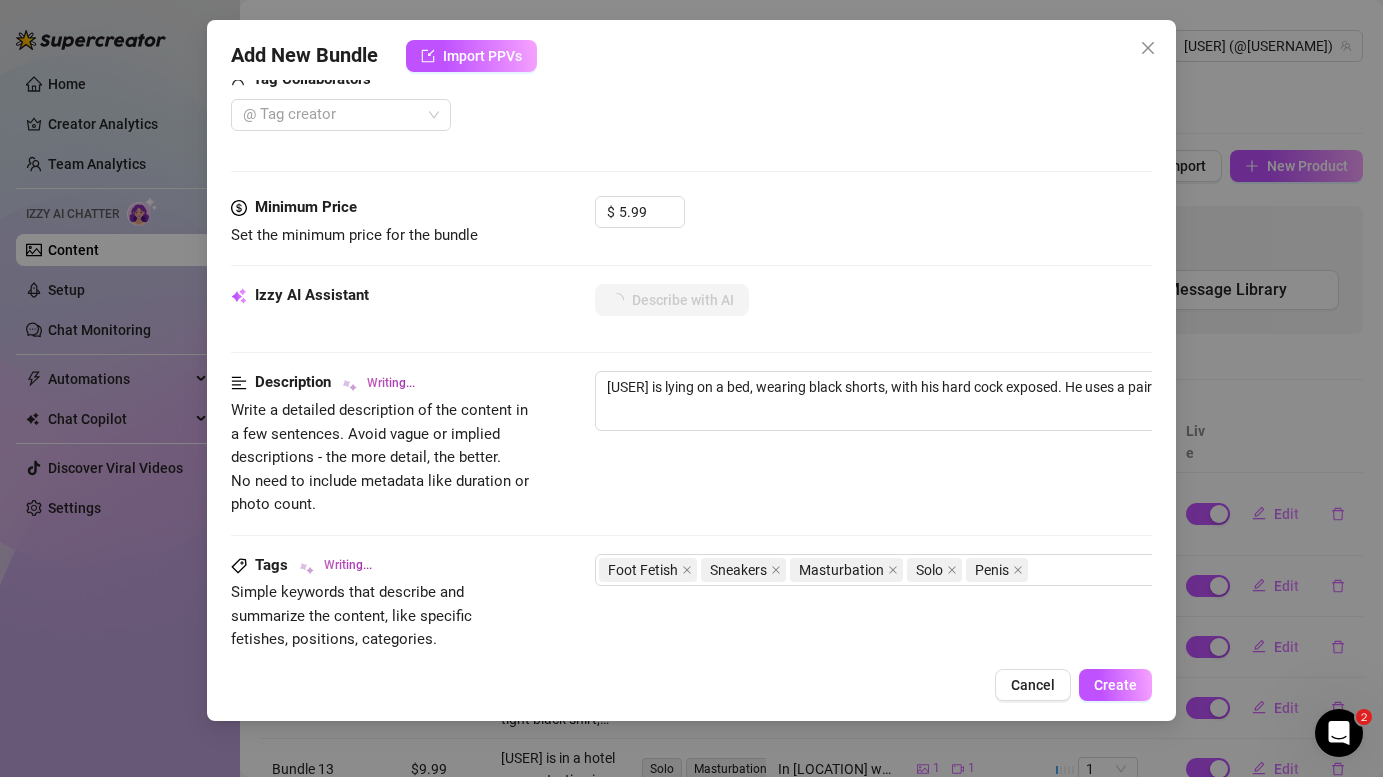 type on "[FIRST] is lying on a bed, wearing black shorts, with his hard cock exposed. He uses a pair of white sneakers to stroke" 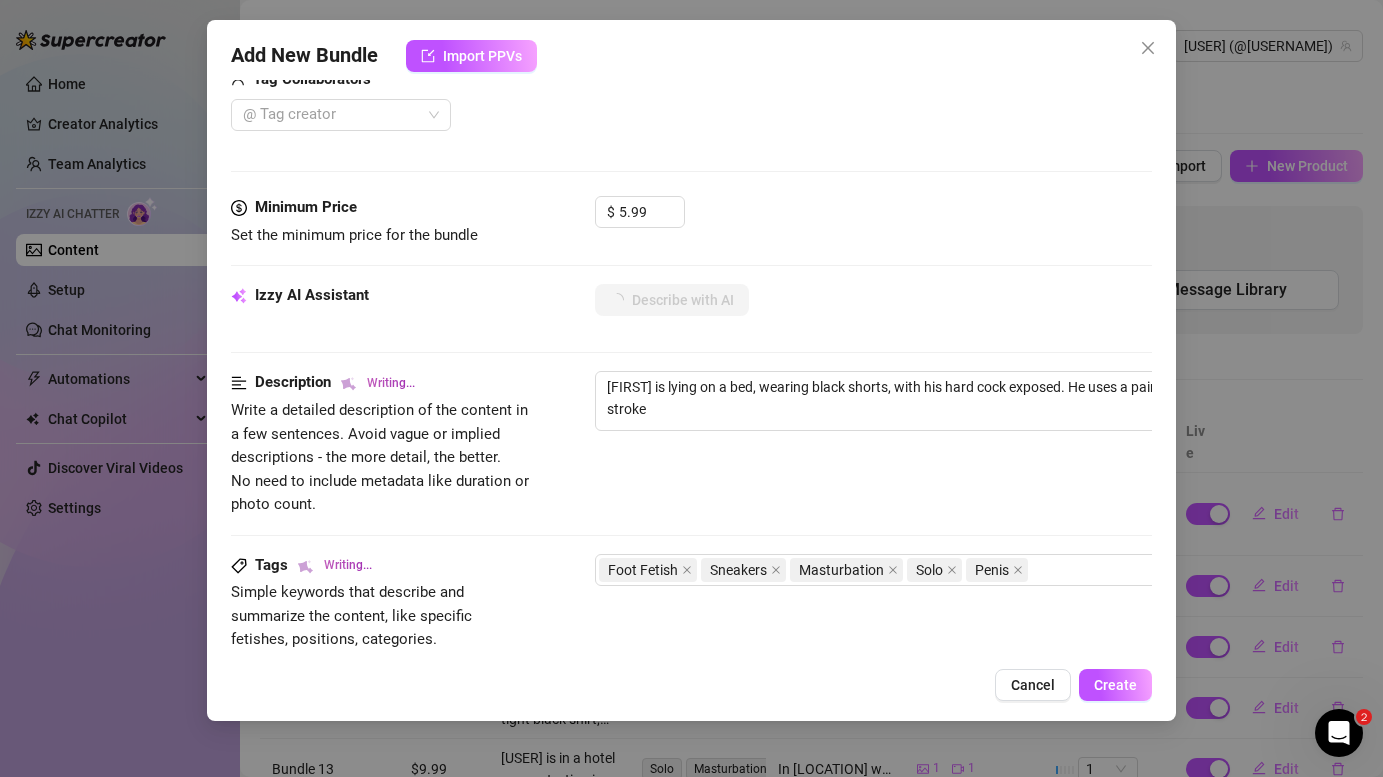 type on "[FIRST] is lying on a bed, wearing black shorts, with his hard cock exposed. He uses a pair of white sneakers to stroke his" 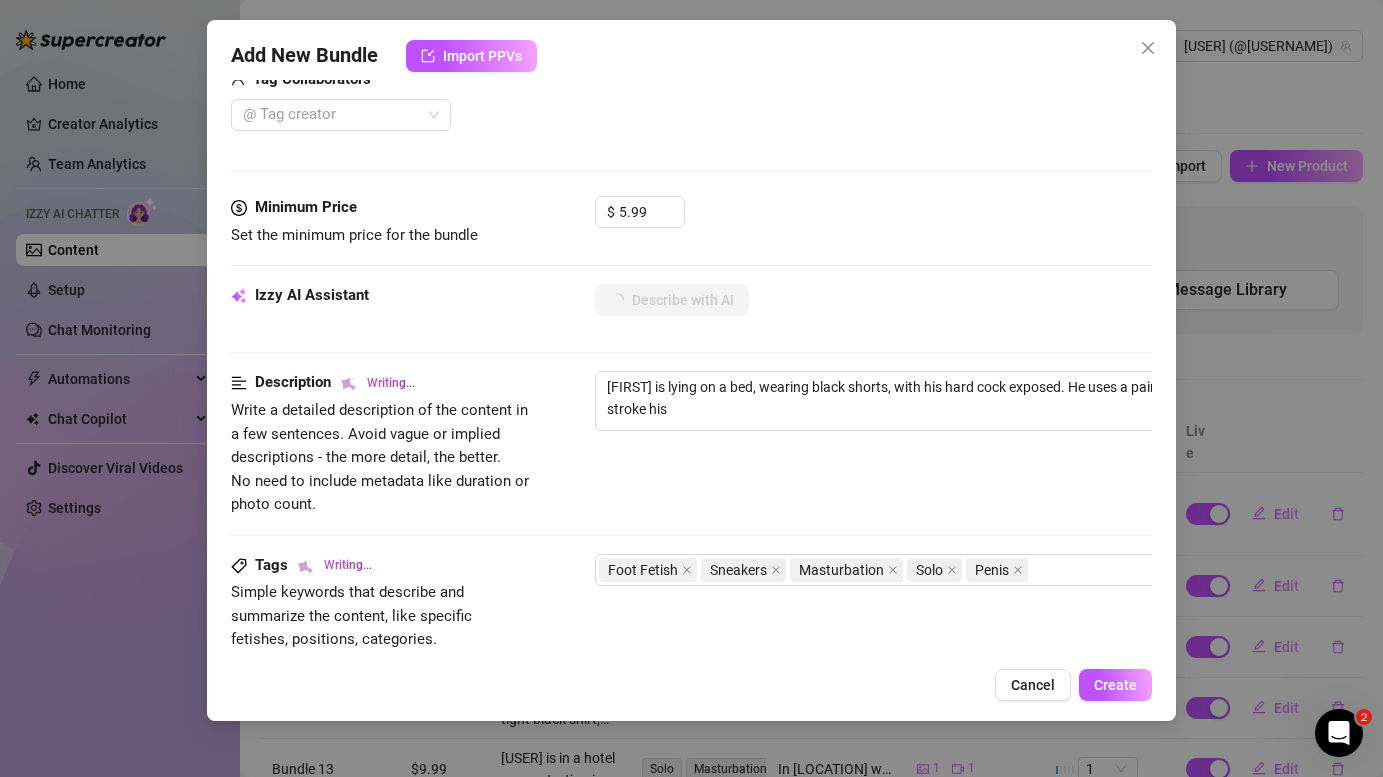 type on "[FIRST] is lying on a bed, wearing black shorts, with his hard cock exposed. He uses a pair of white sneakers to stroke his shaft," 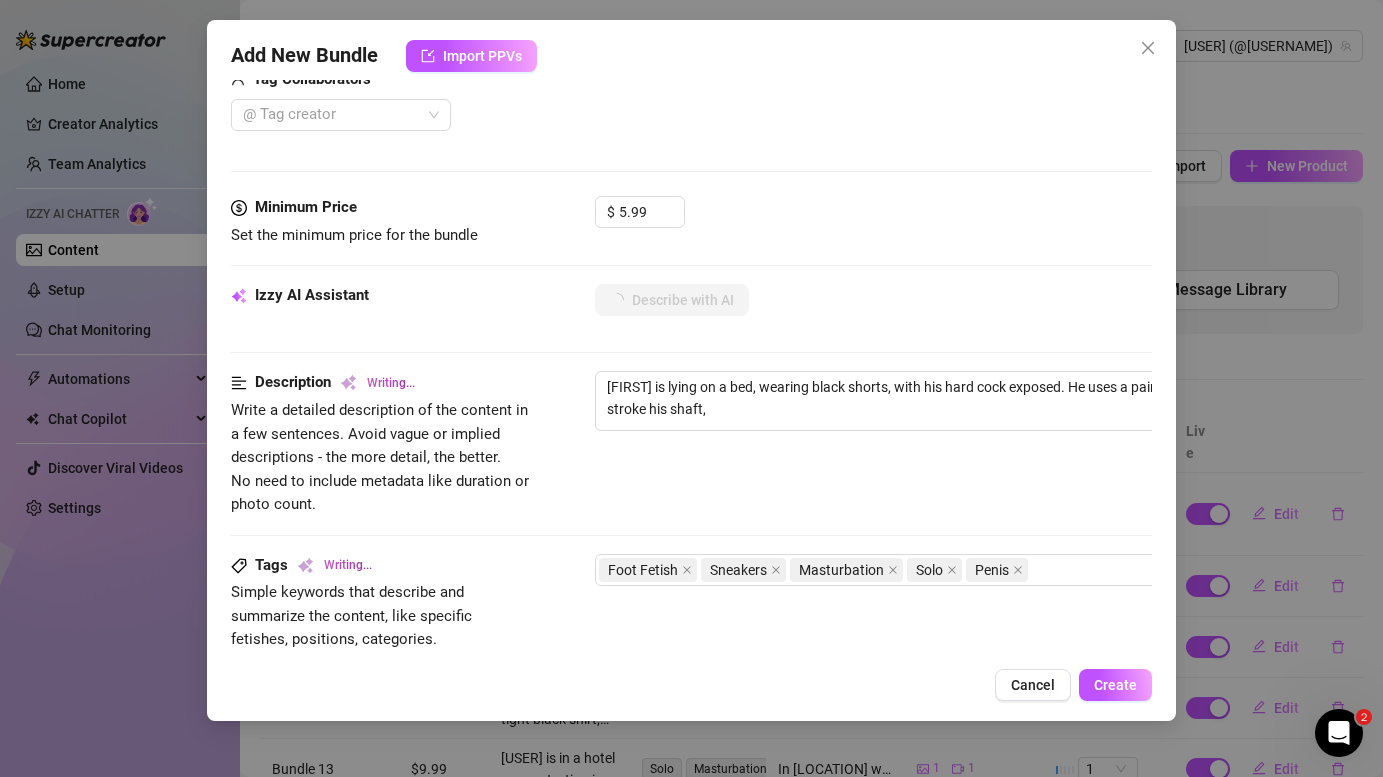 type on "[USER] is lying on a bed, wearing black shorts, with his hard cock exposed. He uses a pair of white sneakers to stroke his shaft, focusing" 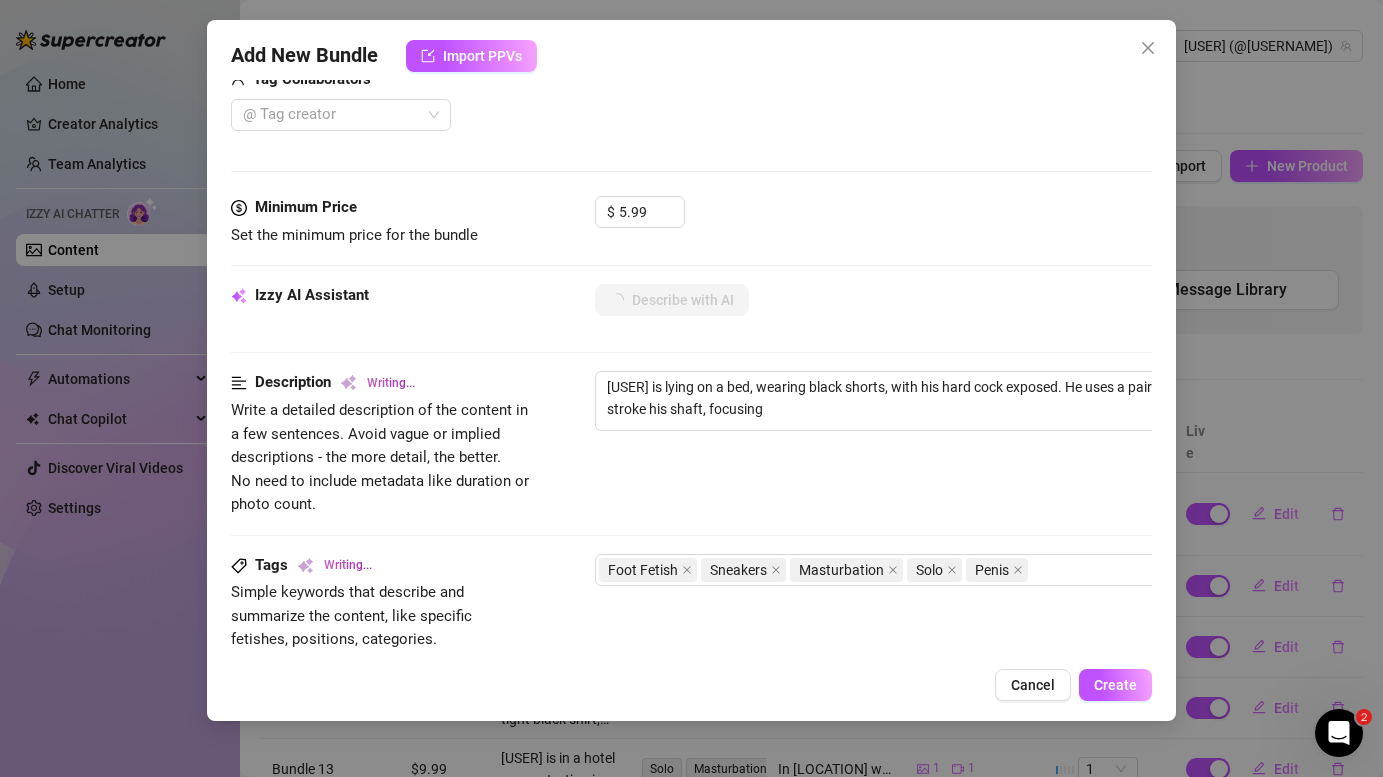type on "[USER] is lying on a bed, wearing black shorts, with his hard cock exposed. He uses a pair of white sneakers to stroke his shaft, focusing on" 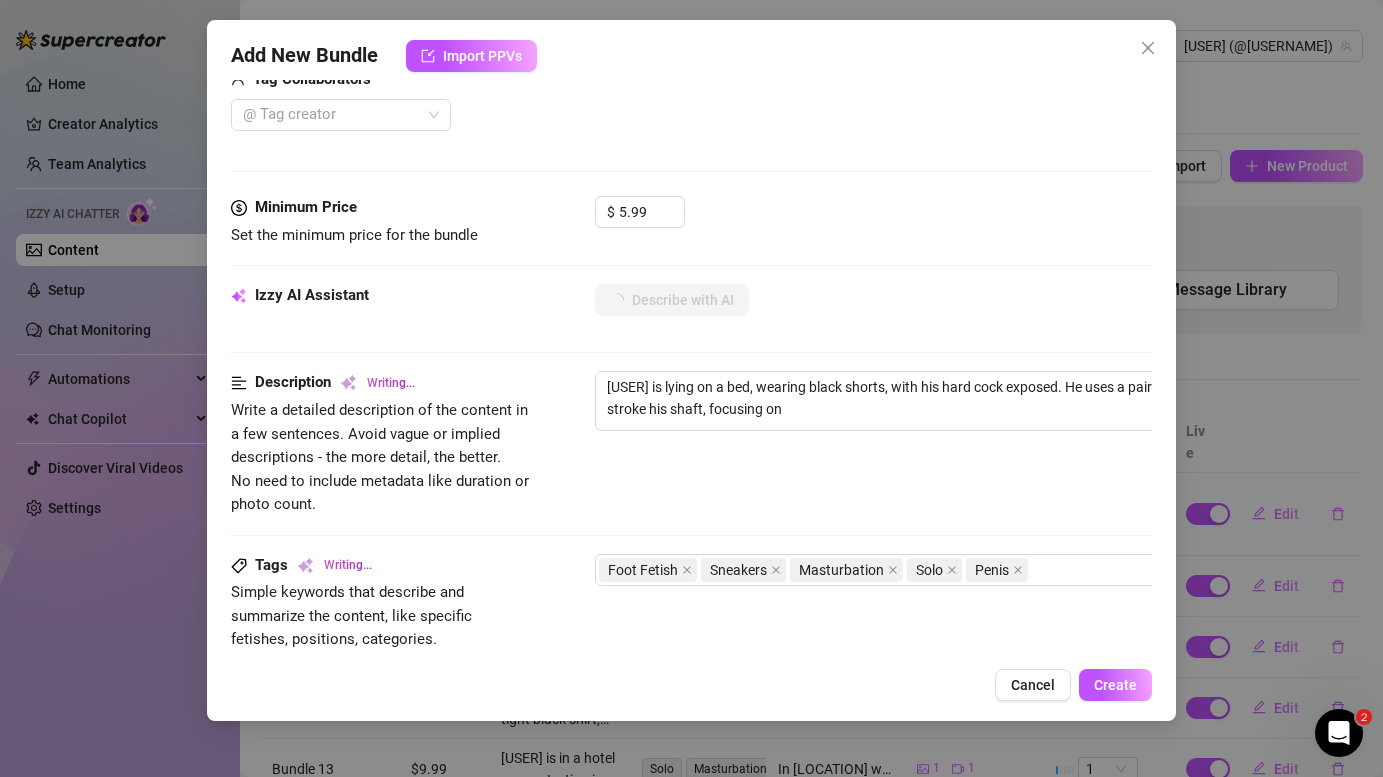 type on "[USER] is lying on a bed, wearing black shorts, with his hard cock exposed. He uses a pair of white sneakers to stroke his shaft, focusing on the" 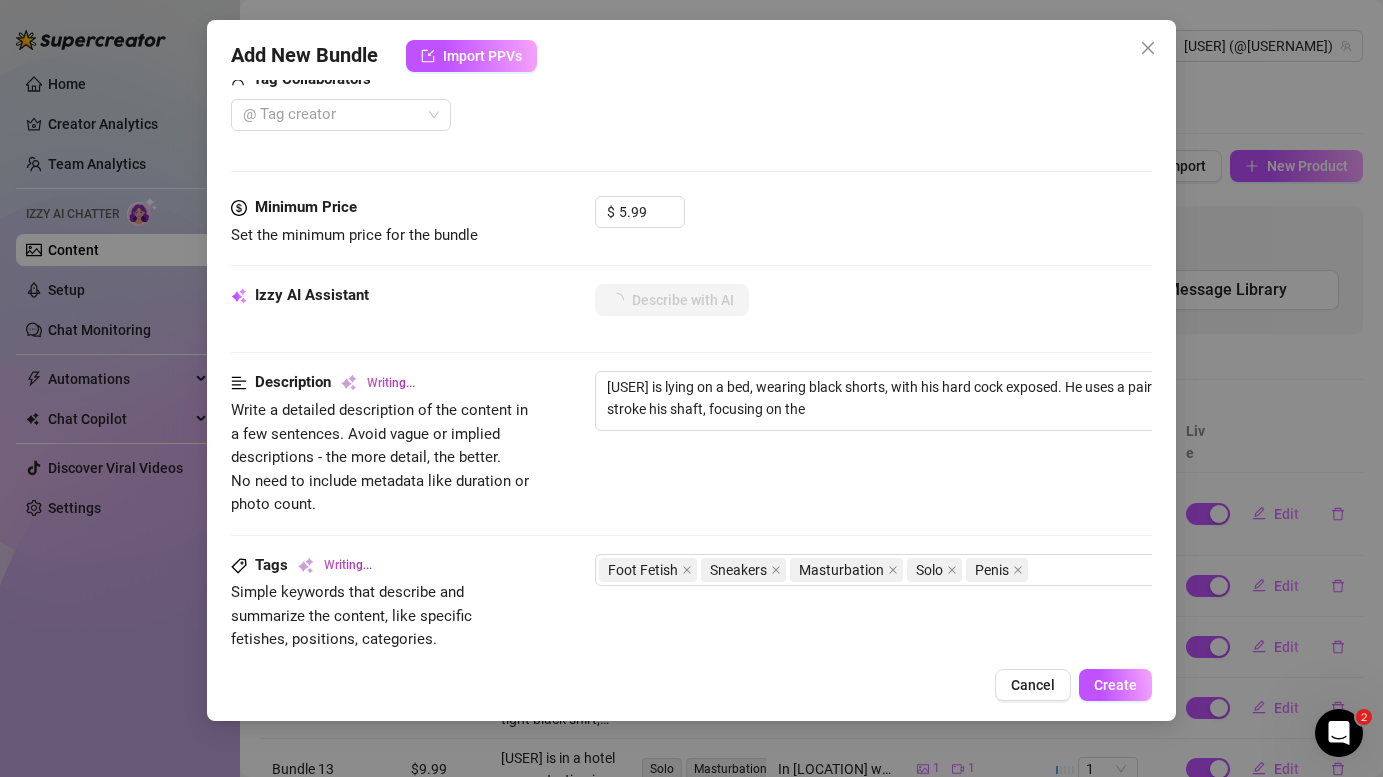 type on "[FIRST] is lying on a bed, wearing black shorts, with his hard cock exposed. He uses a pair of white sneakers to stroke his shaft, focusing on the tip" 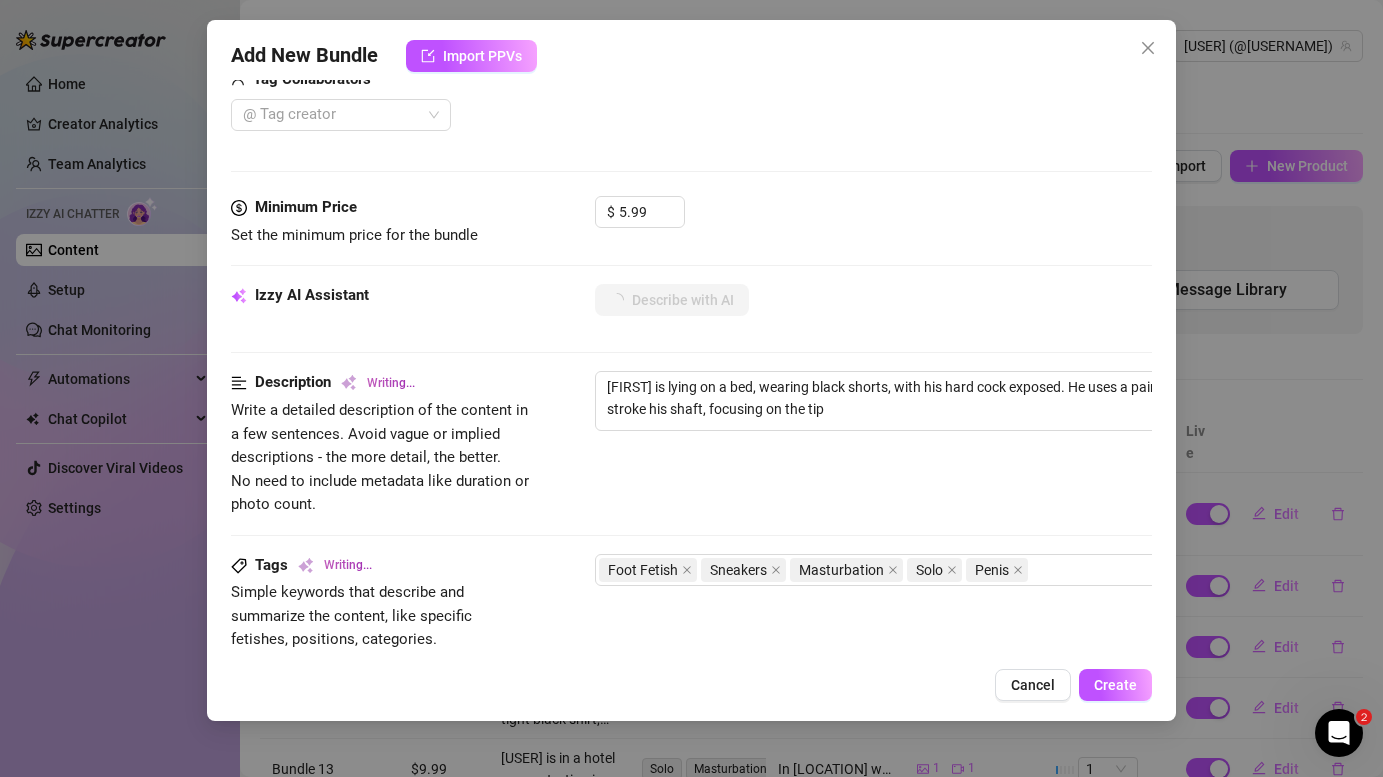 type on "[USER] is lying on a bed, wearing black shorts, with his hard cock exposed. He uses a pair of white sneakers to stroke his shaft, focusing on the tip and" 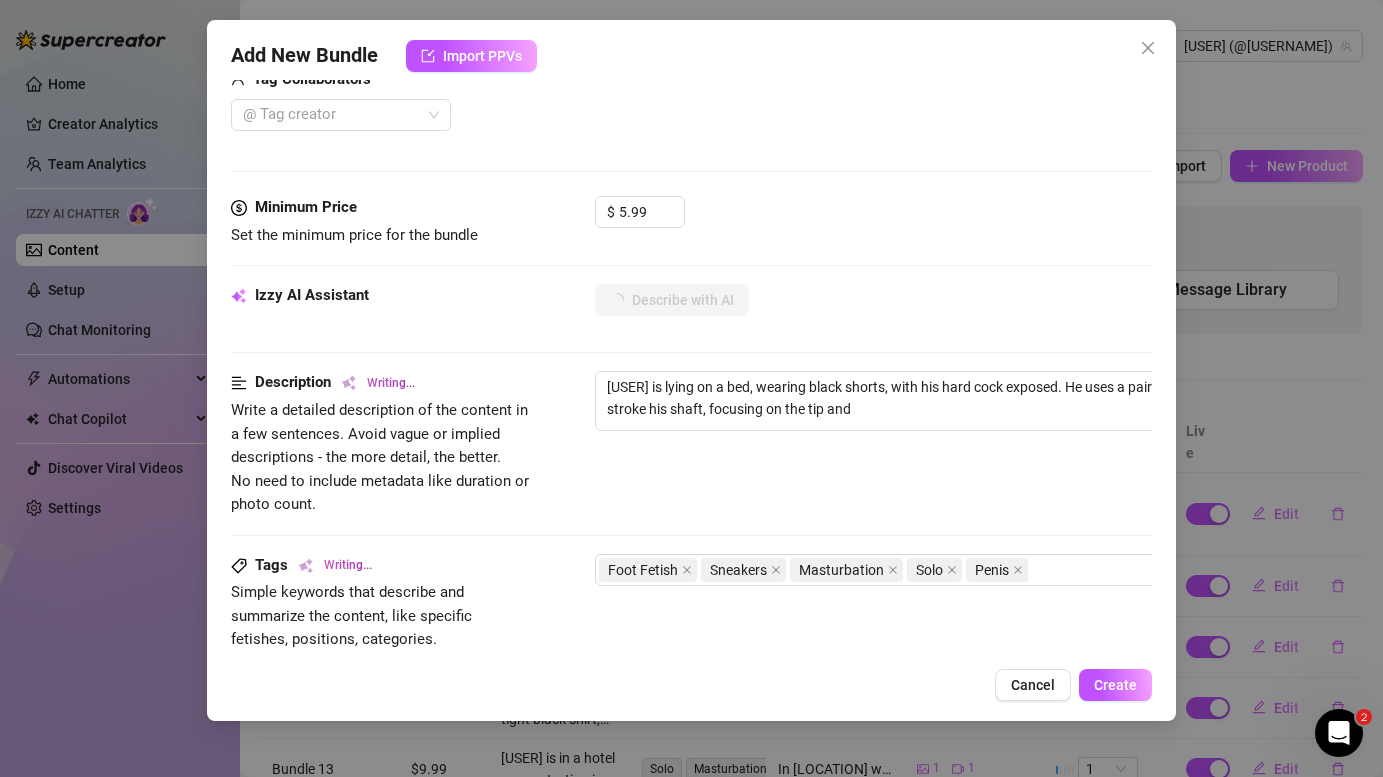 type on "[FIRST] is lying on a bed, wearing black shorts, with his hard cock exposed. He uses a pair of white sneakers to stroke his shaft, focusing on the tip and balls." 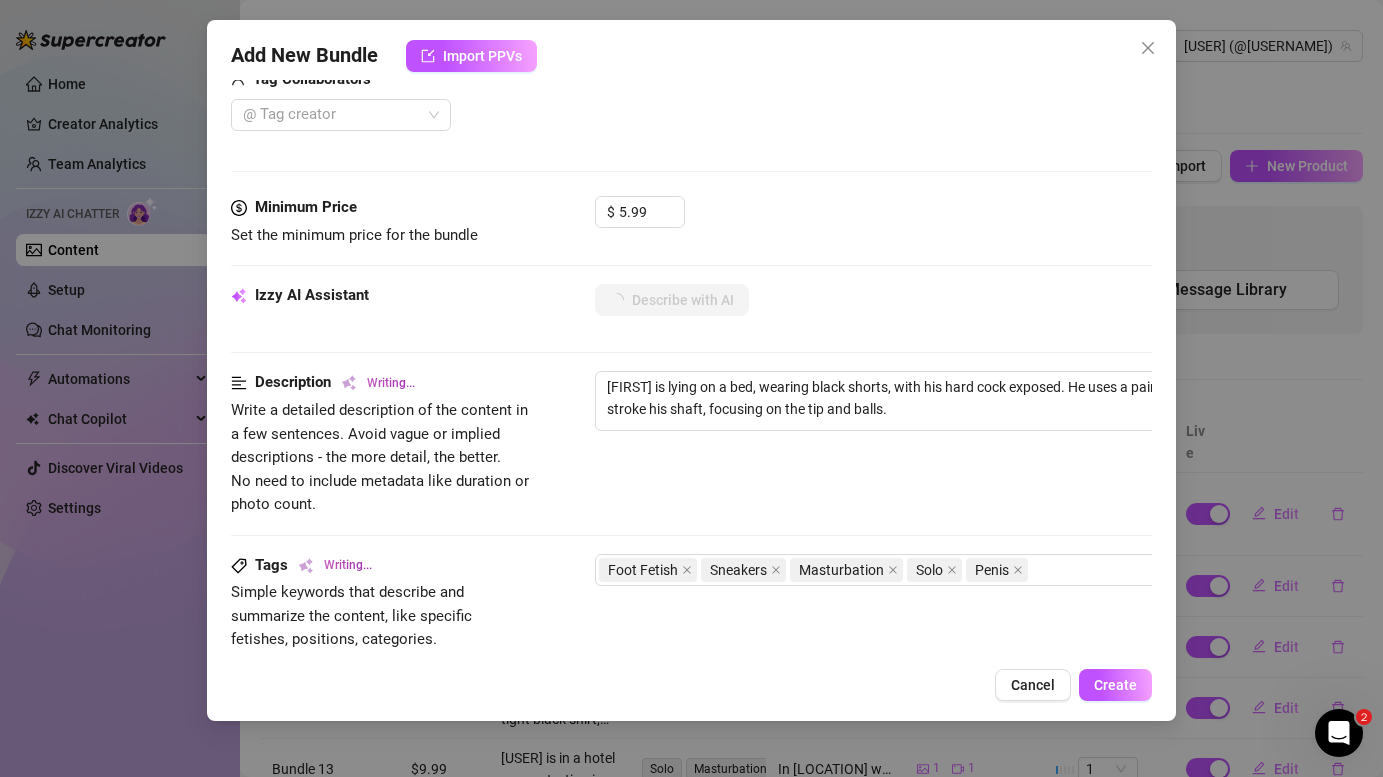 type on "[USER] is lying on a bed, wearing black shorts, with his hard cock exposed. He uses a pair of white sneakers to stroke his shaft, focusing on the tip and balls. The" 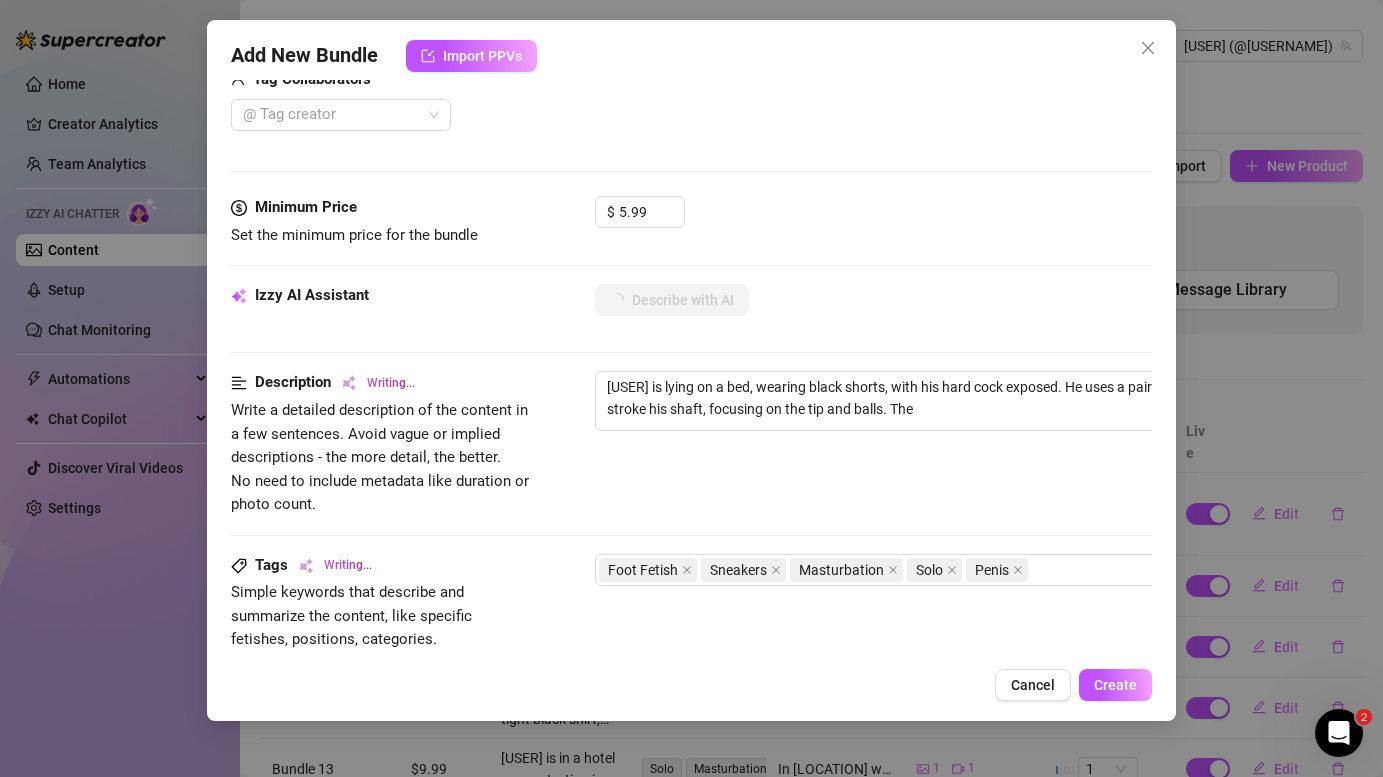 type on "[FIRST] is lying on a bed, wearing black shorts, with his hard cock exposed. He uses a pair of white sneakers to stroke his shaft, focusing on the tip and balls. The video" 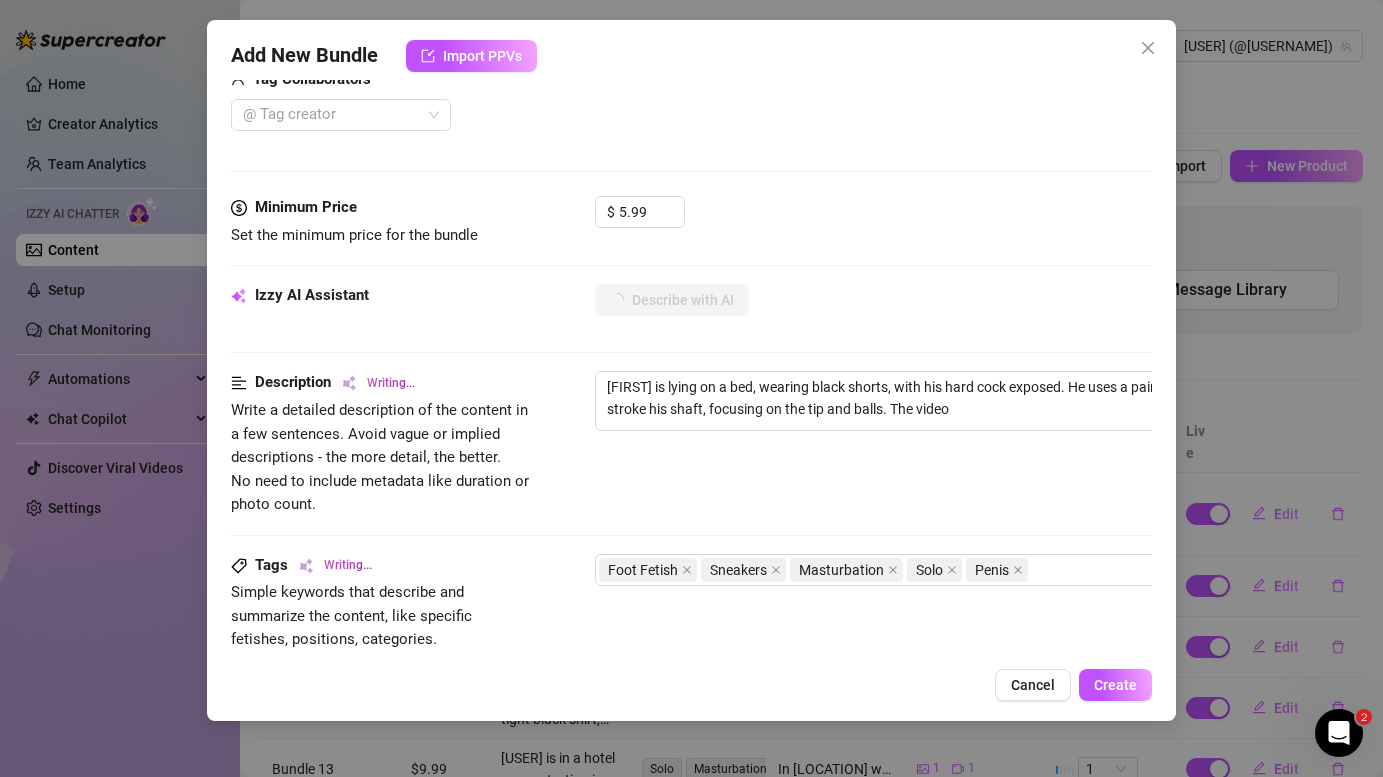 type on "Marius is lying on a bed, wearing black shorts, with his hard cock exposed. He uses a pair of white sneakers to stroke his shaft, focusing on the tip and balls. The video captures" 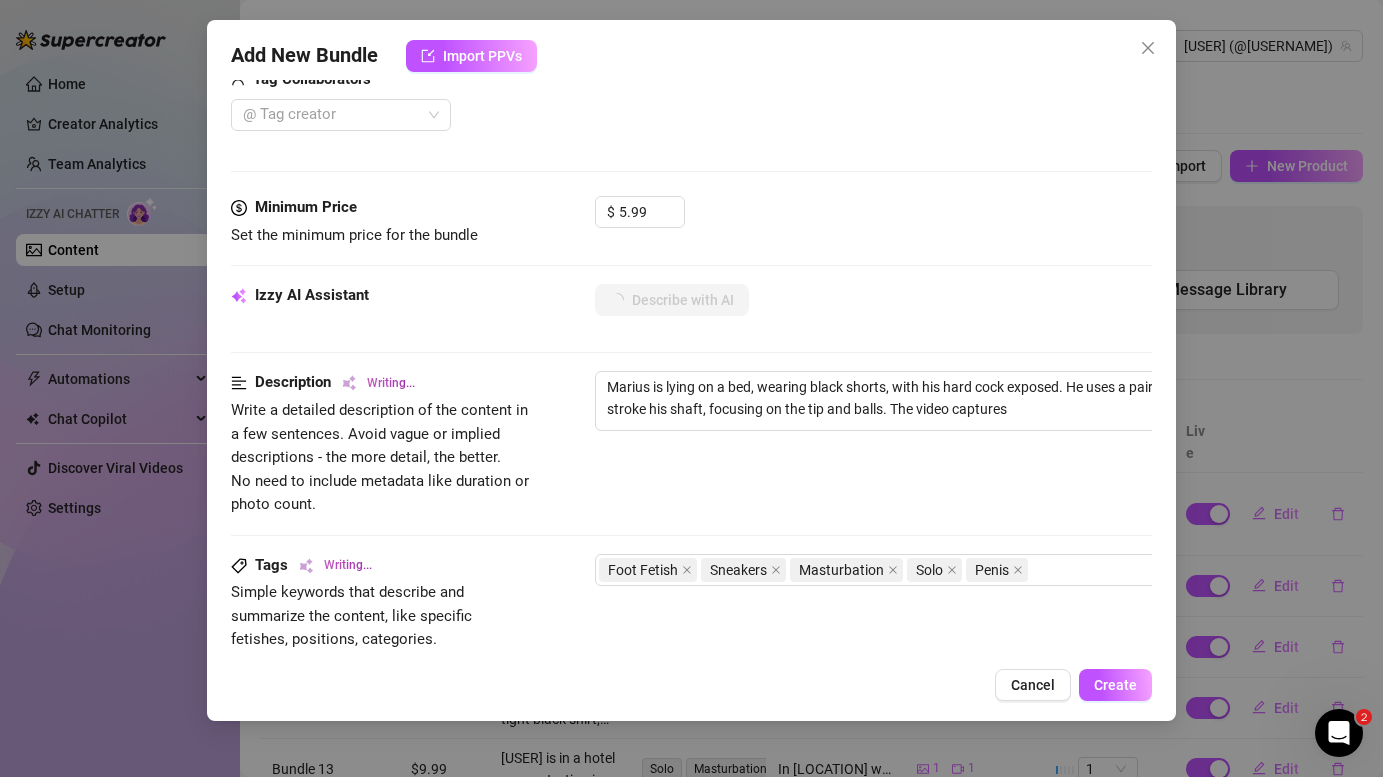 type on "[FIRST] is lying on a bed, wearing black shorts, with his hard cock exposed. He uses a pair of white sneakers to stroke his shaft, focusing on the tip and balls. The video captures close-ups" 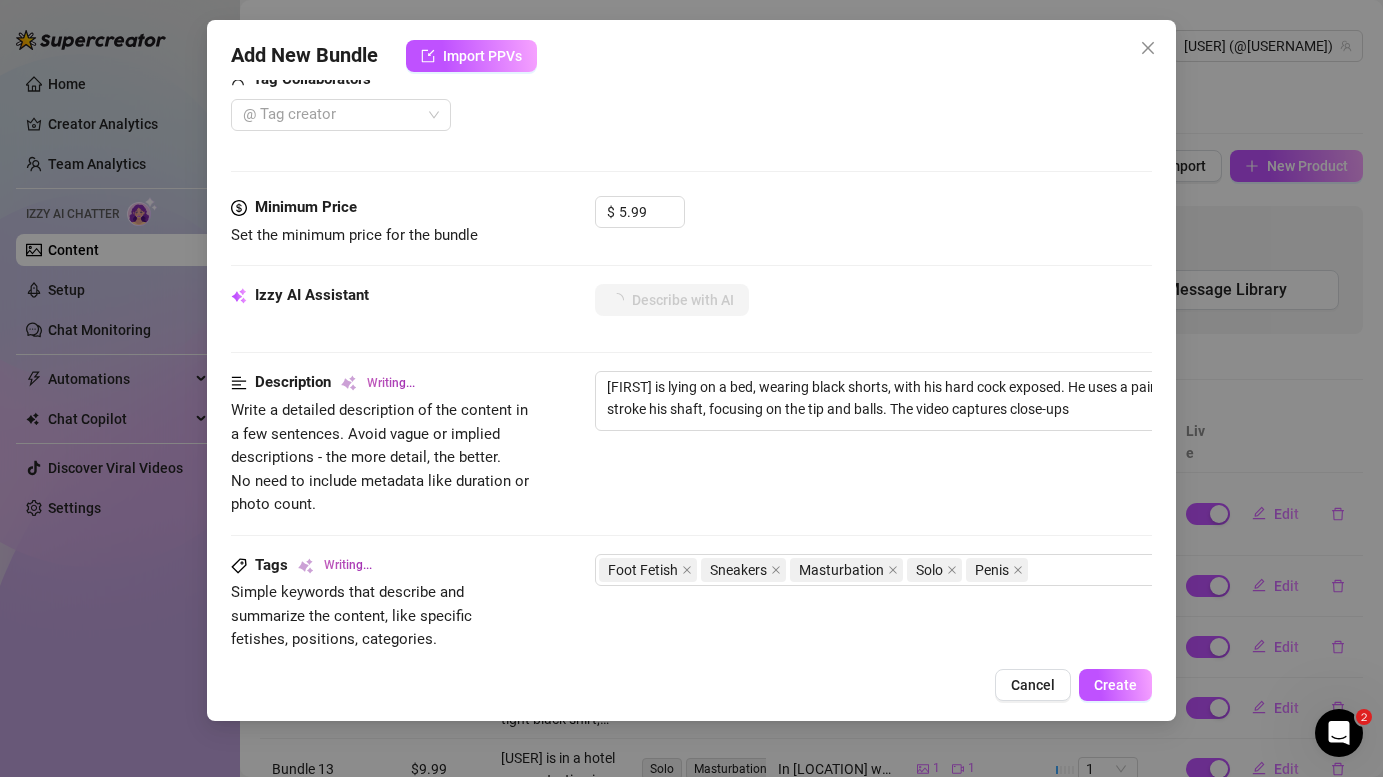 type on "[FIRST] is lying on a bed, wearing black shorts, with his hard cock exposed. He uses a pair of white sneakers to stroke his shaft, focusing on the tip and balls. The video captures close-ups of" 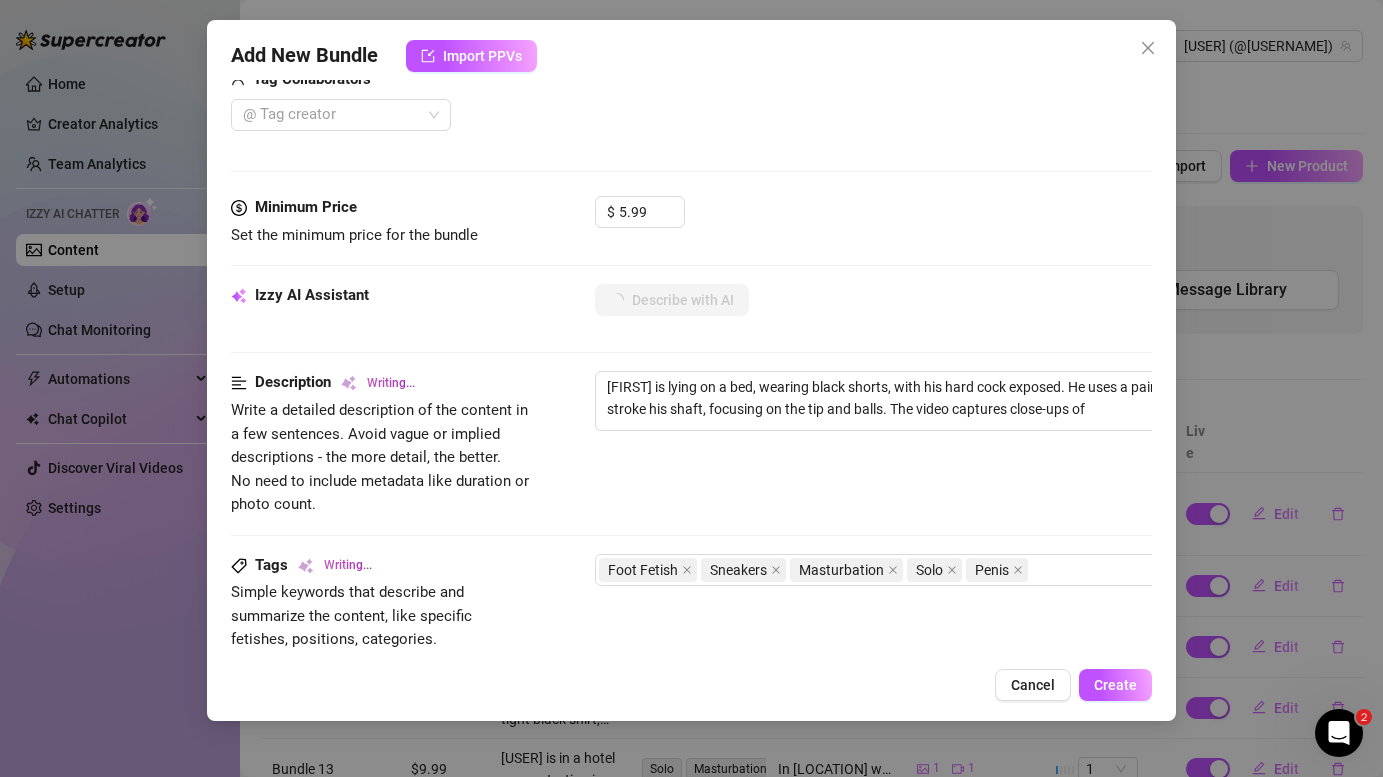 type on "[FIRST] is lying on a bed, wearing black shorts, with his hard cock exposed. He uses a pair of white sneakers to stroke his shaft, focusing on the tip and balls. The video captures close-ups of his" 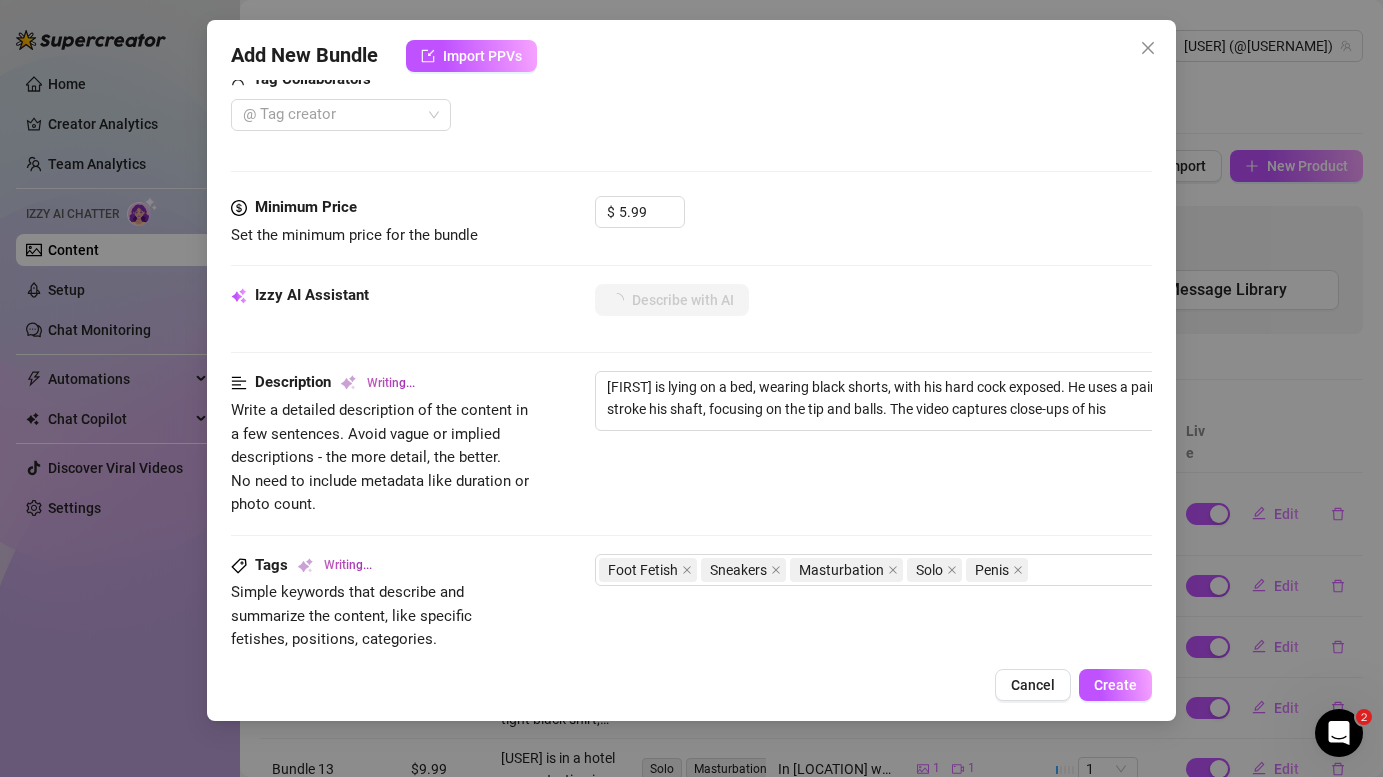 type on "[FIRST] is lying on a bed, wearing black shorts, with his hard cock exposed. He uses a pair of white sneakers to stroke his shaft, focusing on the tip and balls. The video captures close-ups of his penis" 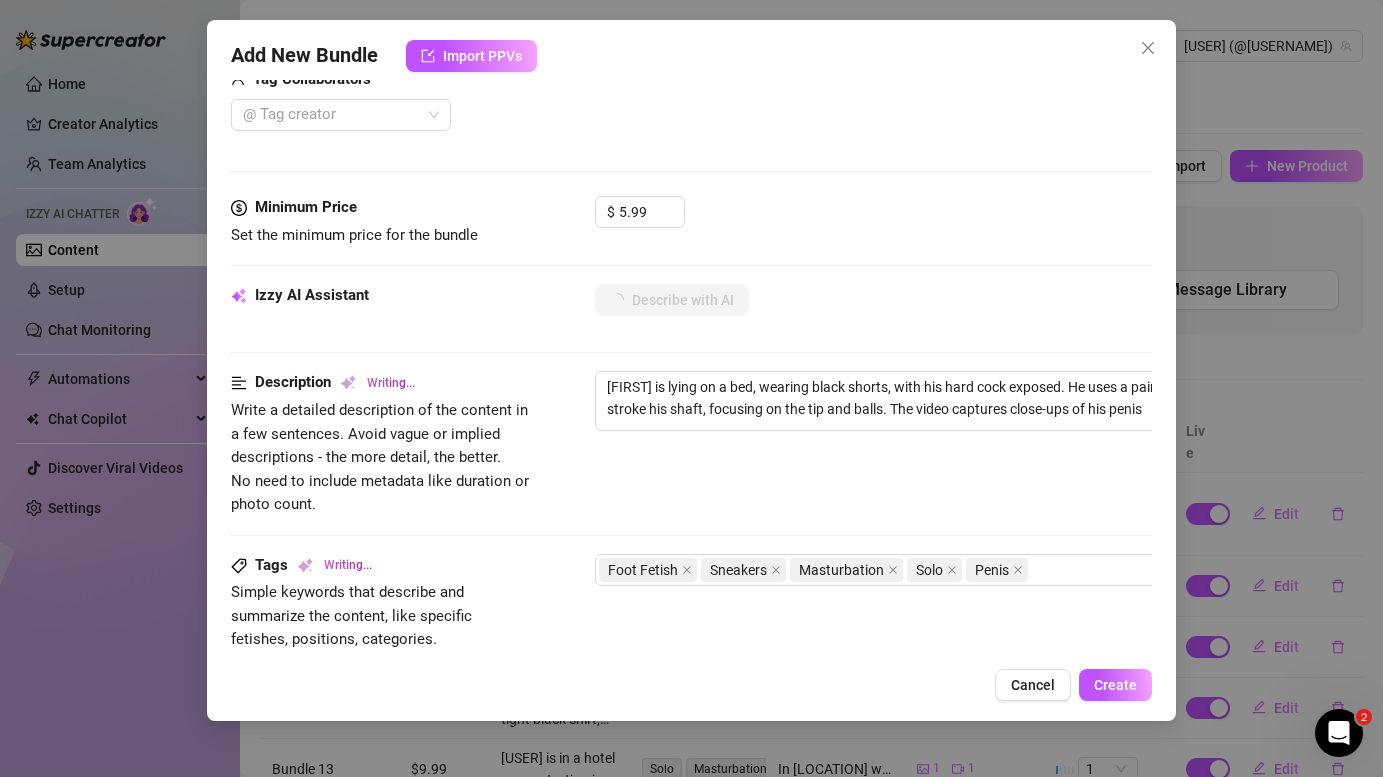 type on "[FIRST] is lying on a bed, wearing black shorts, with his hard cock exposed. He uses a pair of white sneakers to stroke his shaft, focusing on the tip and balls. The video captures close-ups of his penis and" 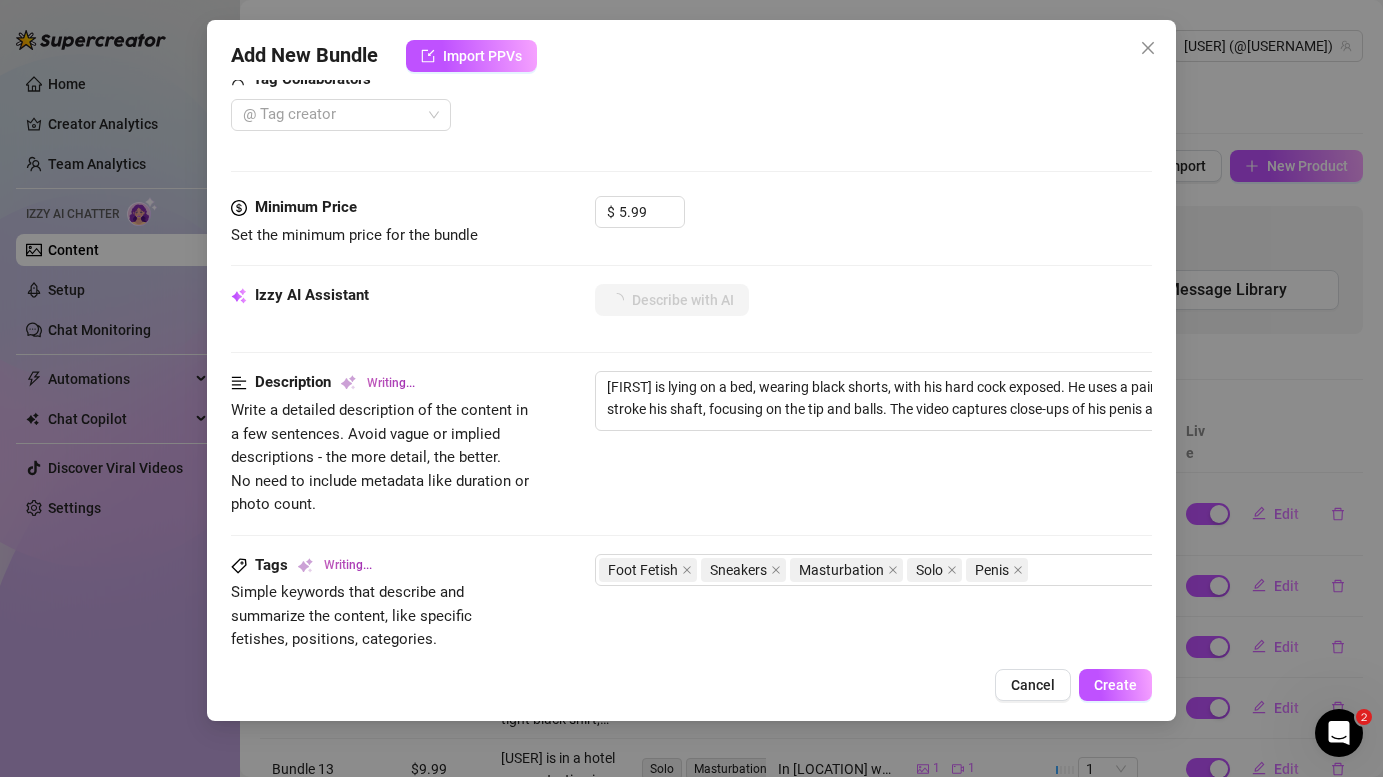 type on "[FIRST] is lying on a bed, wearing black shorts, with his hard cock exposed. He uses a pair of white sneakers to stroke his shaft, focusing on the tip and balls. The video captures close-ups of his penis and the sneakers, emphasizing" 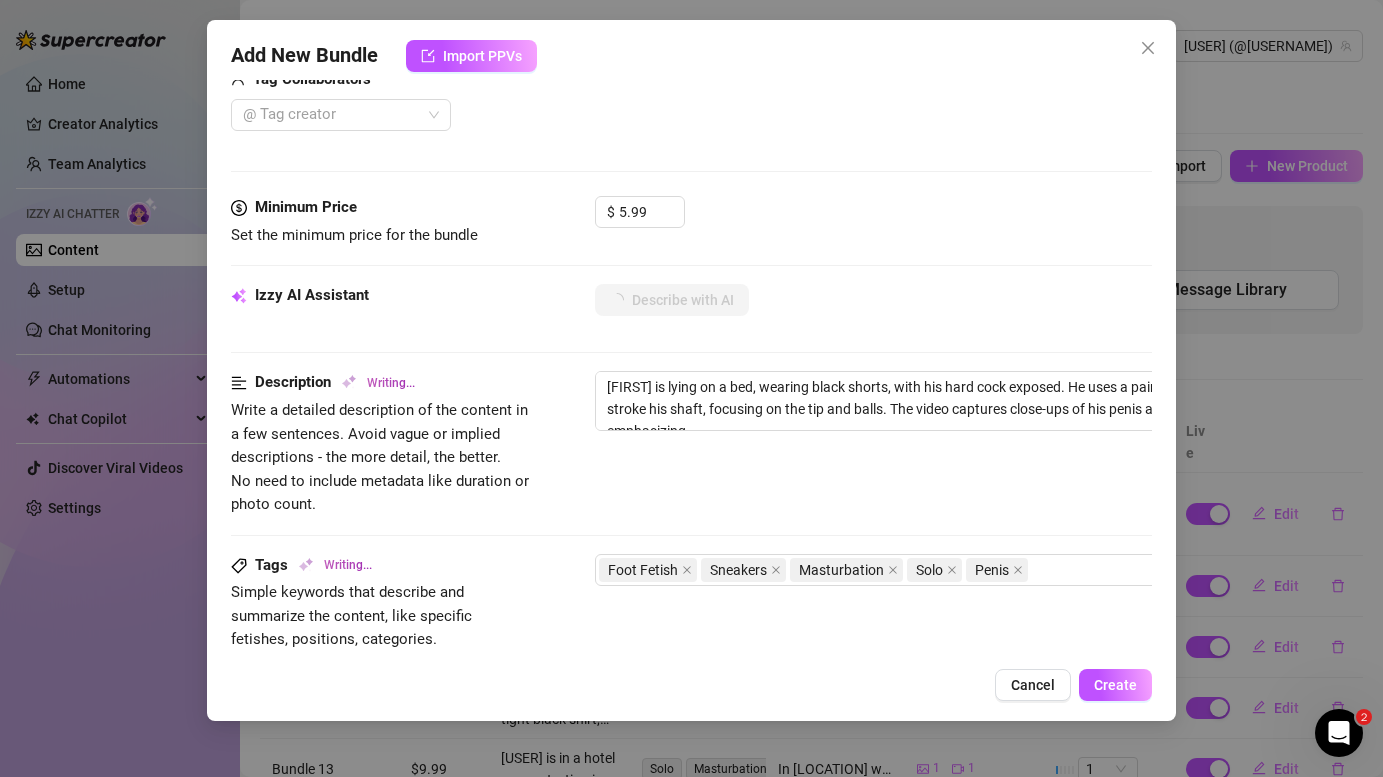 type on "[USER] is lying on a bed, wearing black shorts, with his hard cock exposed. He uses a pair of white sneakers to stroke his shaft, focusing on the tip and balls. The video captures close-ups of his penis and the sneakers," 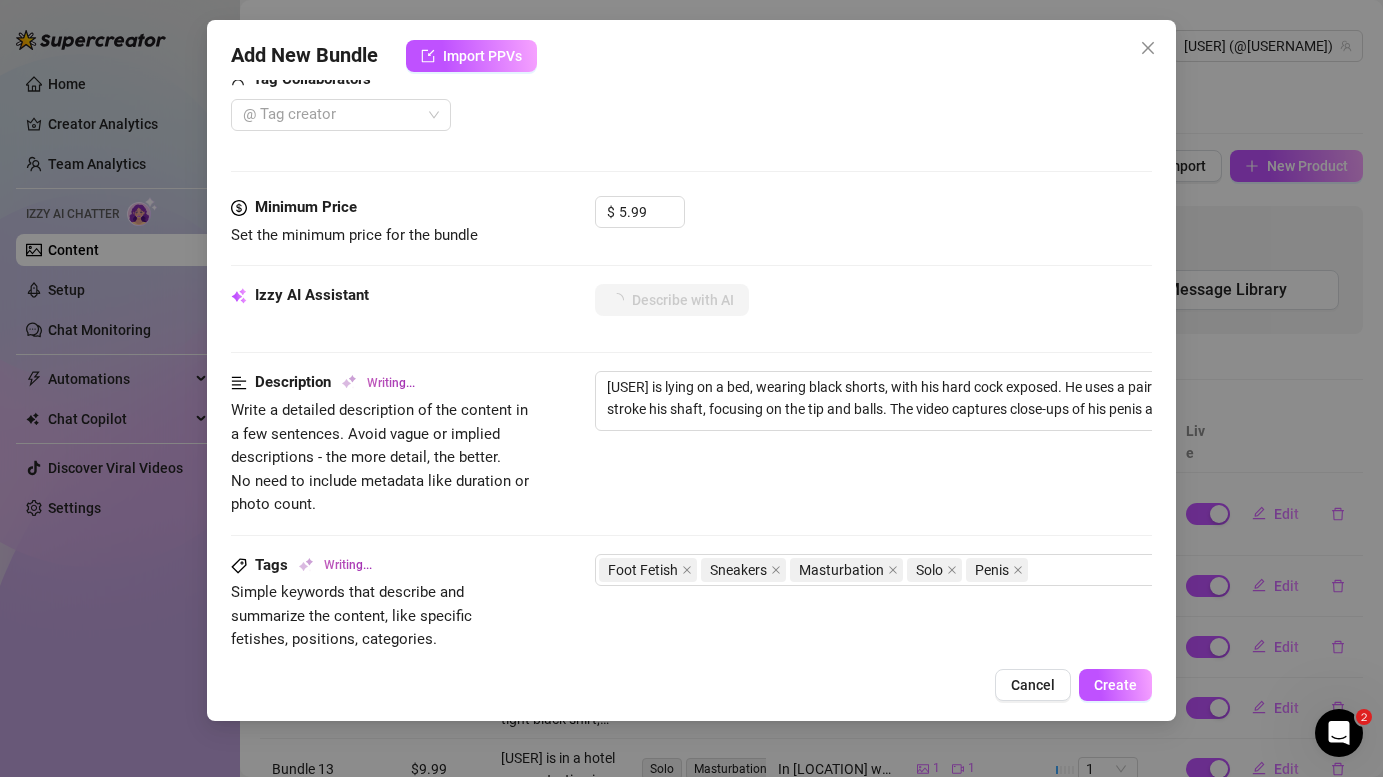 type on "[FIRST] is lying on a bed, wearing black shorts, with his hard cock exposed. He uses a pair of white sneakers to stroke his shaft, focusing on the tip and balls. The video captures close-ups of his penis and the sneakers, emphasizing" 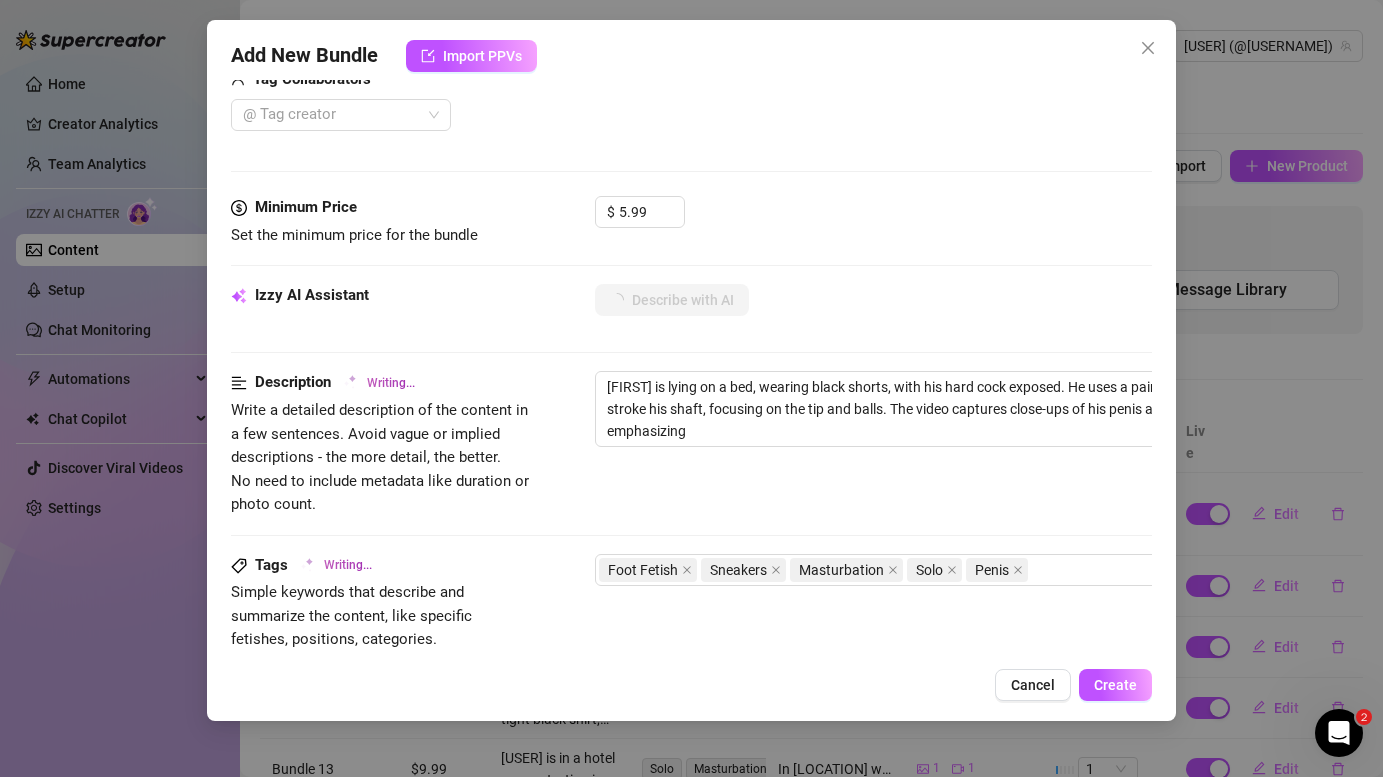 type on "[FIRST] is lying on a bed, wearing black shorts, with his hard cock exposed. He uses a pair of white sneakers to stroke his shaft, focusing on the tip and balls. The video captures close-ups of his penis and the sneakers, emphasizing the" 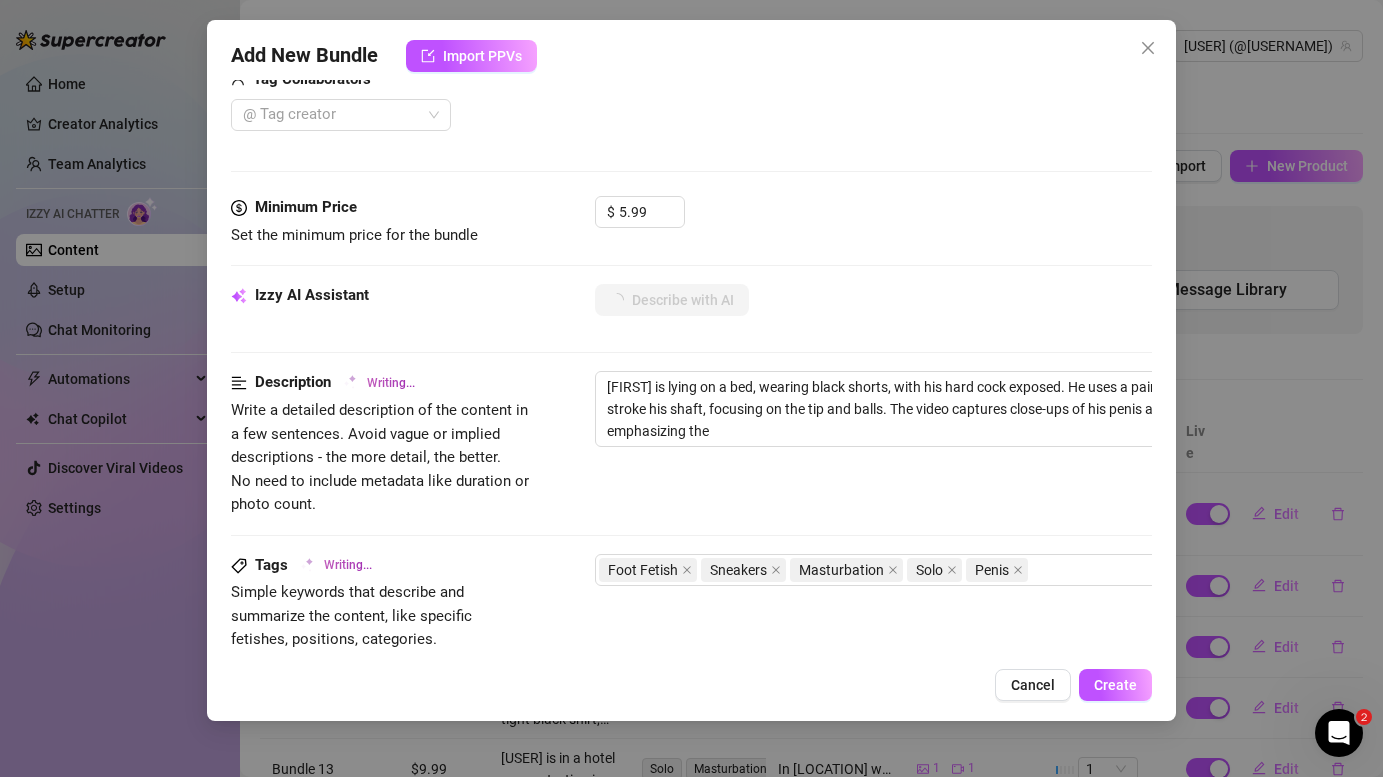 type on "[USER] is lying on a bed, wearing black shorts, with his hard cock exposed. He uses a pair of white sneakers to stroke his shaft, focusing on the tip and balls. The video captures close-ups of his penis and the sneakers, emphasizing the foot" 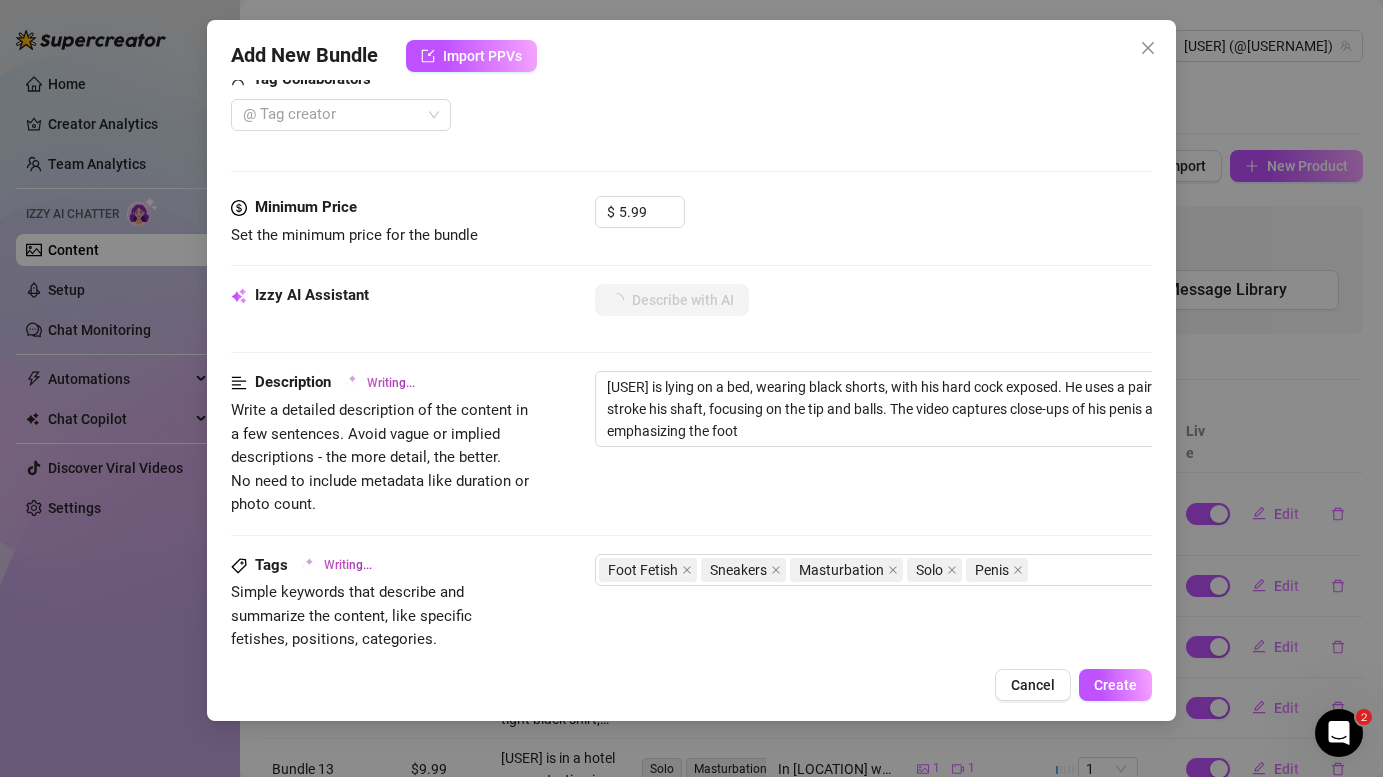 type on "[FIRST] is lying on a bed, wearing black shorts, with his hard cock exposed. He uses a pair of white sneakers to stroke his shaft, focusing on the tip and balls. The video captures close-ups of his penis and the sneakers, emphasizing the foot fetish" 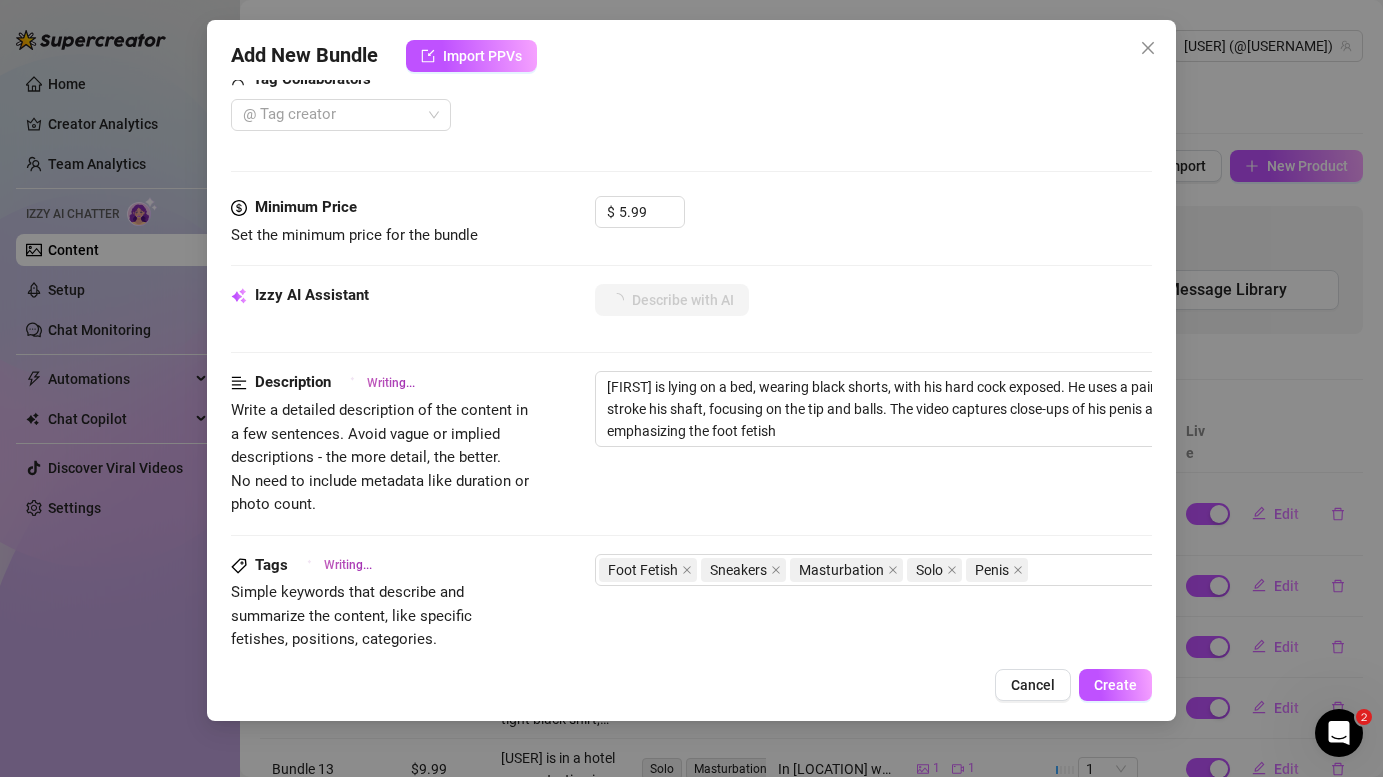 type on "[USER] is lying on a bed, wearing black shorts, with his hard cock exposed. He uses a pair of white sneakers to stroke his shaft, focusing on the tip and balls. The video captures close-ups of his penis and the sneakers, emphasizing the foot fetish element." 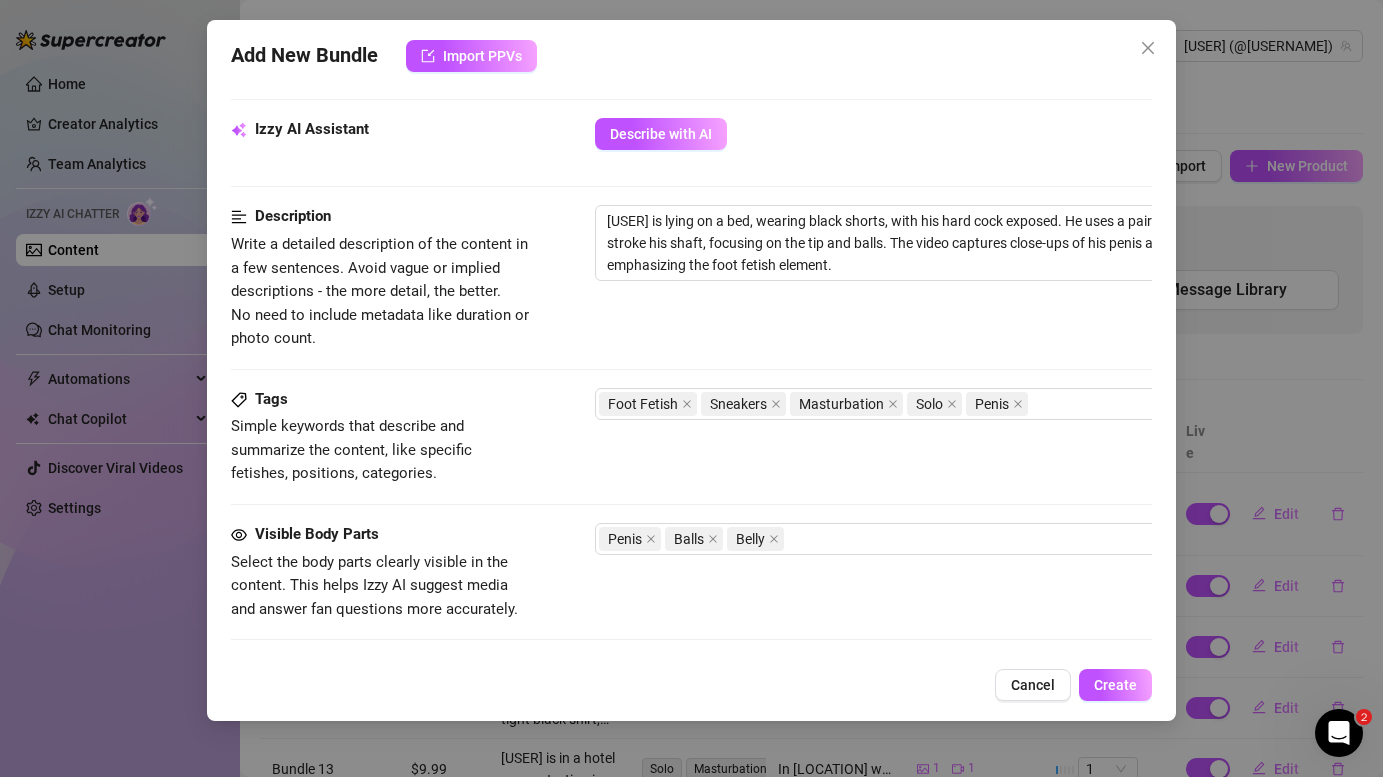 scroll, scrollTop: 513, scrollLeft: 0, axis: vertical 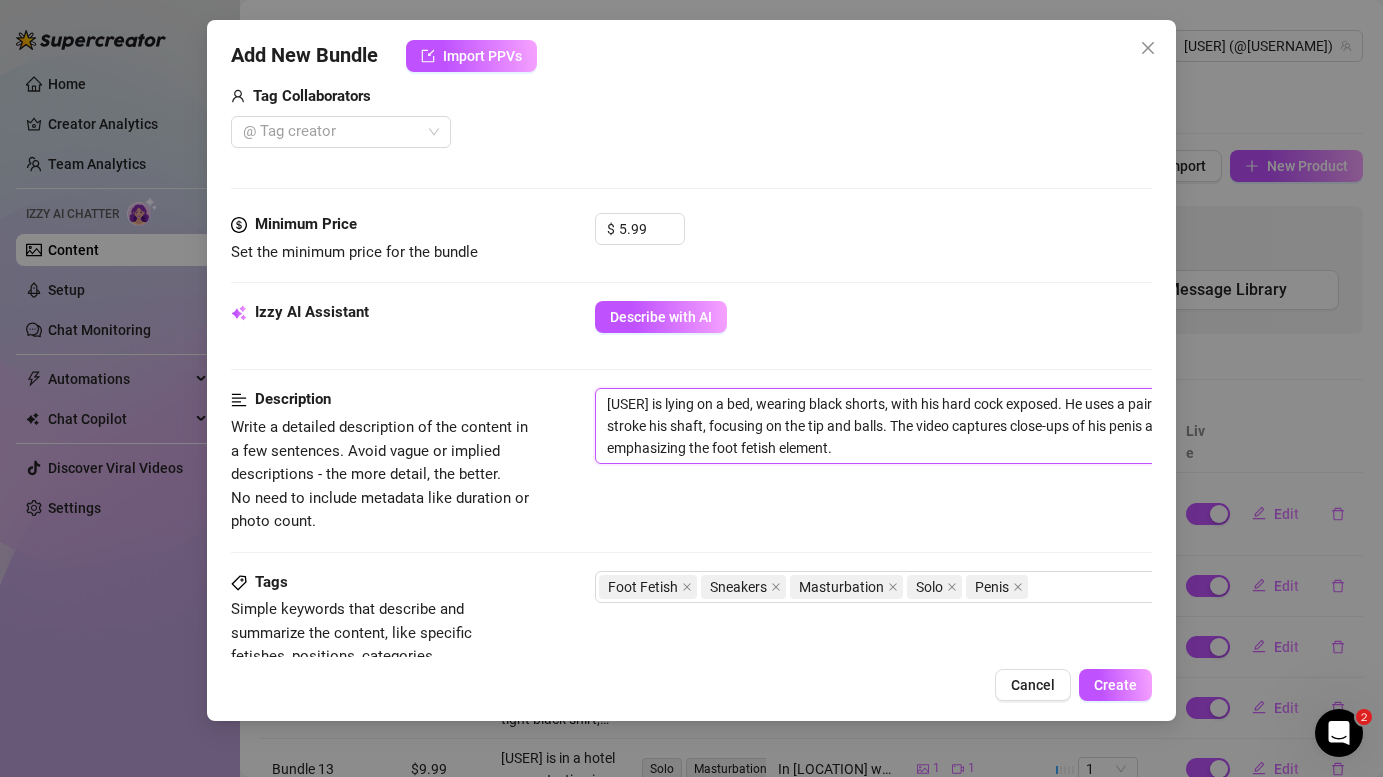 click on "[USER] is lying on a bed, wearing black shorts, with his hard cock exposed. He uses a pair of white sneakers to stroke his shaft, focusing on the tip and balls. The video captures close-ups of his penis and the sneakers, emphasizing the foot fetish element." at bounding box center [945, 426] 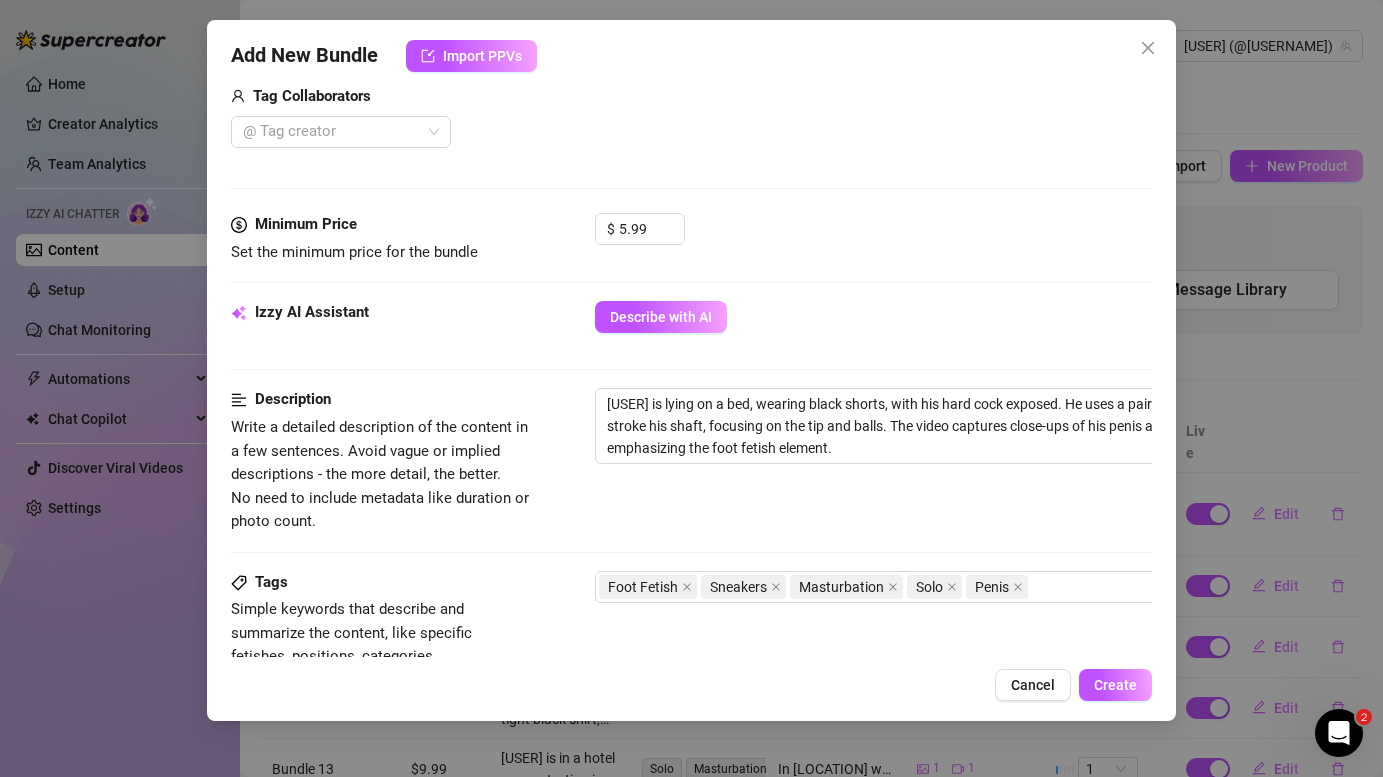 scroll, scrollTop: 1103, scrollLeft: 0, axis: vertical 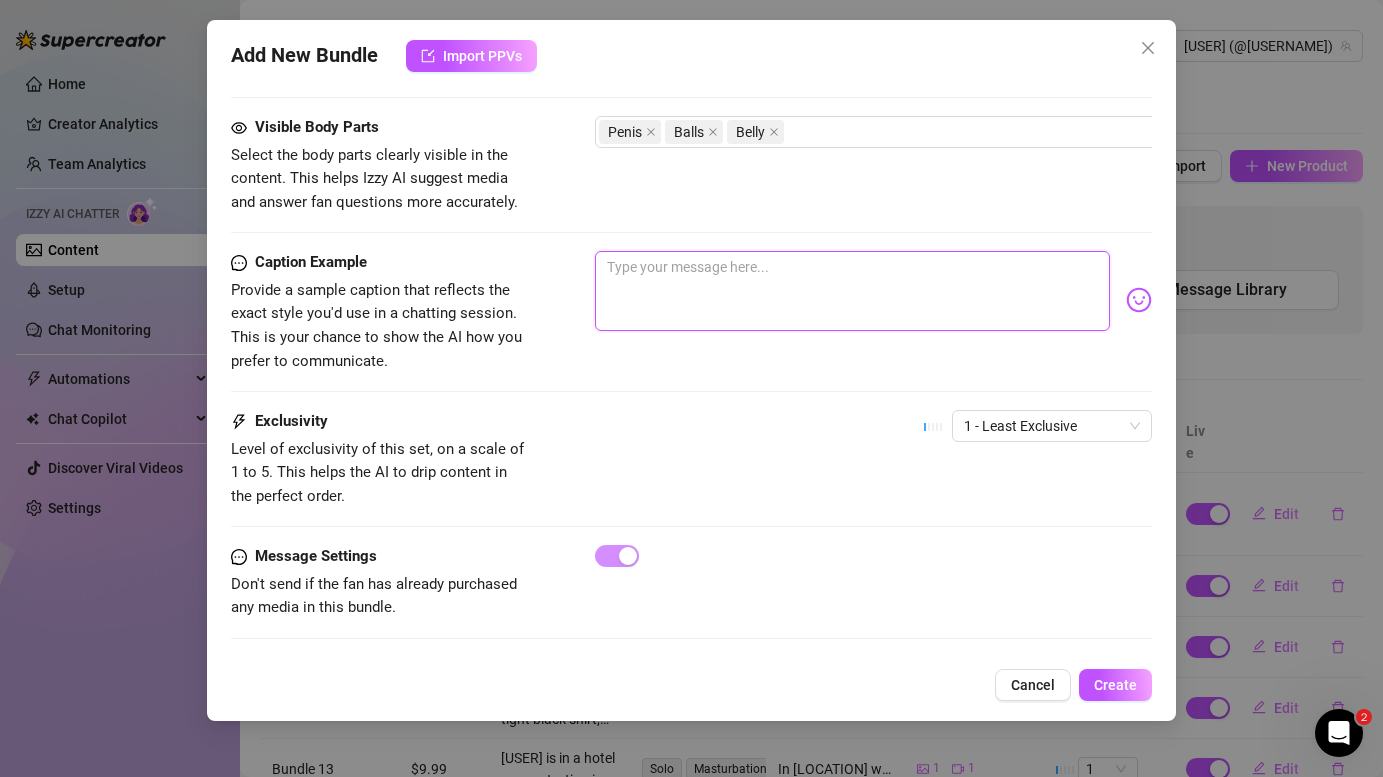 click at bounding box center (852, 291) 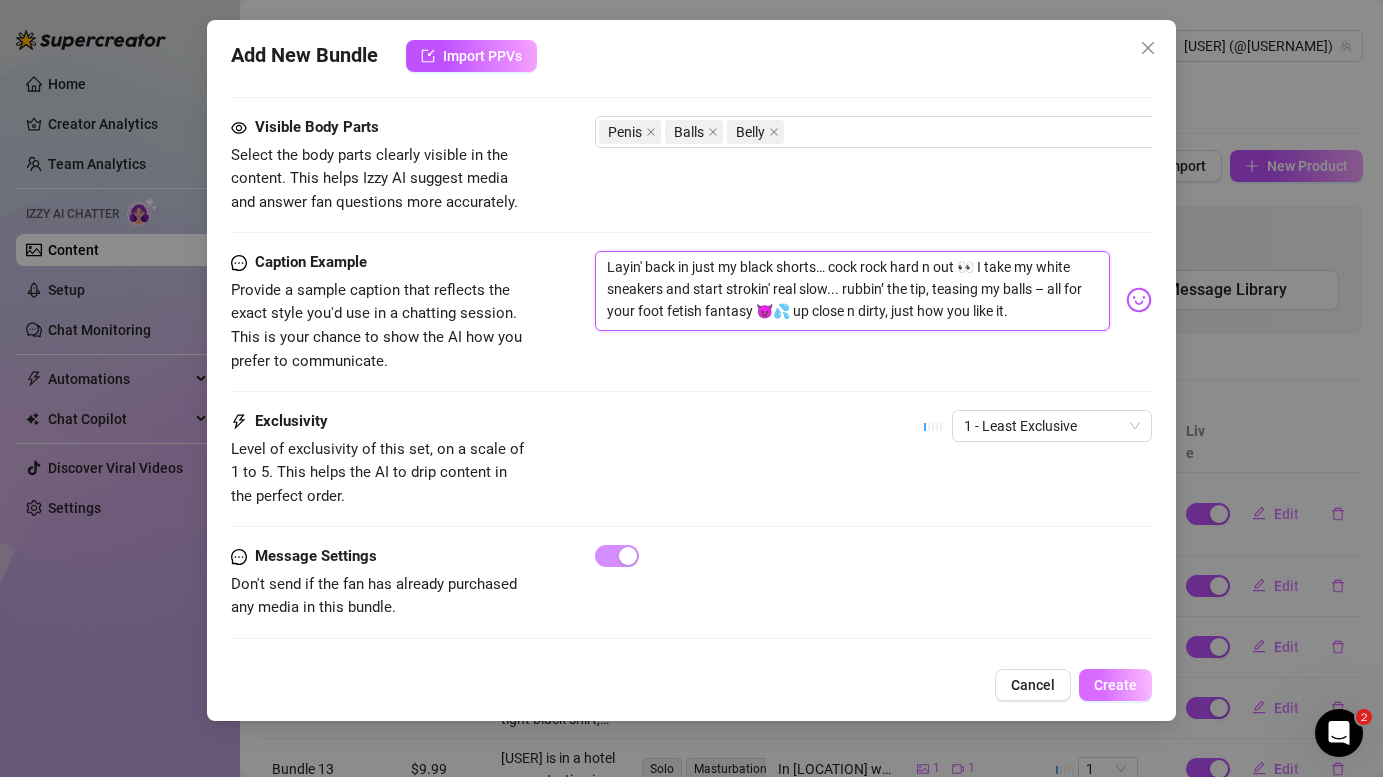 type on "Layin' back in just my black shorts… cock rock hard n out 👀 I take my white sneakers and start strokin' real slow... rubbin’ the tip, teasing my balls – all for your foot fetish fantasy 😈💦 up close n dirty, just how you like it." 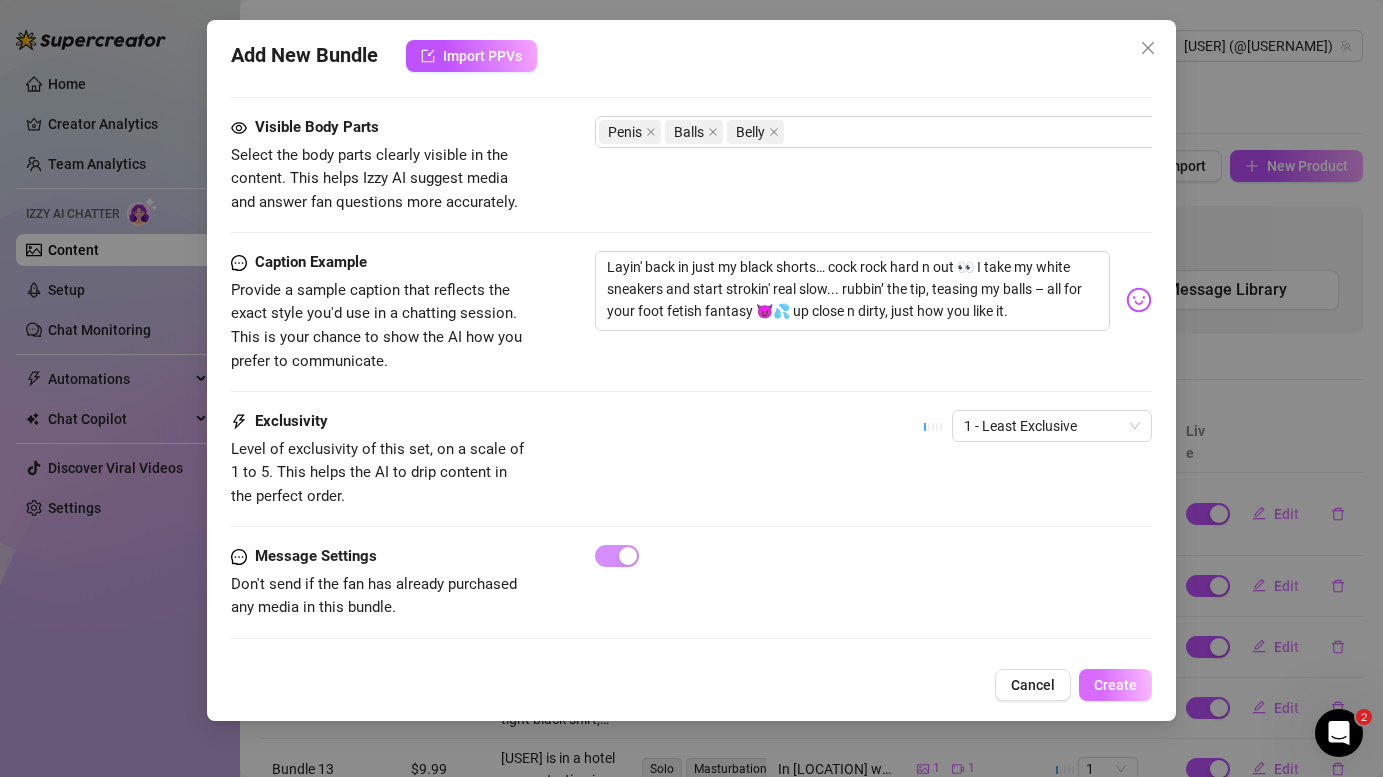 click on "Create" at bounding box center (1115, 685) 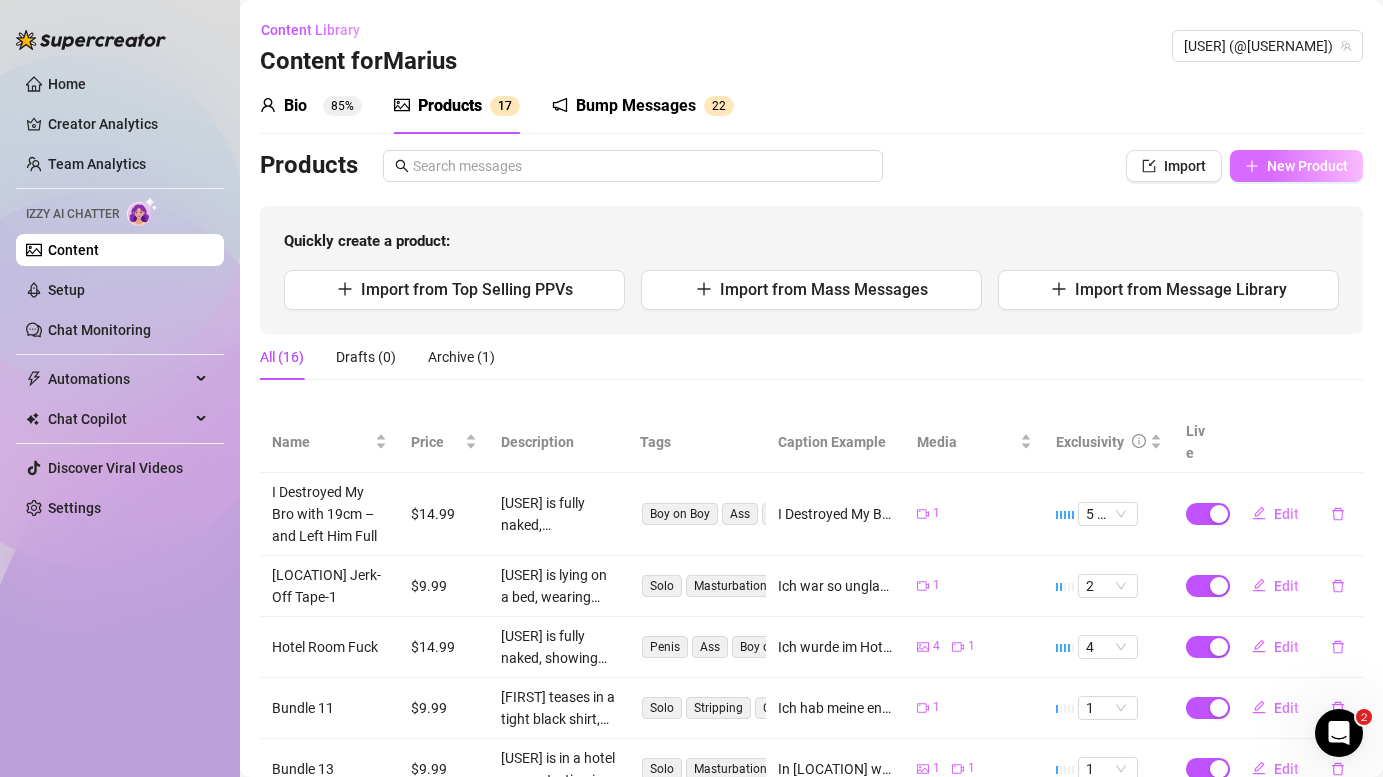 click on "New Product" at bounding box center (1307, 166) 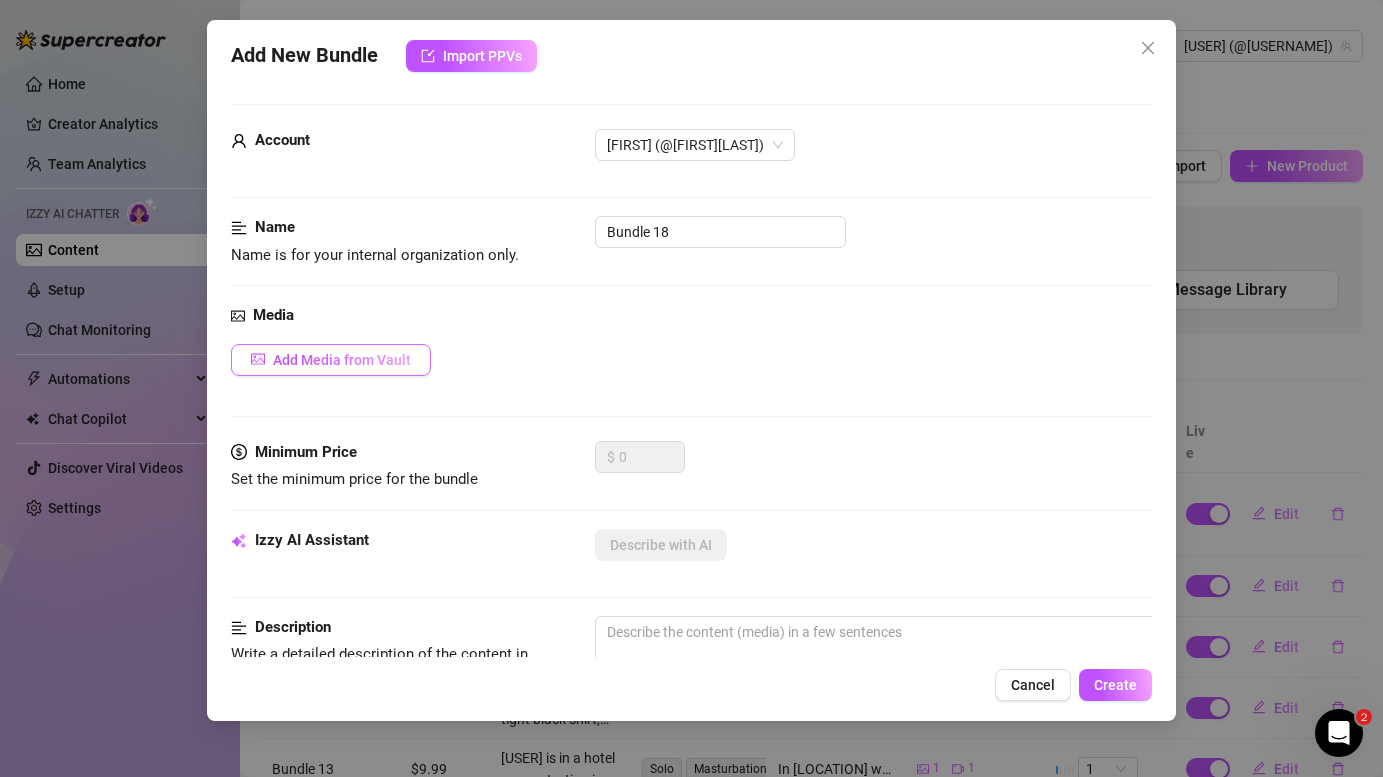 click on "Add Media from Vault" at bounding box center [342, 360] 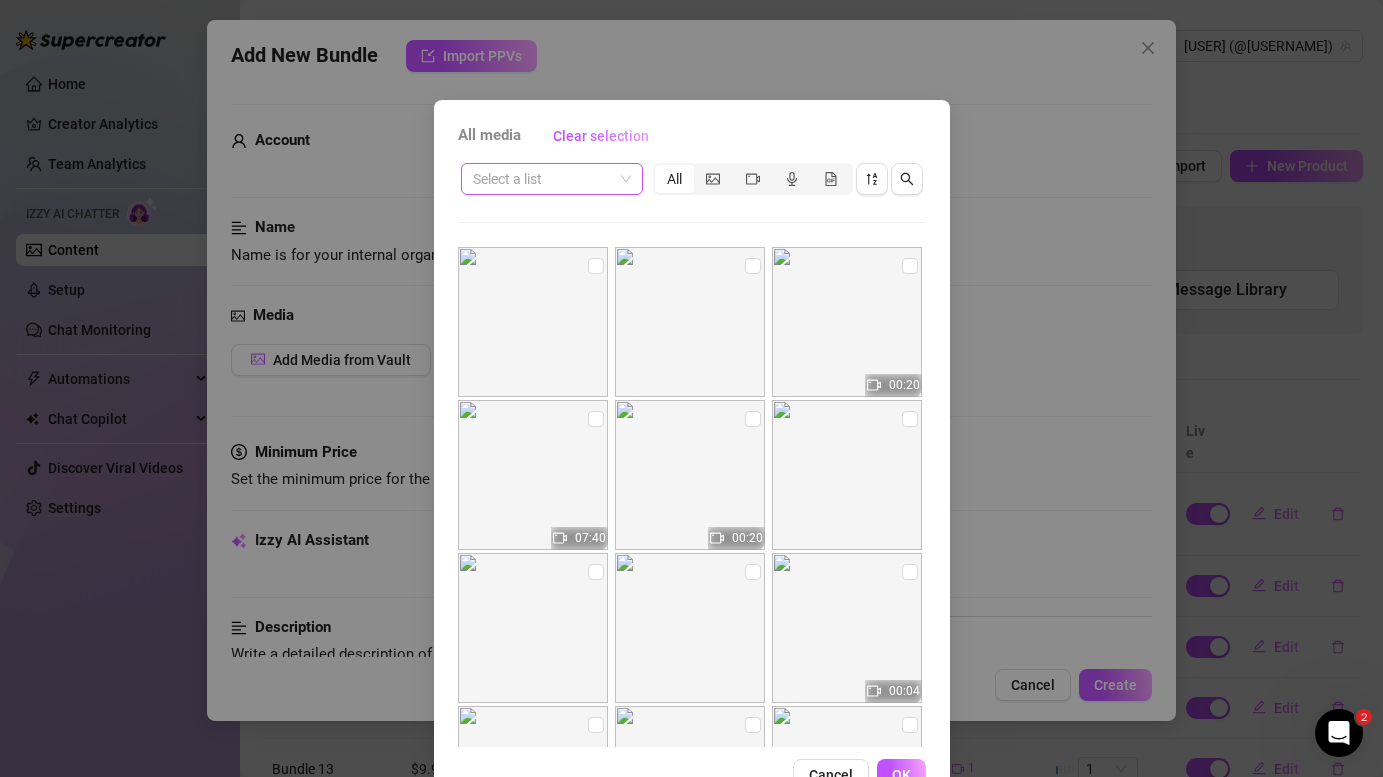 click at bounding box center (543, 179) 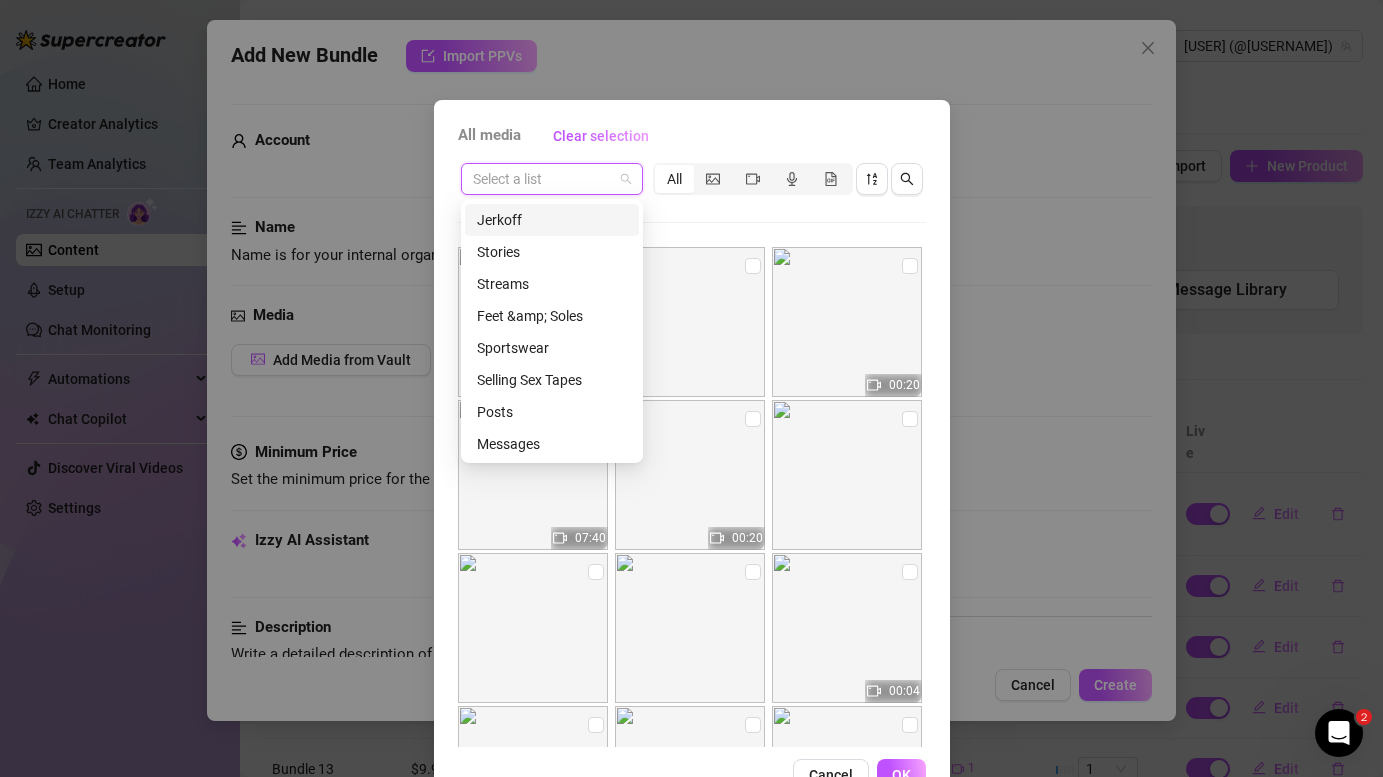scroll, scrollTop: 160, scrollLeft: 0, axis: vertical 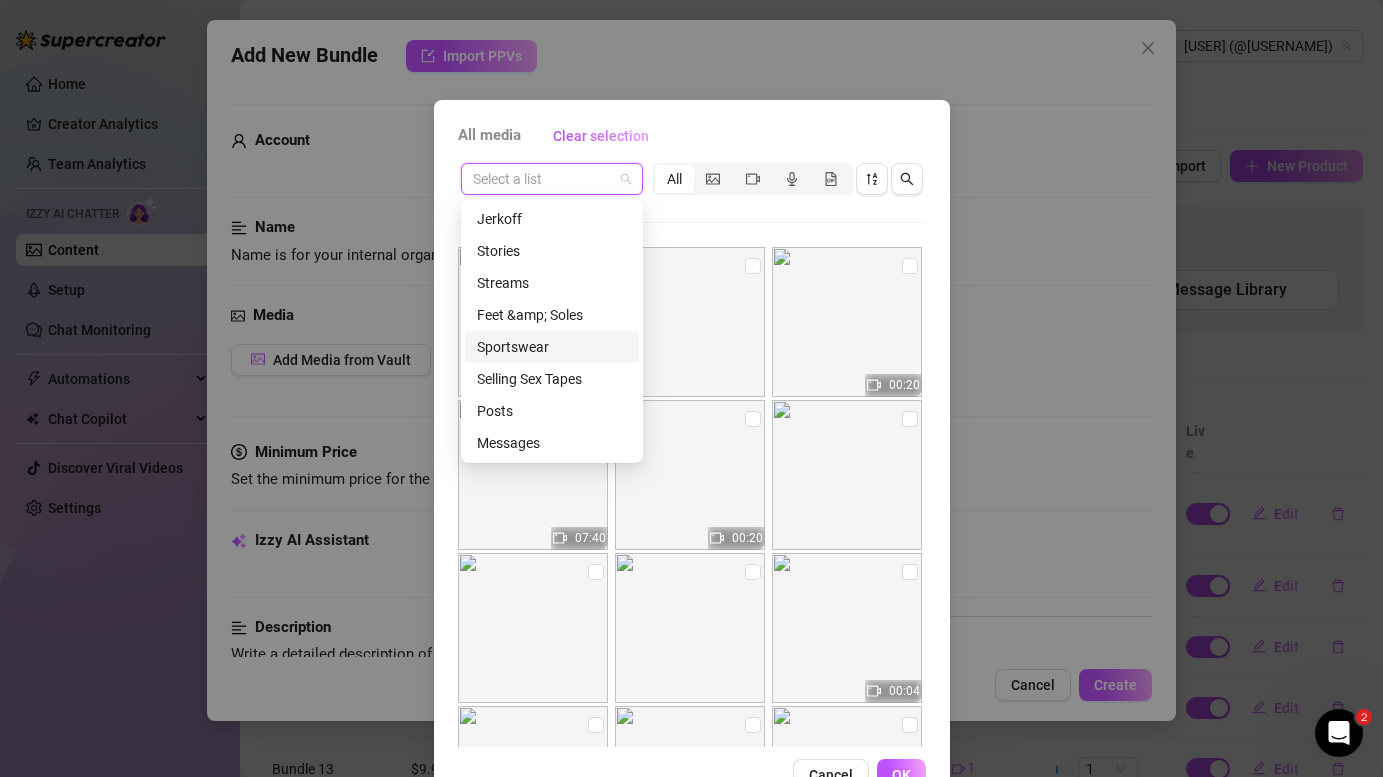 click on "Sportswear" at bounding box center (552, 347) 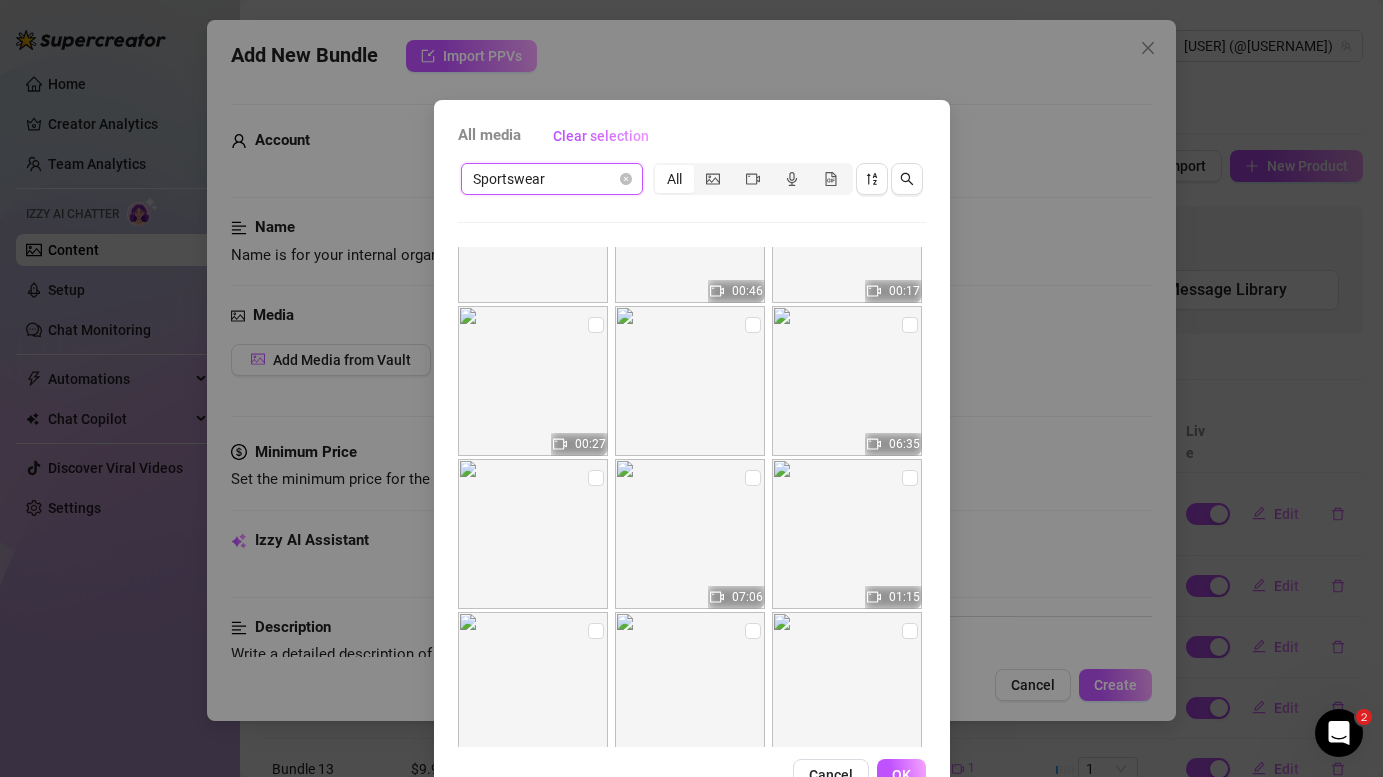 scroll, scrollTop: 2694, scrollLeft: 0, axis: vertical 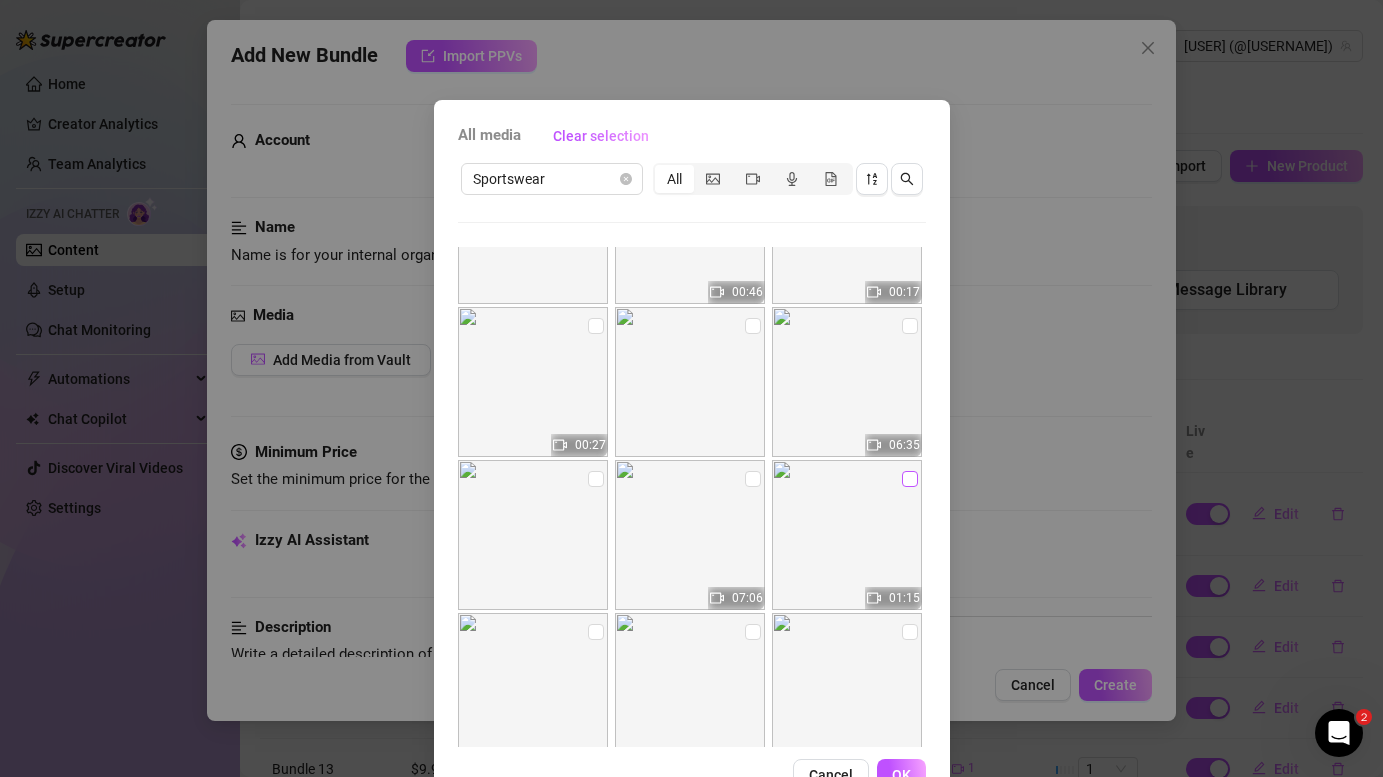 click at bounding box center [910, 479] 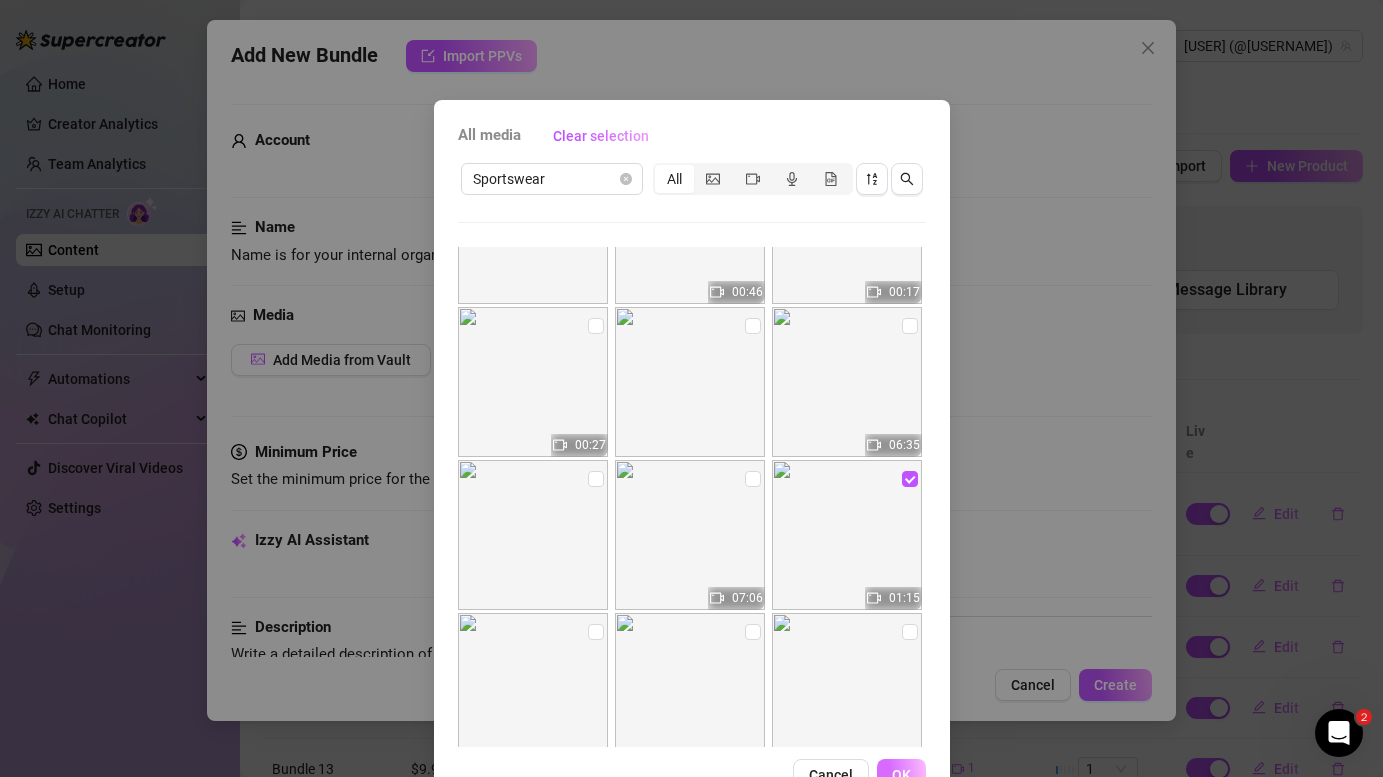 click on "OK" at bounding box center [901, 775] 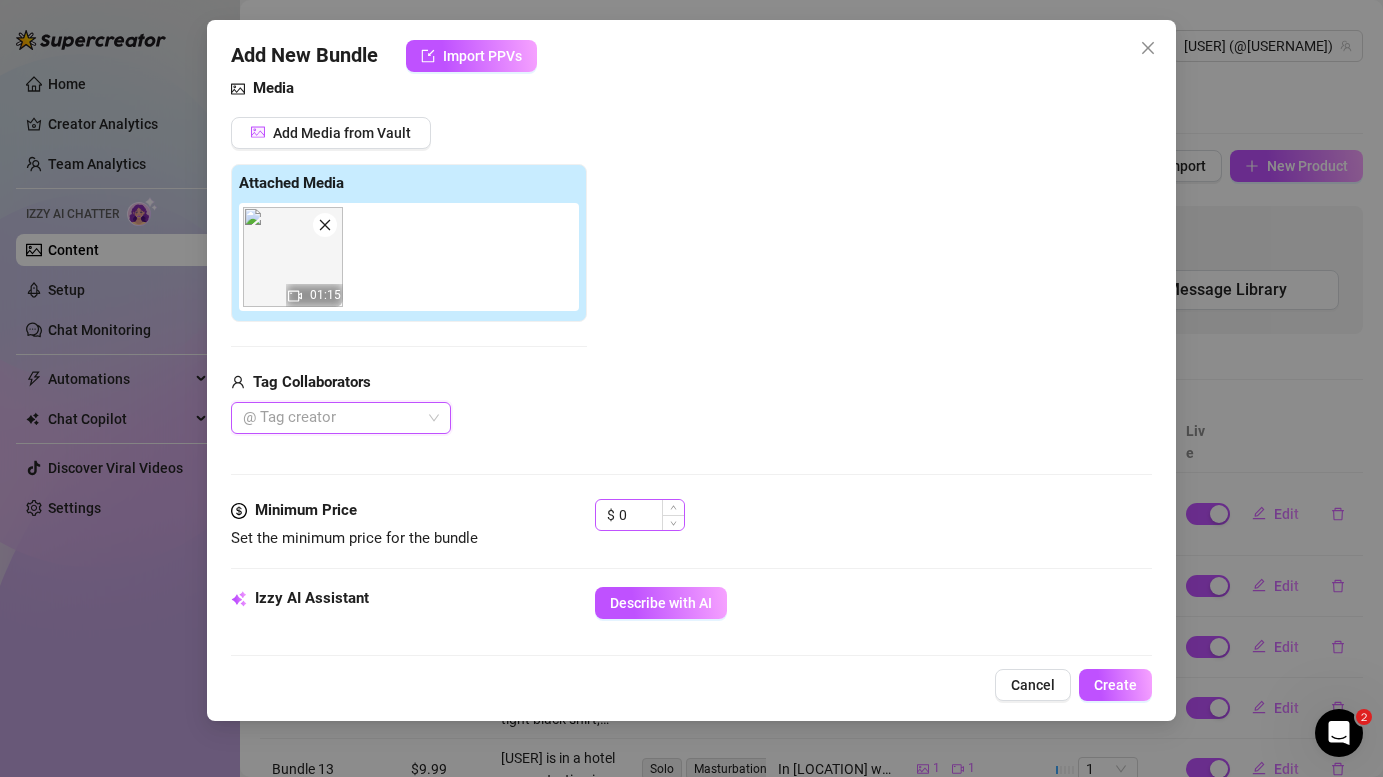 scroll, scrollTop: 243, scrollLeft: 0, axis: vertical 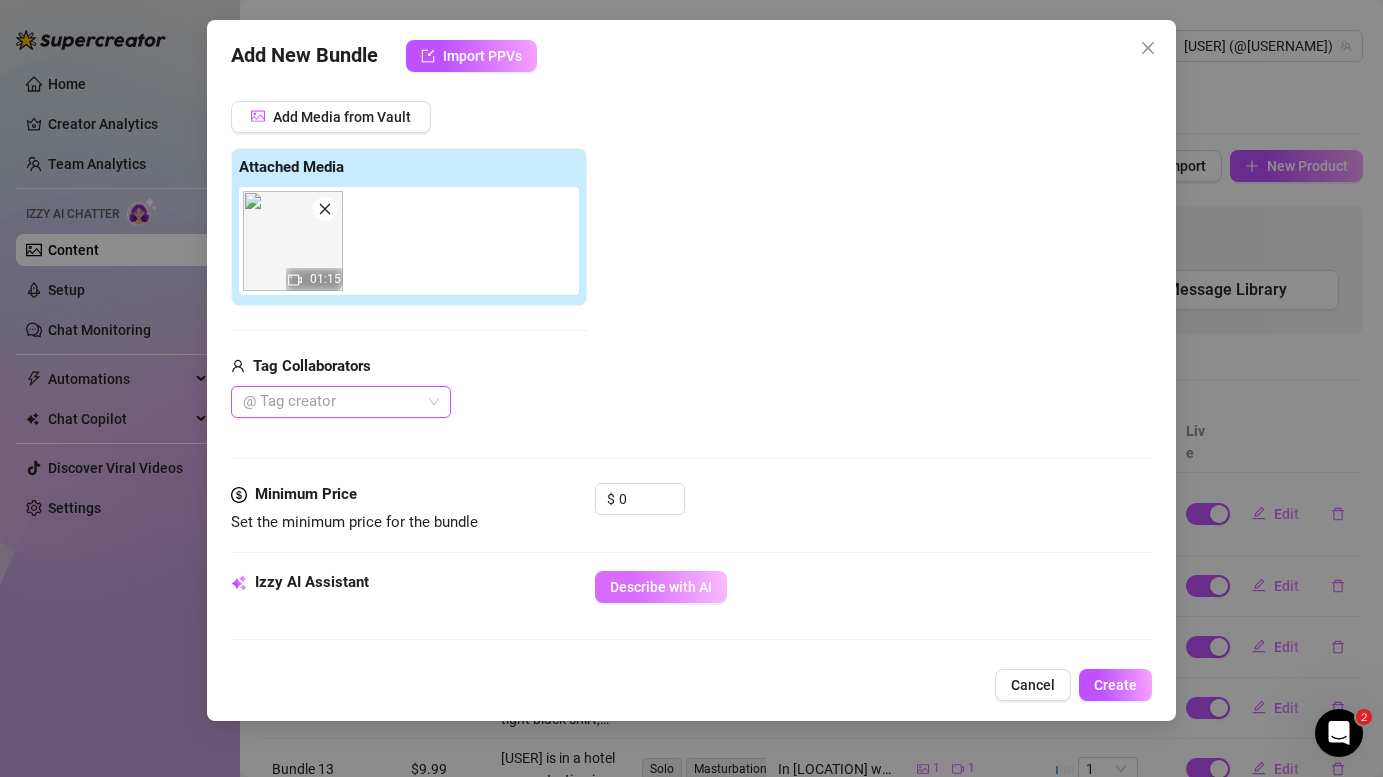 click on "Describe with AI" at bounding box center [661, 587] 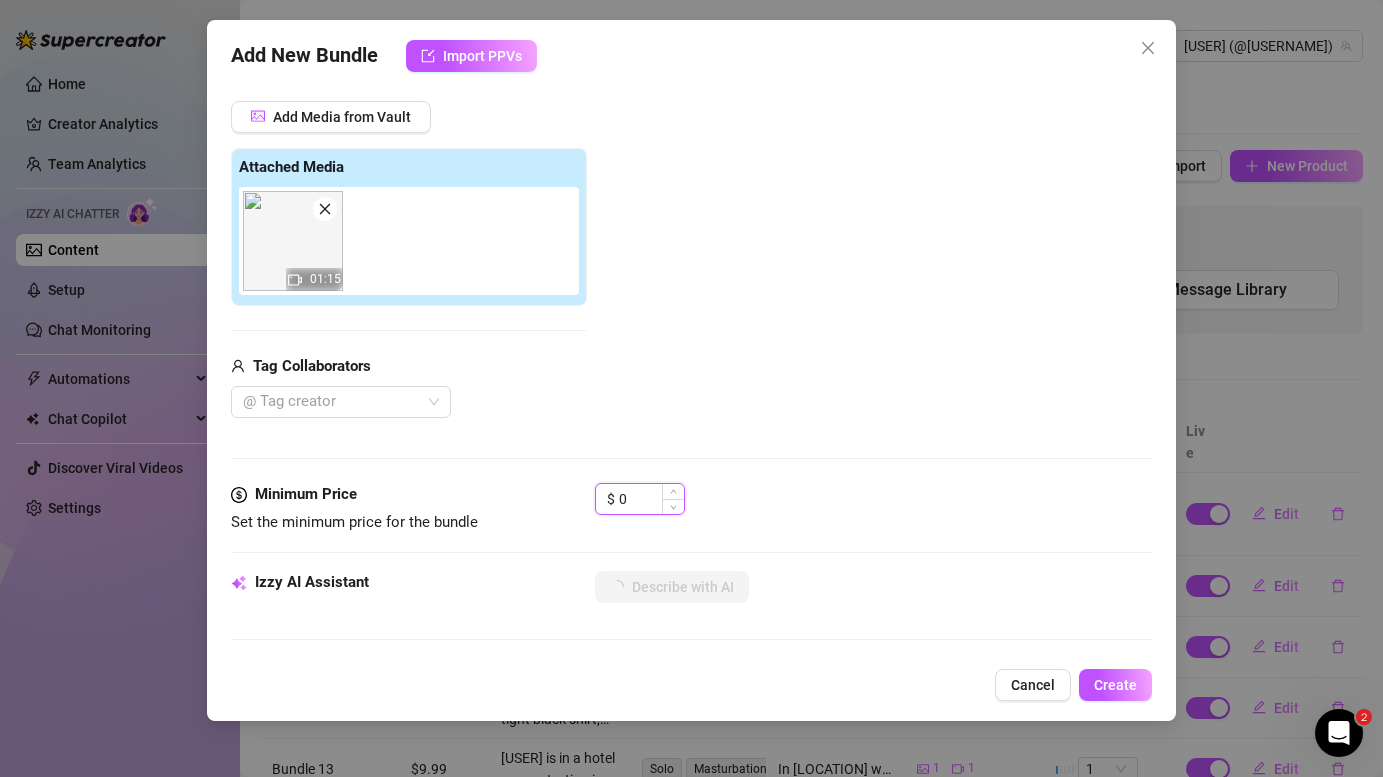 click on "0" at bounding box center (651, 499) 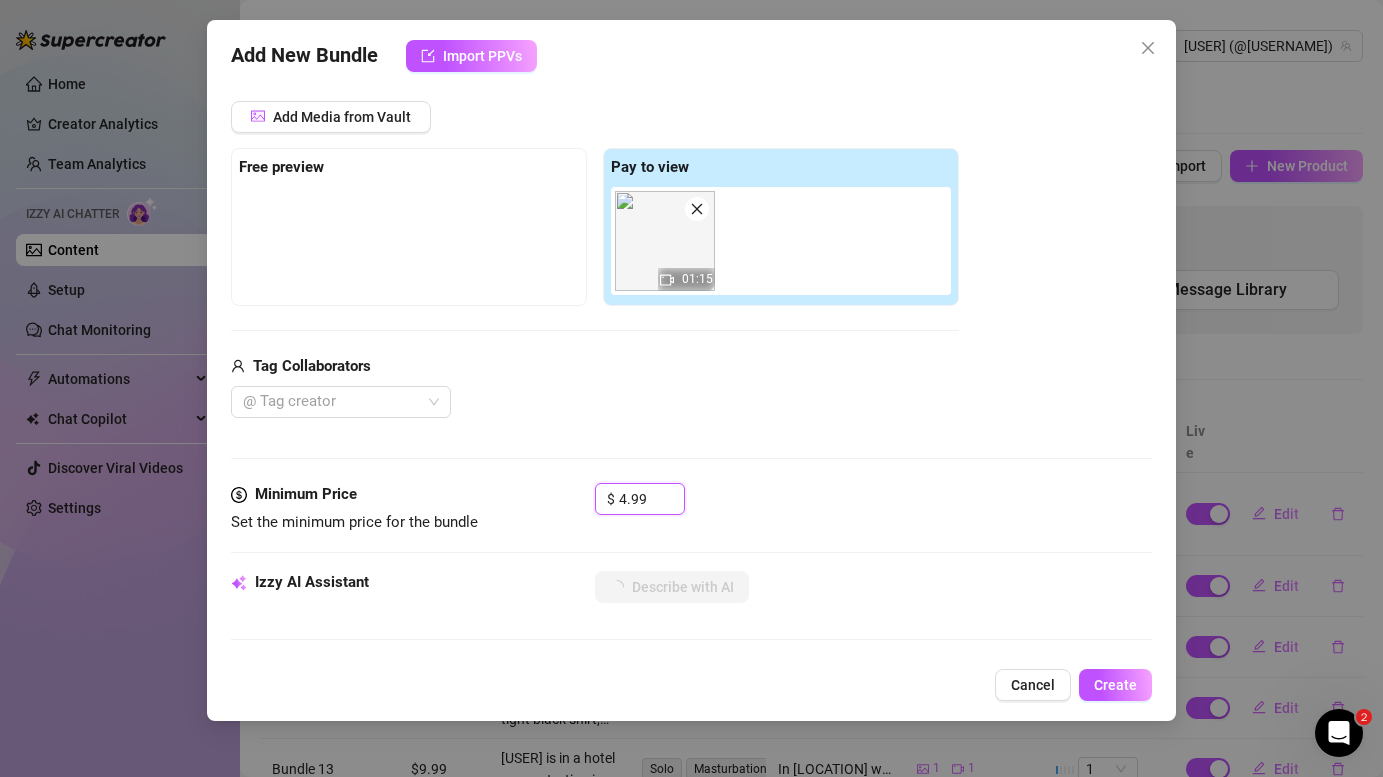 type on "4.99" 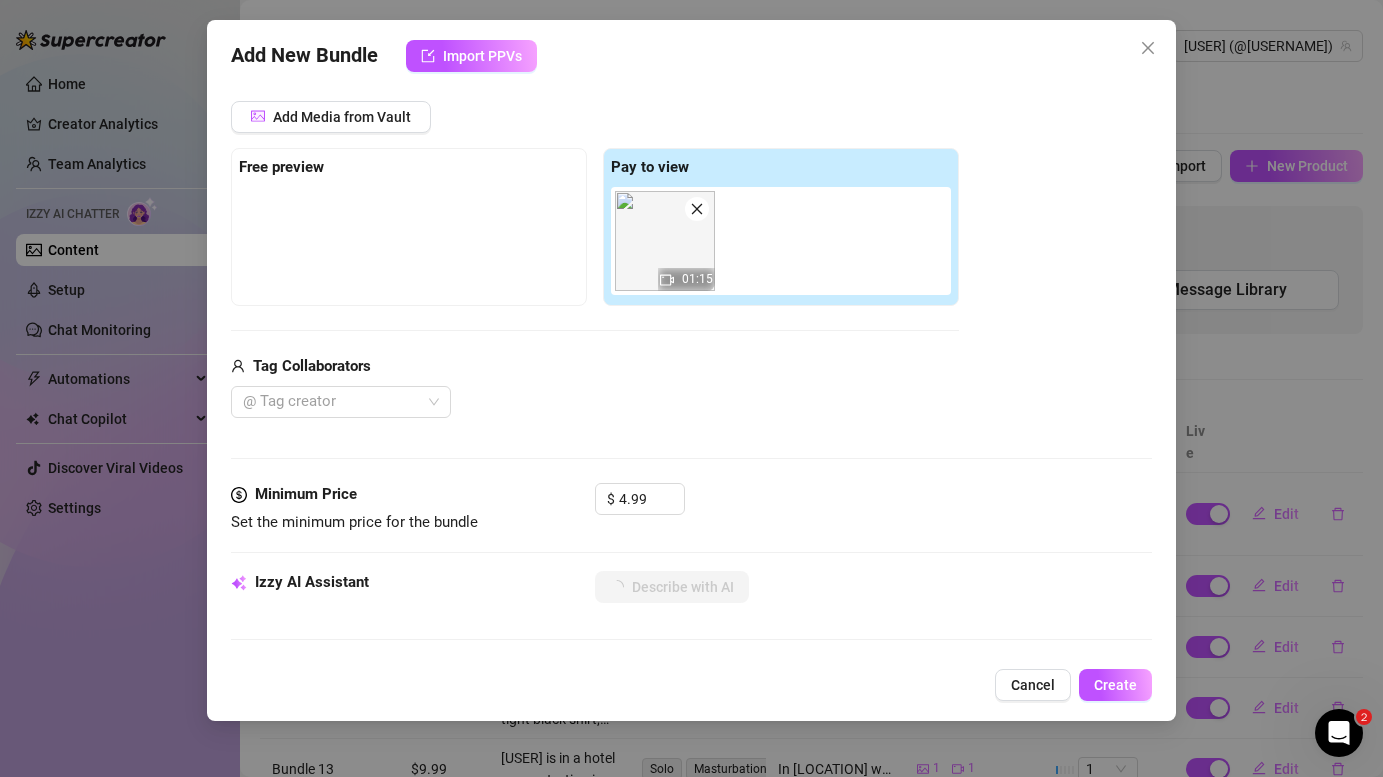 click on "$ 4.99" at bounding box center [873, 508] 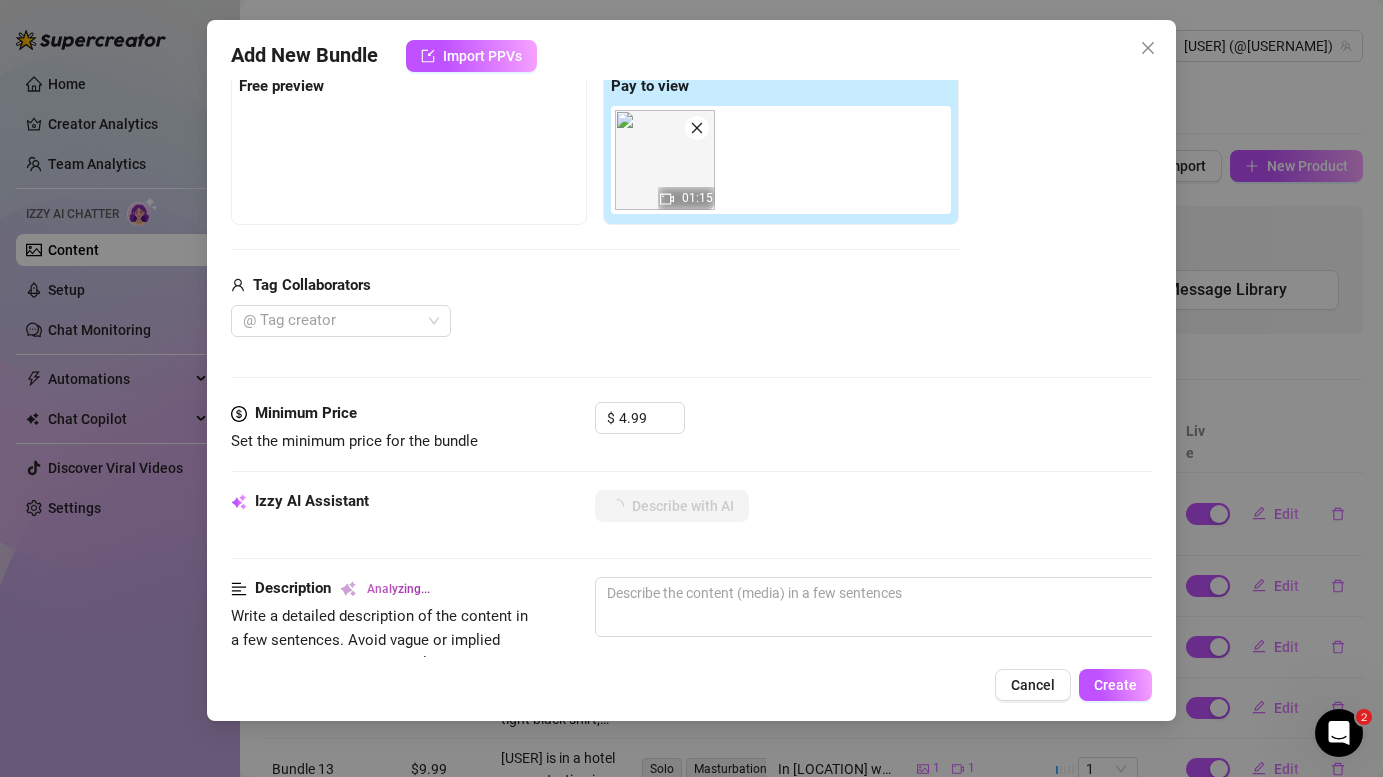 scroll, scrollTop: 325, scrollLeft: 0, axis: vertical 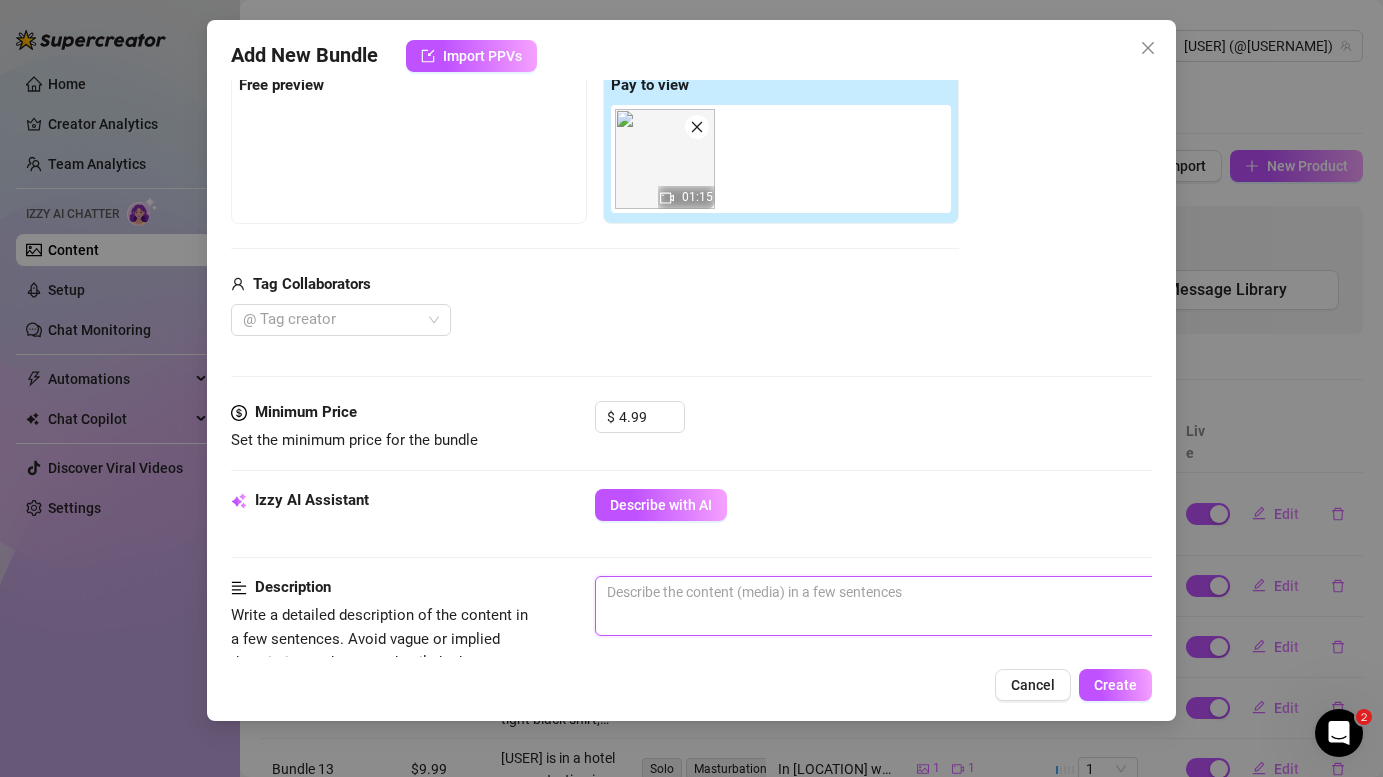 click at bounding box center [945, 606] 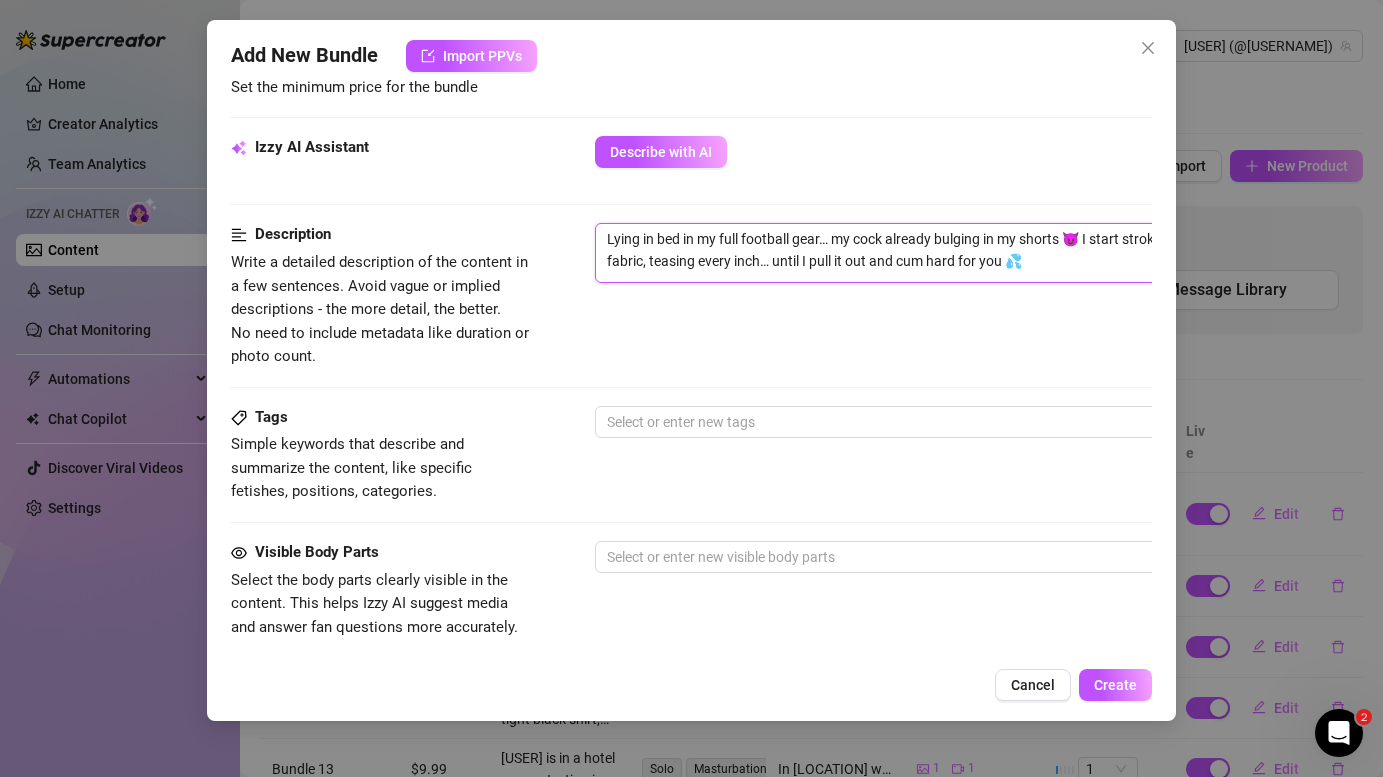 scroll, scrollTop: 779, scrollLeft: 0, axis: vertical 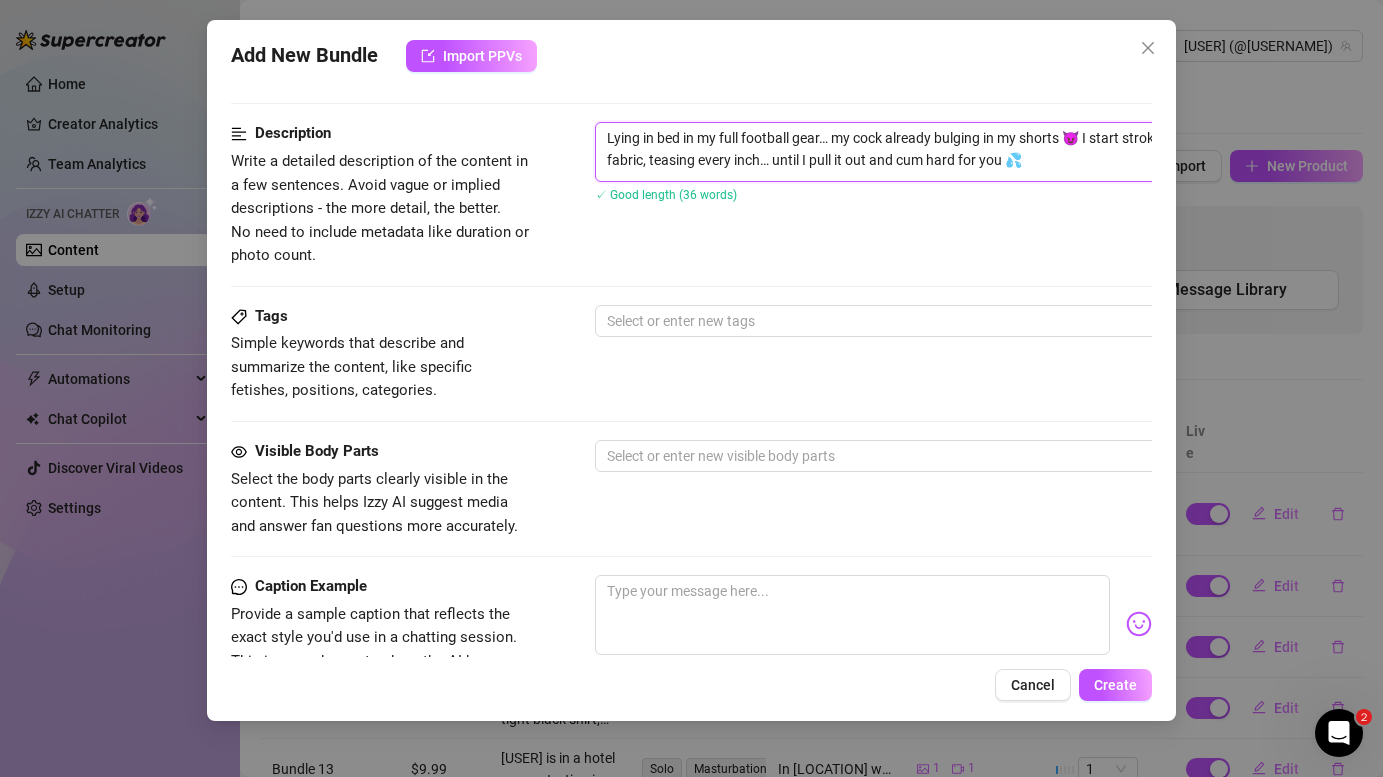 type on "Lying in bed in my full football gear… my cock already bulging in my shorts 😈 I start stroking through the fabric, teasing every inch… until I pull it out and cum hard for you 💦" 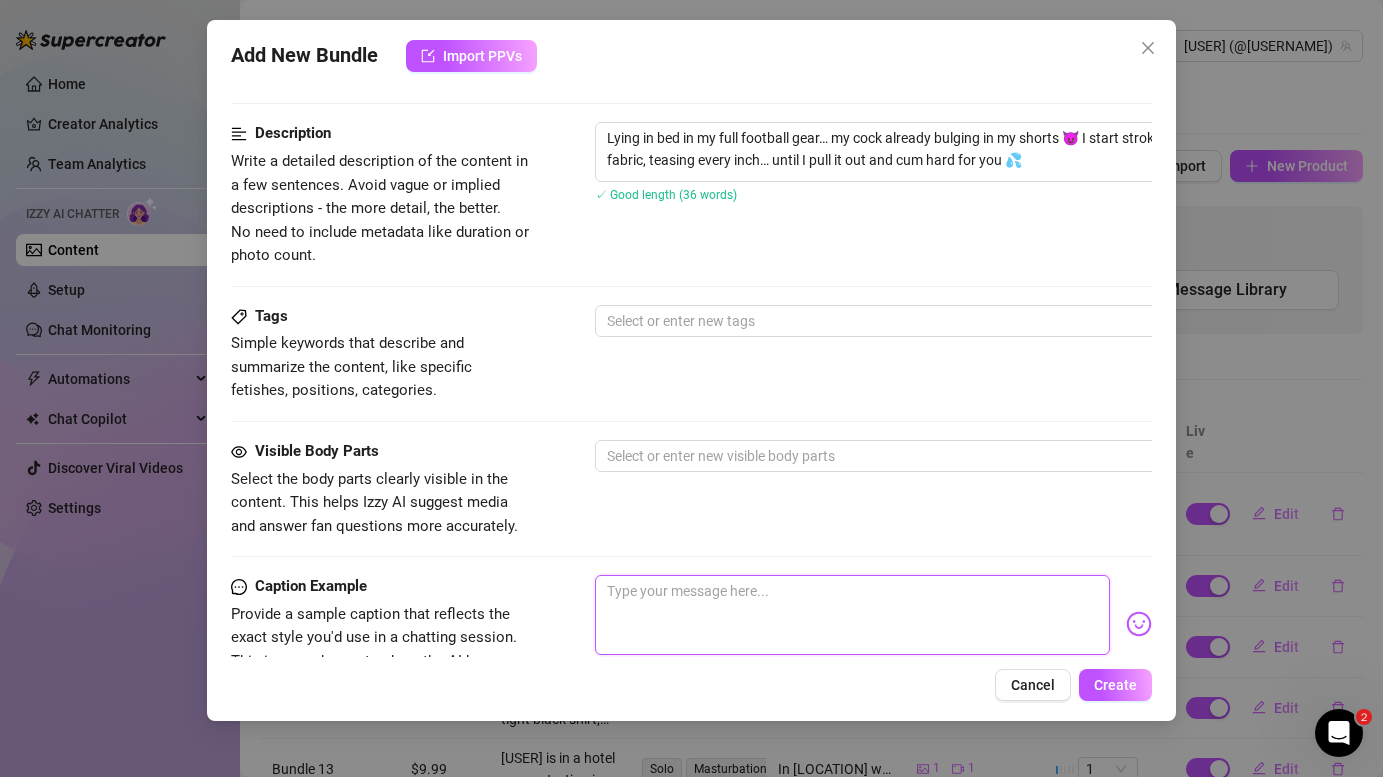 click at bounding box center (852, 615) 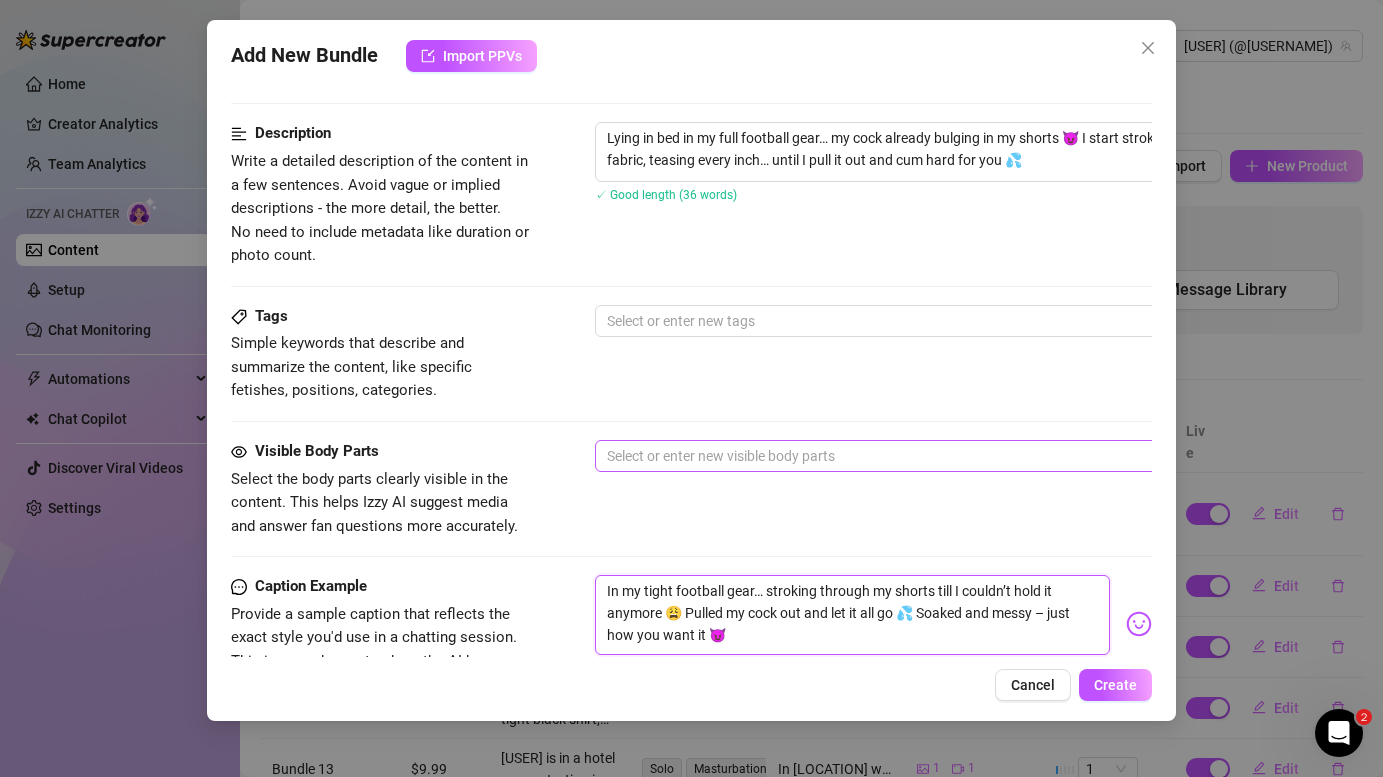 click at bounding box center [934, 456] 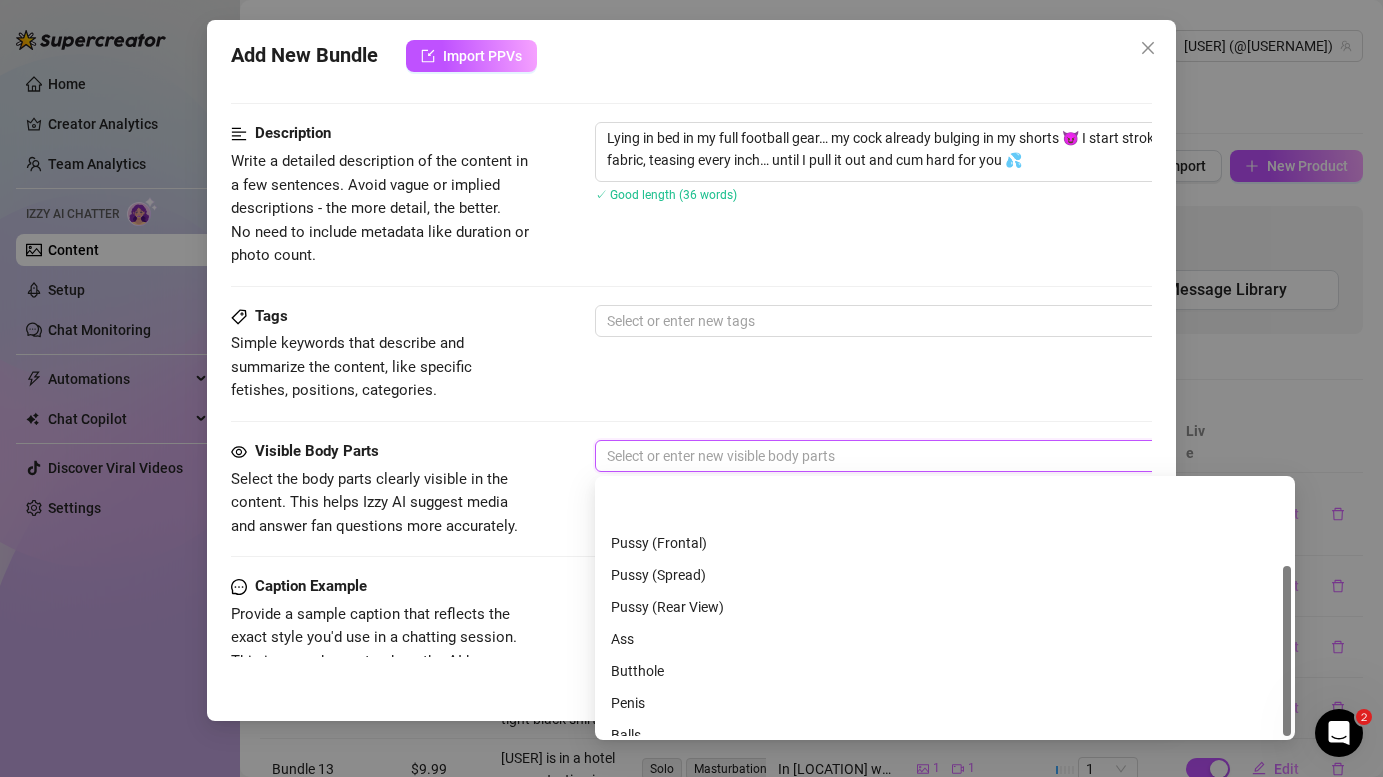 scroll, scrollTop: 128, scrollLeft: 0, axis: vertical 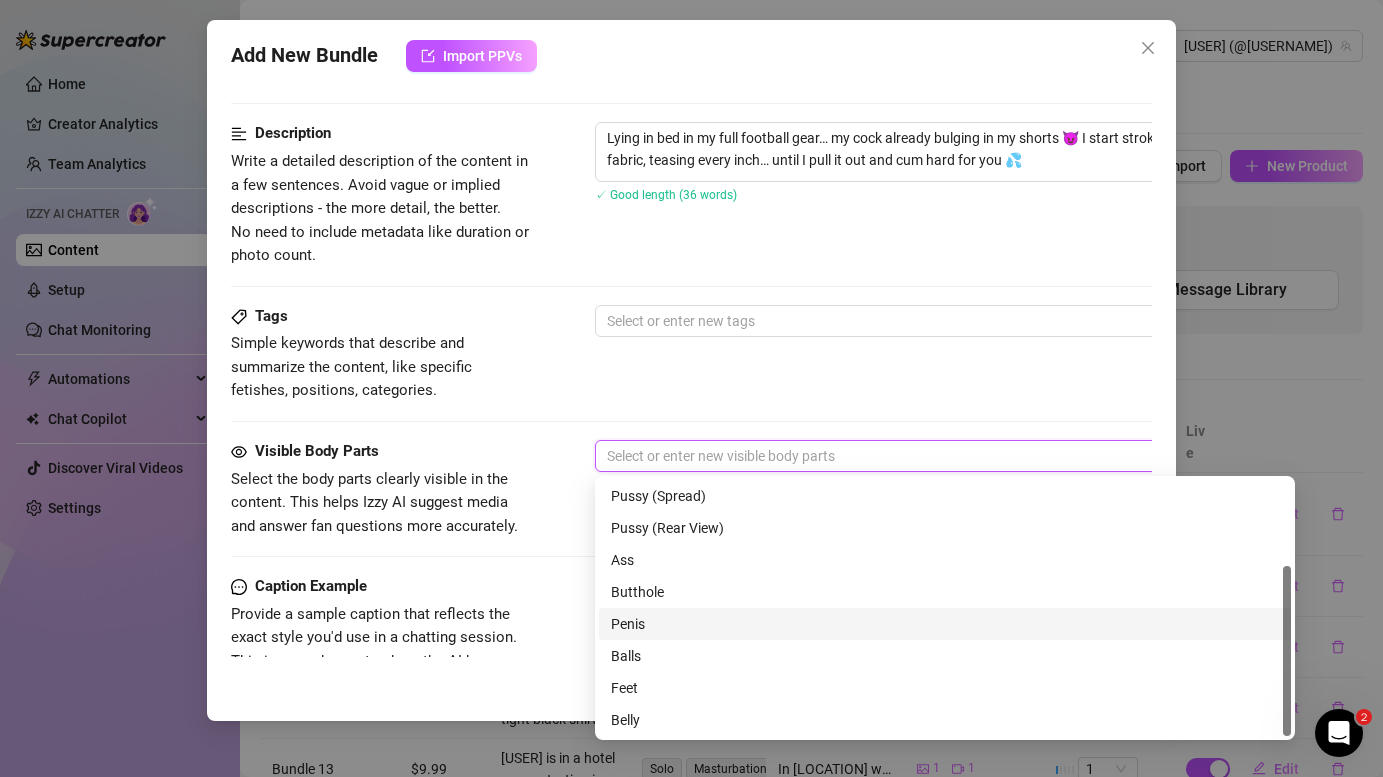 click on "Penis" at bounding box center [945, 624] 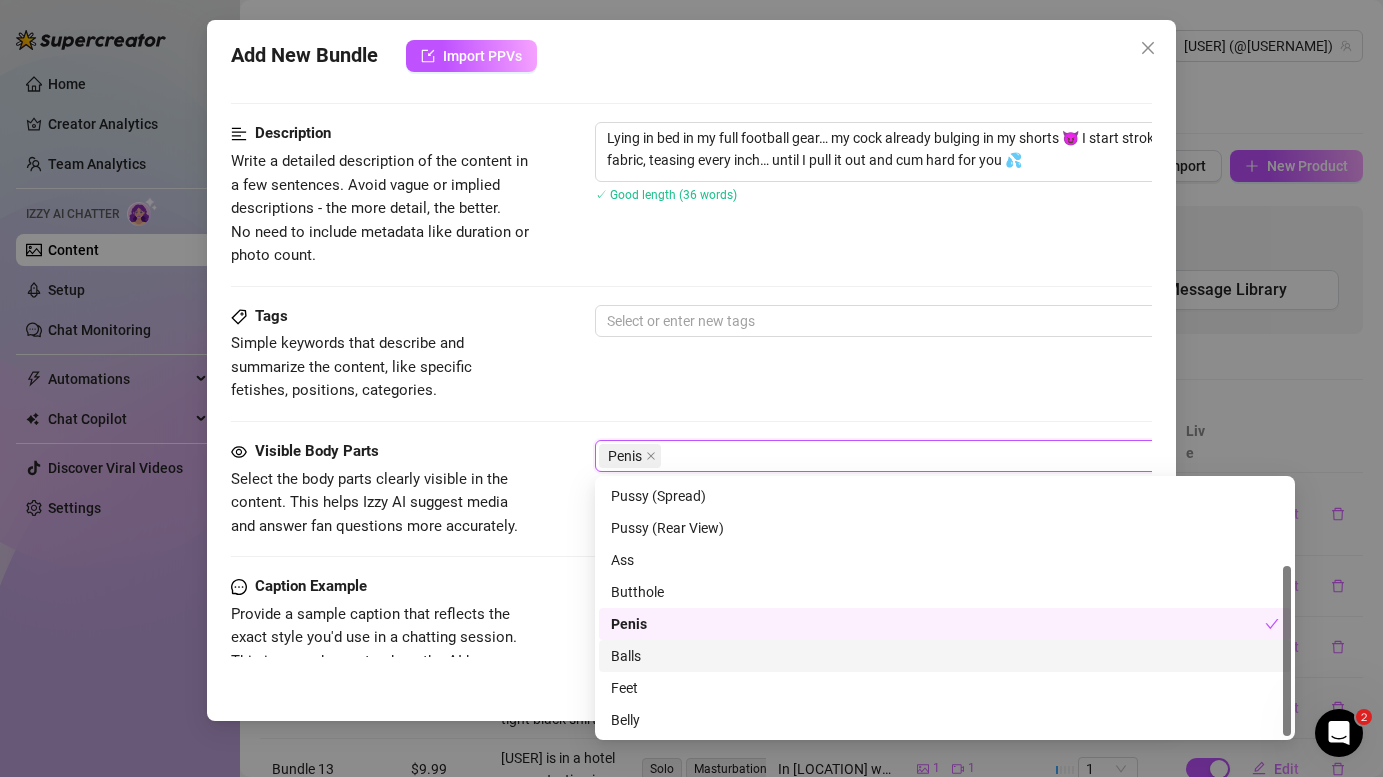 click on "Balls" at bounding box center (945, 656) 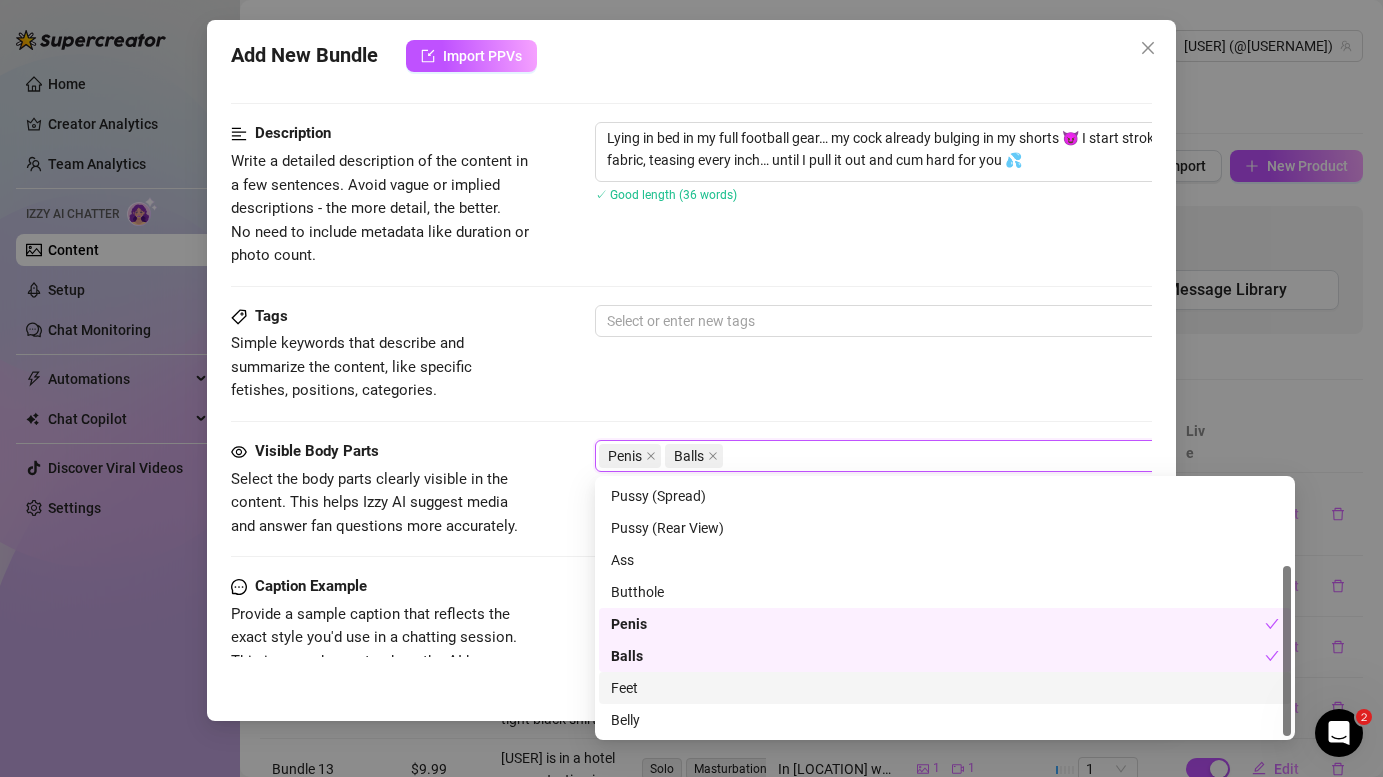 click on "Feet" at bounding box center (945, 688) 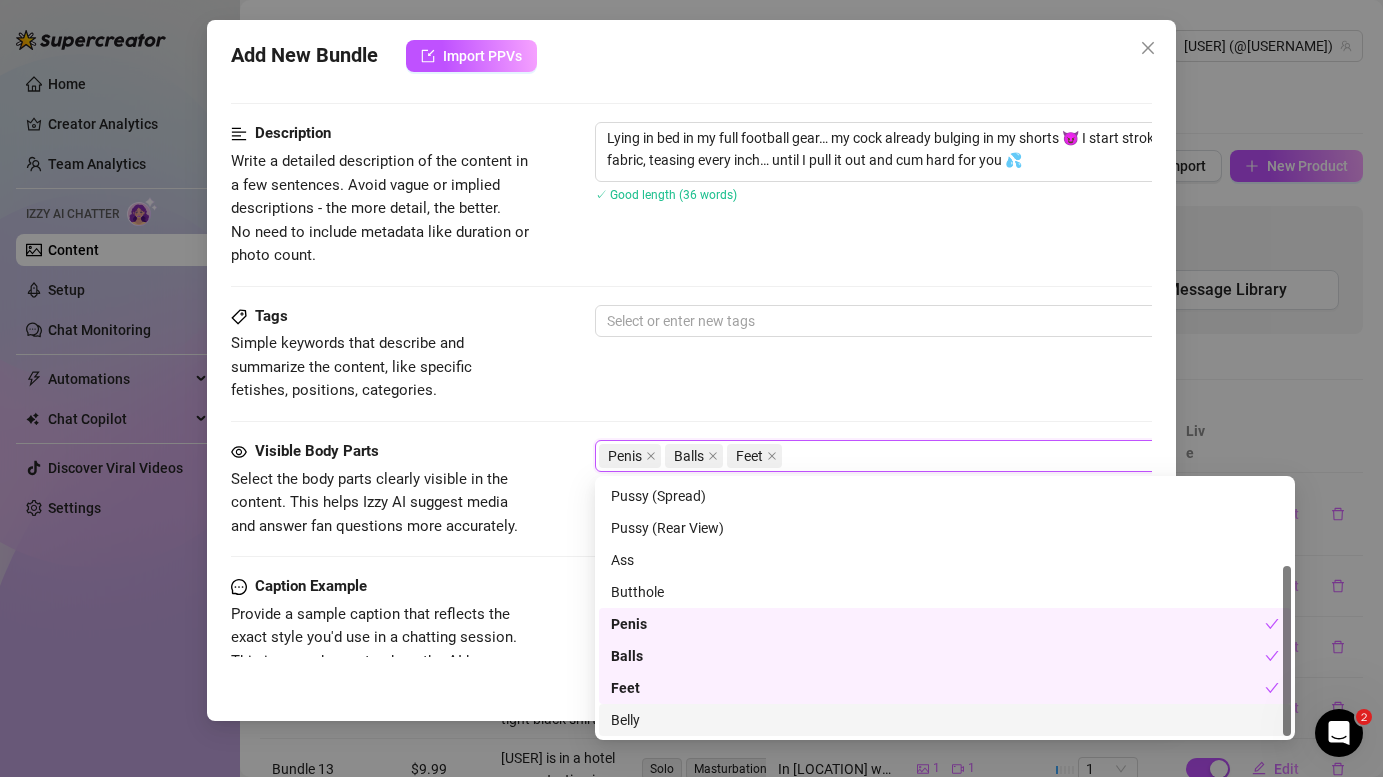 click on "Belly" at bounding box center (945, 720) 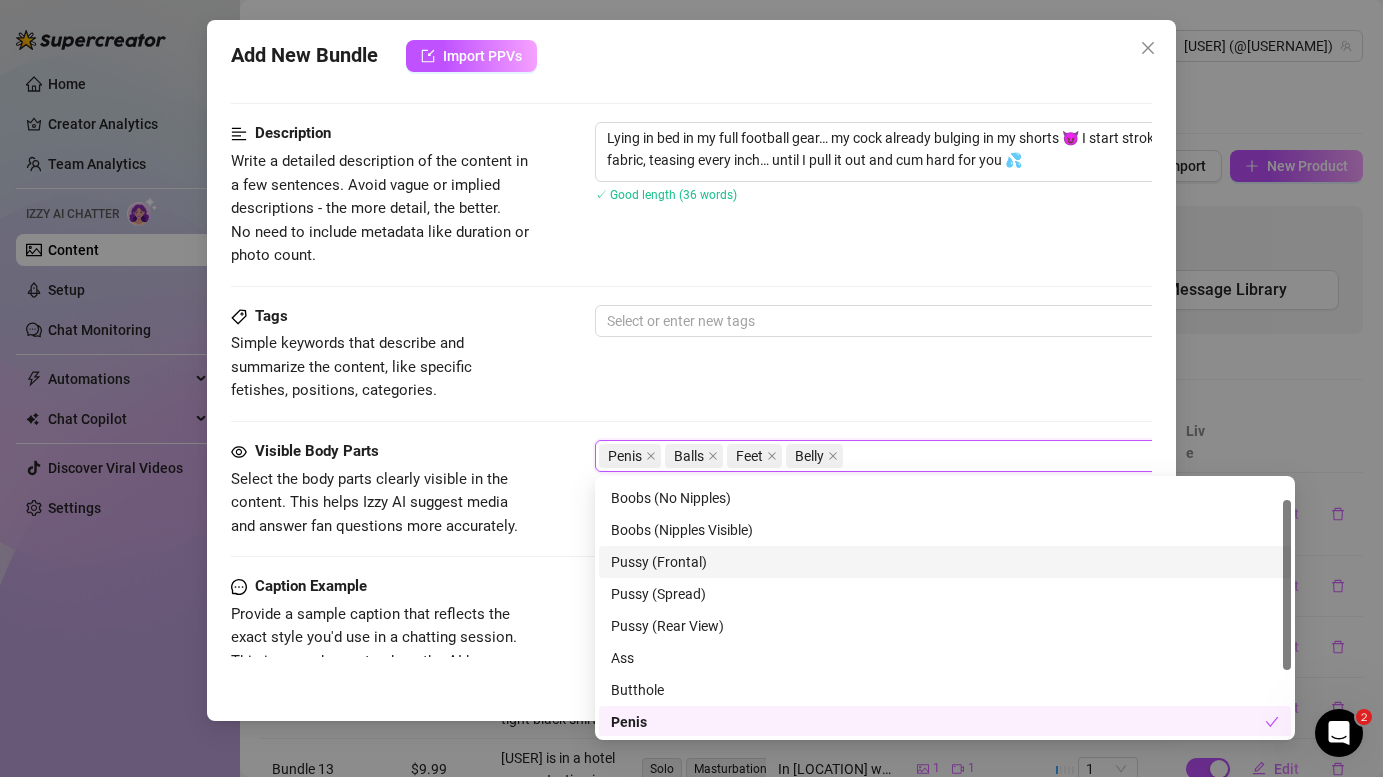 scroll, scrollTop: 0, scrollLeft: 0, axis: both 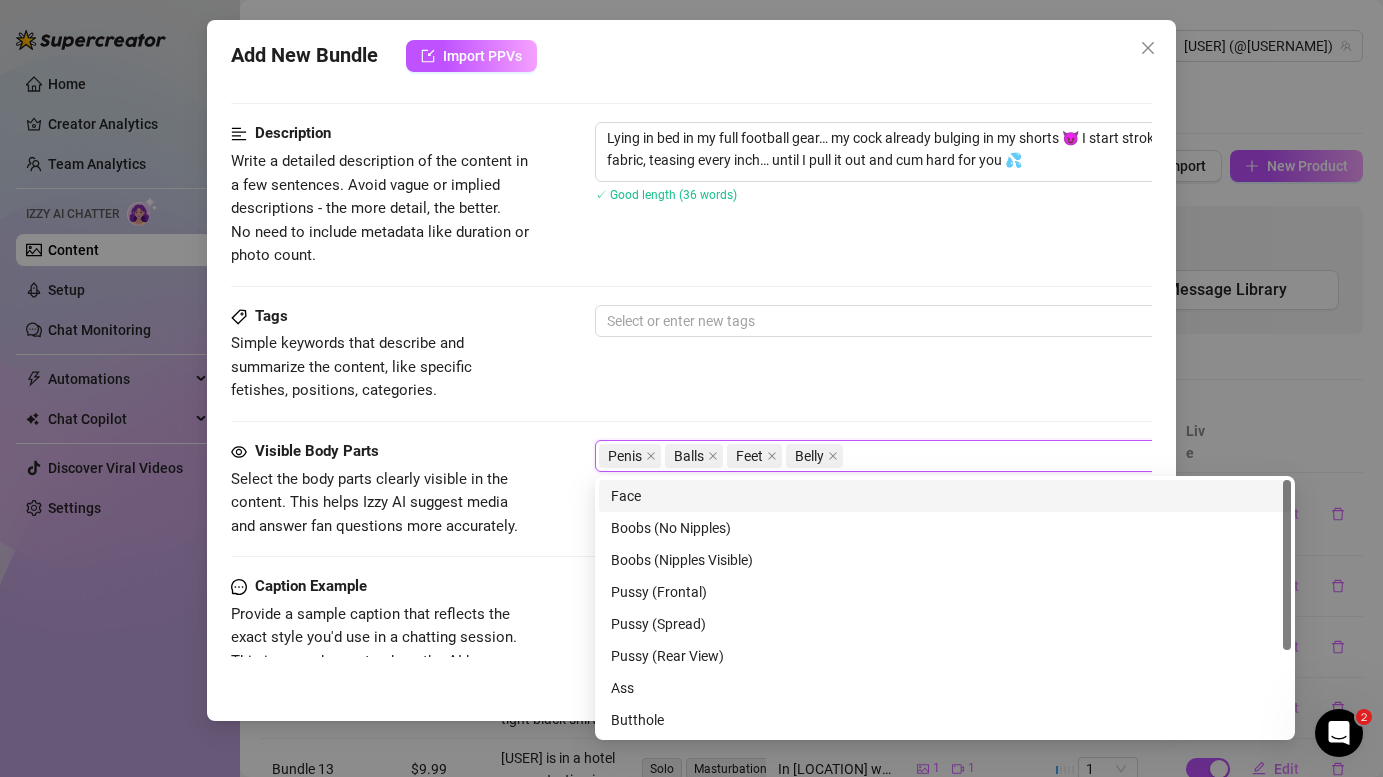 click on "Face" at bounding box center (945, 496) 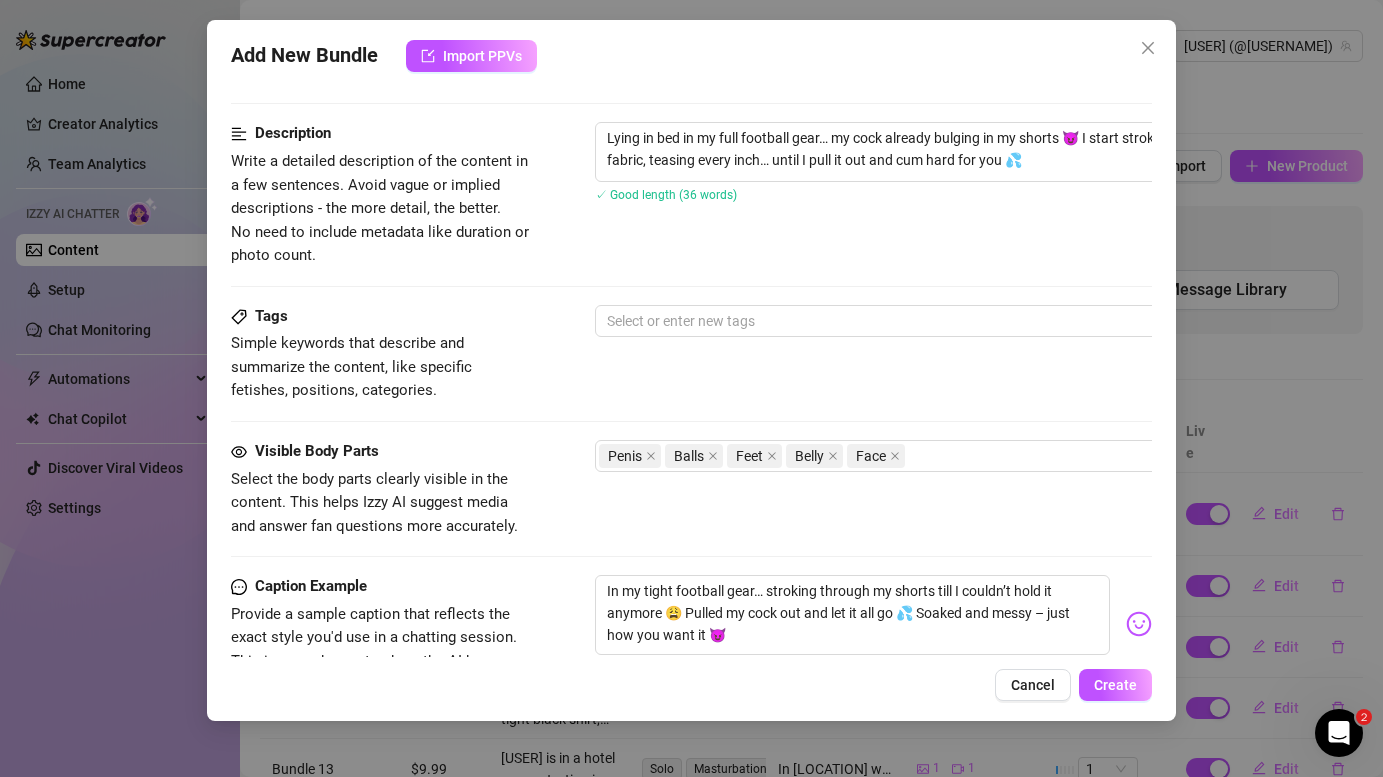 click on "Simple keywords that describe and summarize the content, like specific fetishes, positions, categories." at bounding box center (381, 367) 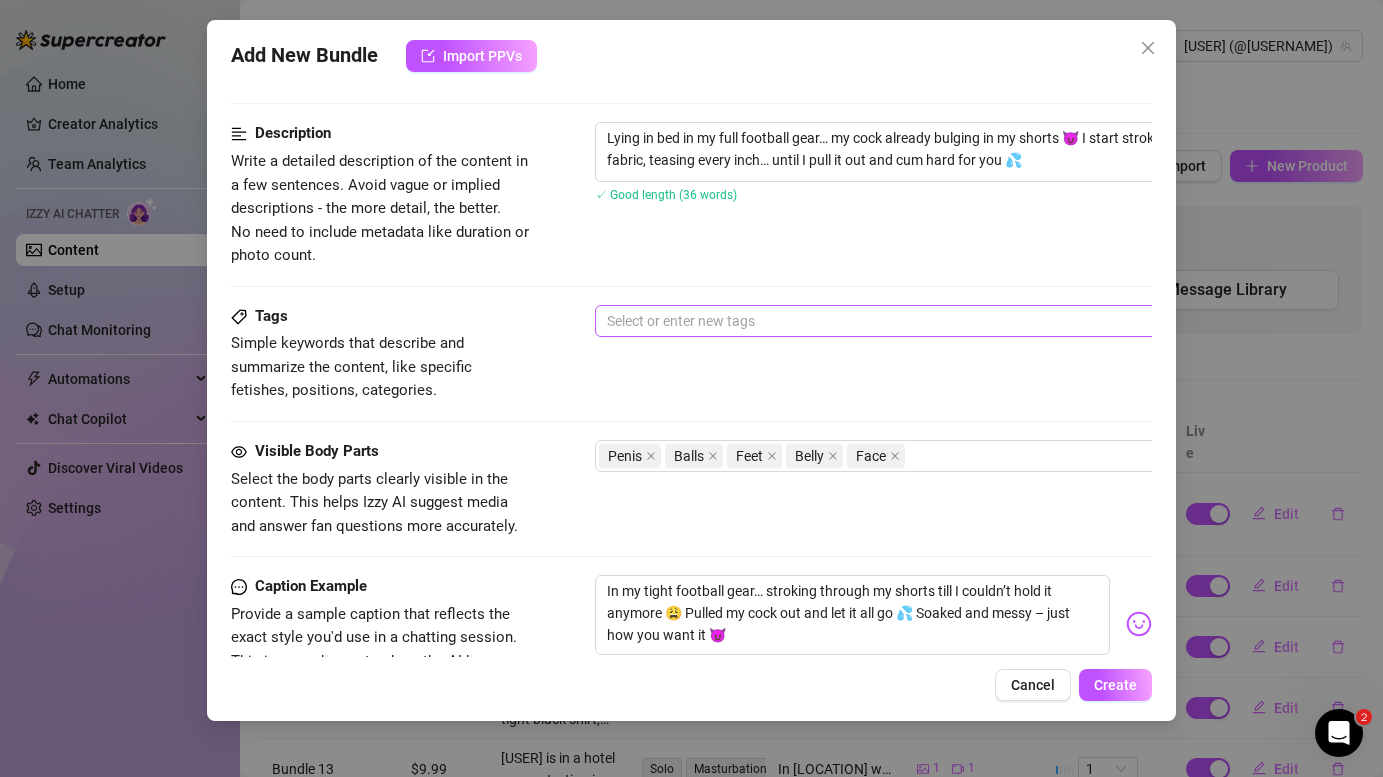 click at bounding box center [934, 321] 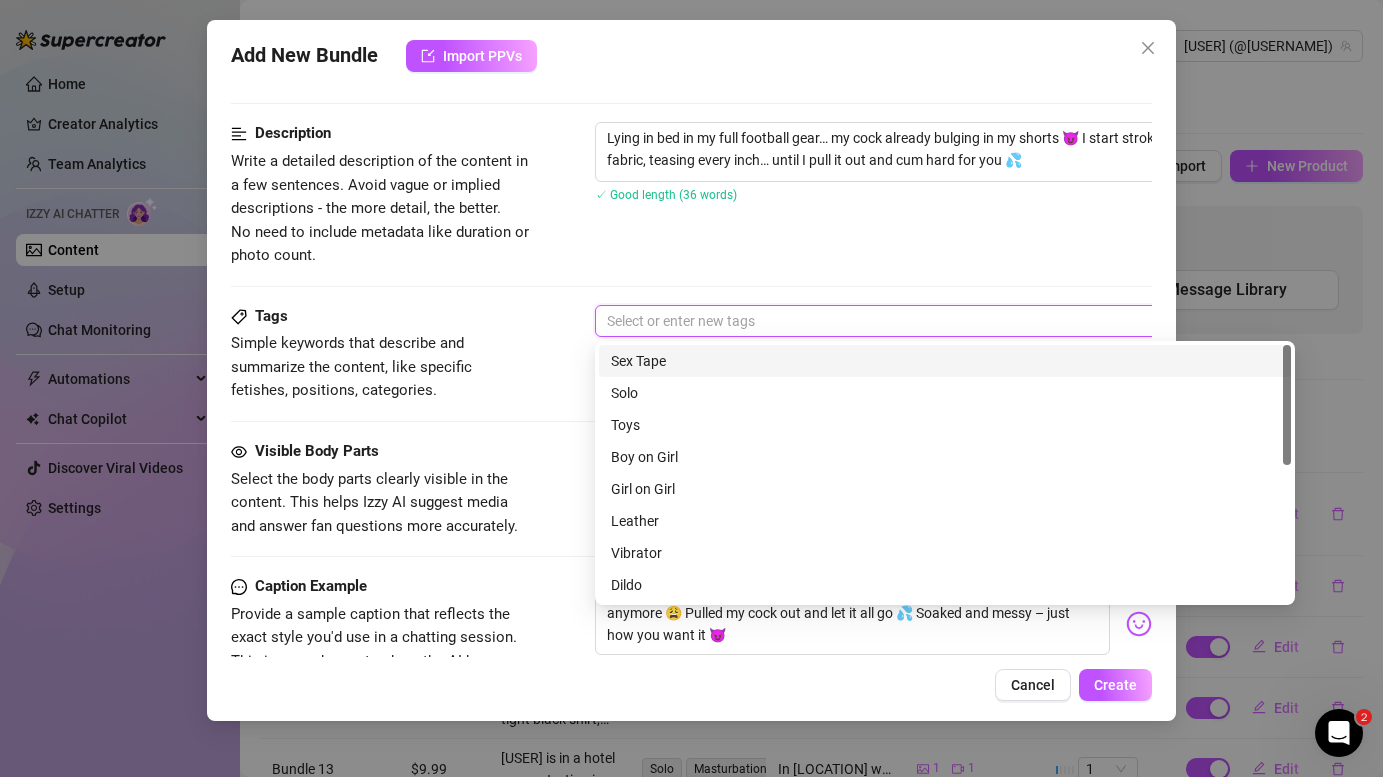 paste on "FootieFantasy FootballGear BulgeInShorts JockWank GearPlay StrokeGame CumTease SportswearFetish OnlyFansTease SneakerAndCock WankThroughShorts MessyFinish CumshotLover HardCockContent NSFWMen OFMen GayOnlyFans LockerRoomVibes" 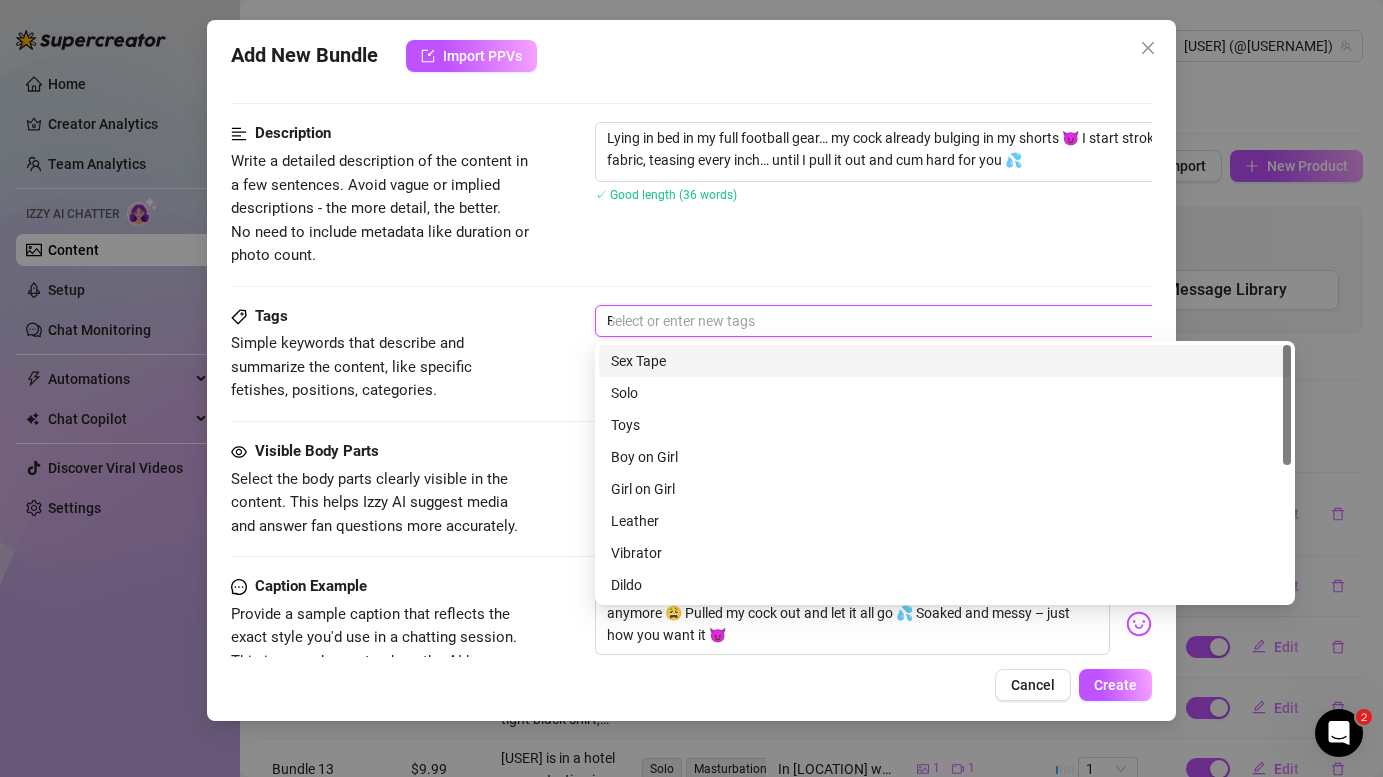 scroll, scrollTop: 0, scrollLeft: 860, axis: horizontal 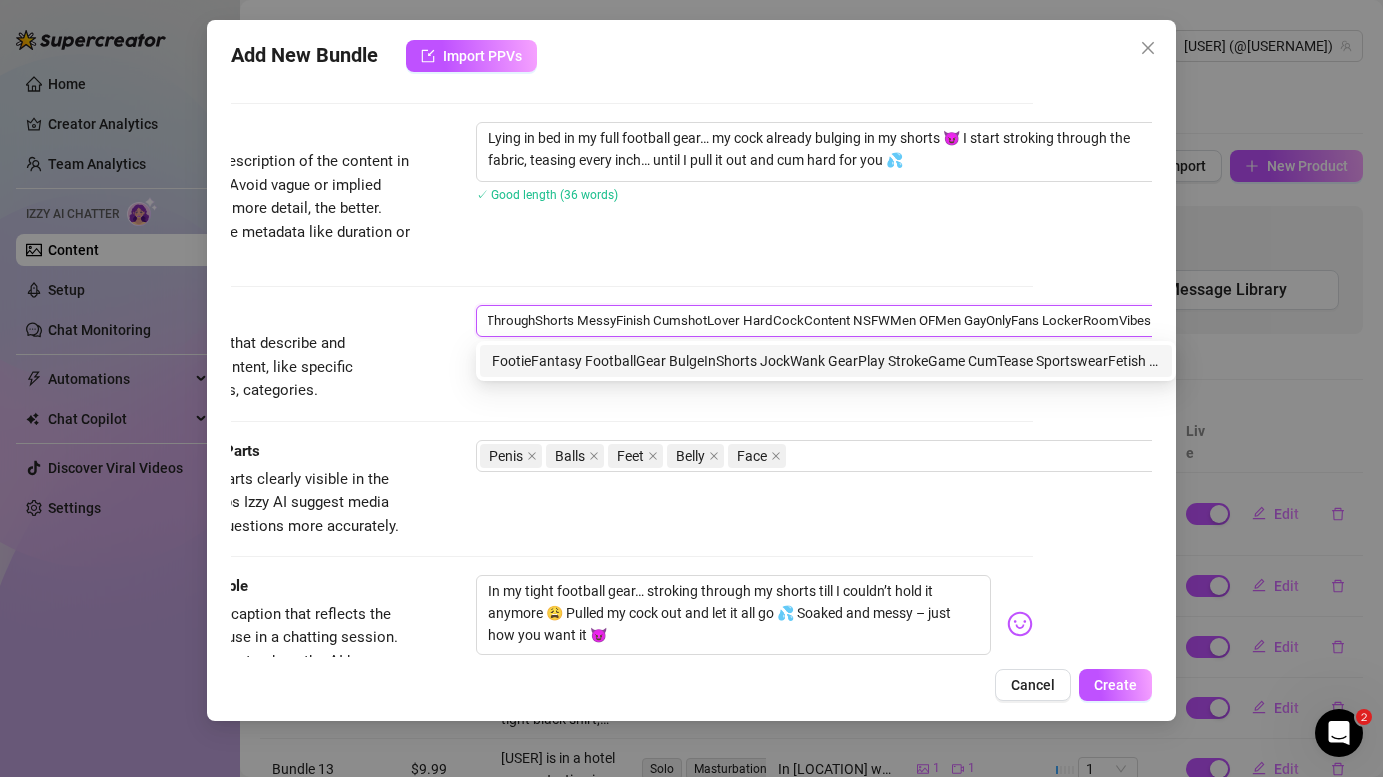 type on "FootieFantasy FootballGear BulgeInShorts JockWank GearPlay StrokeGame CumTease SportswearFetish OnlyFansTease SneakerAndCock WankThroughShorts MessyFinish CumshotLover HardCockContent NSFWMen OFMen GayOnlyFans LockerRoomVibes" 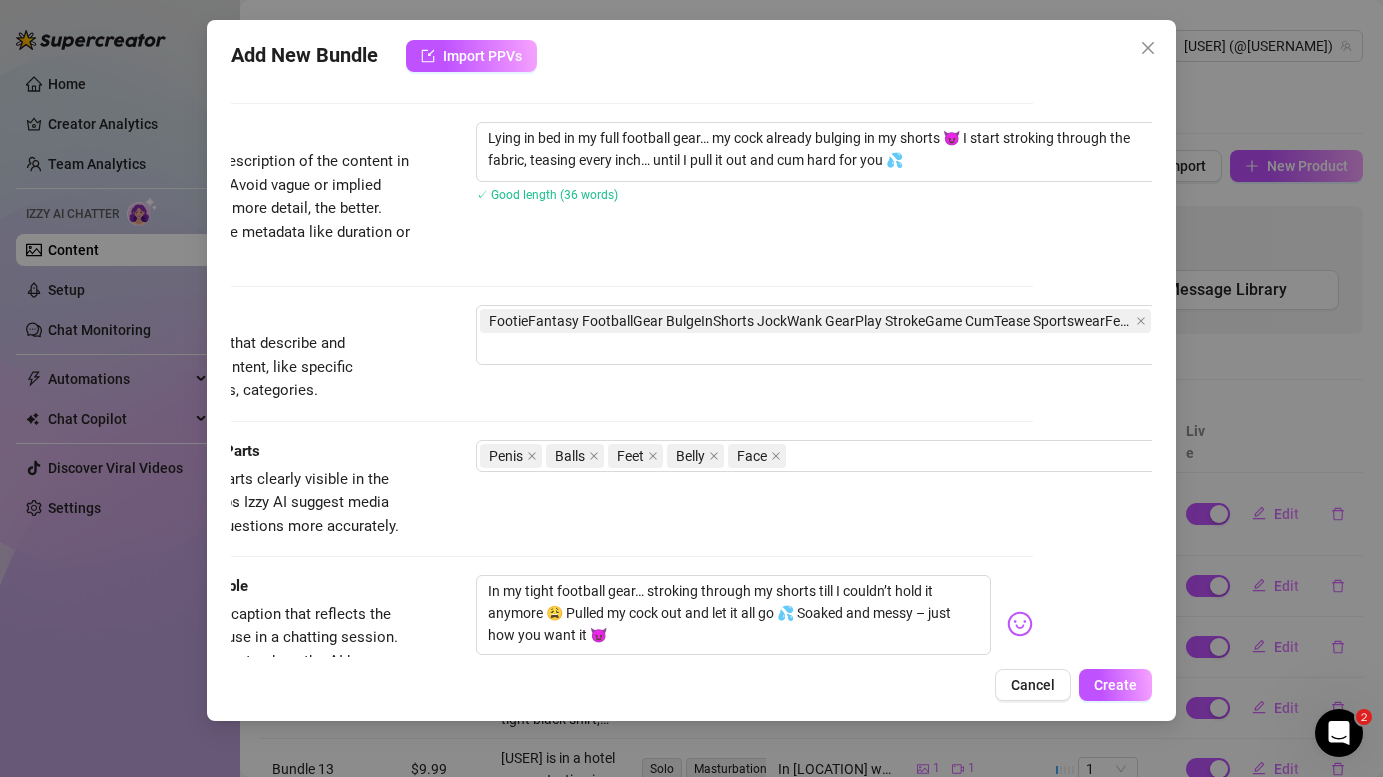click on "Description Write a detailed description of the content in a few sentences. Avoid vague or implied descriptions - the more detail, the better.  No need to include metadata like duration or photo count. Lying in bed in my full football gear… my cock already bulging in my shorts 😈 I start stroking through the fabric, teasing every inch… until I pull it out and cum hard for you 💦 ✓ Good length (36 words)" at bounding box center (572, 194) 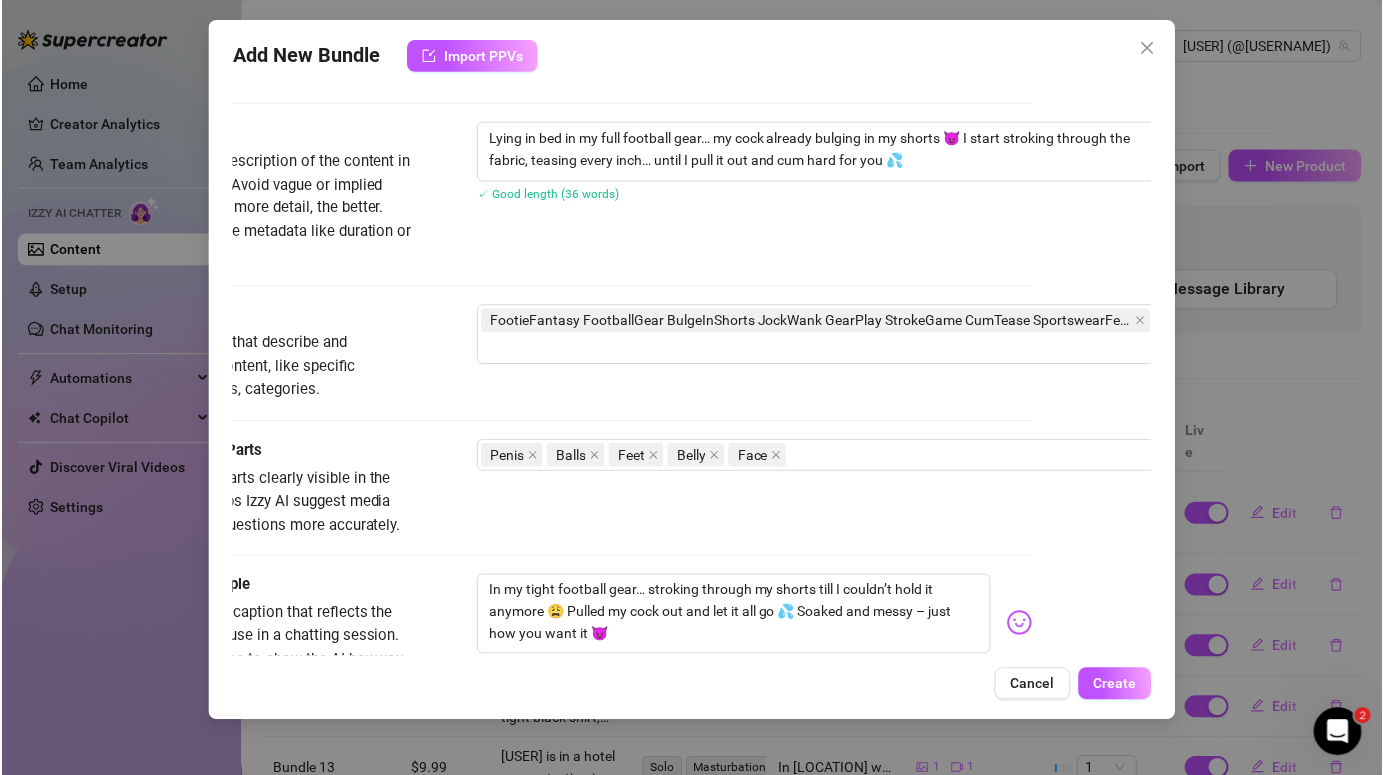 scroll, scrollTop: 0, scrollLeft: 0, axis: both 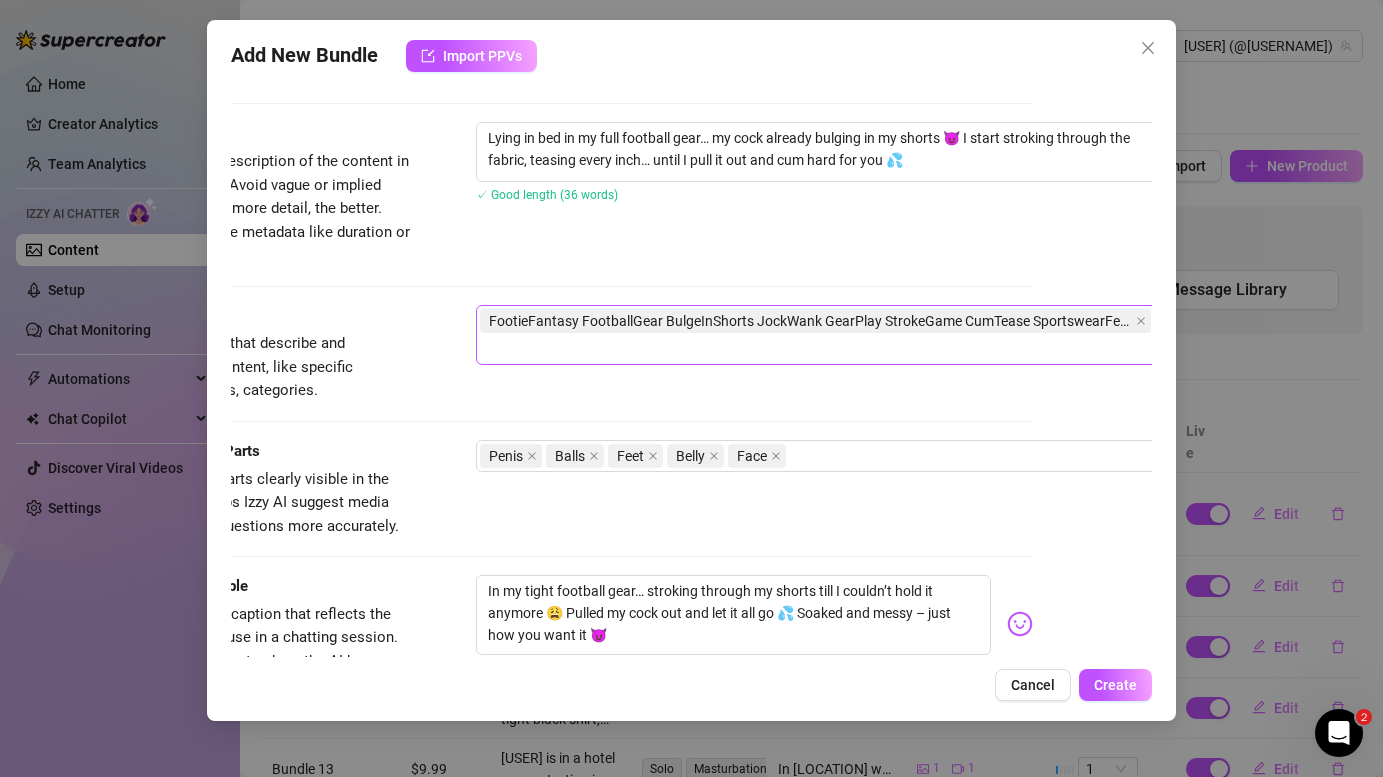 click on "FootieFantasy FootballGear BulgeInShorts JockWank GearPlay StrokeGame CumTease SportswearFetish OnlyFansTease SneakerAndCock WankThroughShorts MessyFinish CumshotLover HardCockContent NSFWMen OFMen GayOnlyFans LockerRoomVibes" at bounding box center (810, 321) 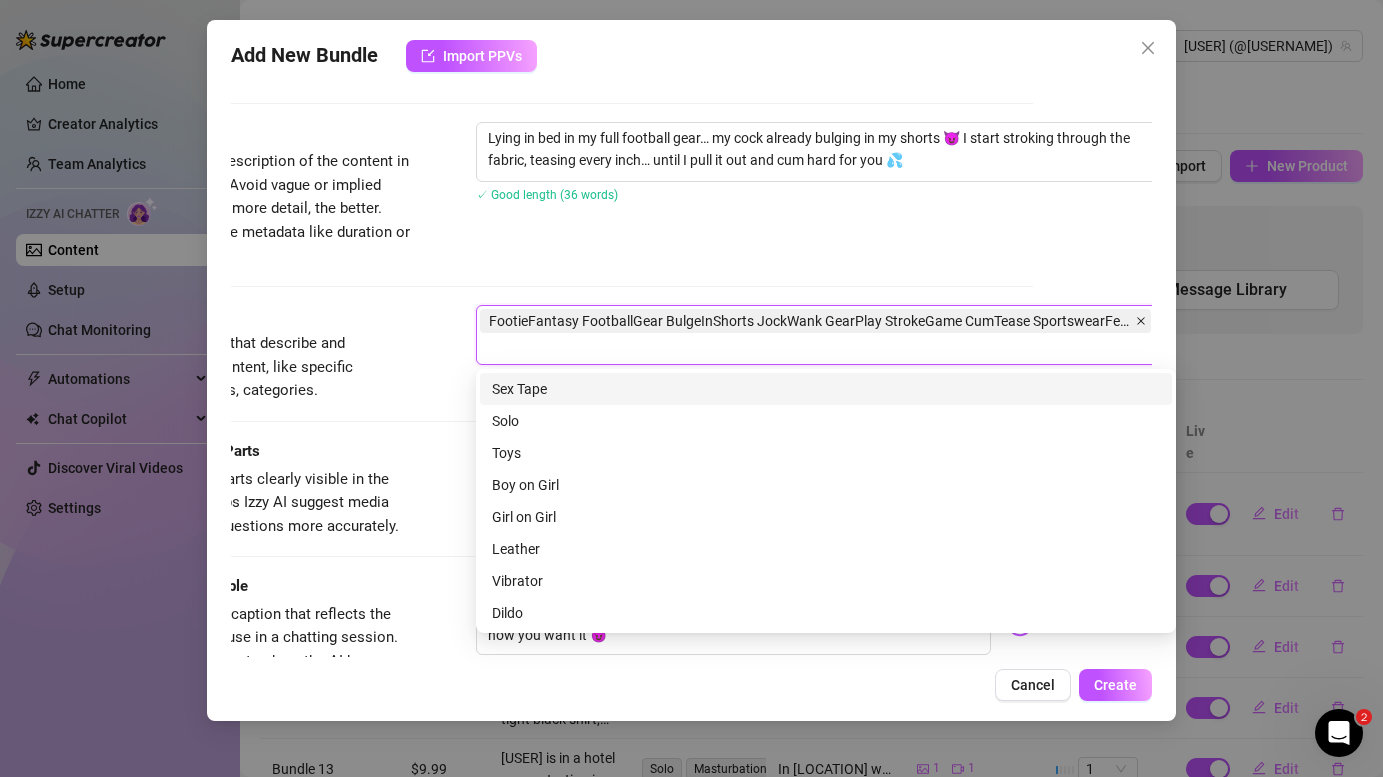 click 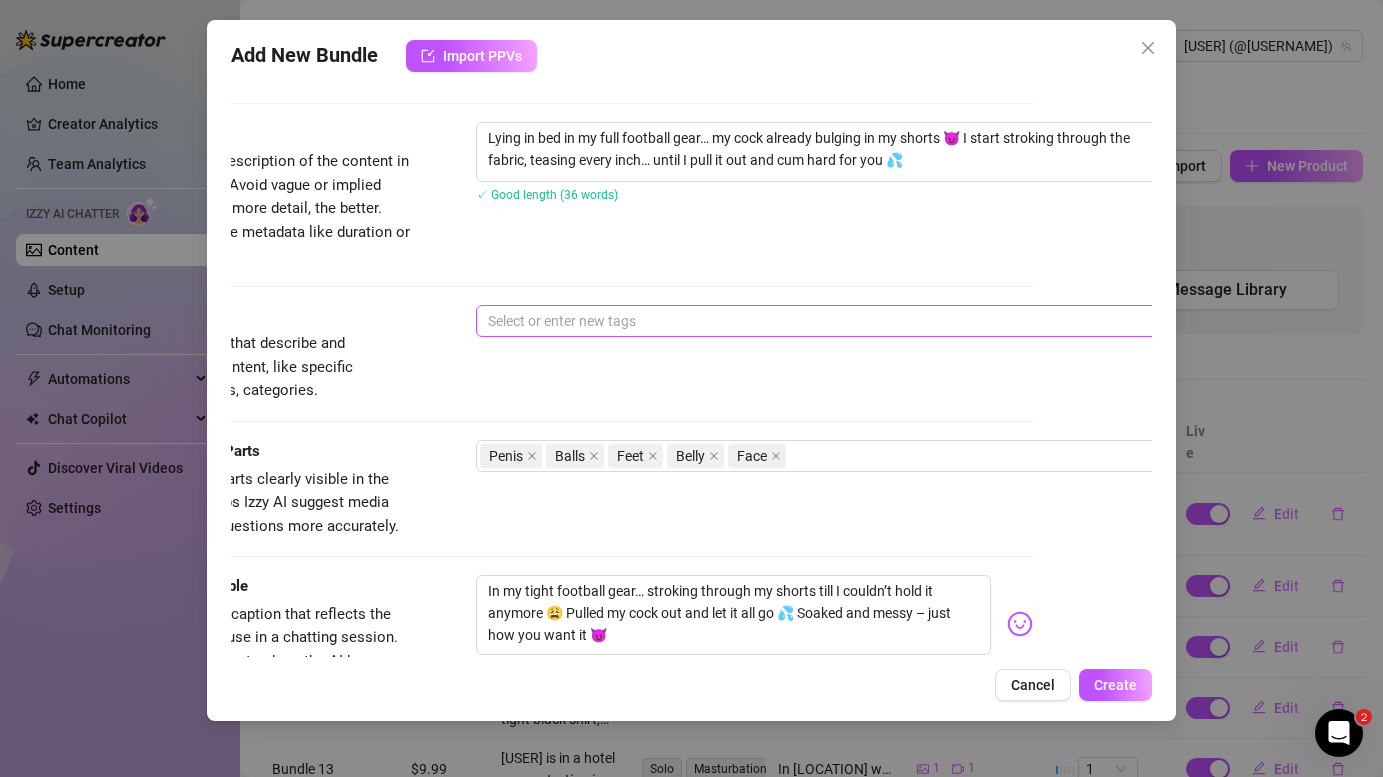 click at bounding box center [815, 321] 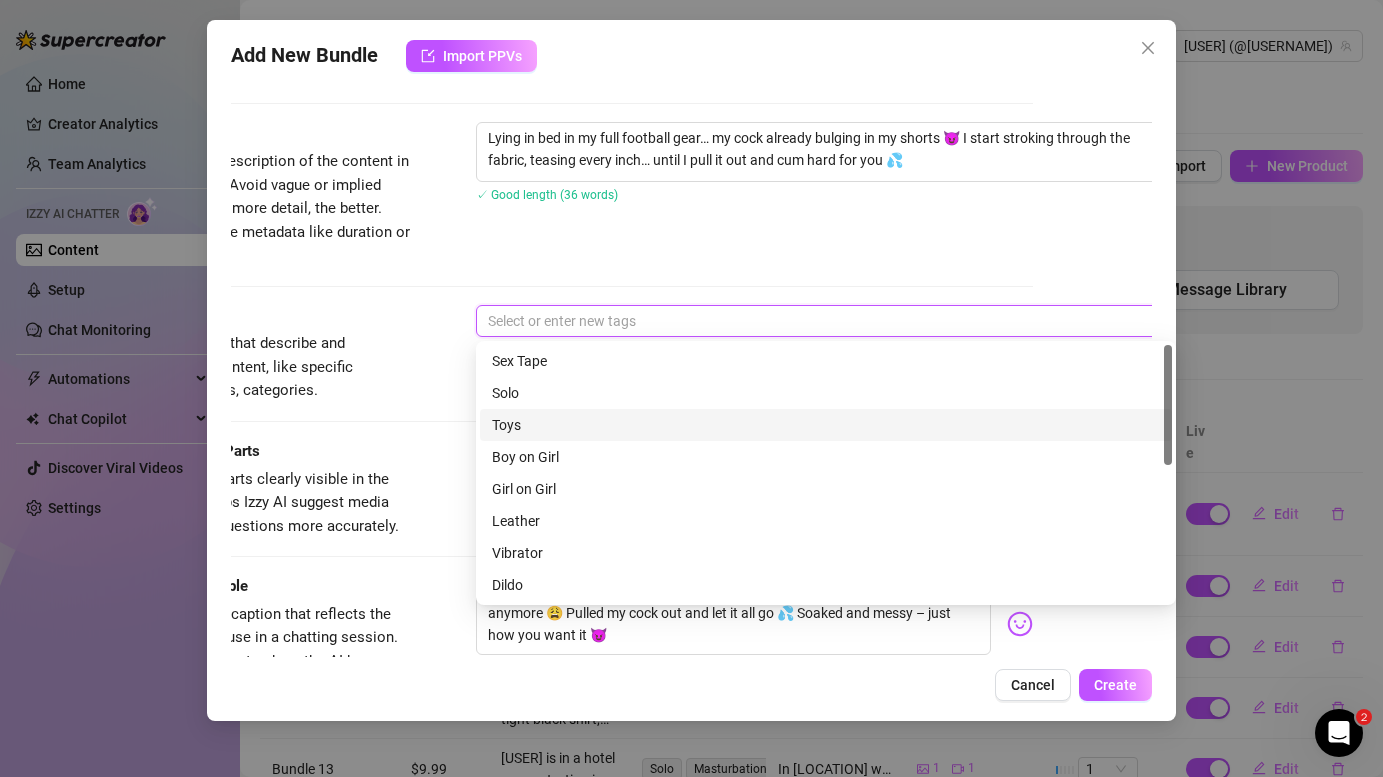 paste on "FootieFantasy" 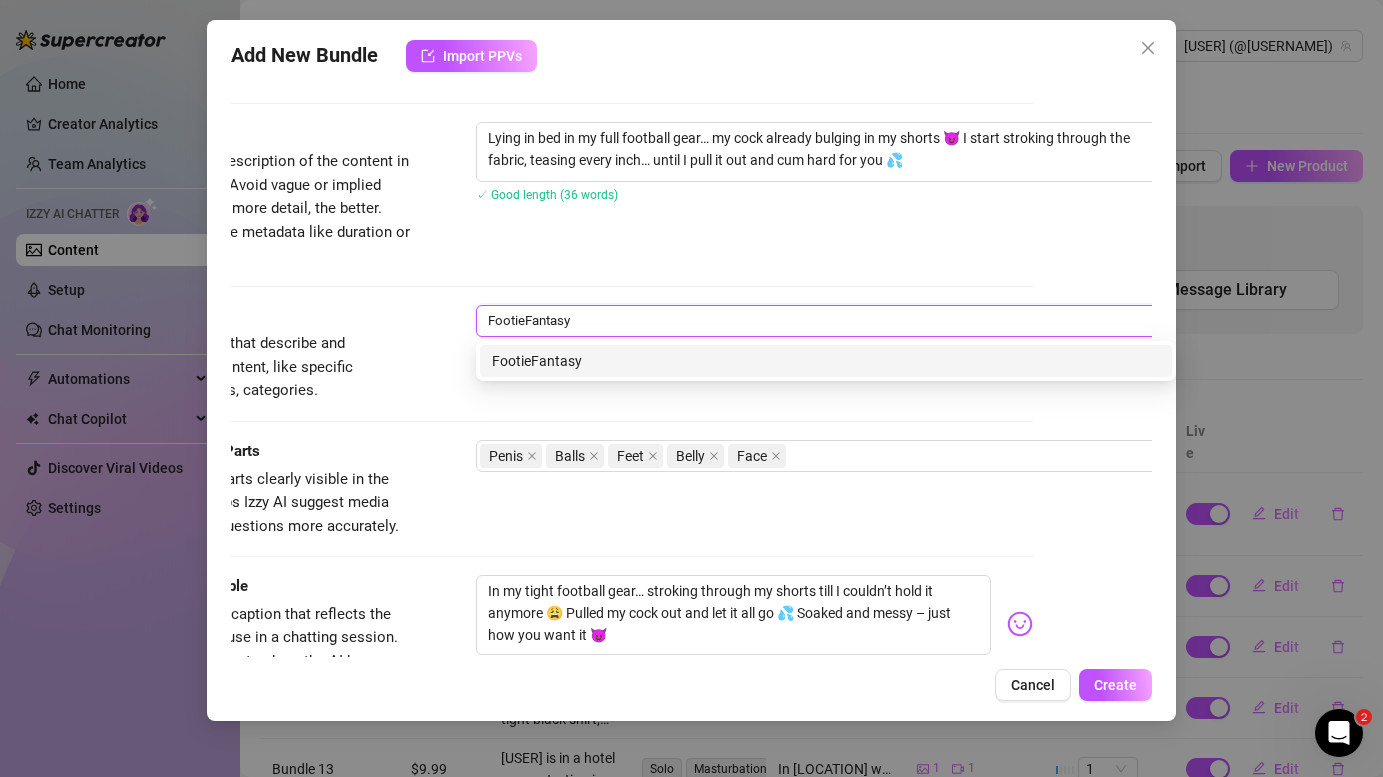 type on "FootieFantasy" 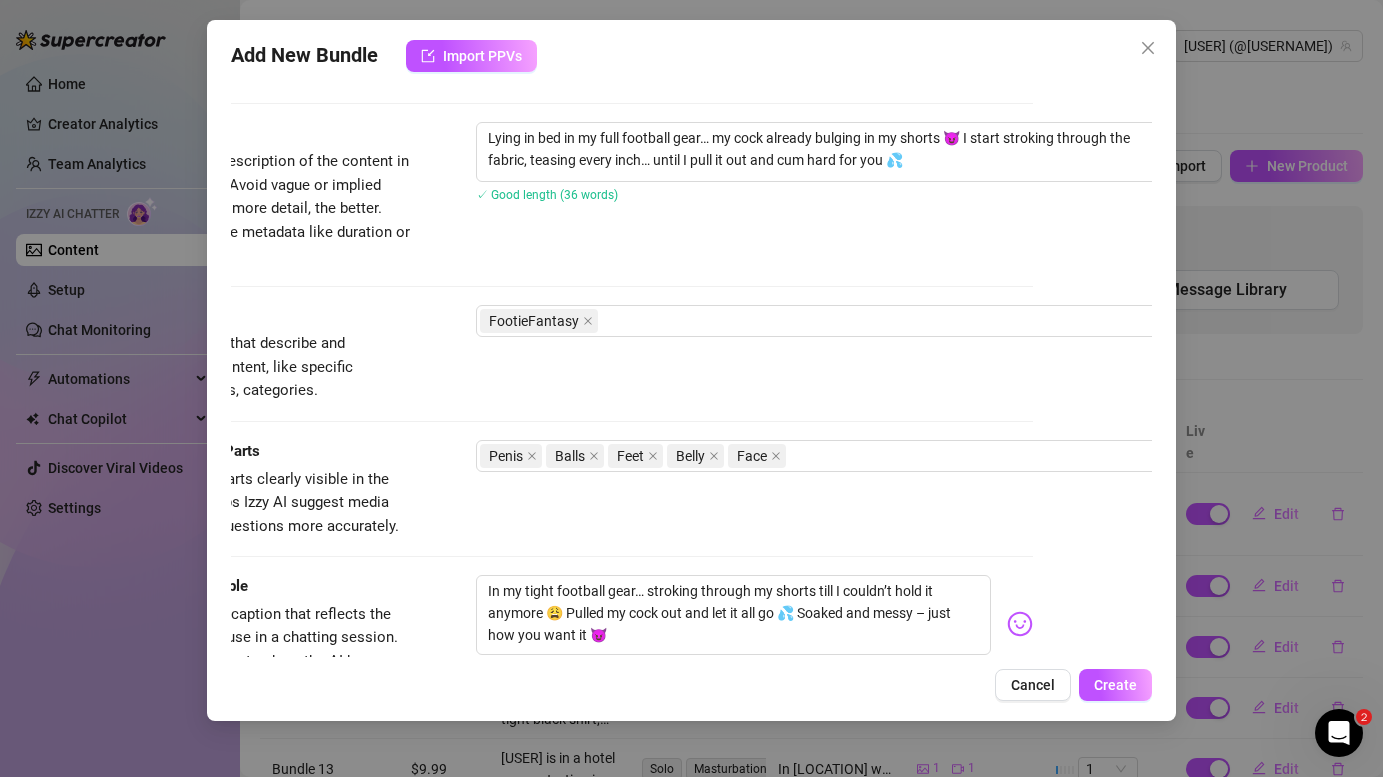 click on "Description Write a detailed description of the content in a few sentences. Avoid vague or implied descriptions - the more detail, the better.  No need to include metadata like duration or photo count. Lying in bed in my full football gear… my cock already bulging in my shorts 😈 I start stroking through the fabric, teasing every inch… until I pull it out and cum hard for you 💦 ✓ Good length (36 words)" at bounding box center (572, 194) 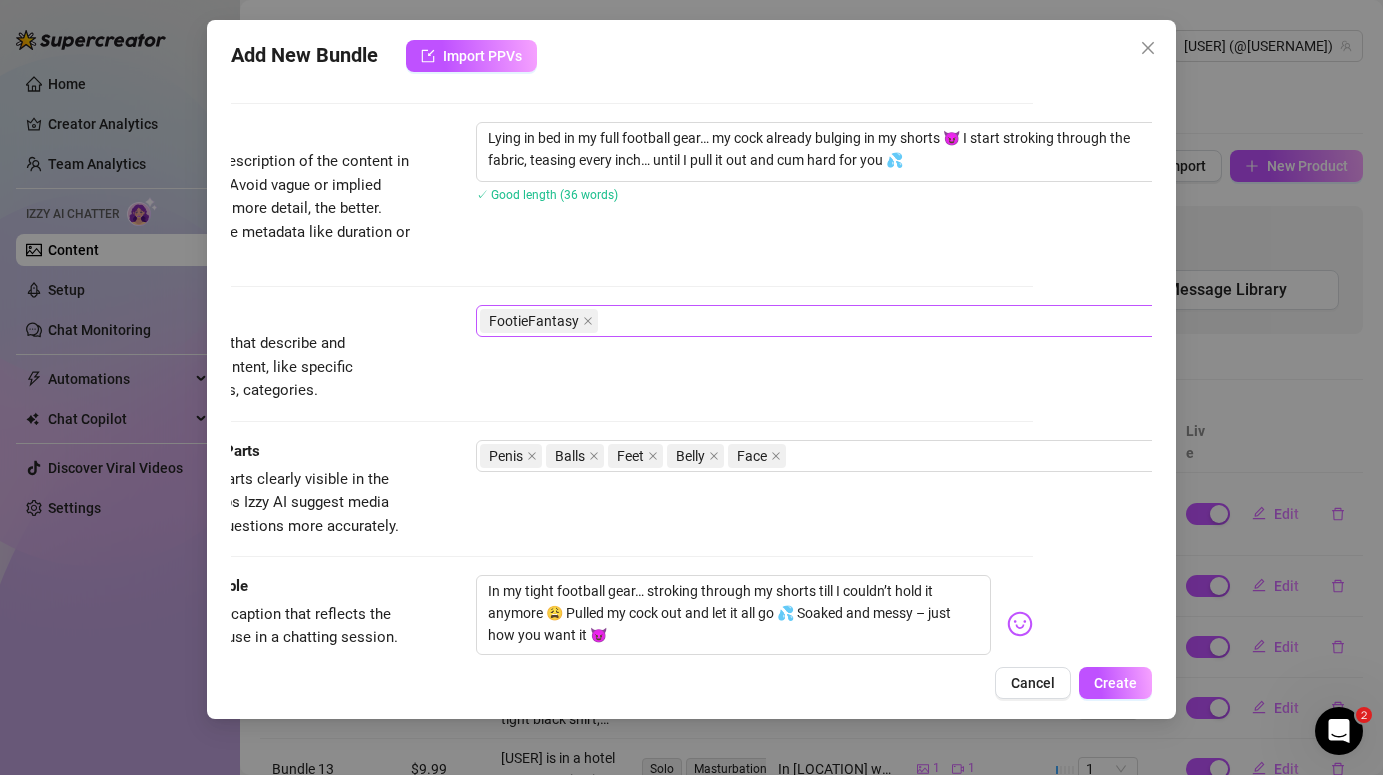 click on "FootieFantasy" at bounding box center [815, 321] 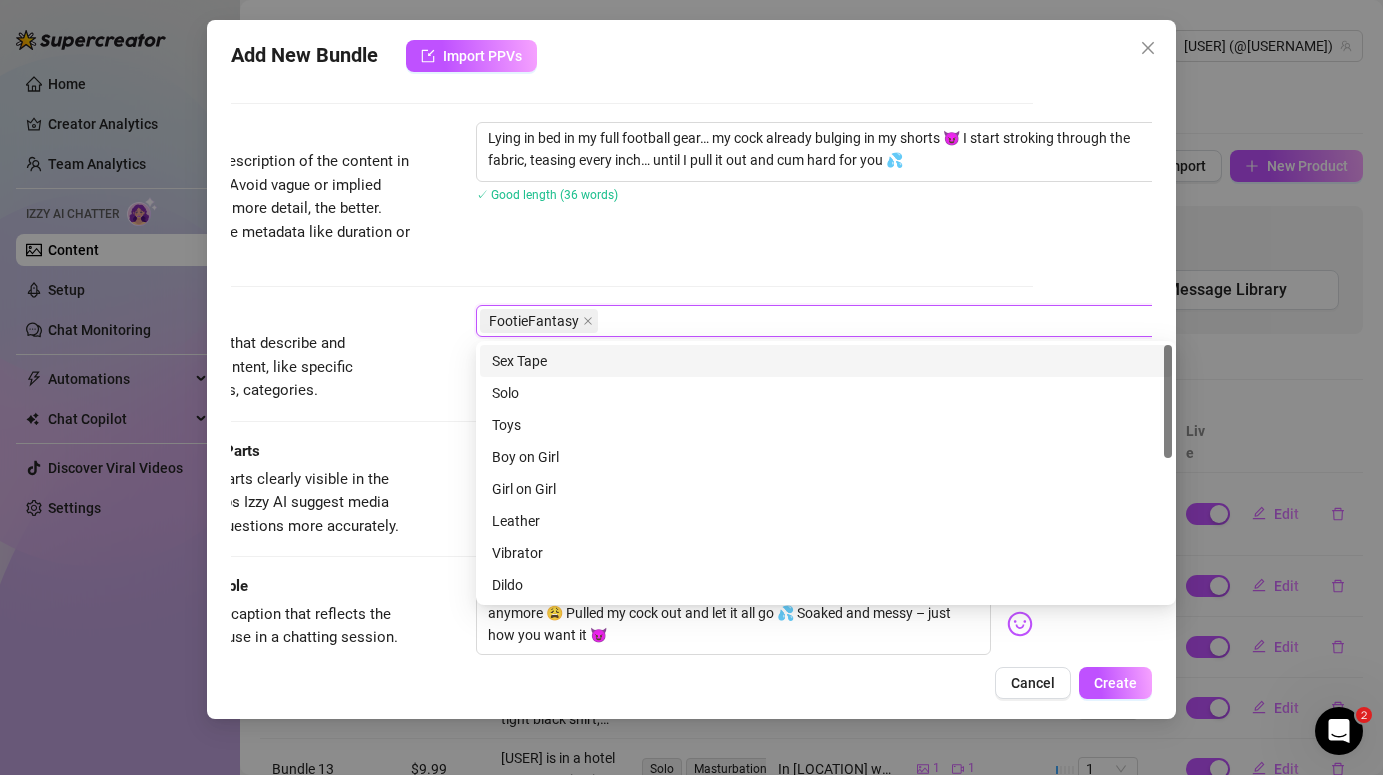 paste on "FootballGear" 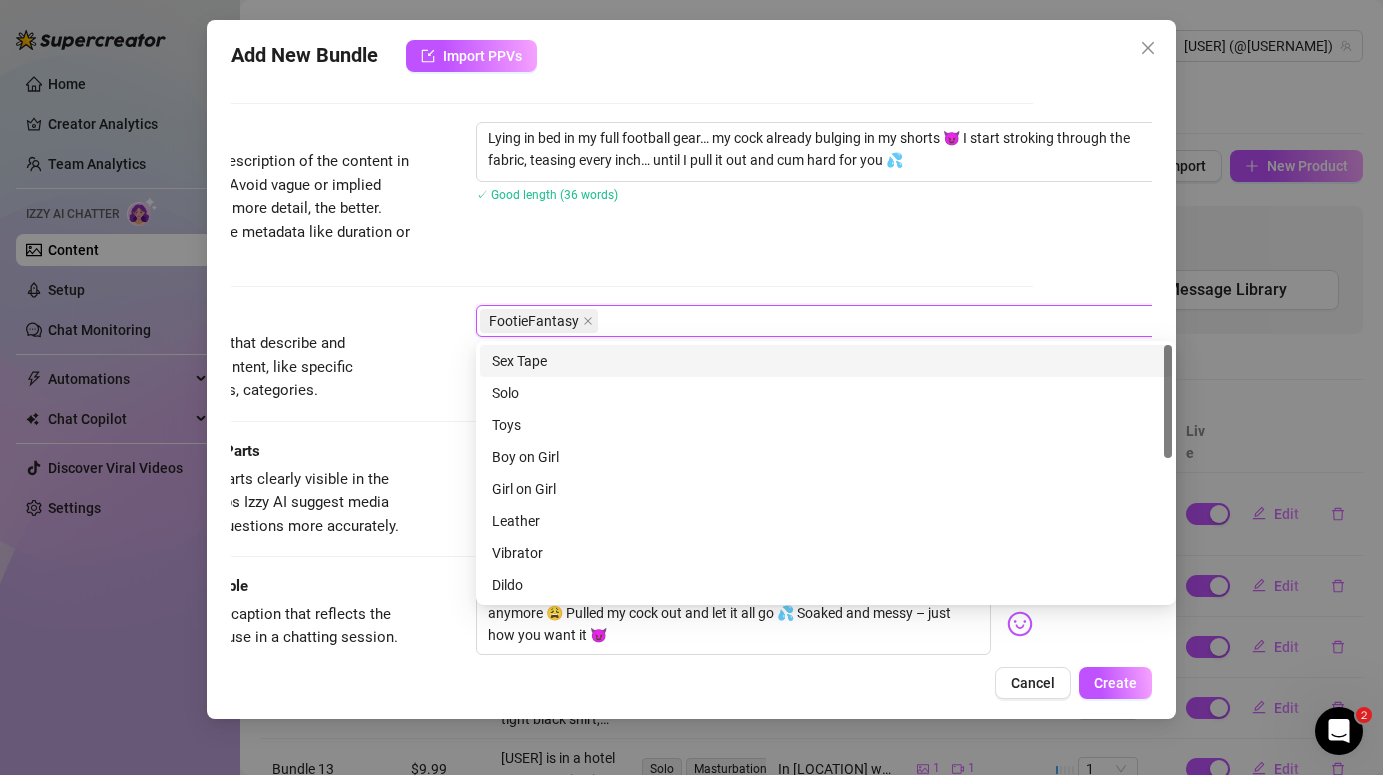 type on "FootballGear" 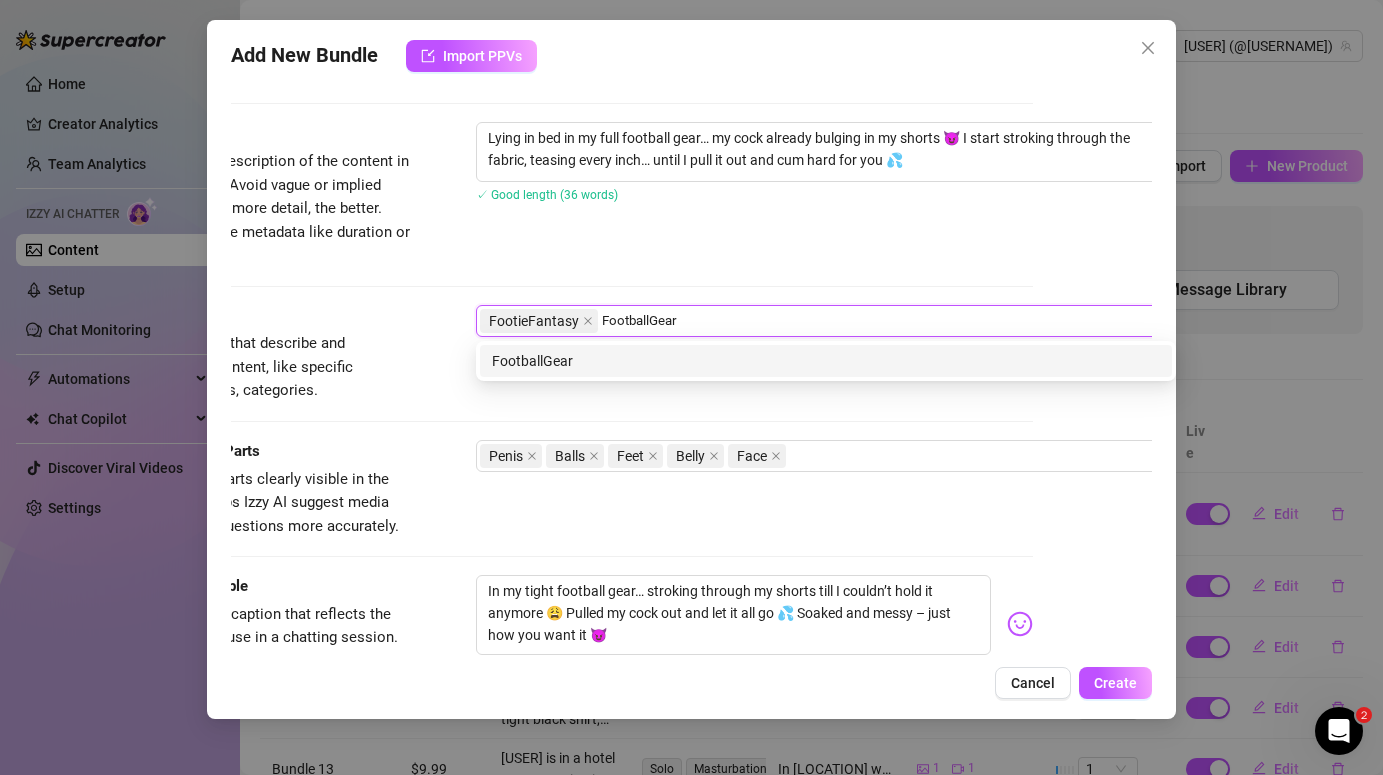 click on "FootballGear" at bounding box center (826, 361) 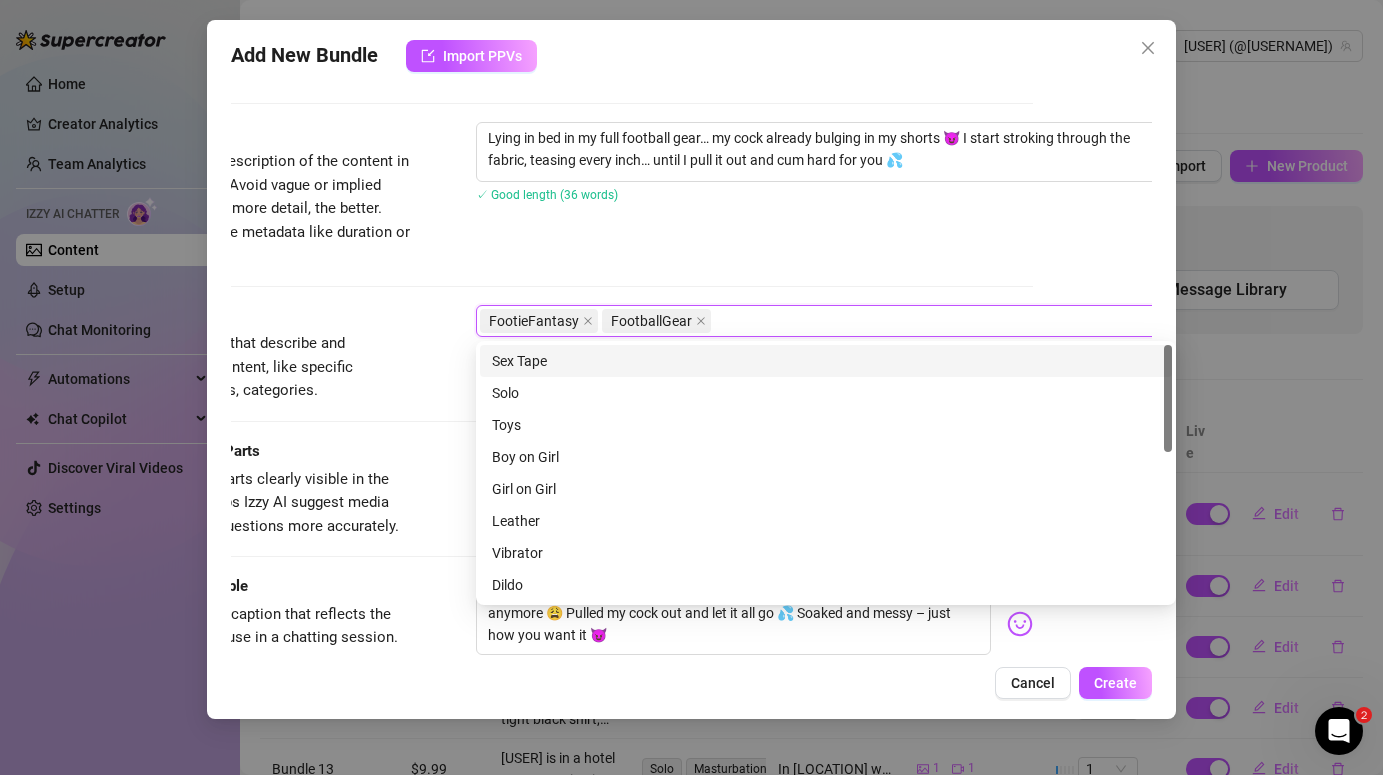 click on "Description Write a detailed description of the content in a few sentences. Avoid vague or implied descriptions - the more detail, the better.  No need to include metadata like duration or photo count. Lying in bed in my full football gear… my cock already bulging in my shorts 😈 I start stroking through the fabric, teasing every inch… until I pull it out and cum hard for you 💦 ✓ Good length (36 words)" at bounding box center (572, 194) 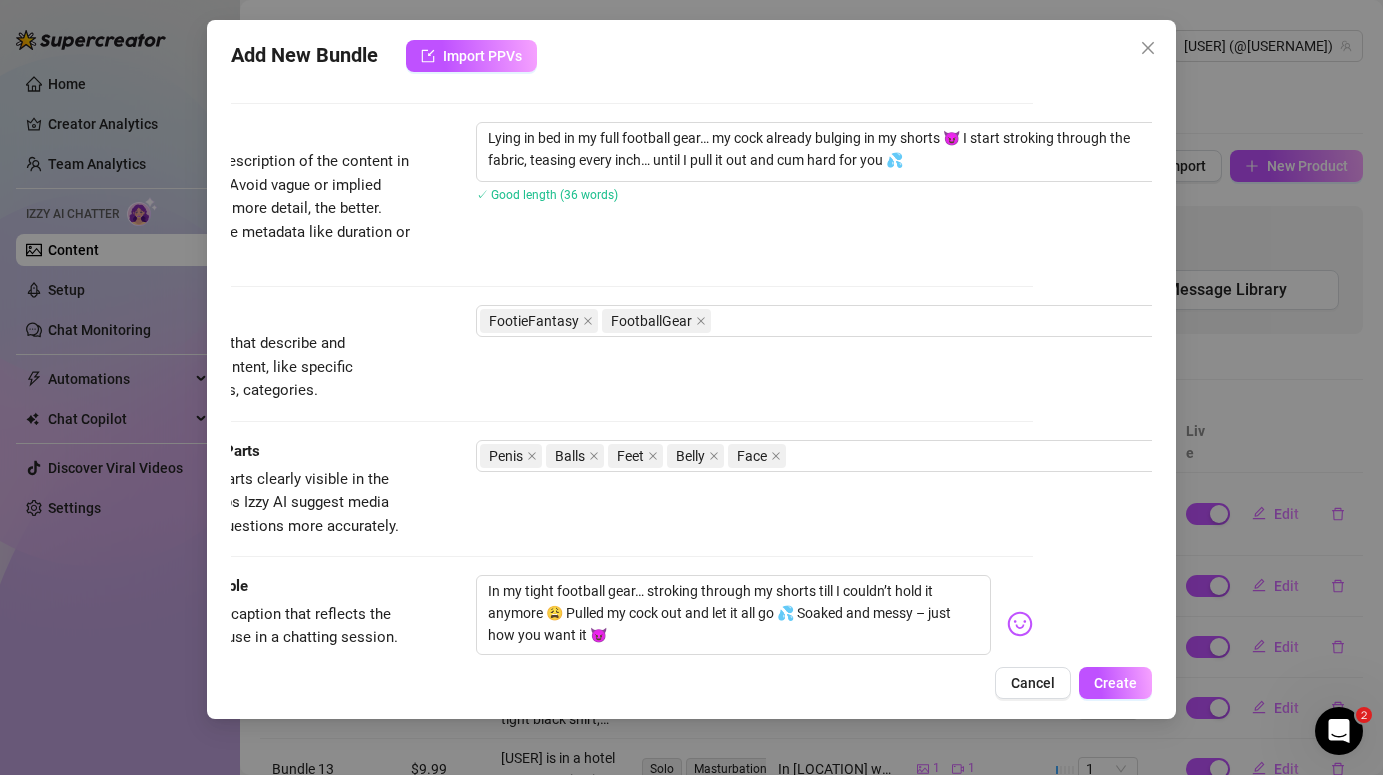 click on "Tags Simple keywords that describe and summarize the content, like specific fetishes, positions, categories. FootieFantasy FootballGear" at bounding box center [572, 354] 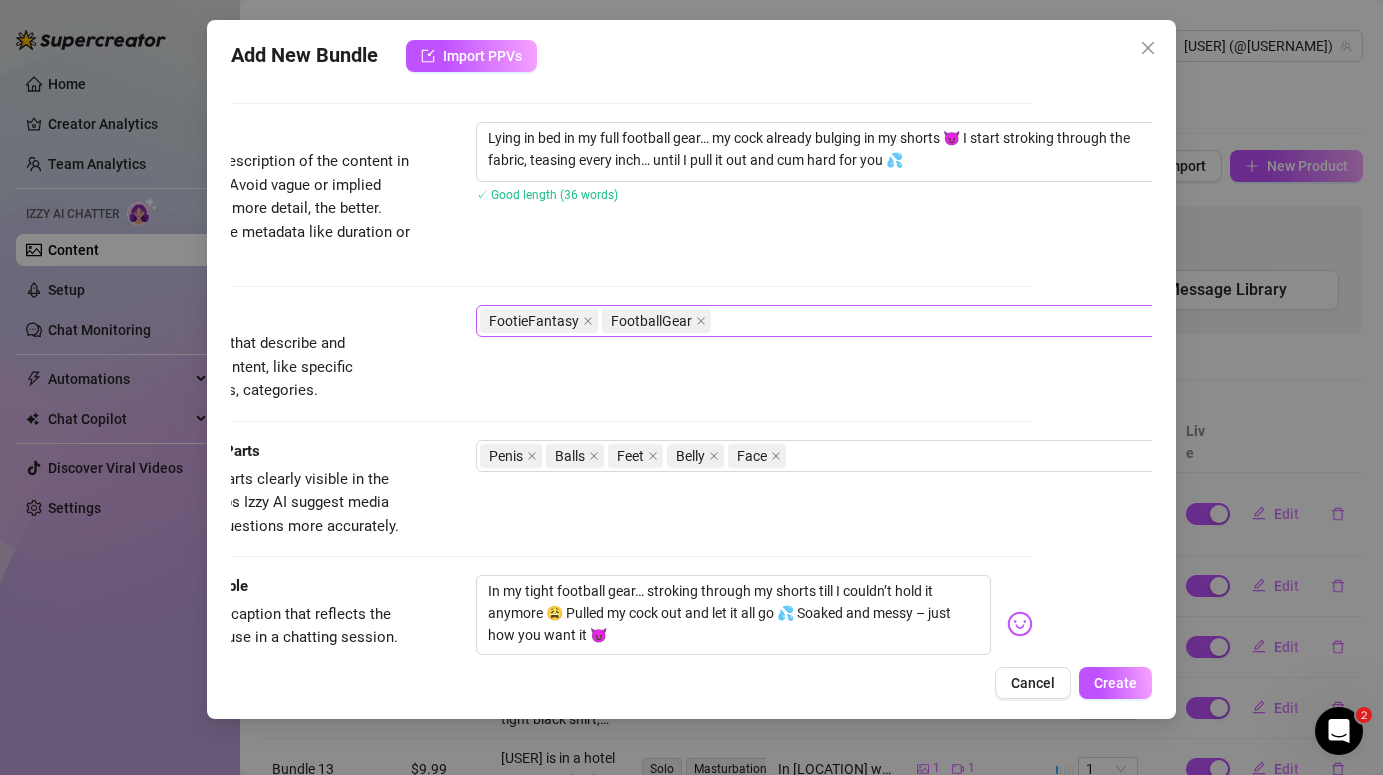 click on "FootieFantasy FootballGear" at bounding box center [815, 321] 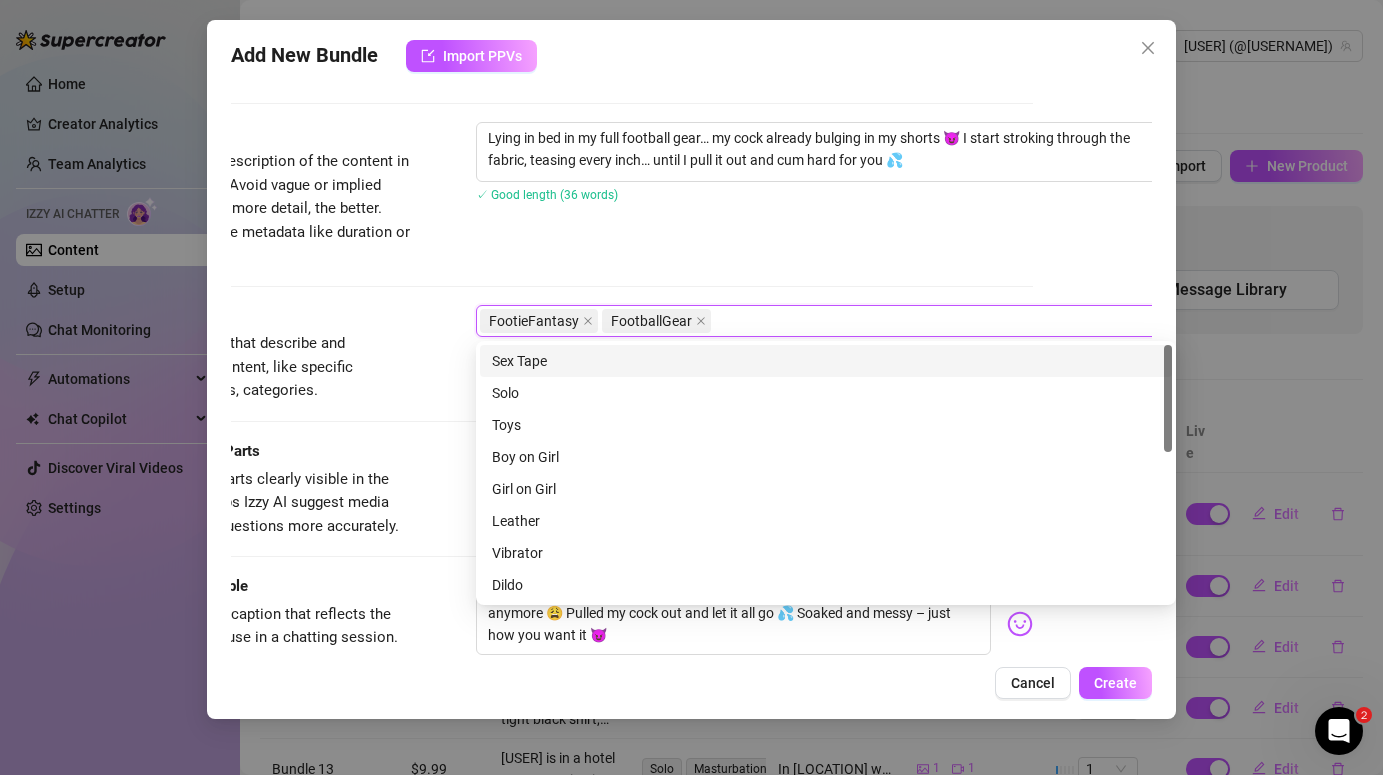paste on "BulgeInShorts" 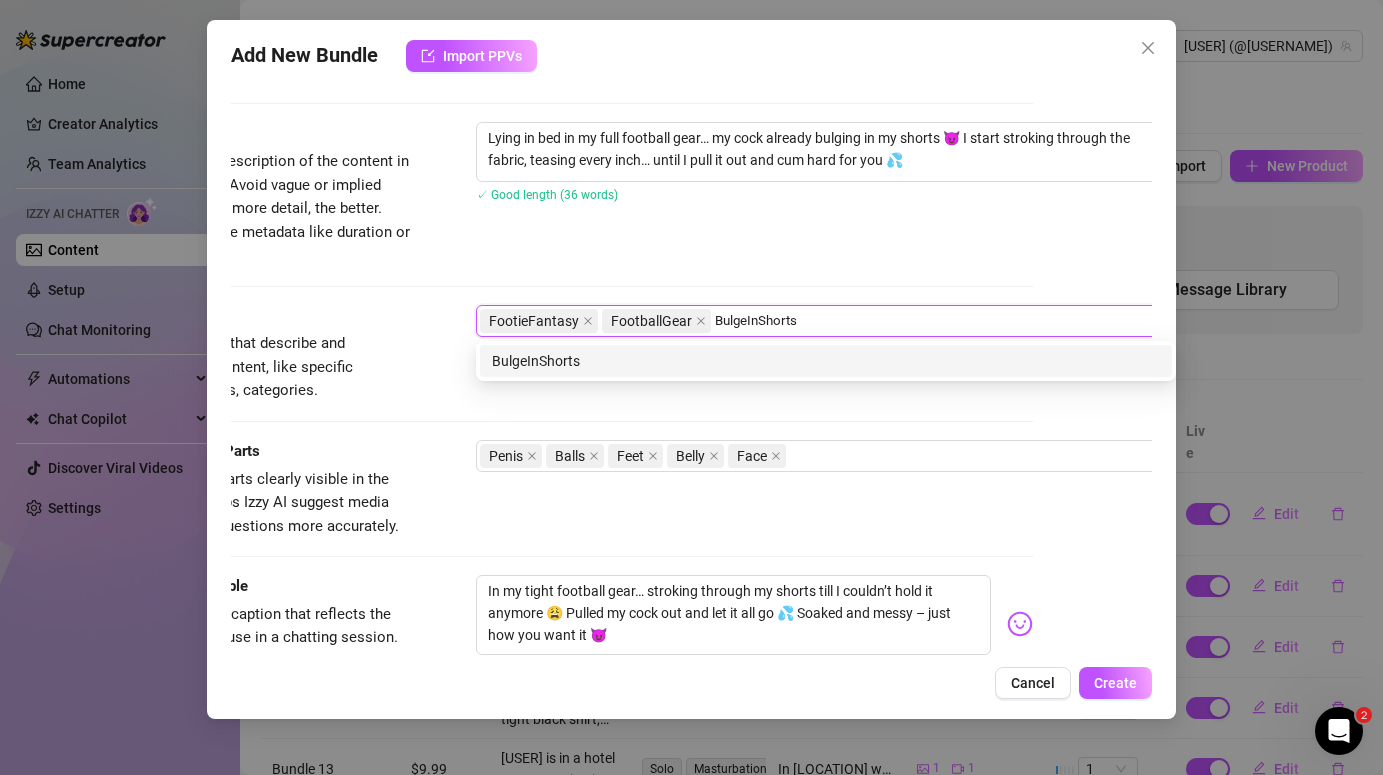 type on "BulgeInShorts" 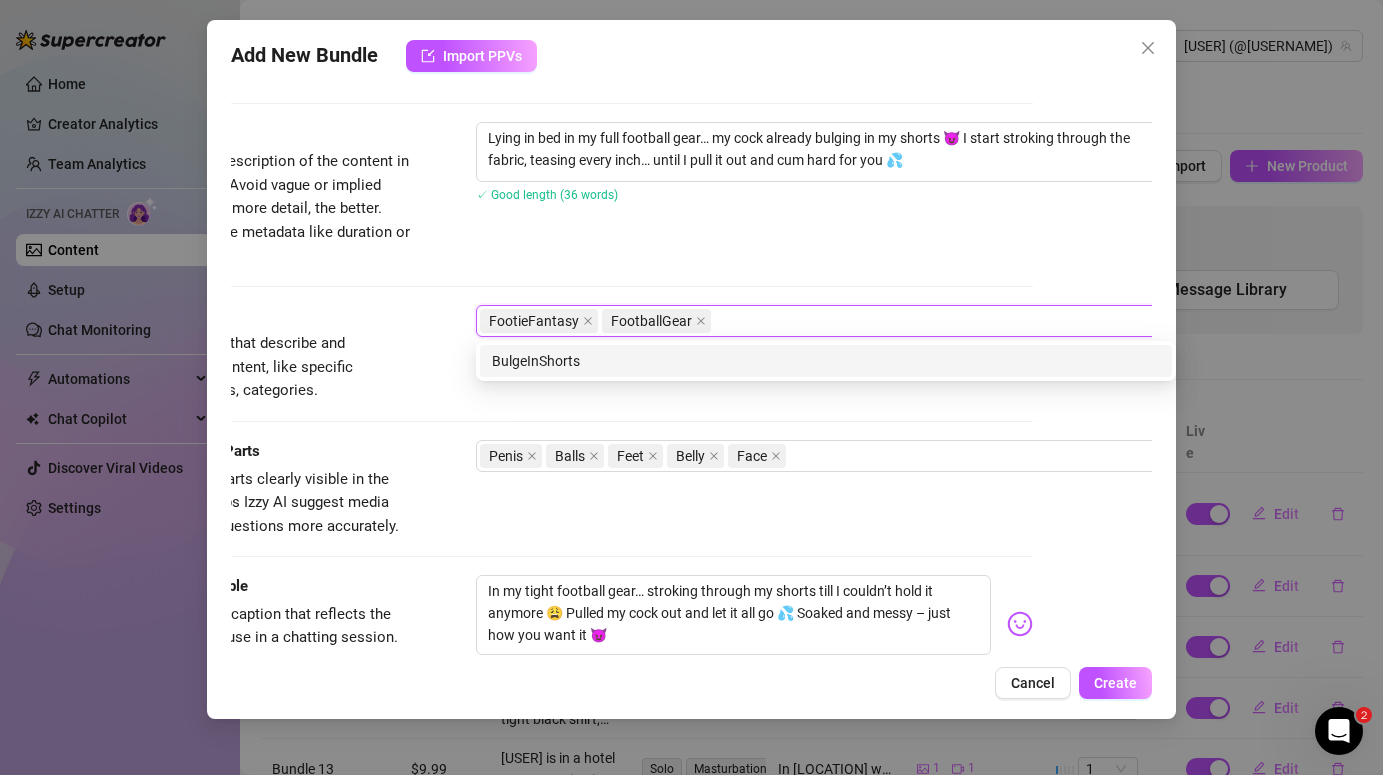 click on "Description Write a detailed description of the content in a few sentences. Avoid vague or implied descriptions - the more detail, the better.  No need to include metadata like duration or photo count. Lying in bed in my full football gear… my cock already bulging in my shorts 😈 I start stroking through the fabric, teasing every inch… until I pull it out and cum hard for you 💦 ✓ Good length (36 words)" at bounding box center [572, 194] 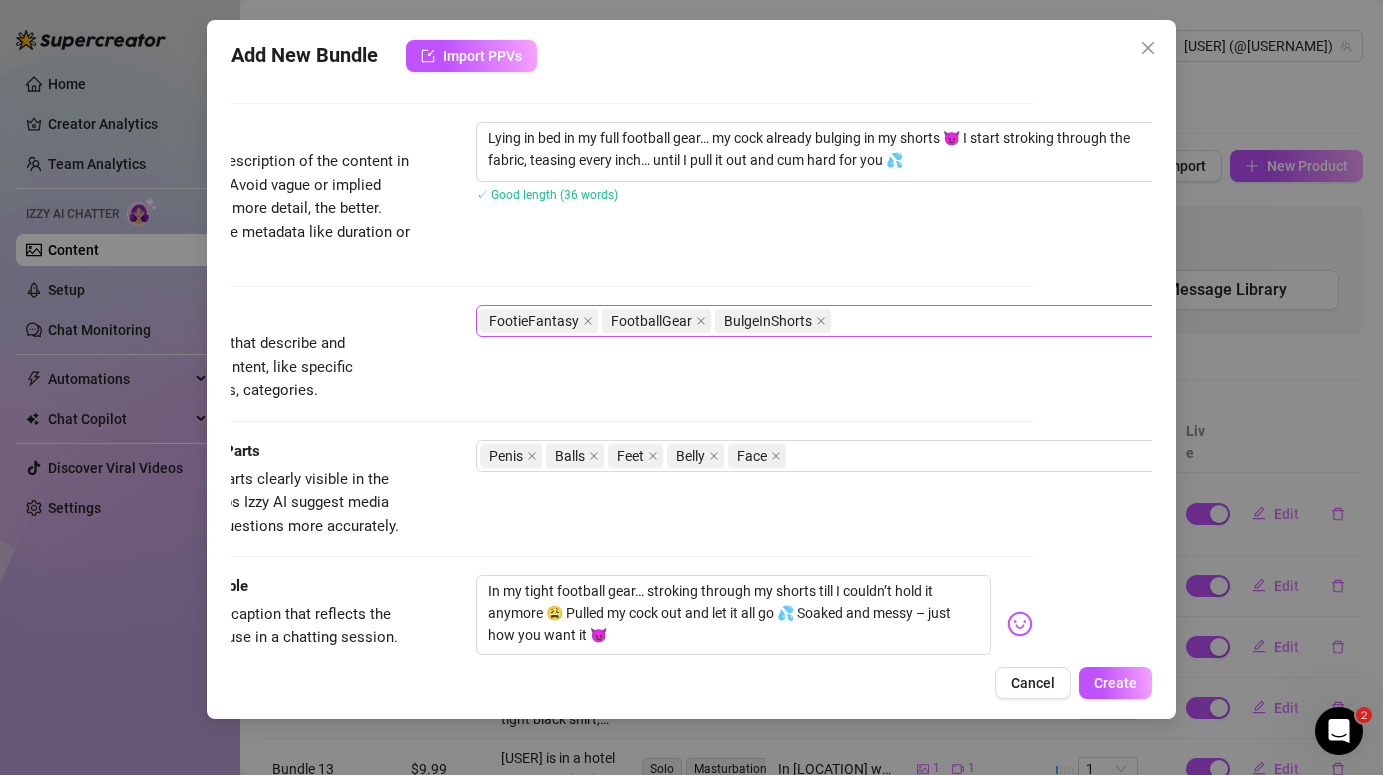 click on "FootieFantasy FootballGear BulgeInShorts" at bounding box center [815, 321] 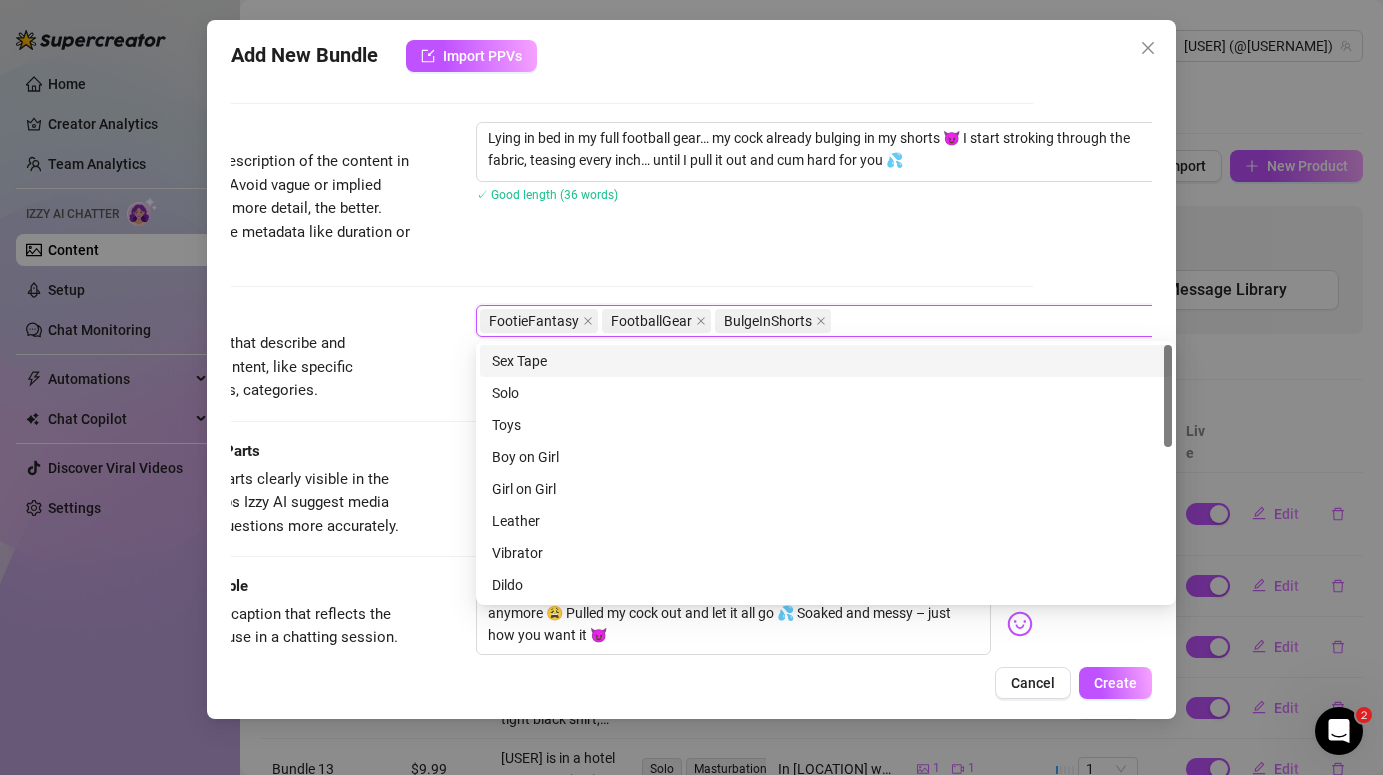 paste on "JockWank" 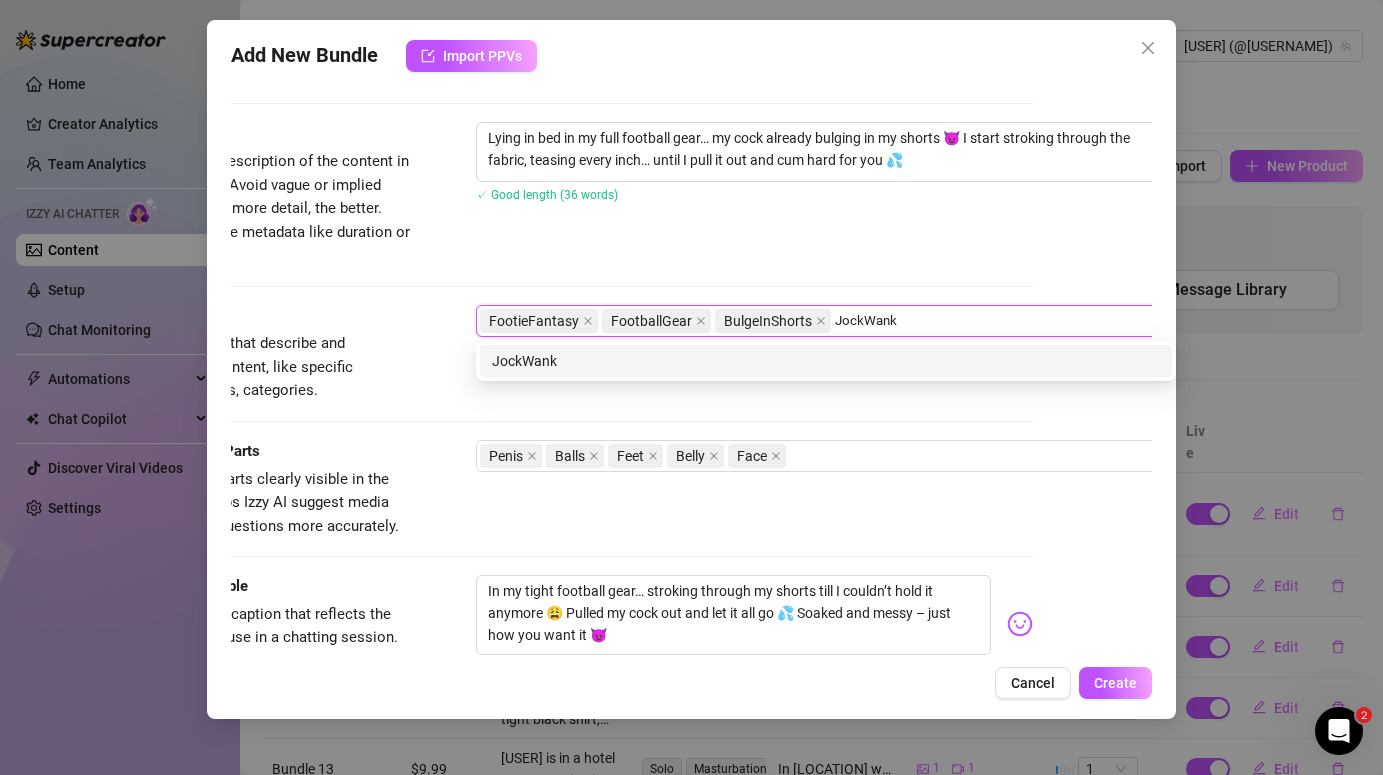 type on "JockWank" 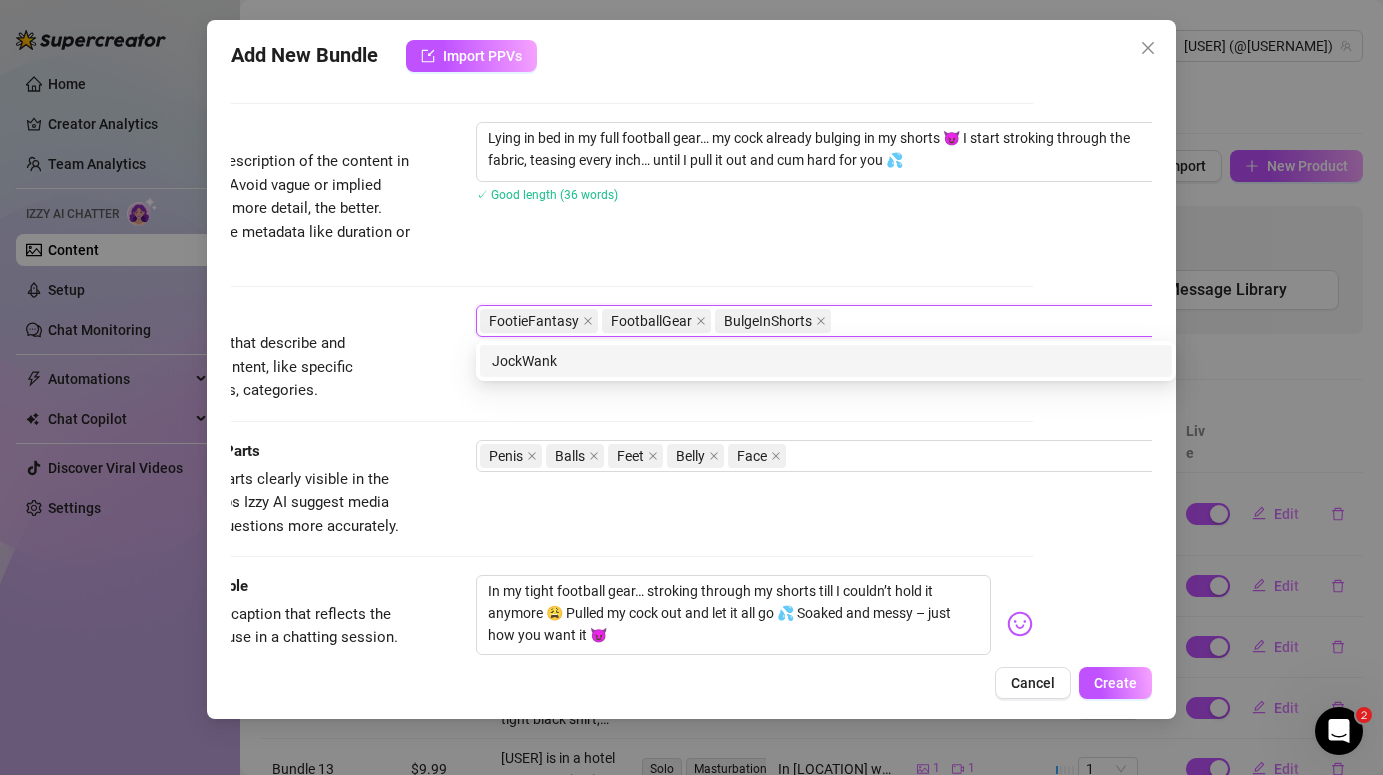 click on "Description Write a detailed description of the content in a few sentences. Avoid vague or implied descriptions - the more detail, the better.  No need to include metadata like duration or photo count. Lying in bed in my full football gear… my cock already bulging in my shorts 😈 I start stroking through the fabric, teasing every inch… until I pull it out and cum hard for you 💦 ✓ Good length (36 words)" at bounding box center [572, 194] 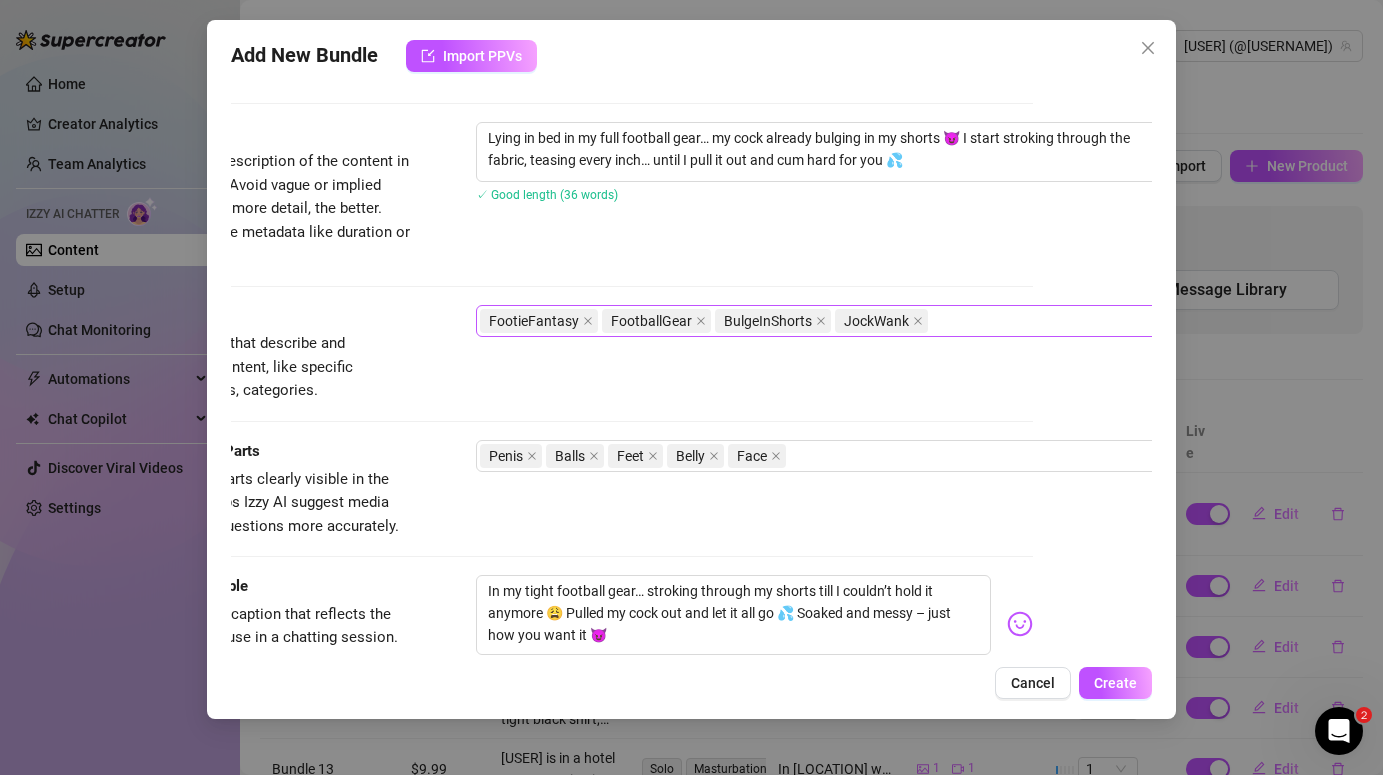 click on "FootieFantasy FootballGear BulgeInShorts JockWank" at bounding box center [815, 321] 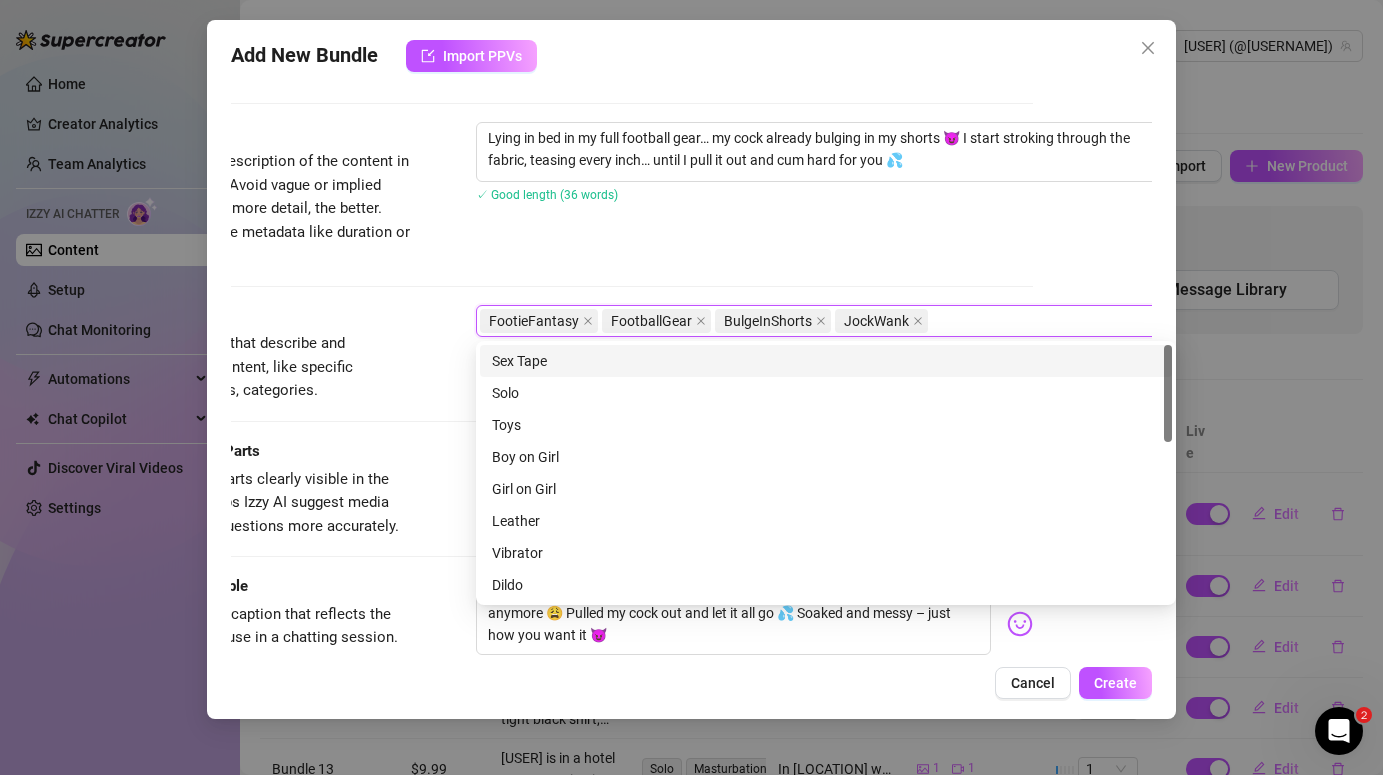 paste on "GearPlay" 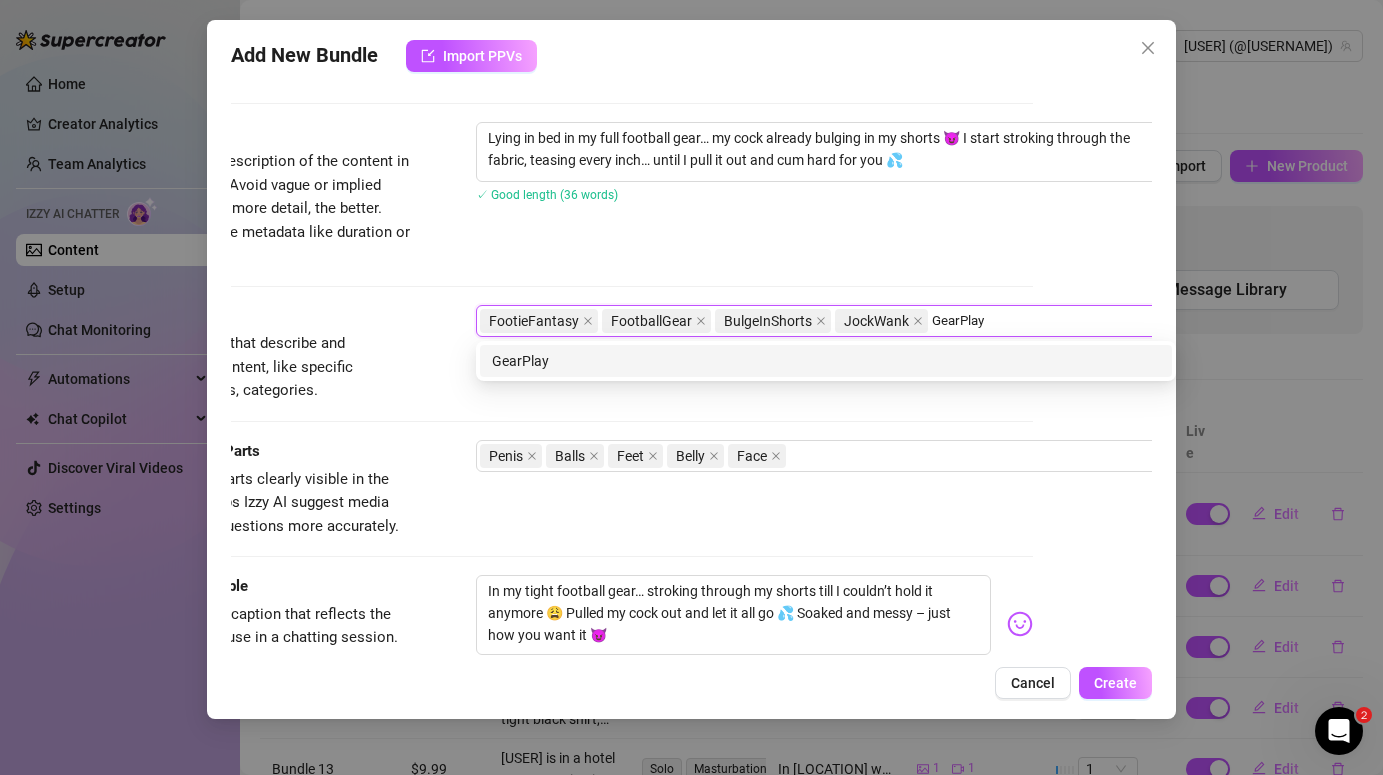 type on "GearPlay" 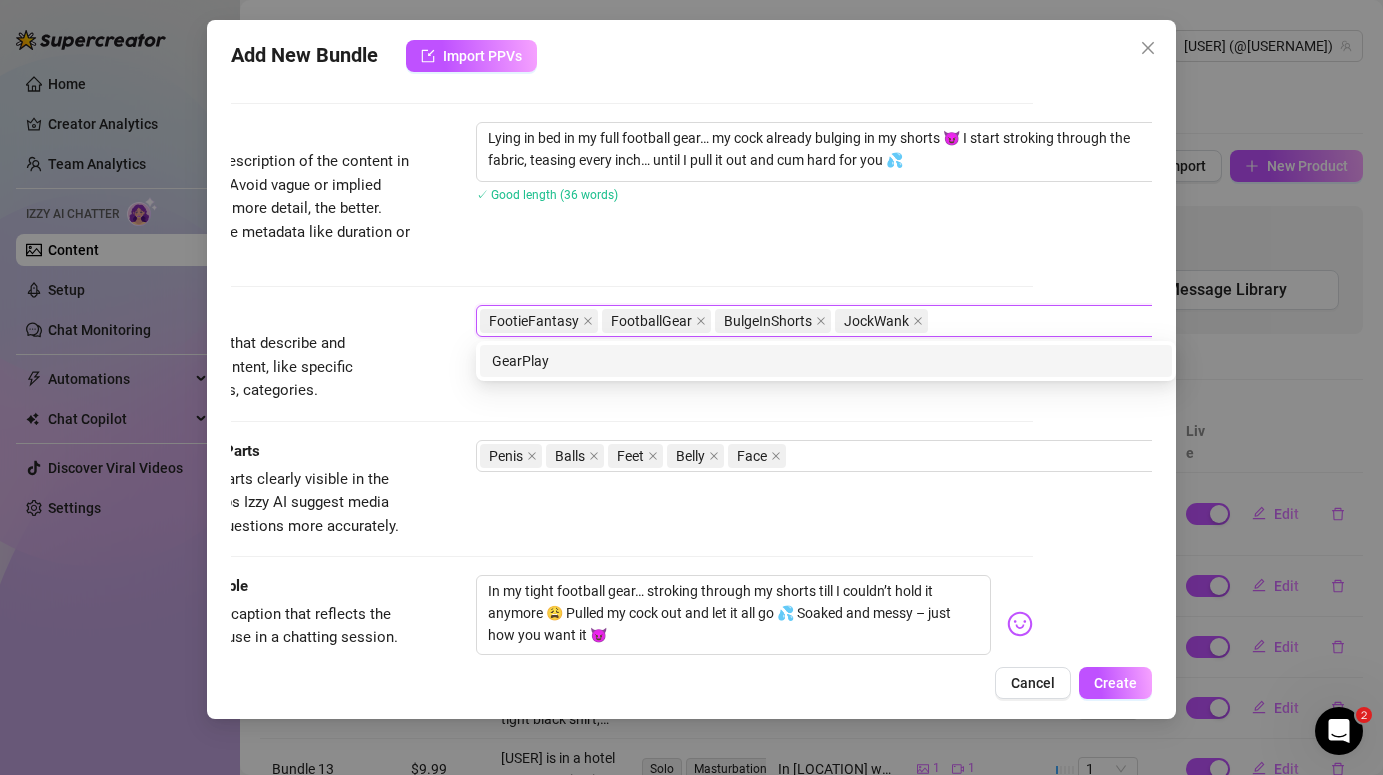 click on "Description Write a detailed description of the content in a few sentences. Avoid vague or implied descriptions - the more detail, the better.  No need to include metadata like duration or photo count. Lying in bed in my full football gear… my cock already bulging in my shorts 😈 I start stroking through the fabric, teasing every inch… until I pull it out and cum hard for you 💦 ✓ Good length (36 words)" at bounding box center [572, 194] 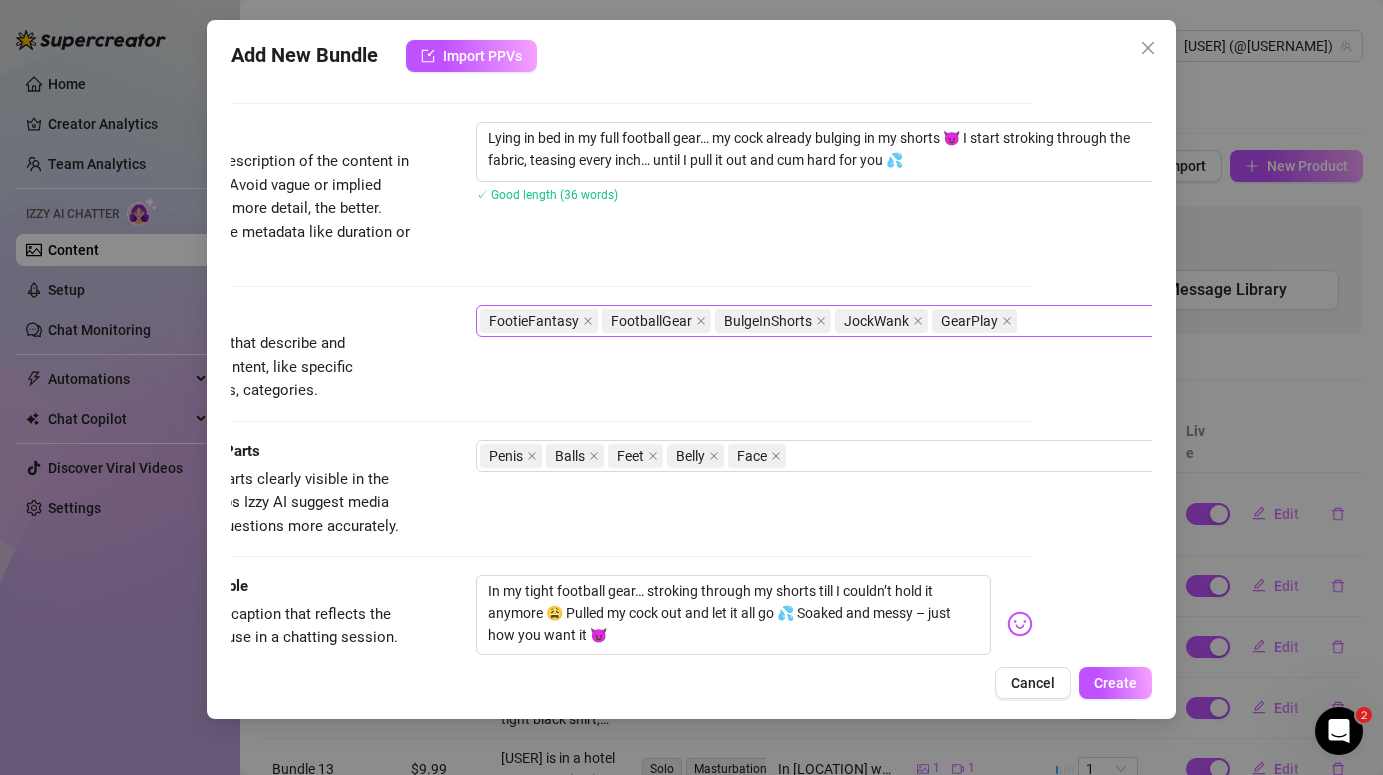 click on "FootieFantasy FootballGear BulgeInShorts JockWank GearPlay" at bounding box center (815, 321) 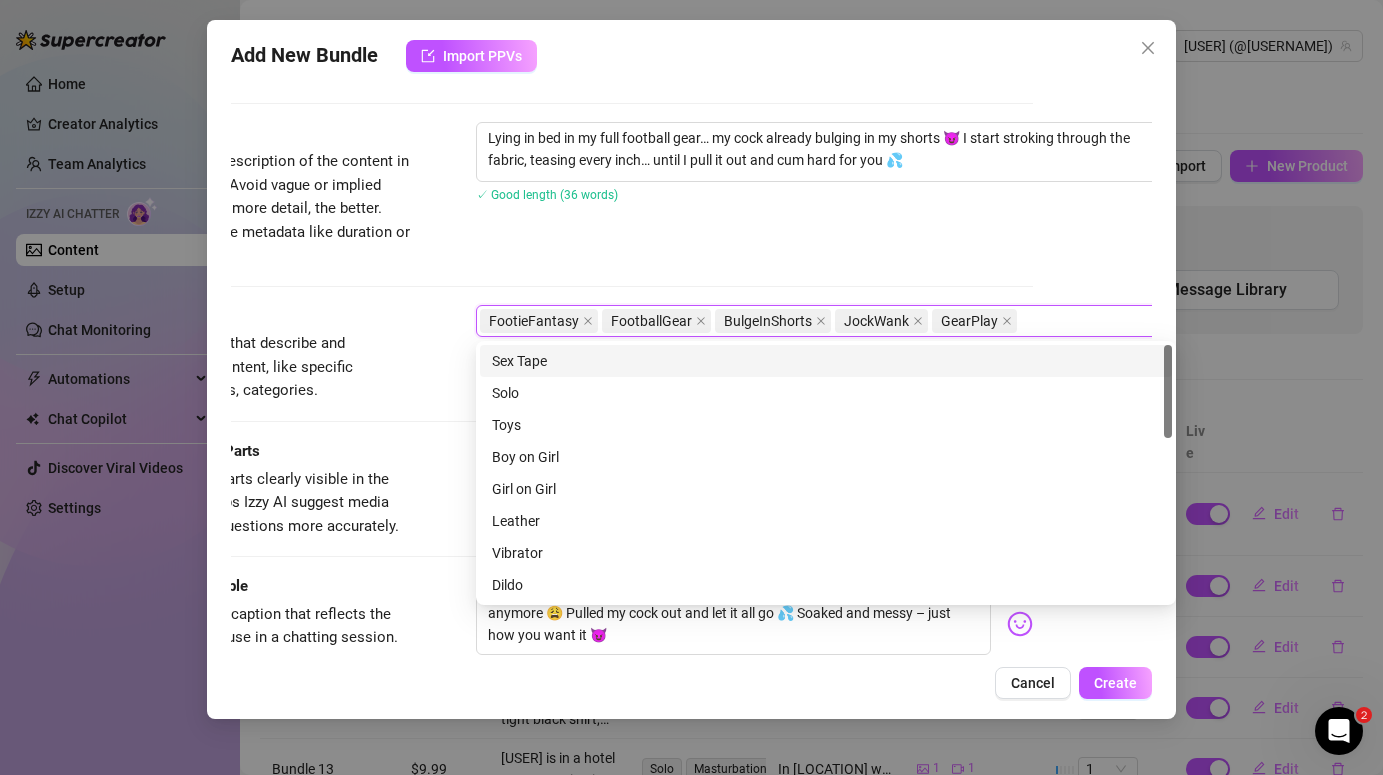paste on "StrokeGame" 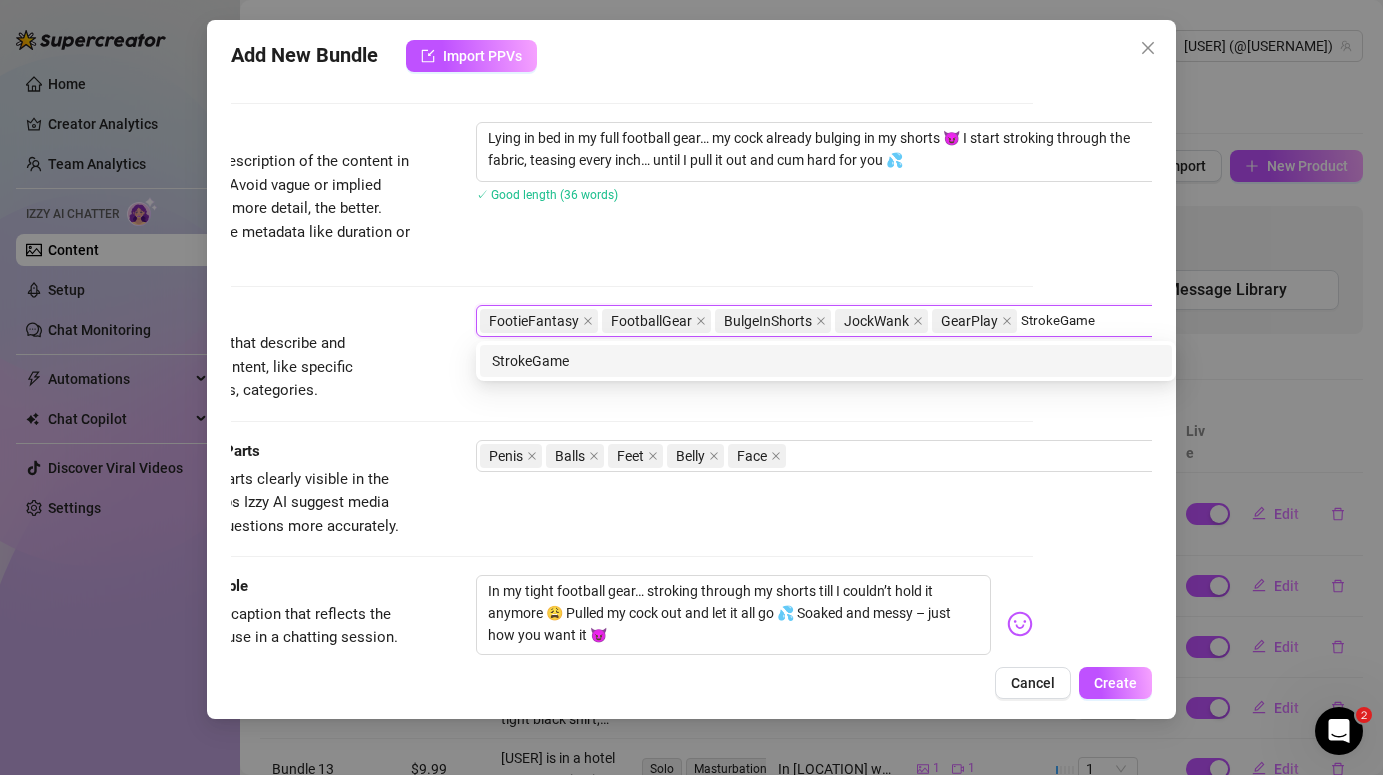 type on "StrokeGame" 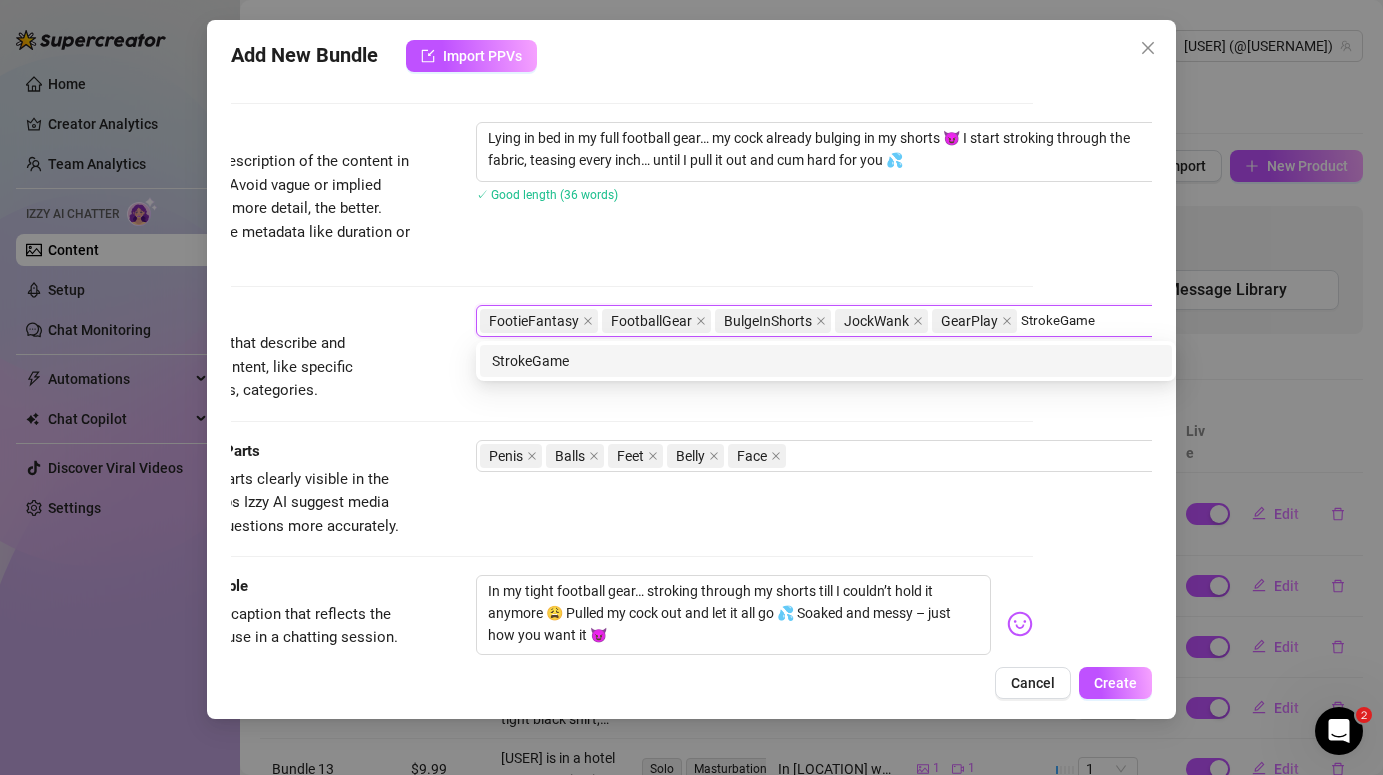 type 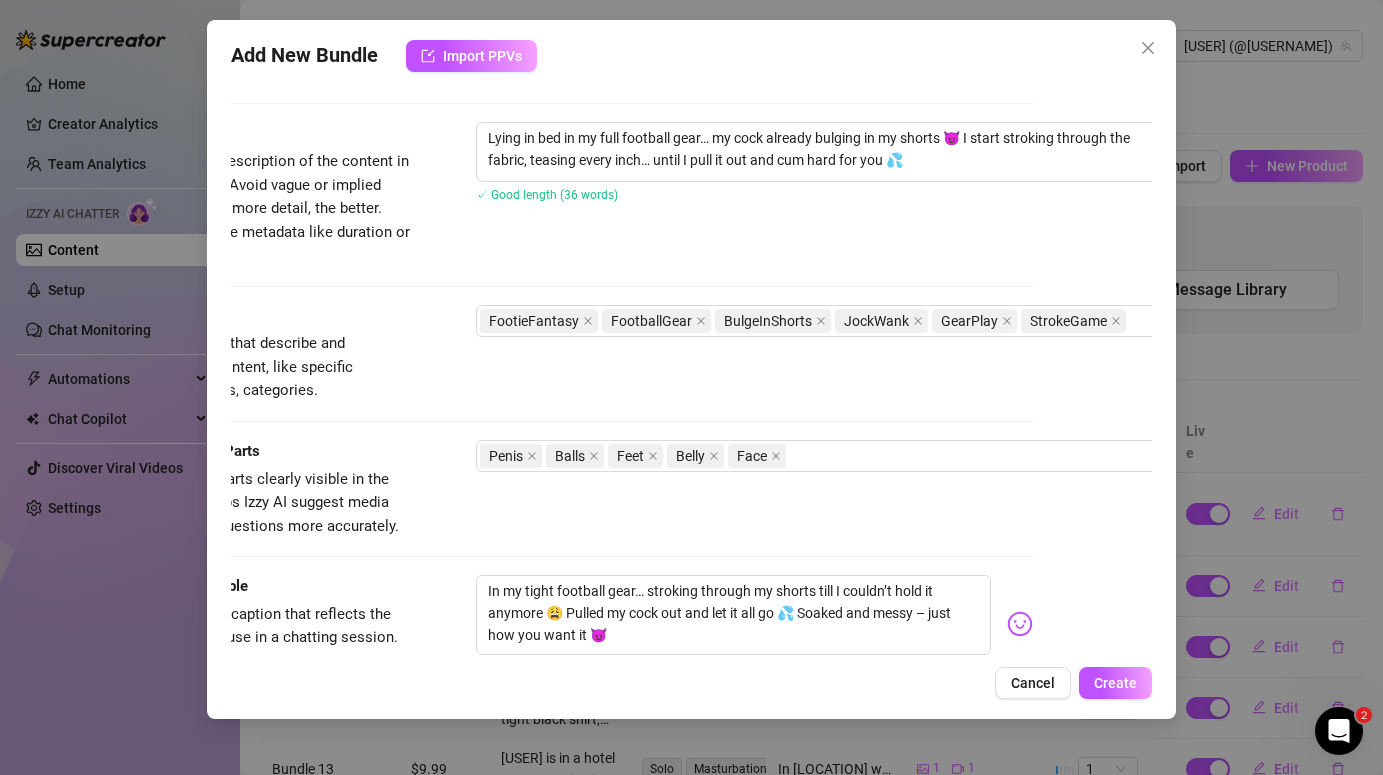 click on "Tags Simple keywords that describe and summarize the content, like specific fetishes, positions, categories. FootieFantasy FootballGear BulgeInShorts JockWank GearPlay StrokeGame" at bounding box center [572, 354] 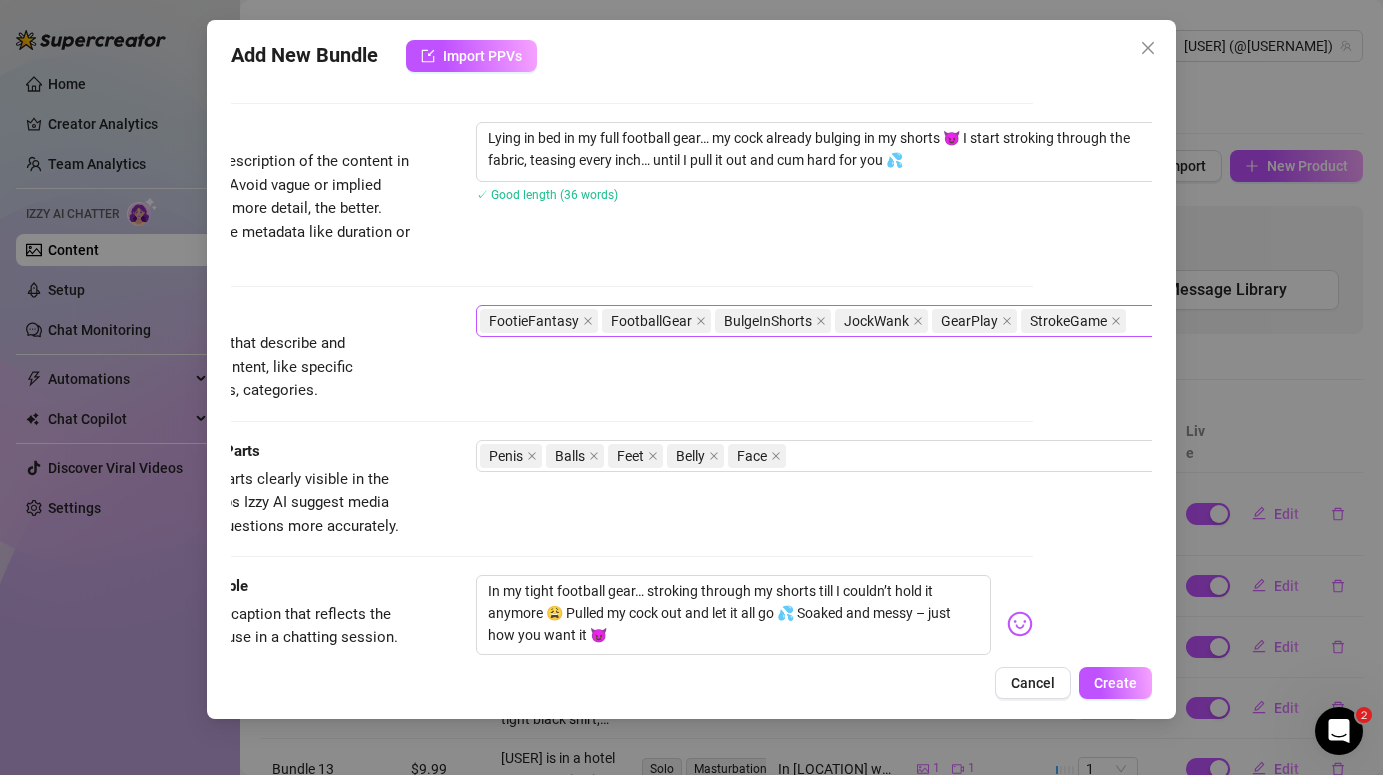 click on "FootieFantasy FootballGear BulgeInShorts JockWank GearPlay StrokeGame" at bounding box center (815, 321) 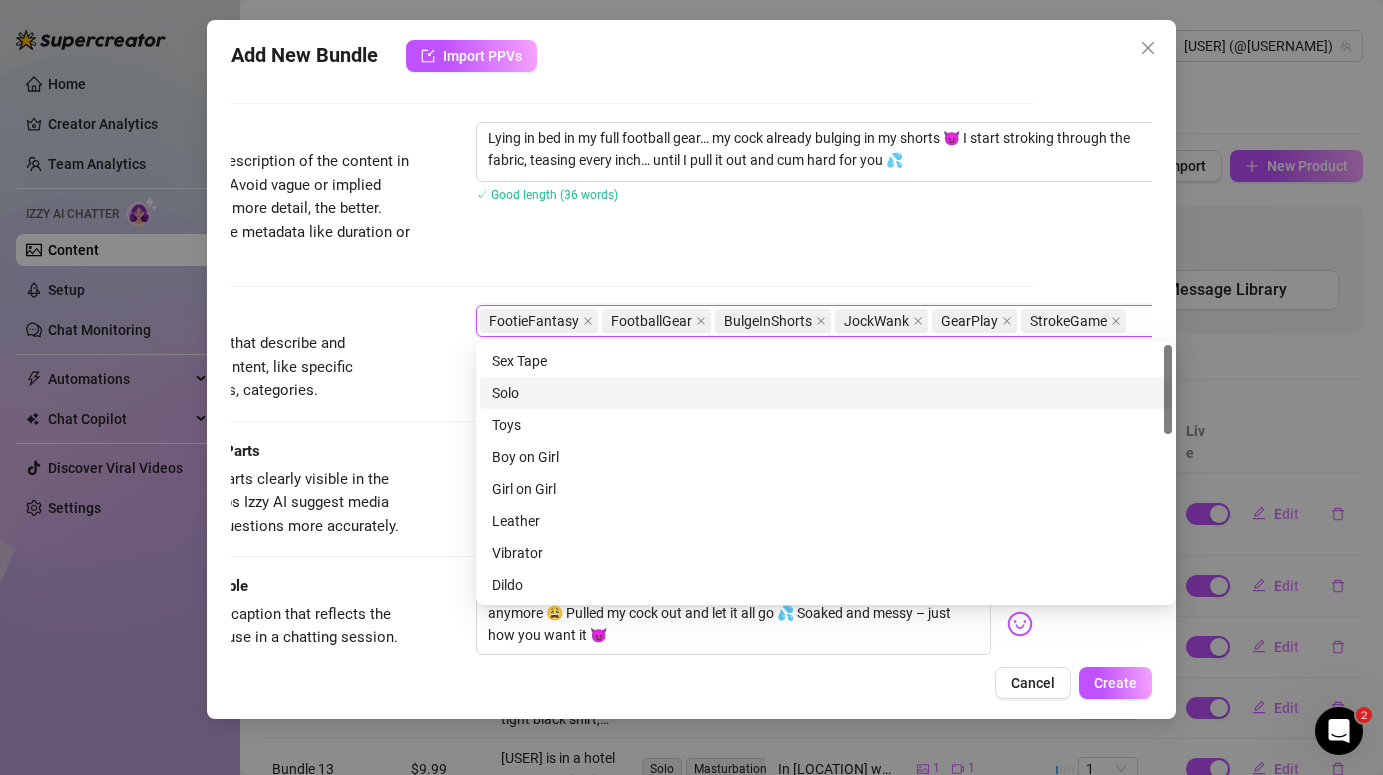 click on "Solo" at bounding box center [826, 393] 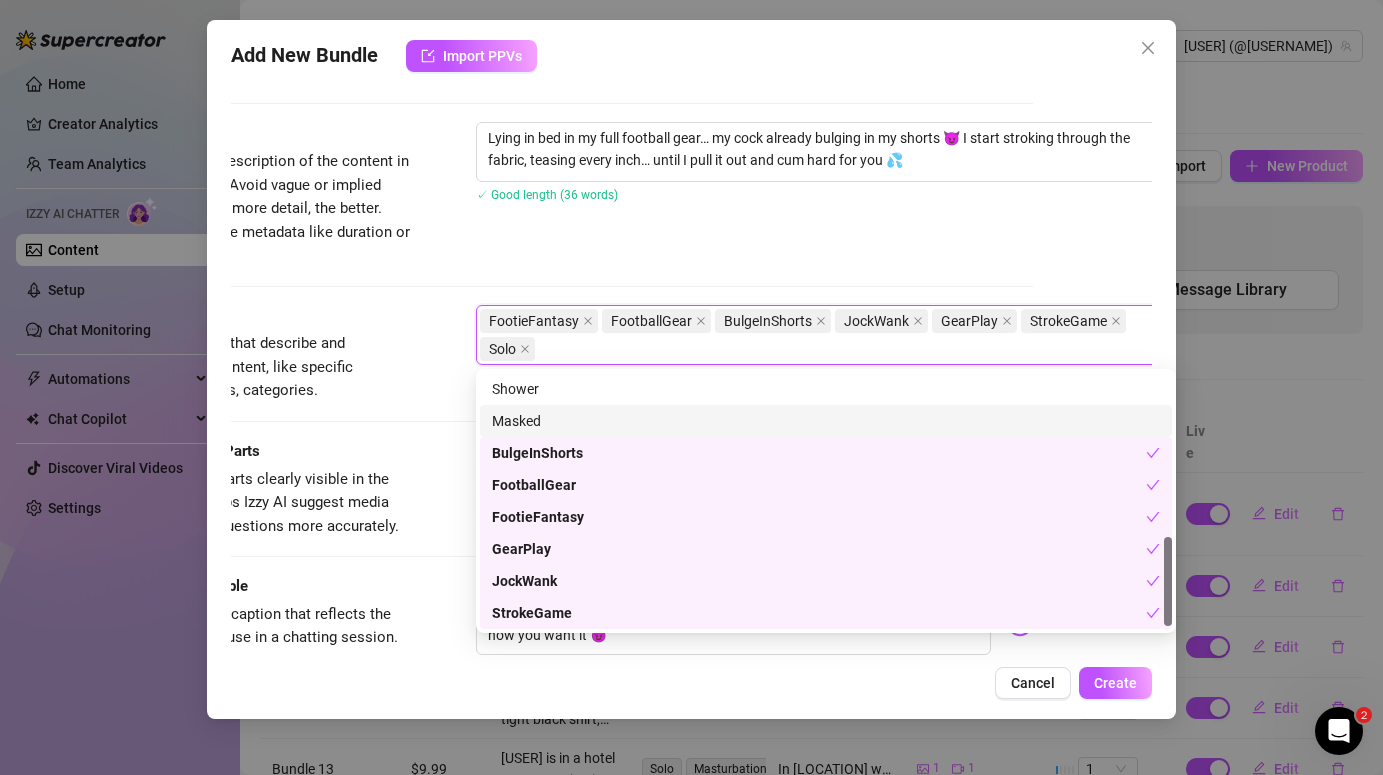 scroll, scrollTop: 0, scrollLeft: 0, axis: both 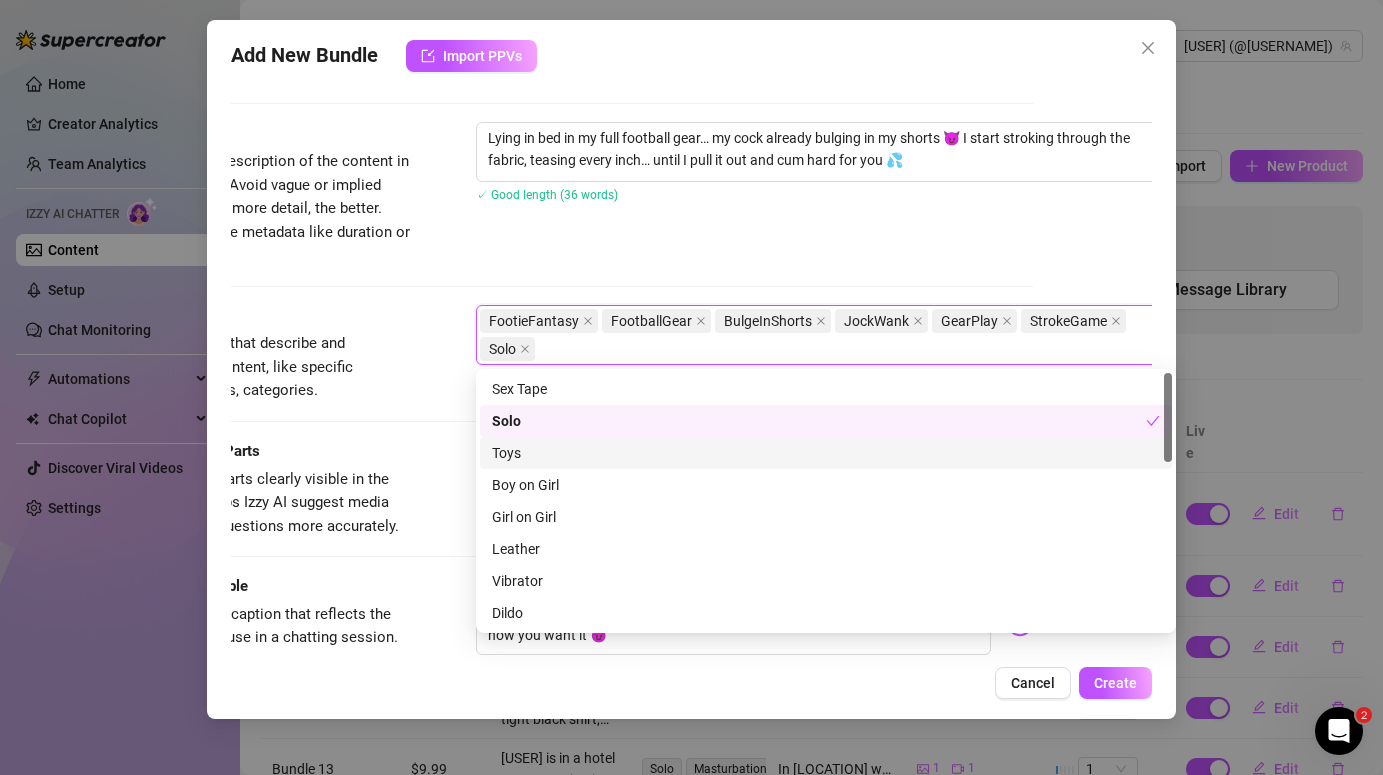 click on "Tags Simple keywords that describe and summarize the content, like specific fetishes, positions, categories. FootieFantasy FootballGear BulgeInShorts JockWank GearPlay StrokeGame Solo" at bounding box center (572, 372) 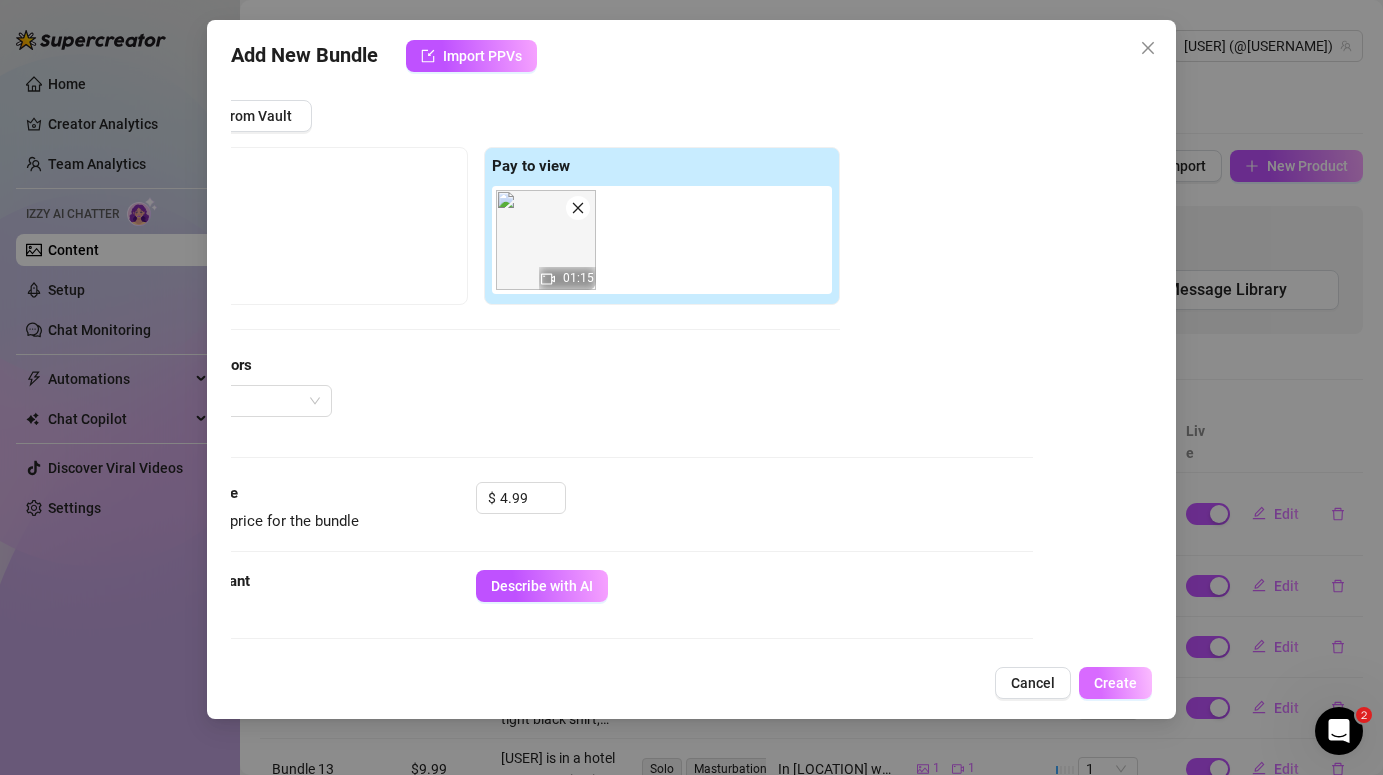 scroll, scrollTop: 248, scrollLeft: 119, axis: both 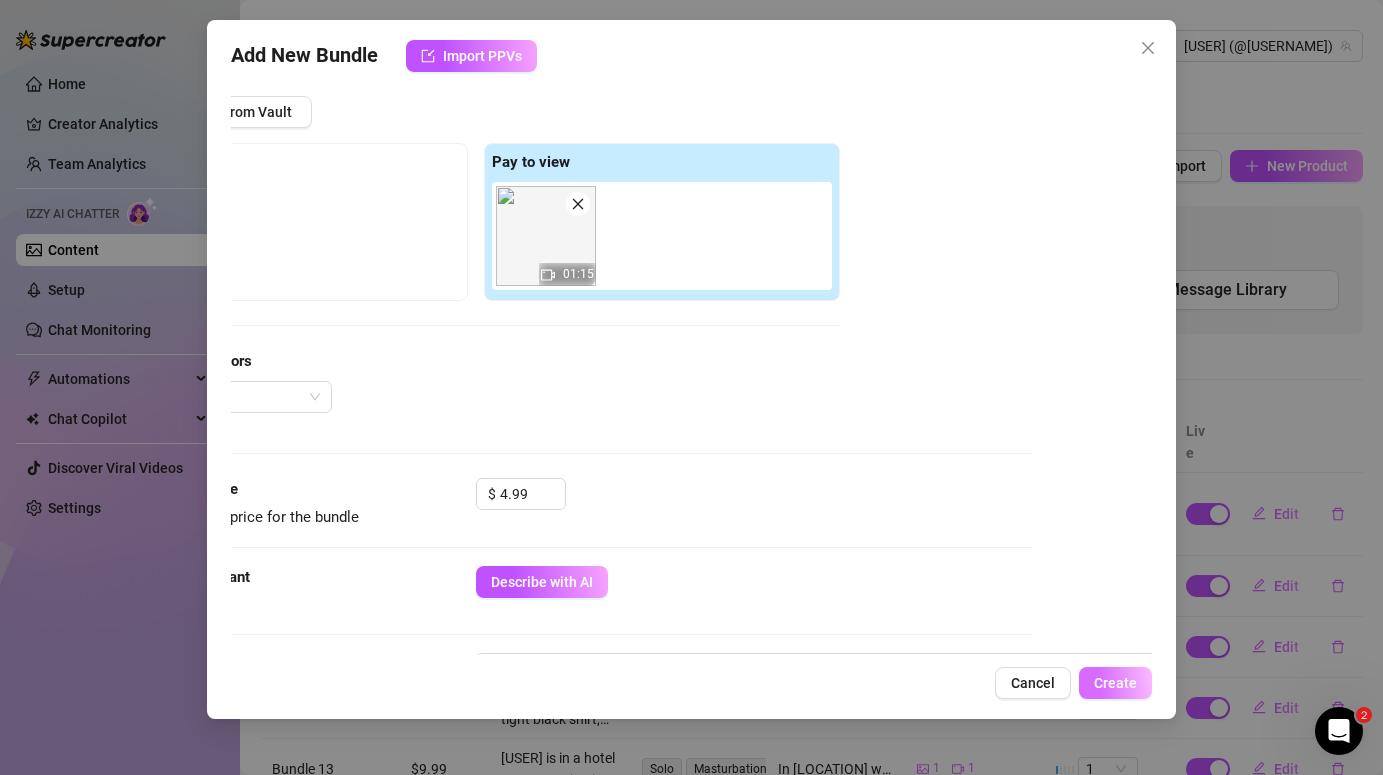 click on "Create" at bounding box center (1115, 683) 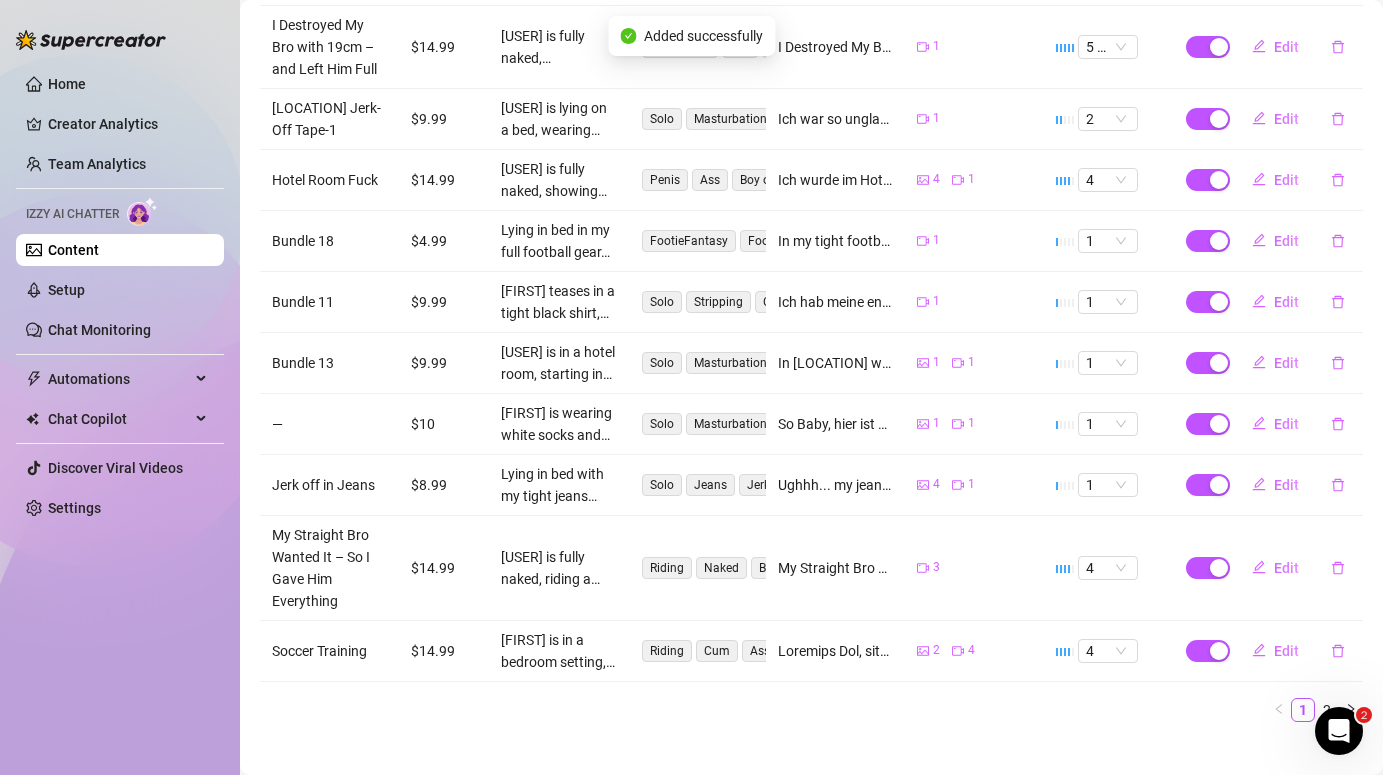 scroll, scrollTop: 0, scrollLeft: 0, axis: both 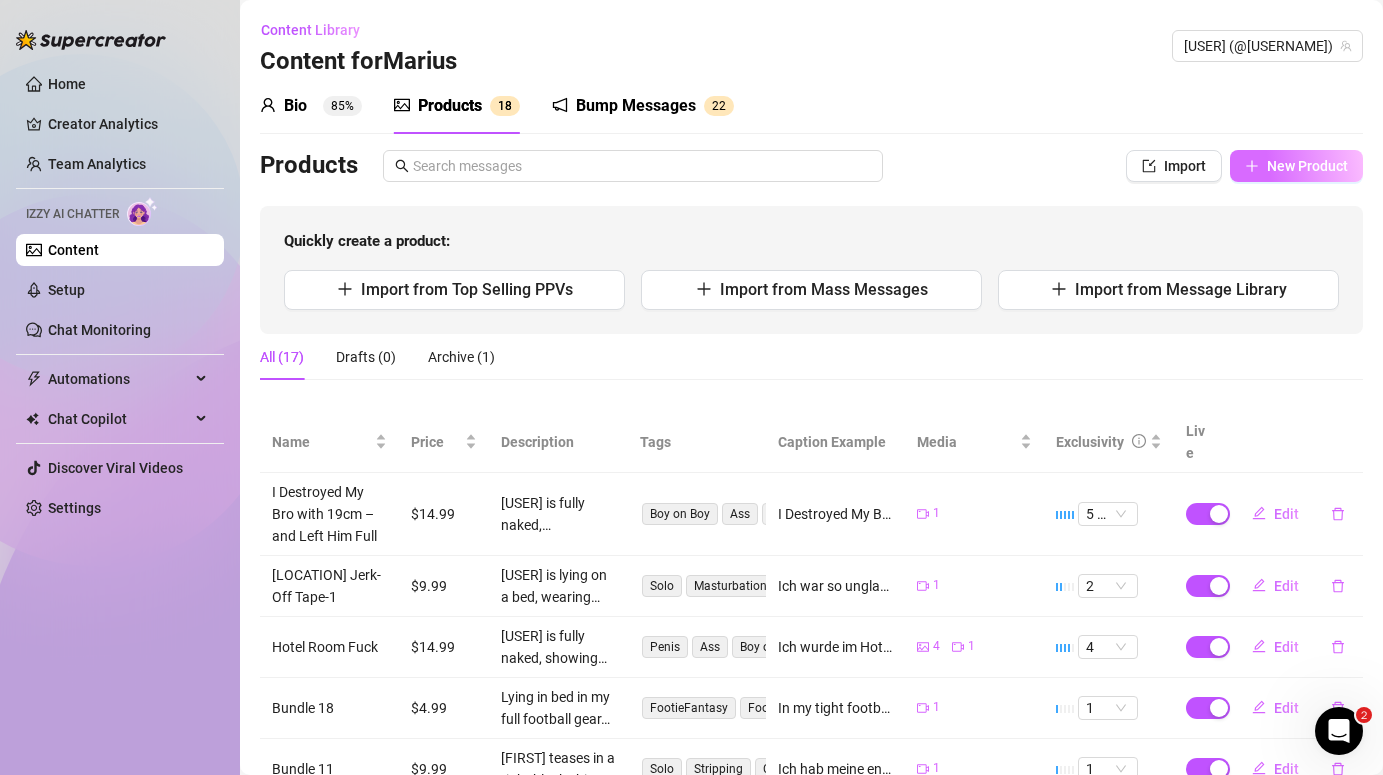 click on "New Product" at bounding box center (1296, 166) 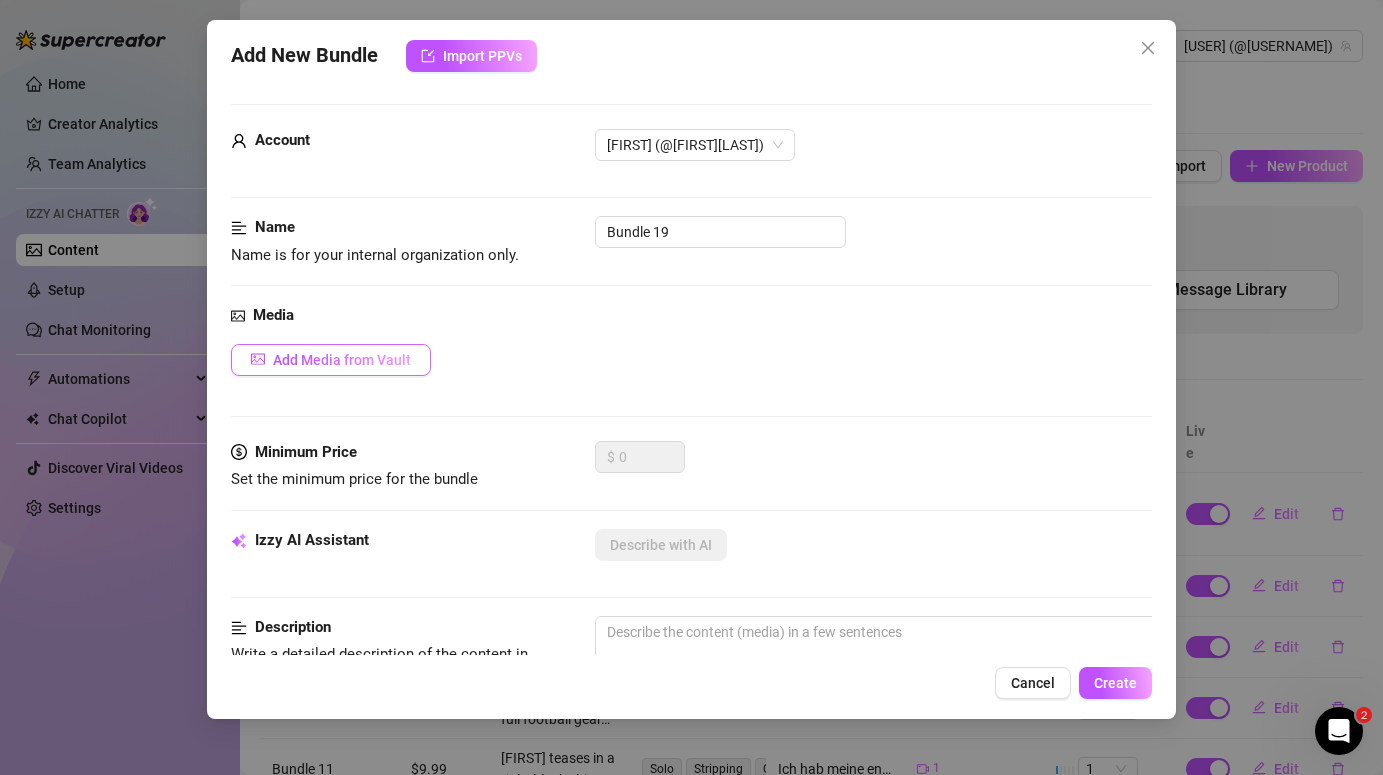 click on "Add Media from Vault" at bounding box center (342, 360) 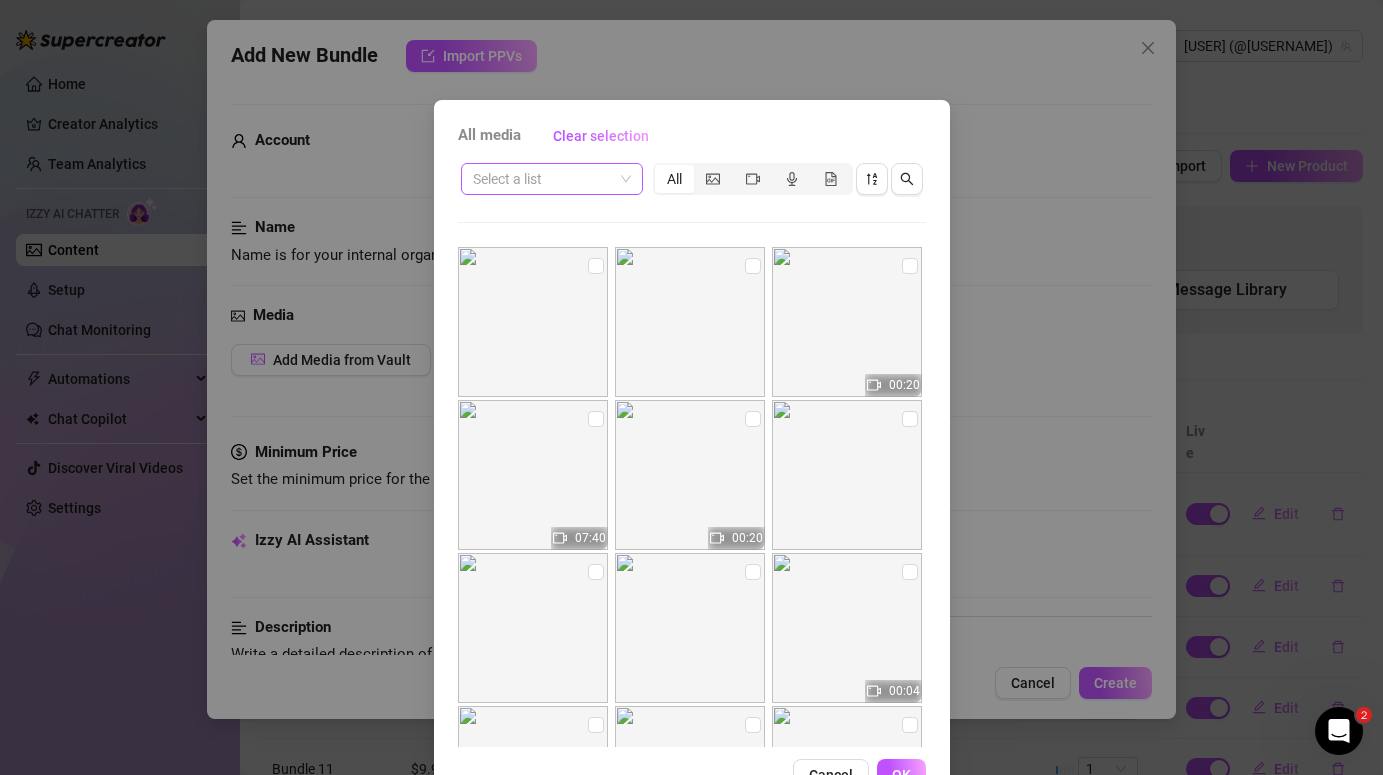 click at bounding box center (543, 179) 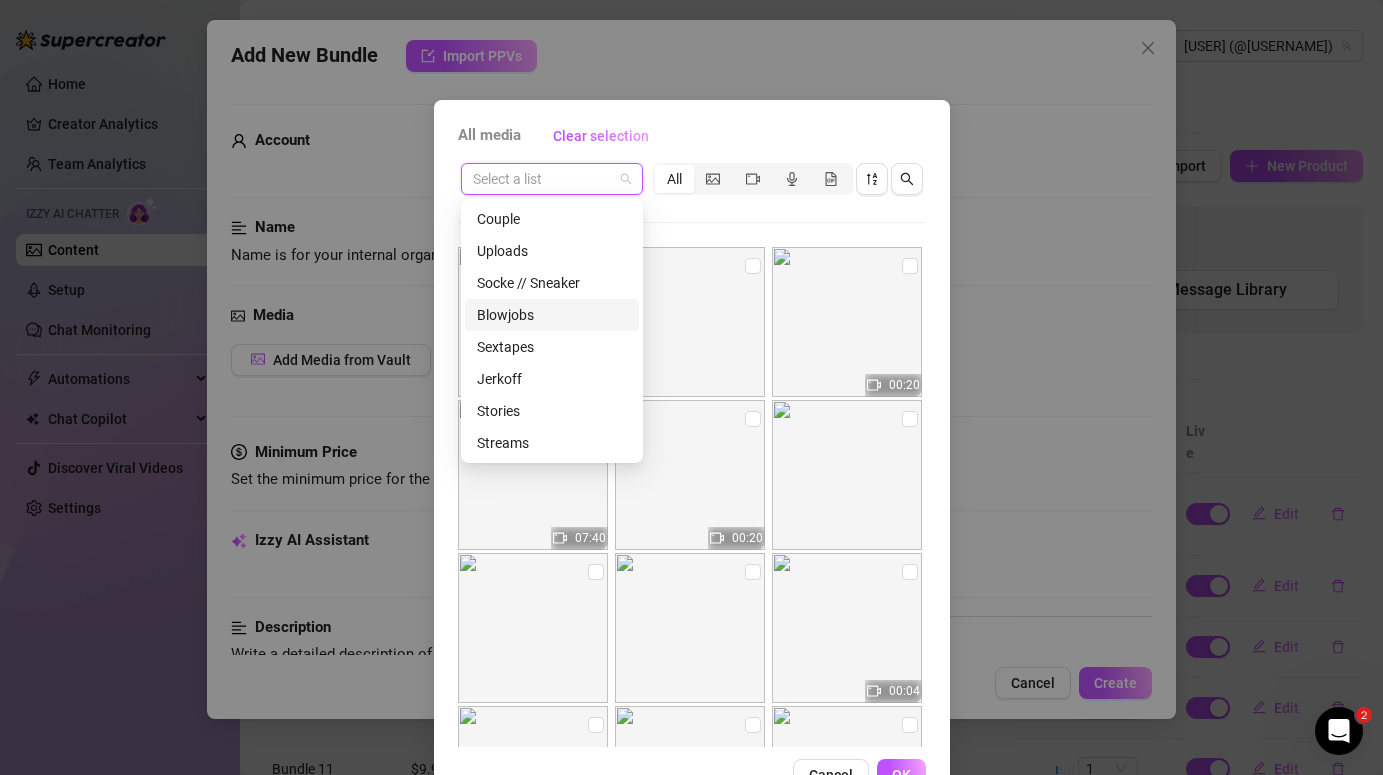 click on "Blowjobs" at bounding box center [552, 315] 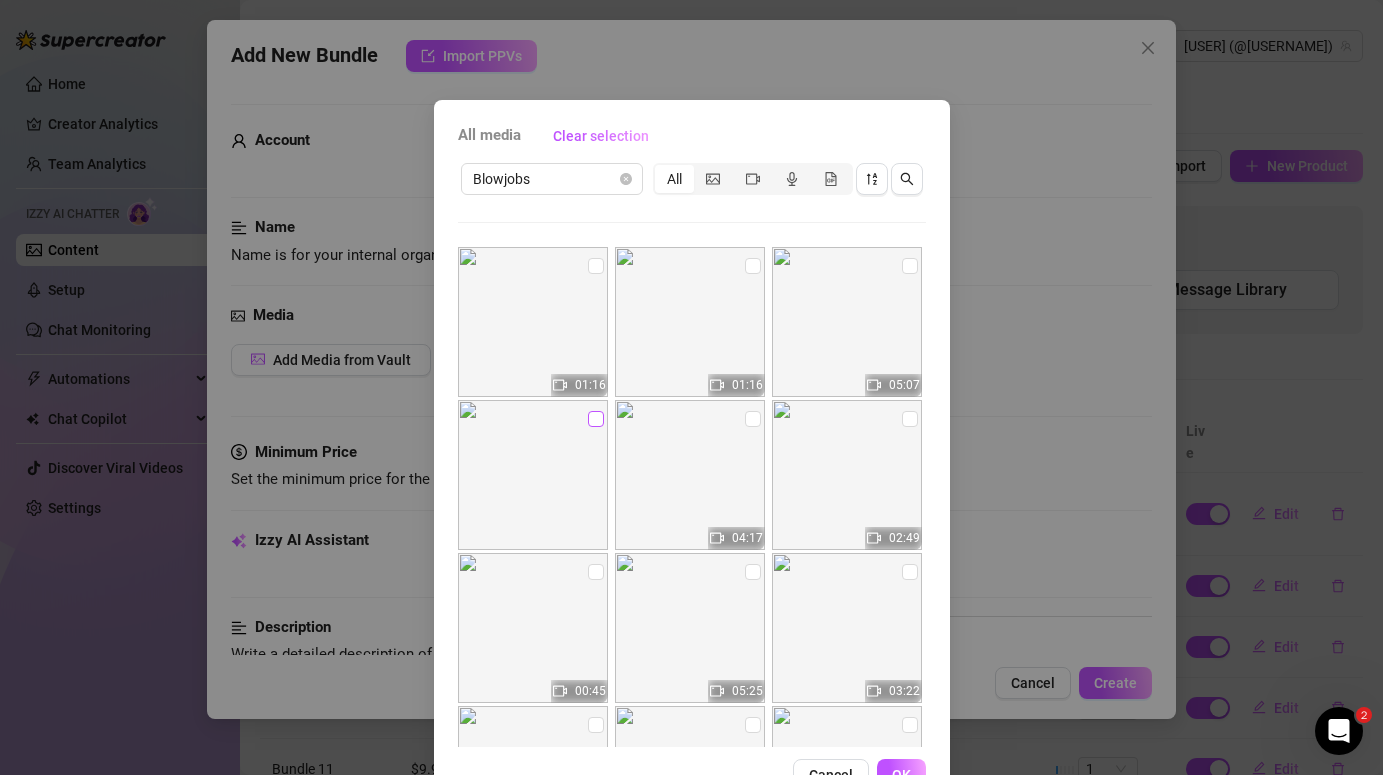click at bounding box center (596, 419) 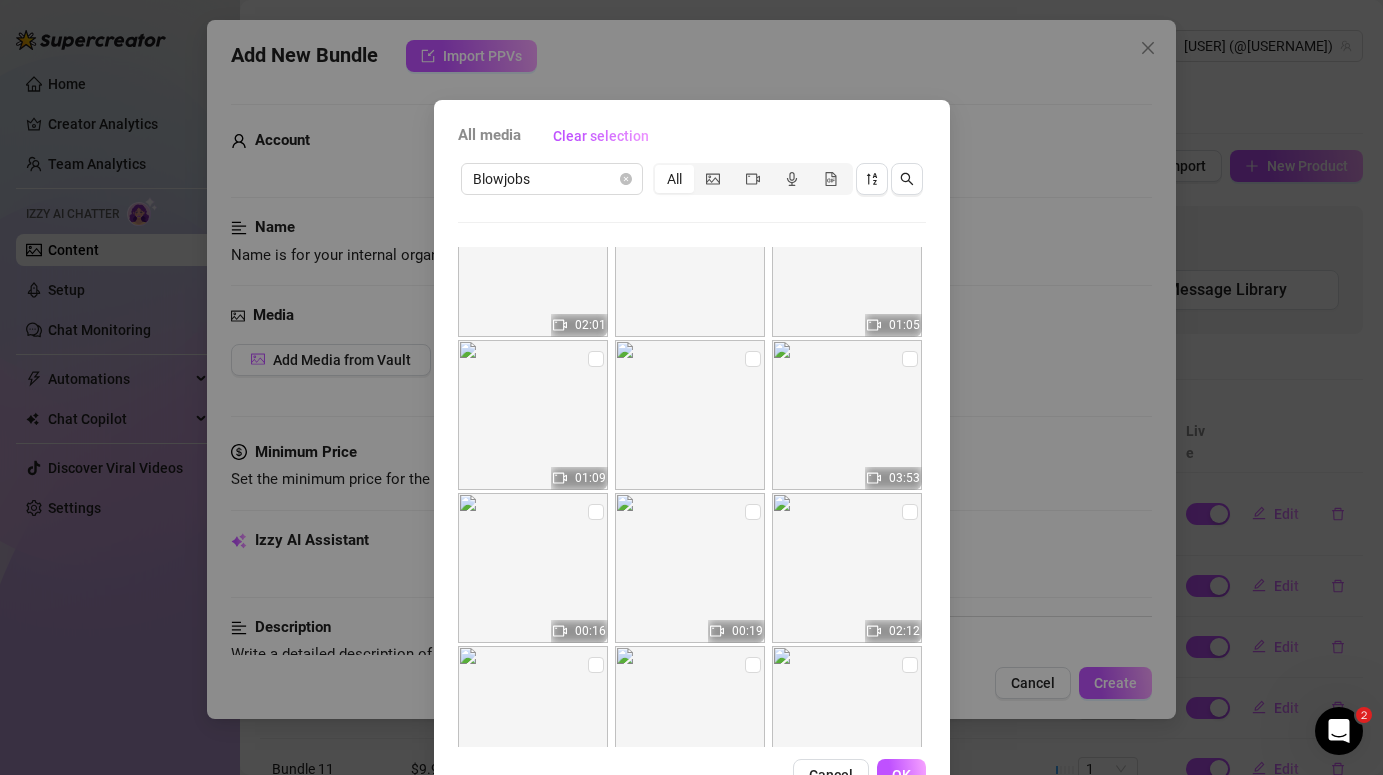 scroll, scrollTop: 754, scrollLeft: 0, axis: vertical 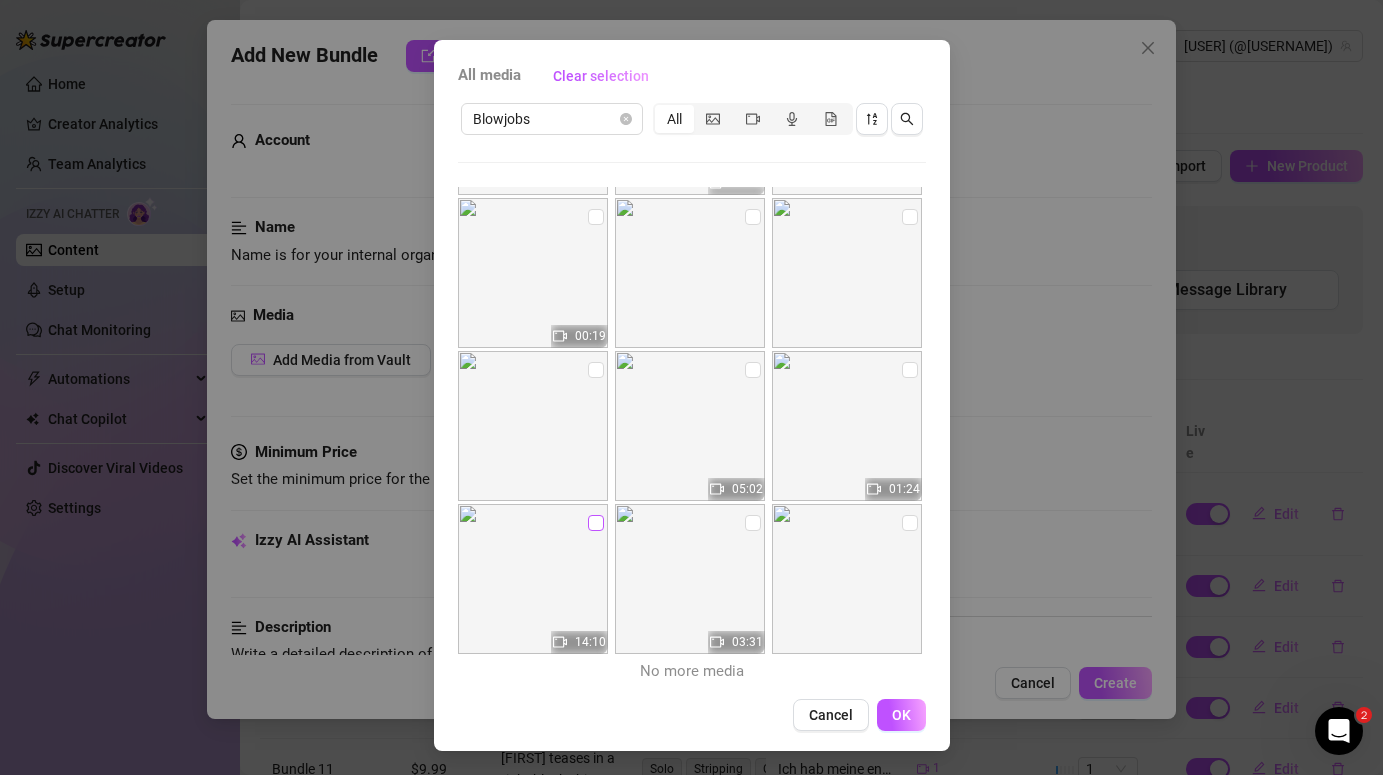 click at bounding box center (596, 523) 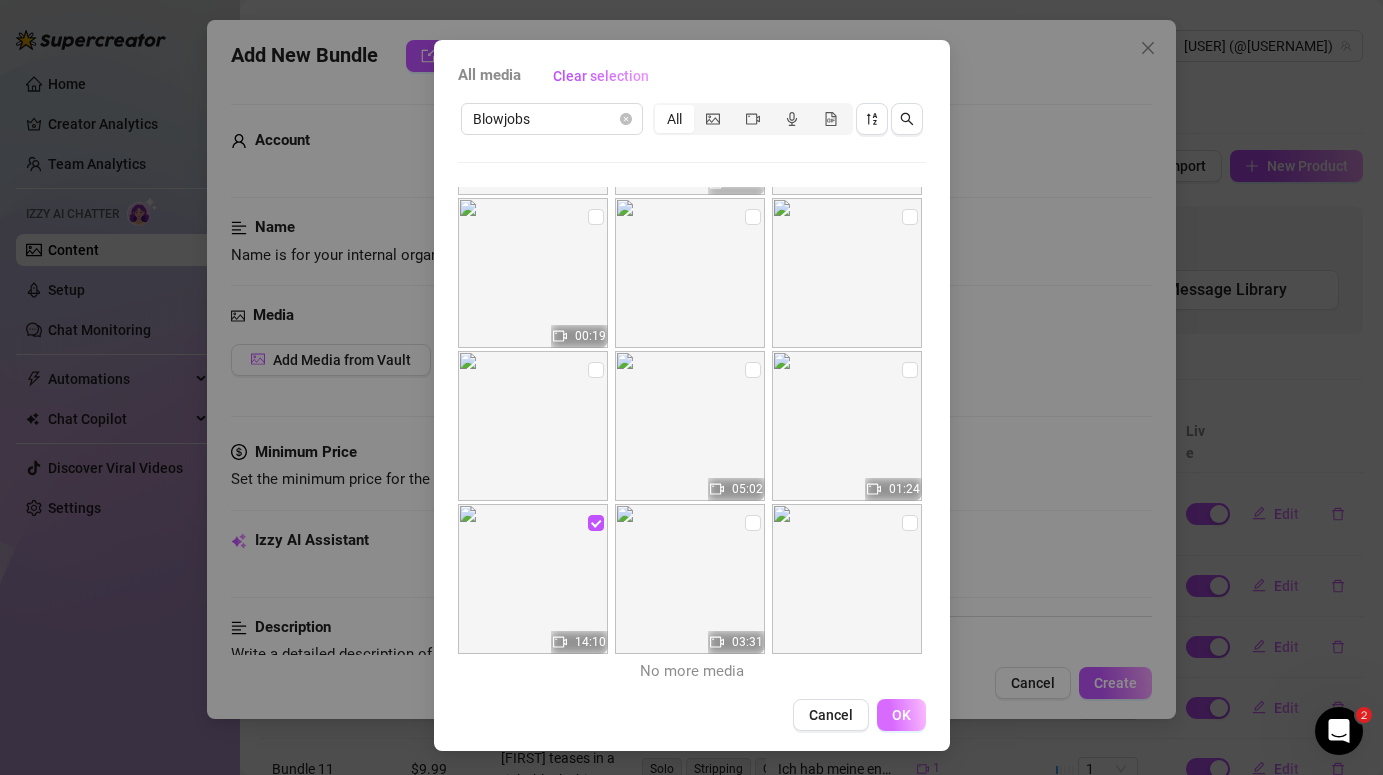 click on "OK" at bounding box center [901, 715] 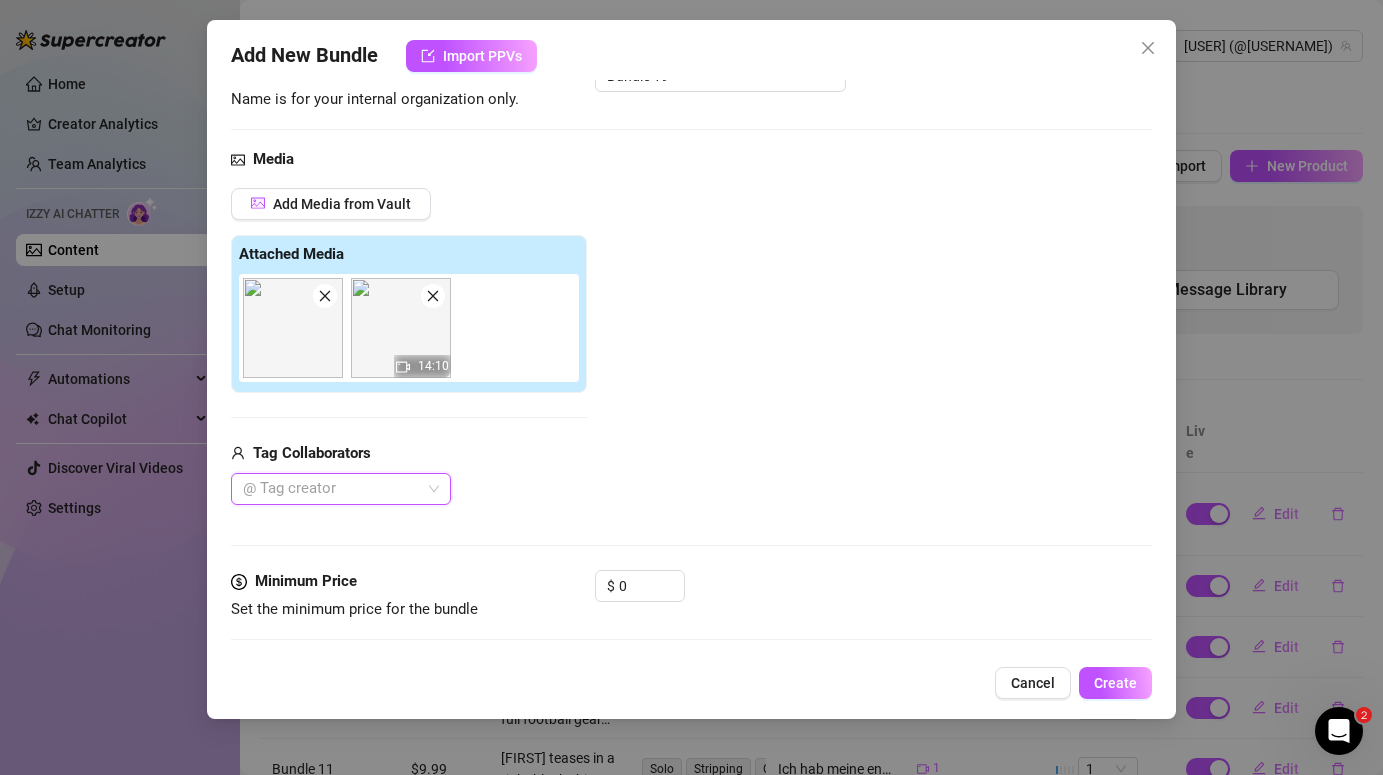scroll, scrollTop: 191, scrollLeft: 0, axis: vertical 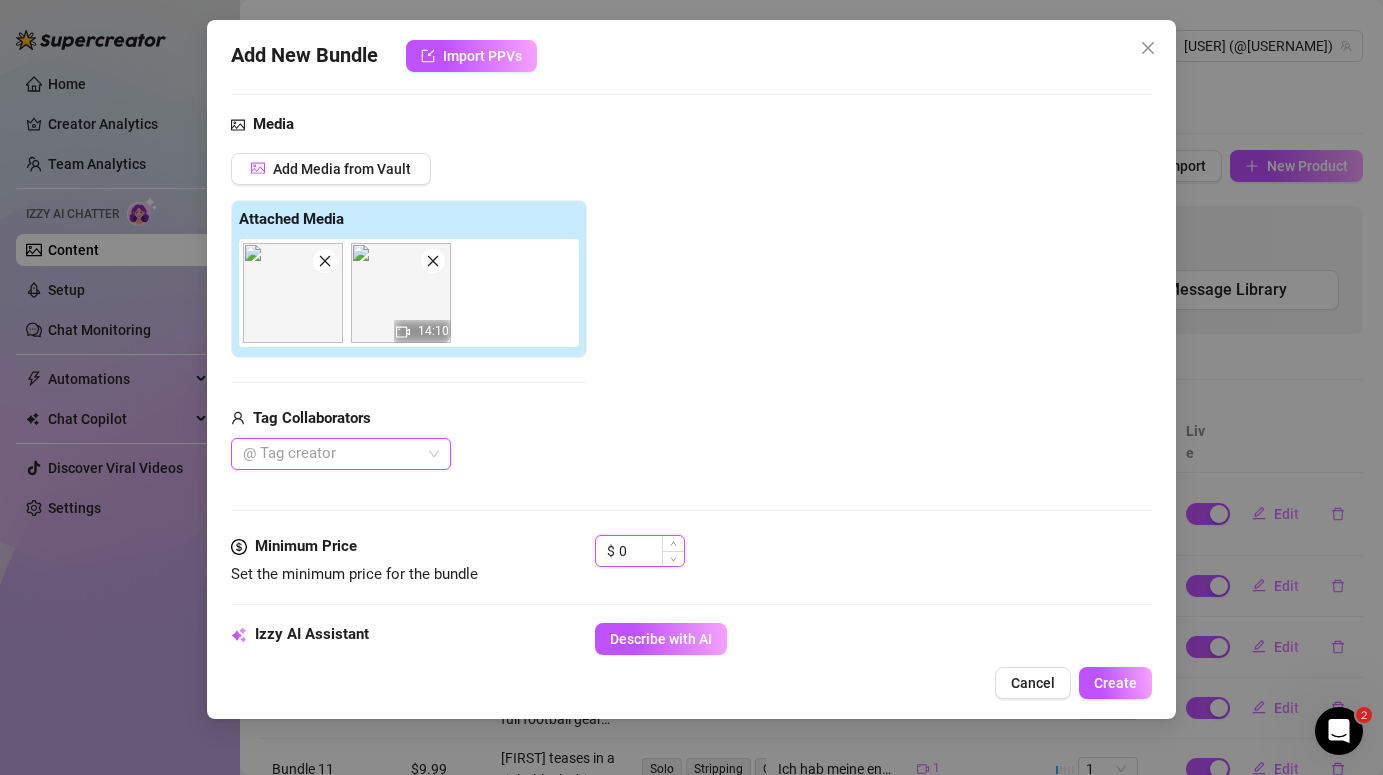 click on "0" at bounding box center [651, 551] 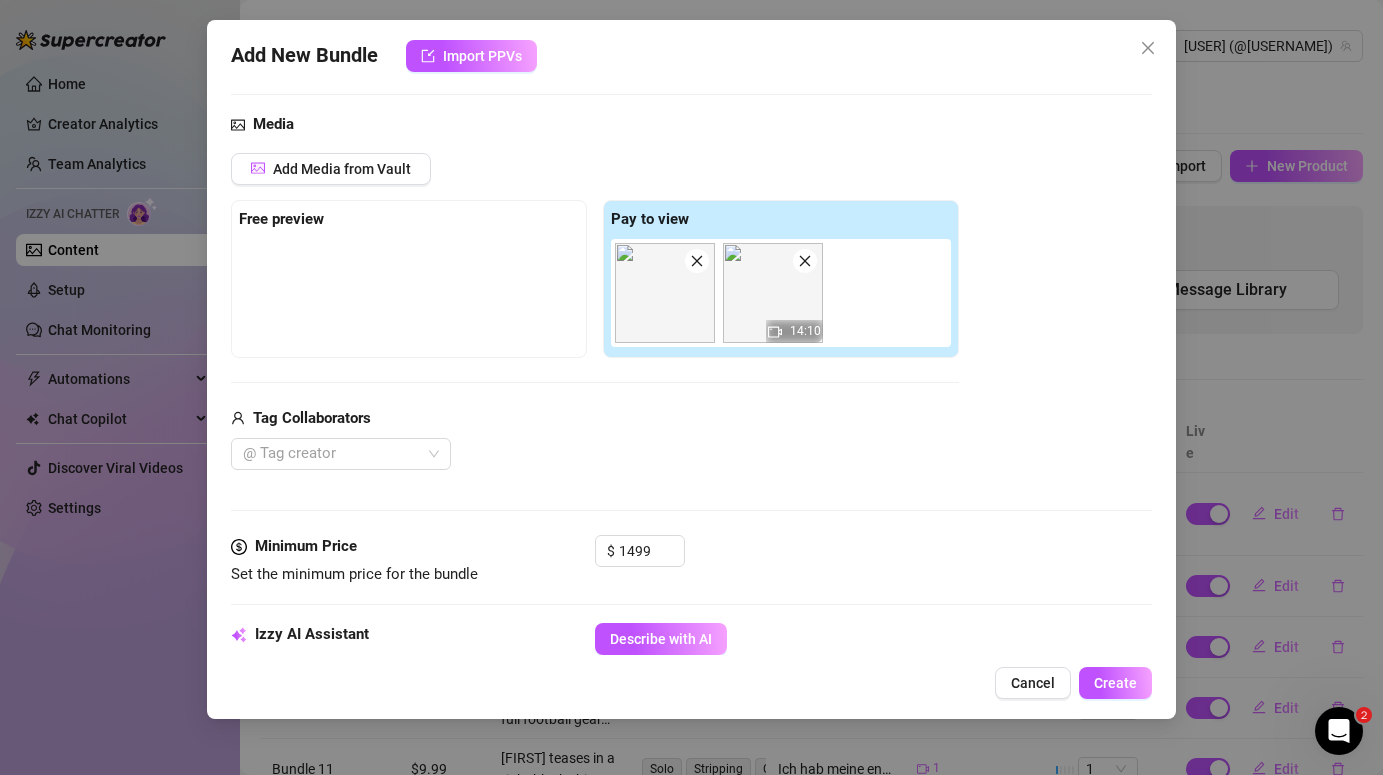 click on "$ 1499" at bounding box center [873, 560] 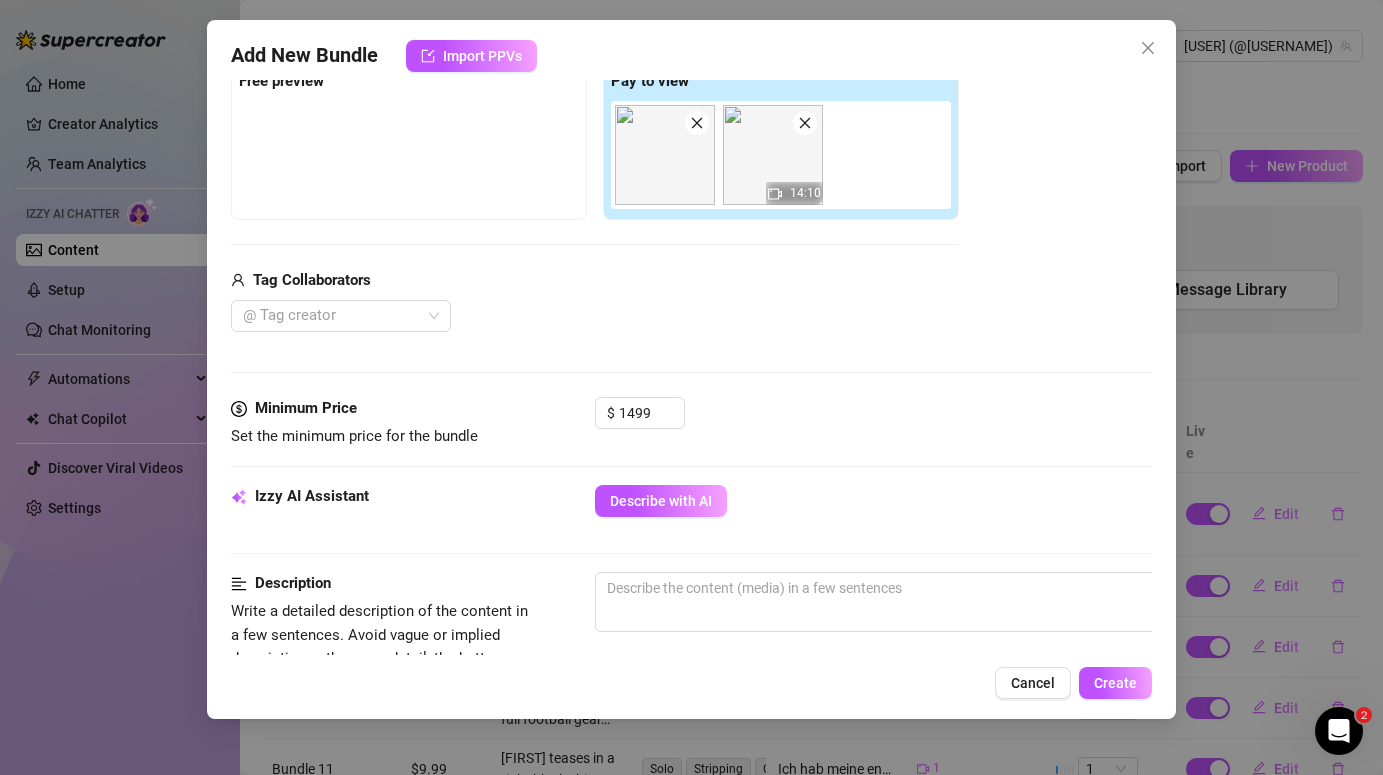 scroll, scrollTop: 333, scrollLeft: 0, axis: vertical 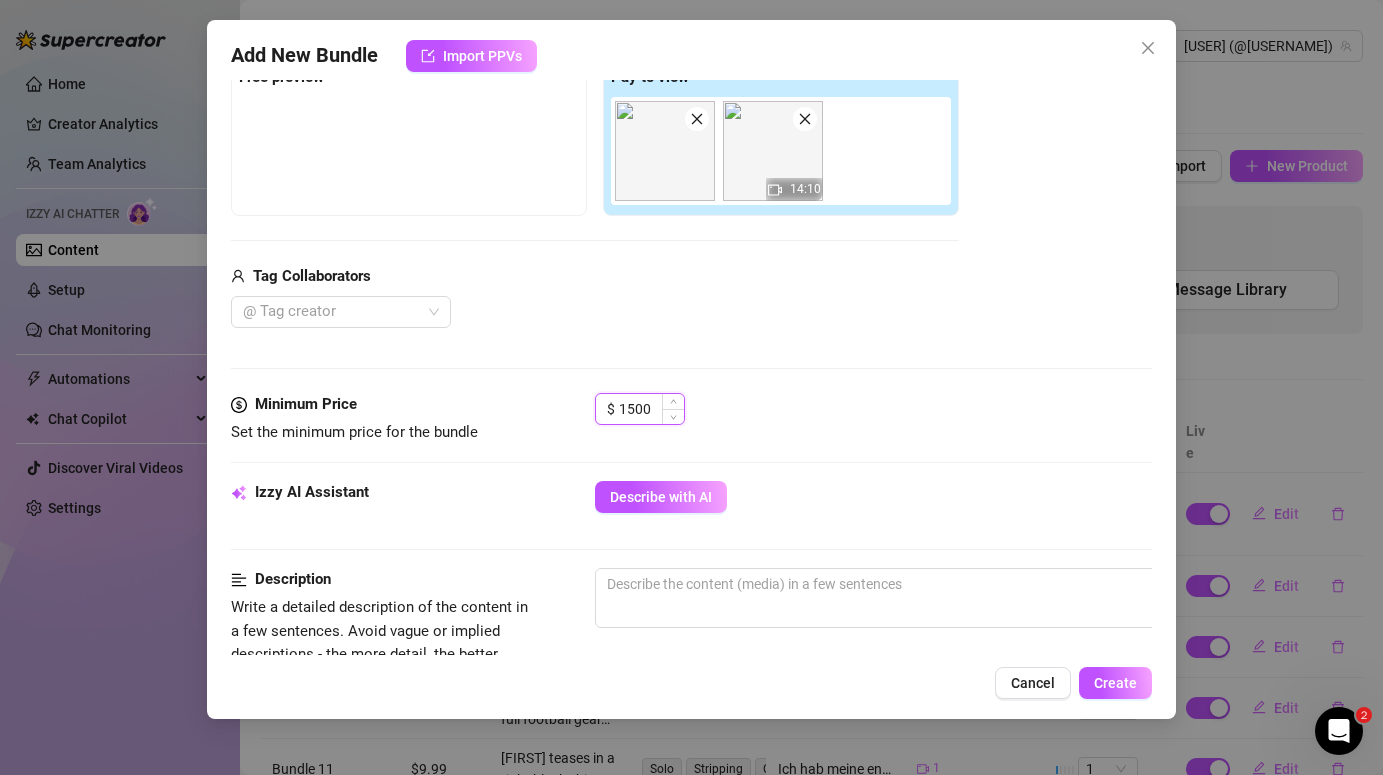click at bounding box center (673, 401) 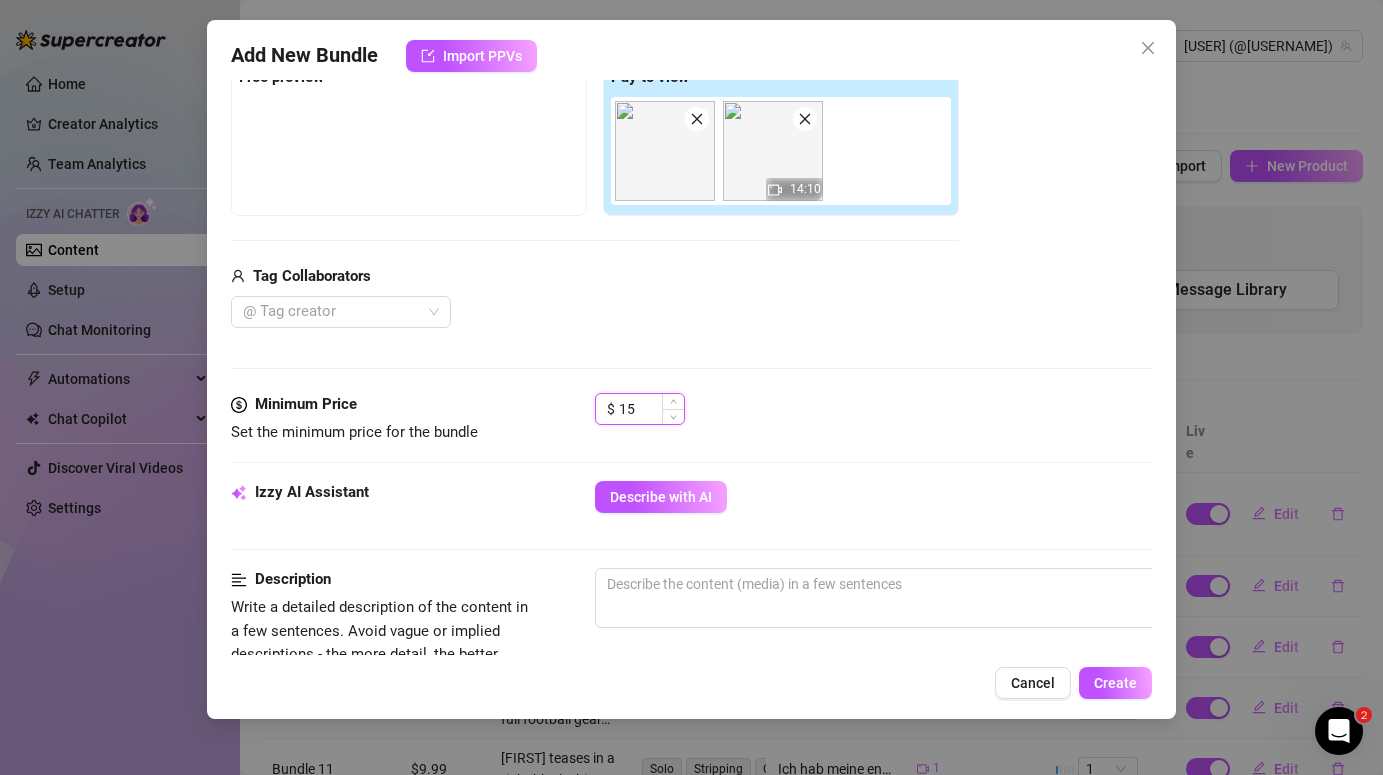 type on "1" 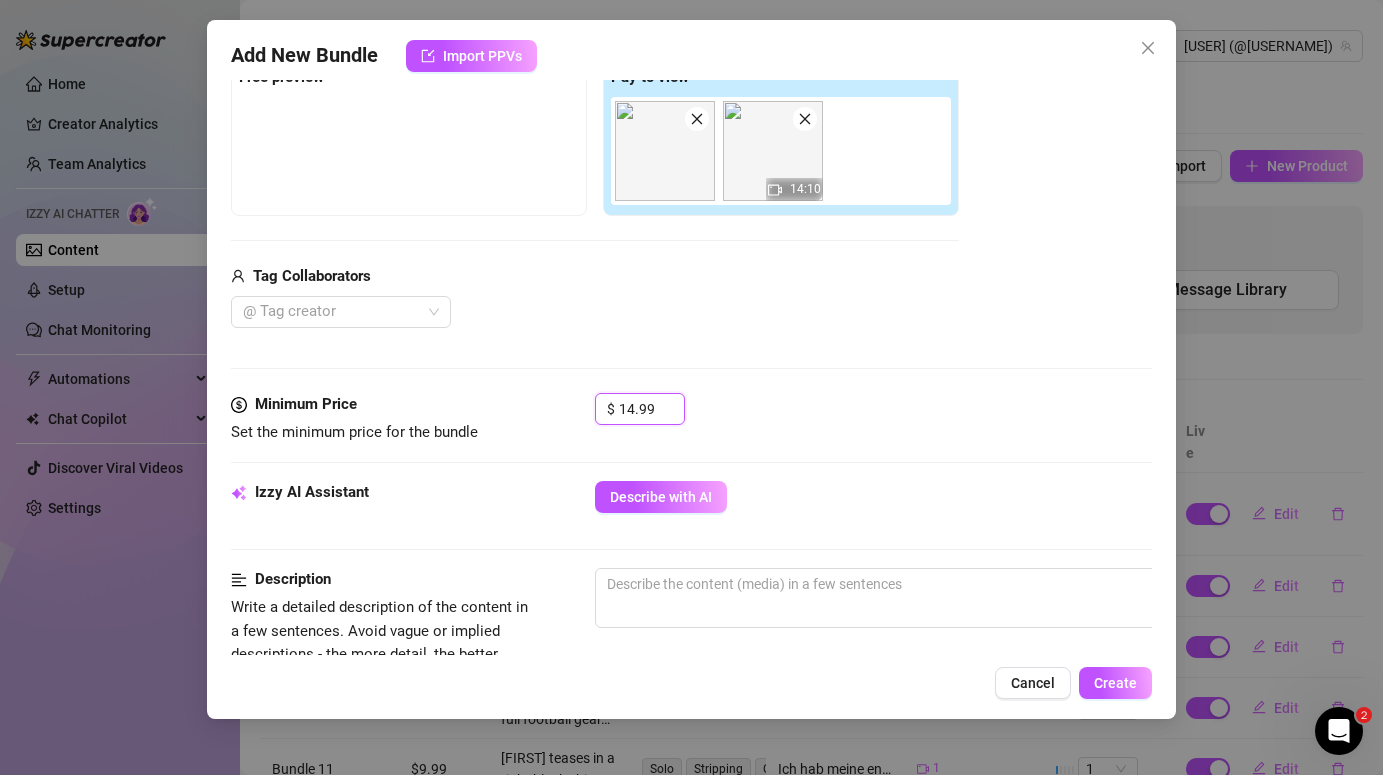 type on "14.99" 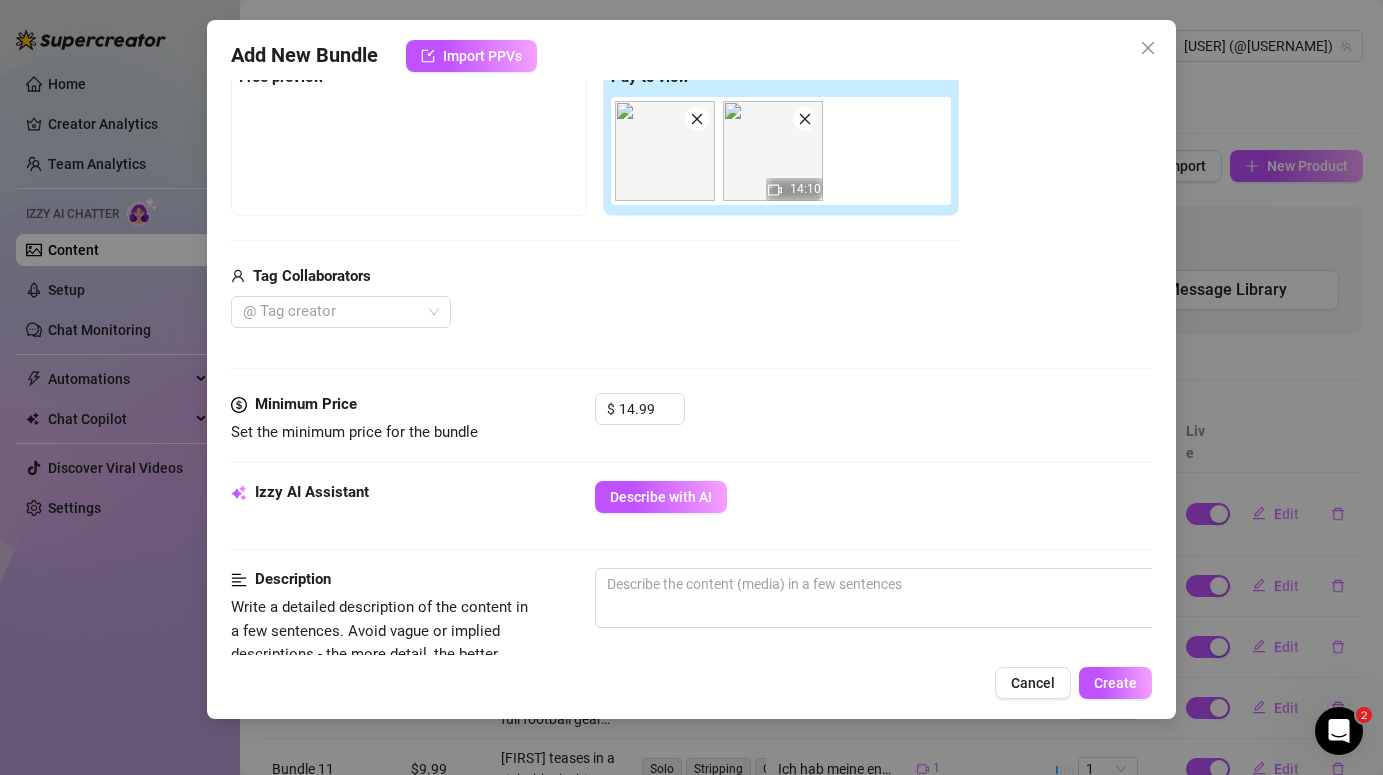 click on "$ 14.99" at bounding box center [873, 418] 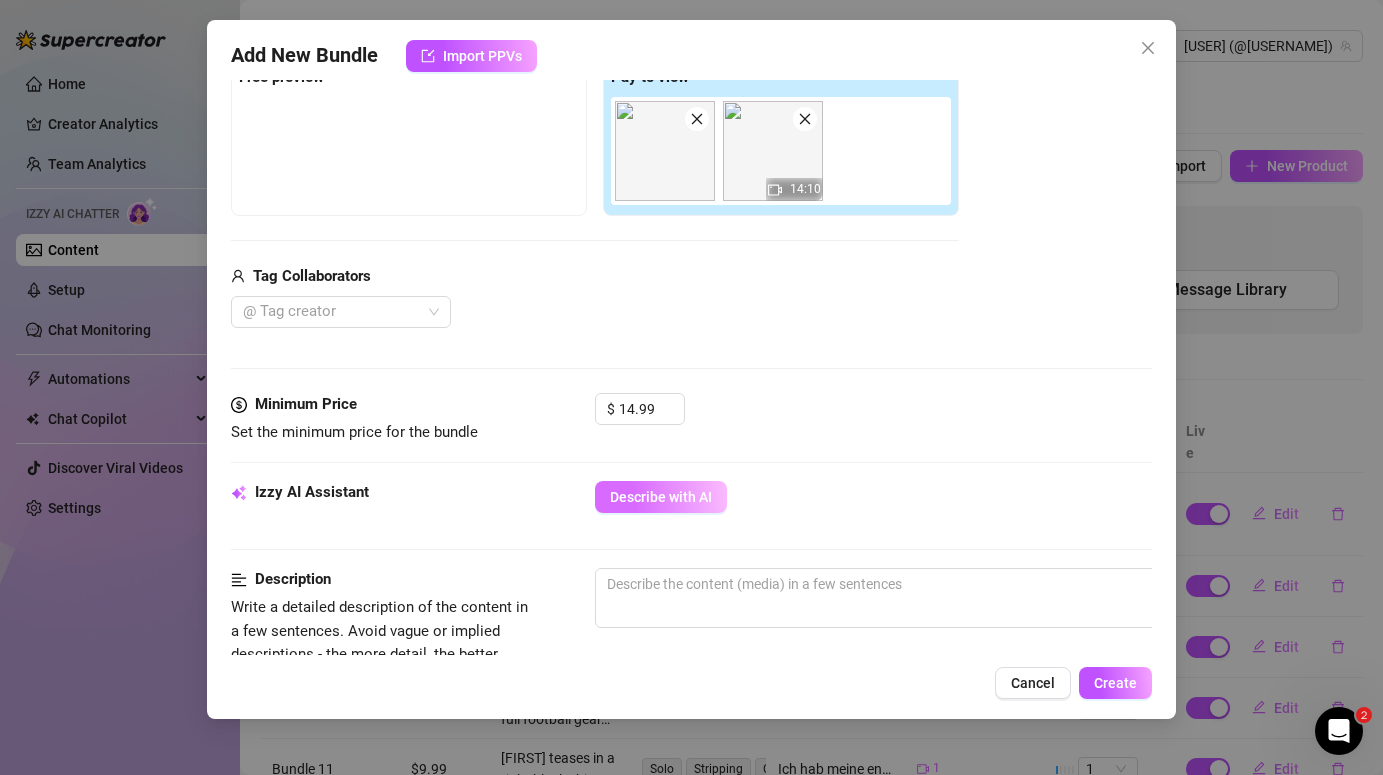 click on "Describe with AI" at bounding box center (661, 497) 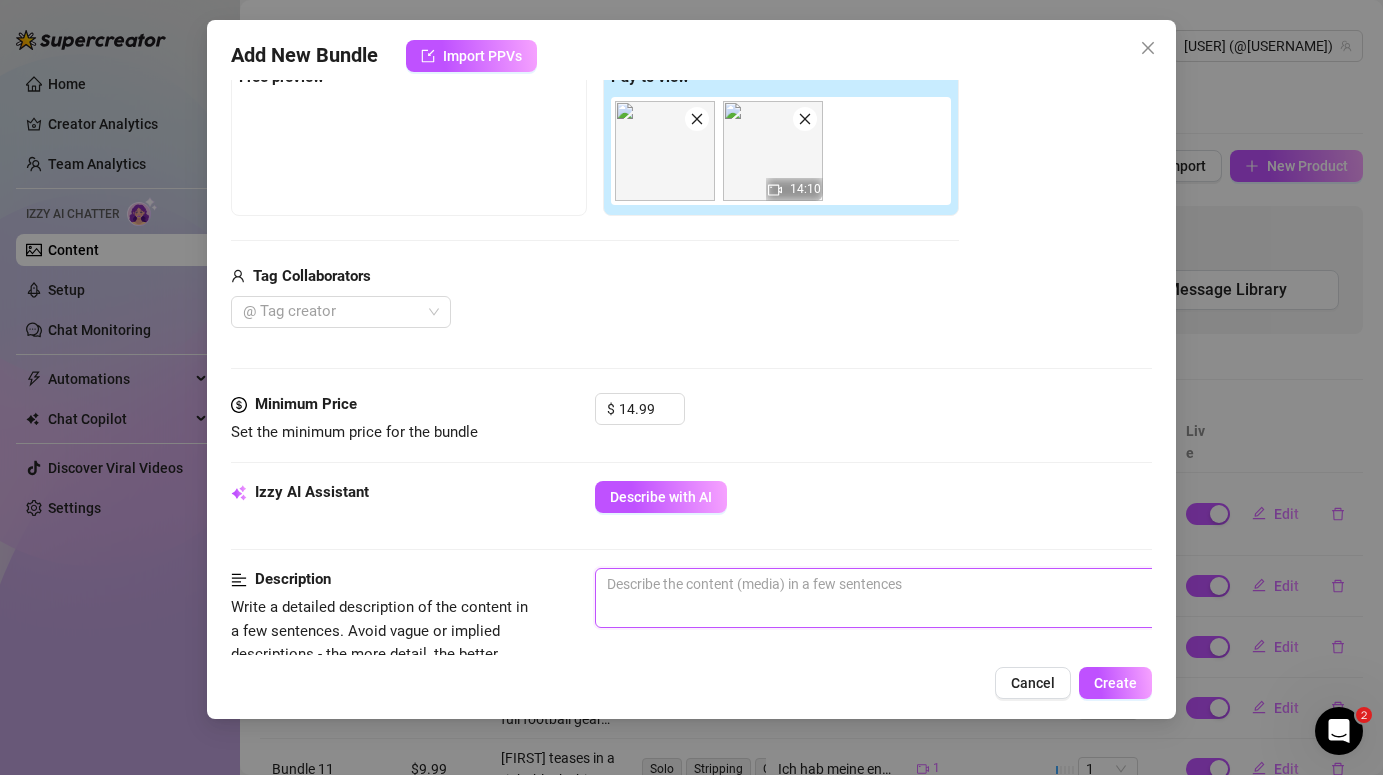 click at bounding box center [945, 598] 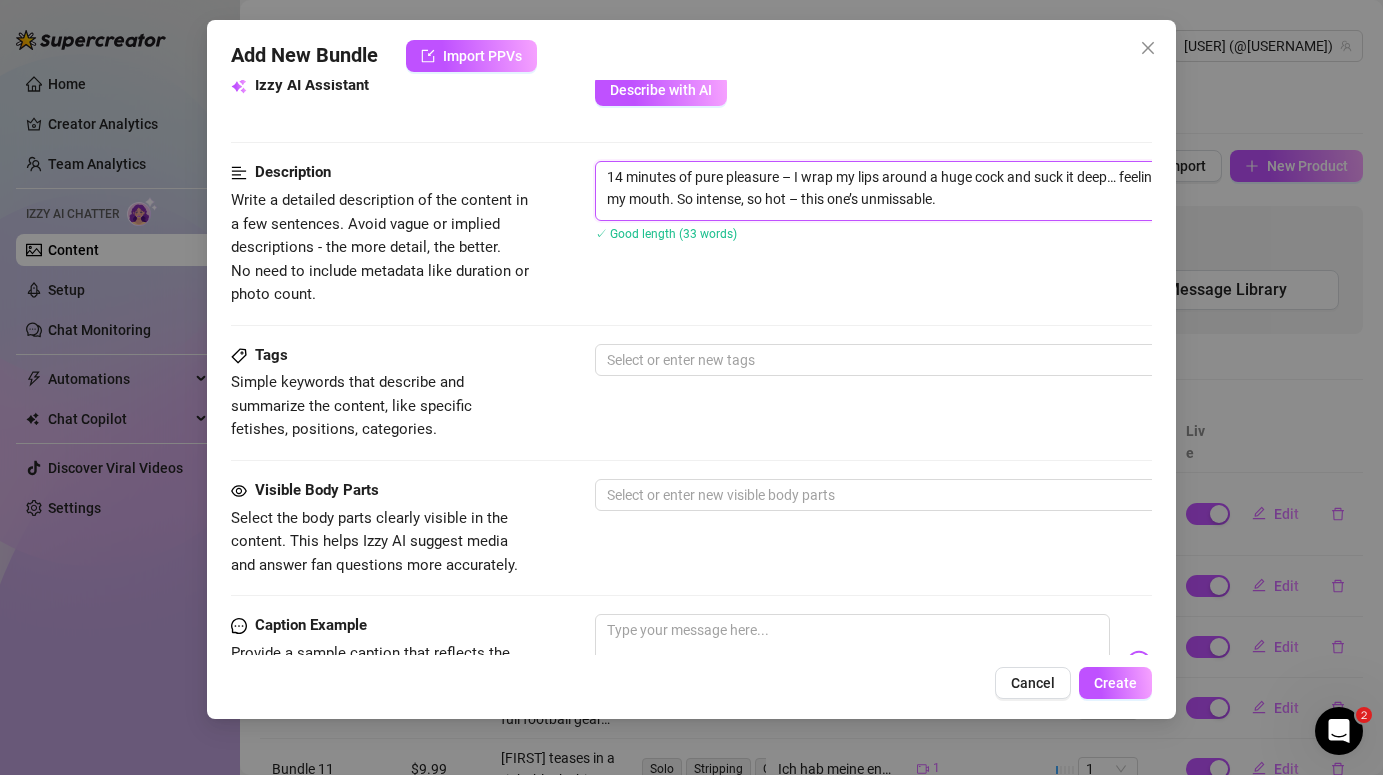scroll, scrollTop: 770, scrollLeft: 0, axis: vertical 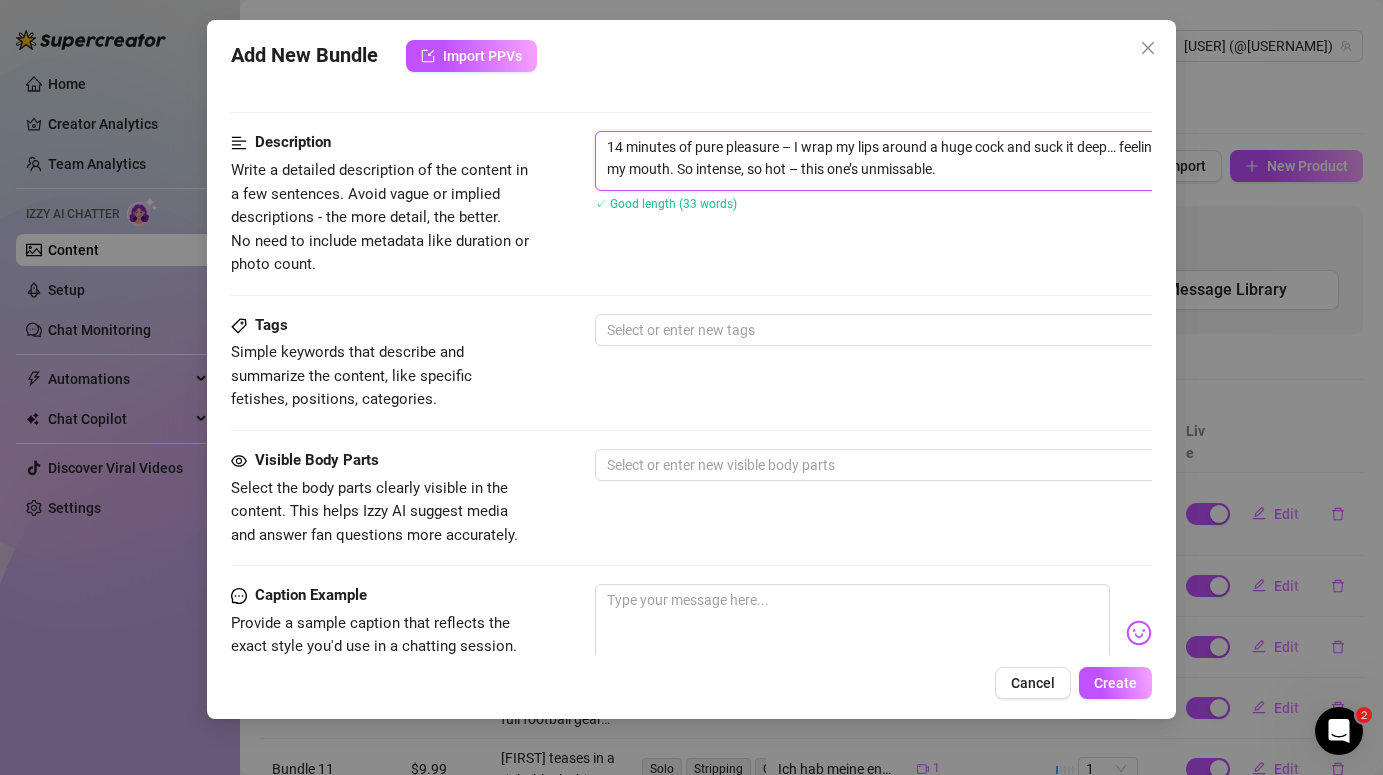 type on "14 minutes of pure pleasure – I wrap my lips around a huge cock and suck it deep… feeling every inch throb in my mouth. So intense, so hot – this one’s unmissable." 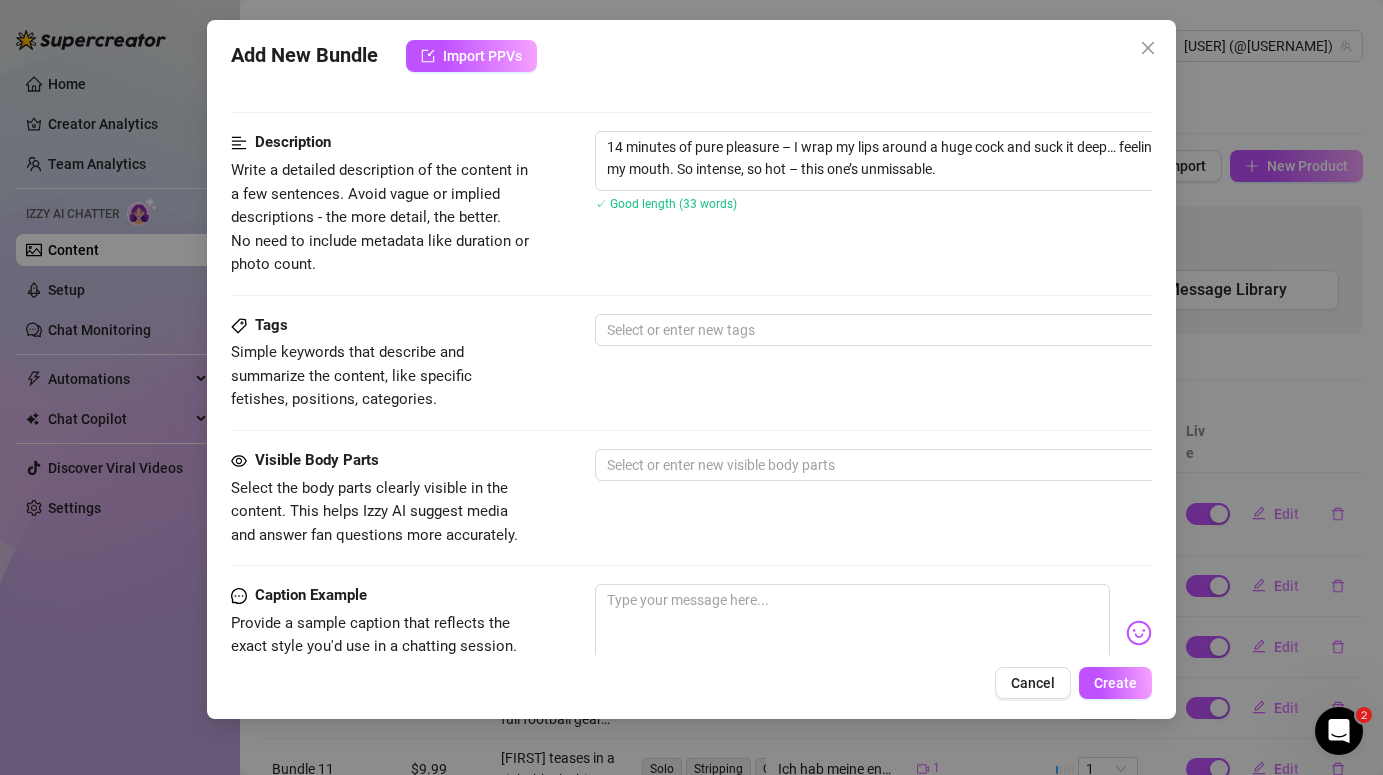 click on "Description Write a detailed description of the content in a few sentences. Avoid vague or implied descriptions - the more detail, the better.  No need to include metadata like duration or photo count. 14 minutes of pure pleasure – I wrap my lips around a huge cock and suck it deep… feeling every inch throb in my mouth. So intense, so hot – this one’s unmissable. ✓ Good length (33 words)" at bounding box center (691, 222) 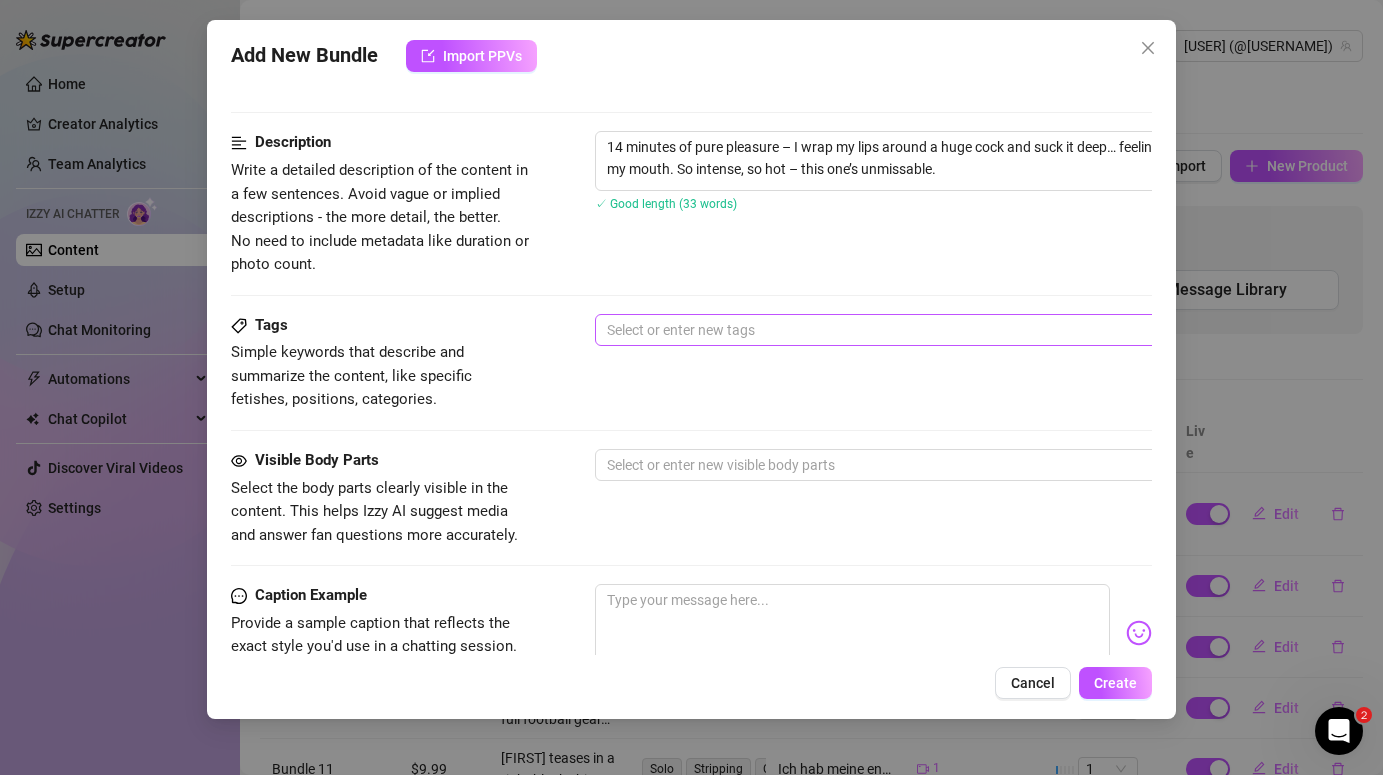 click at bounding box center [934, 330] 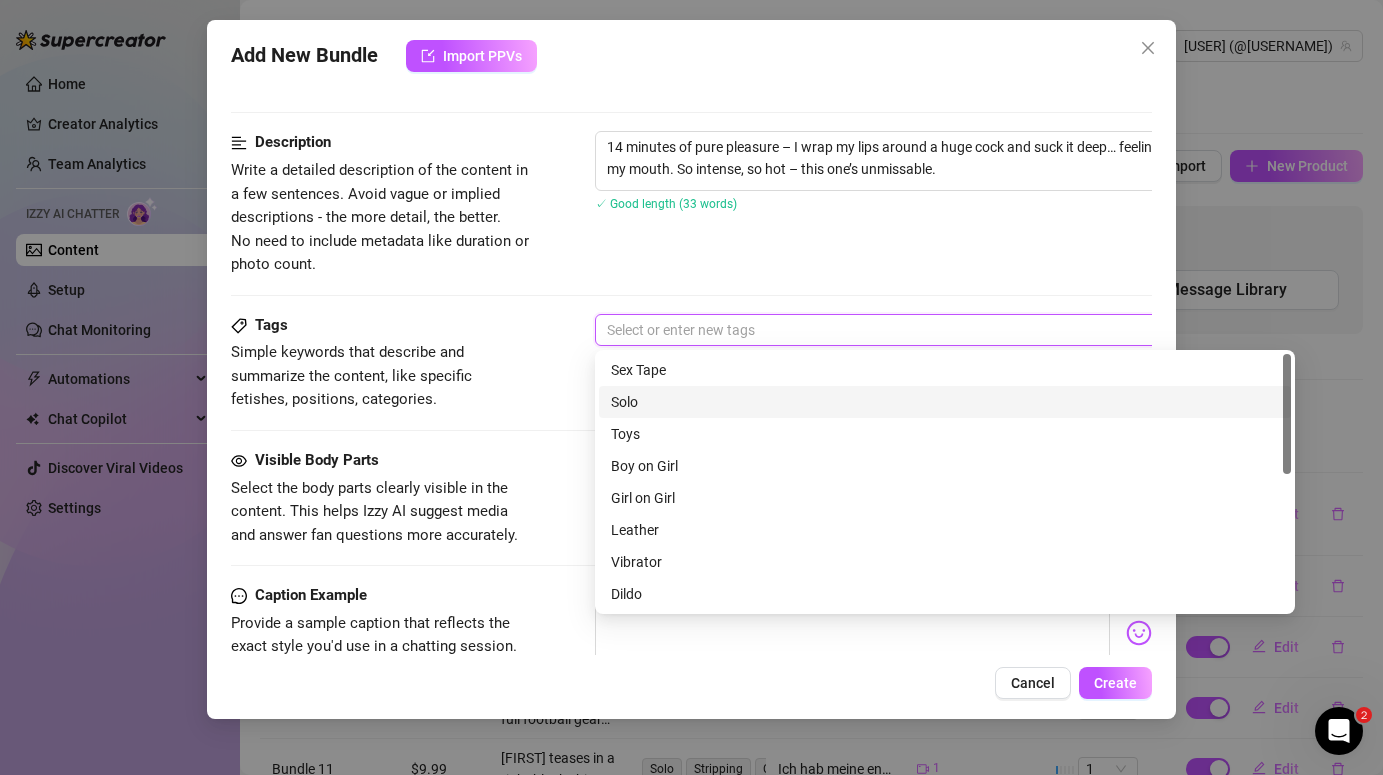 click on "Solo" at bounding box center (945, 402) 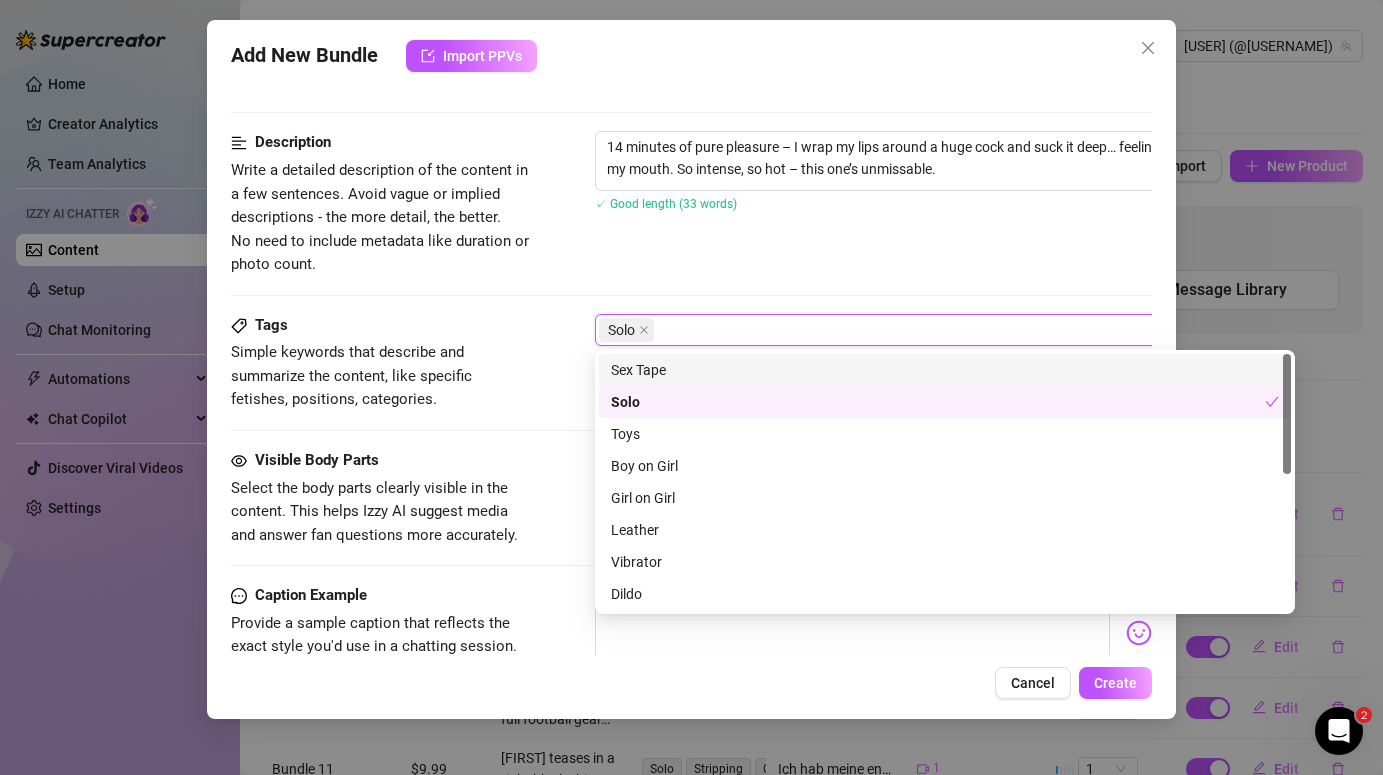 click on "Sex Tape" at bounding box center [945, 370] 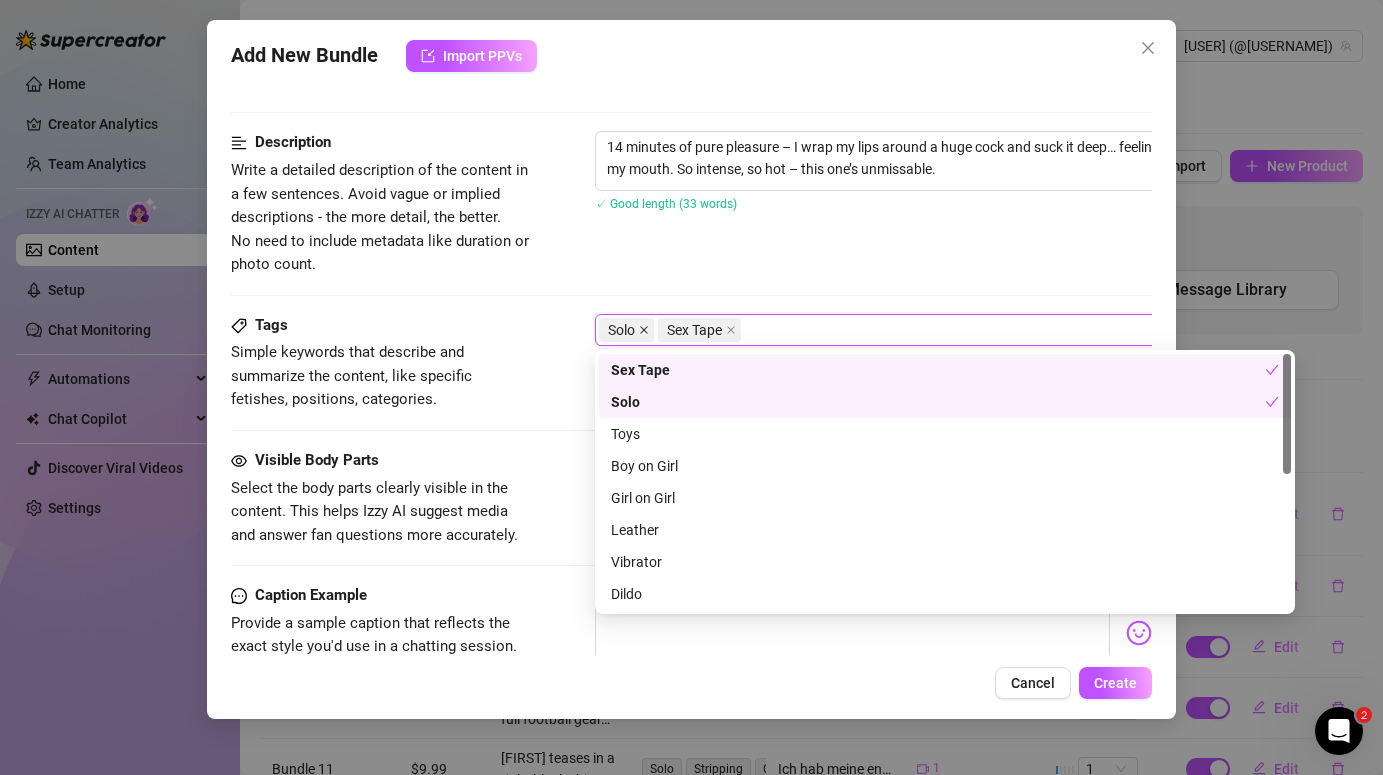 click at bounding box center (644, 330) 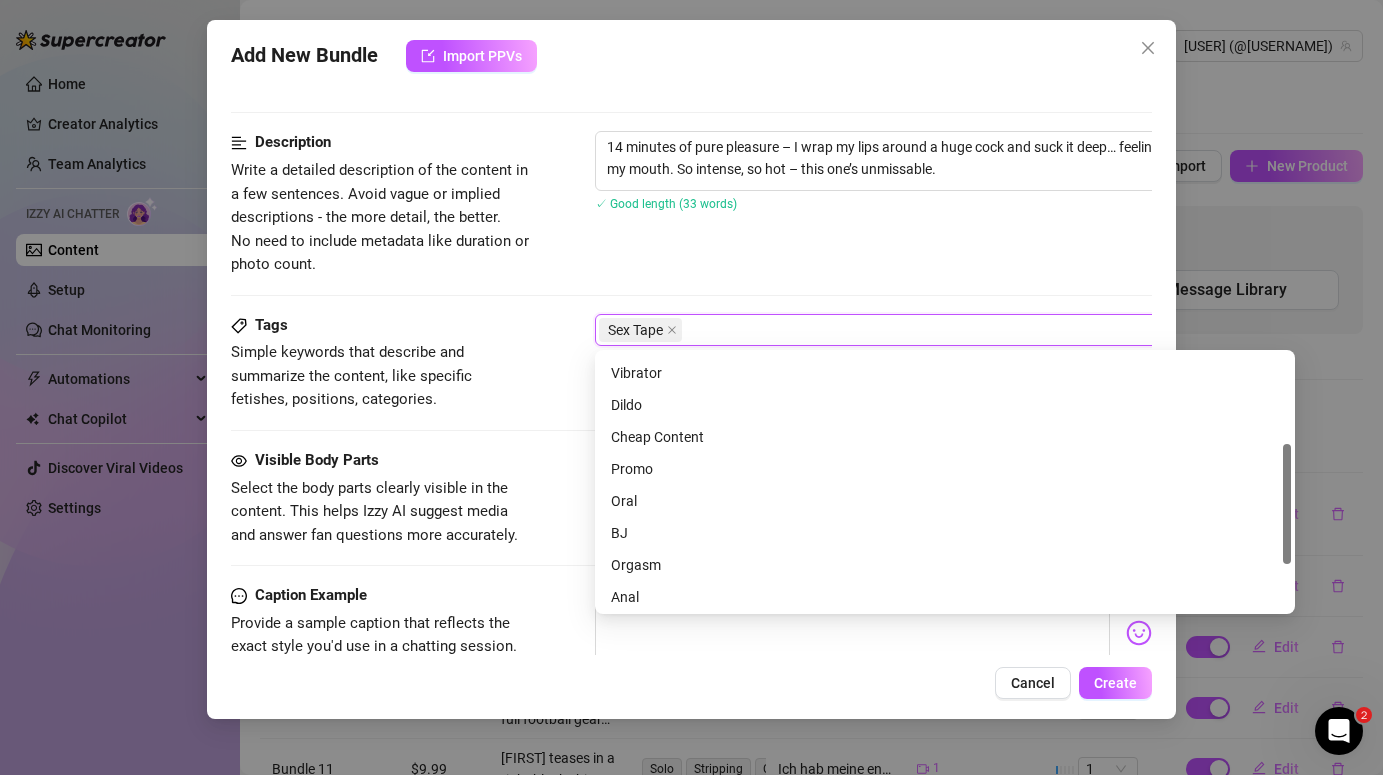 scroll, scrollTop: 191, scrollLeft: 0, axis: vertical 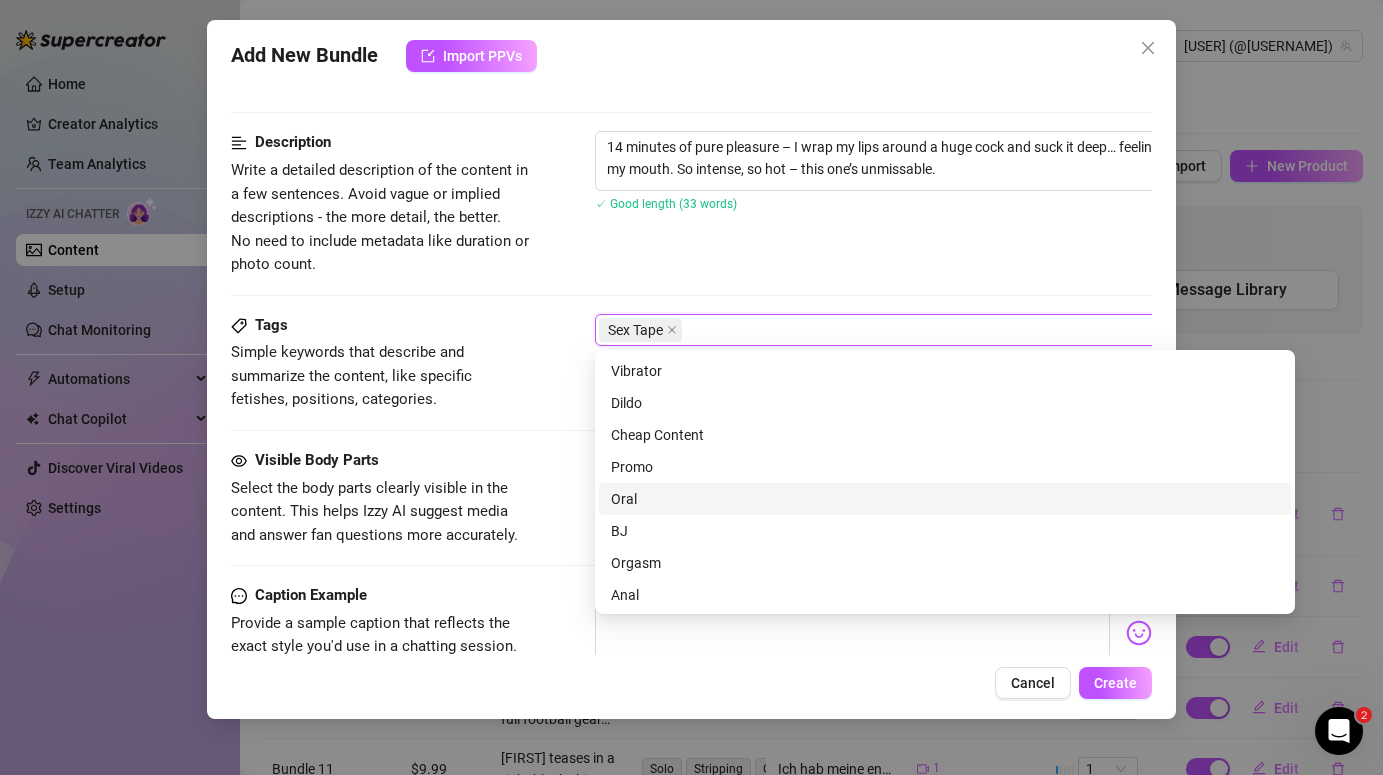 click on "Oral" at bounding box center [945, 499] 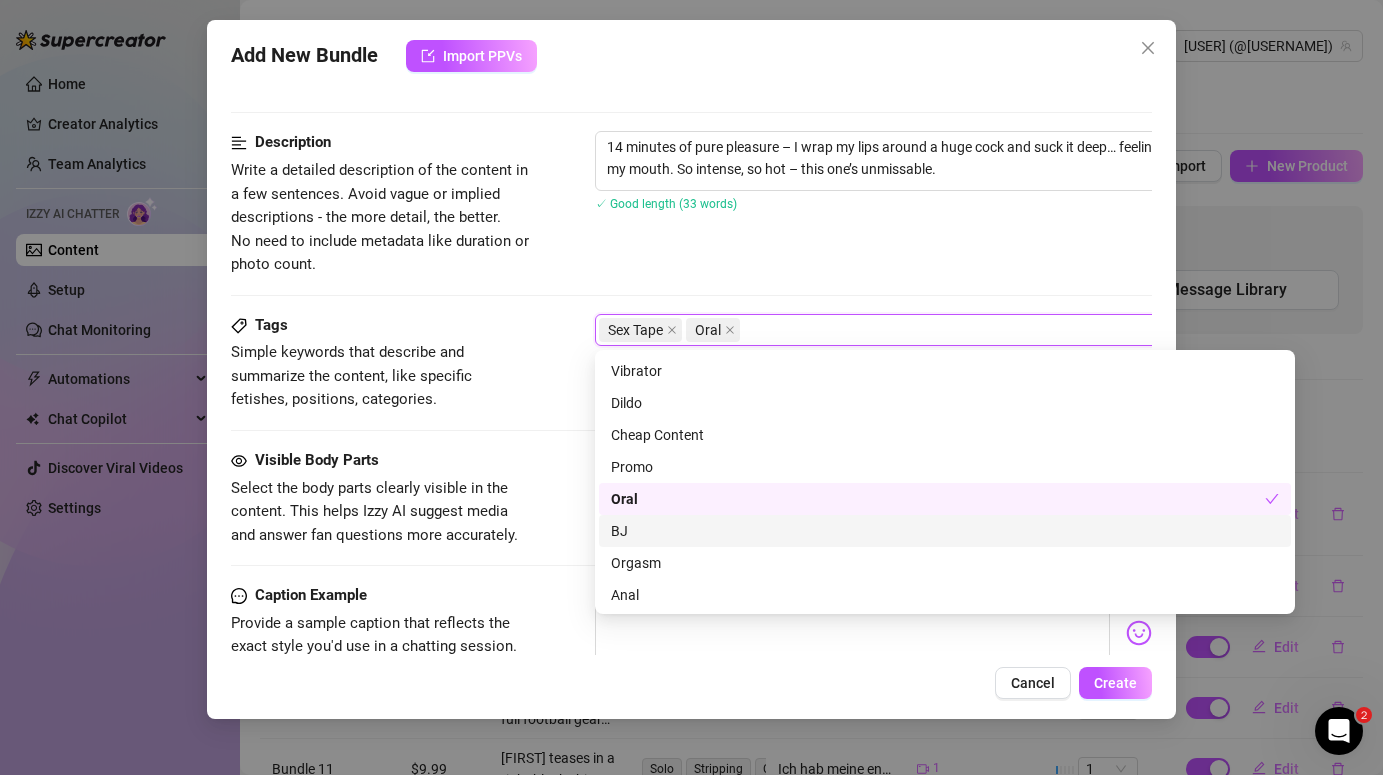 click on "BJ" at bounding box center (945, 531) 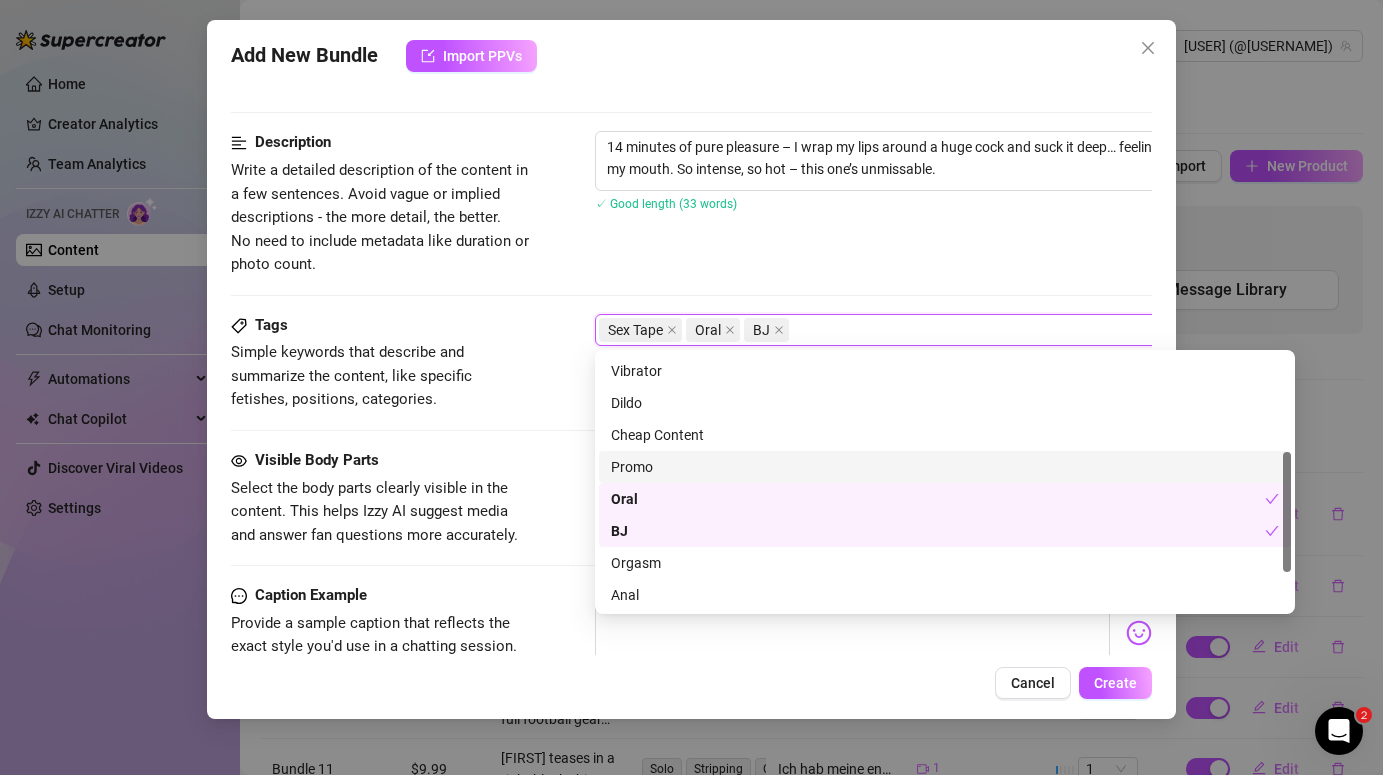 scroll, scrollTop: 238, scrollLeft: 0, axis: vertical 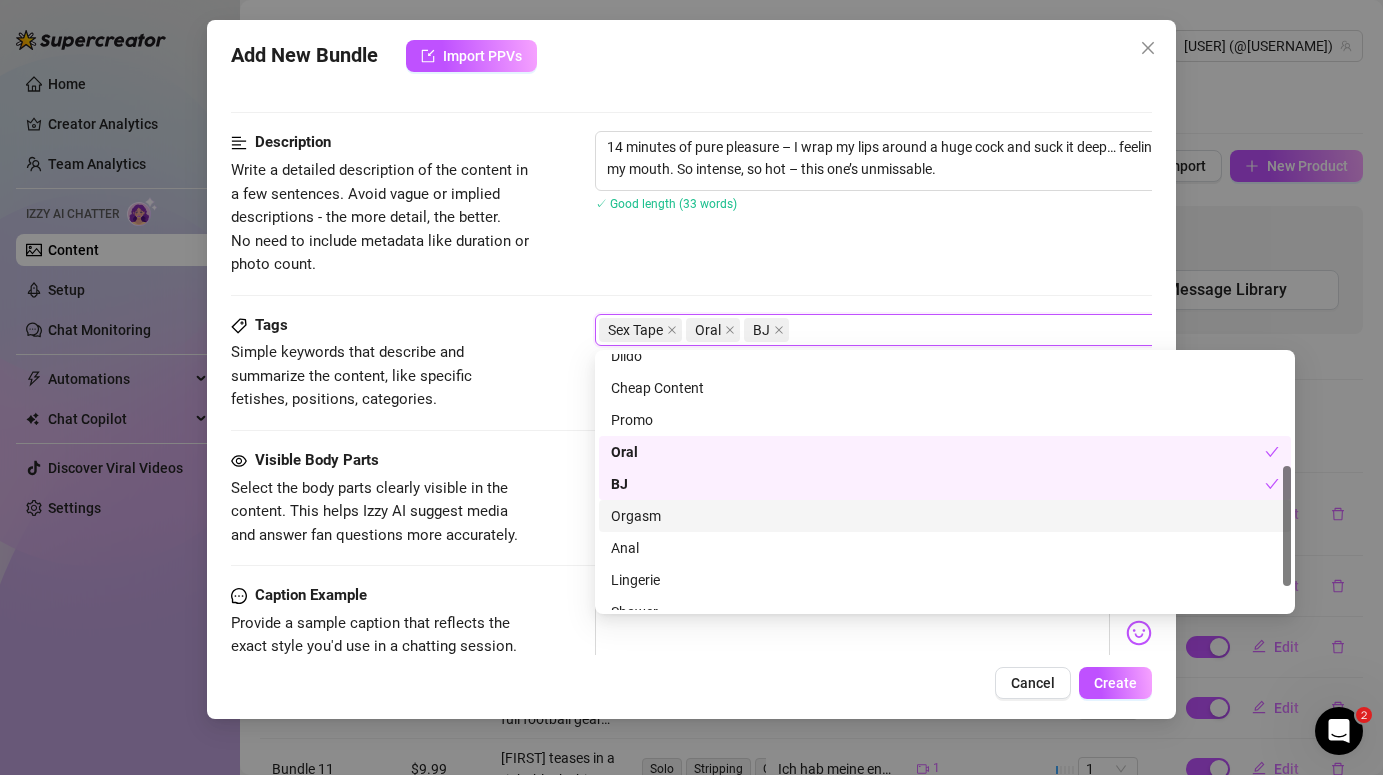 click on "Orgasm" at bounding box center [945, 516] 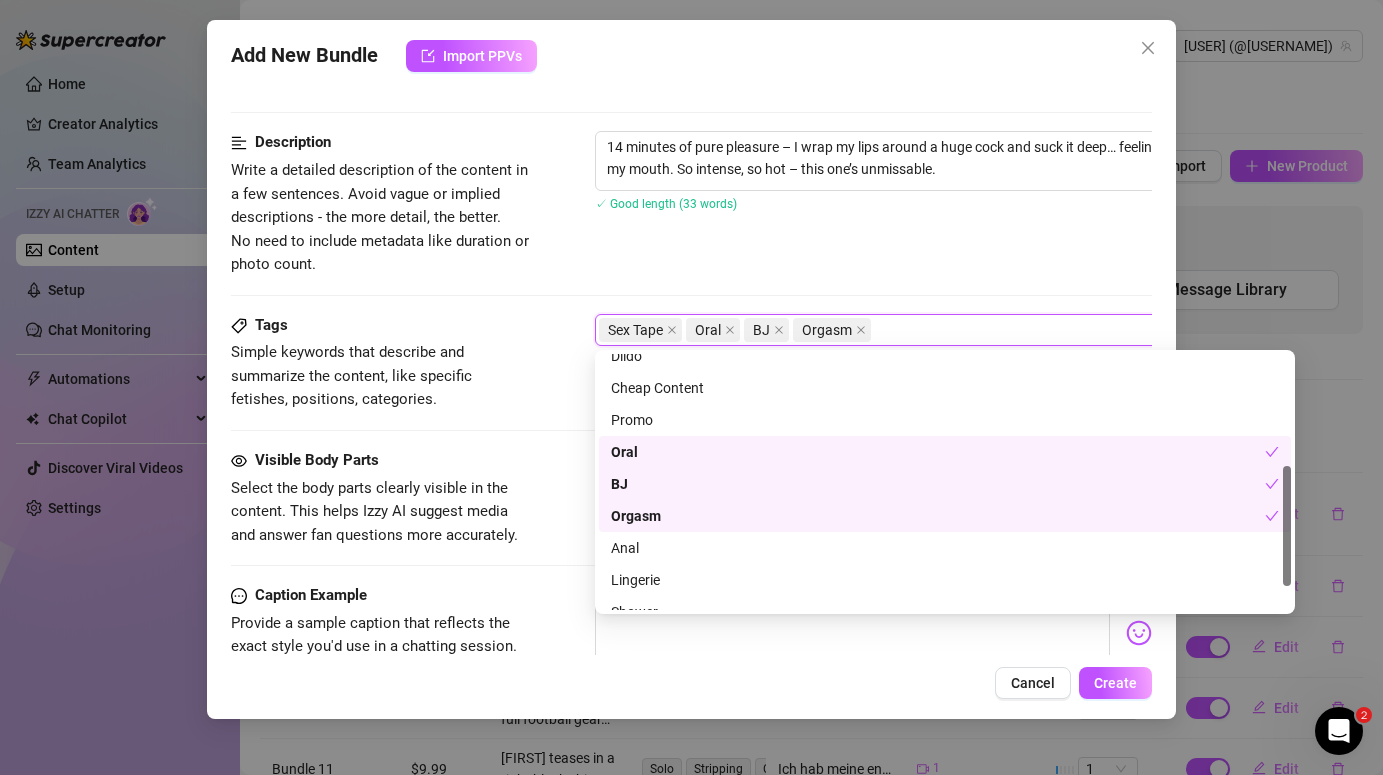 scroll, scrollTop: 288, scrollLeft: 0, axis: vertical 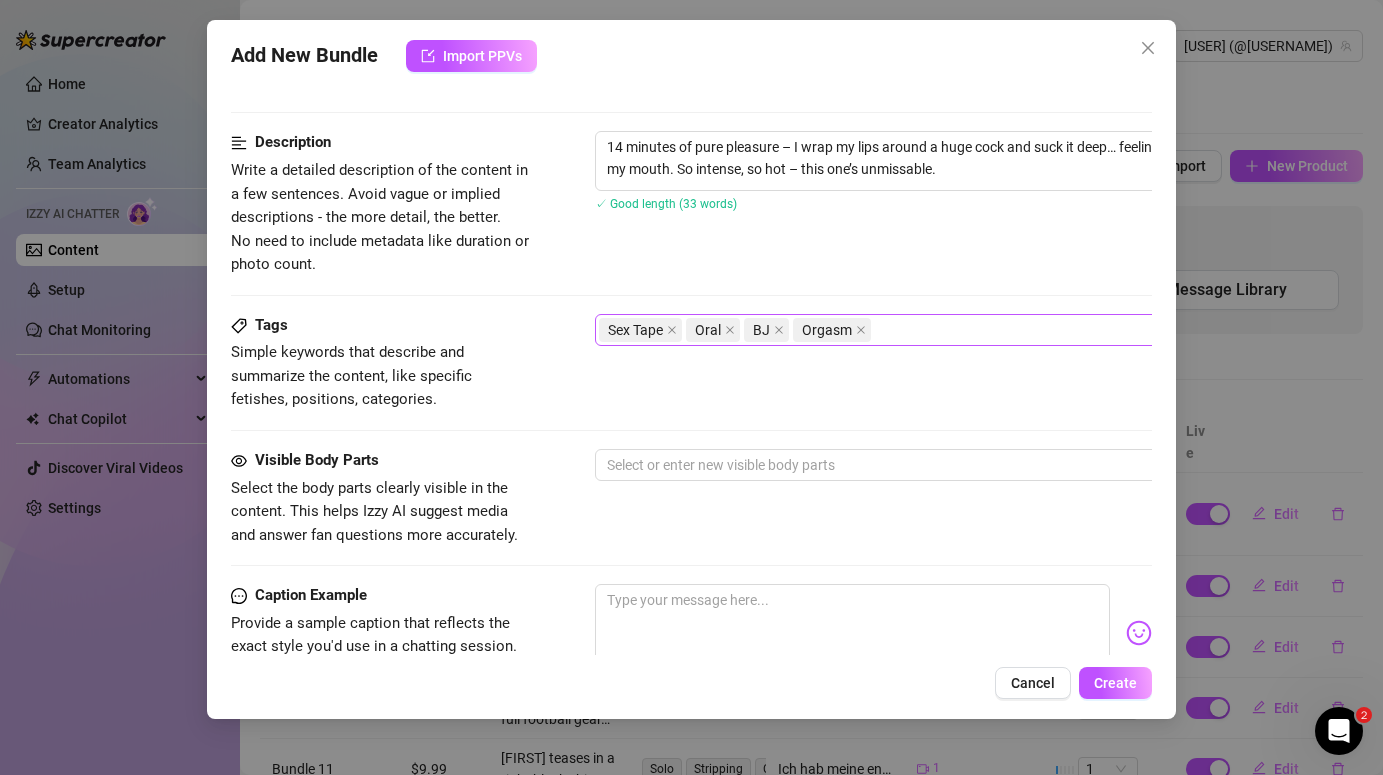 click on "Cancel Create" at bounding box center (691, 683) 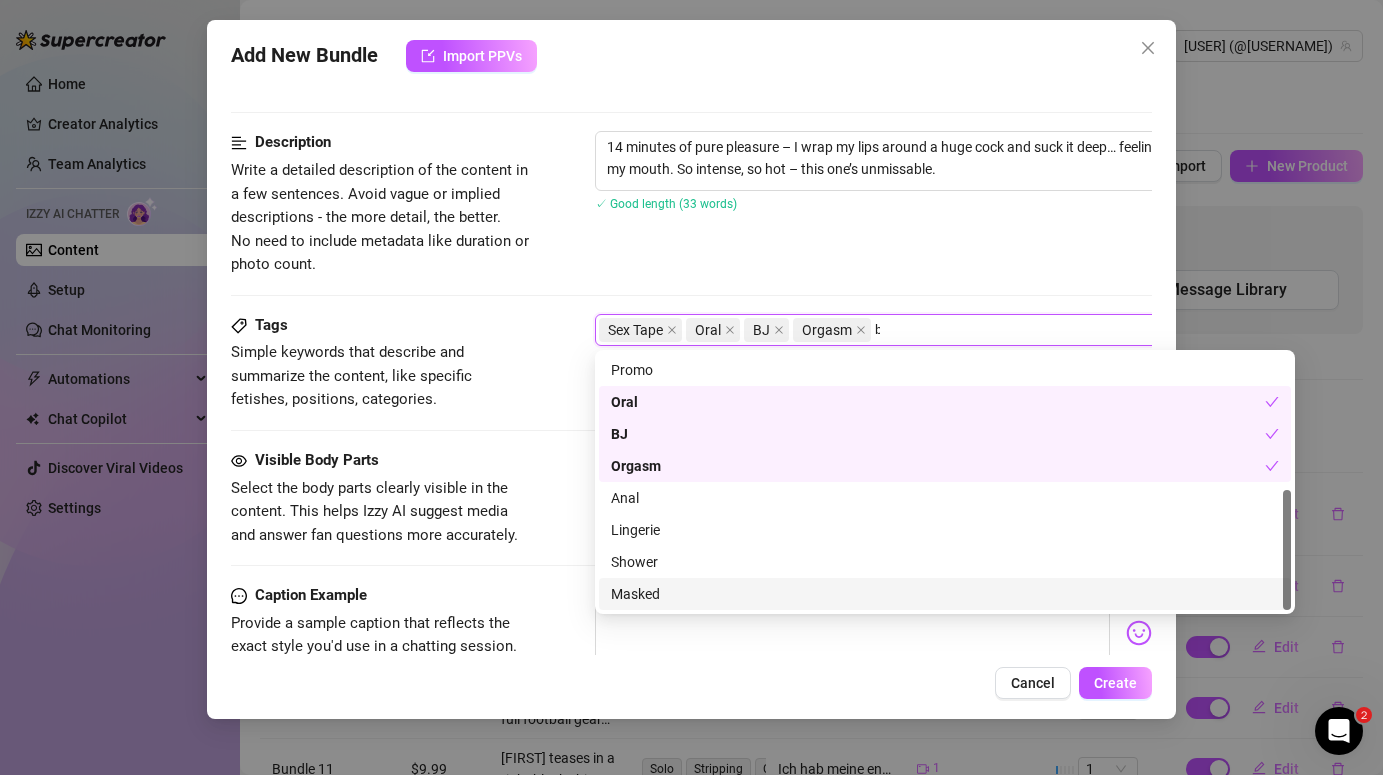 scroll, scrollTop: 0, scrollLeft: 0, axis: both 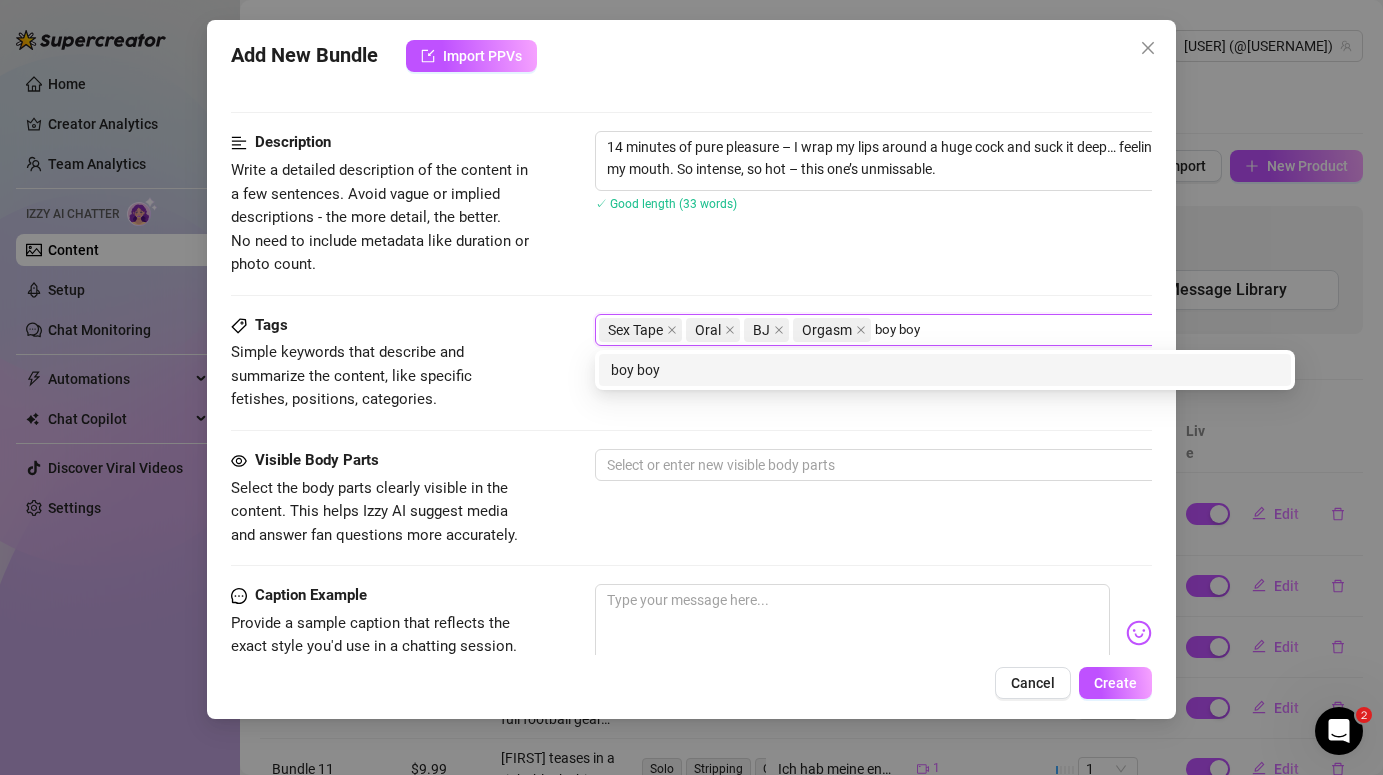 type on "boy boy" 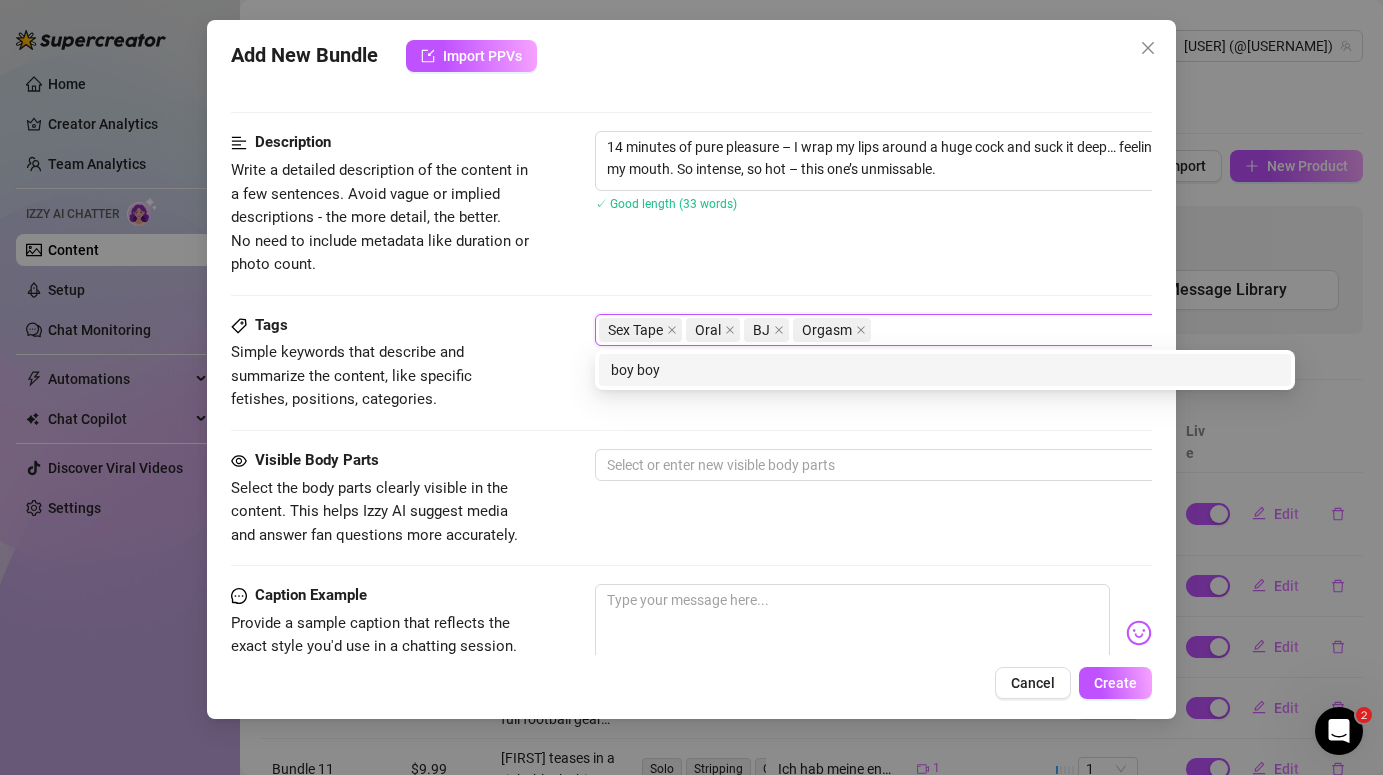 click on "Description Write a detailed description of the content in a few sentences. Avoid vague or implied descriptions - the more detail, the better.  No need to include metadata like duration or photo count. 14 minutes of pure pleasure – I wrap my lips around a huge cock and suck it deep… feeling every inch throb in my mouth. So intense, so hot – this one’s unmissable. ✓ Good length (33 words)" at bounding box center [691, 203] 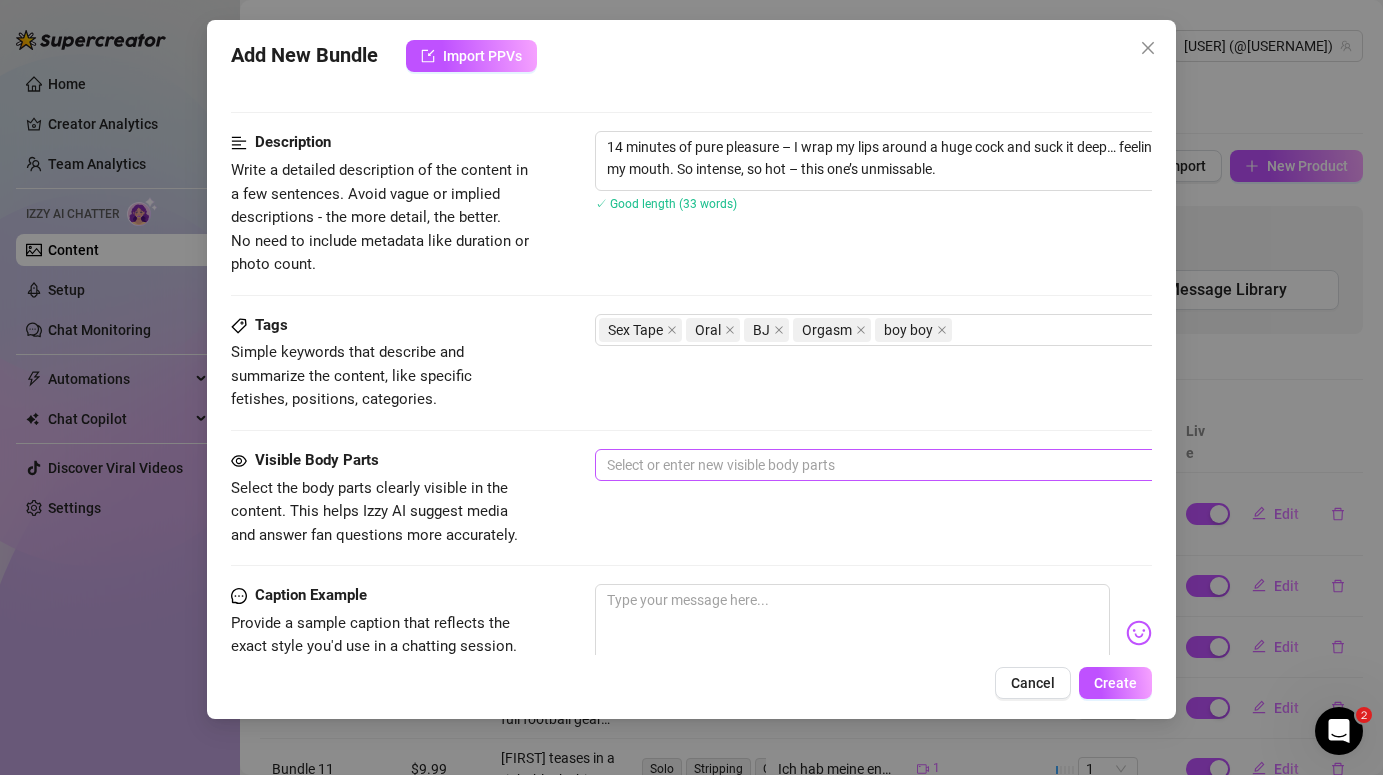 click at bounding box center [934, 465] 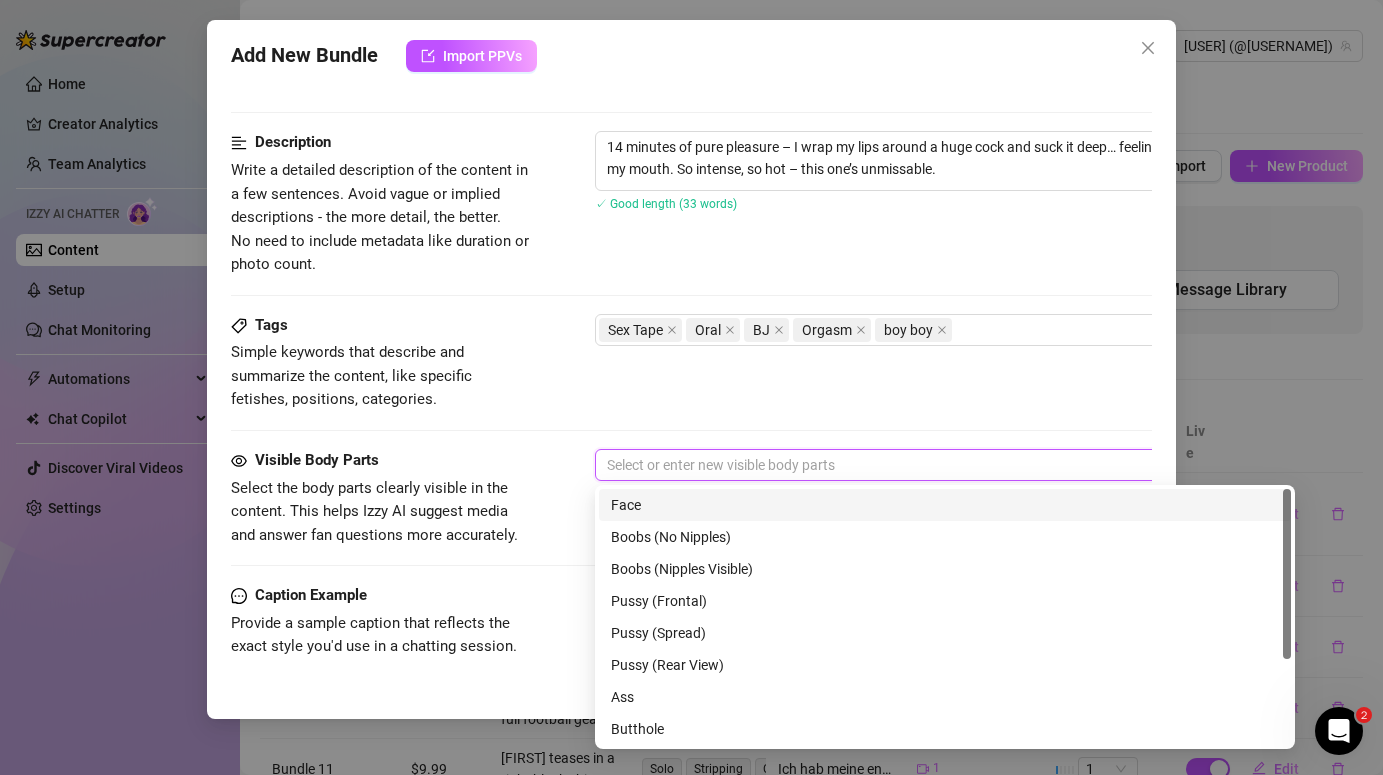 click on "Face" at bounding box center [945, 505] 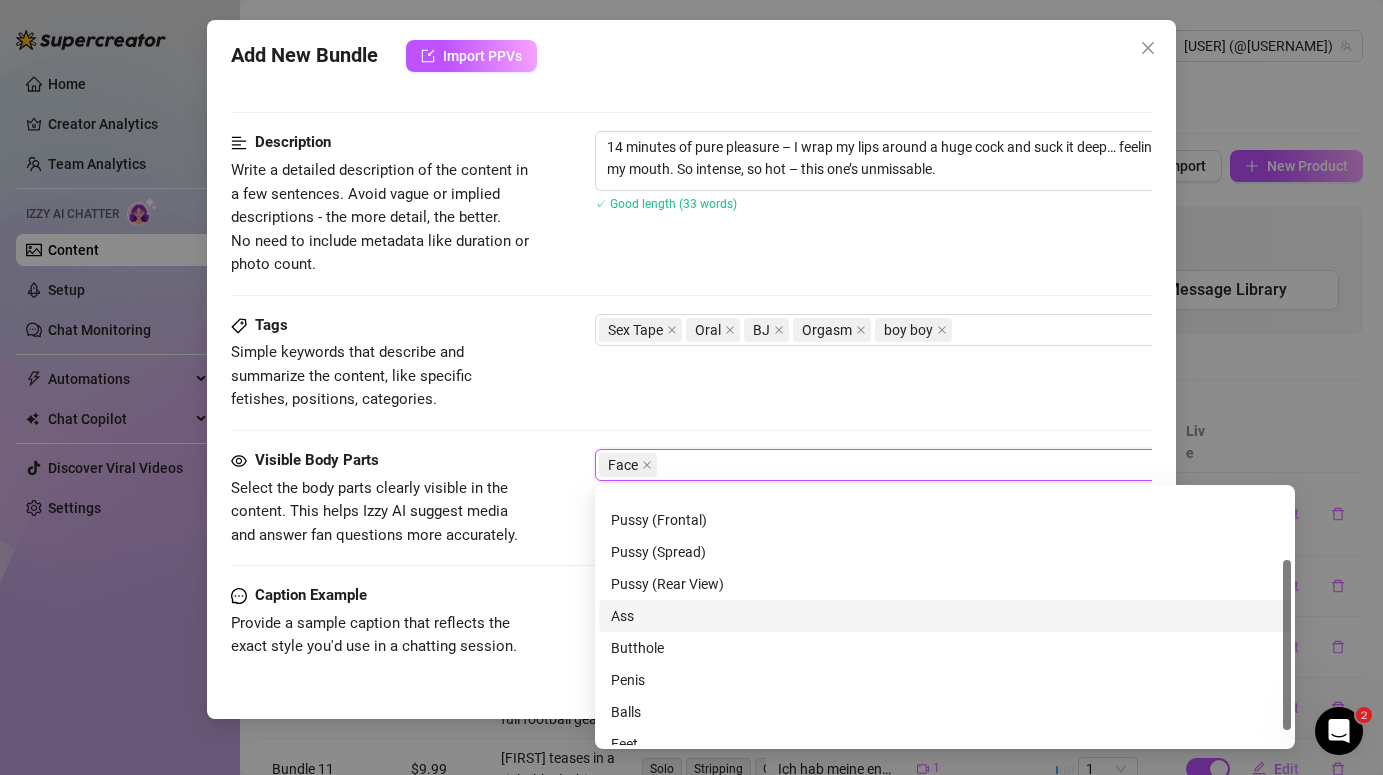 scroll, scrollTop: 128, scrollLeft: 0, axis: vertical 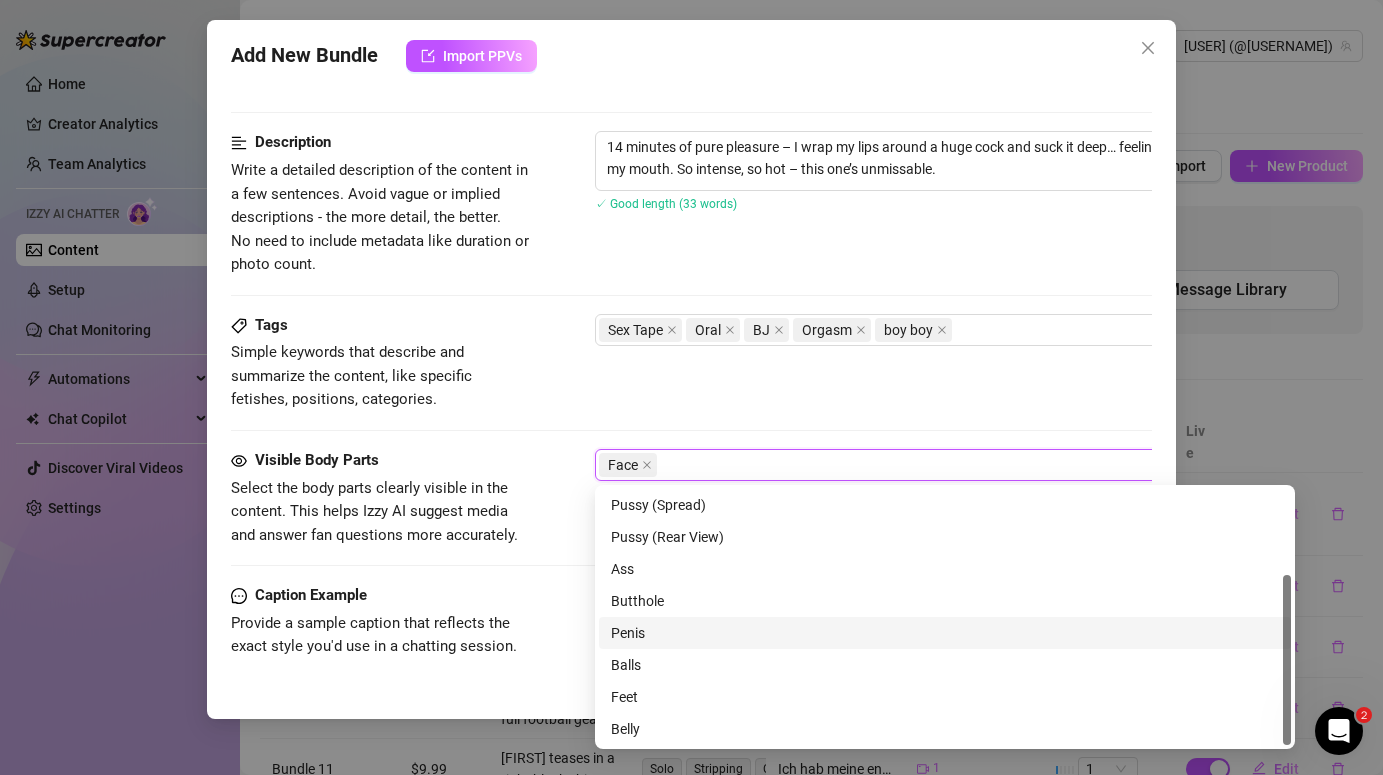 click on "Penis" at bounding box center (945, 633) 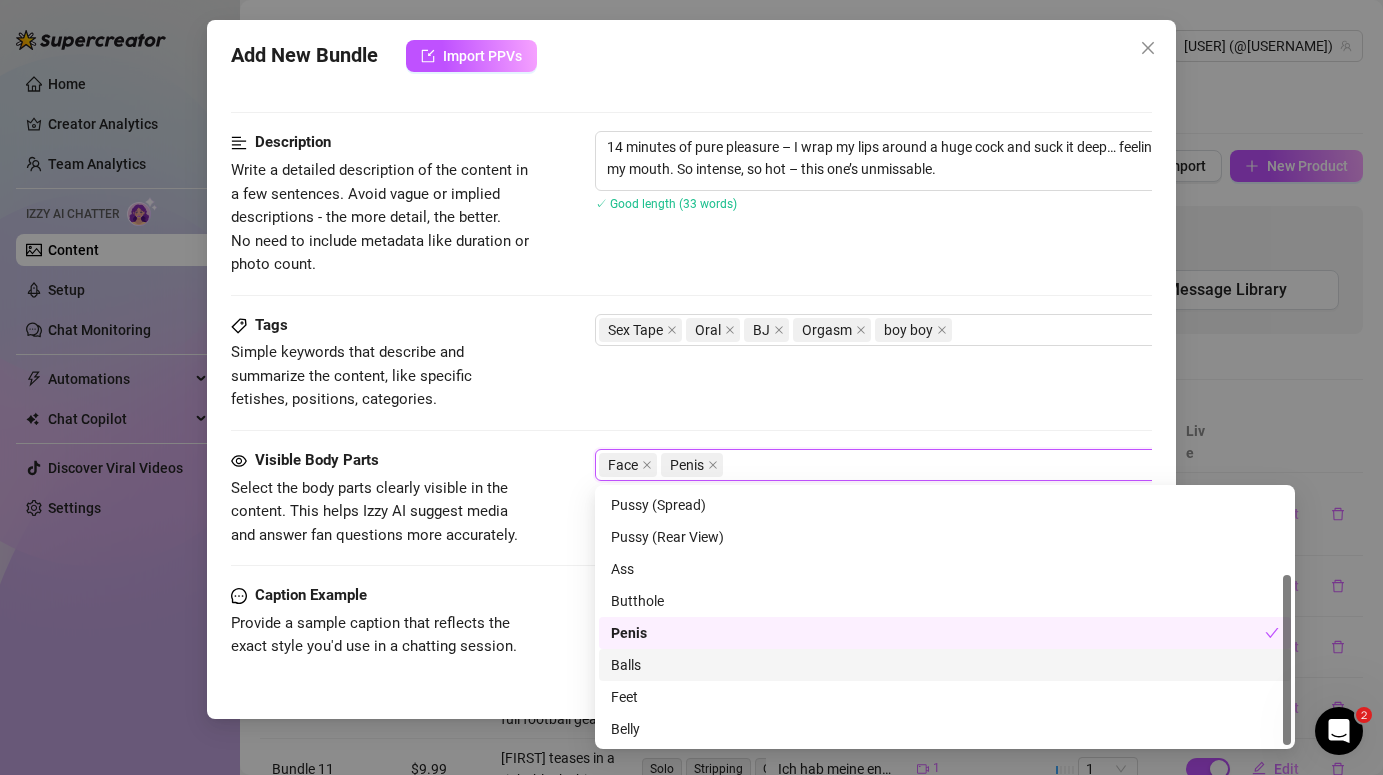 click on "Balls" at bounding box center [945, 665] 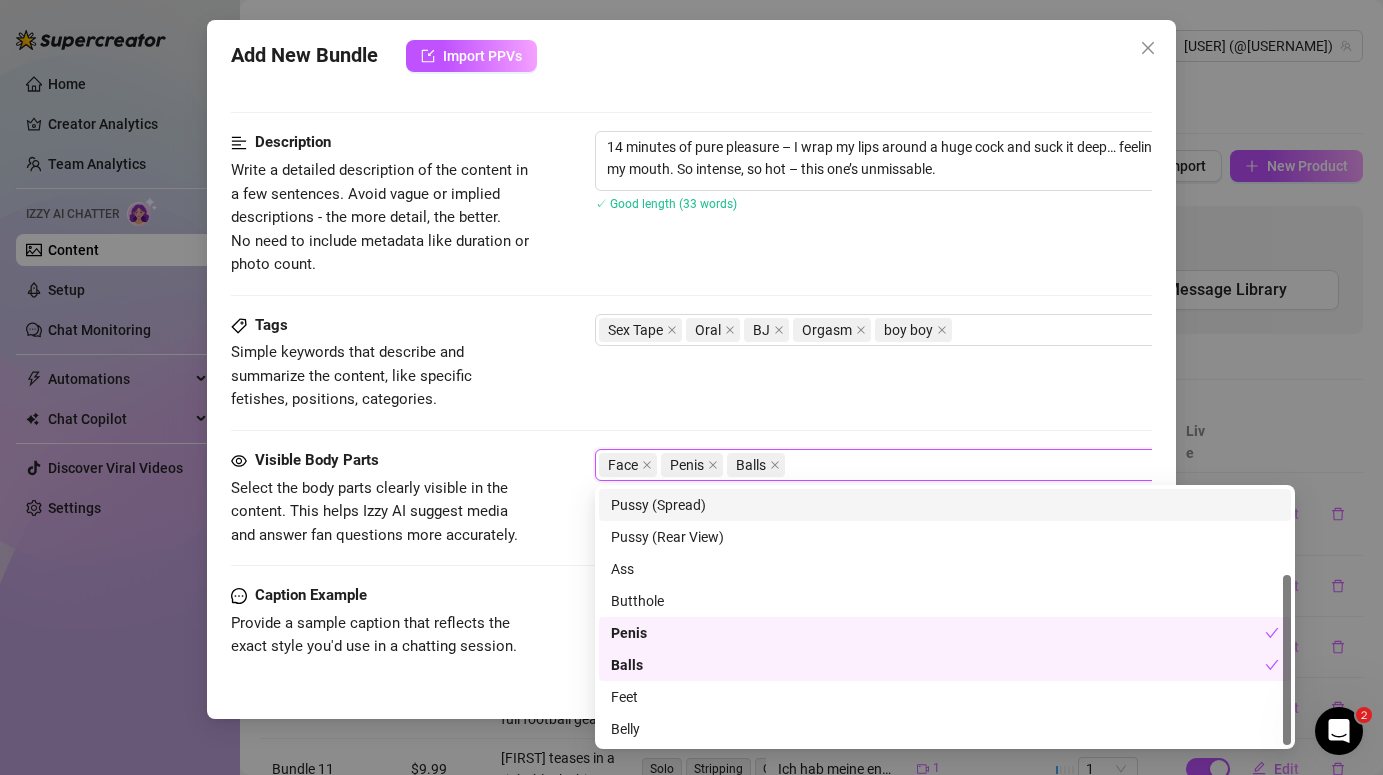 click on "Tags Simple keywords that describe and summarize the content, like specific fetishes, positions, categories. Sex Tape Oral BJ Orgasm boy boy" at bounding box center (691, 363) 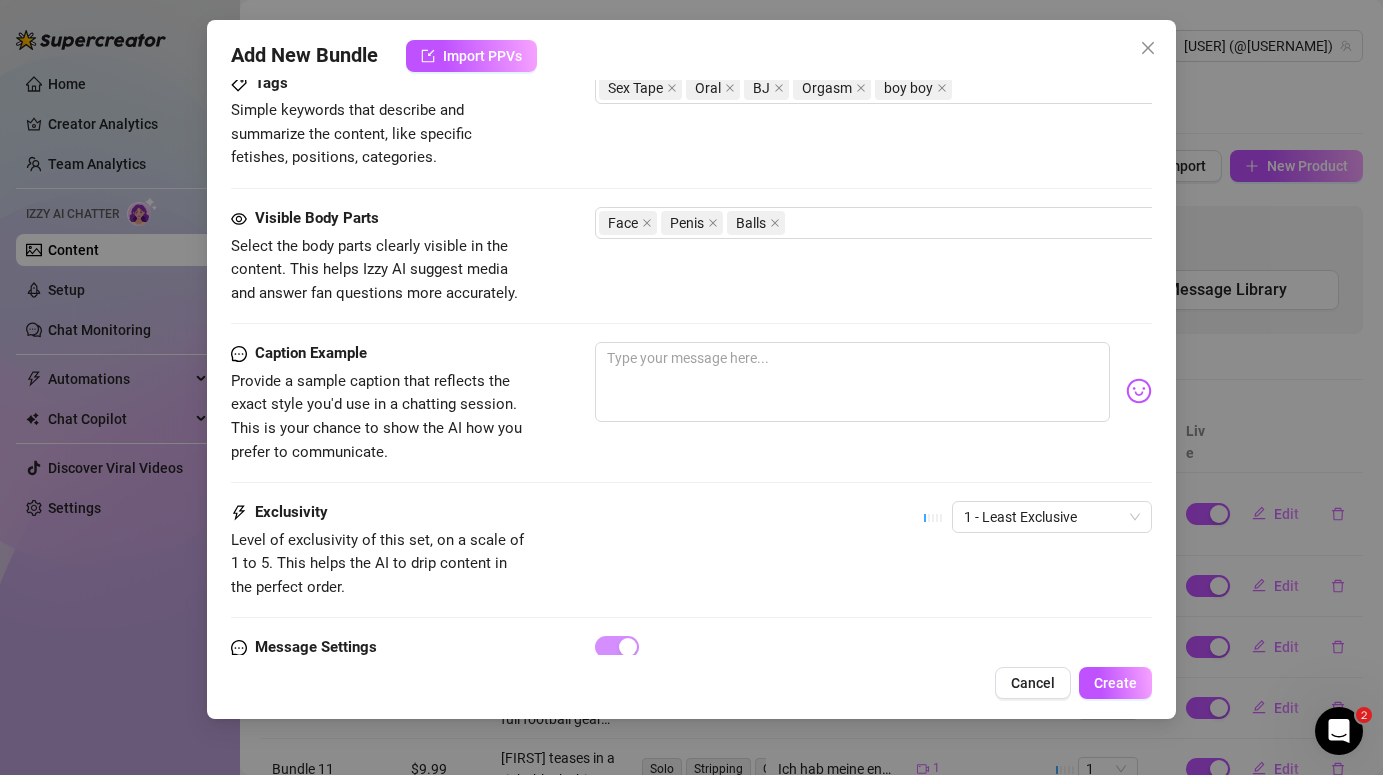 scroll, scrollTop: 1014, scrollLeft: 0, axis: vertical 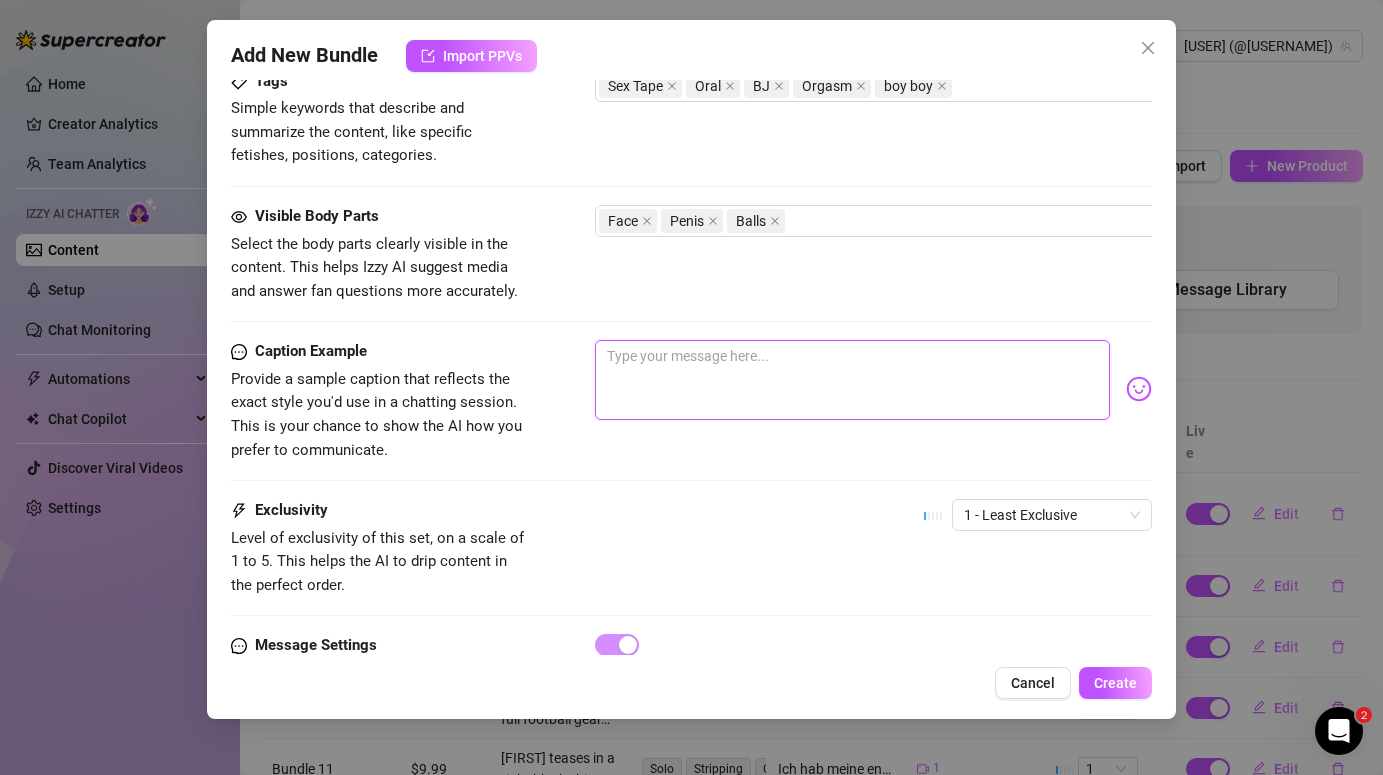 click at bounding box center (852, 380) 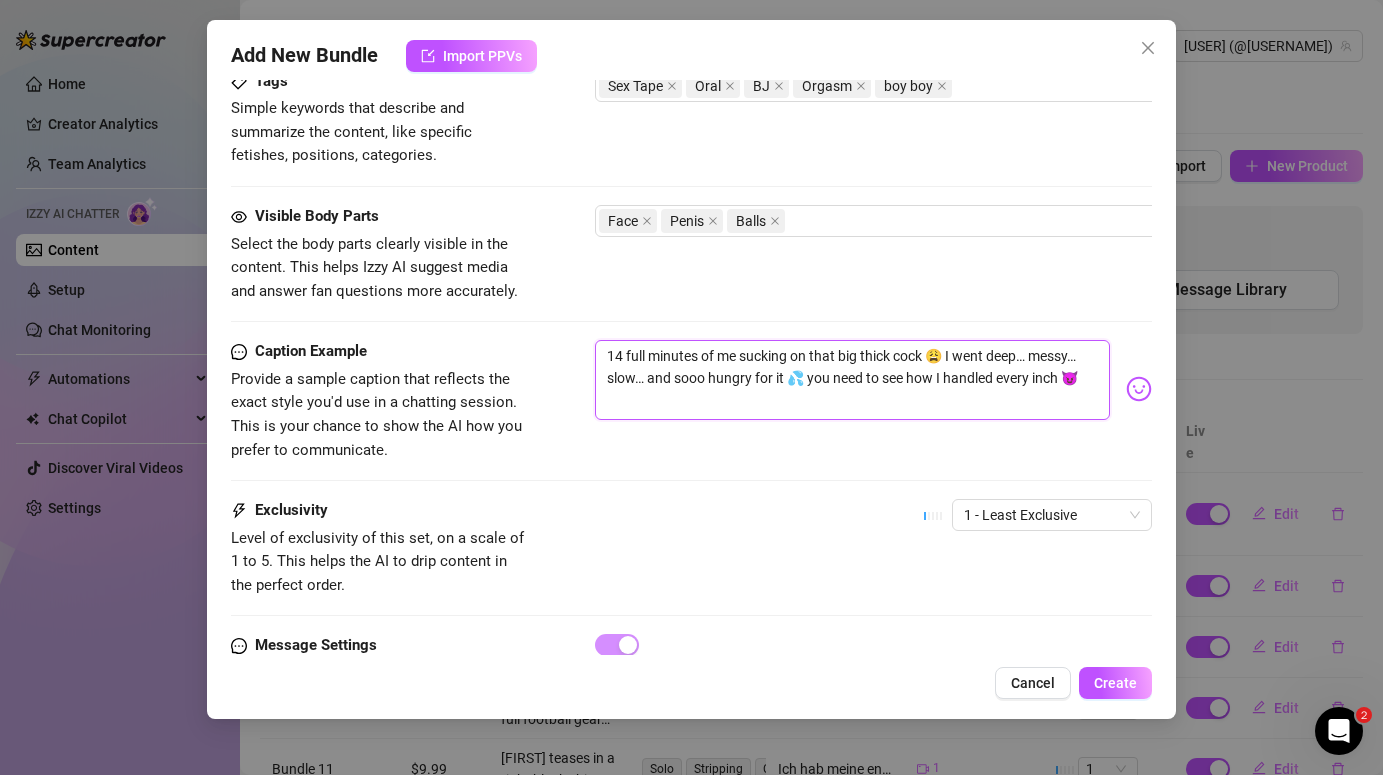 scroll, scrollTop: 1105, scrollLeft: 0, axis: vertical 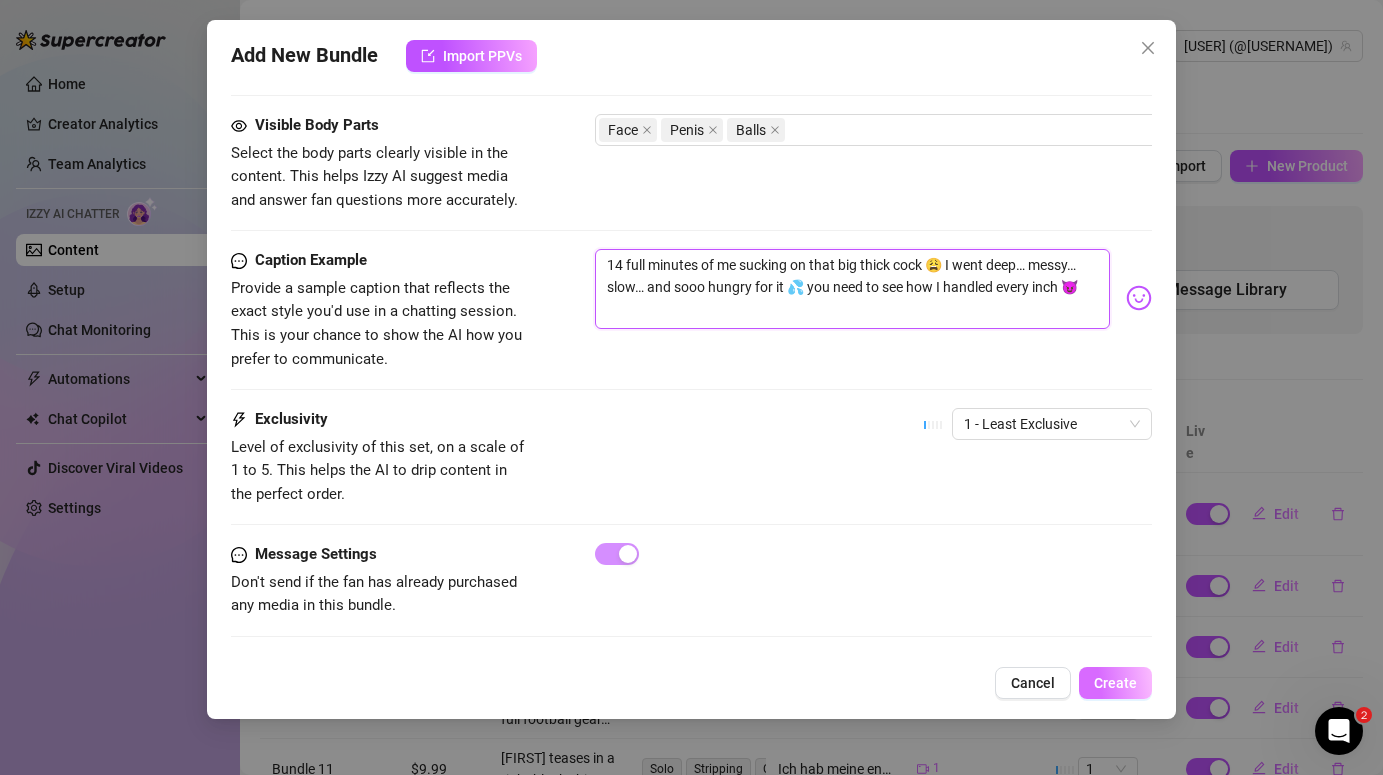 type on "14 full minutes of me sucking on that big thick cock 😩 I went deep… messy… slow… and sooo hungry for it 💦 you need to see how I handled every inch 😈" 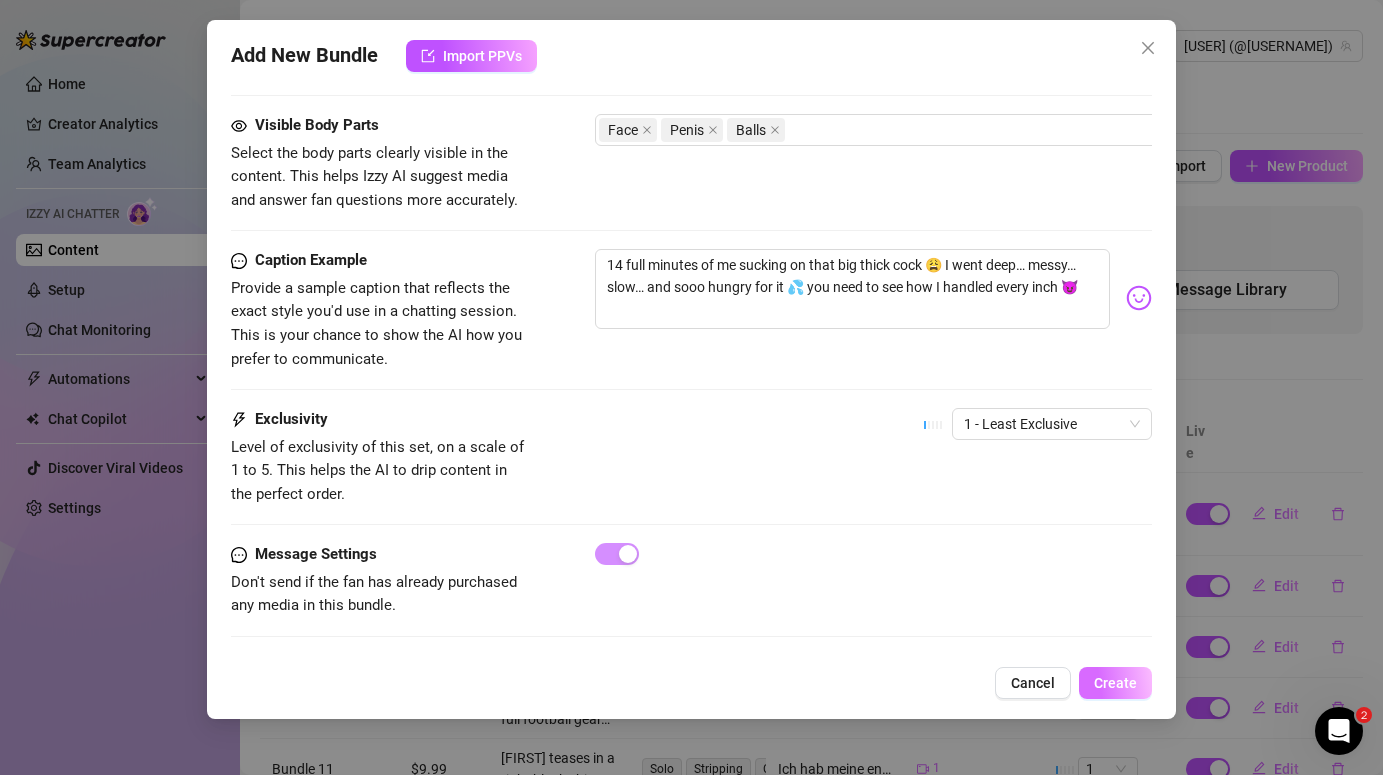 click on "Create" at bounding box center [1115, 683] 